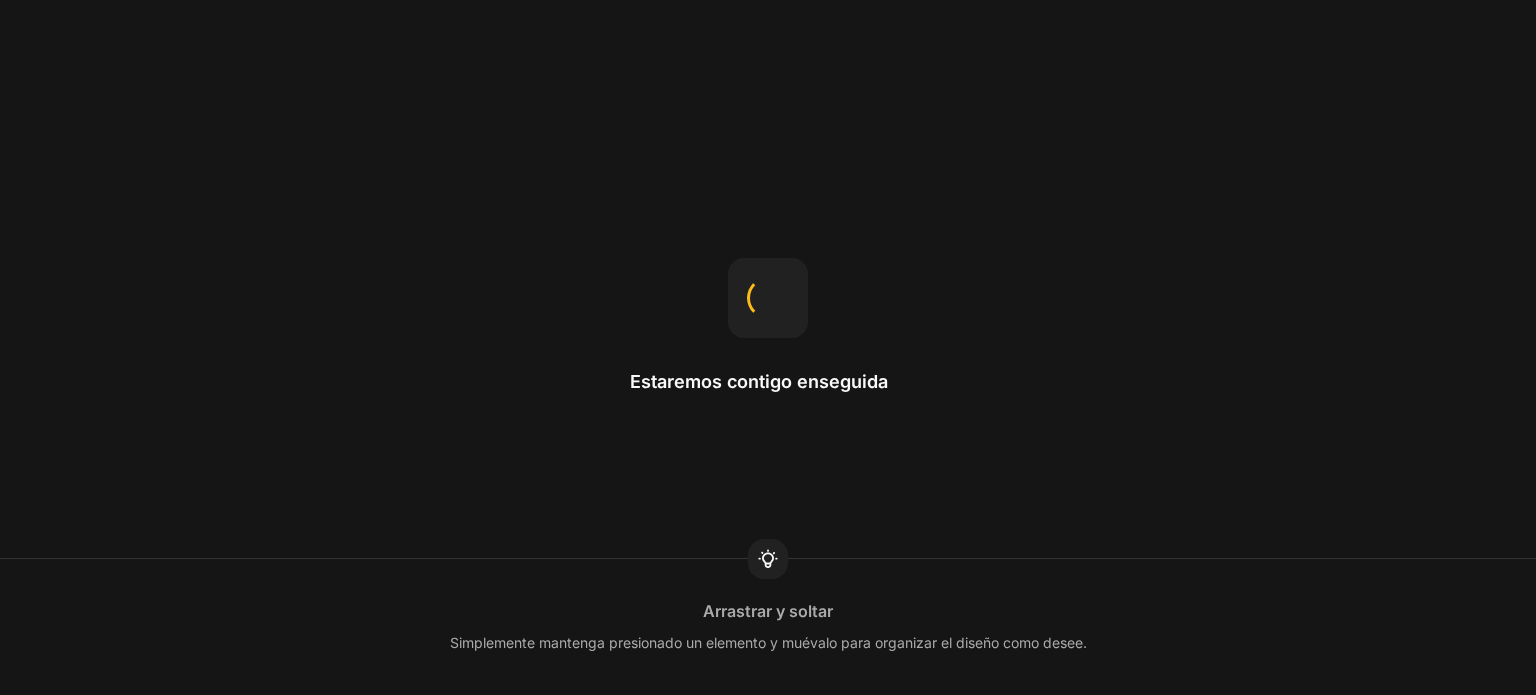 scroll, scrollTop: 0, scrollLeft: 0, axis: both 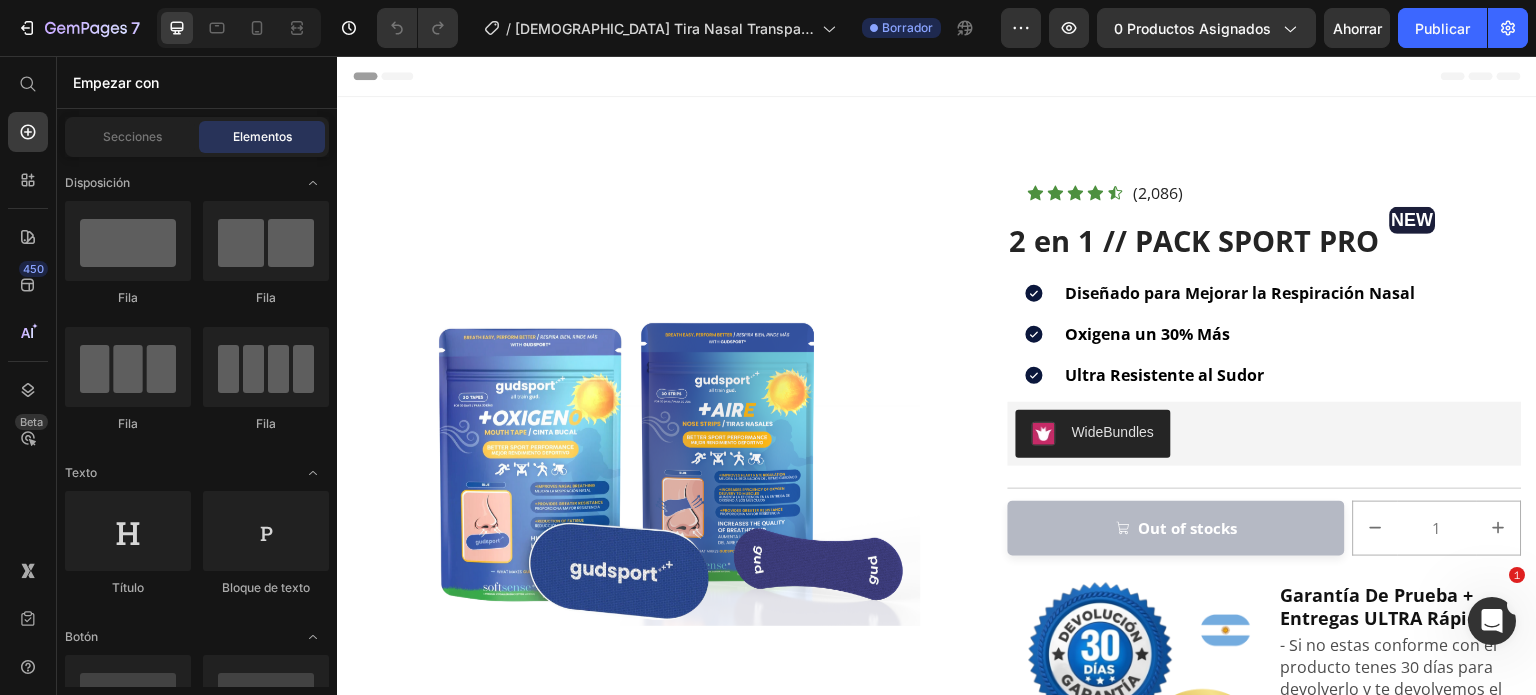 click at bounding box center (636, 461) 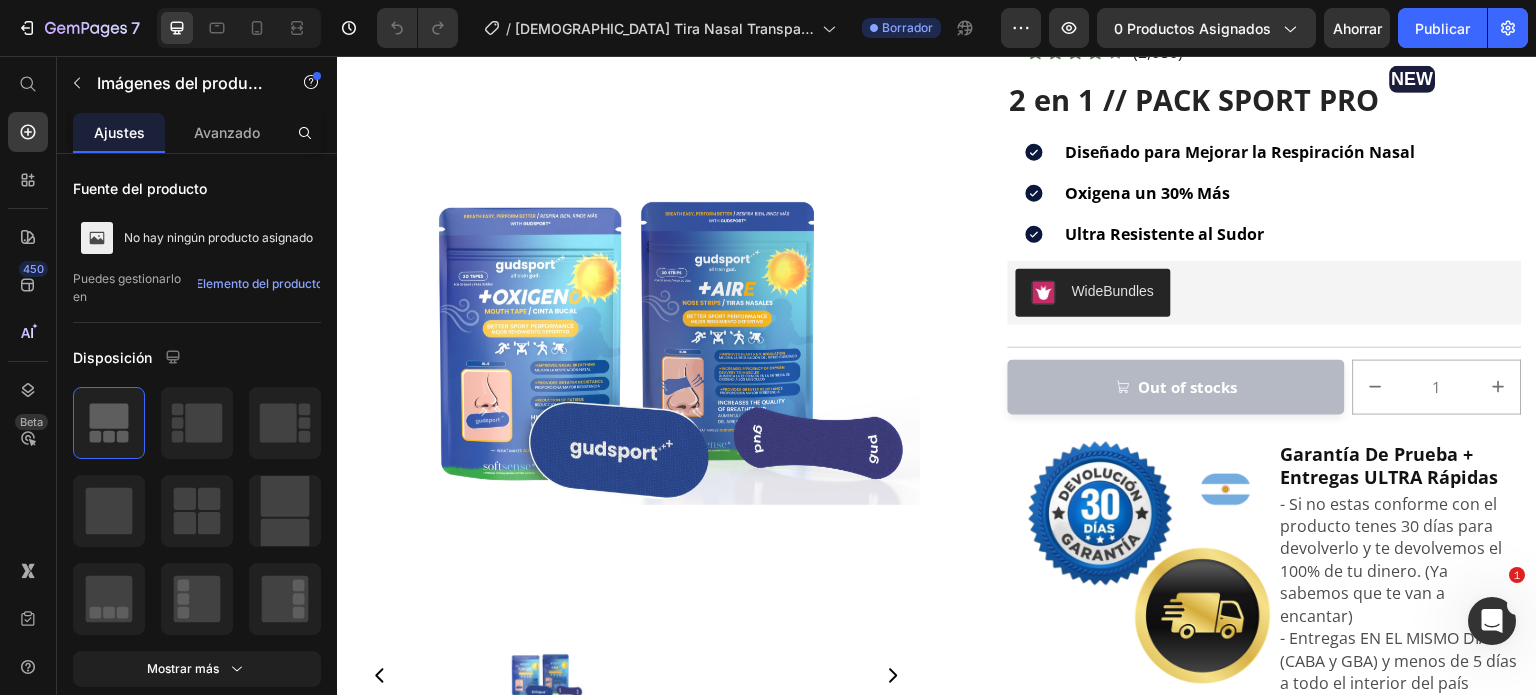 scroll, scrollTop: 24, scrollLeft: 0, axis: vertical 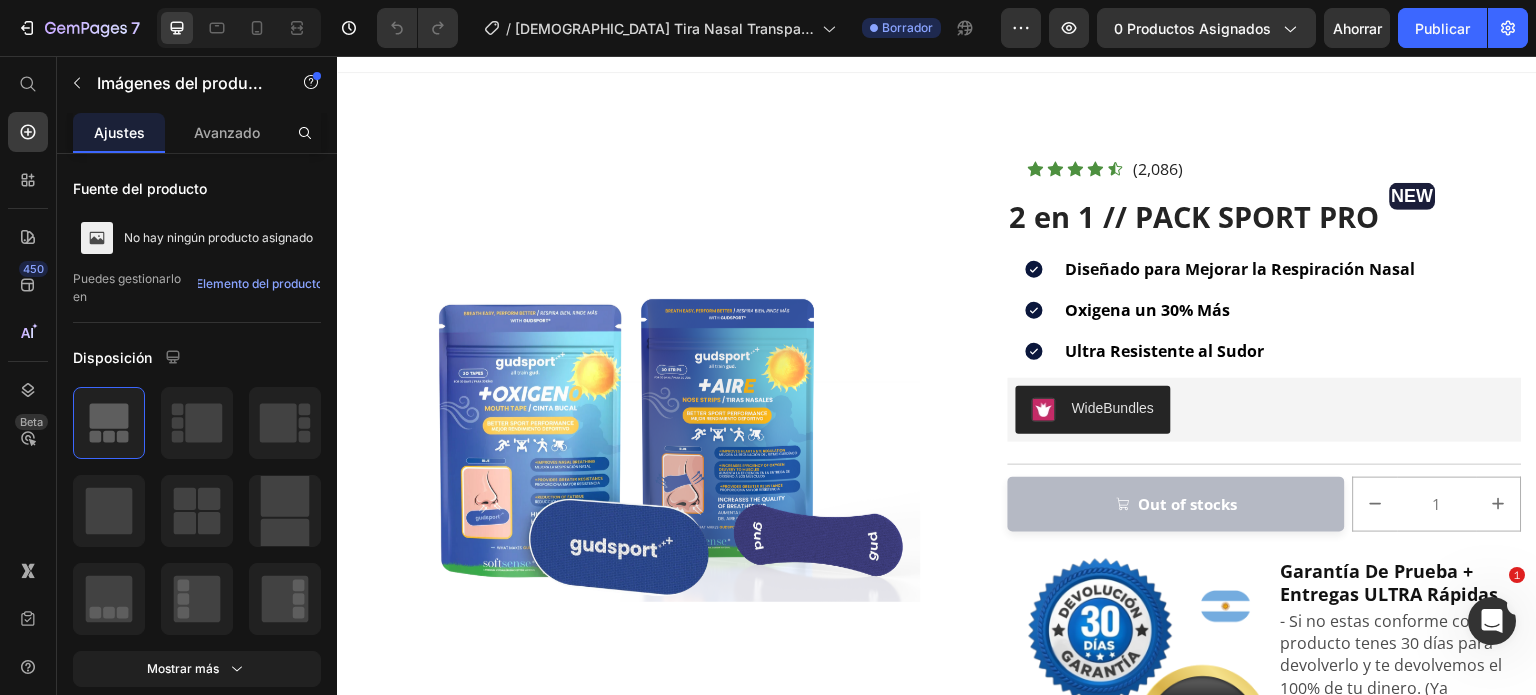click at bounding box center (636, 437) 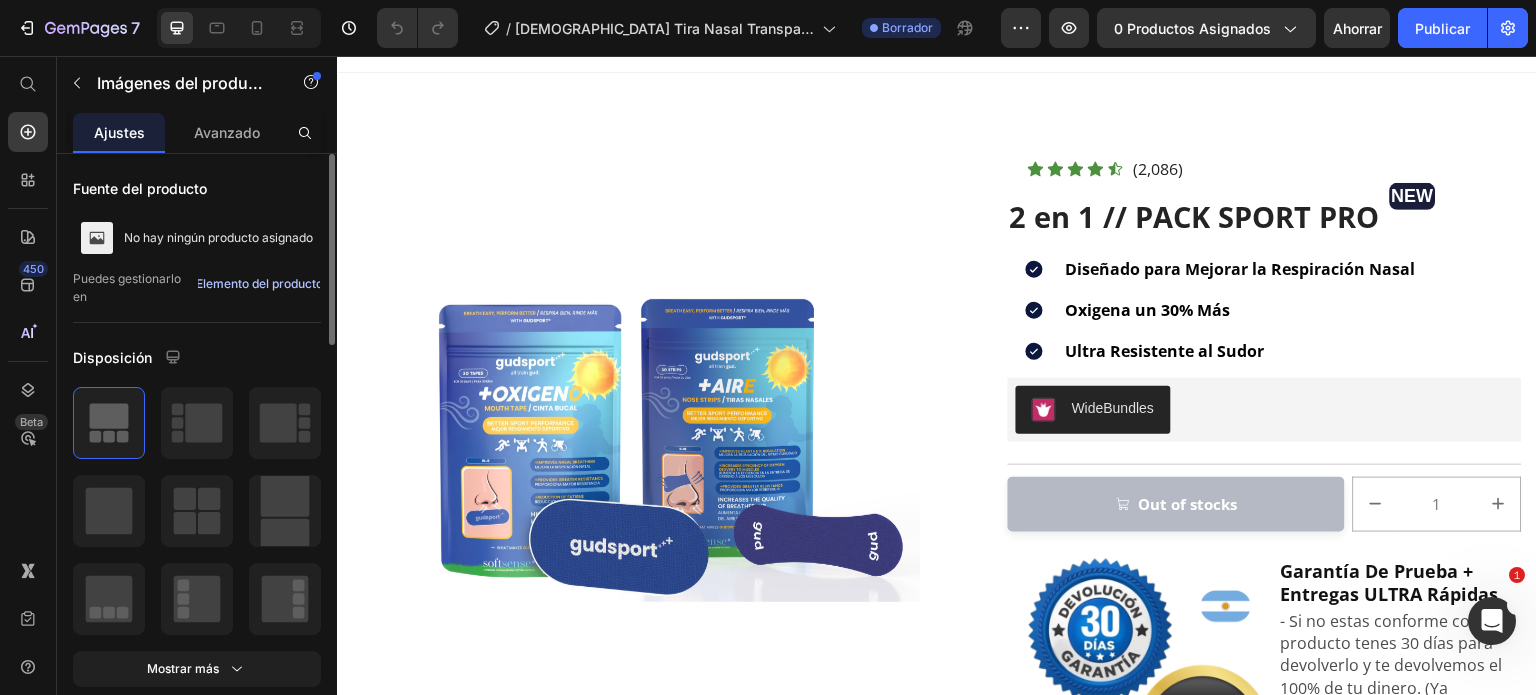 click on "Elemento del producto" at bounding box center [259, 283] 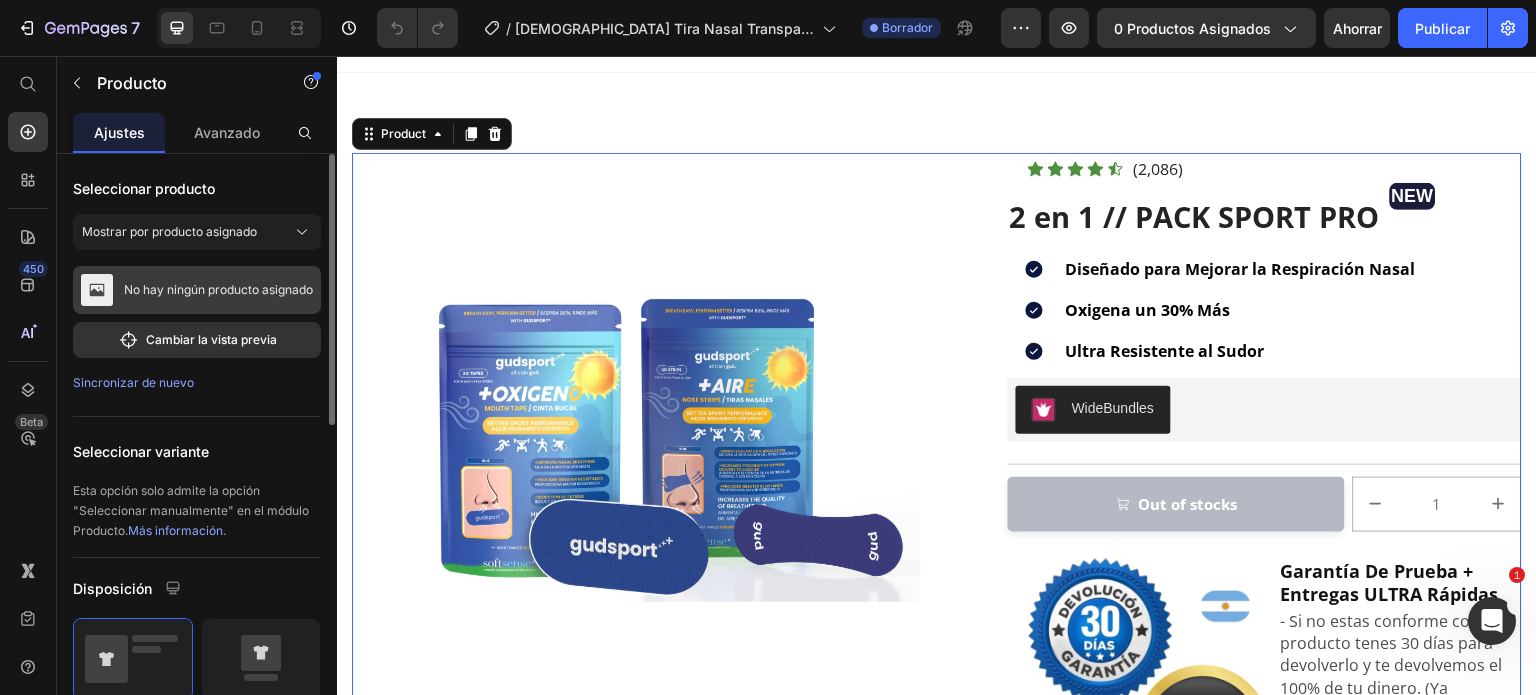 click on "No hay ningún producto asignado" at bounding box center (218, 289) 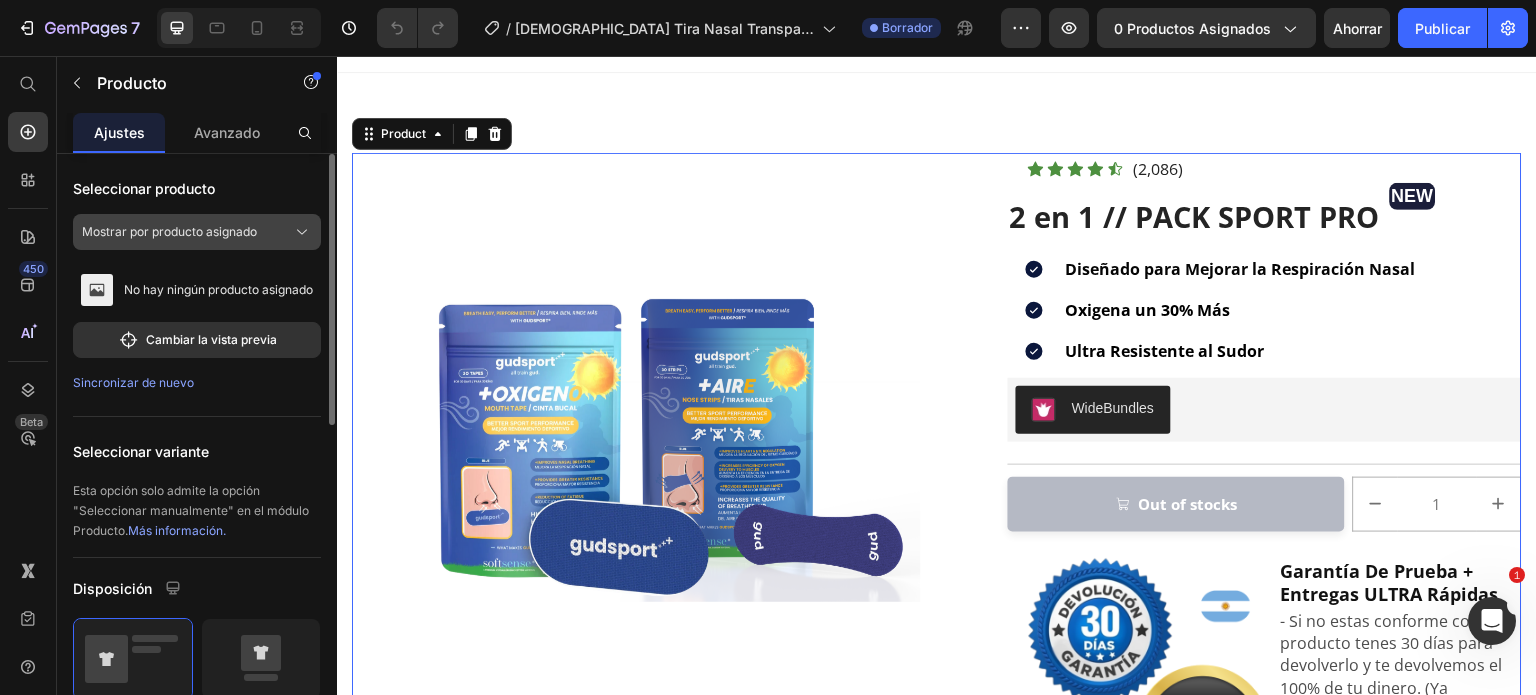 click on "Mostrar por producto asignado" at bounding box center [169, 231] 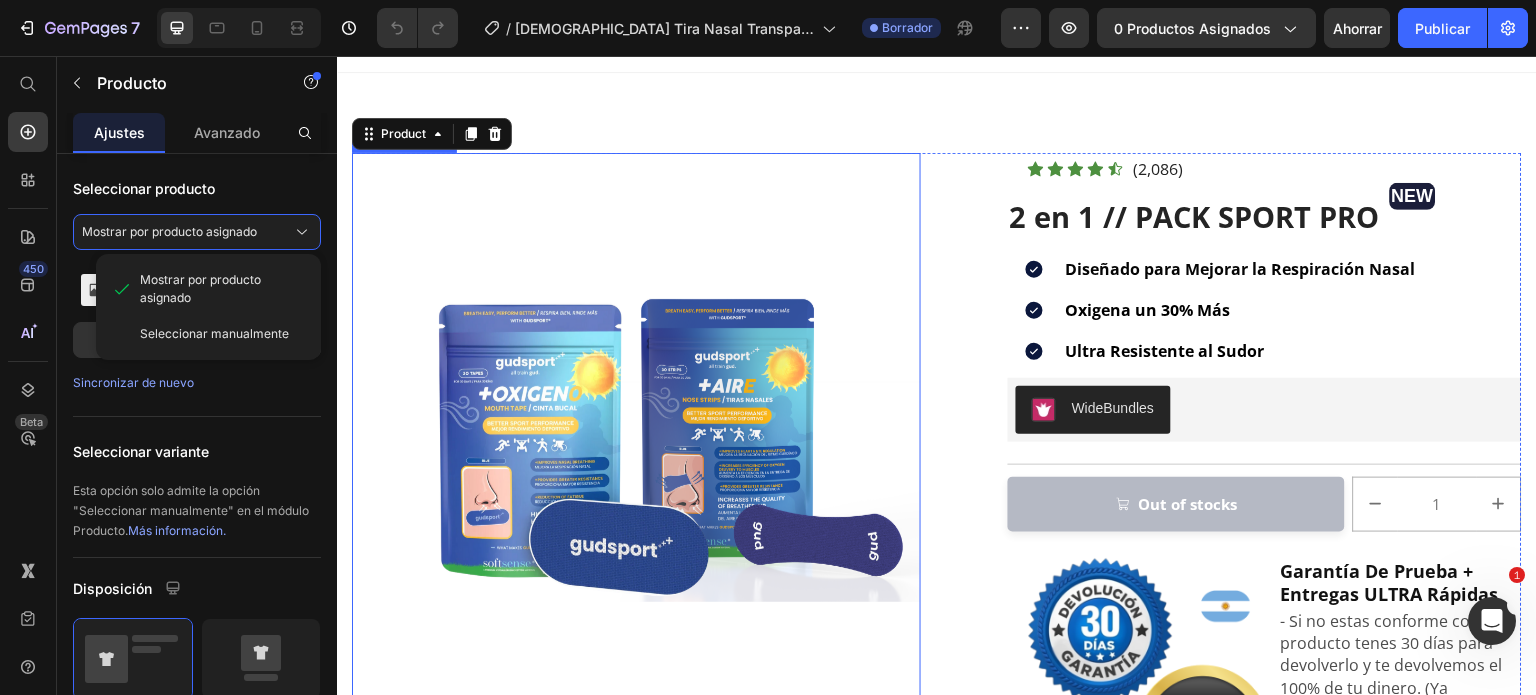 click at bounding box center [636, 437] 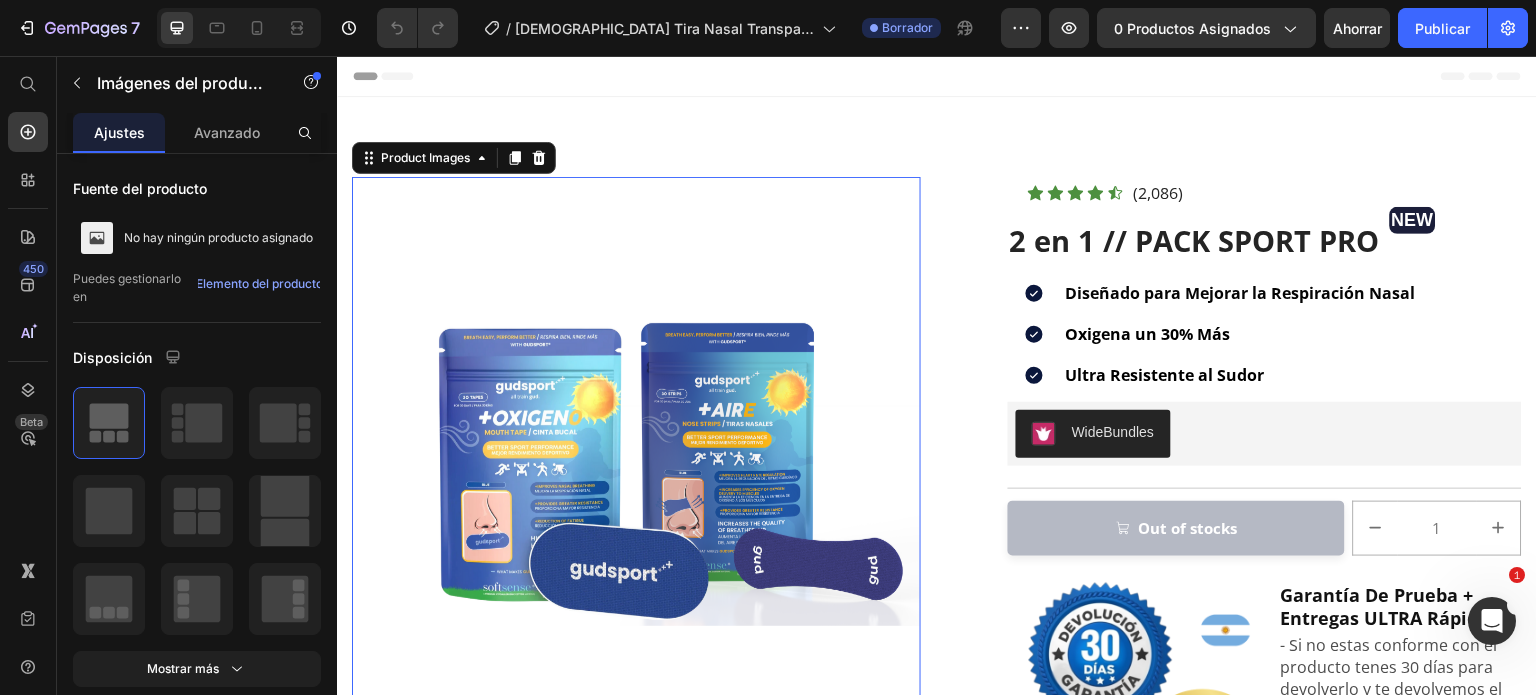 scroll, scrollTop: 3, scrollLeft: 0, axis: vertical 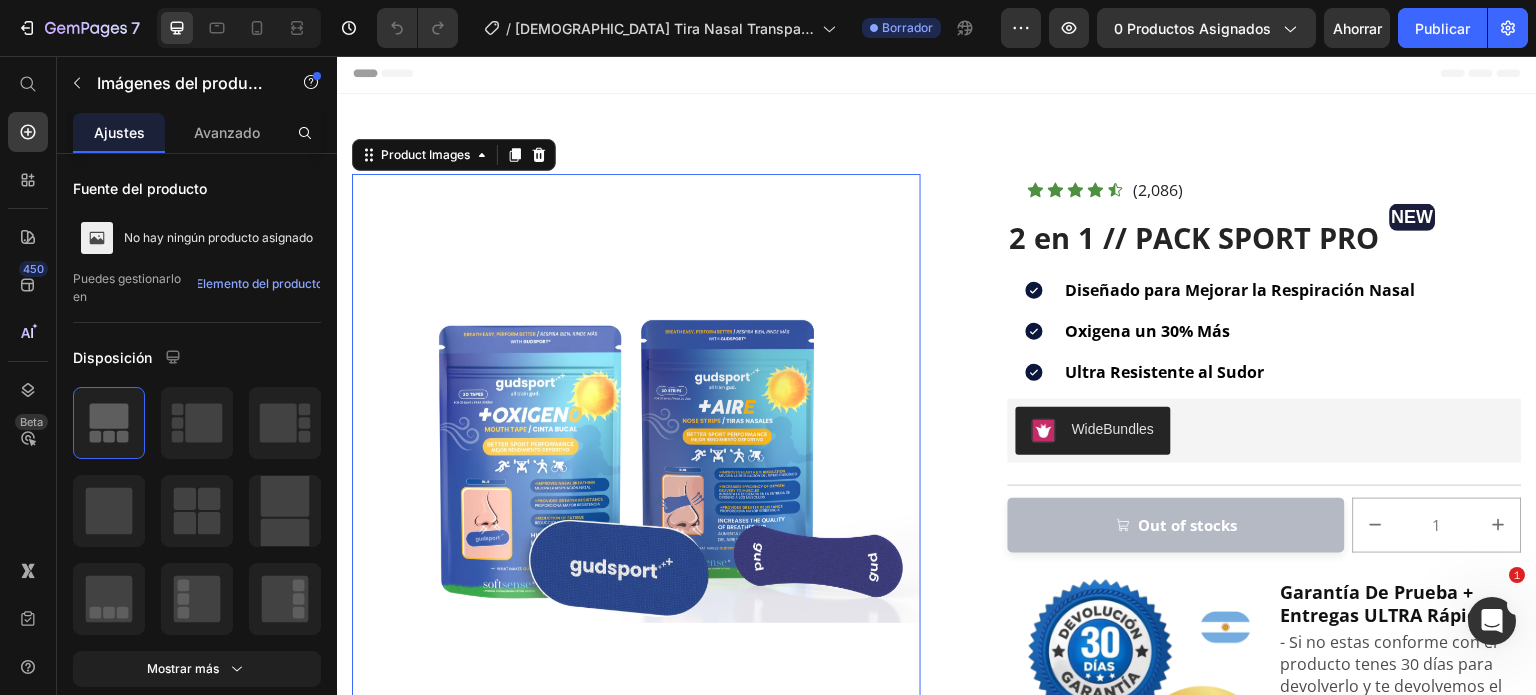 click at bounding box center (636, 458) 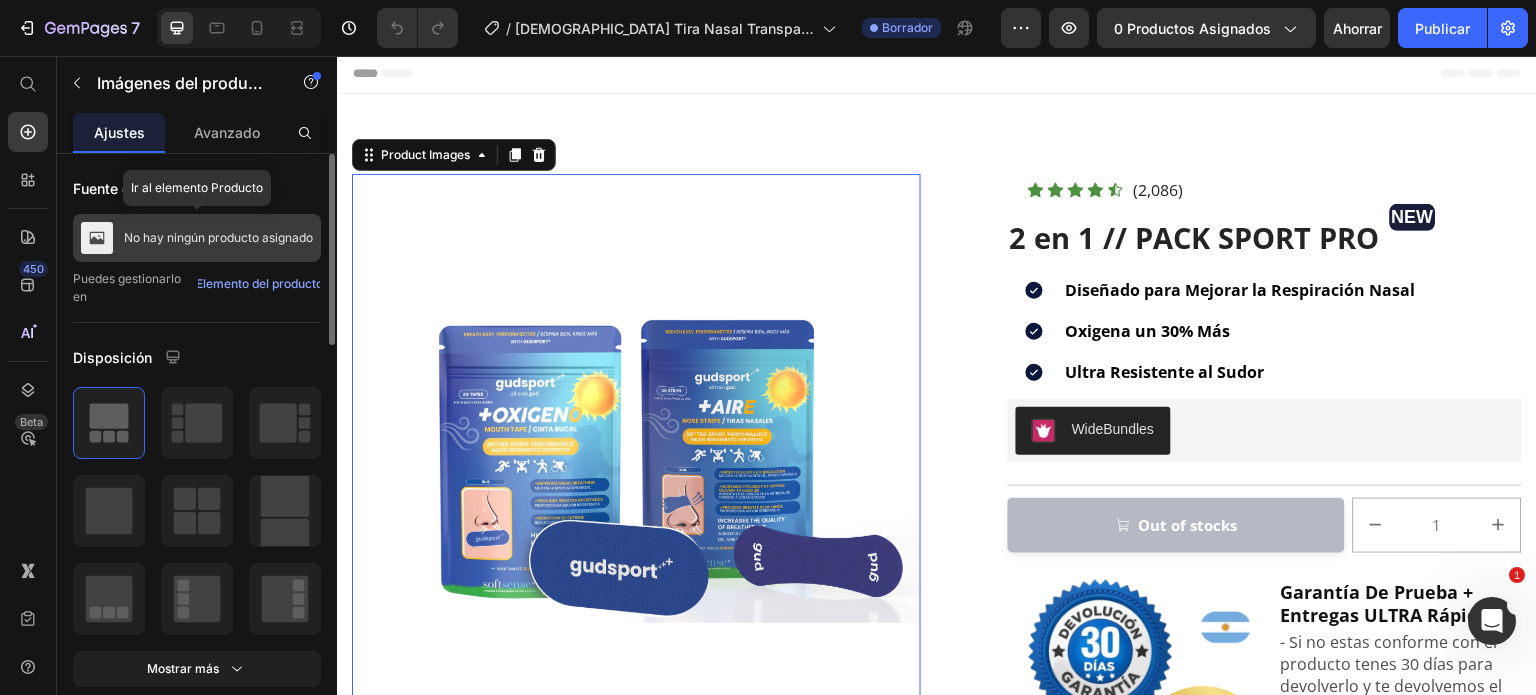 click on "No hay ningún producto asignado" at bounding box center (218, 237) 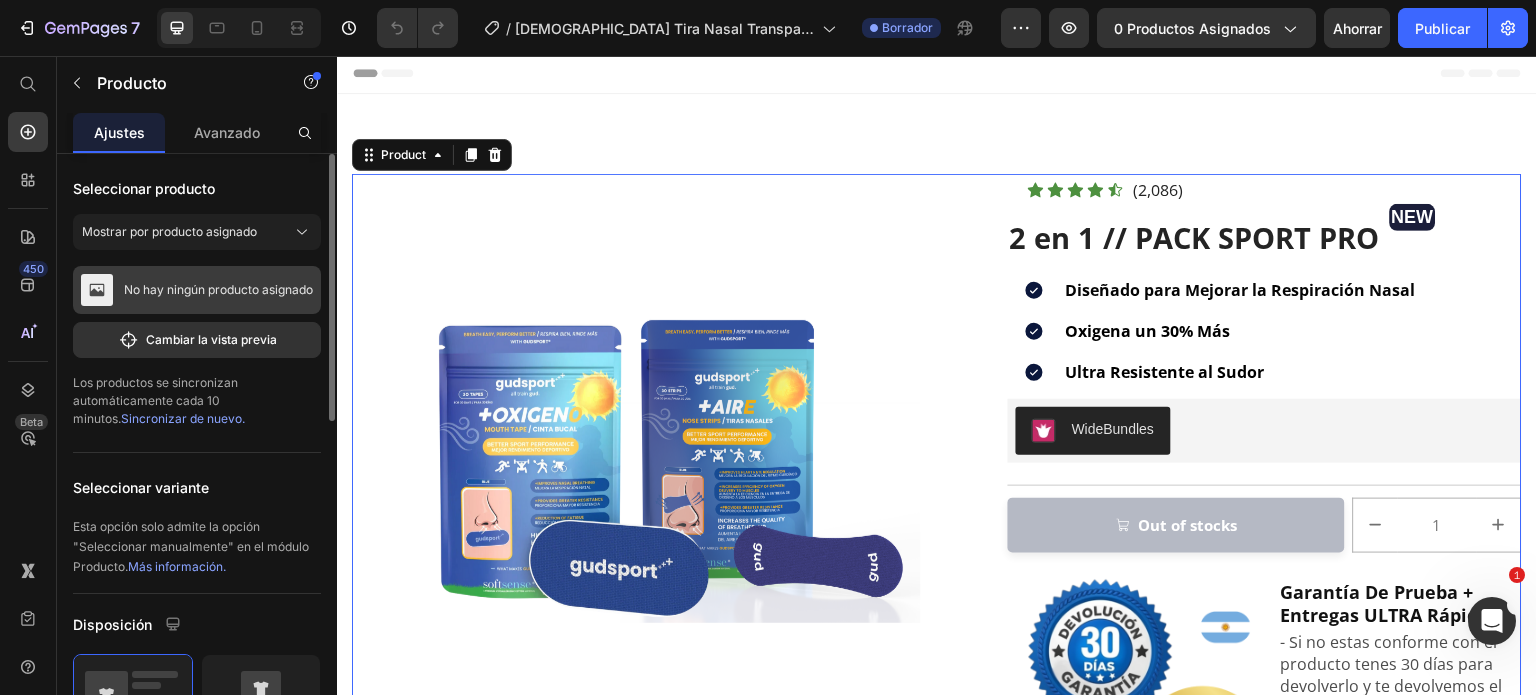 click 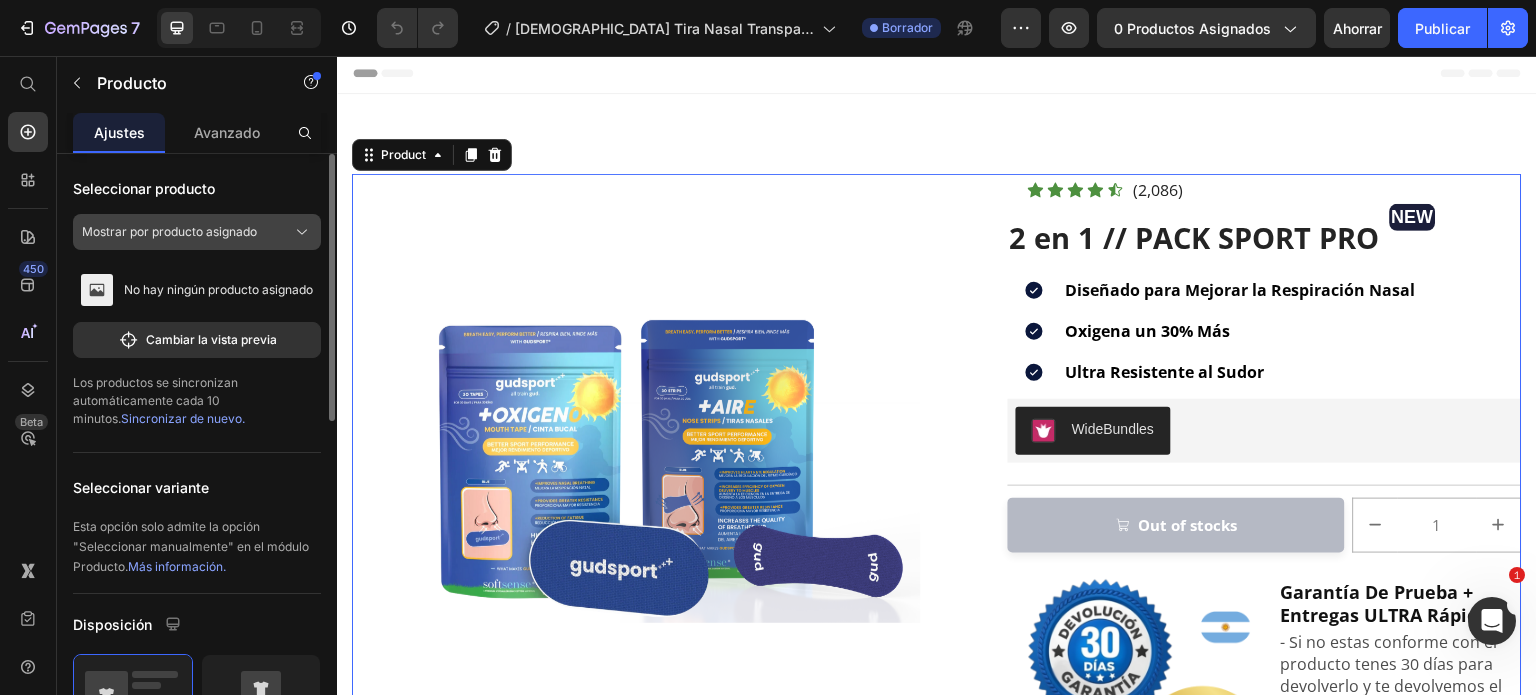 click on "Mostrar por producto asignado" at bounding box center [169, 231] 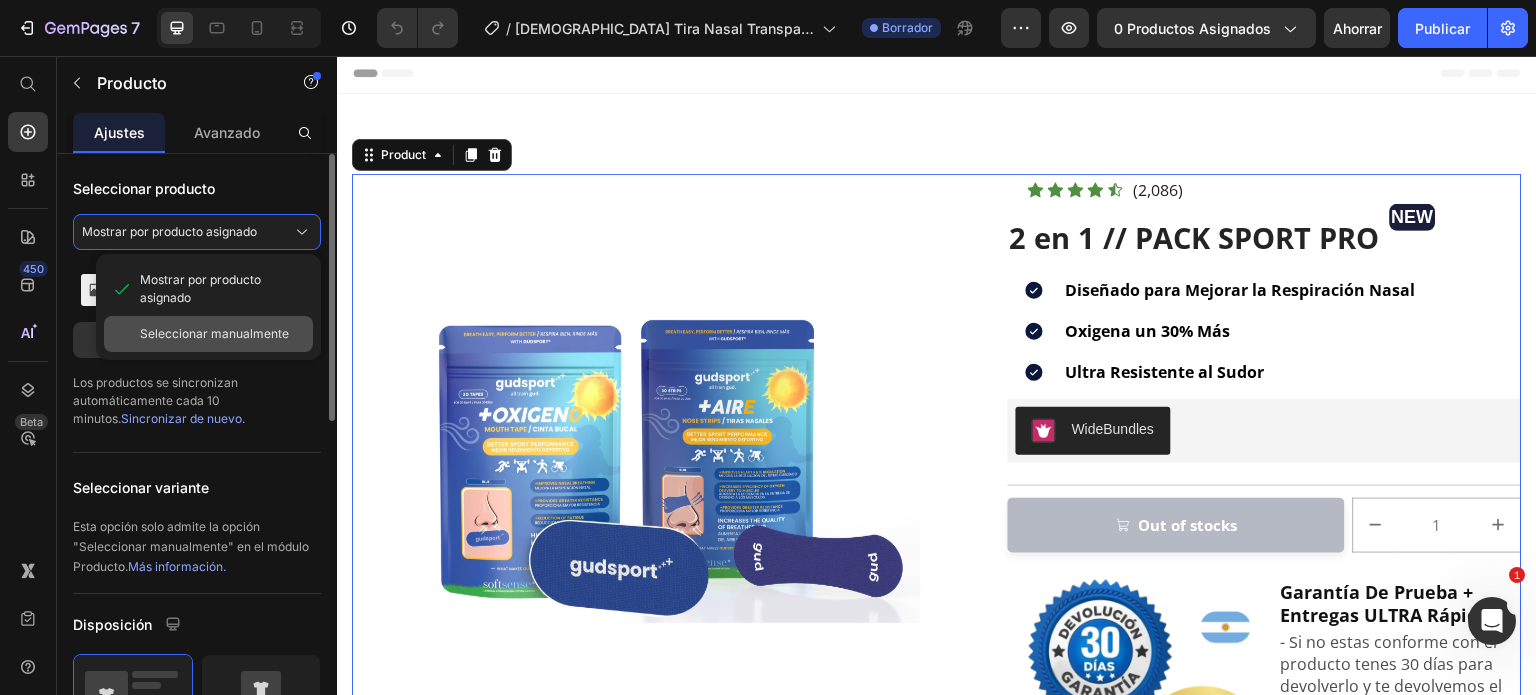 click on "Seleccionar manualmente" at bounding box center (214, 333) 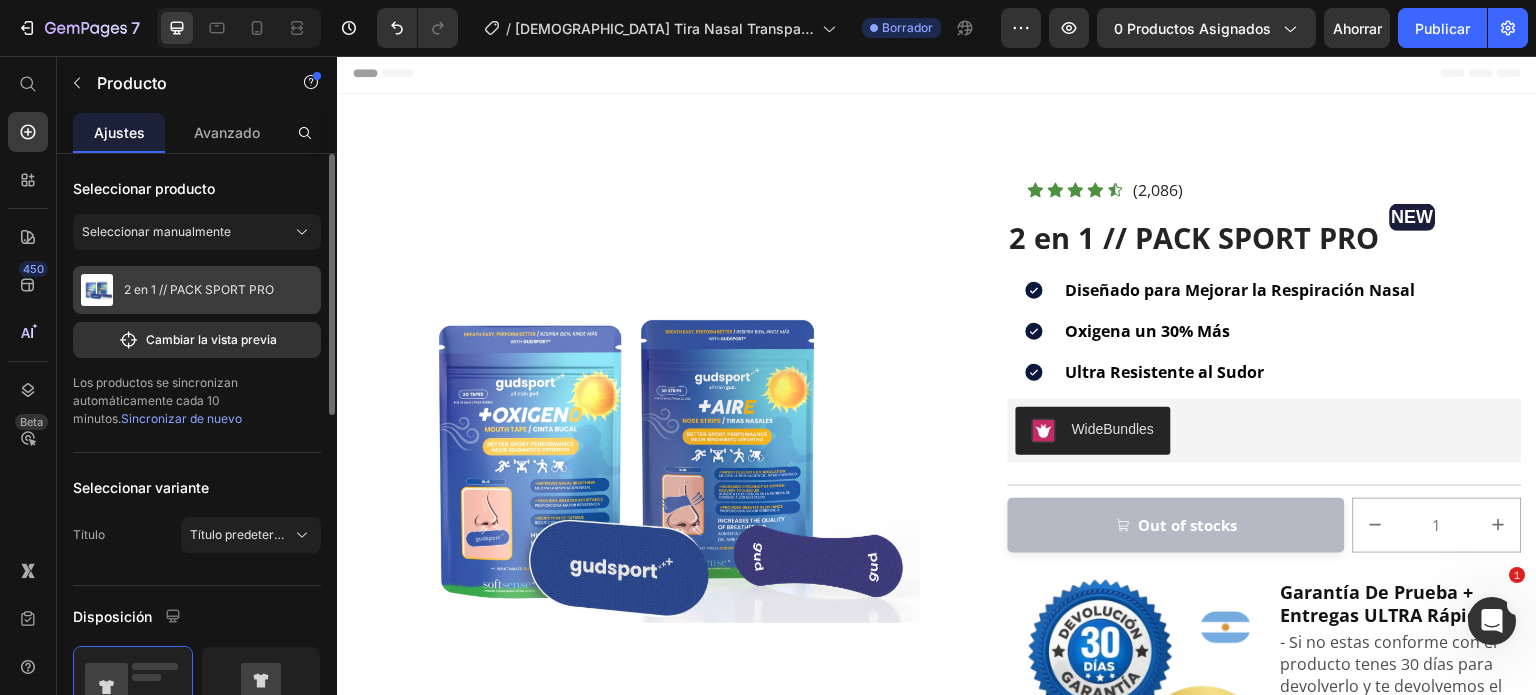click on "2 en 1 // PACK SPORT PRO" at bounding box center (197, 290) 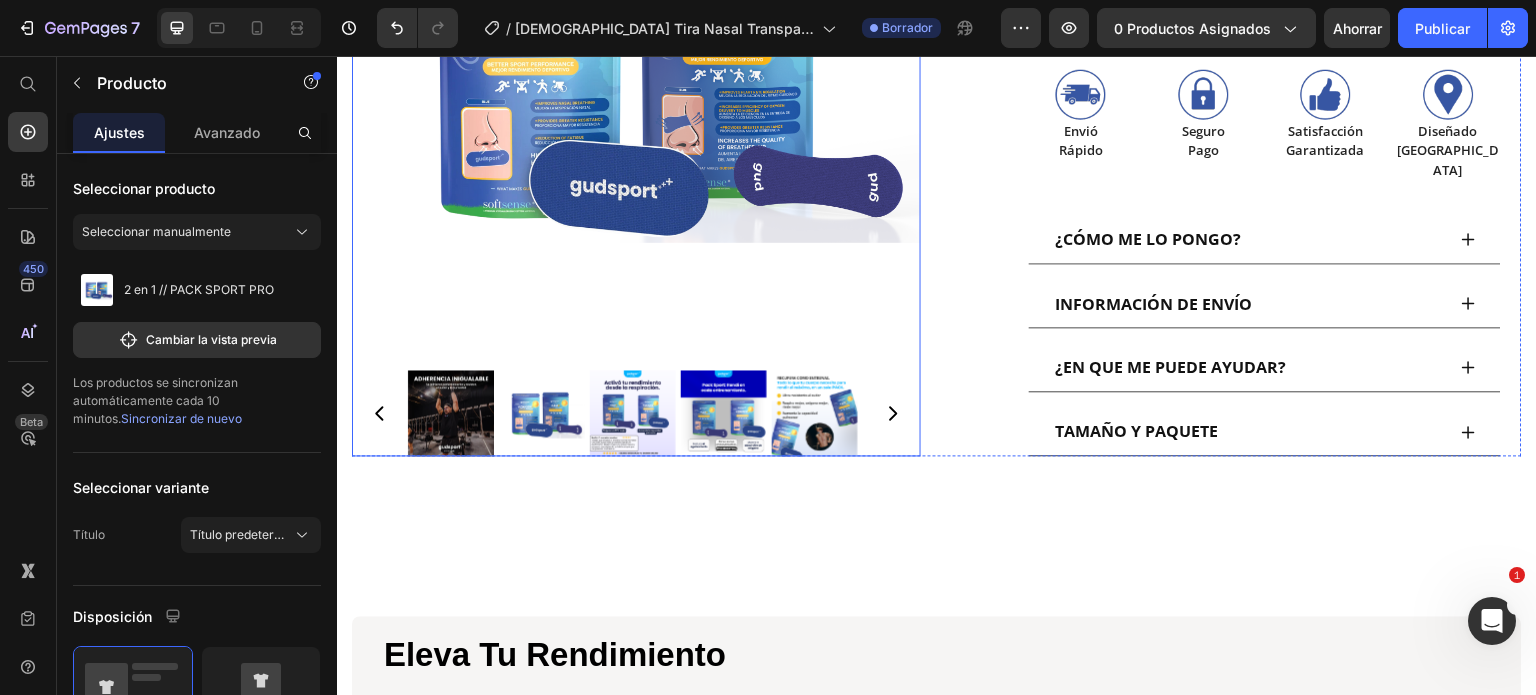 scroll, scrollTop: 1514, scrollLeft: 0, axis: vertical 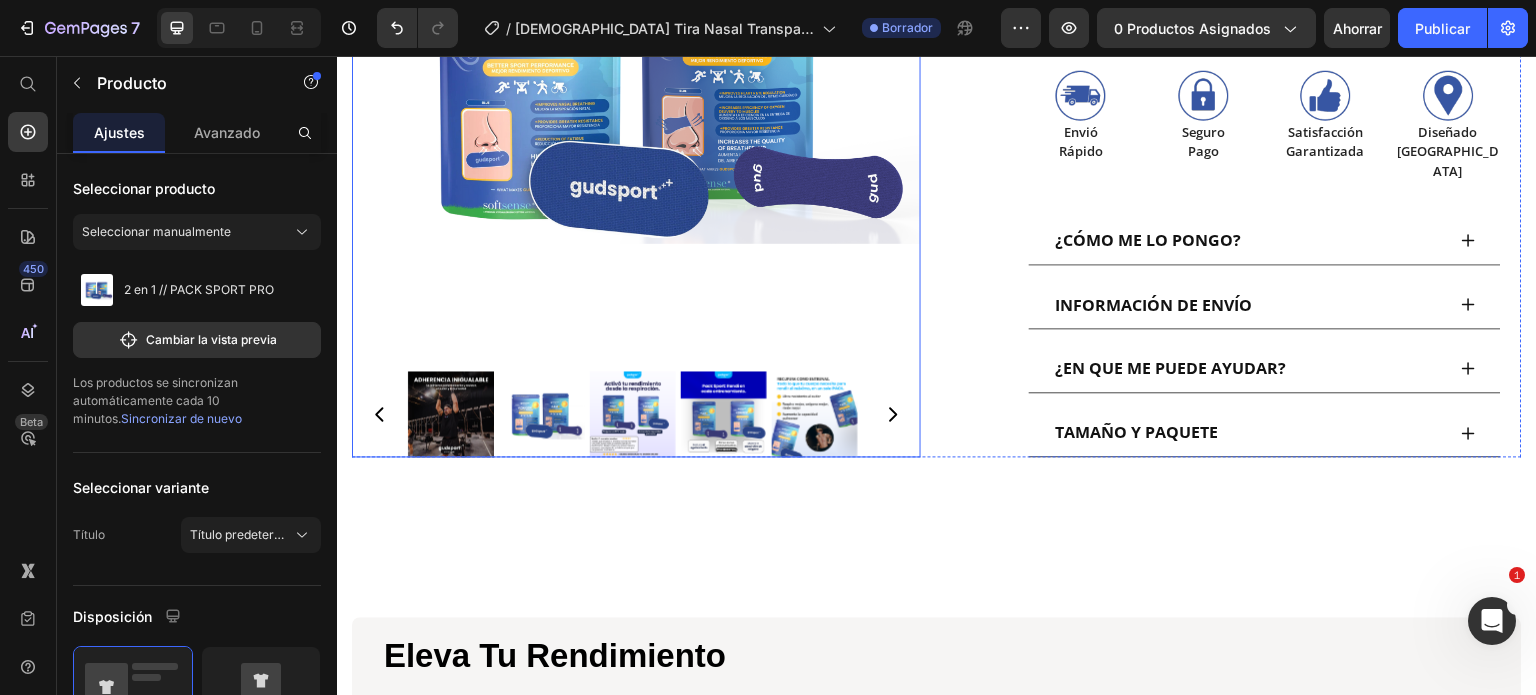 click at bounding box center [633, 414] 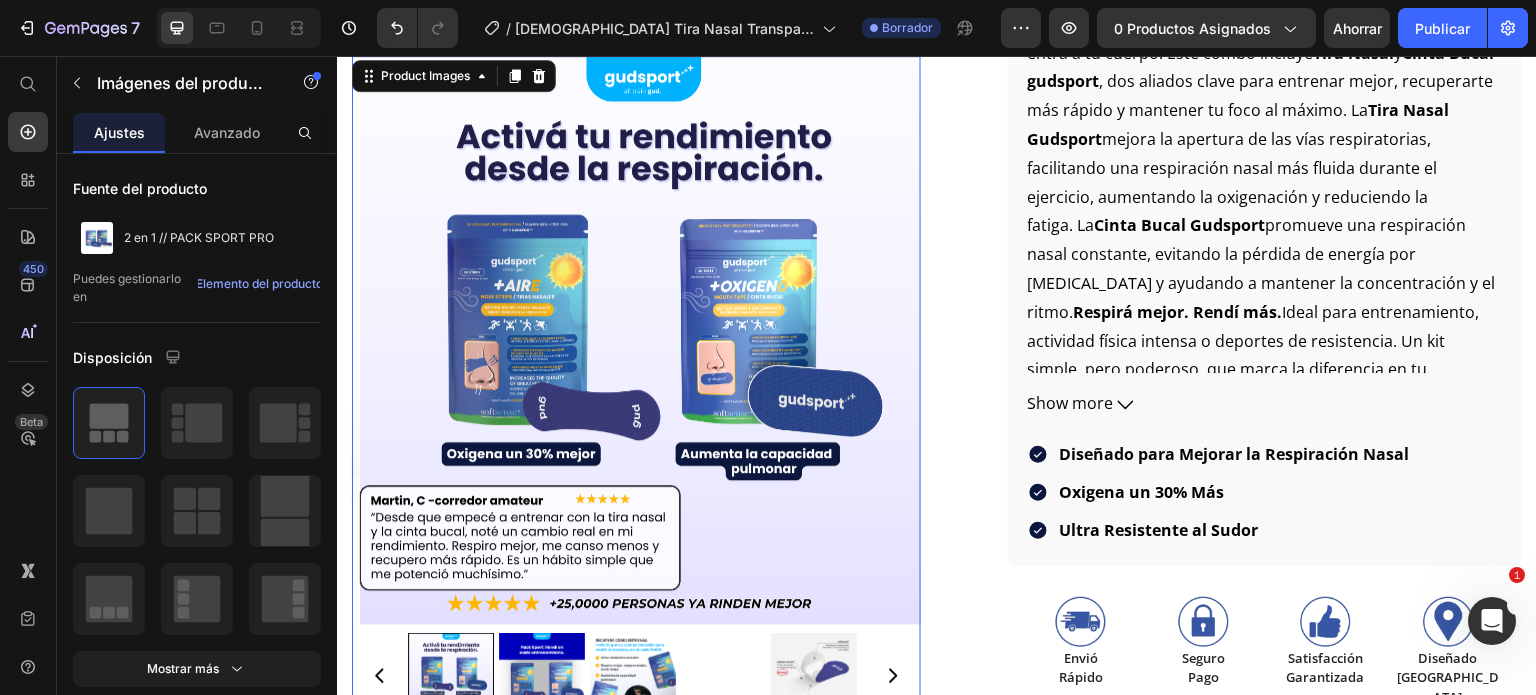 scroll, scrollTop: 986, scrollLeft: 0, axis: vertical 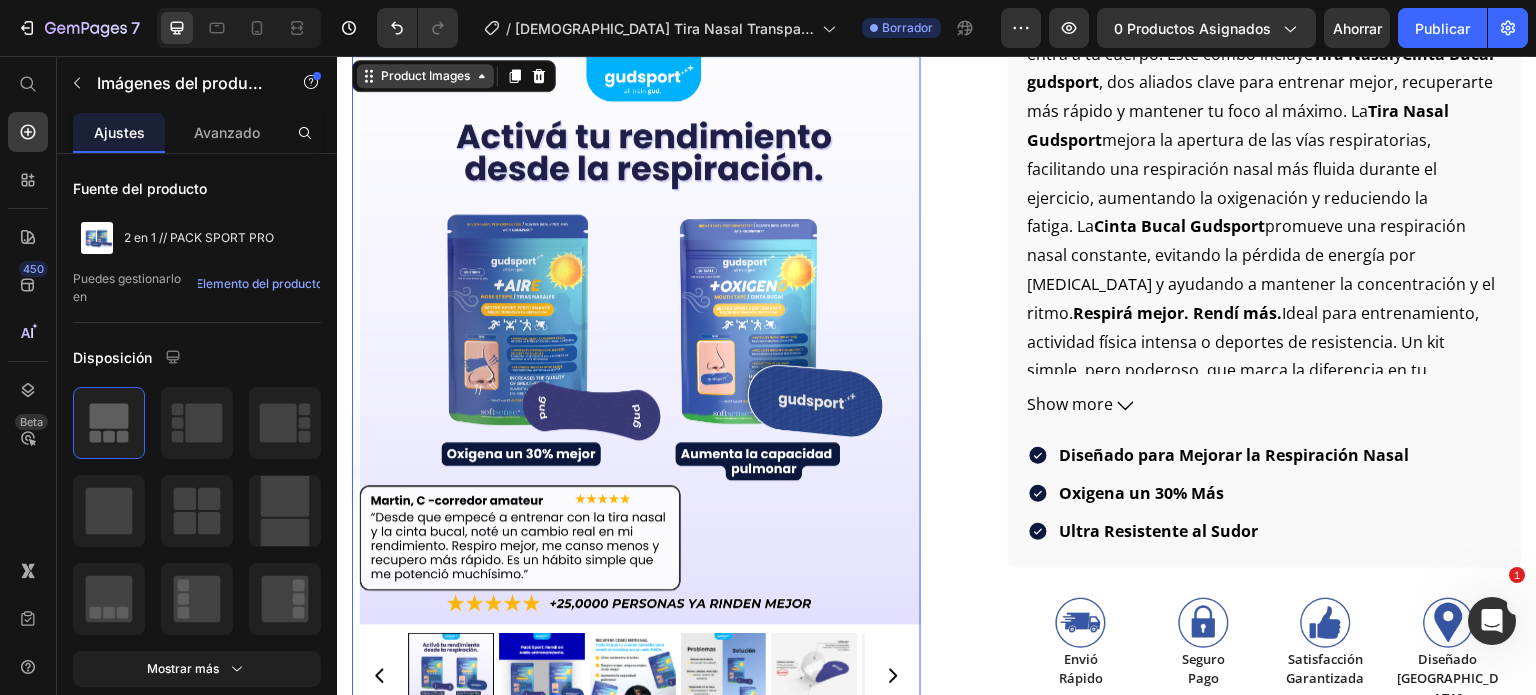 click on "Product Images" at bounding box center (425, 76) 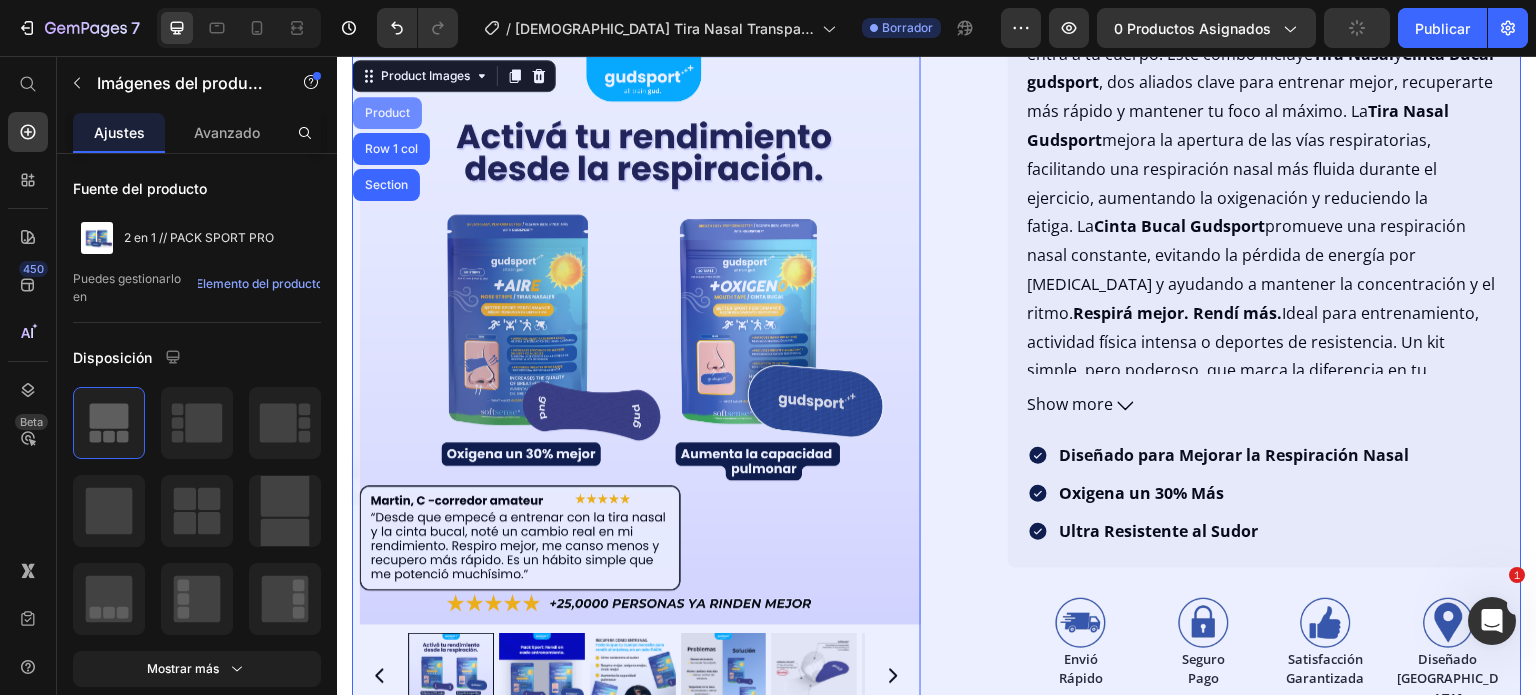 click on "Product" at bounding box center (387, 113) 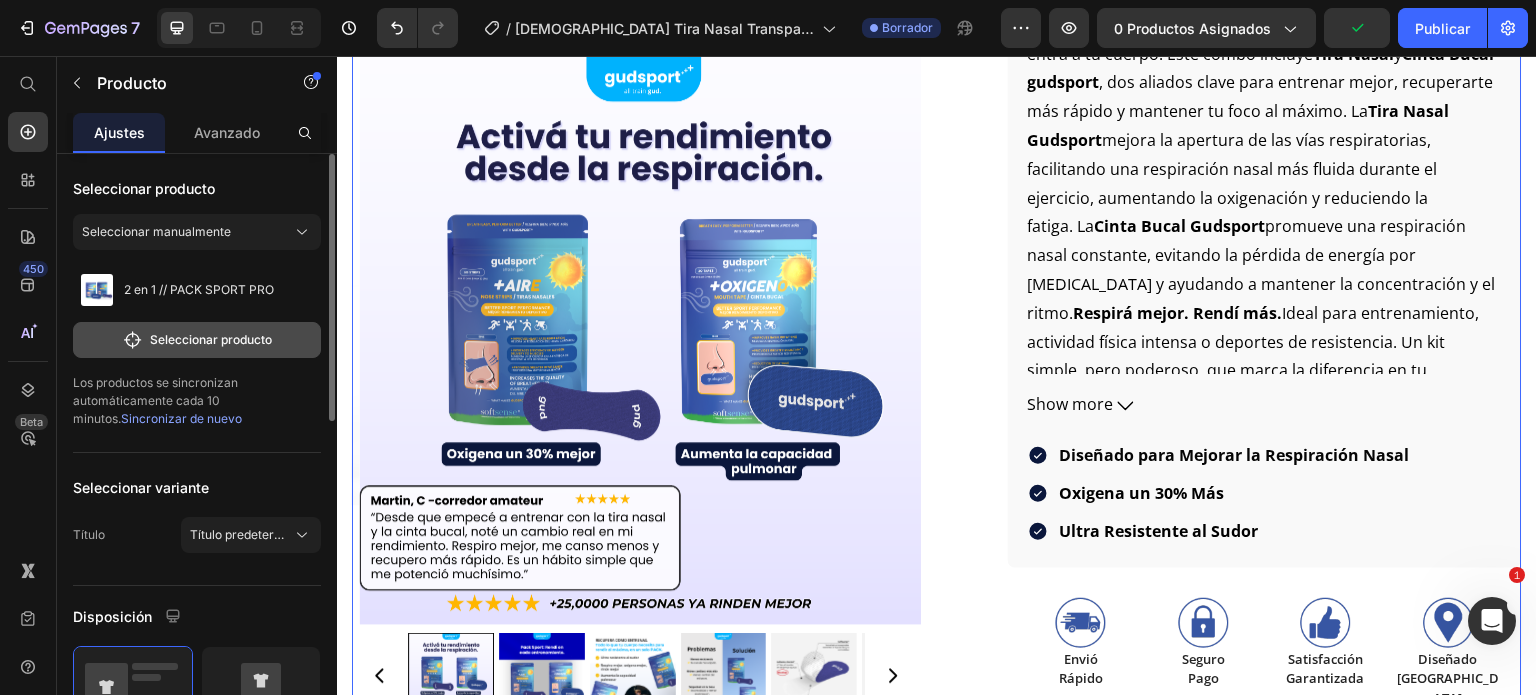 click on "Seleccionar producto" at bounding box center [211, 339] 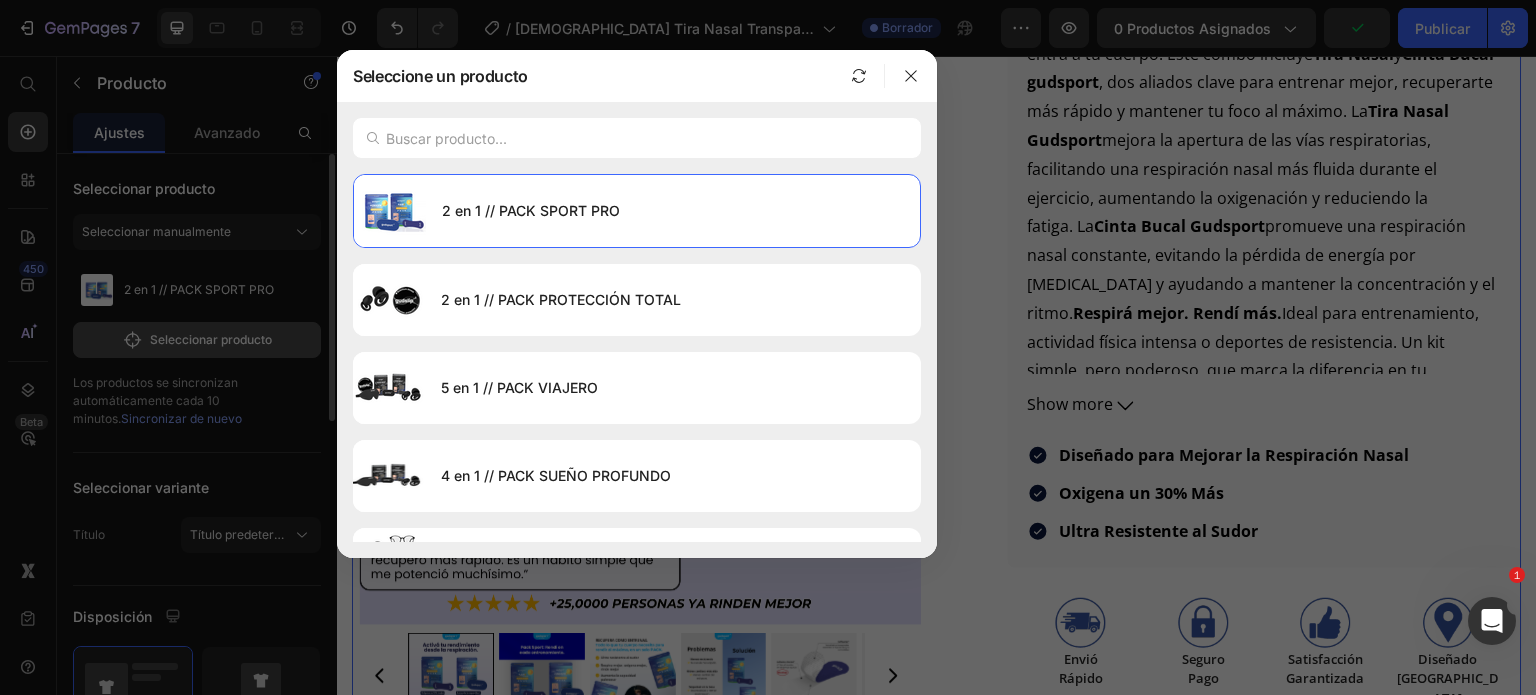 click at bounding box center (768, 347) 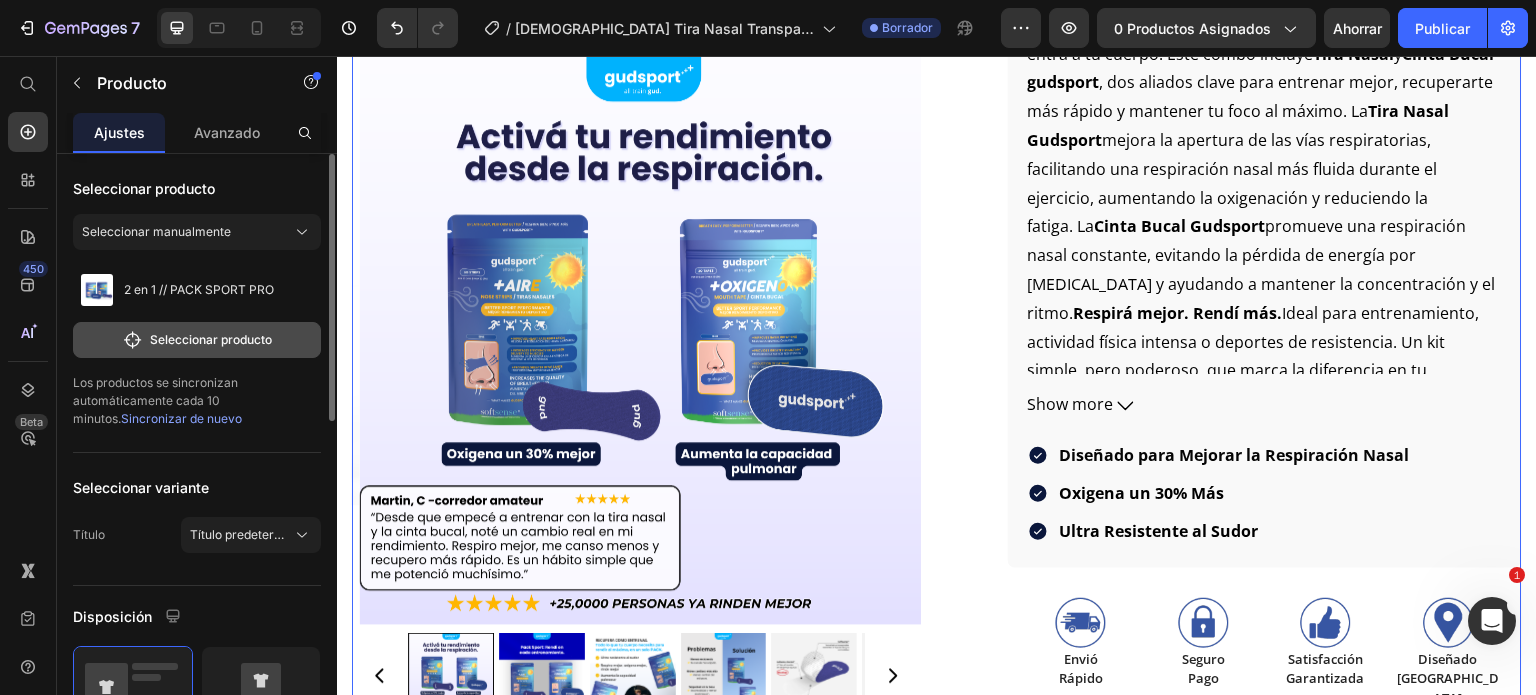 click on "Seleccionar producto" at bounding box center [211, 339] 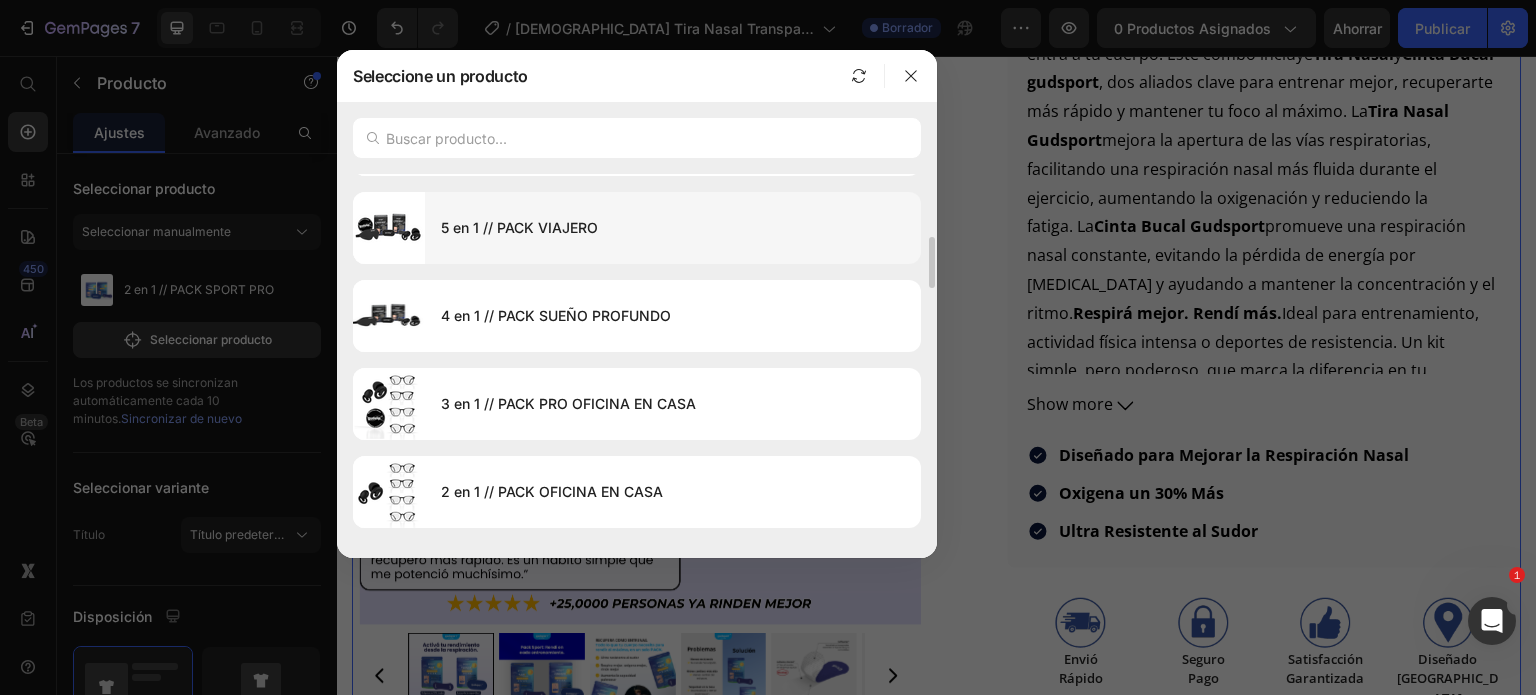 scroll, scrollTop: 145, scrollLeft: 0, axis: vertical 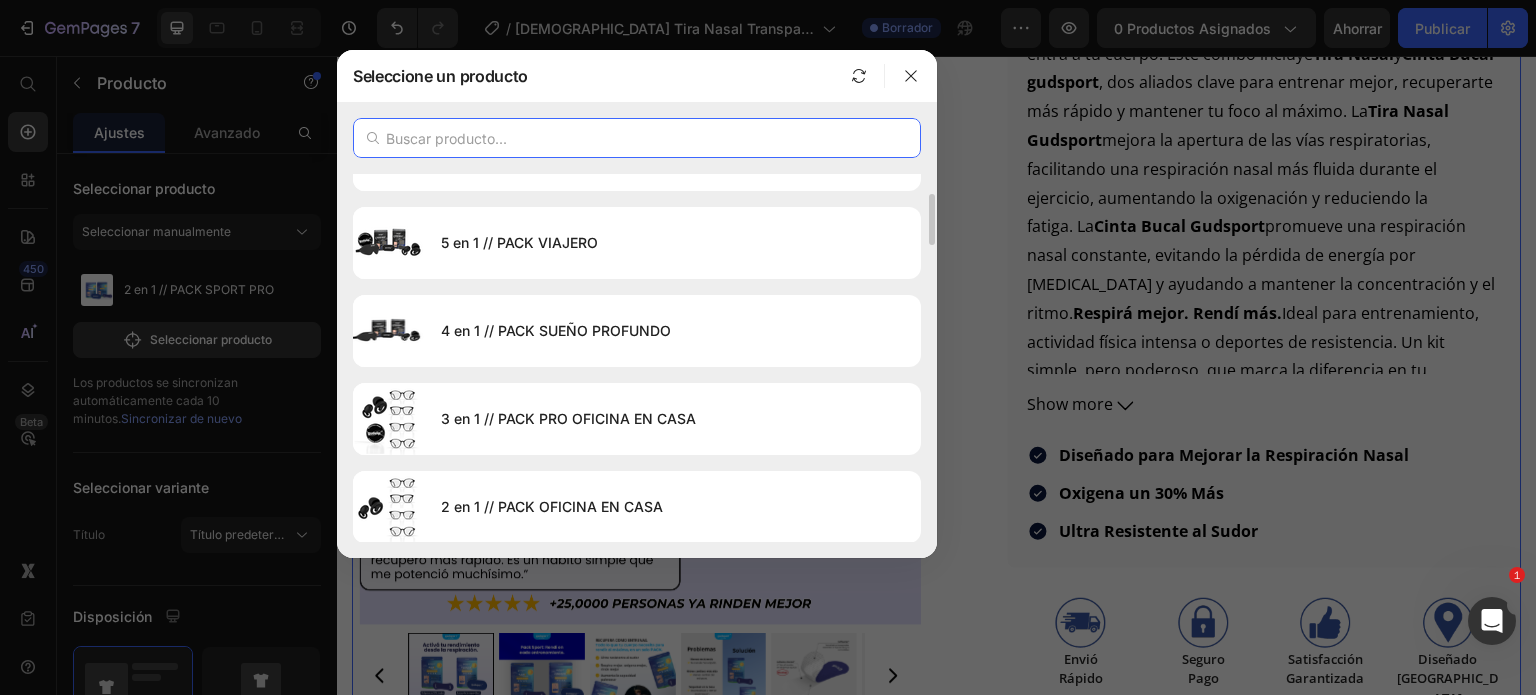 click at bounding box center (637, 138) 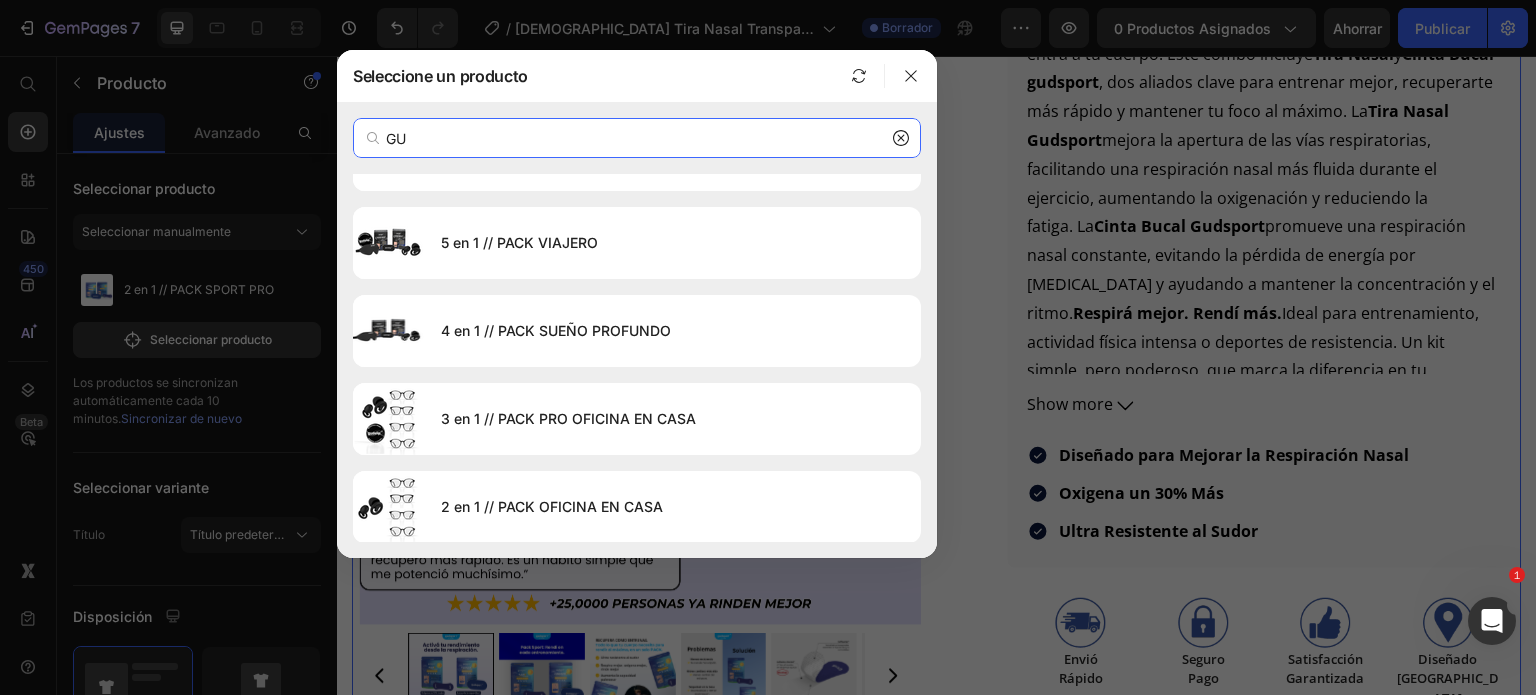 type on "G" 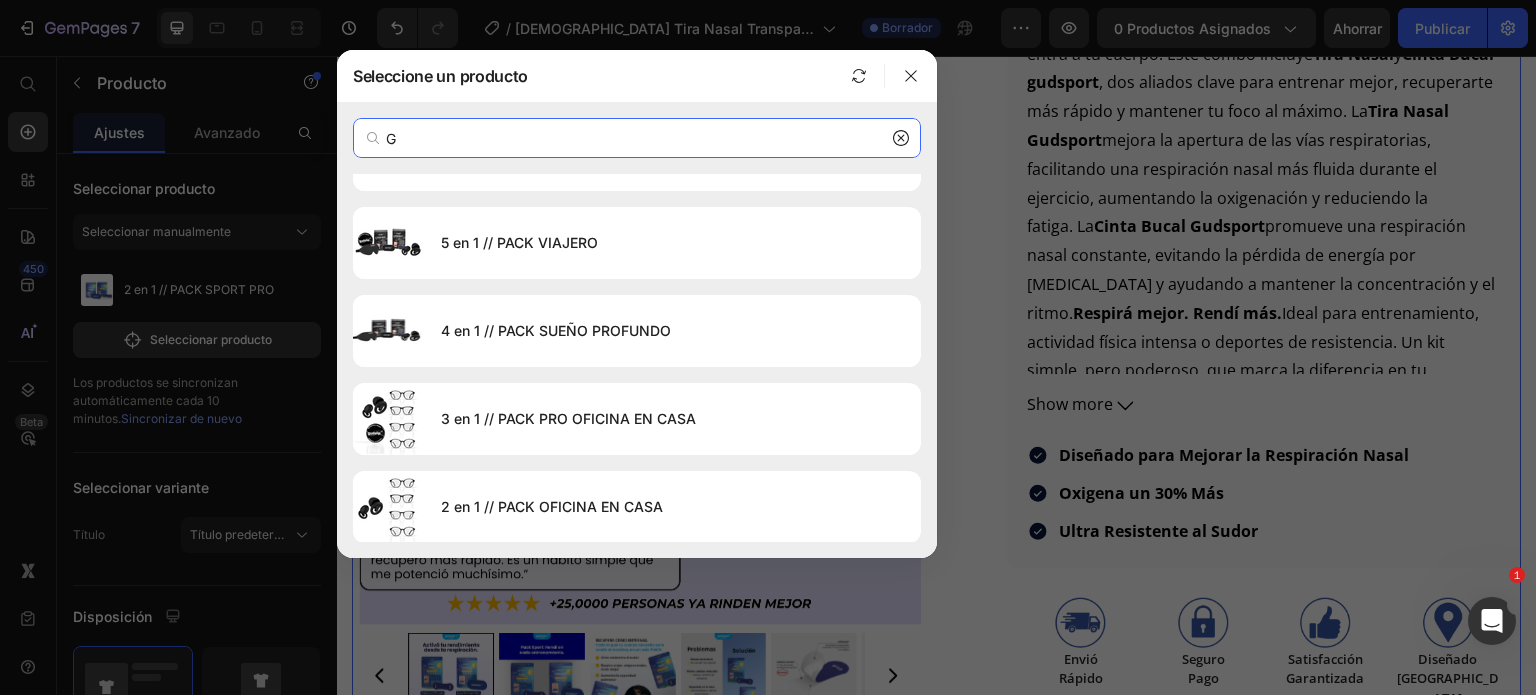 type 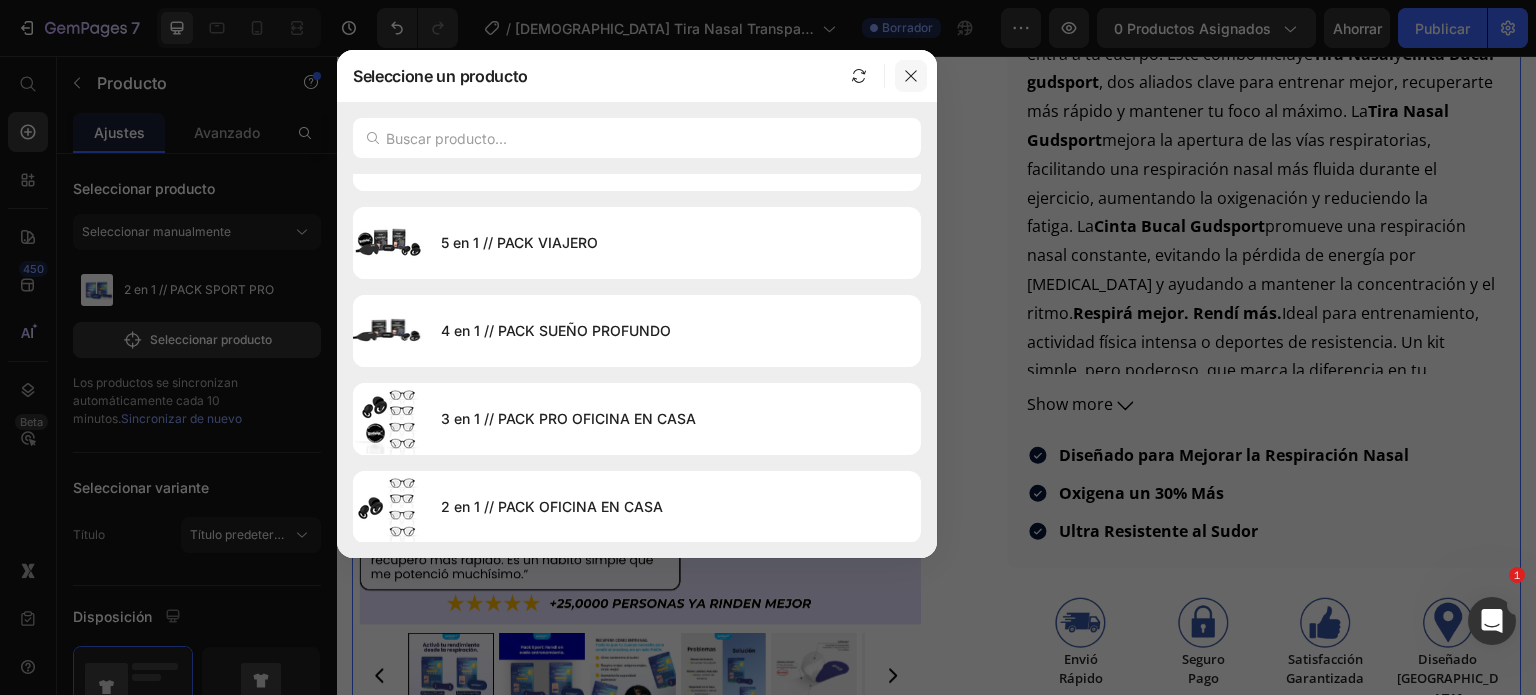 click 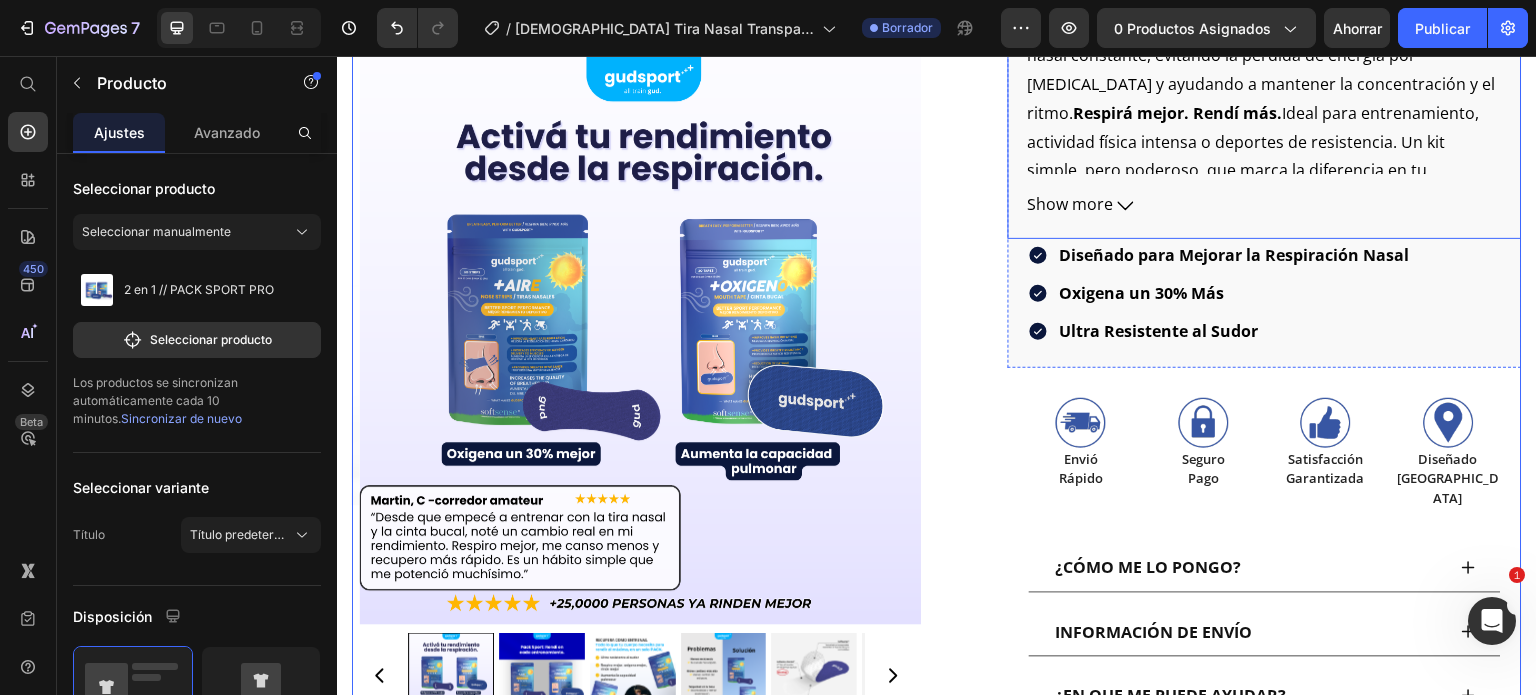 scroll, scrollTop: 1136, scrollLeft: 0, axis: vertical 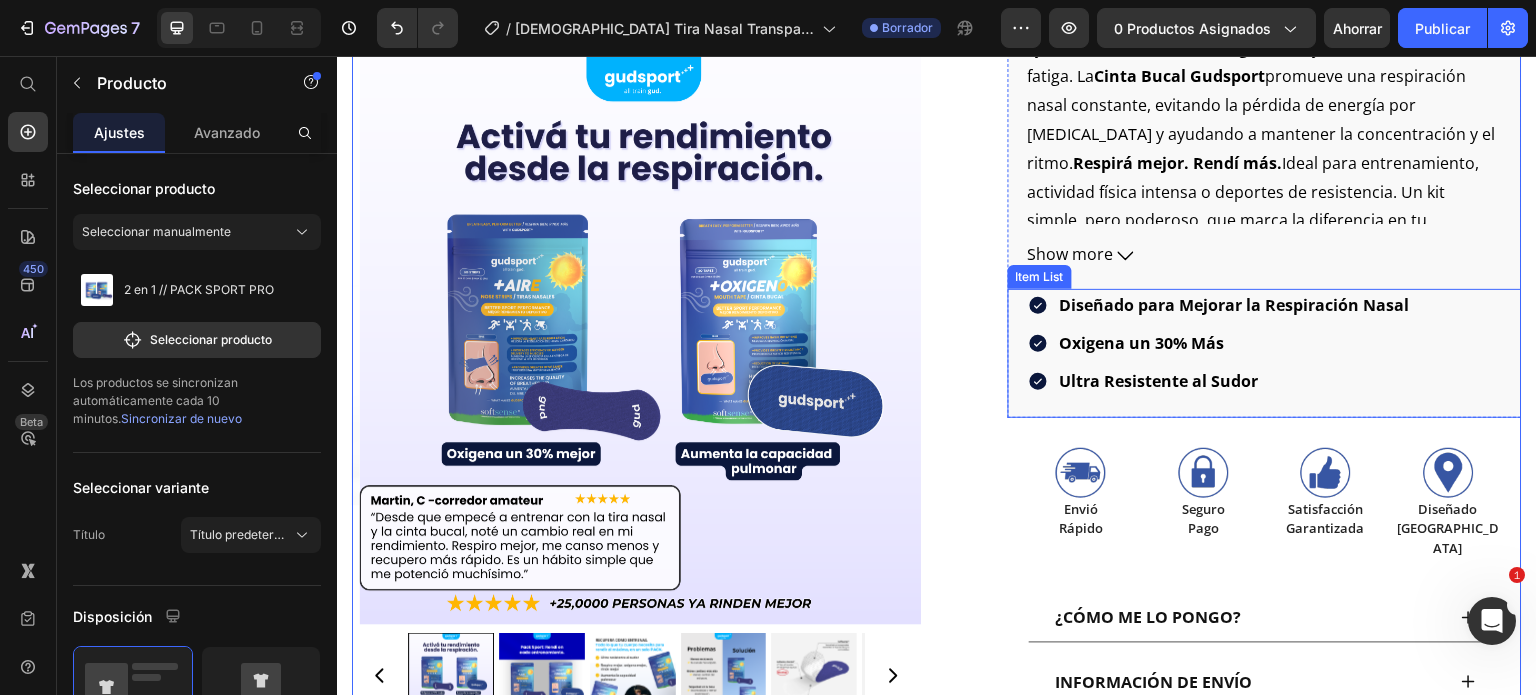click on "Diseñado para Mejorar la Respiración Nasal" at bounding box center [1235, 305] 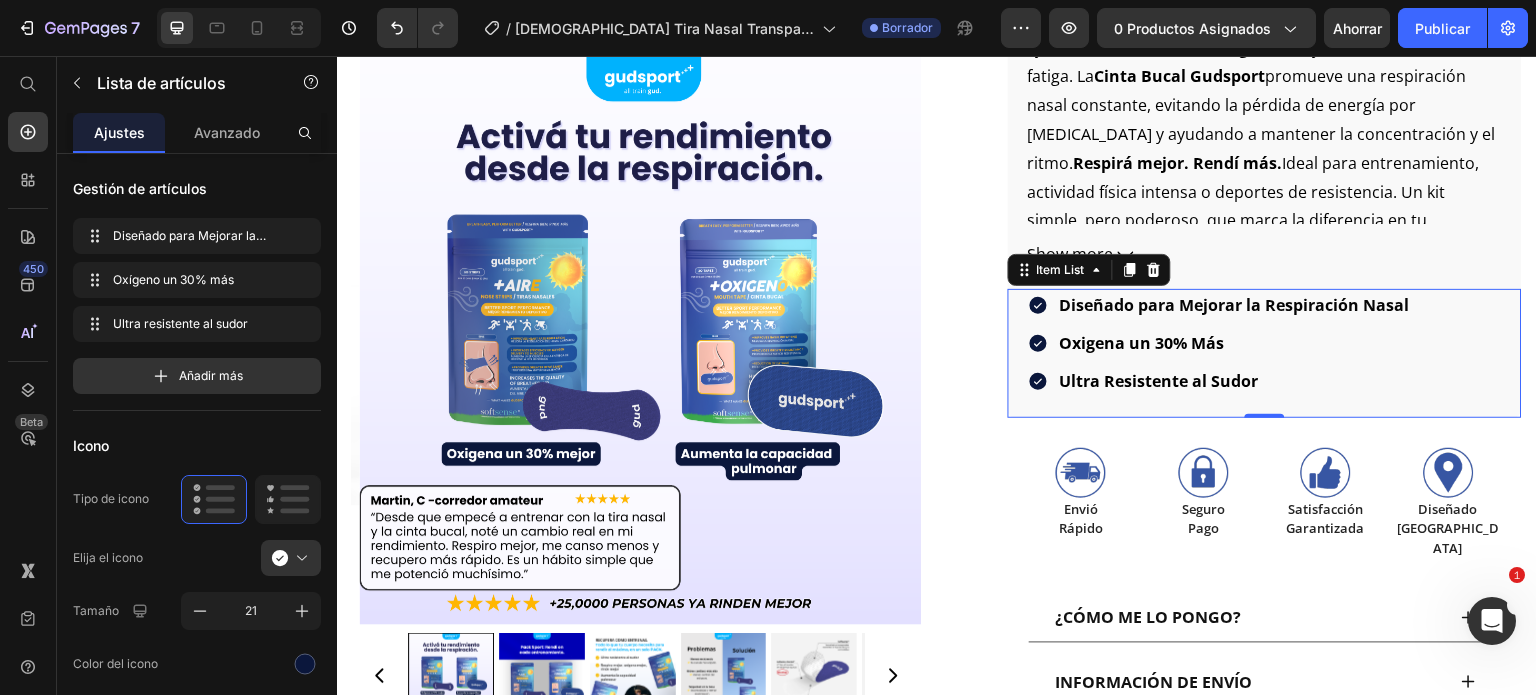 click on "Diseñado para Mejorar la Respiración Nasal" at bounding box center (1235, 305) 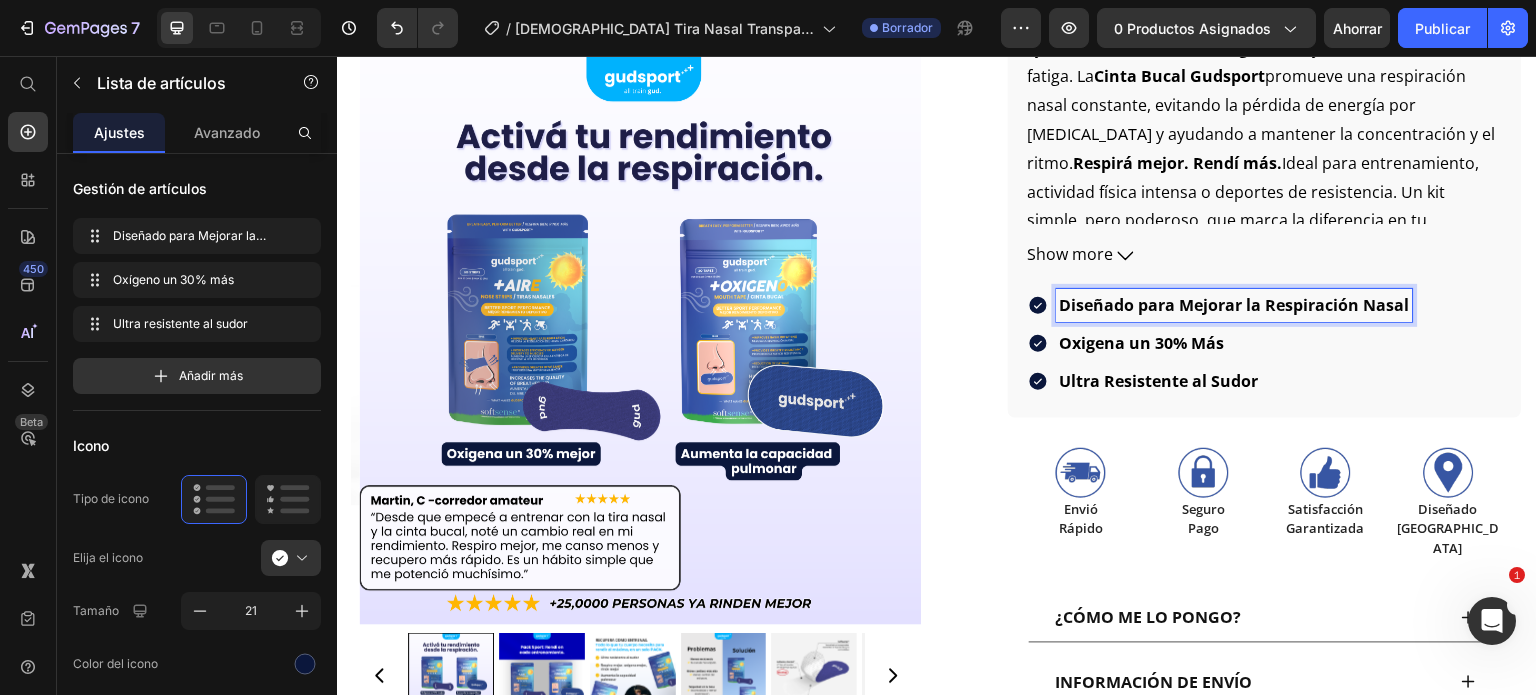 click on "Diseñado para Mejorar la Respiración Nasal" at bounding box center (1235, 305) 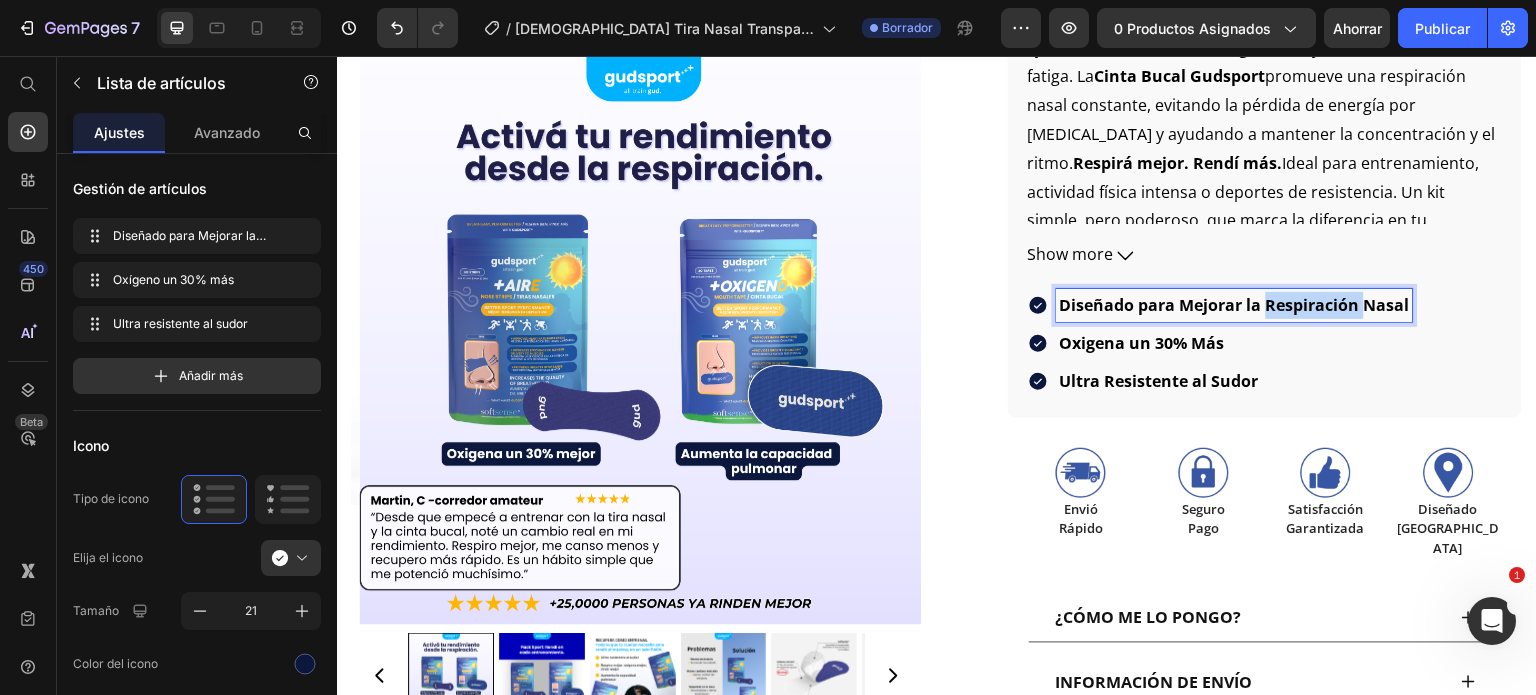 click on "Diseñado para Mejorar la Respiración Nasal" at bounding box center (1235, 305) 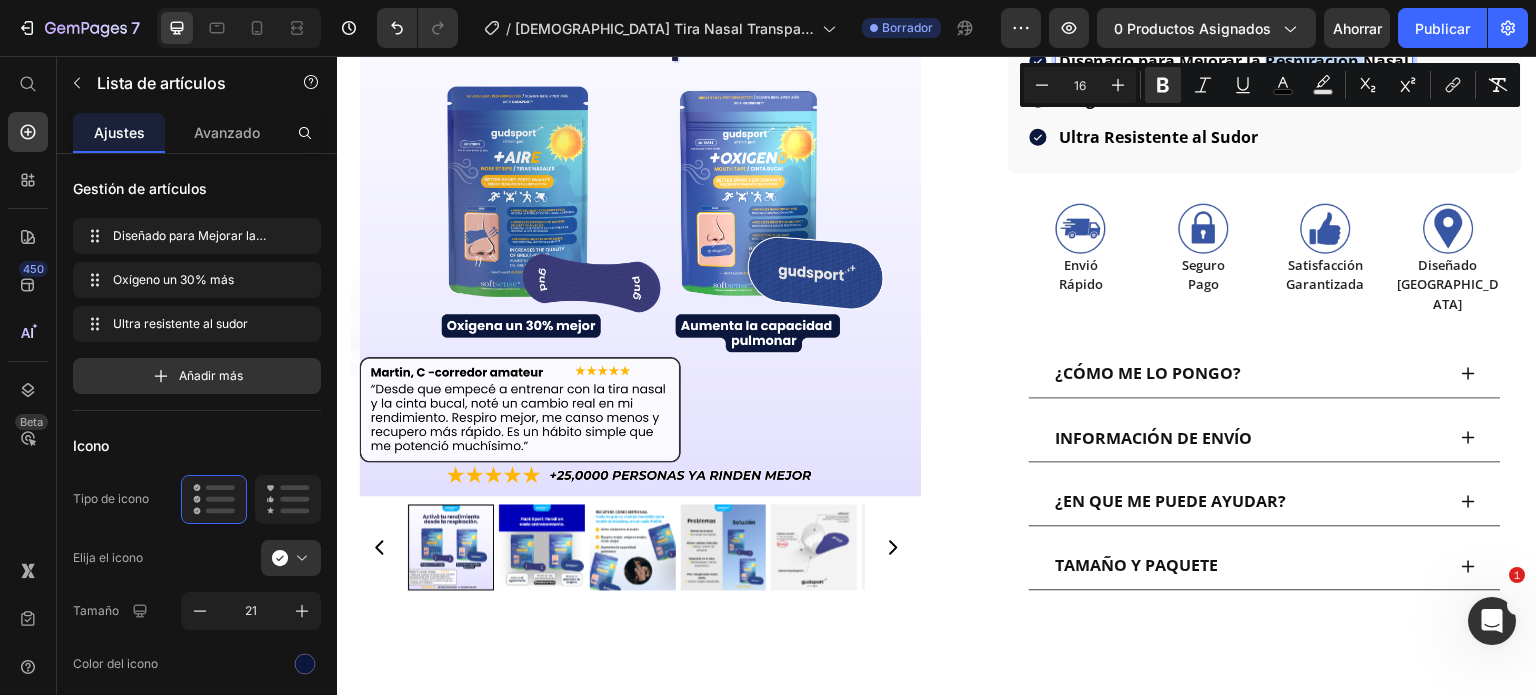 scroll, scrollTop: 1380, scrollLeft: 0, axis: vertical 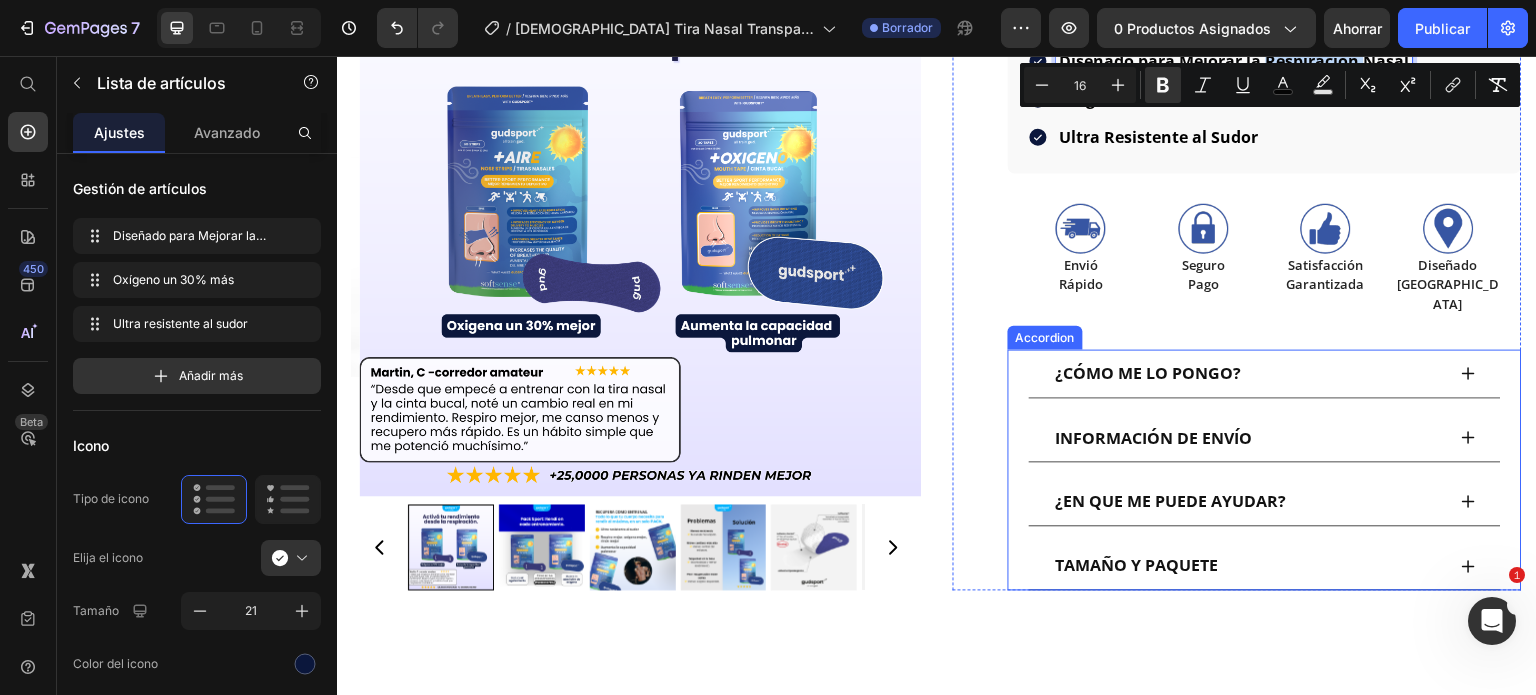 click on "¿CÓMO ME LO PONGO?" at bounding box center (1249, 373) 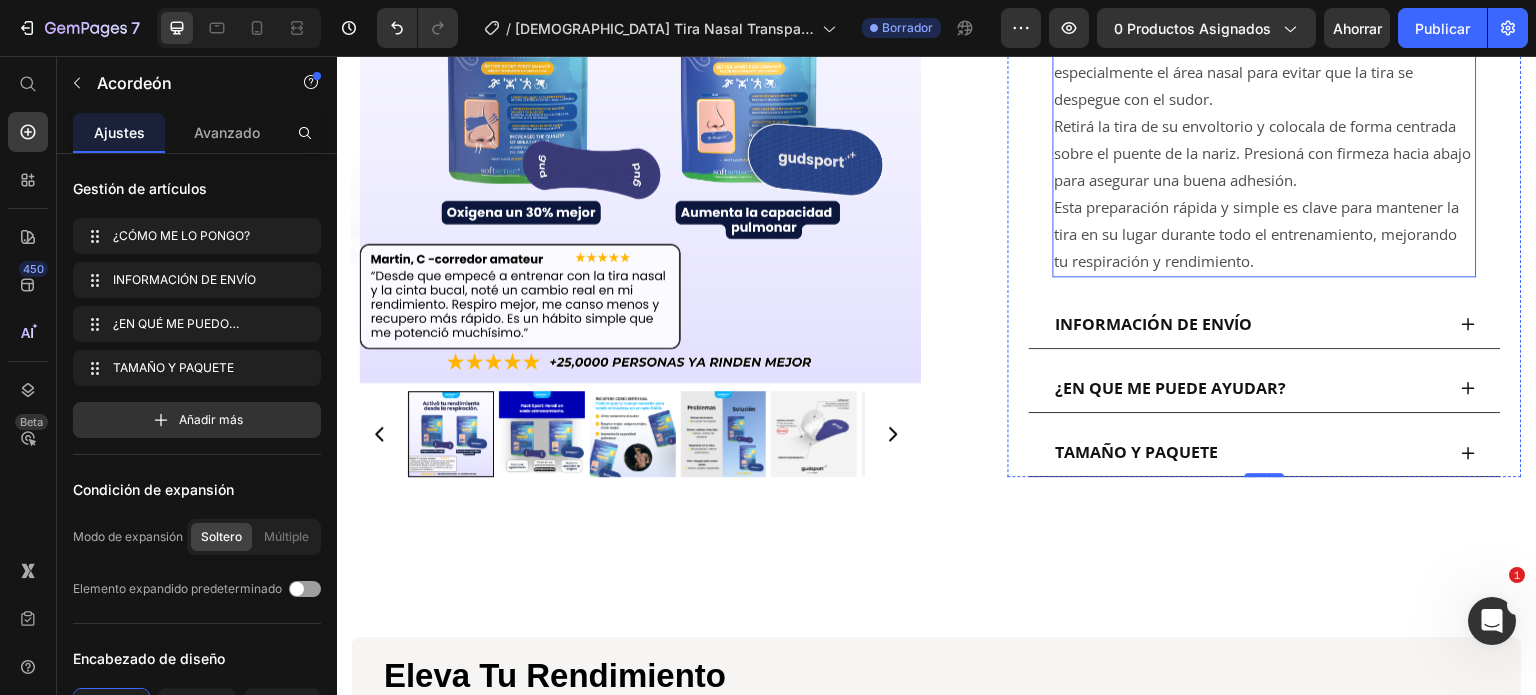 scroll, scrollTop: 1792, scrollLeft: 0, axis: vertical 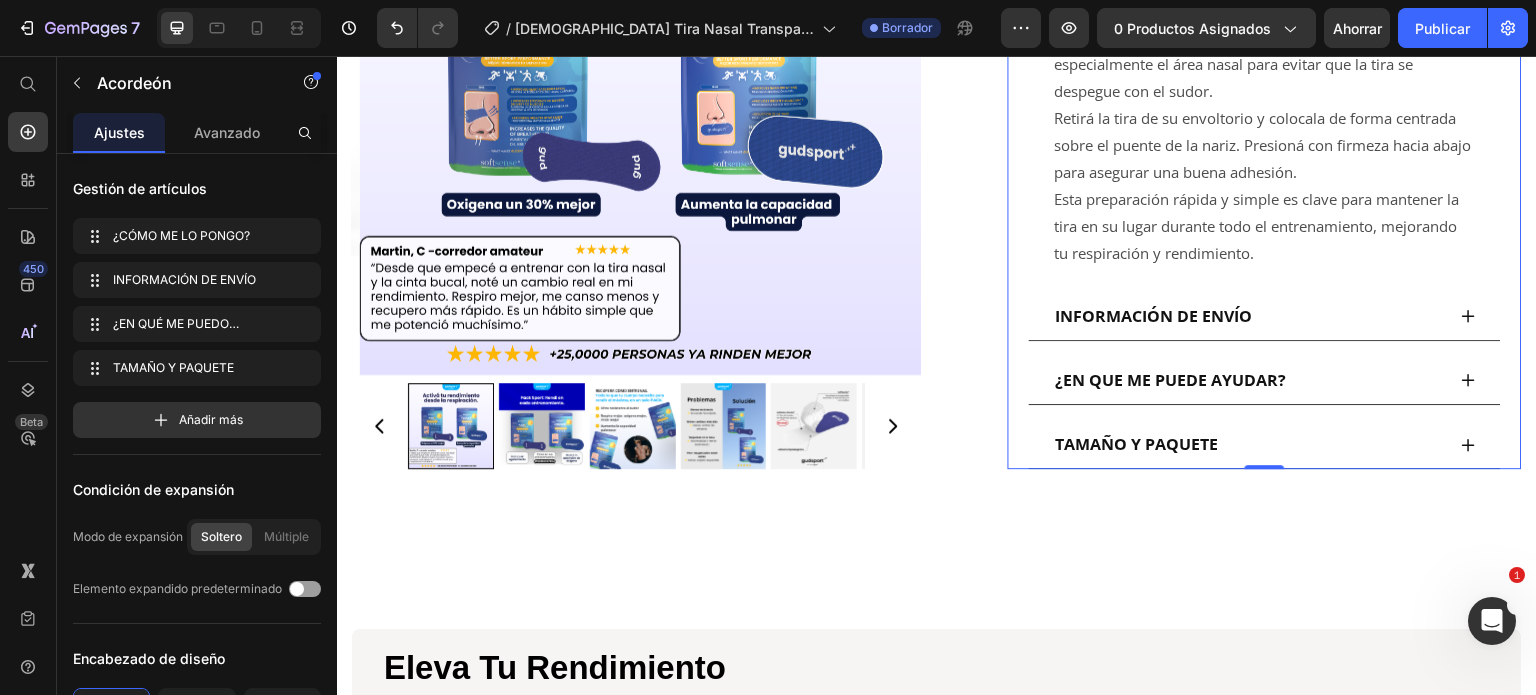 click on "INFORMACIÓN DE ENVÍO" at bounding box center (1249, 316) 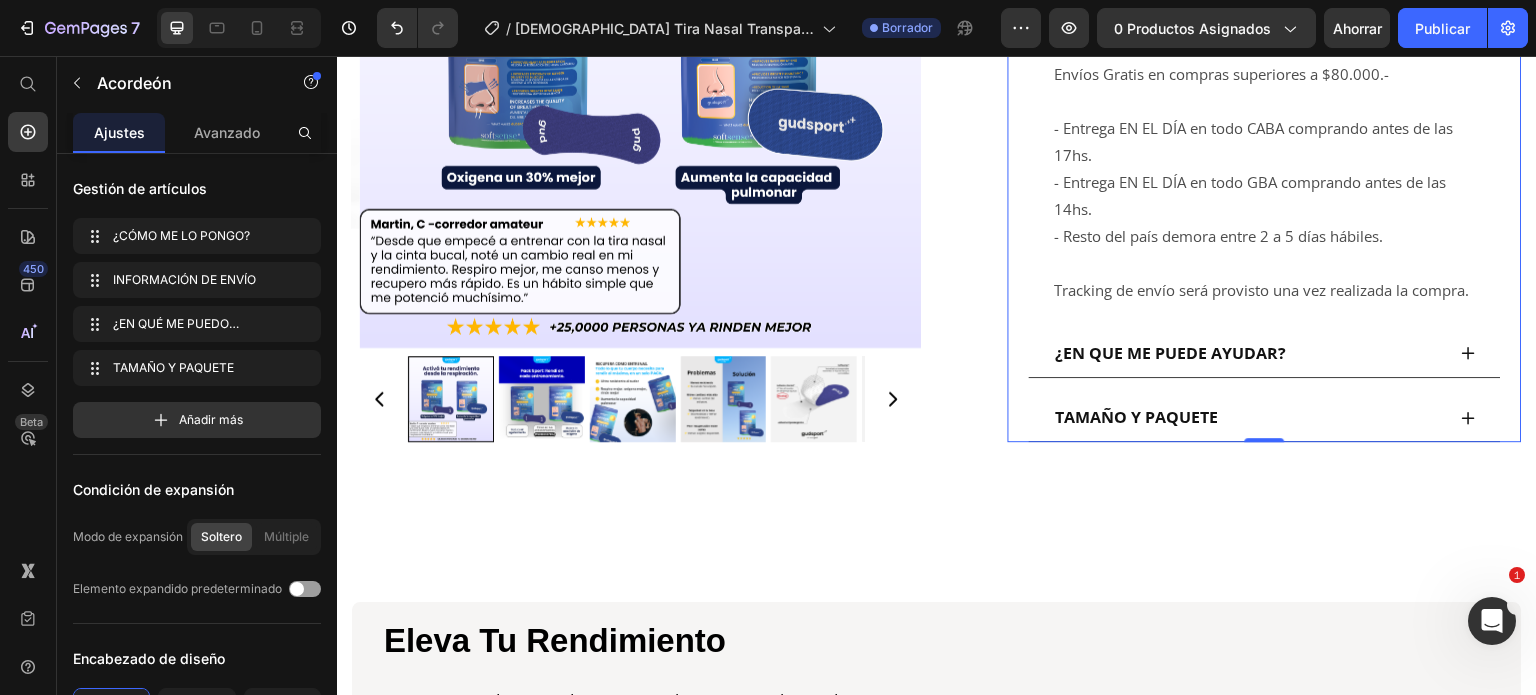 click on "¿EN QUE ME PUEDE AYUDAR?" at bounding box center (1265, 354) 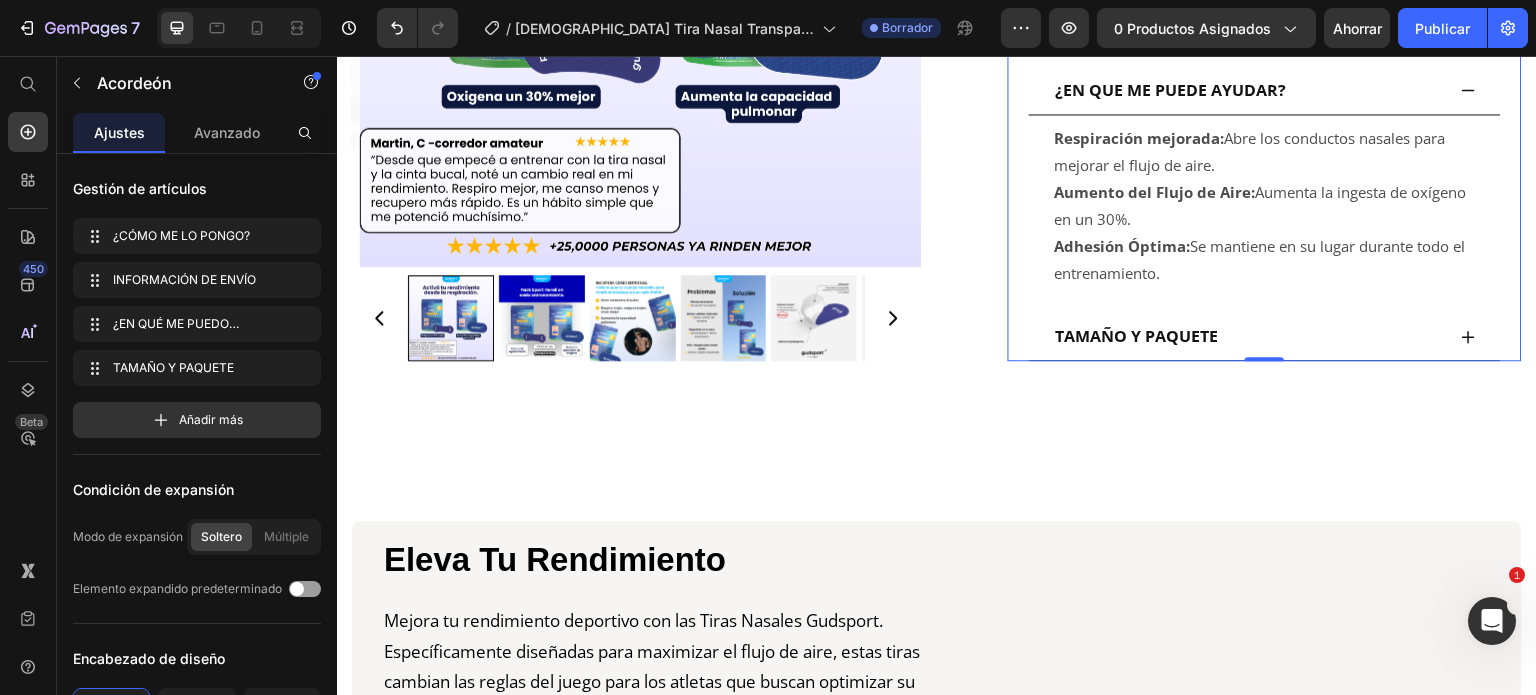scroll, scrollTop: 1718, scrollLeft: 0, axis: vertical 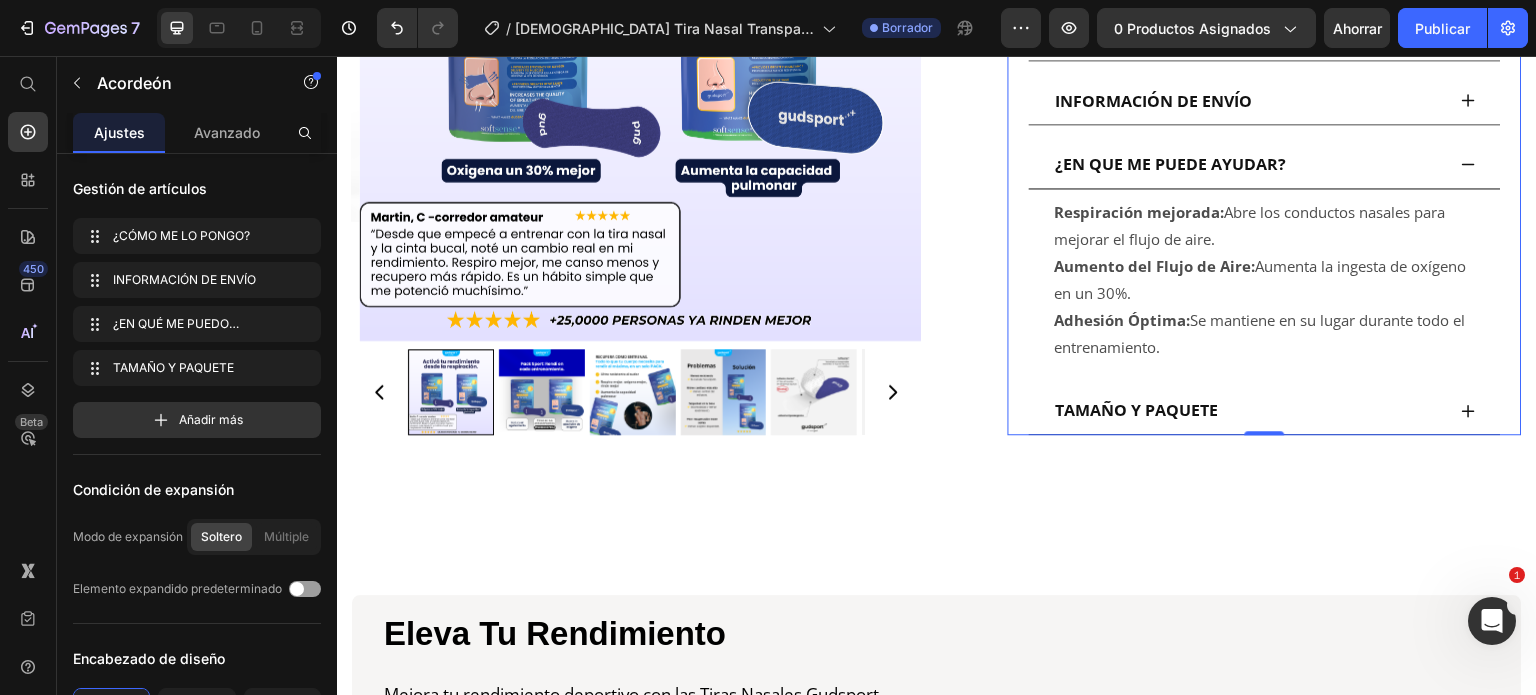 click on "TAMAÑO Y PAQUETE" at bounding box center [1249, 410] 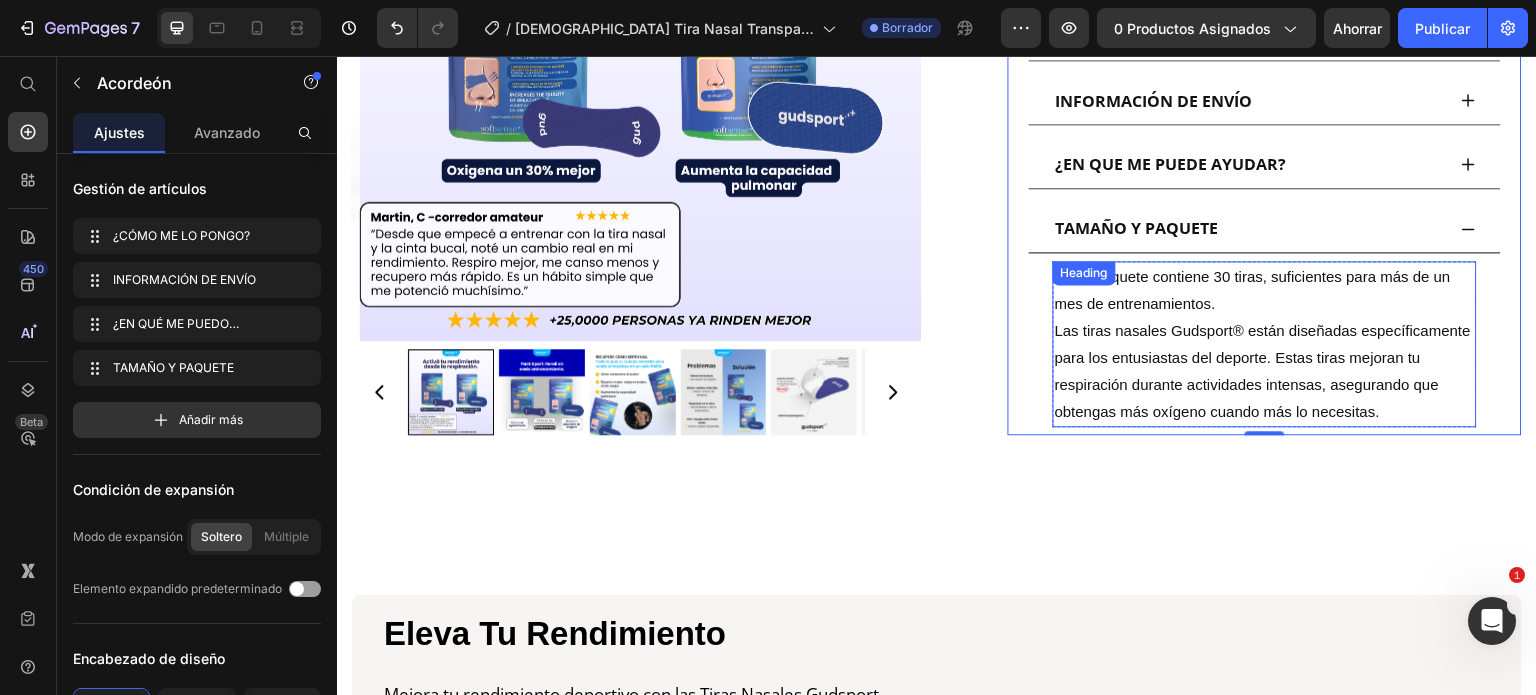 click on "Cada paquete contiene 30 tiras, suficientes para más de un mes de entrenamientos. Las tiras nasales Gudsport® están diseñadas específicamente para los entusiastas del deporte. Estas tiras mejoran tu respiración durante actividades intensas, asegurando que obtengas más oxígeno cuando más lo necesitas." at bounding box center (1265, 344) 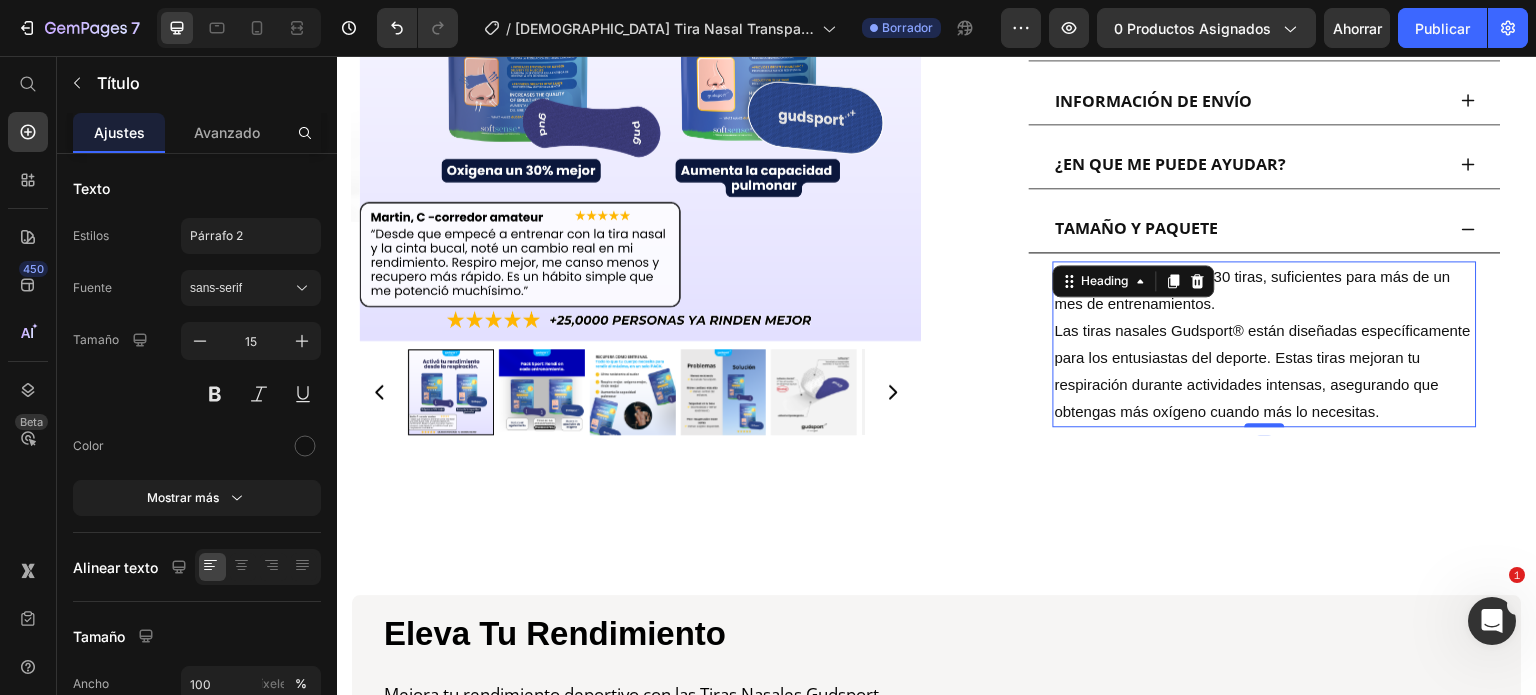 click on "Cada paquete contiene 30 tiras, suficientes para más de un mes de entrenamientos. Las tiras nasales Gudsport® están diseñadas específicamente para los entusiastas del deporte. Estas tiras mejoran tu respiración durante actividades intensas, asegurando que obtengas más oxígeno cuando más lo necesitas." at bounding box center (1265, 344) 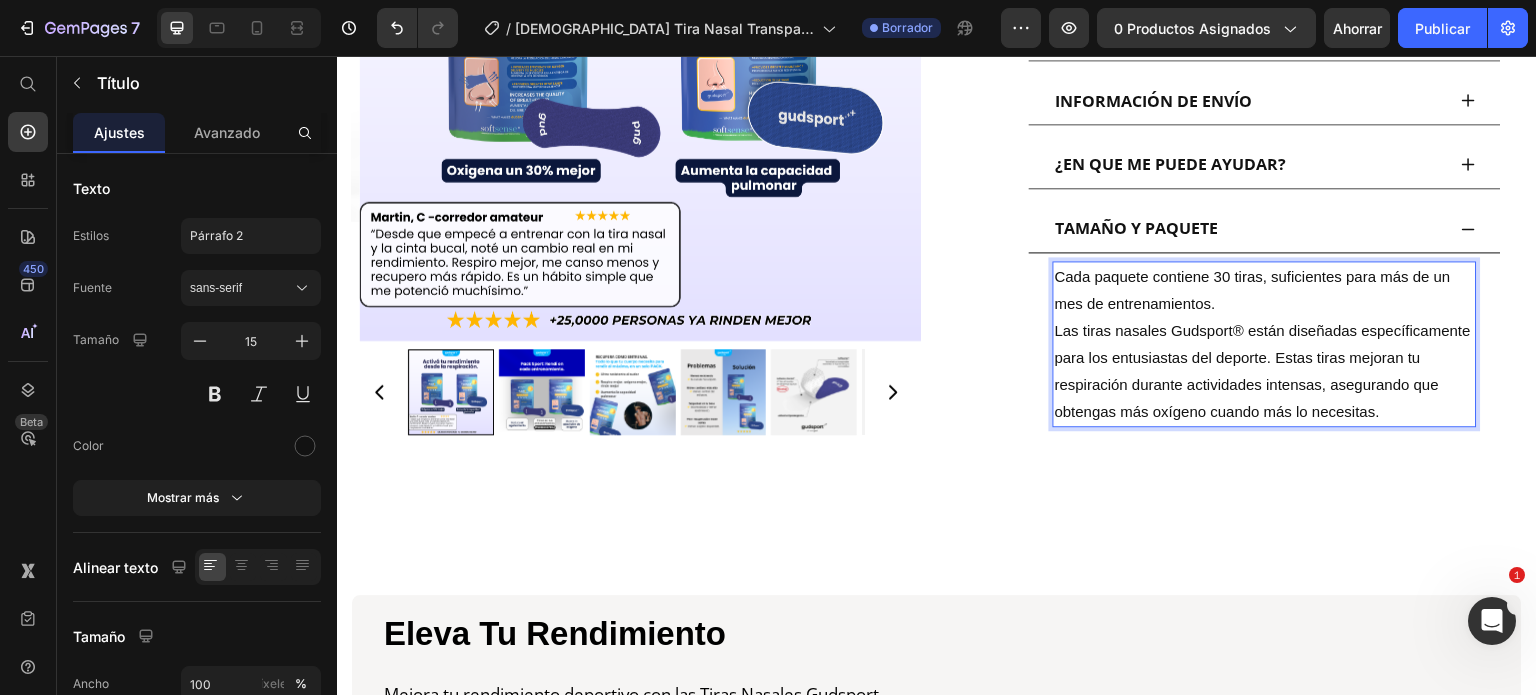 click on "Las tiras nasales Gudsport® están diseñadas específicamente para los entusiastas del deporte. Estas tiras mejoran tu respiración durante actividades intensas, asegurando que obtengas más oxígeno cuando más lo necesitas." at bounding box center [1263, 371] 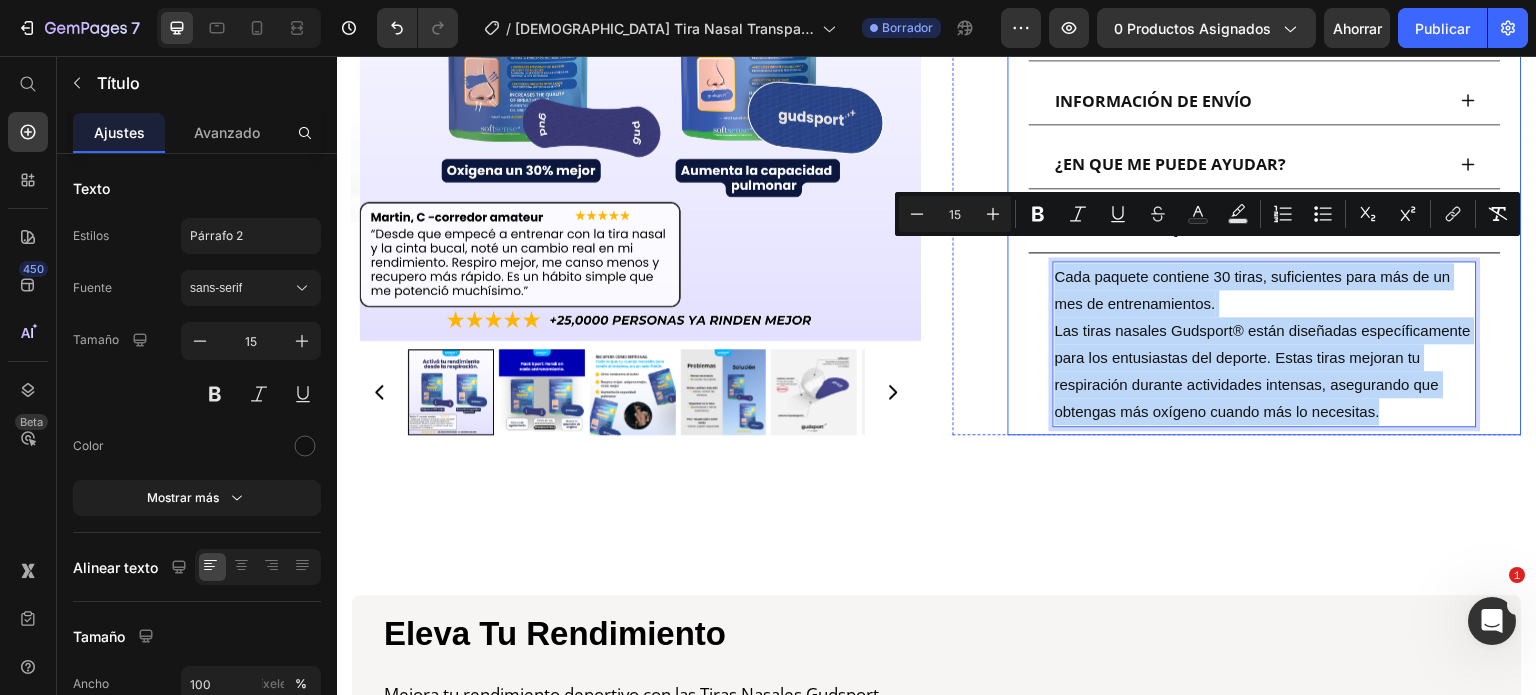 drag, startPoint x: 1164, startPoint y: 417, endPoint x: 1035, endPoint y: 256, distance: 206.3056 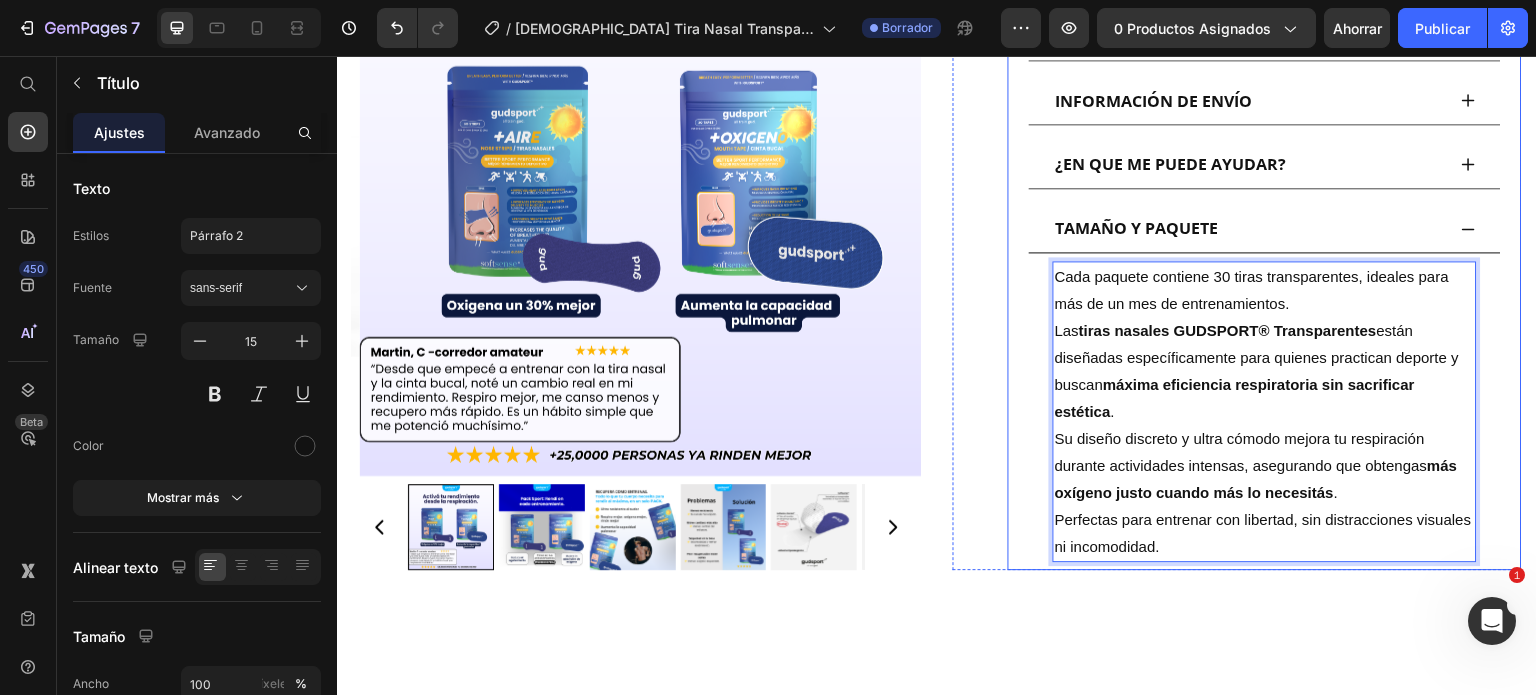 click on "TAMAÑO Y PAQUETE" at bounding box center [1265, 229] 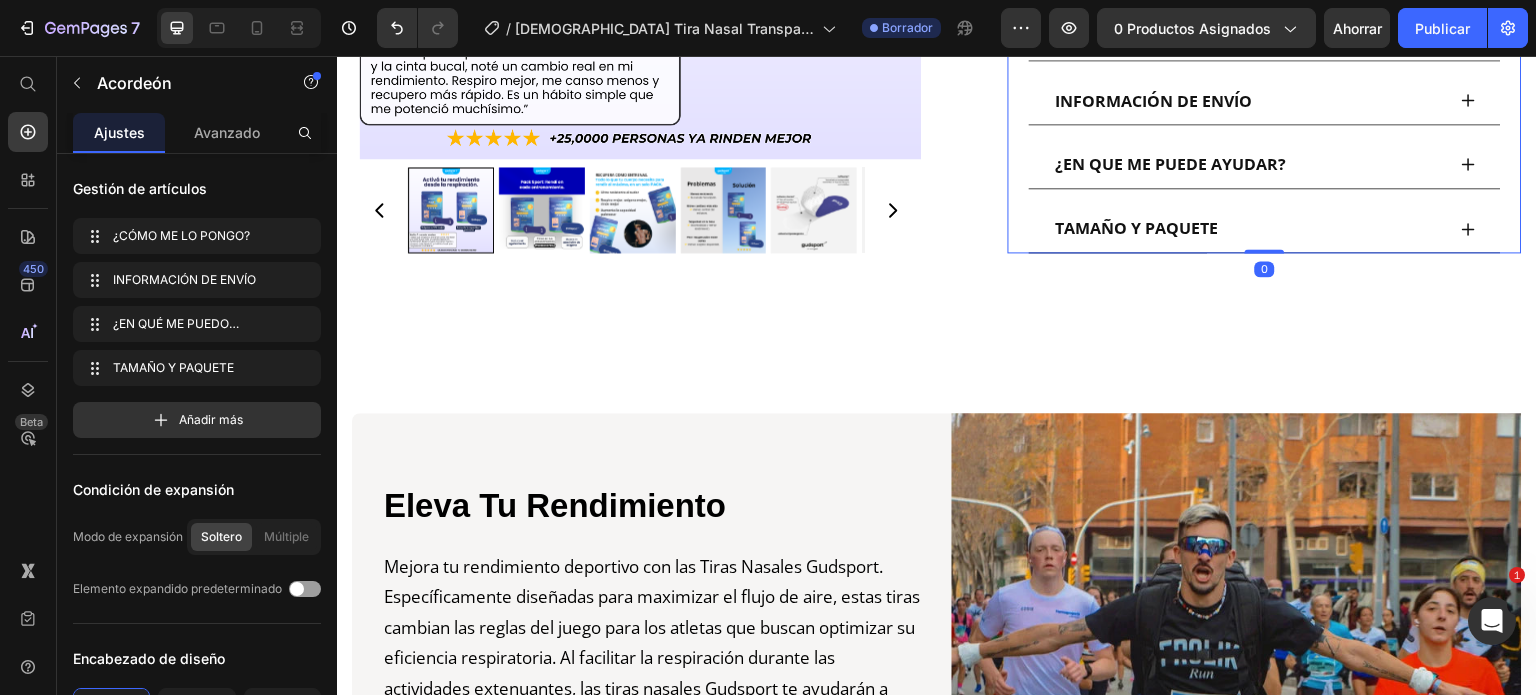 click on "¿EN QUE ME PUEDE AYUDAR?" at bounding box center (1249, 164) 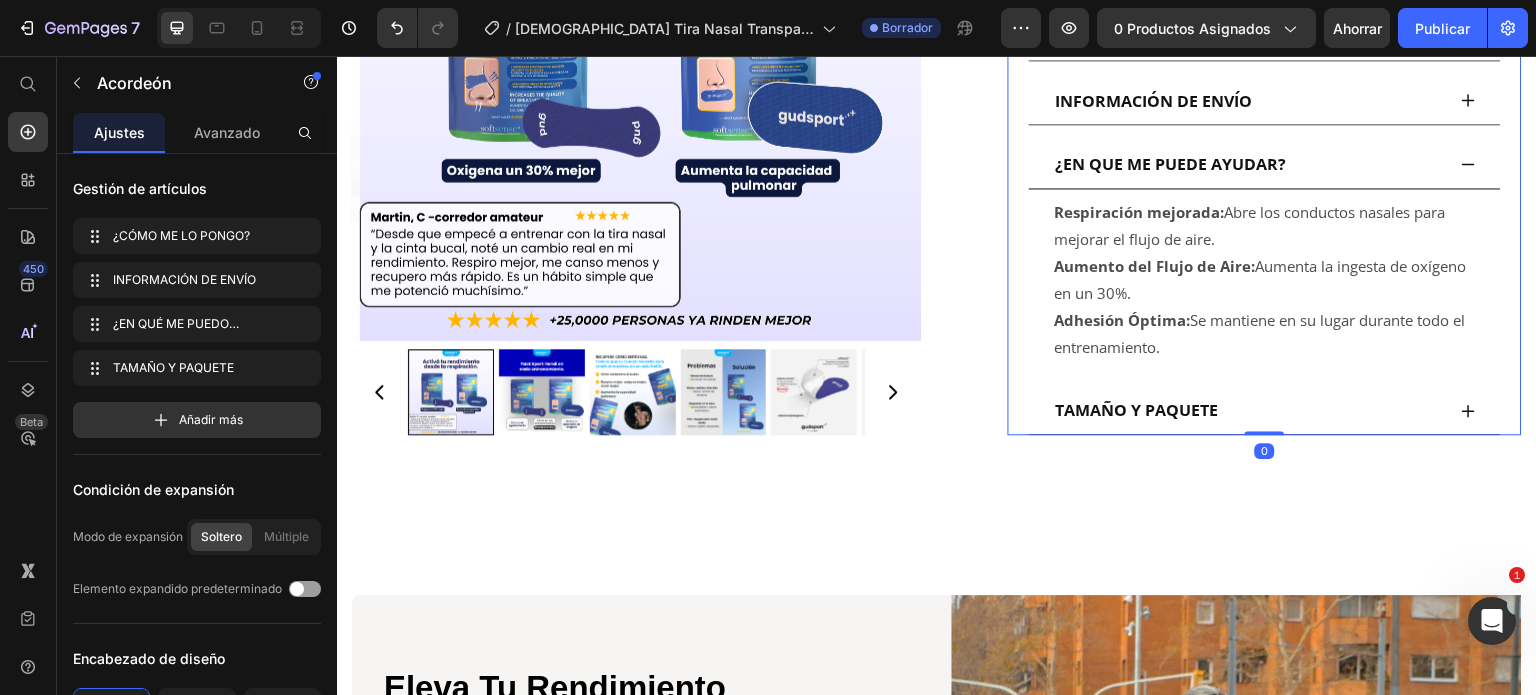 click on "¿EN QUE ME PUEDE AYUDAR?" at bounding box center [1249, 164] 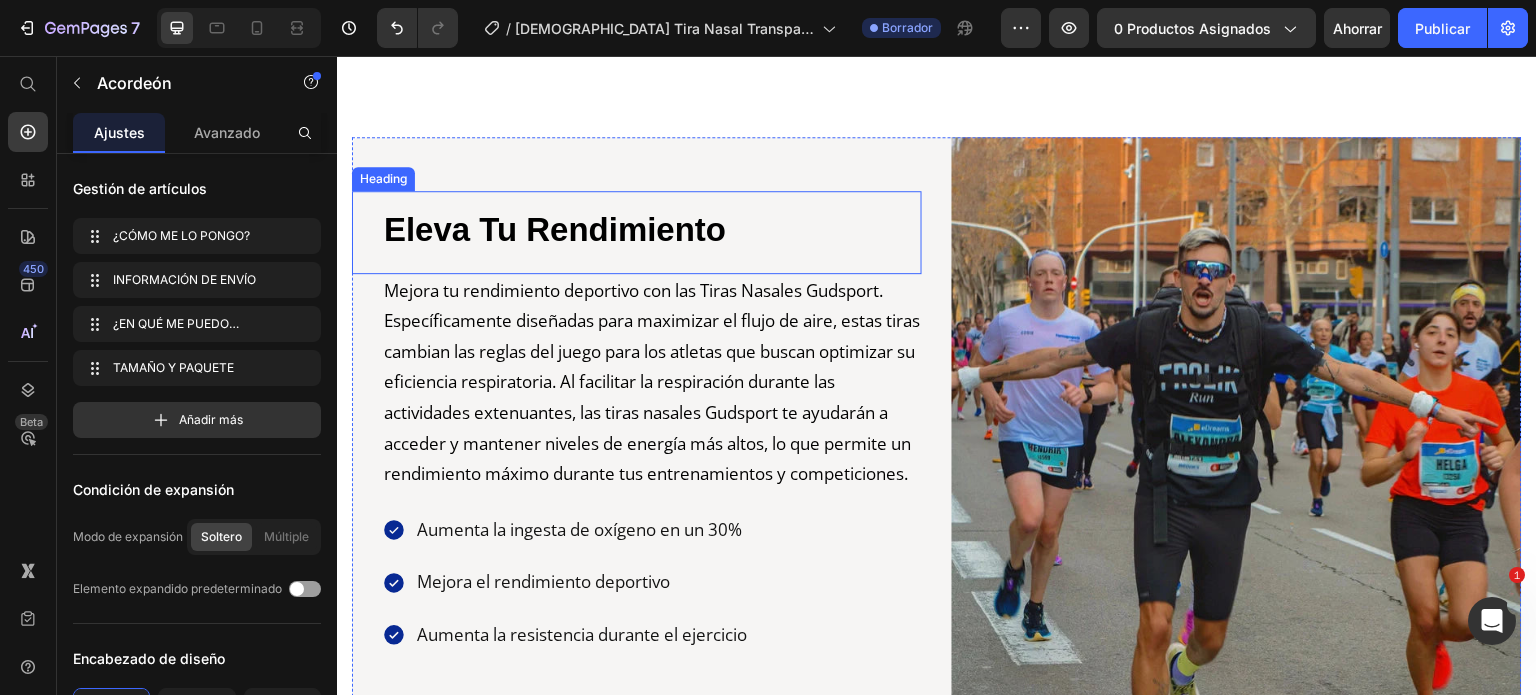 scroll, scrollTop: 2048, scrollLeft: 0, axis: vertical 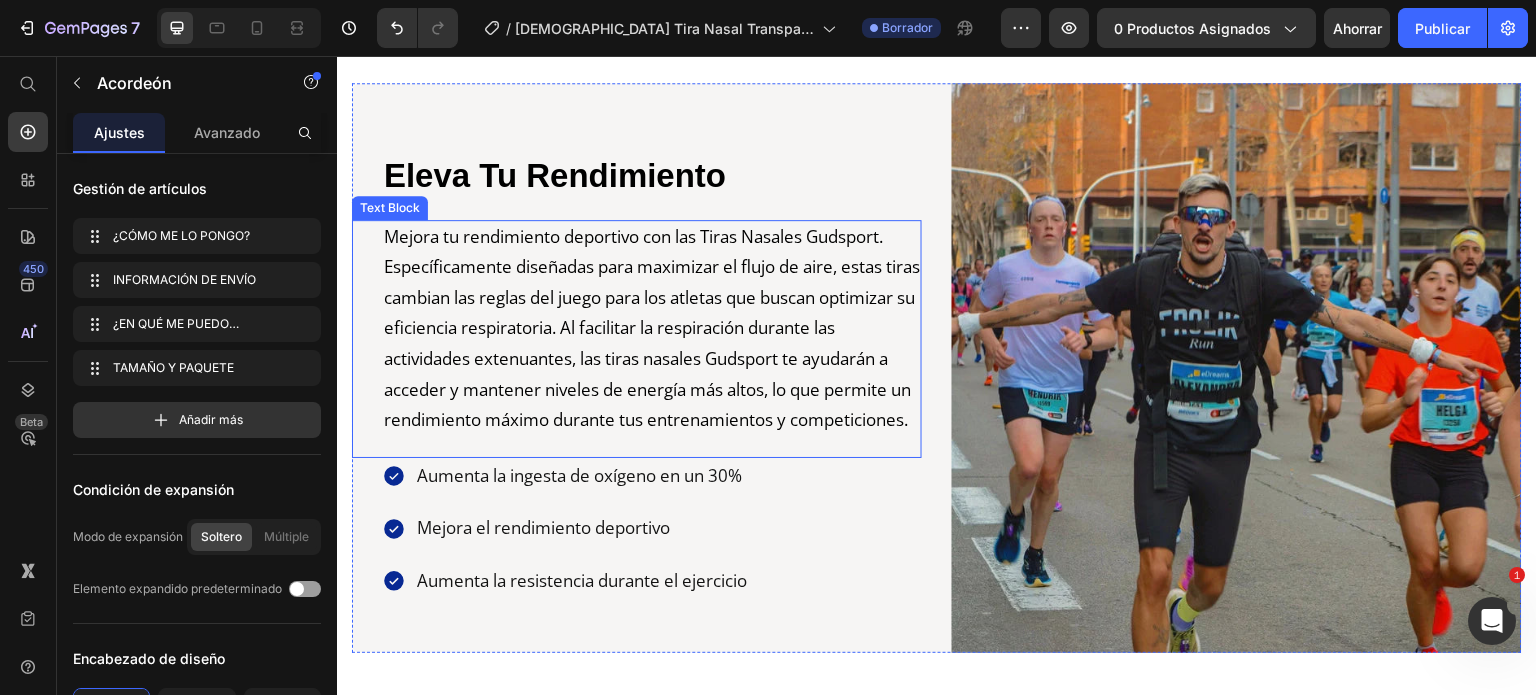 click on "Mejora tu rendimiento deportivo con las Tiras Nasales Gudsport. Específicamente diseñadas para maximizar el flujo de aire, estas tiras cambian las reglas del juego para los atletas que buscan optimizar su eficiencia respiratoria. Al facilitar la respiración durante las actividades extenuantes, las tiras nasales Gudsport te ayudarán a acceder y mantener niveles de energía más altos, lo que permite un rendimiento máximo durante tus entrenamientos y competiciones." at bounding box center [652, 329] 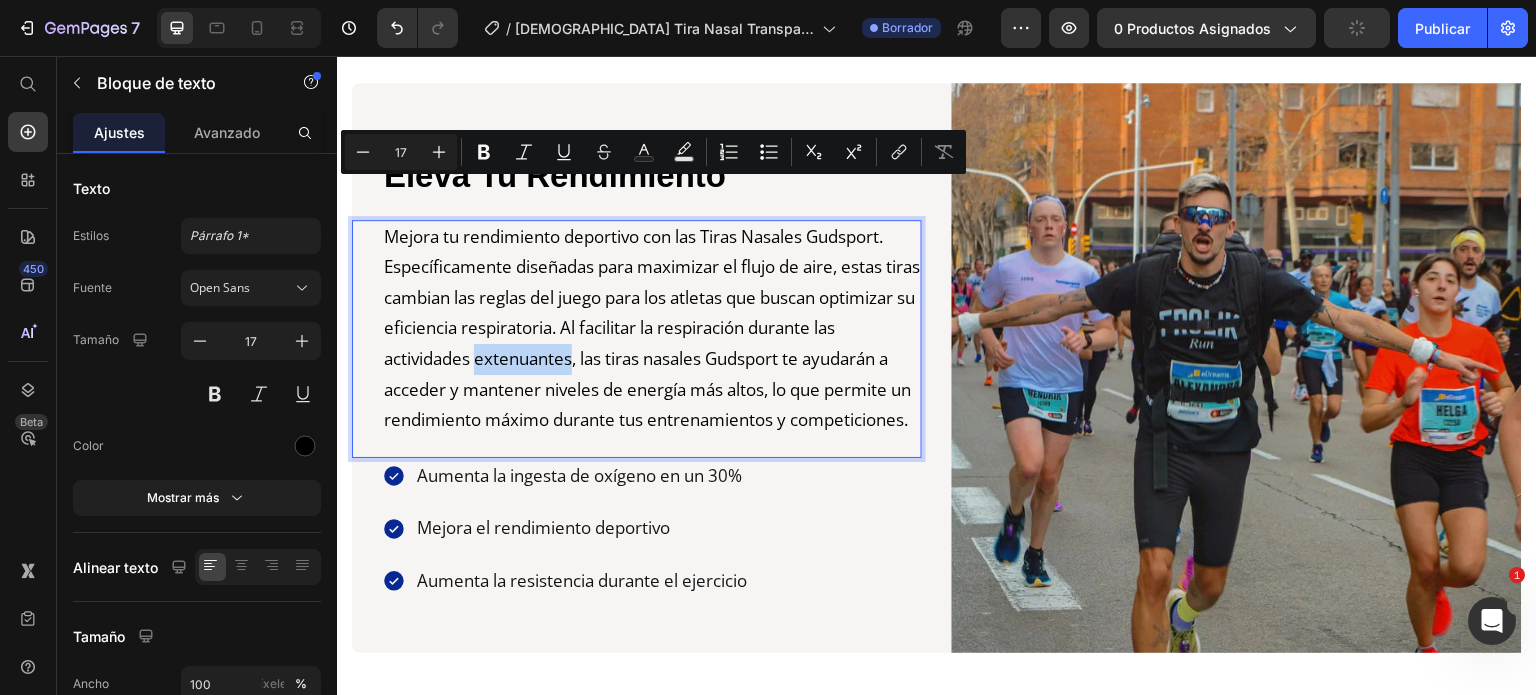 copy on "Mejora tu rendimiento deportivo con las Tiras Nasales Gudsport. Específicamente diseñadas para maximizar el flujo de aire, estas tiras cambian las reglas del juego para los atletas que buscan optimizar su eficiencia respiratoria. Al facilitar la respiración durante las actividades extenuantes, las tiras nasales Gudsport te ayudarán a acceder y mantener niveles de energía más altos, lo que permite un rendimiento máximo durante tus entrenamientos y competiciones." 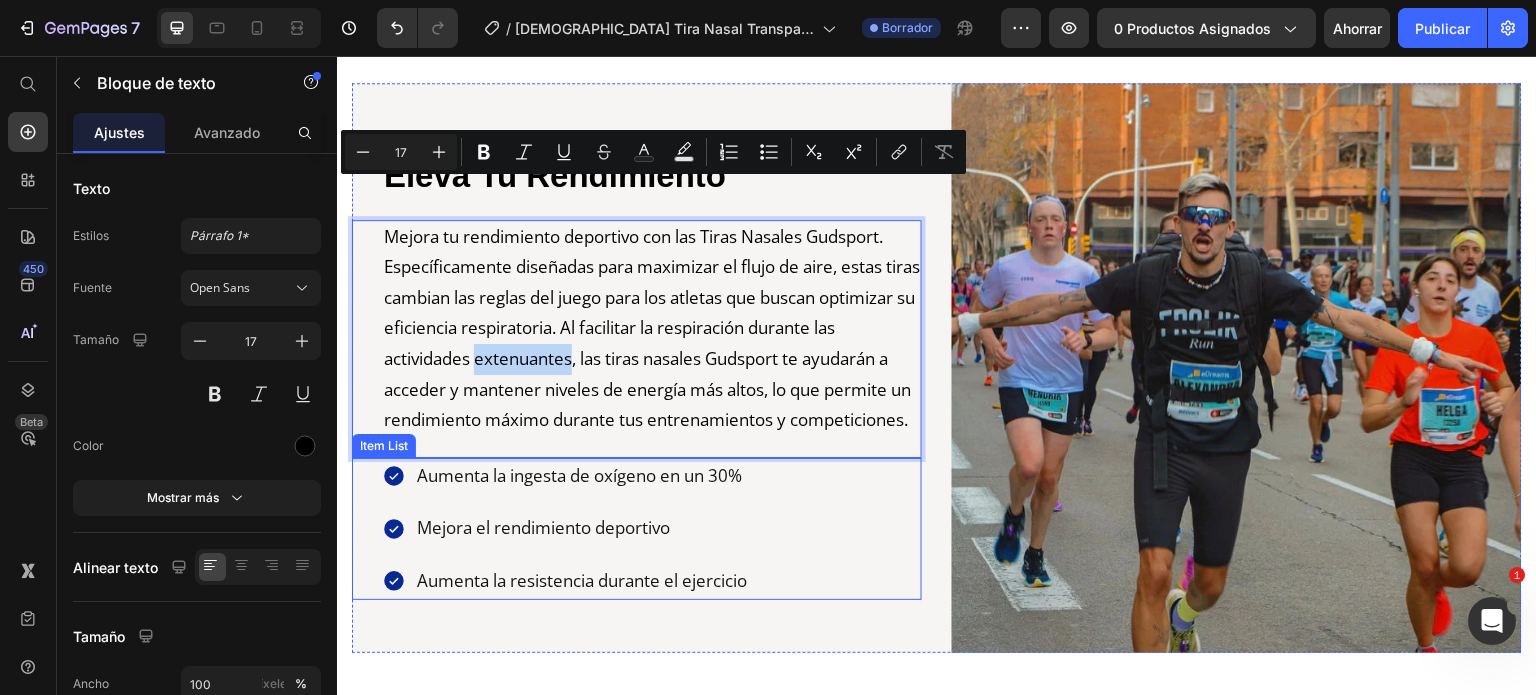 click on "Aumenta la ingesta de oxígeno en un 30%" at bounding box center (582, 476) 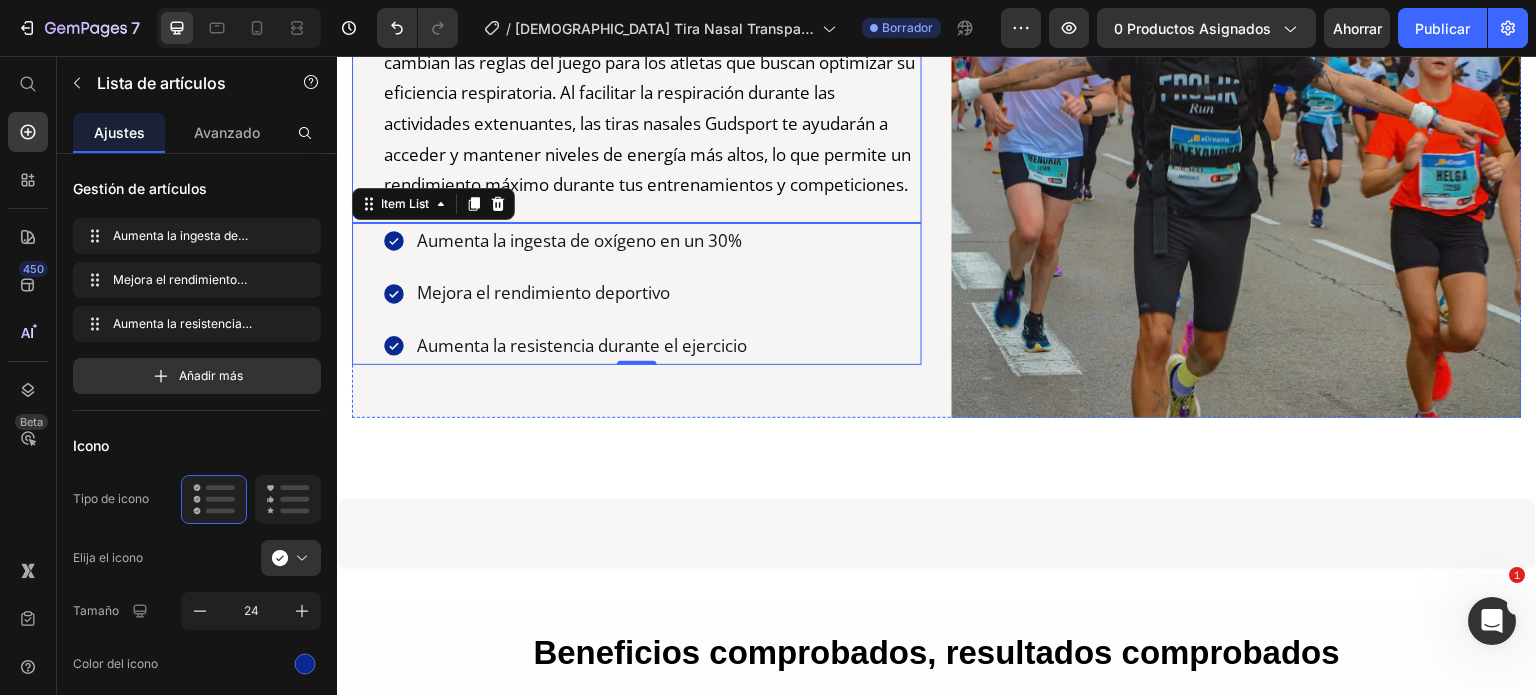 scroll, scrollTop: 2244, scrollLeft: 0, axis: vertical 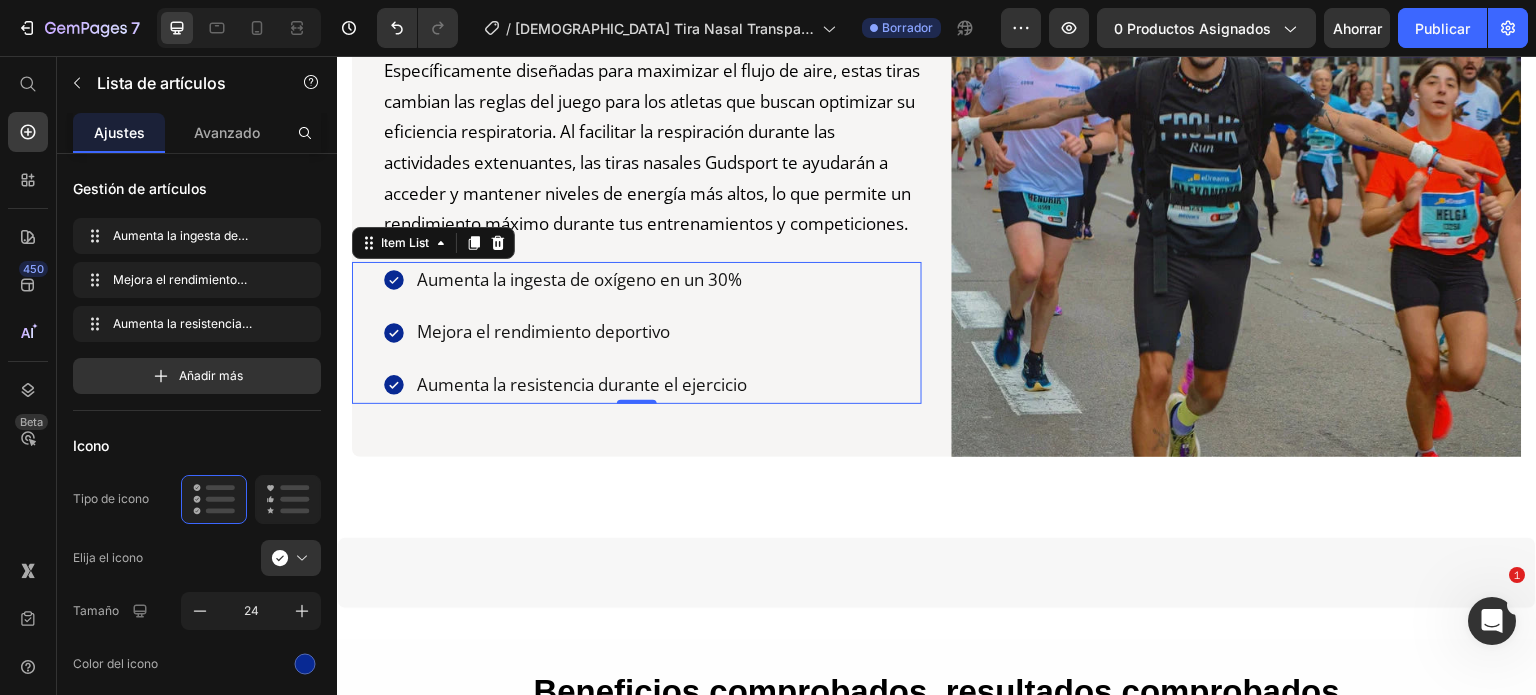 click on "Aumenta la ingesta de oxígeno en un 30%" at bounding box center [582, 280] 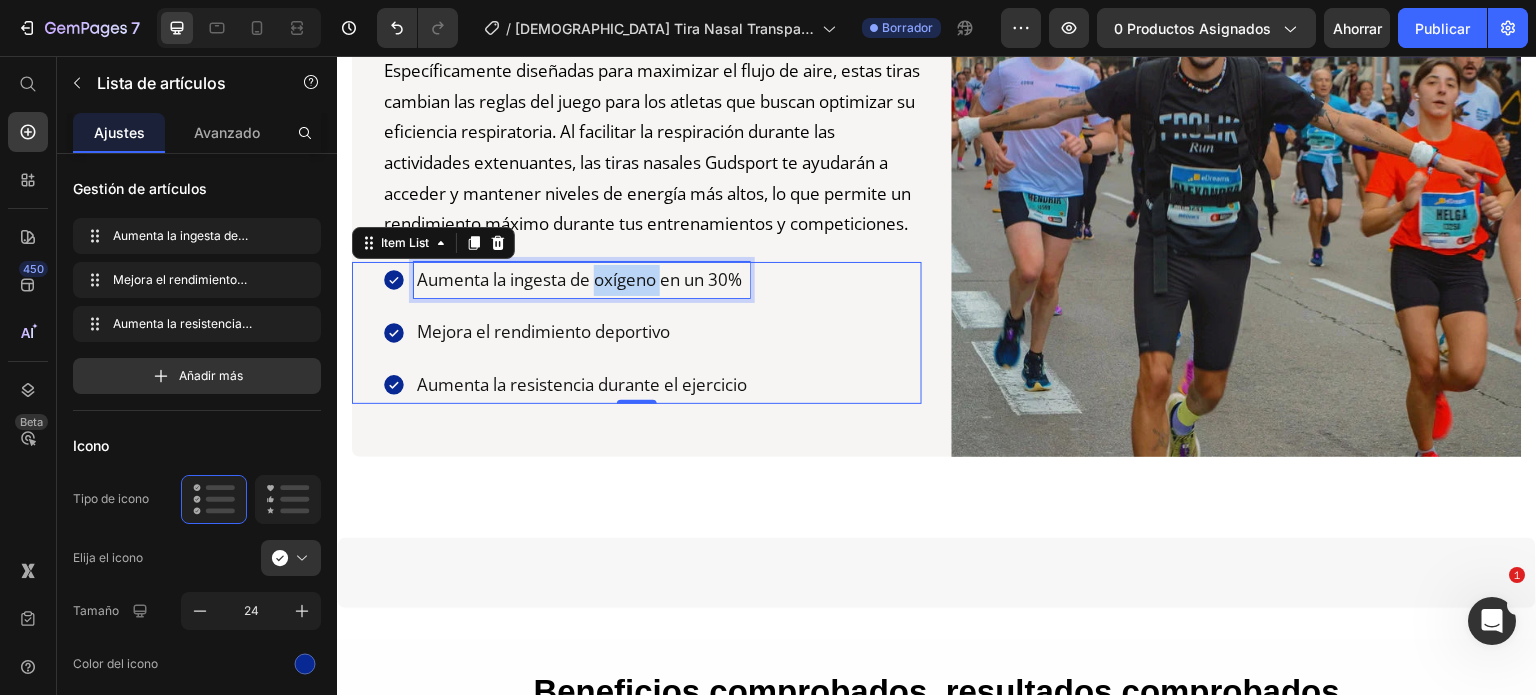 click on "Aumenta la ingesta de oxígeno en un 30%" at bounding box center [582, 280] 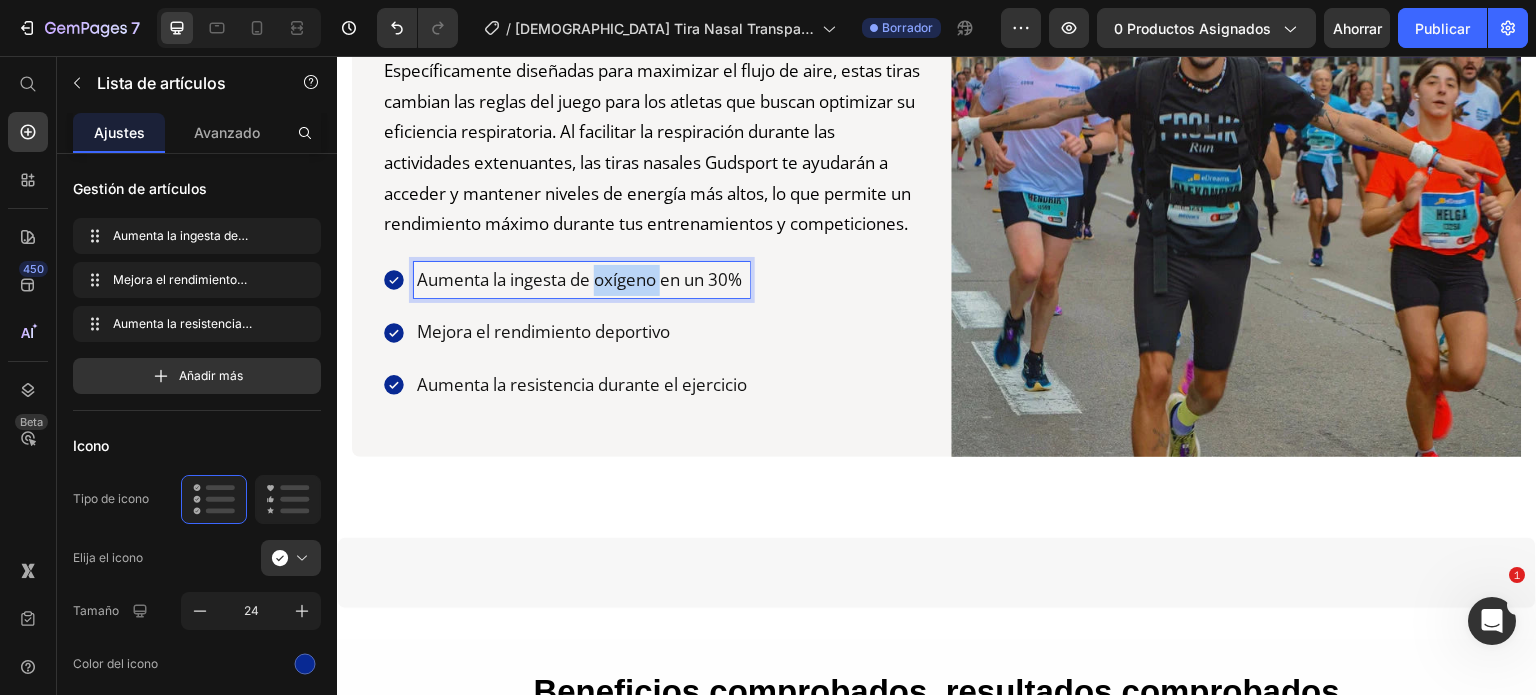 click on "Aumenta la ingesta de oxígeno en un 30%" at bounding box center [582, 280] 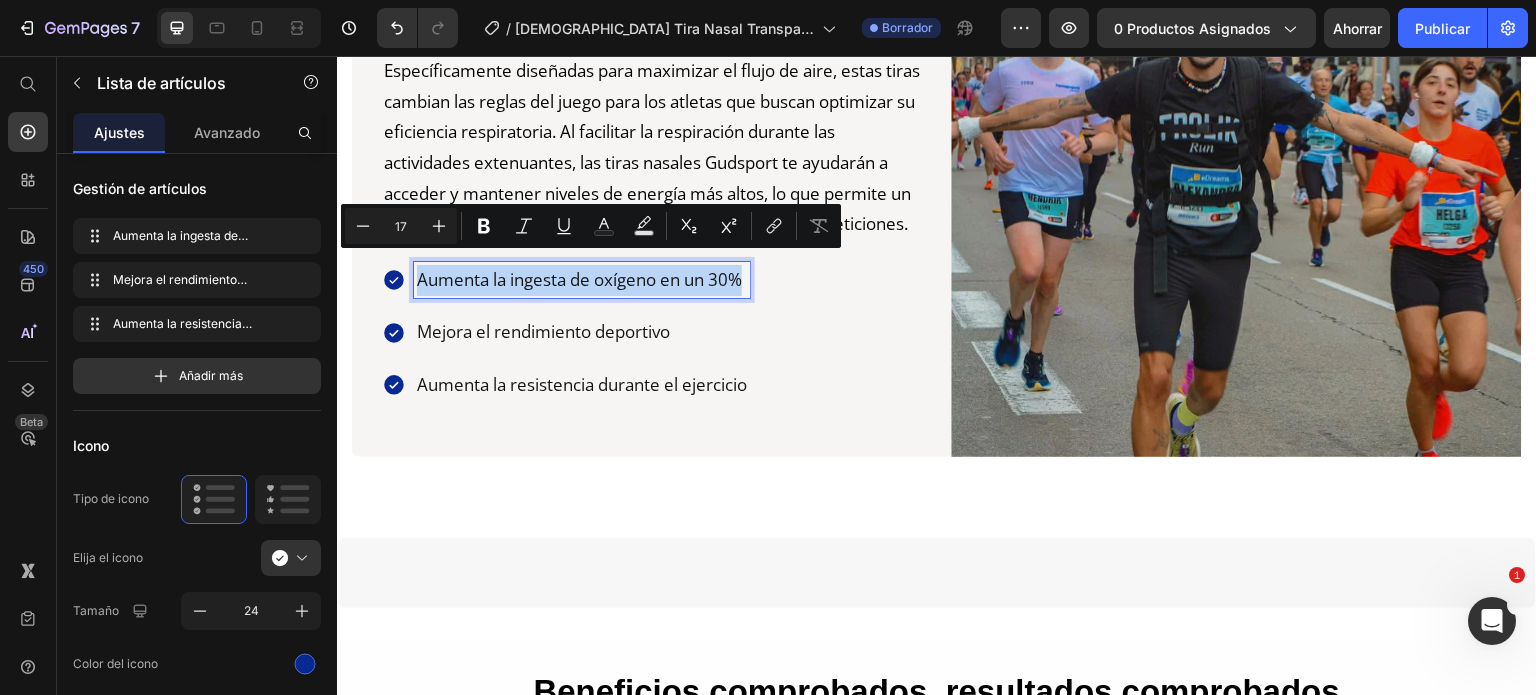copy on "Aumenta la ingesta de oxígeno en un 30%" 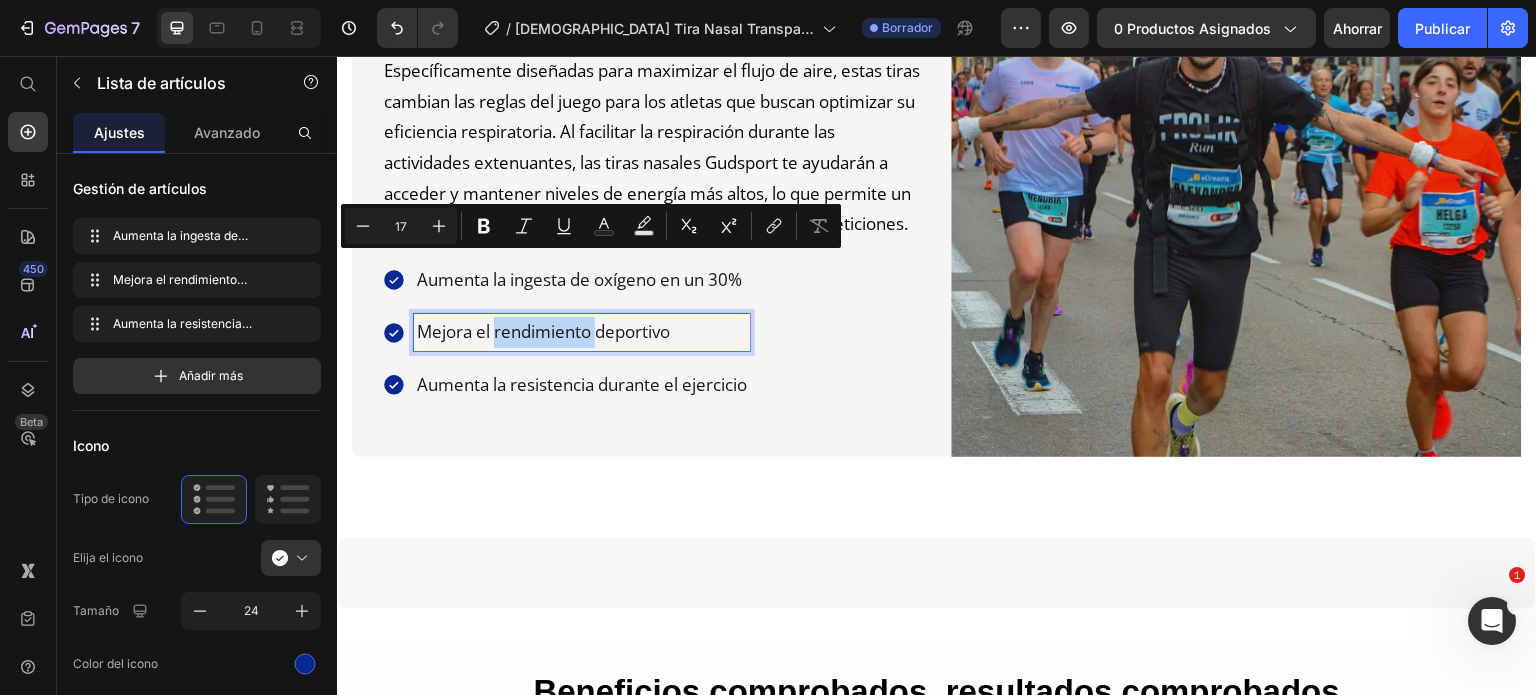 click on "Mejora el rendimiento deportivo" at bounding box center (582, 332) 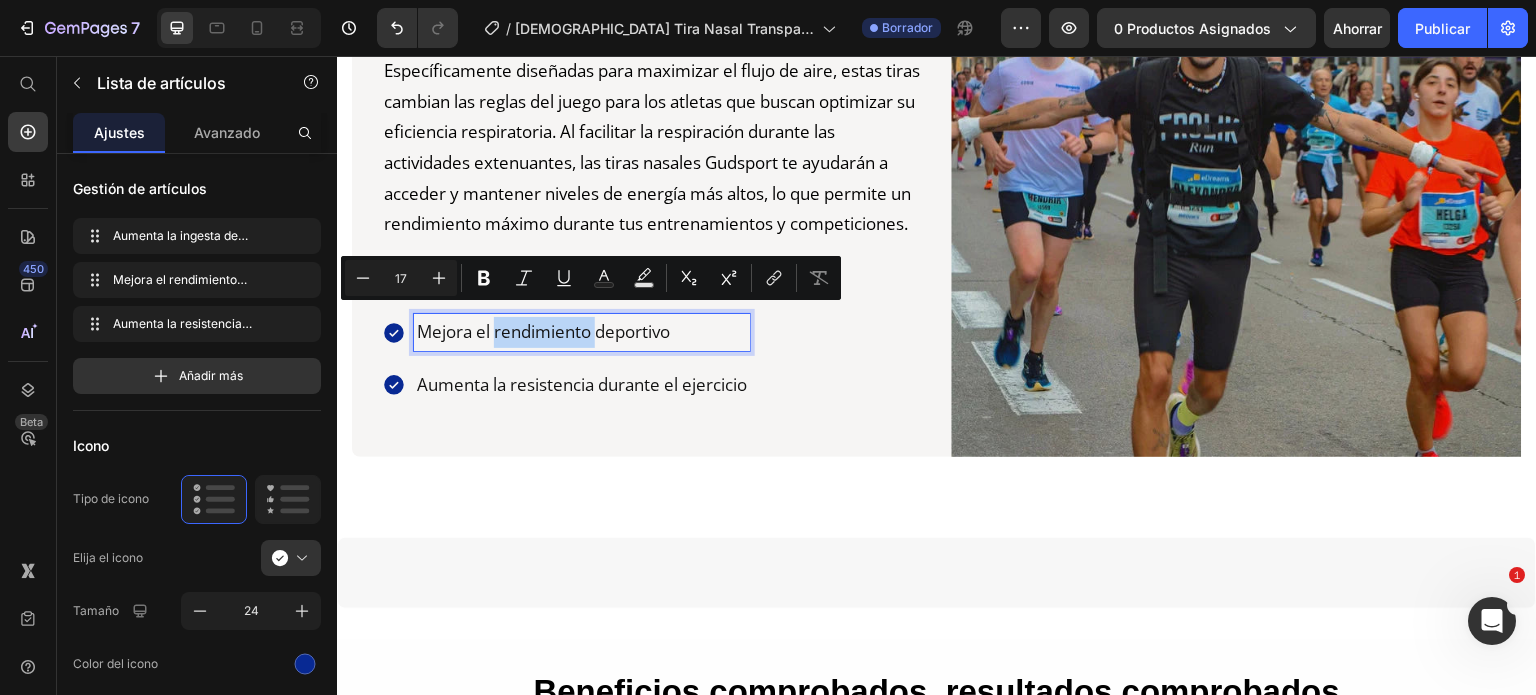 click on "Mejora el rendimiento deportivo" at bounding box center (582, 332) 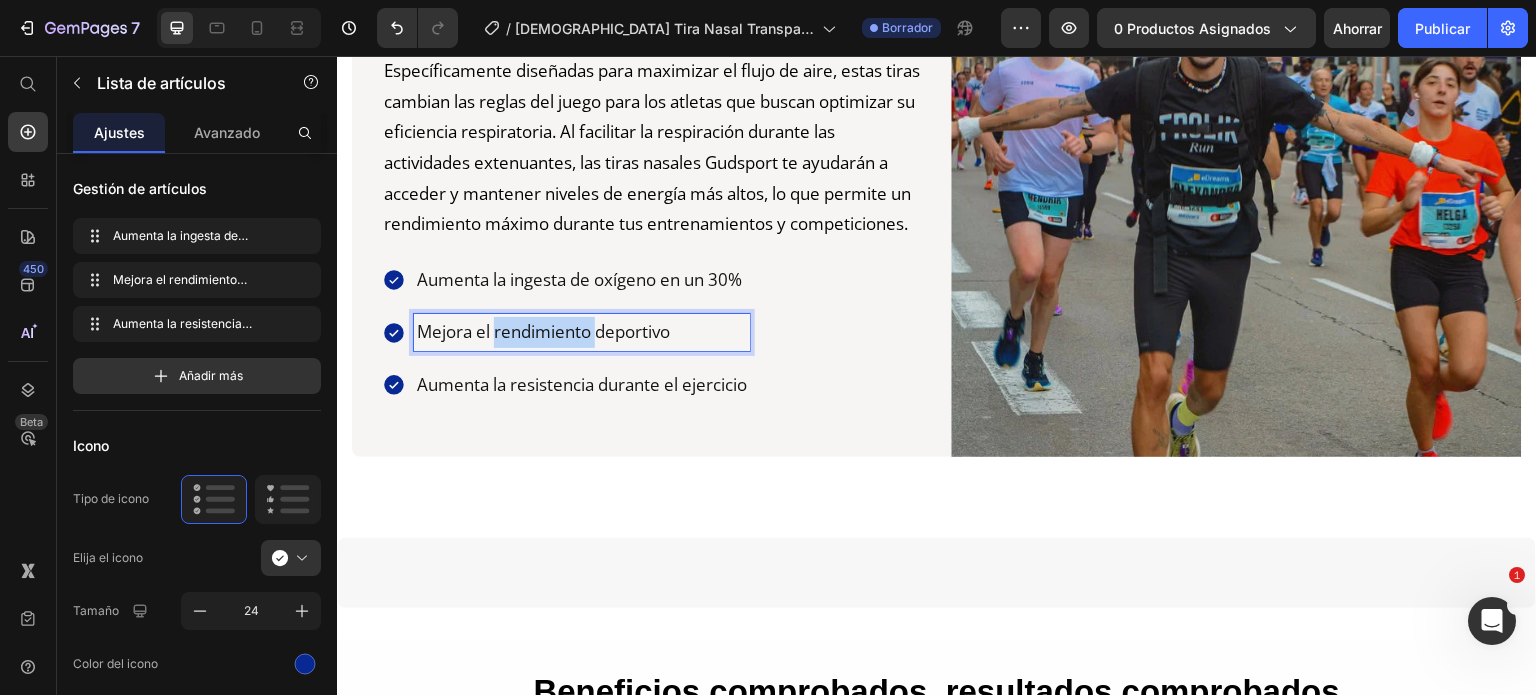 click on "Mejora el rendimiento deportivo" at bounding box center [582, 332] 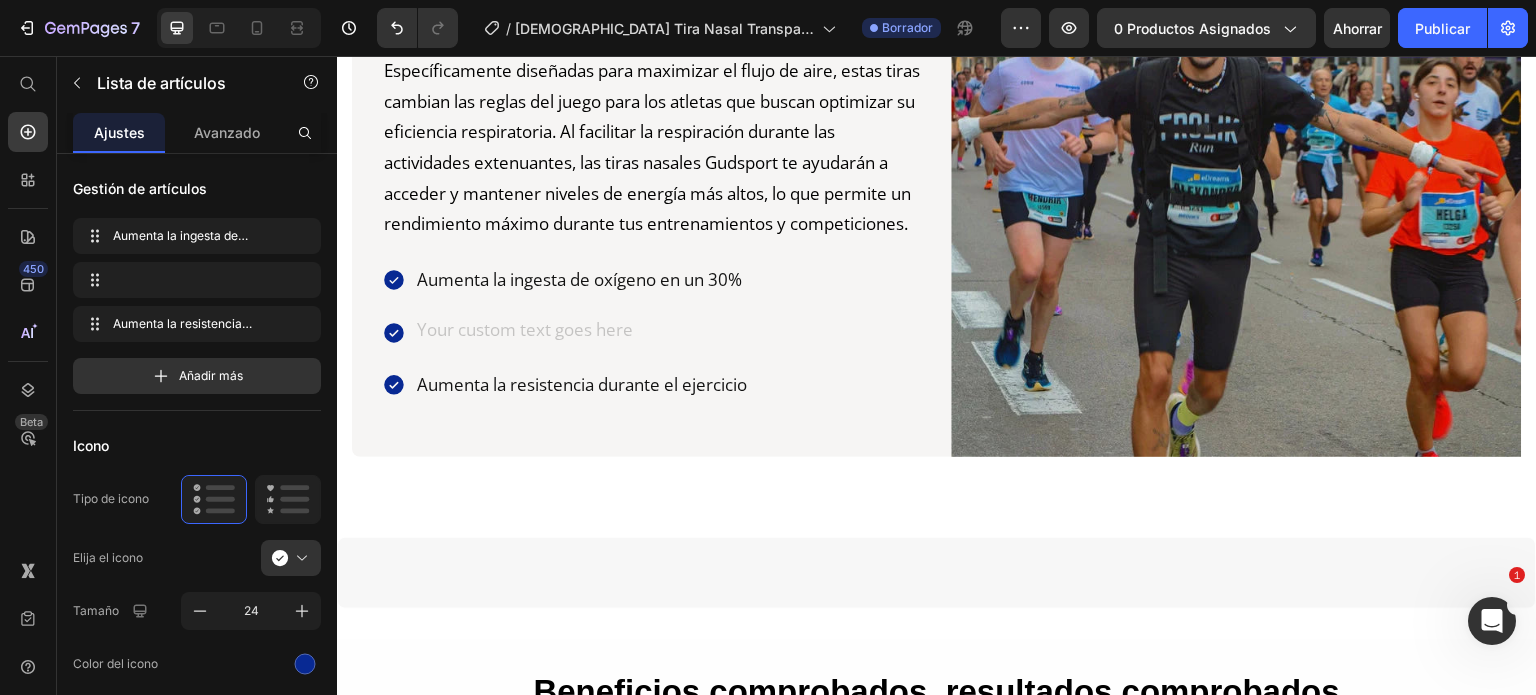 scroll, scrollTop: 2228, scrollLeft: 0, axis: vertical 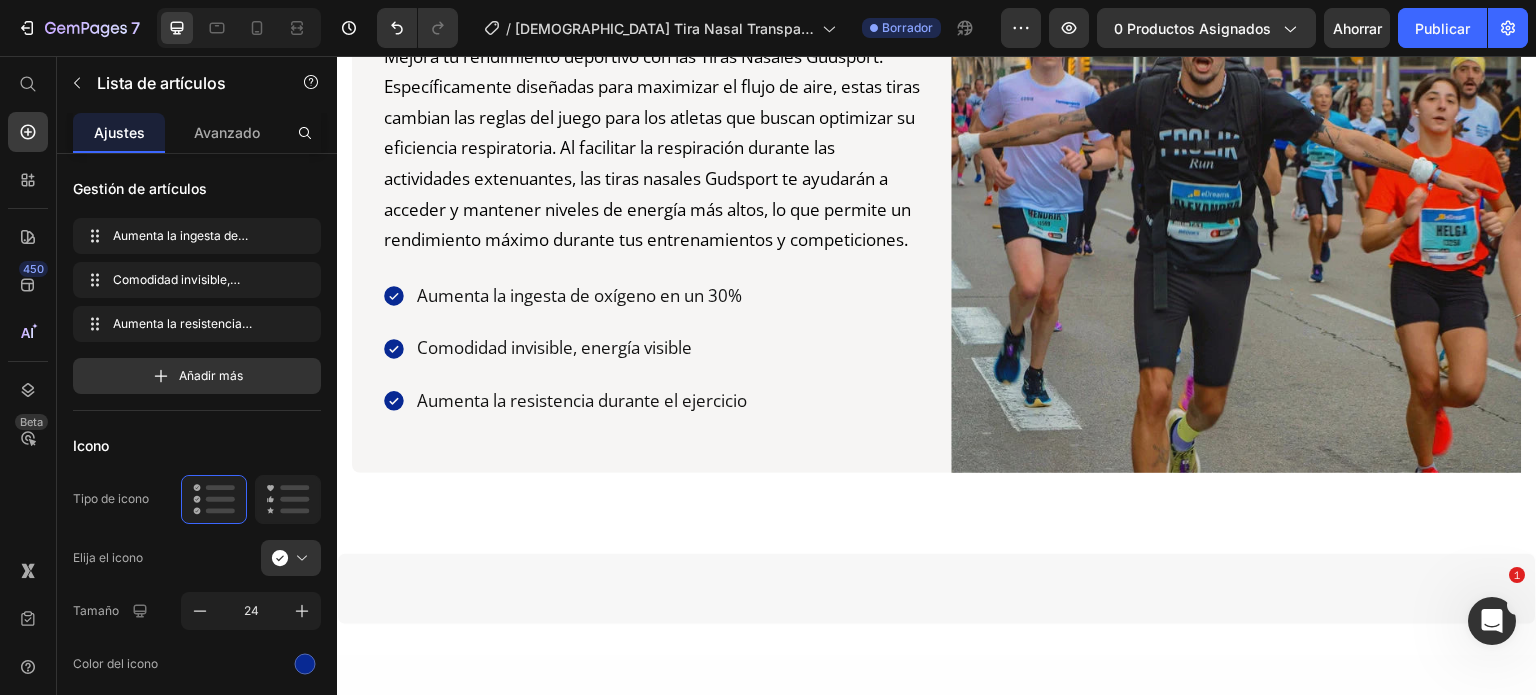 click on "Aumenta la ingesta de oxígeno en un 30% Comodidad invisible, energía visible Aumenta la resistencia durante el ejercicio" at bounding box center (652, 349) 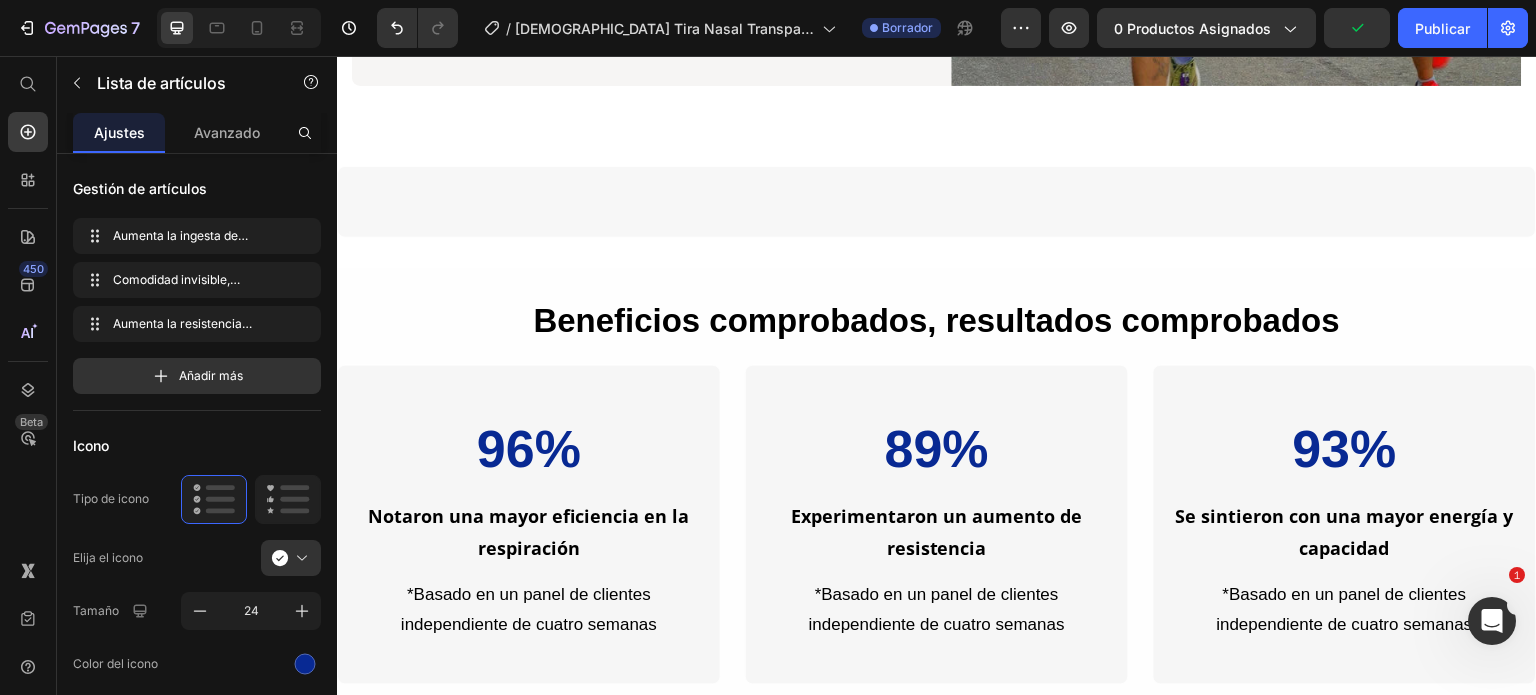 scroll, scrollTop: 2327, scrollLeft: 0, axis: vertical 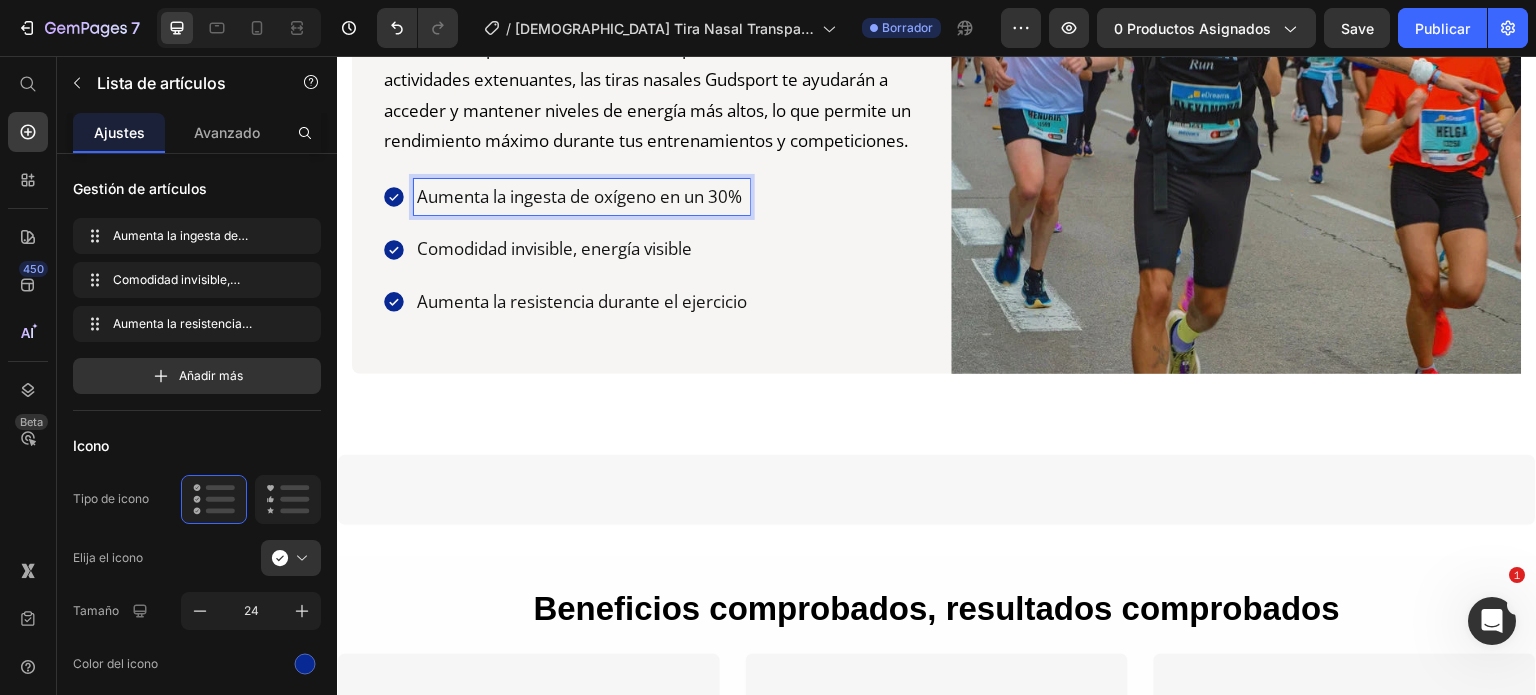 click on "Aumenta la ingesta de oxígeno en un 30%" at bounding box center (582, 197) 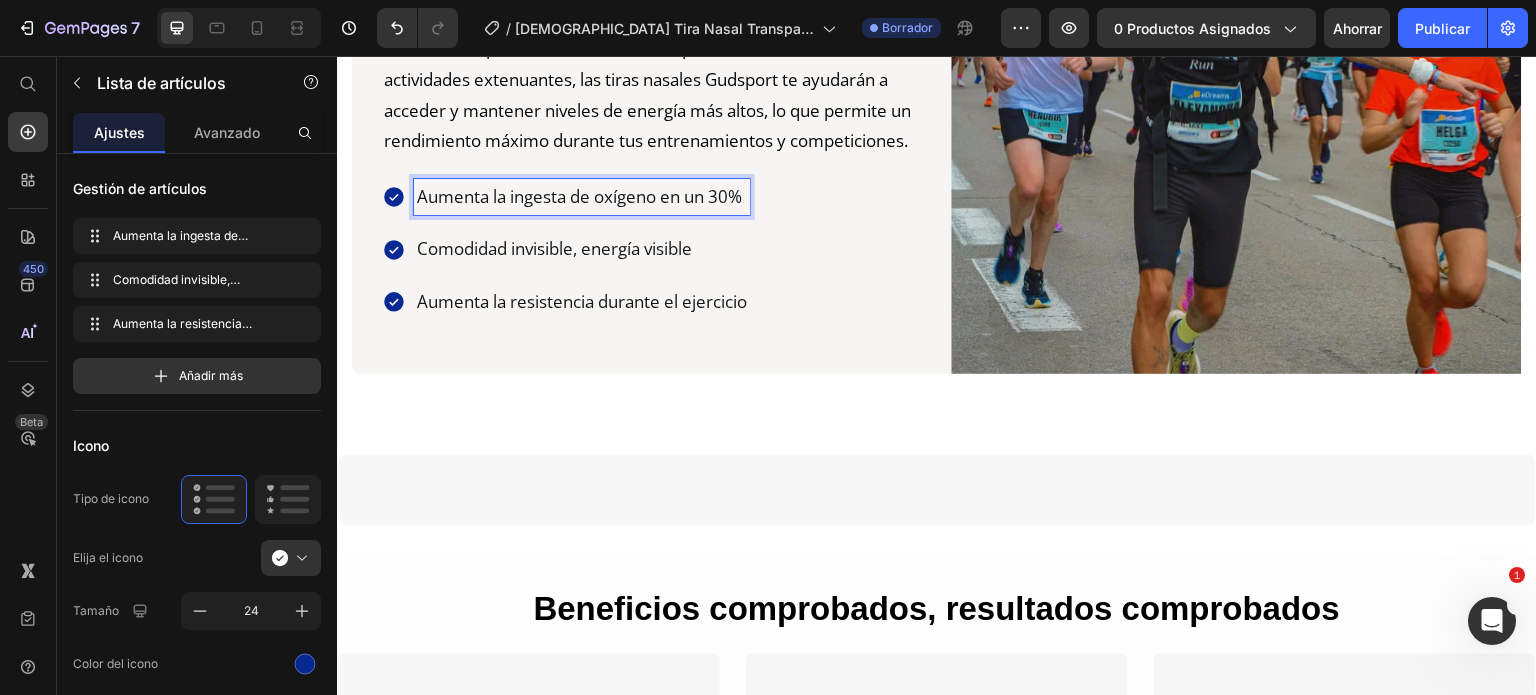 click on "Aumenta la ingesta de oxígeno en un 30%" at bounding box center (582, 197) 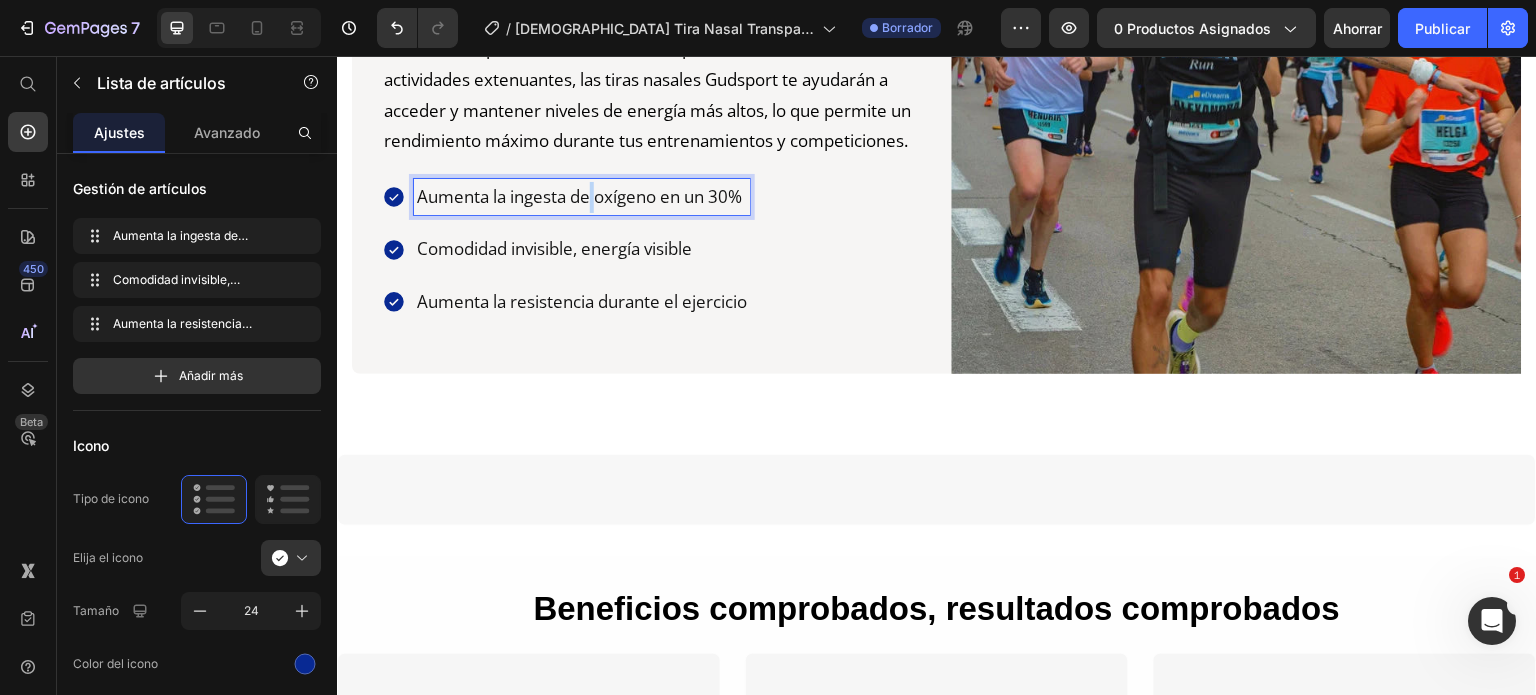 click on "Aumenta la ingesta de oxígeno en un 30%" at bounding box center [582, 197] 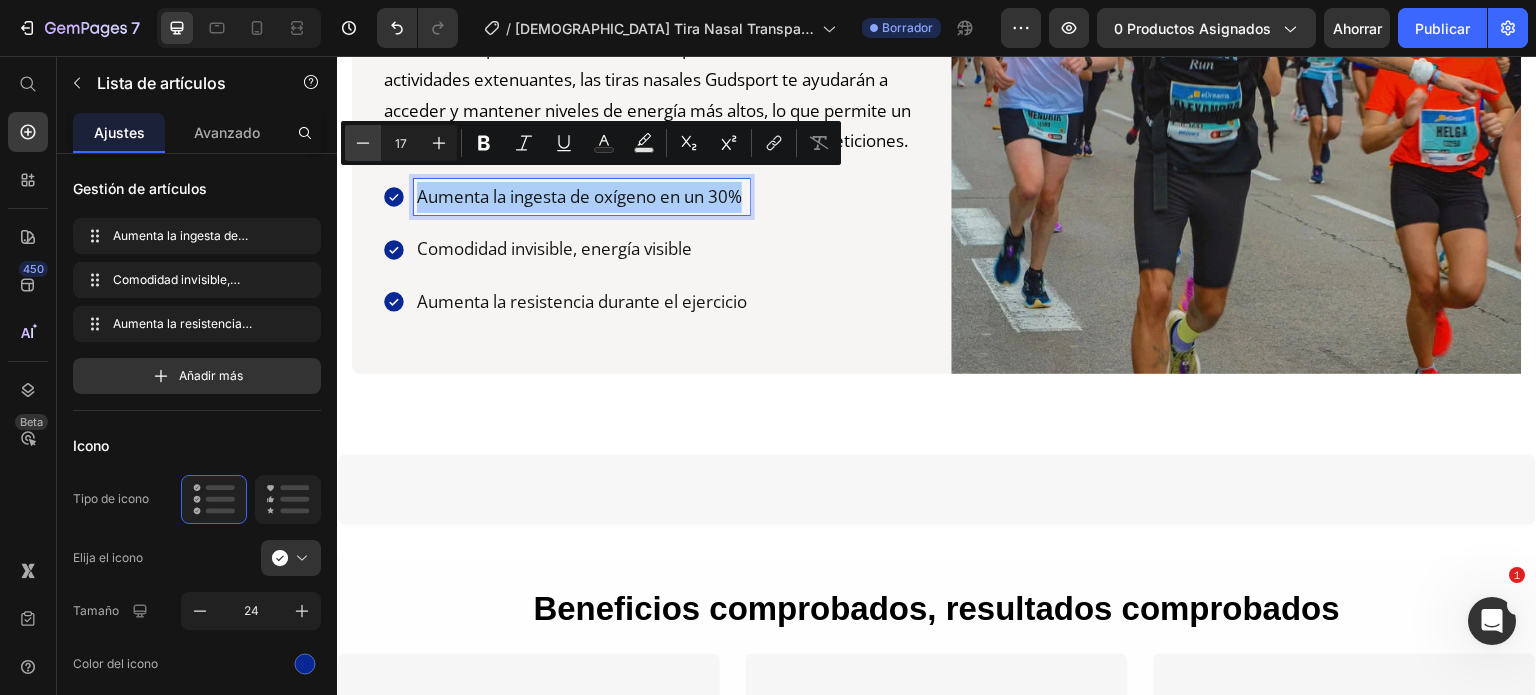 click on "Minus" at bounding box center [363, 143] 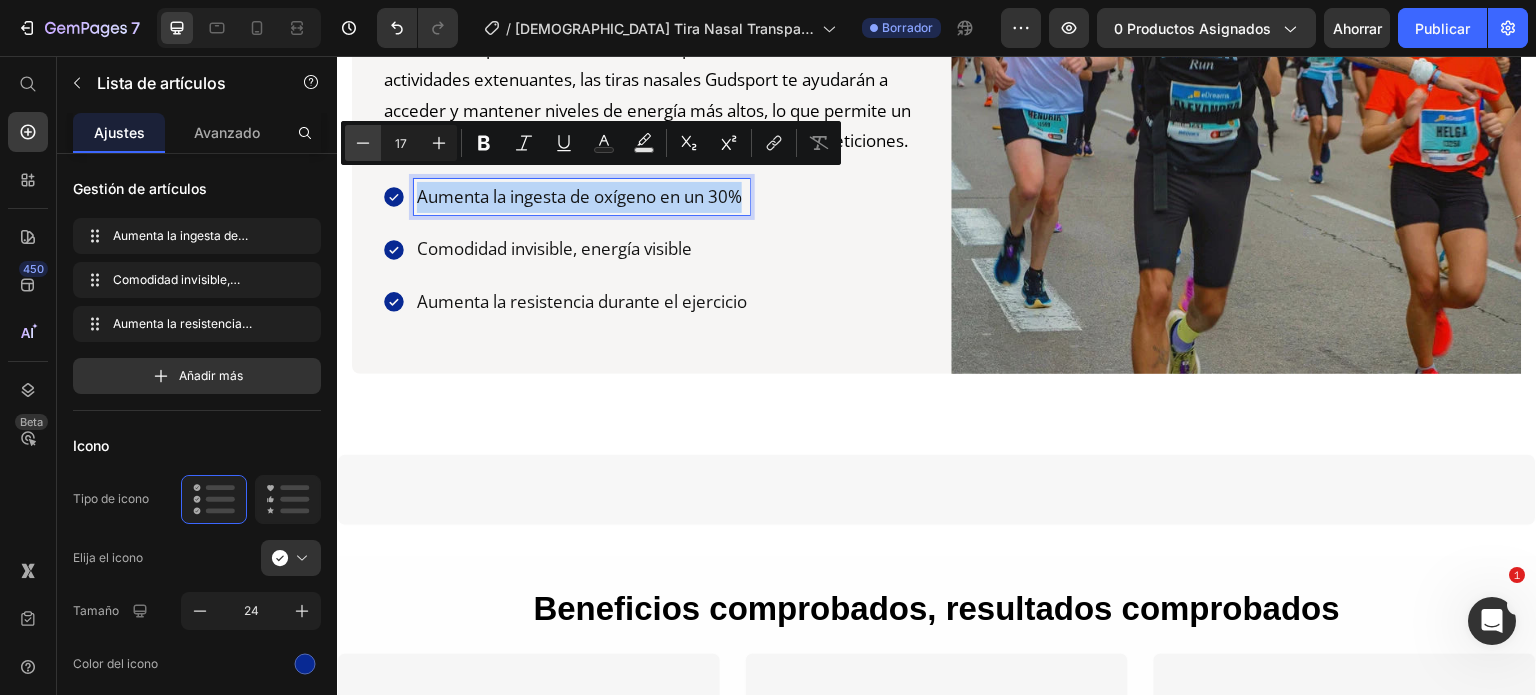 type on "16" 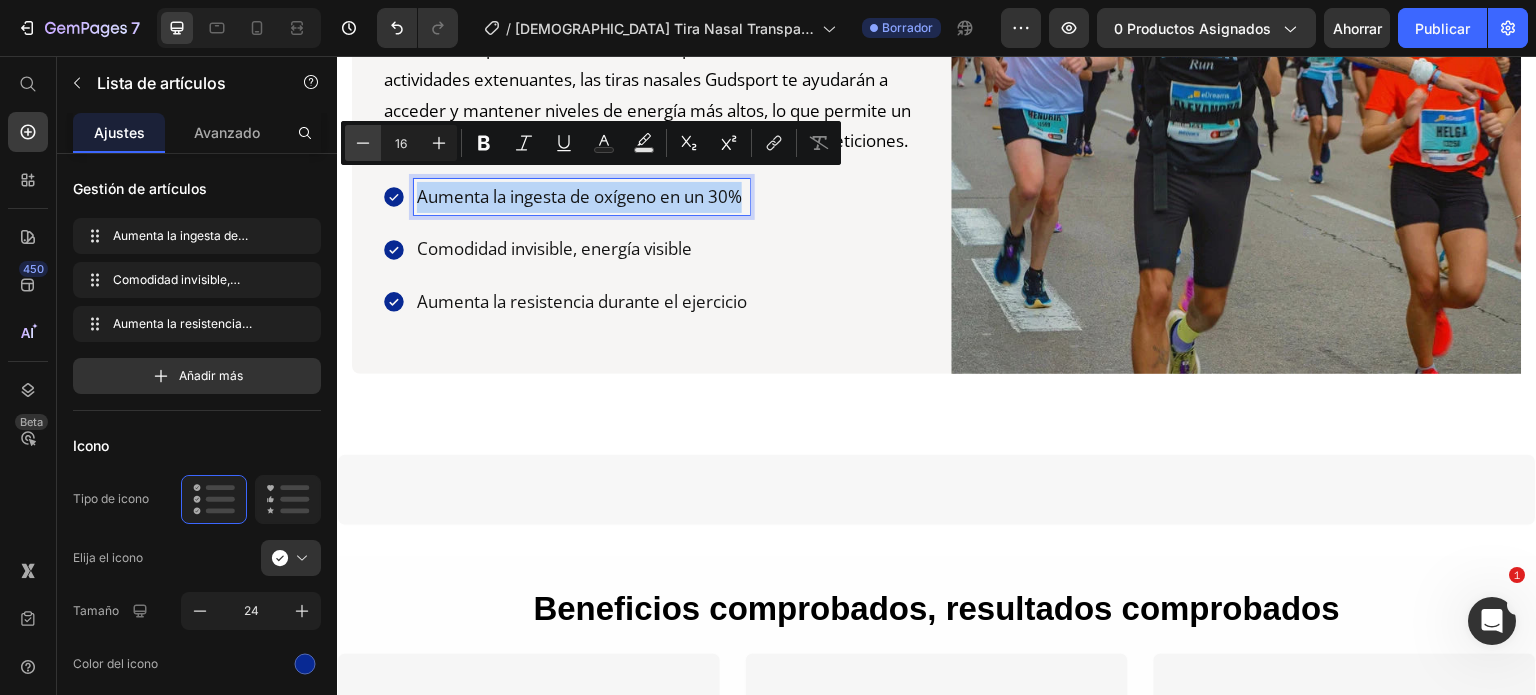 scroll, scrollTop: 2326, scrollLeft: 0, axis: vertical 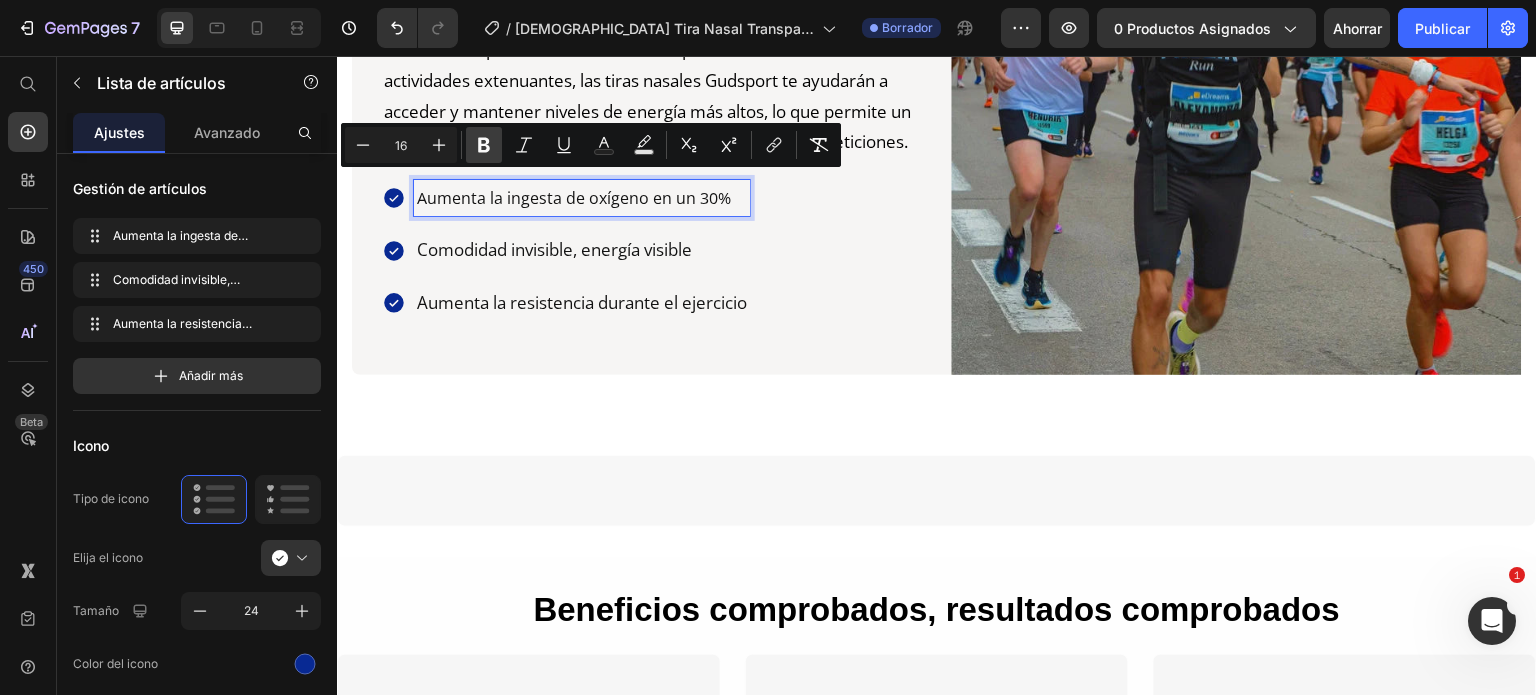 click 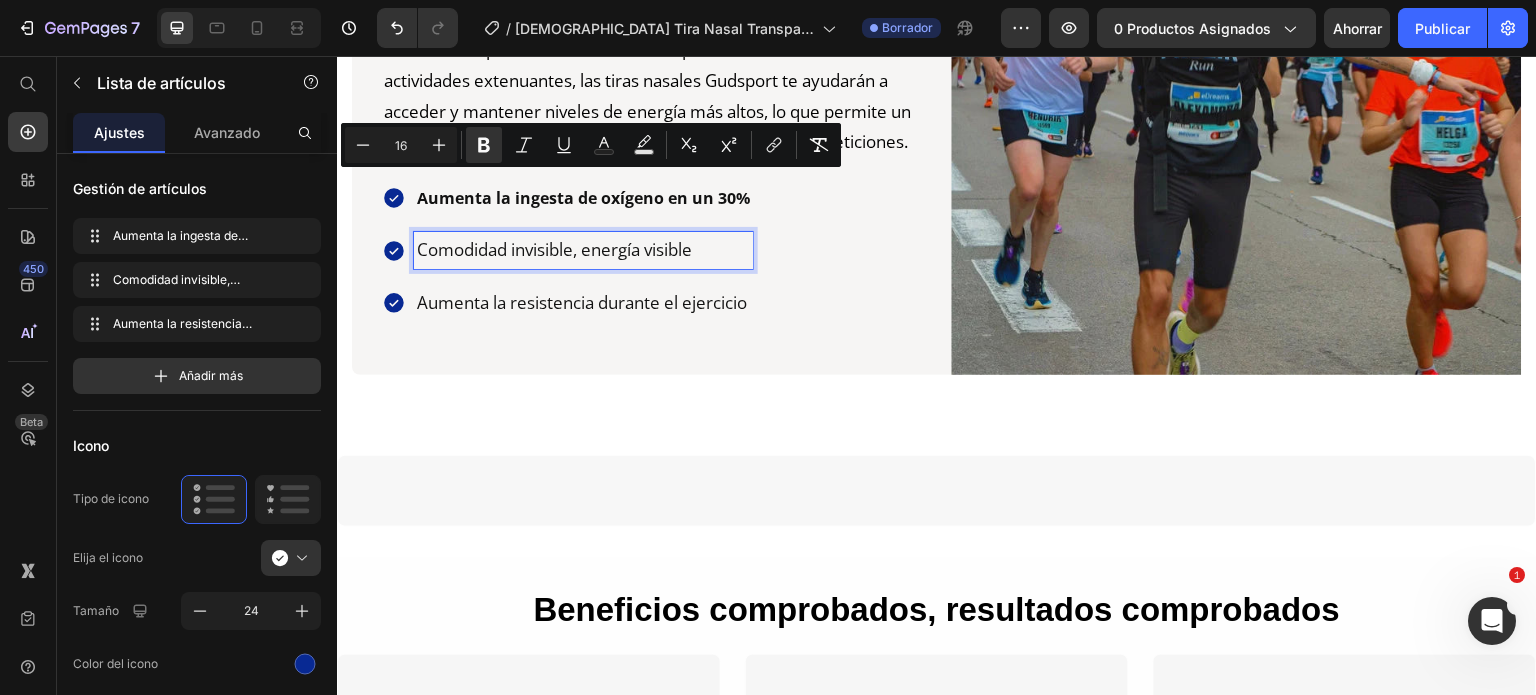 click on "Comodidad invisible, energía visible" at bounding box center (583, 250) 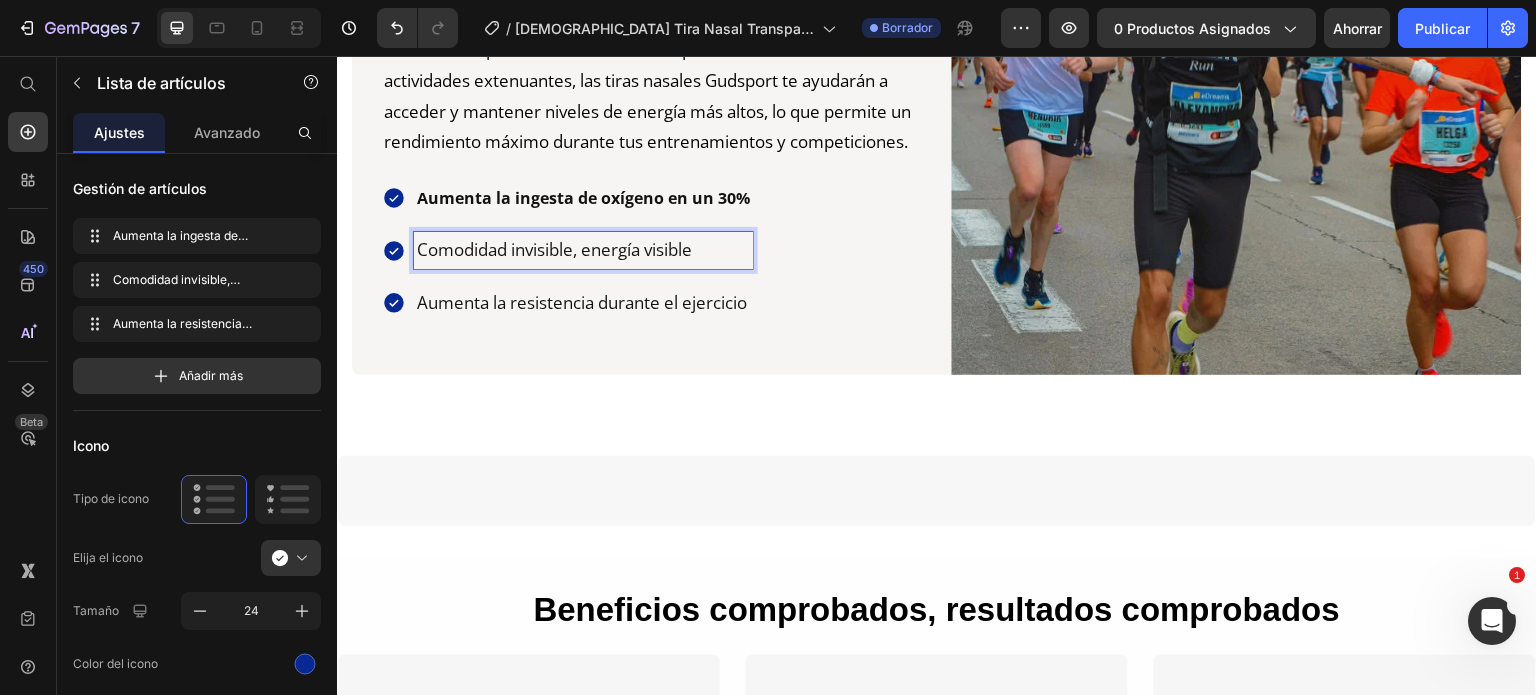 click on "Comodidad invisible, energía visible" at bounding box center (583, 250) 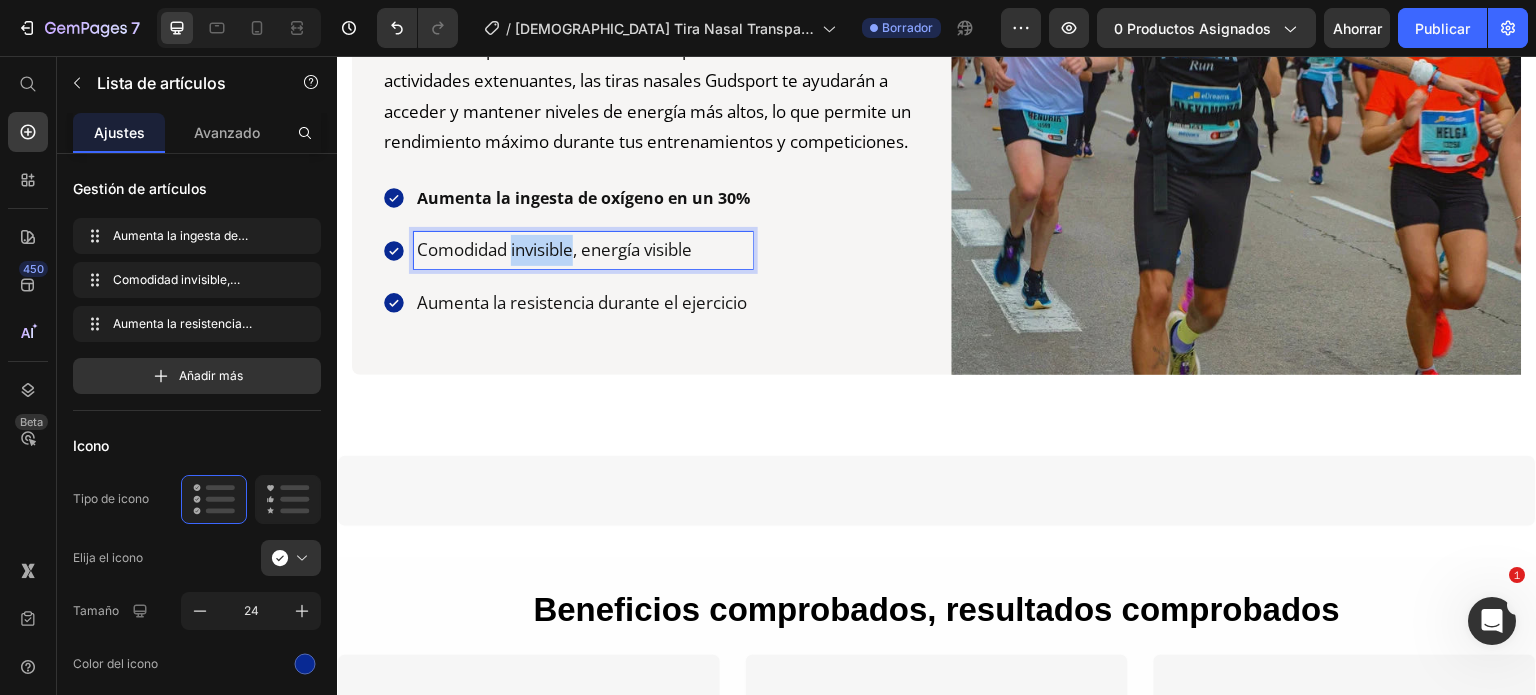 click on "Comodidad invisible, energía visible" at bounding box center [583, 250] 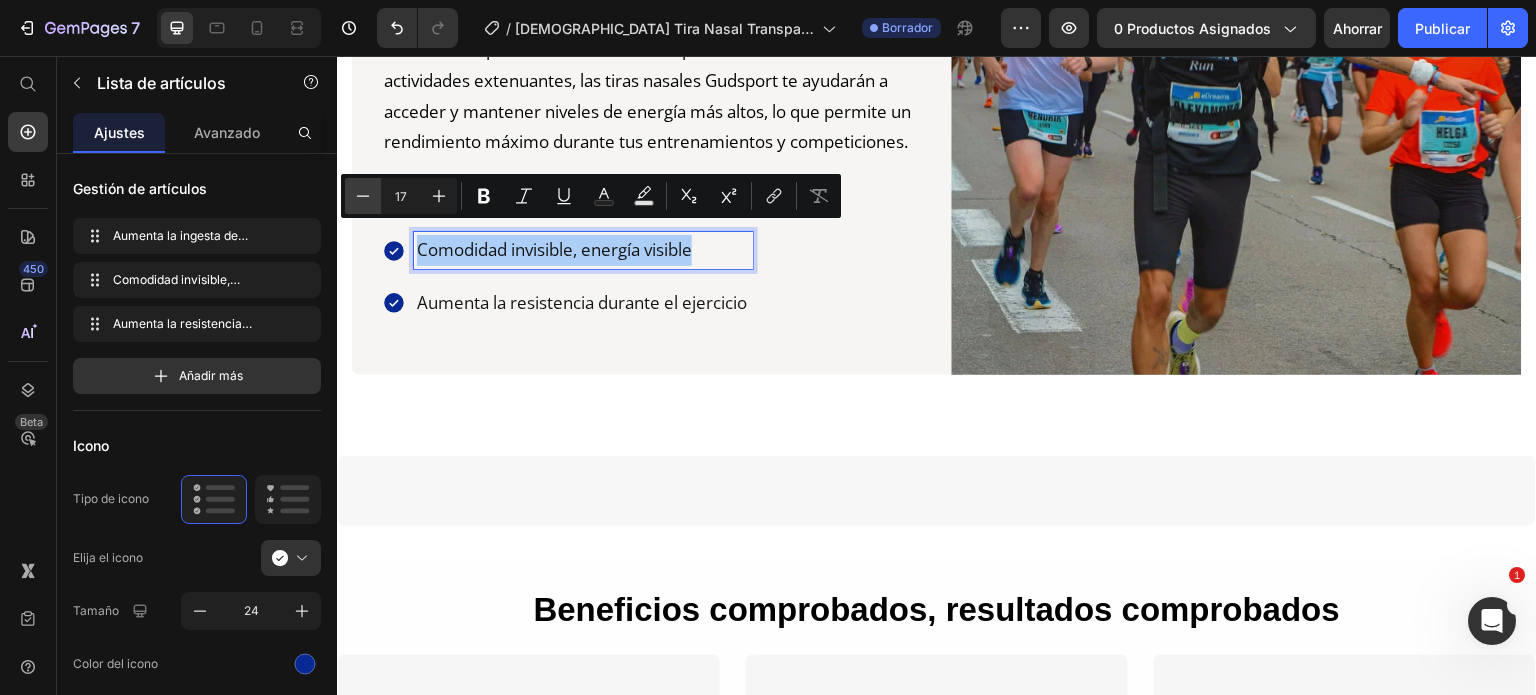 click 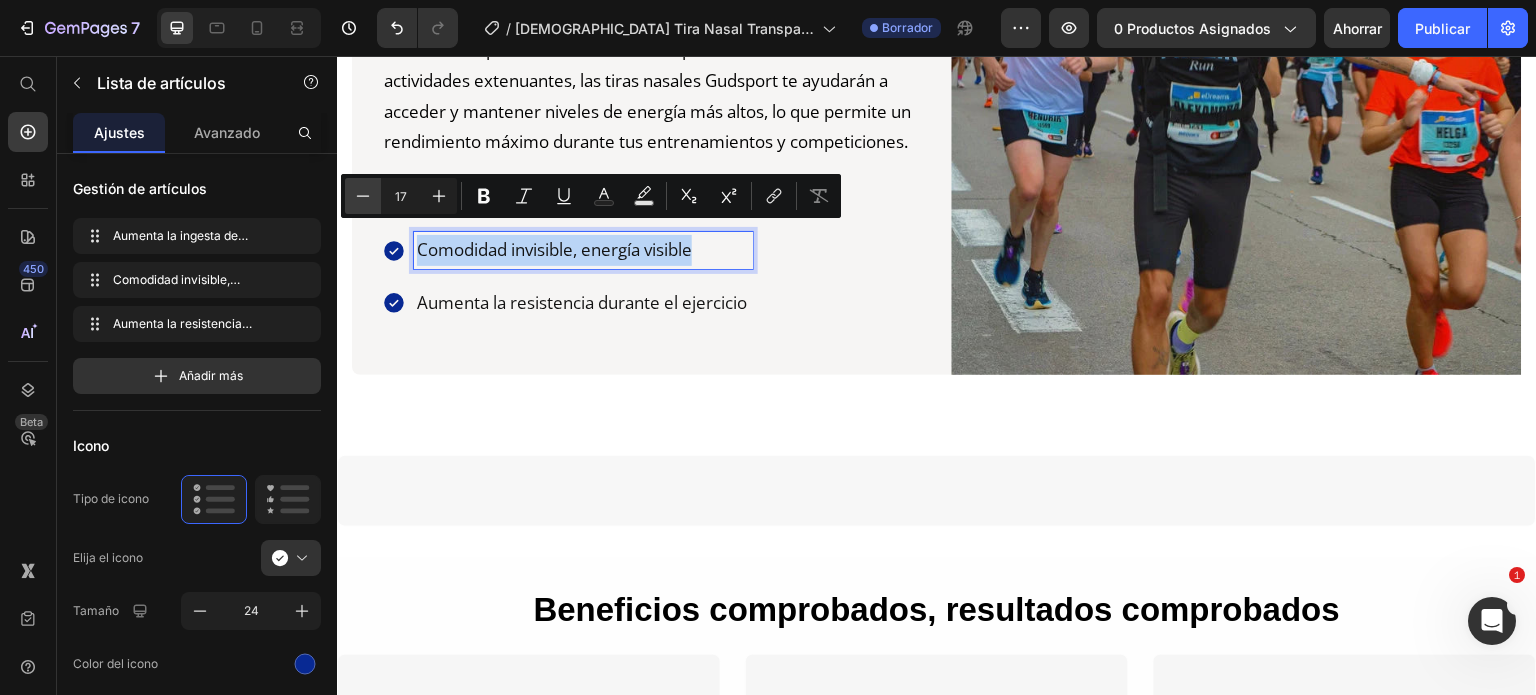 type on "16" 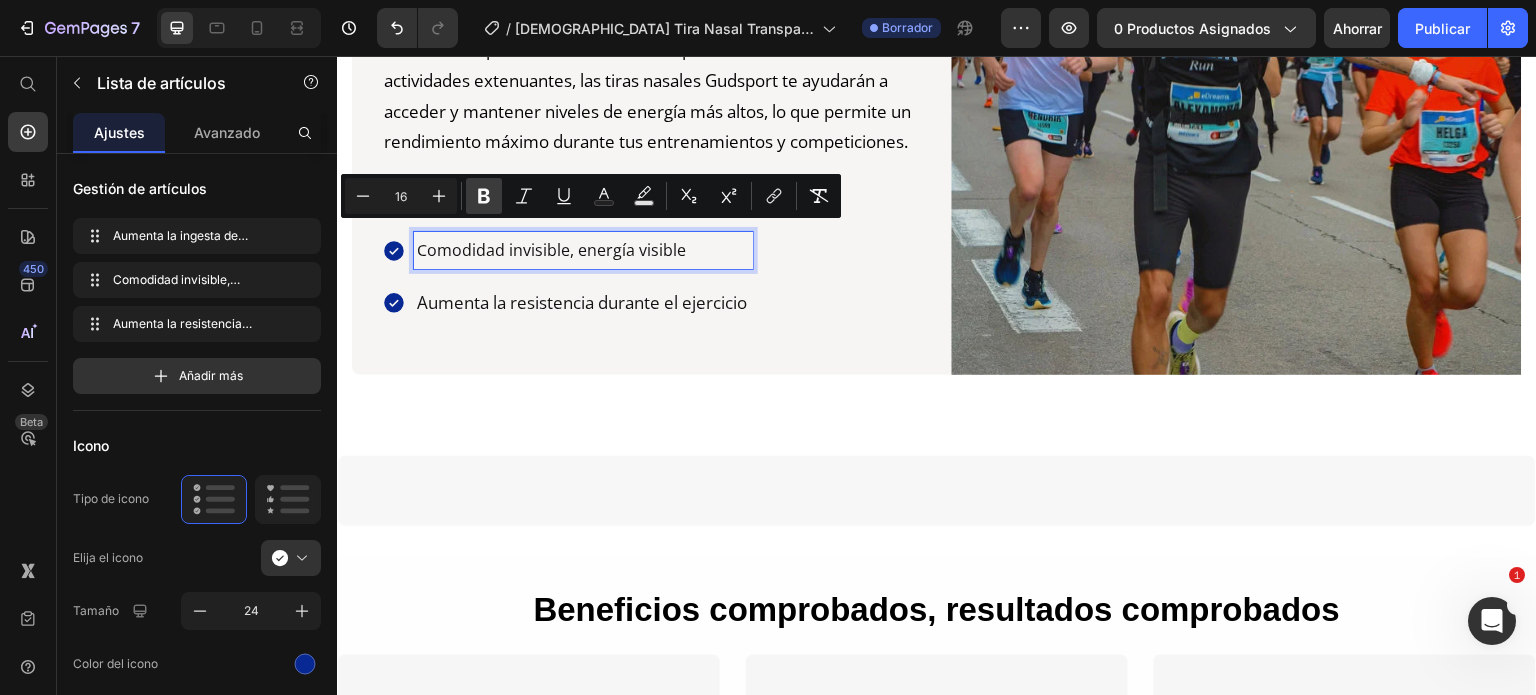 click 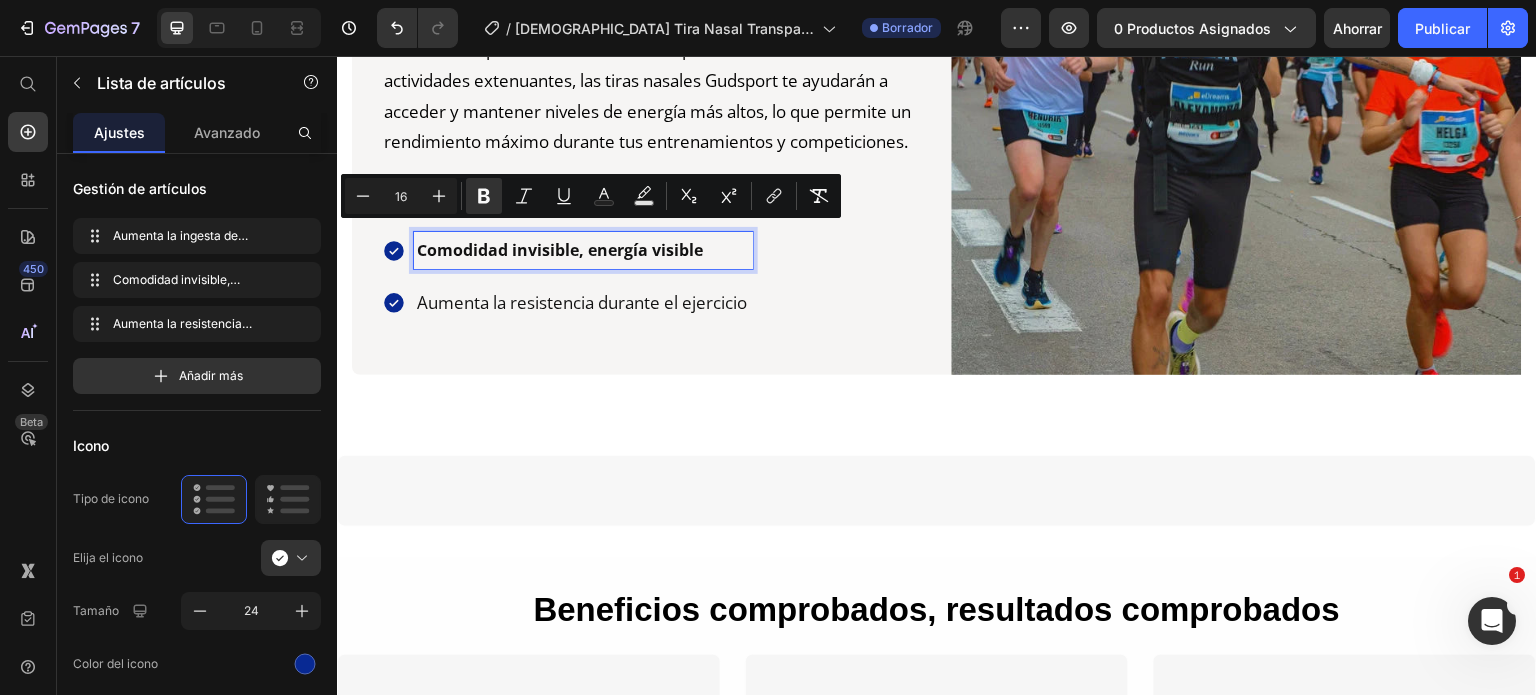 click on "Aumenta la resistencia durante el ejercicio" at bounding box center (583, 303) 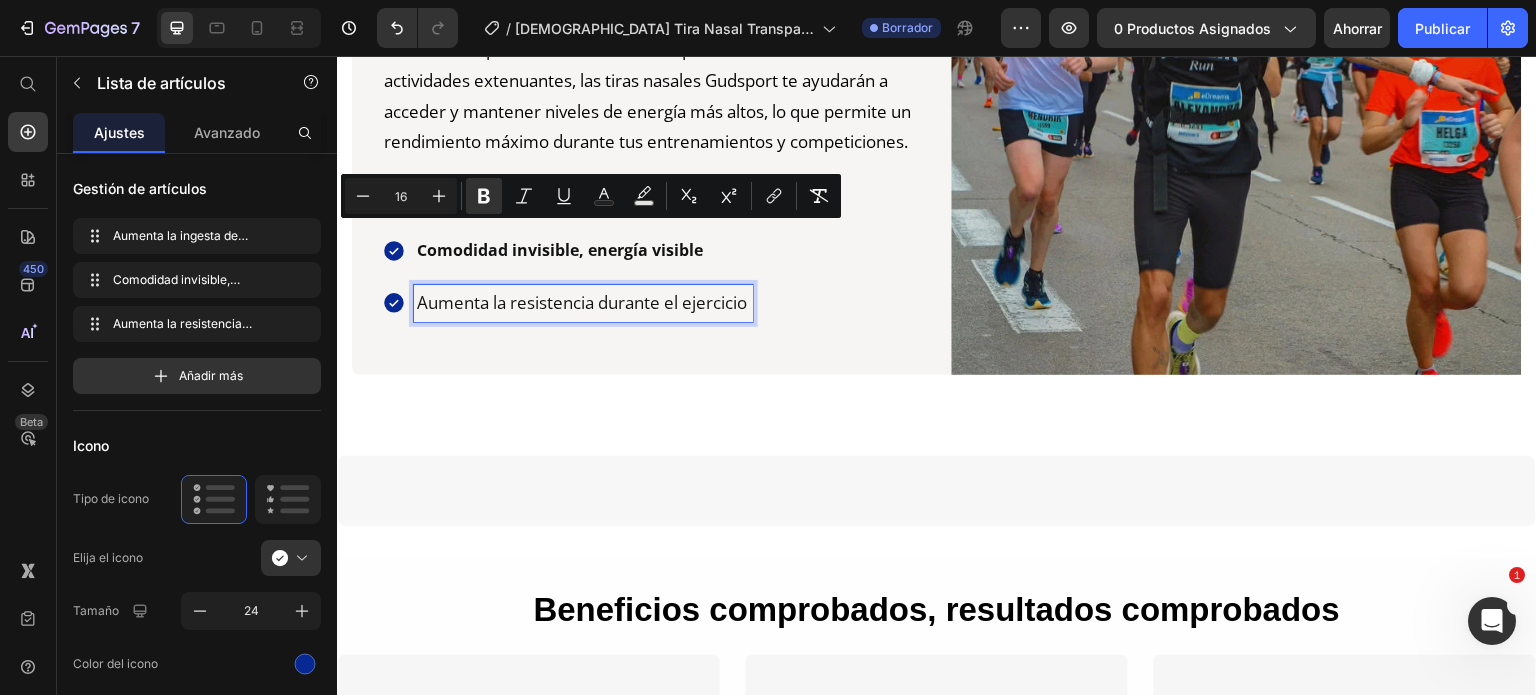 click on "Aumenta la resistencia durante el ejercicio" at bounding box center (583, 303) 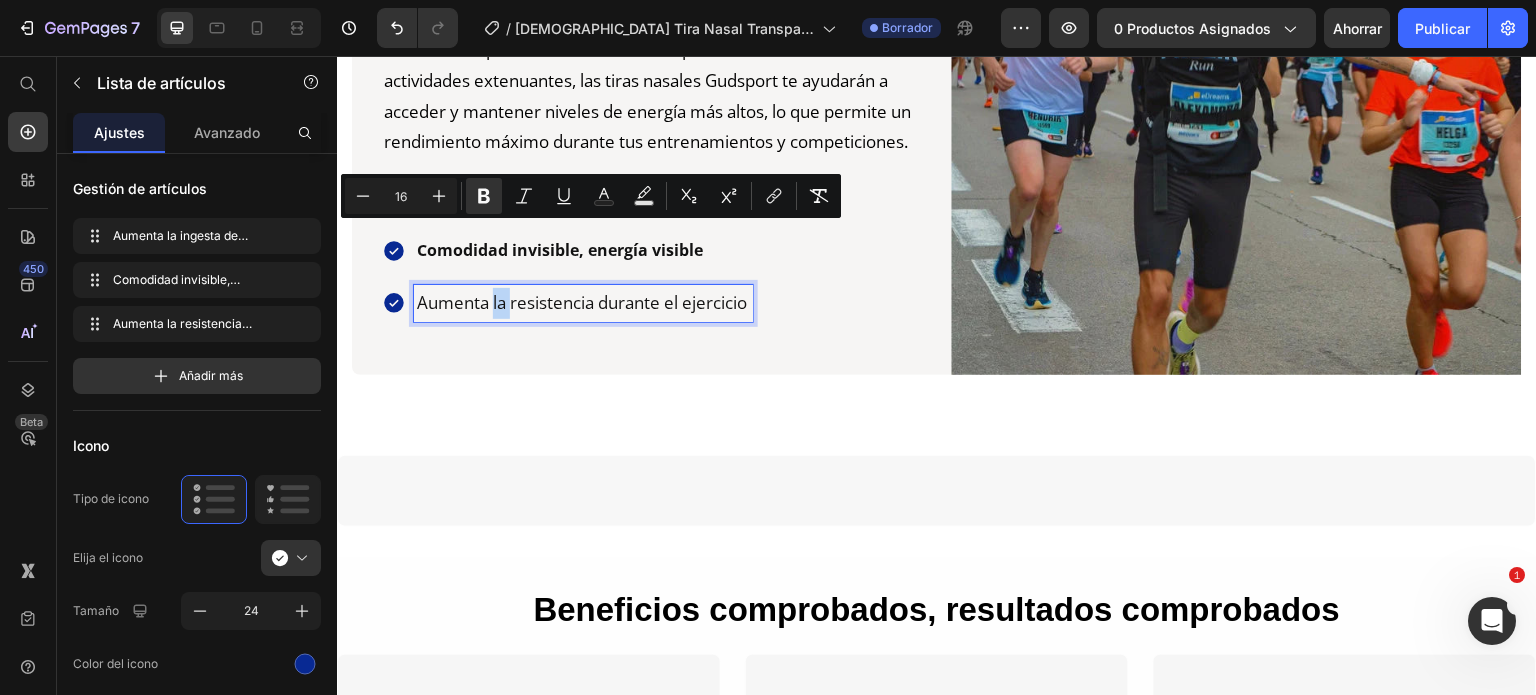 click on "Aumenta la resistencia durante el ejercicio" at bounding box center [583, 303] 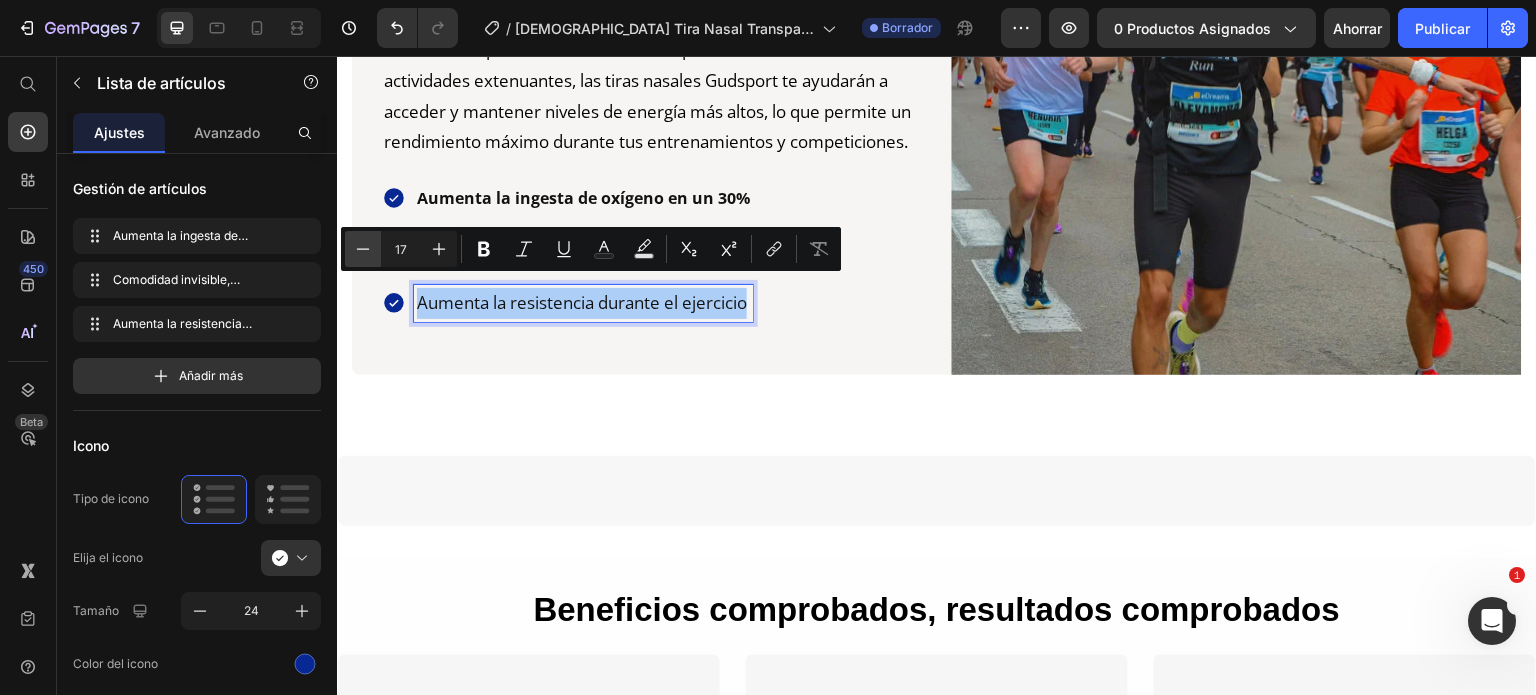 click 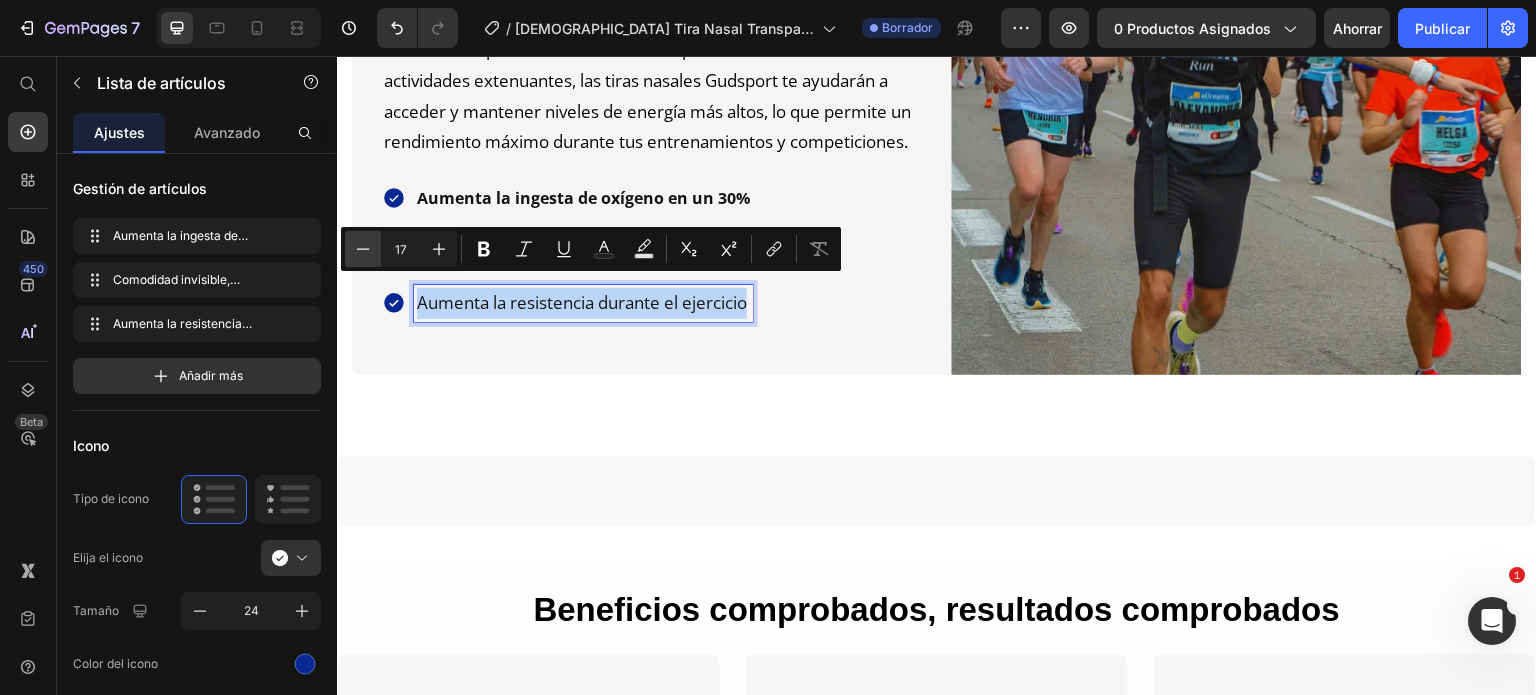 type on "16" 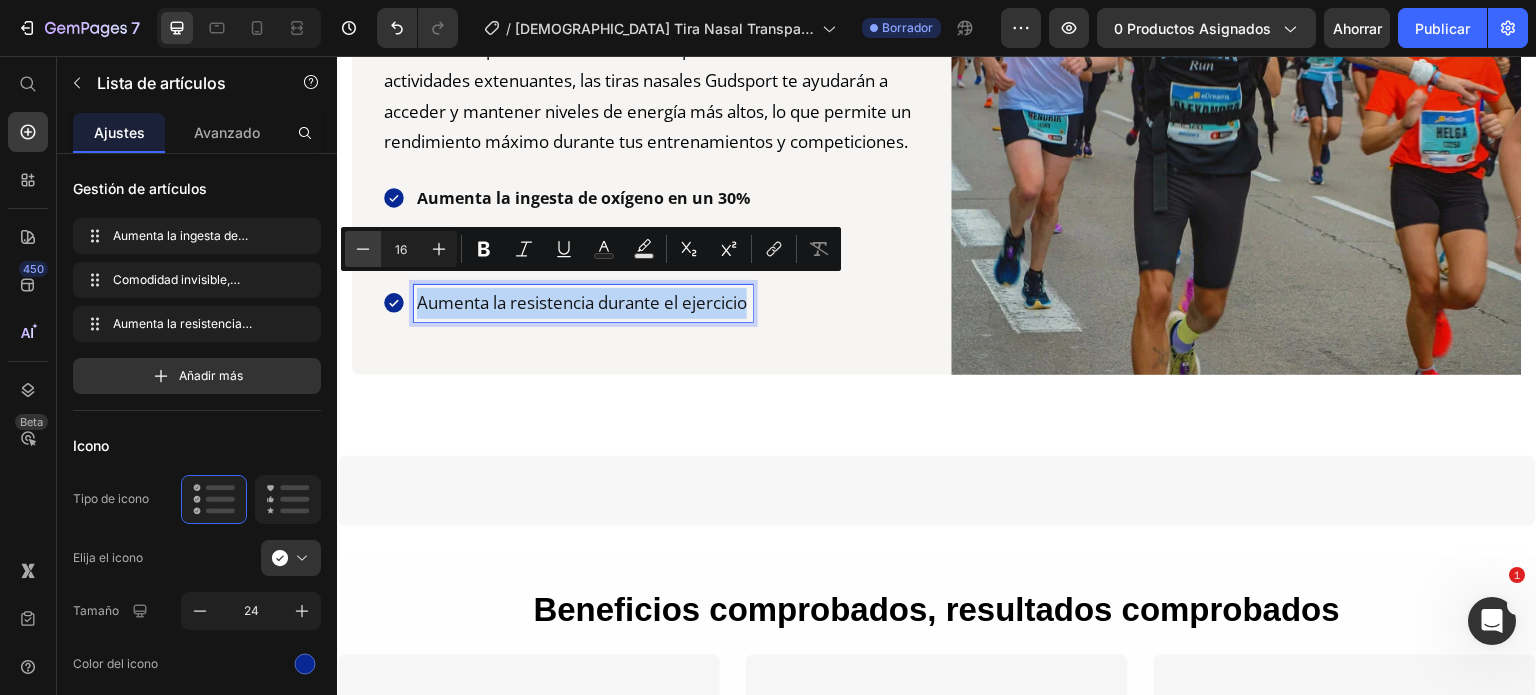 scroll, scrollTop: 2325, scrollLeft: 0, axis: vertical 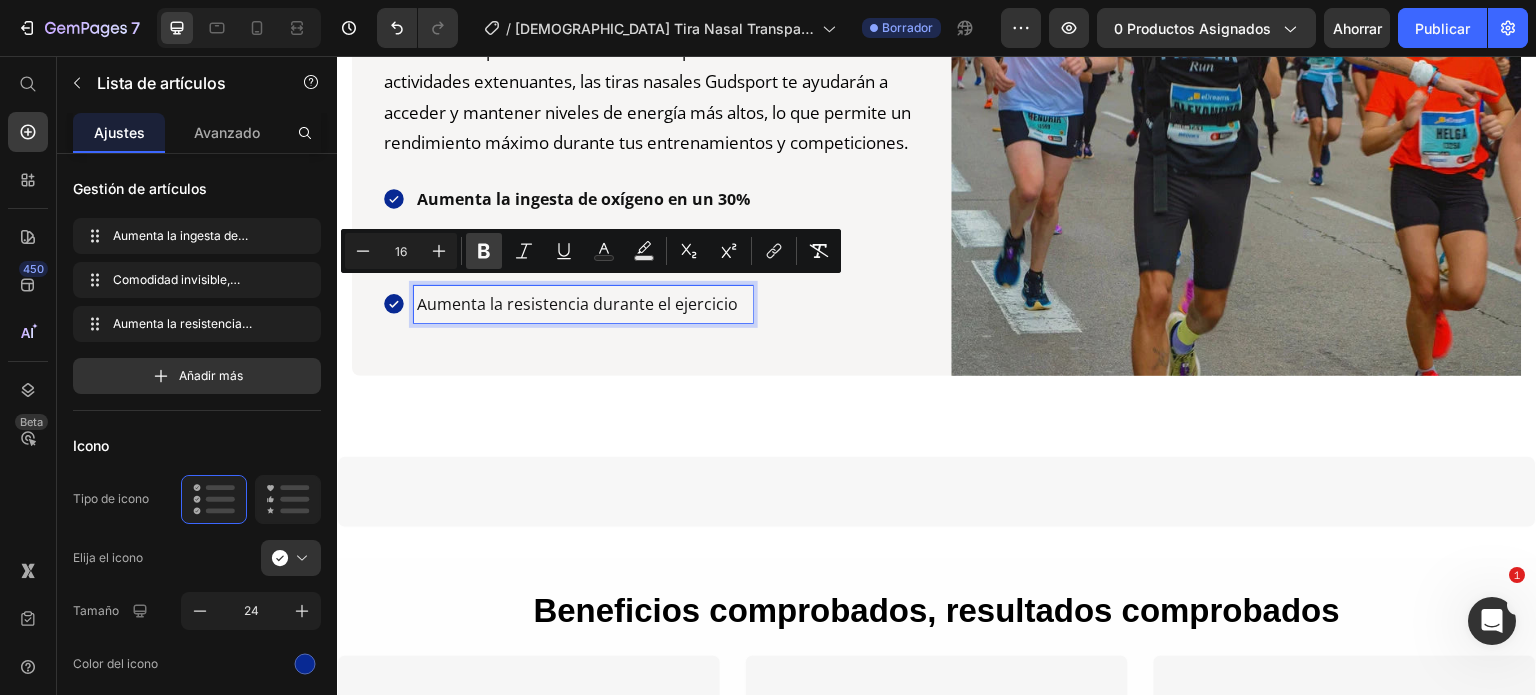 click on "Atrevido" at bounding box center [484, 251] 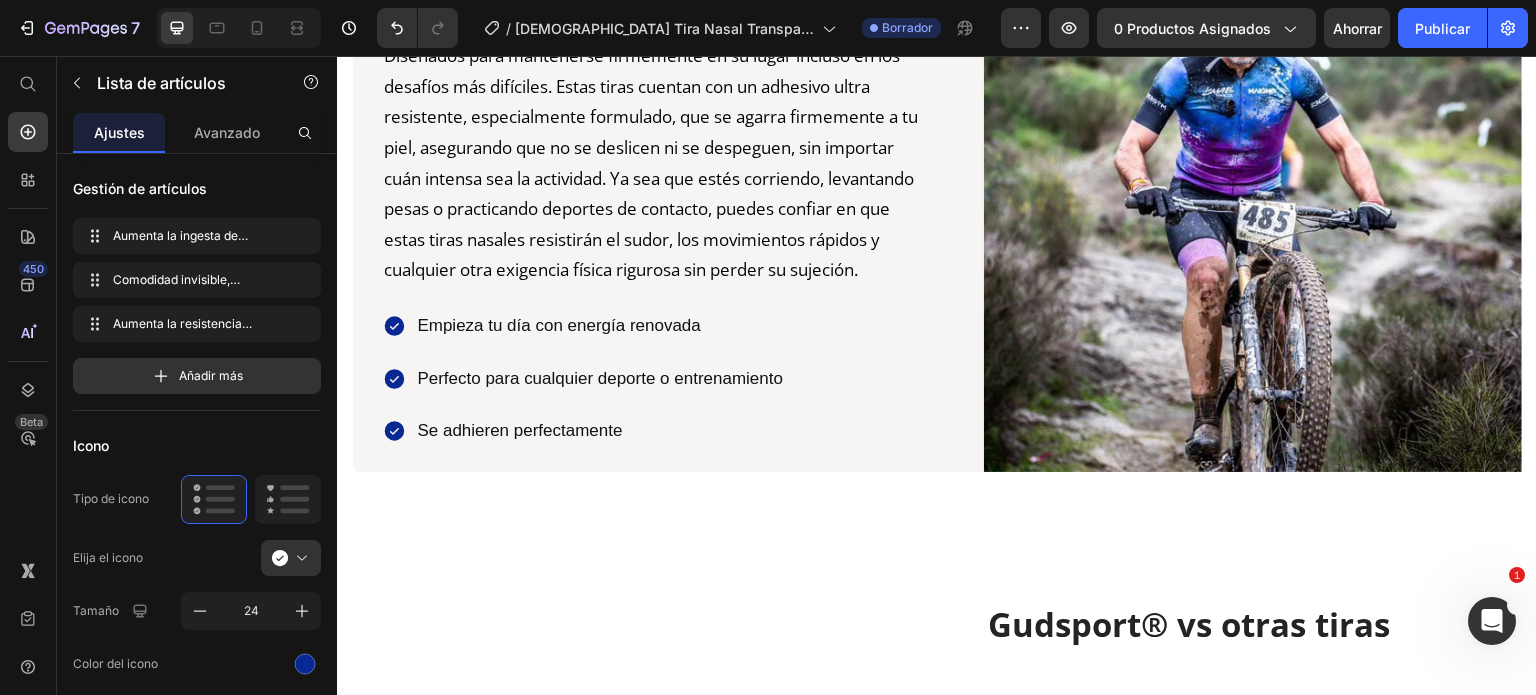 scroll, scrollTop: 3477, scrollLeft: 0, axis: vertical 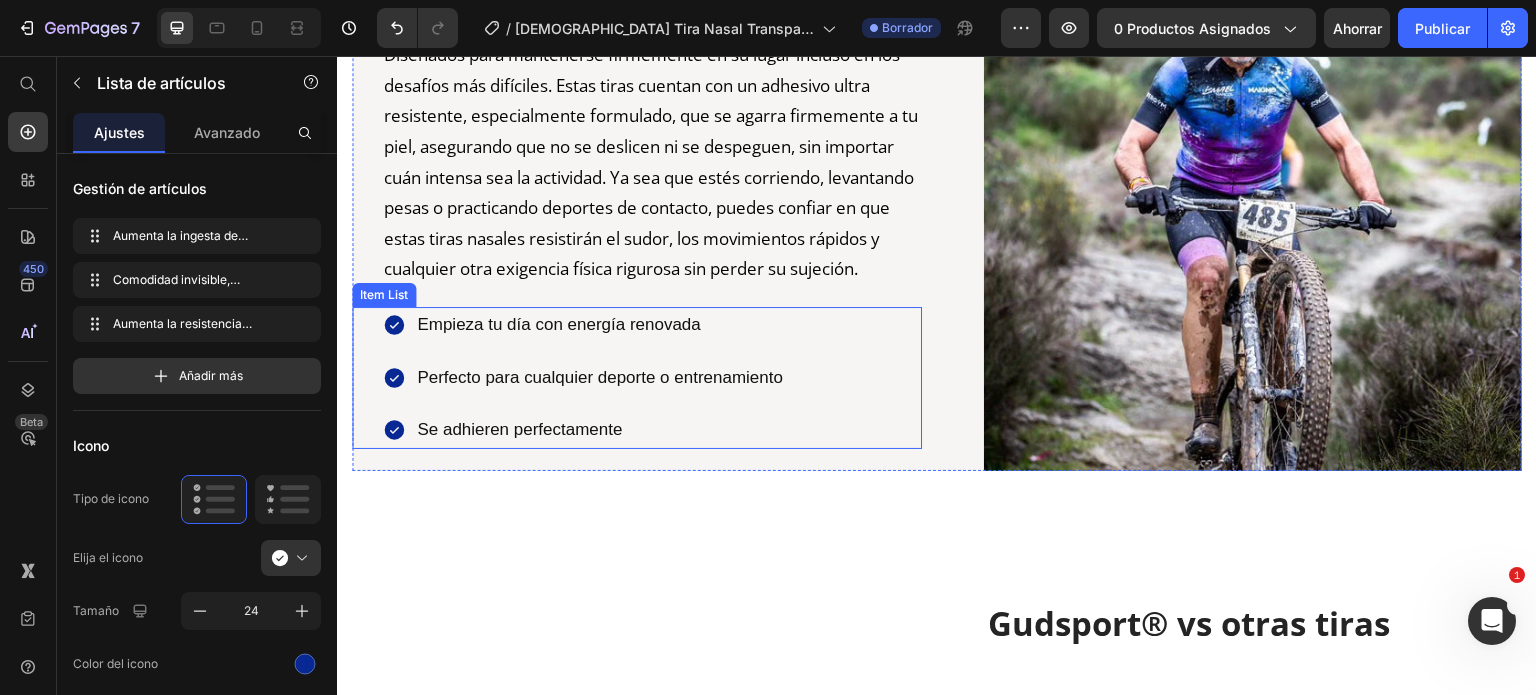 click on "Empieza tu día con energía renovada" at bounding box center (600, 325) 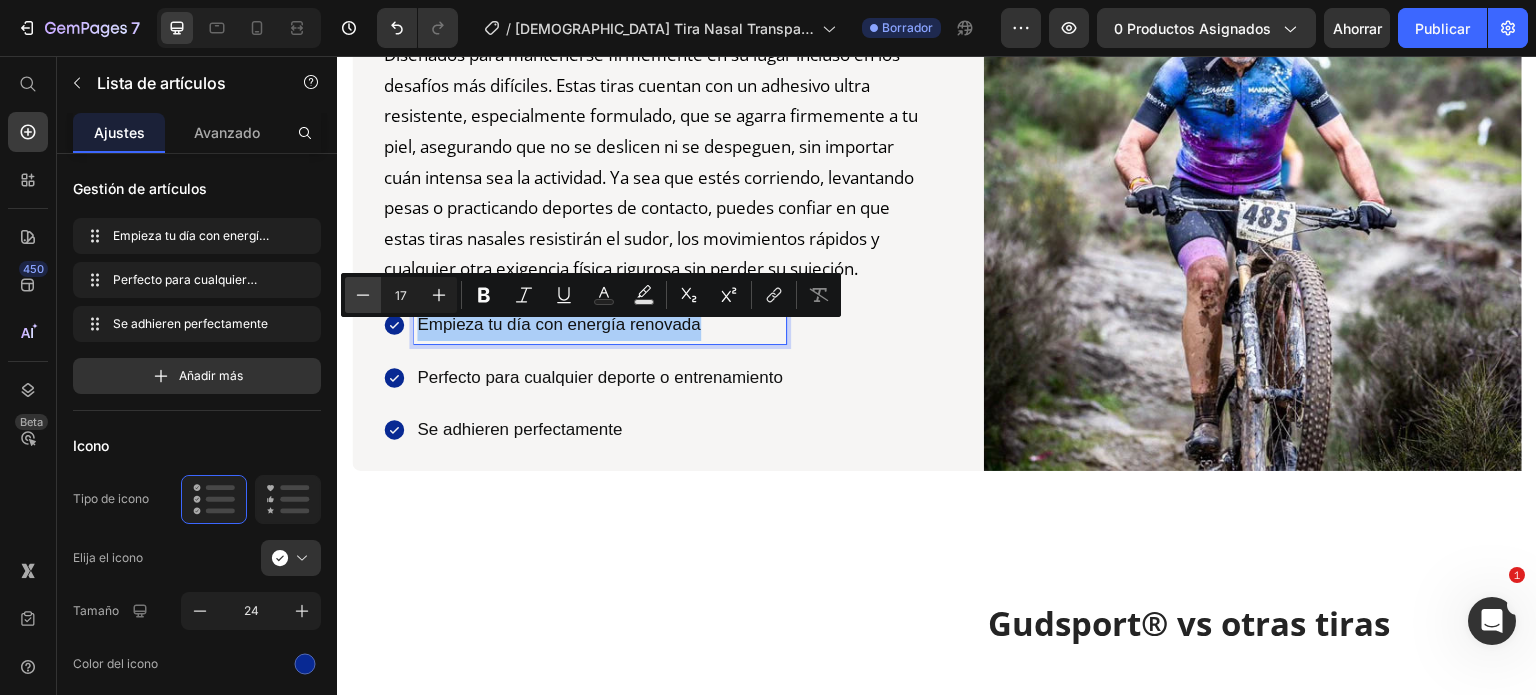 click 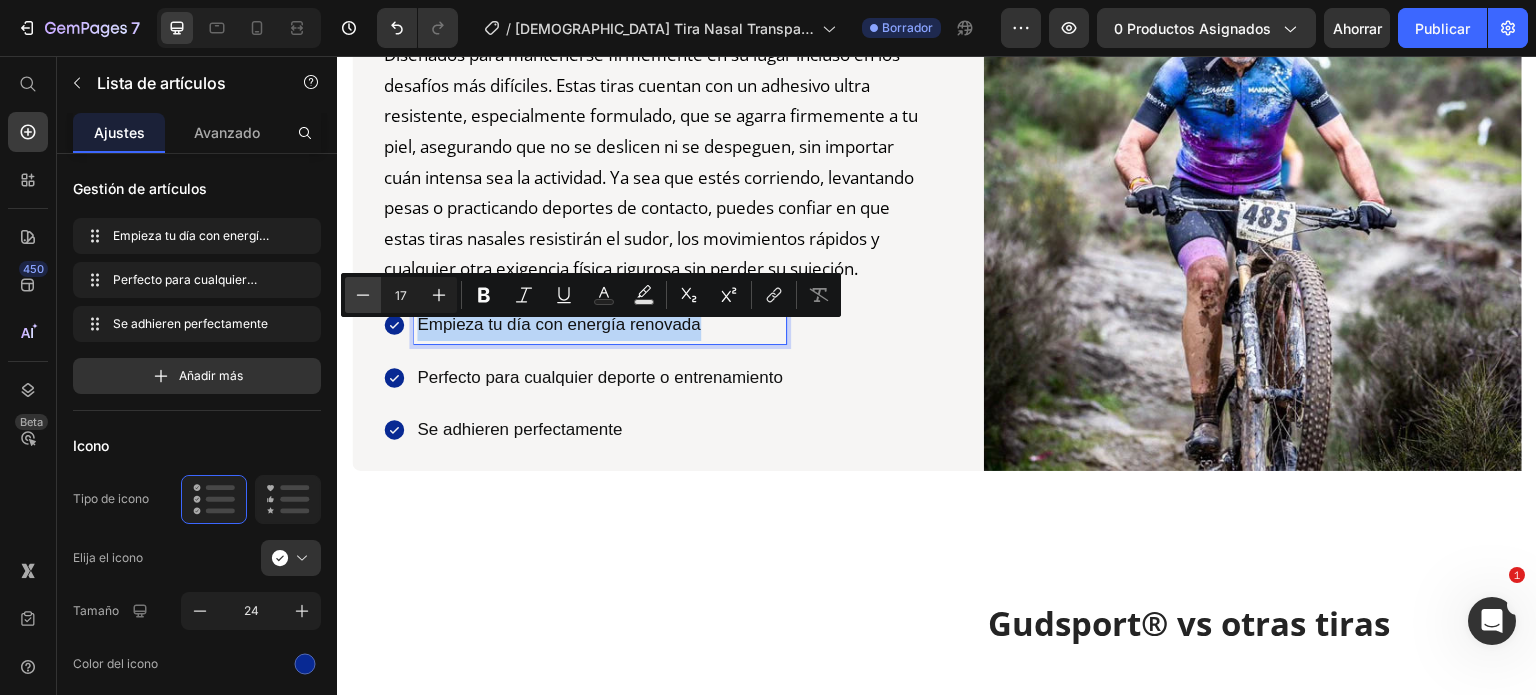 type on "16" 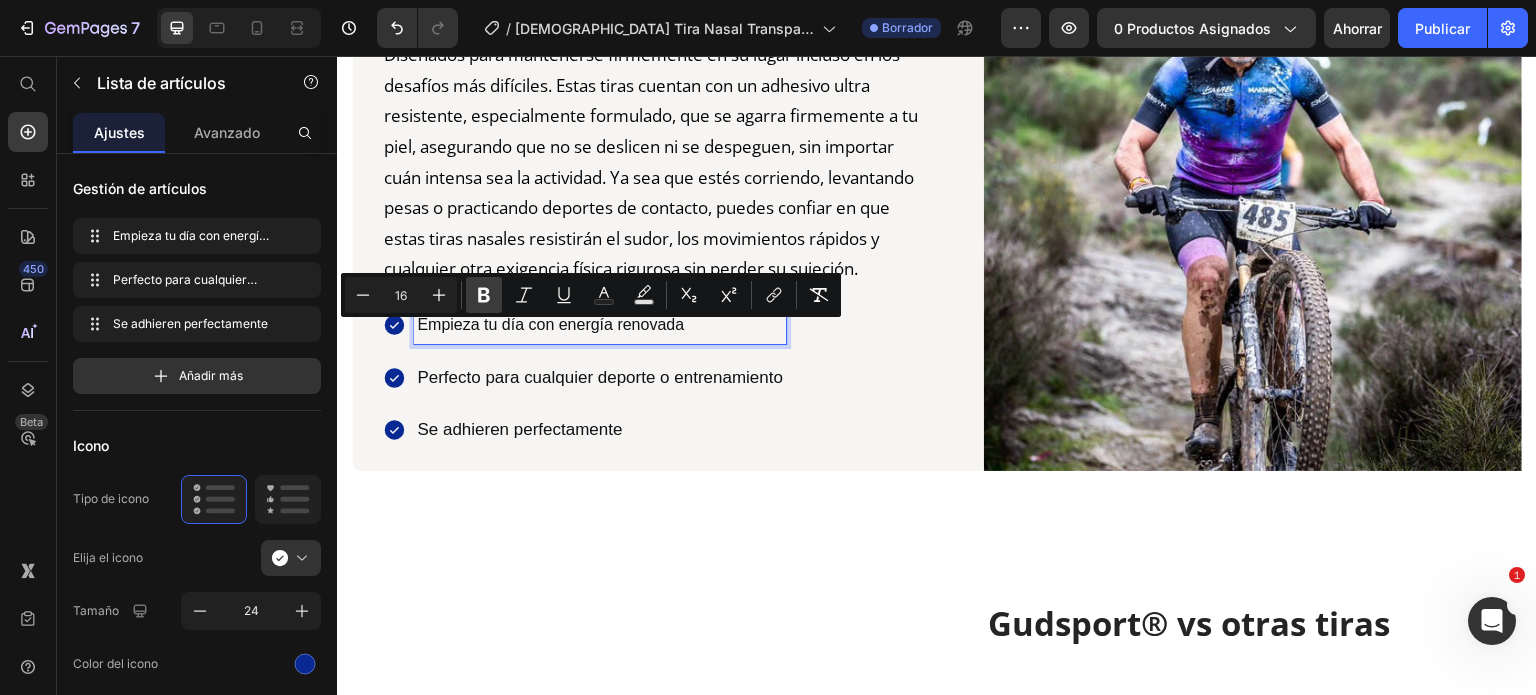 click 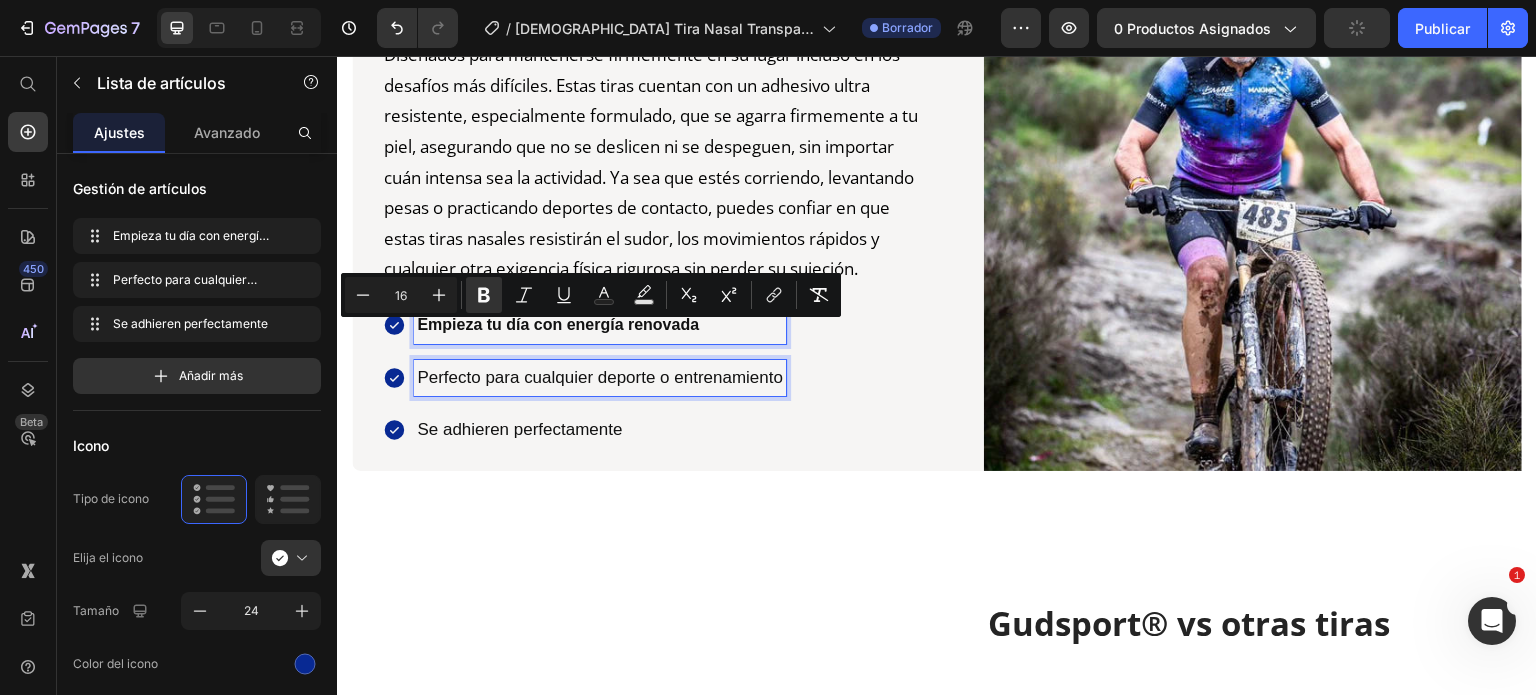 click on "Perfecto para cualquier deporte o entrenamiento" at bounding box center (600, 378) 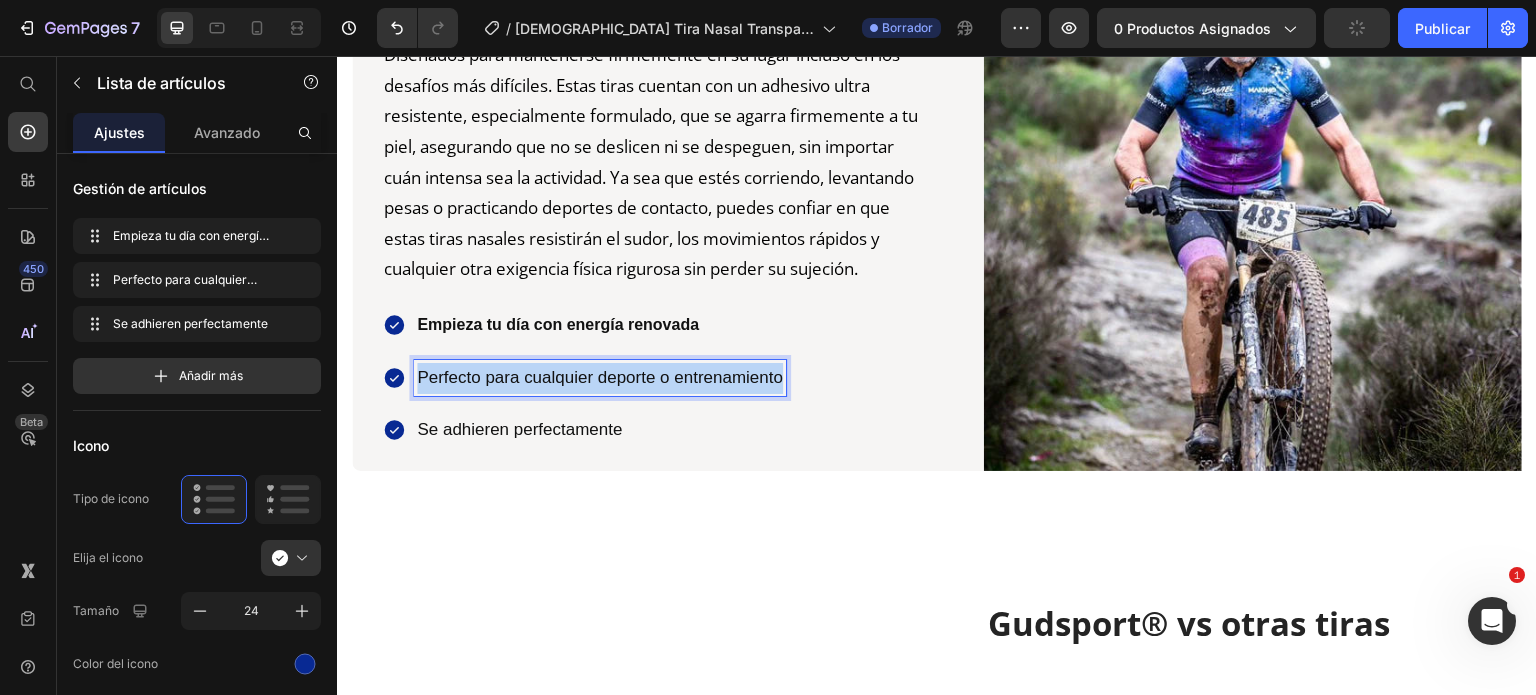 click on "Perfecto para cualquier deporte o entrenamiento" at bounding box center [600, 378] 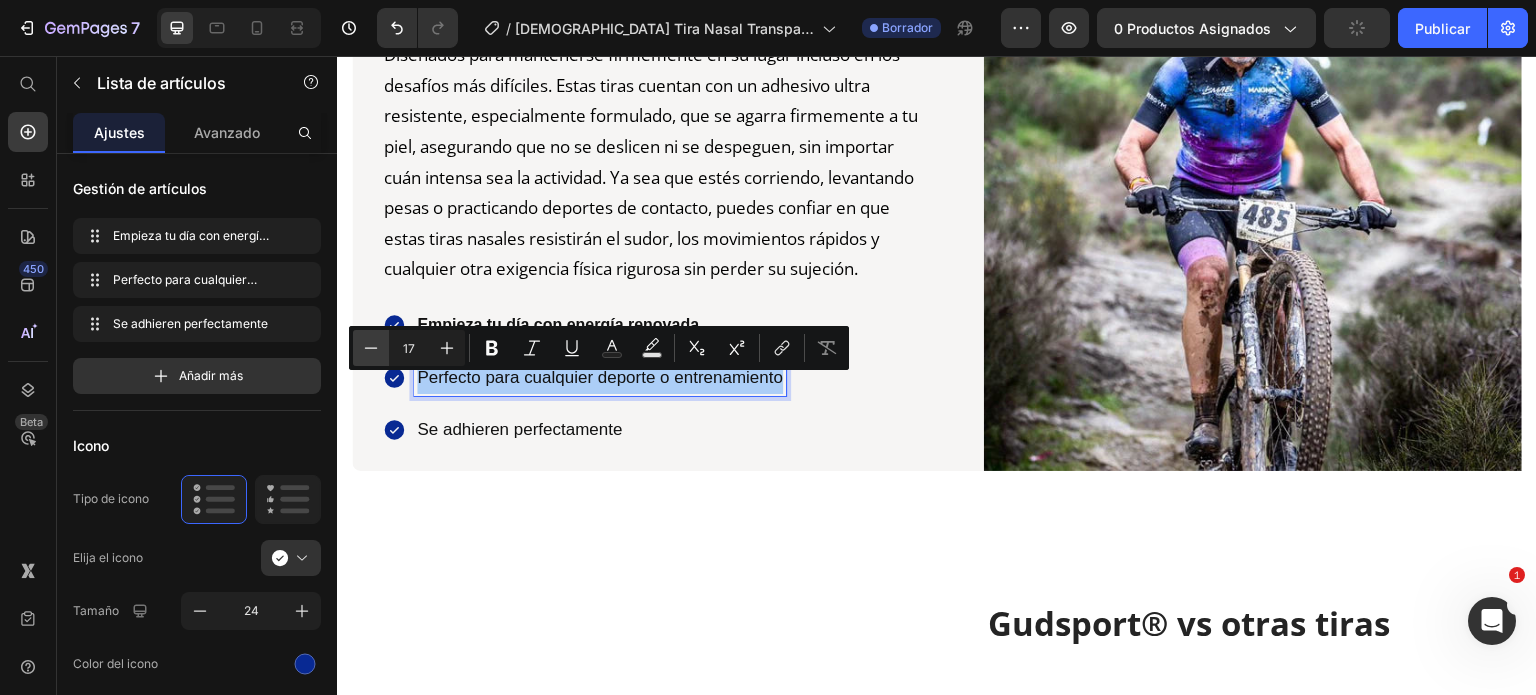 click 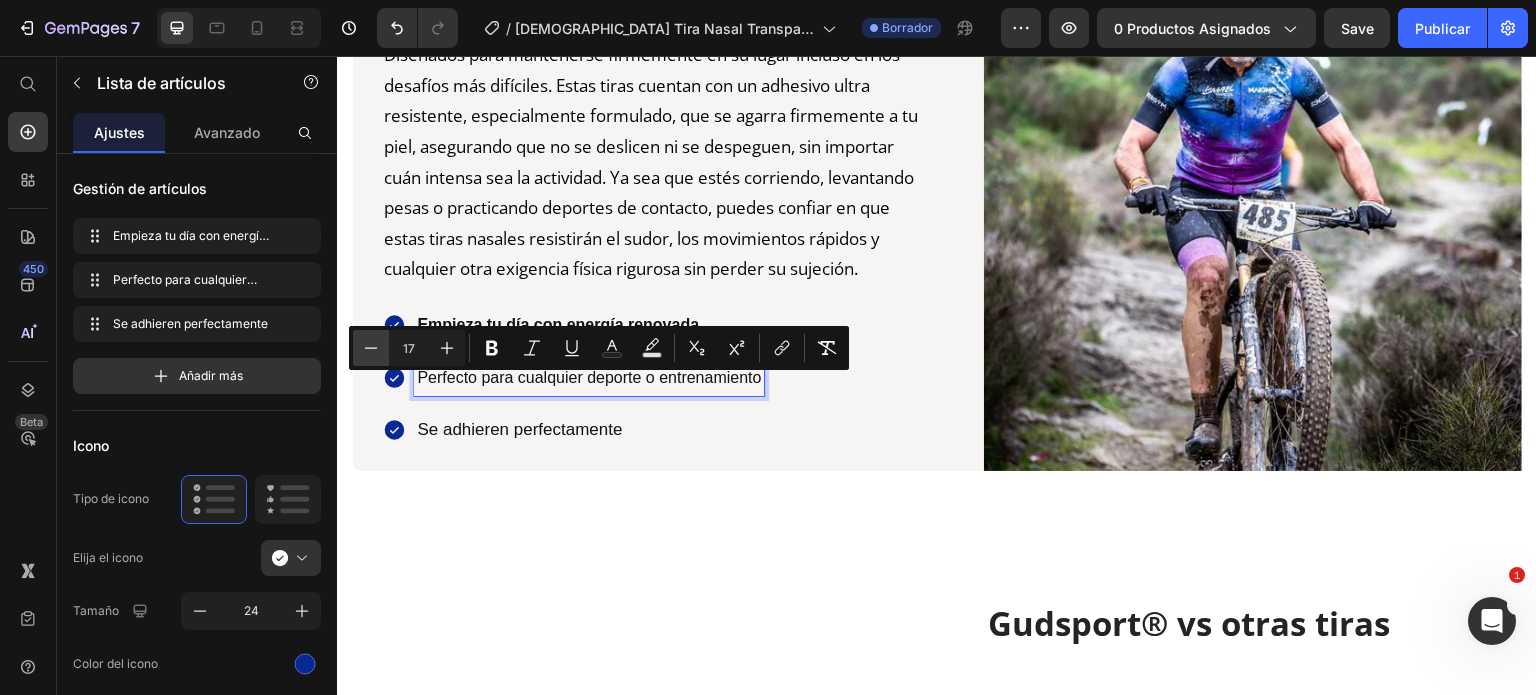 type on "16" 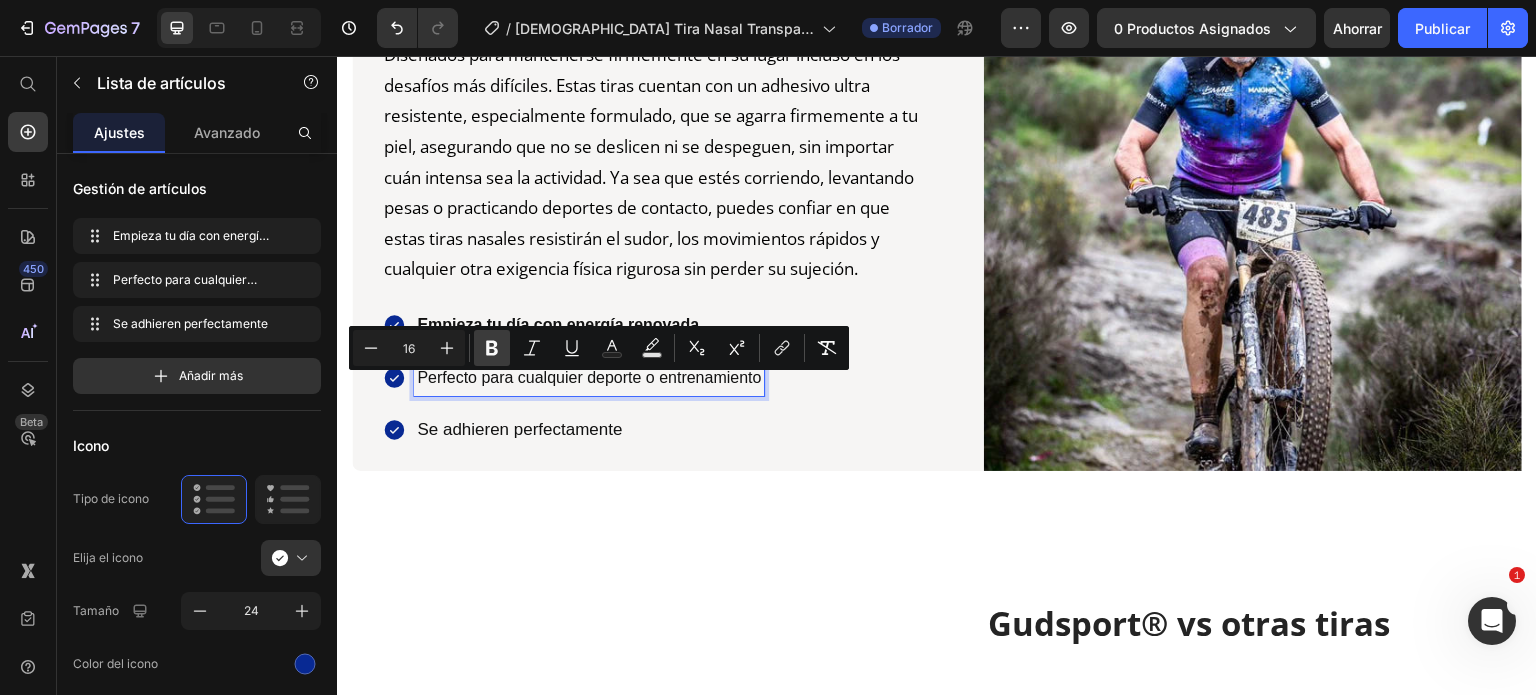 click 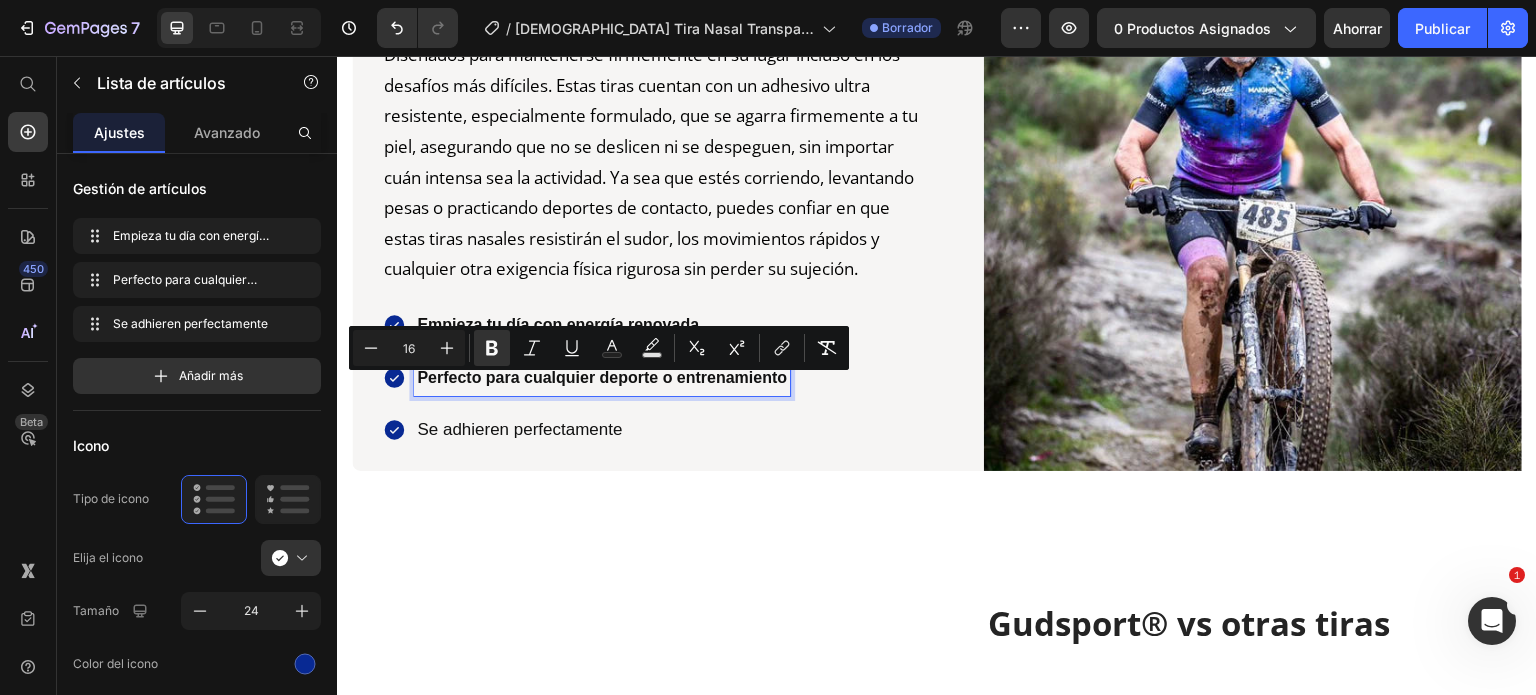 click on "Se adhieren perfectamente" at bounding box center (602, 430) 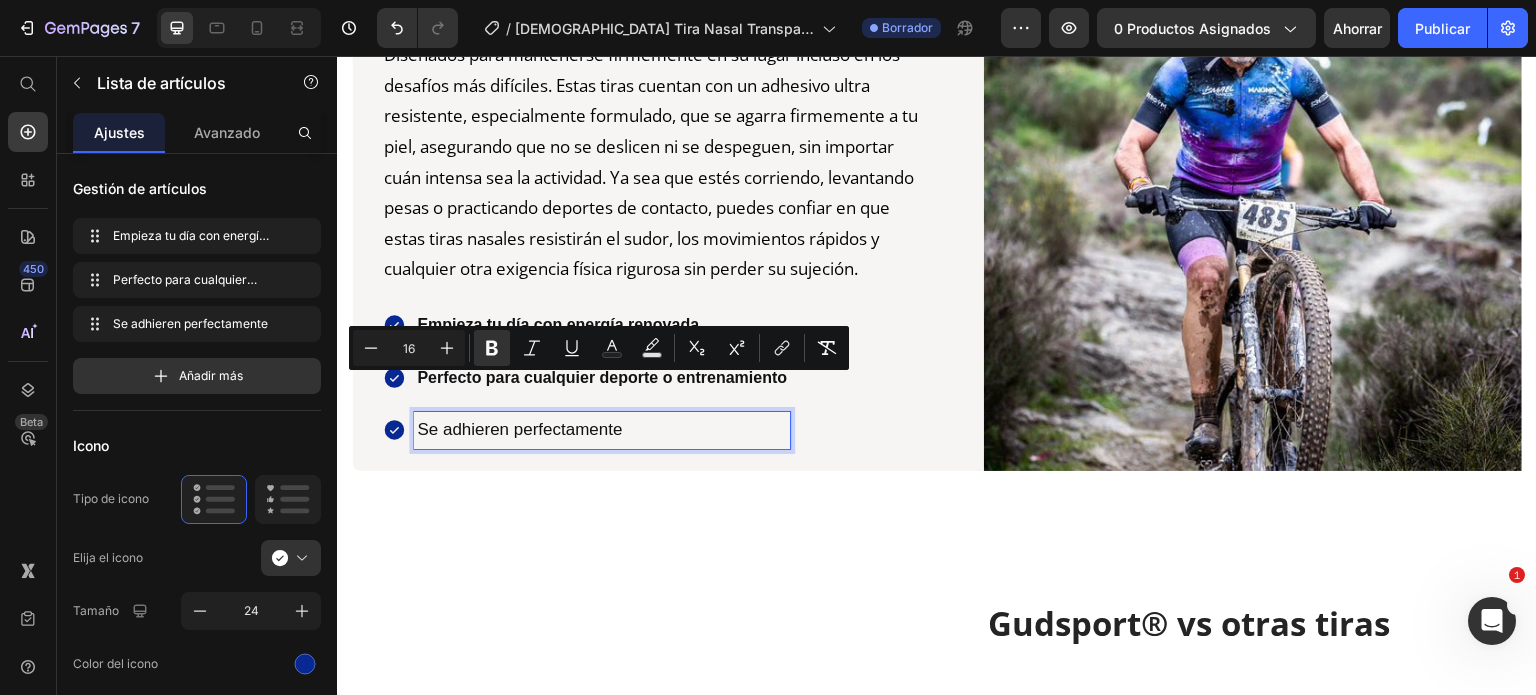 click on "Se adhieren perfectamente" at bounding box center [602, 430] 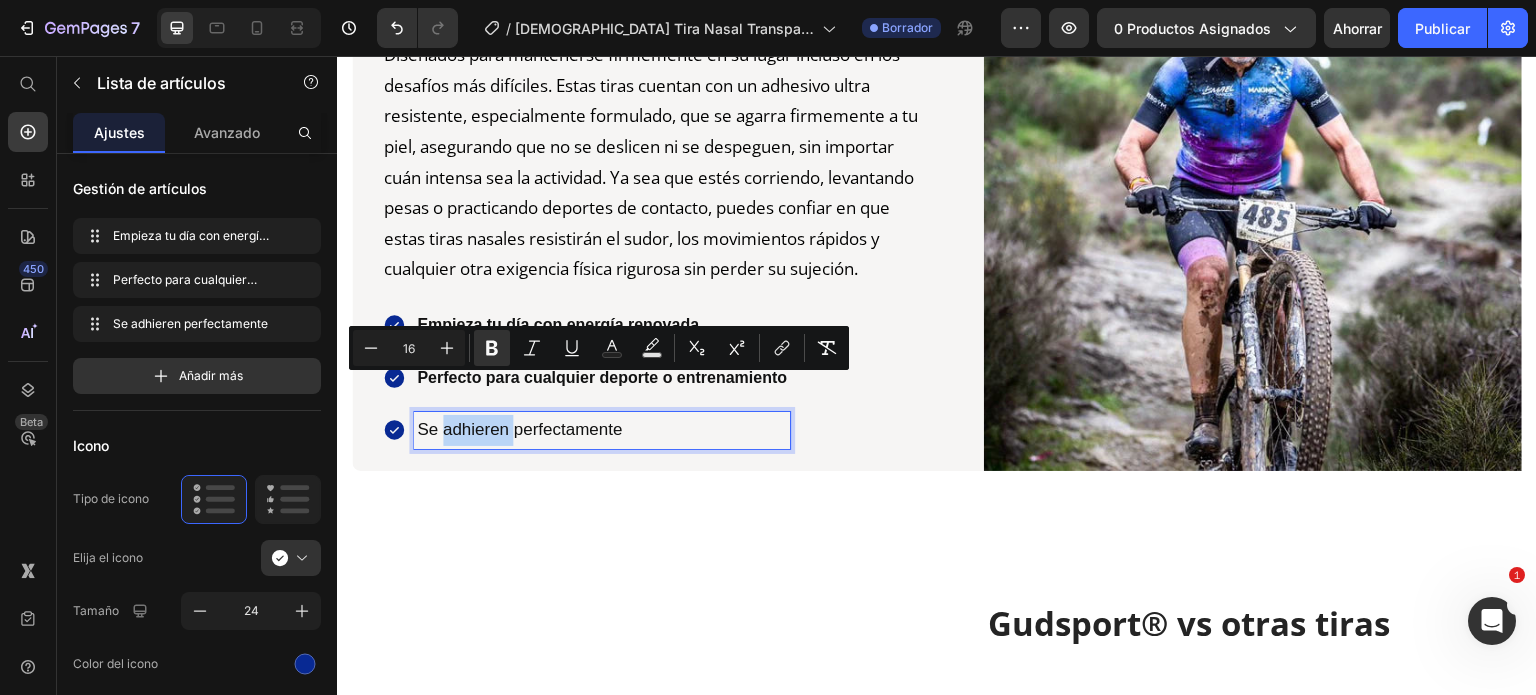 click on "Se adhieren perfectamente" at bounding box center [602, 430] 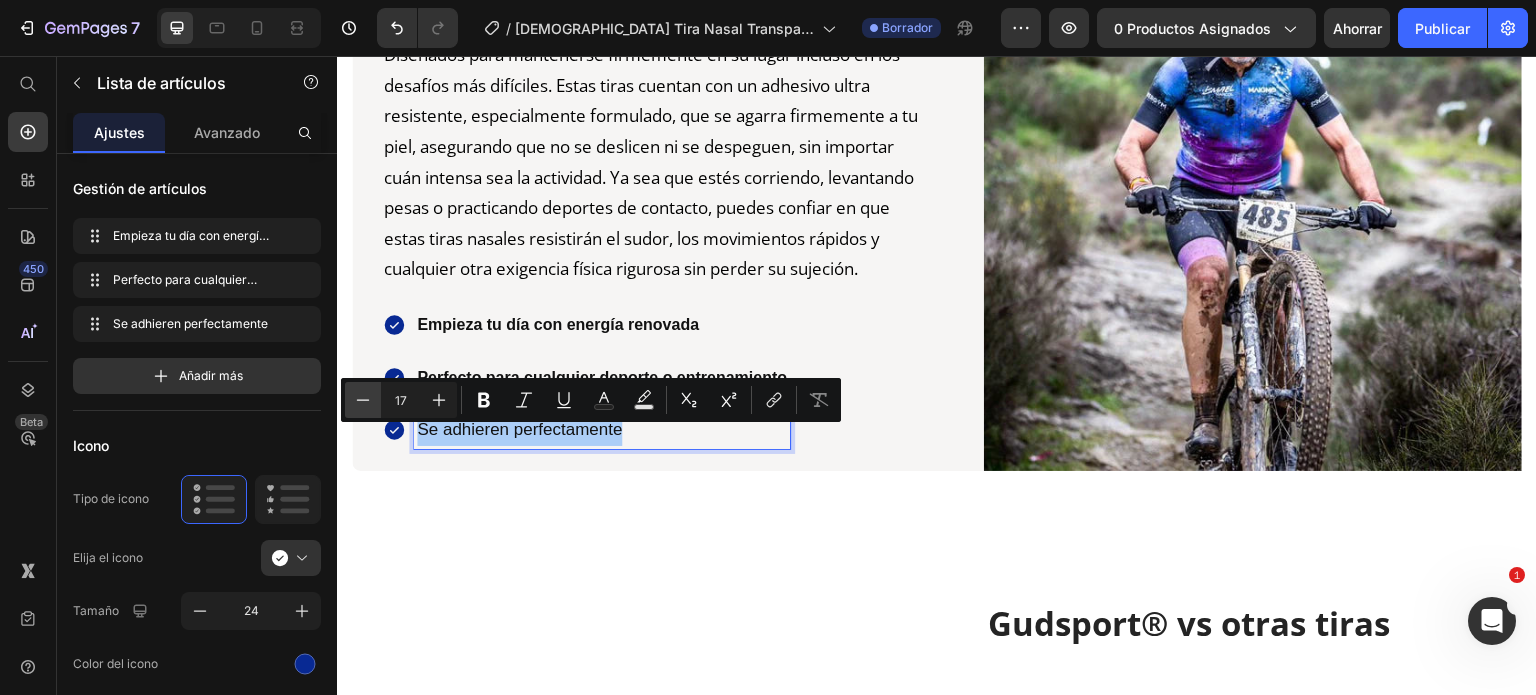 click 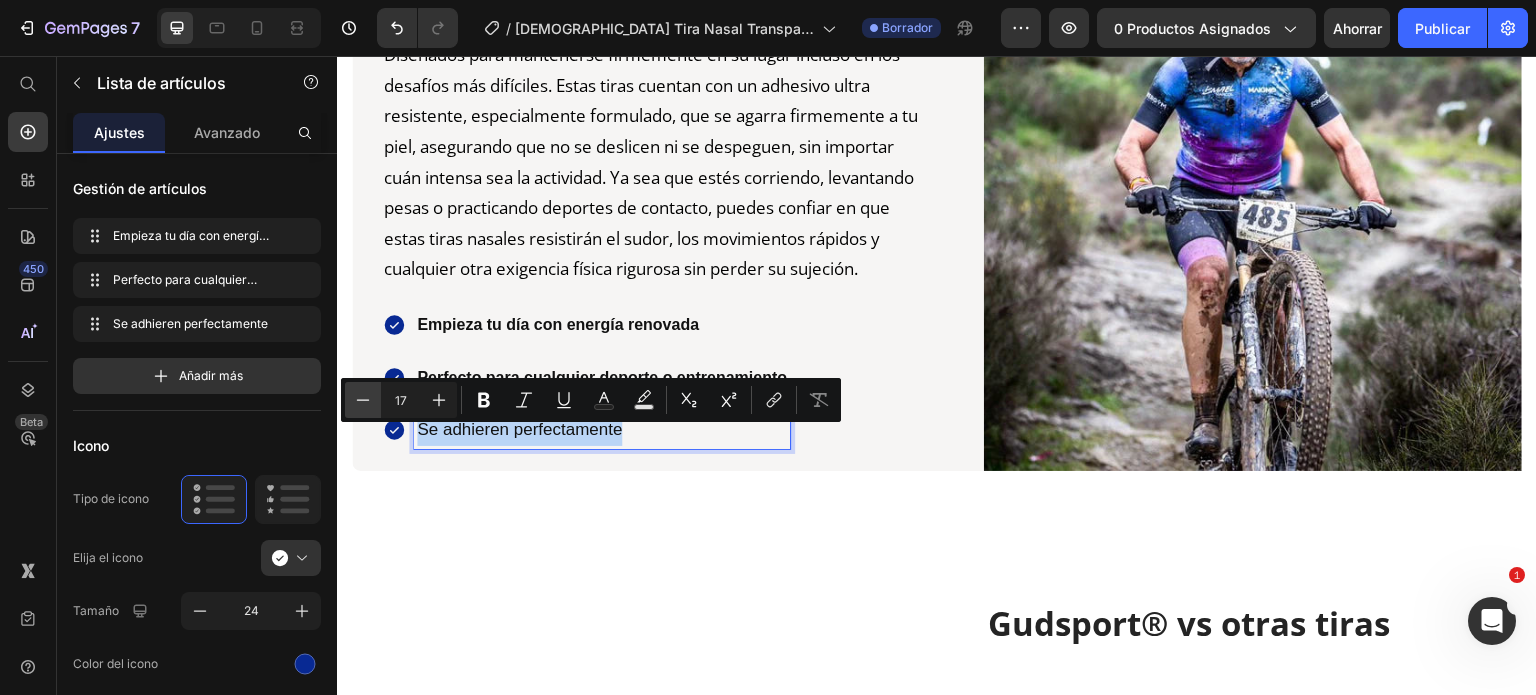 type on "16" 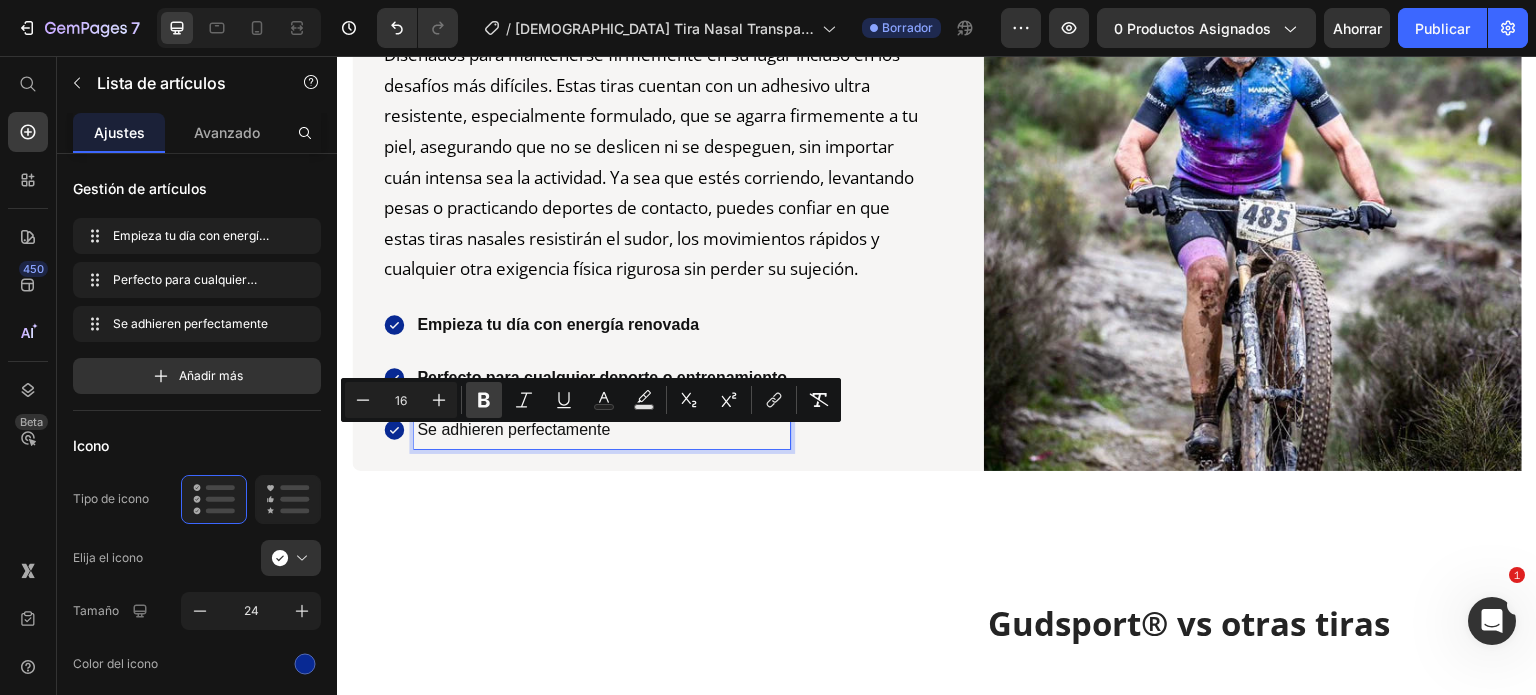 click 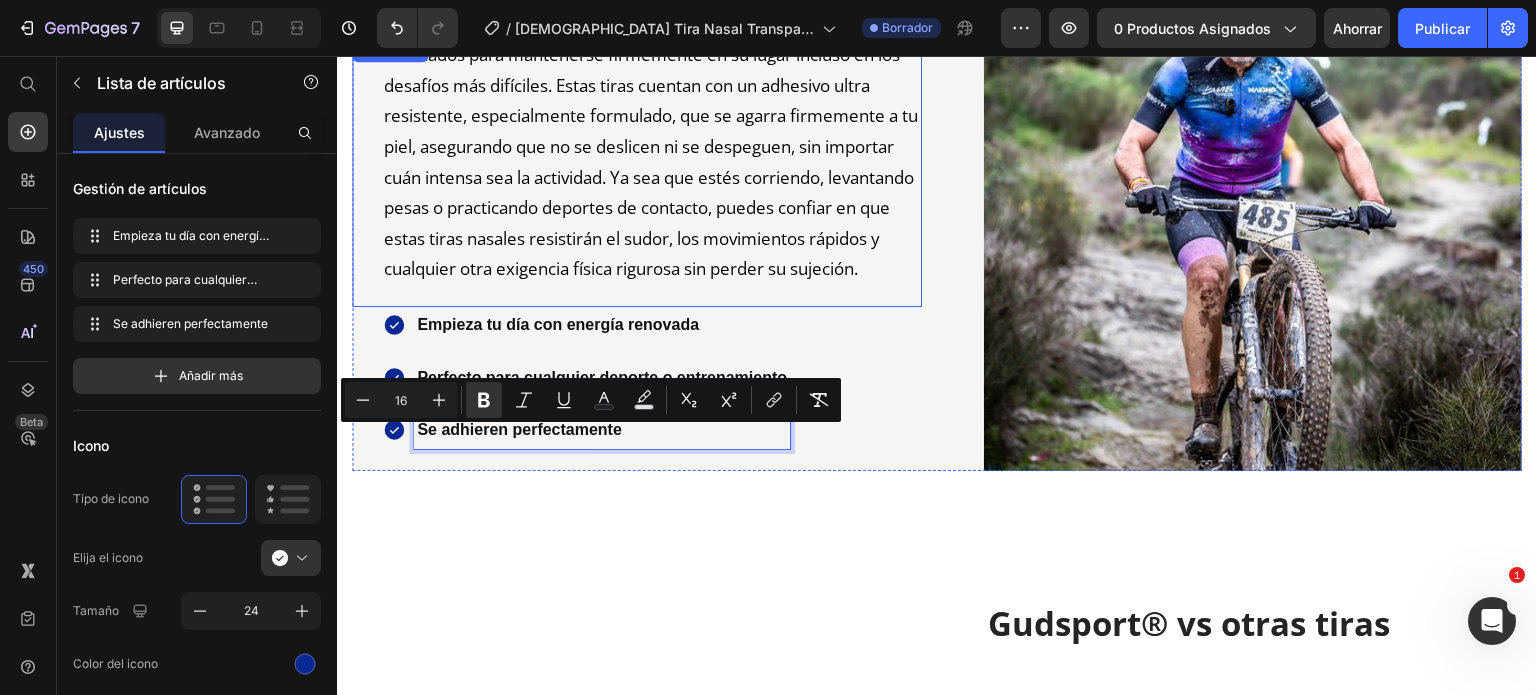 click on "Diseñados para mantenerse firmemente en su lugar incluso en los desafíos más difíciles. Estas tiras cuentan con un adhesivo ultra resistente, especialmente formulado, que se agarra firmemente a tu piel, asegurando que no se deslicen ni se despeguen, sin importar cuán intensa sea la actividad. Ya sea que estés corriendo, levantando pesas o practicando deportes de contacto, puedes confiar en que estas tiras nasales resistirán el sudor, los movimientos rápidos y cualquier otra exigencia física rigurosa sin perder su sujeción." at bounding box center [652, 162] 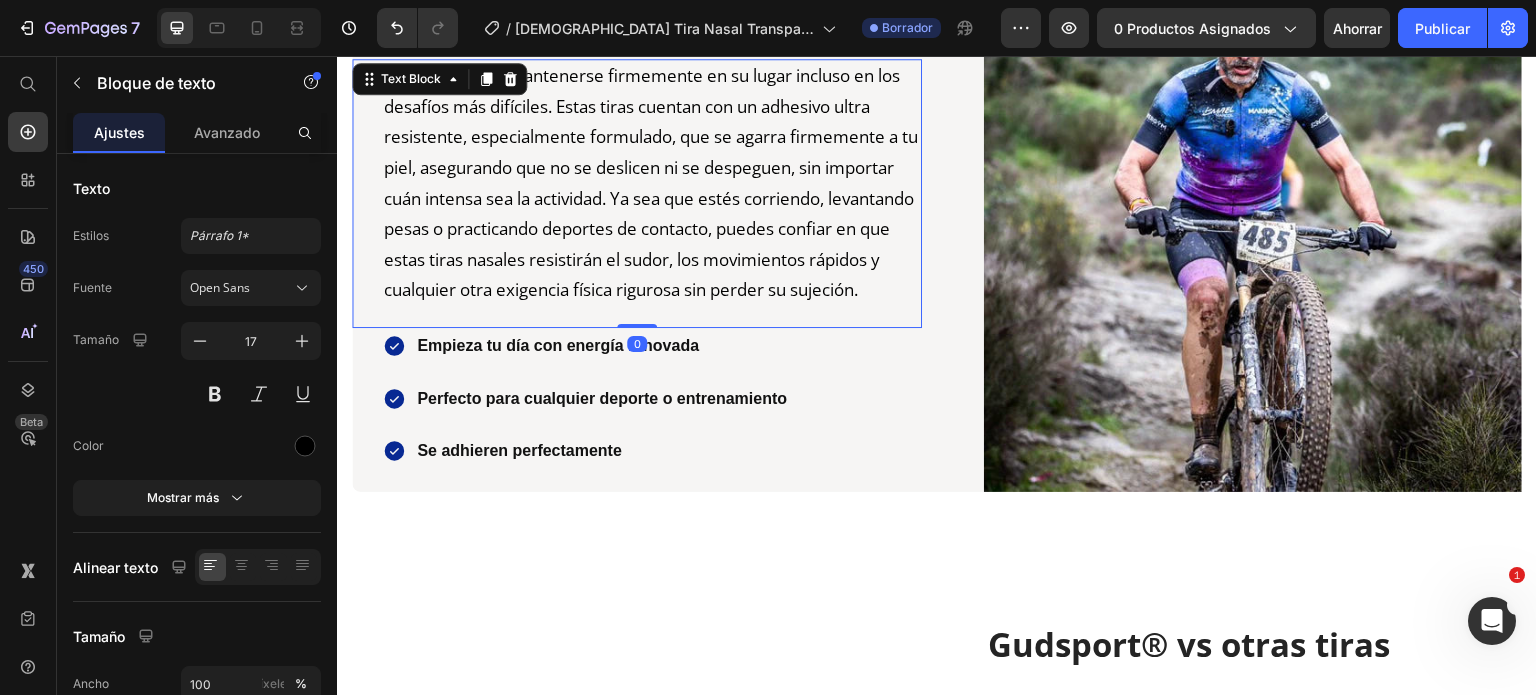 scroll, scrollTop: 3451, scrollLeft: 0, axis: vertical 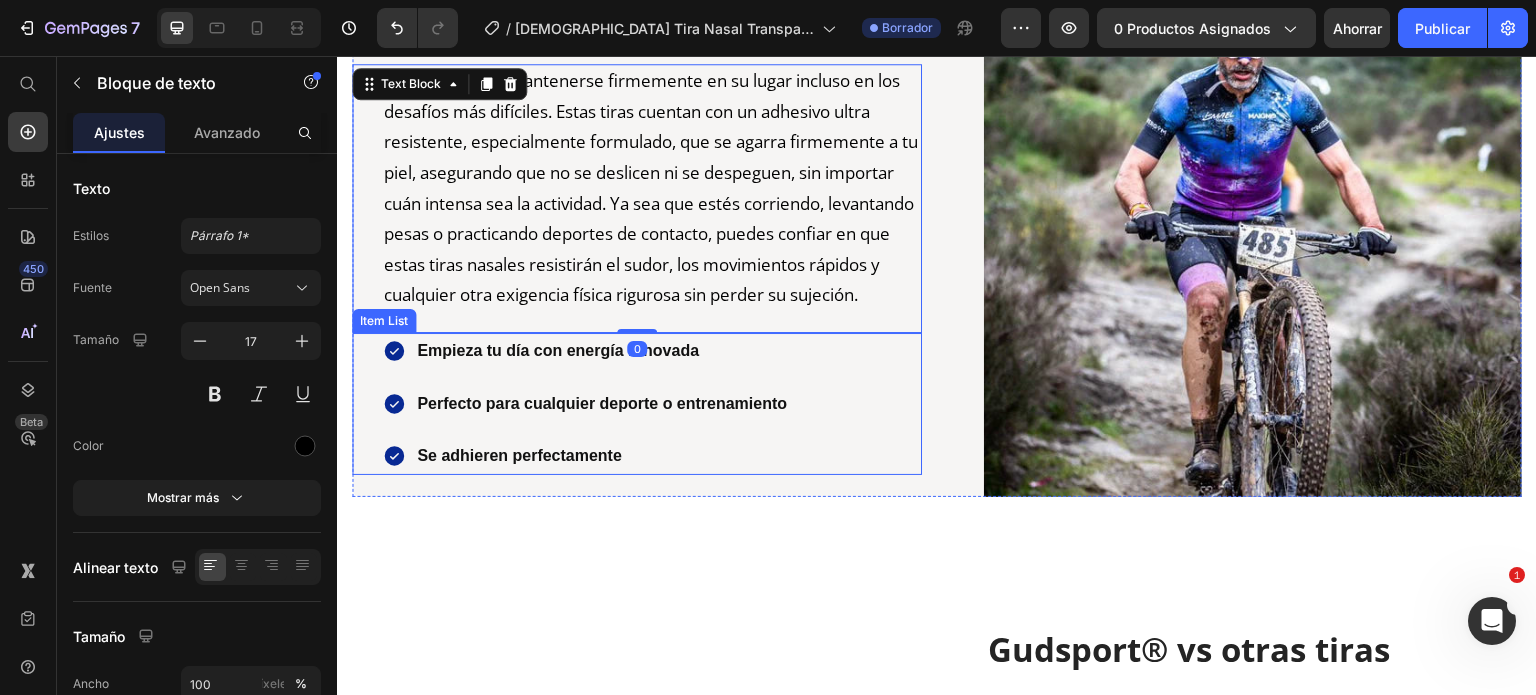 click on "Empieza tu día con energía renovada" at bounding box center [558, 350] 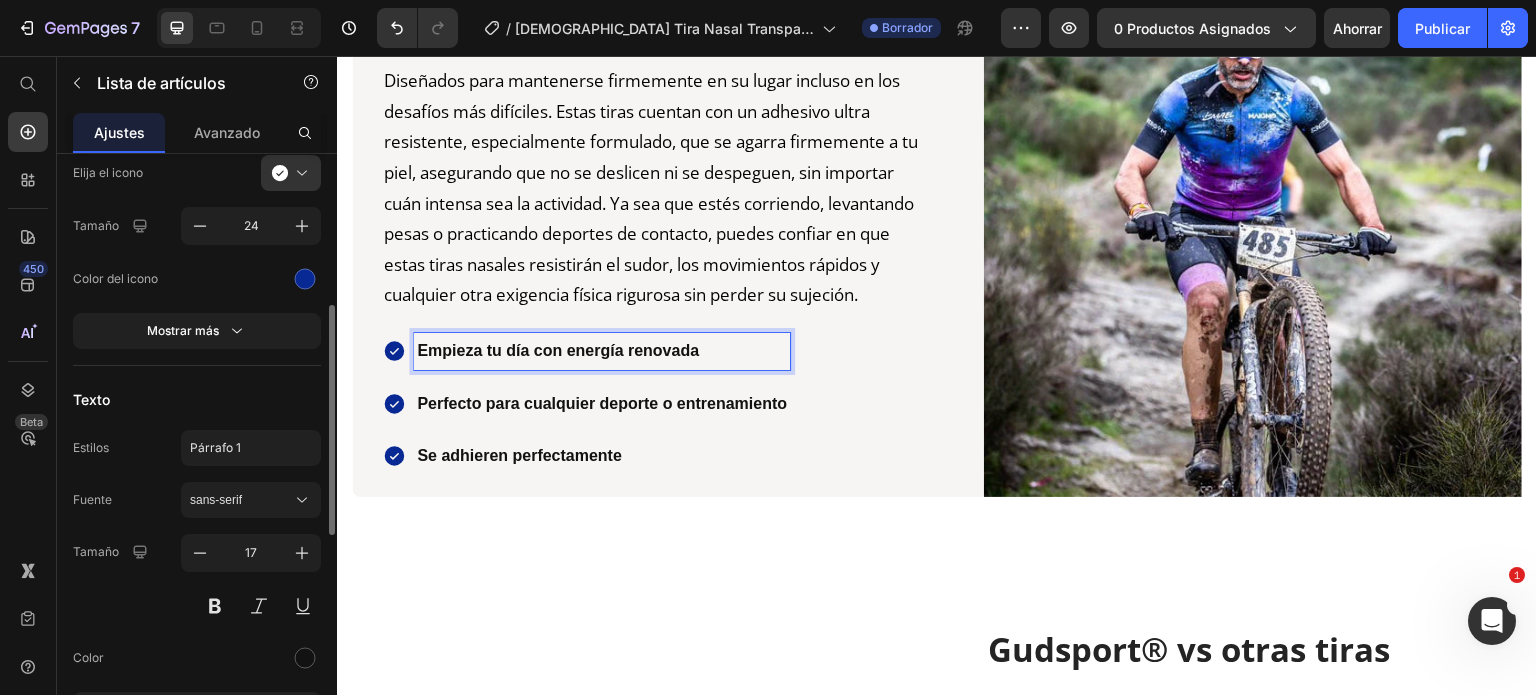 scroll, scrollTop: 386, scrollLeft: 0, axis: vertical 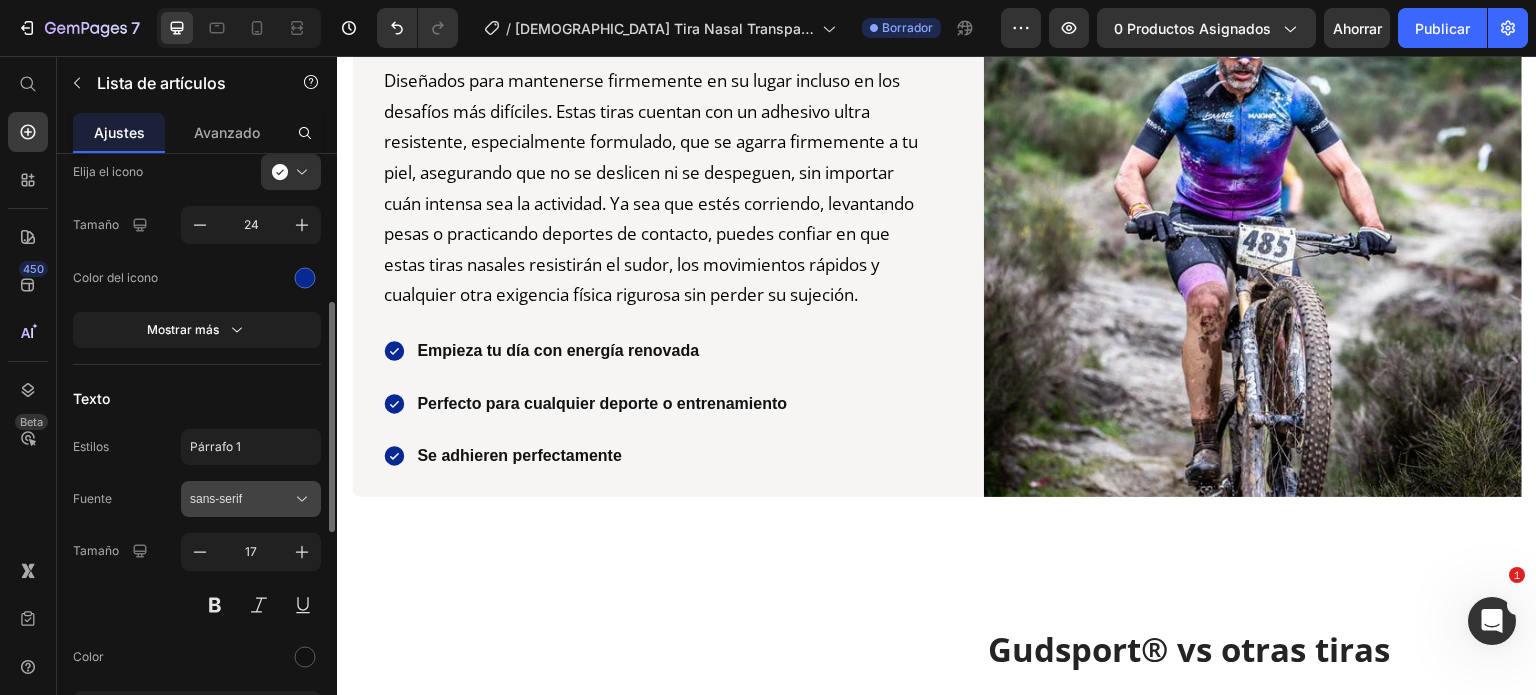 click on "sans-serif" at bounding box center (241, 499) 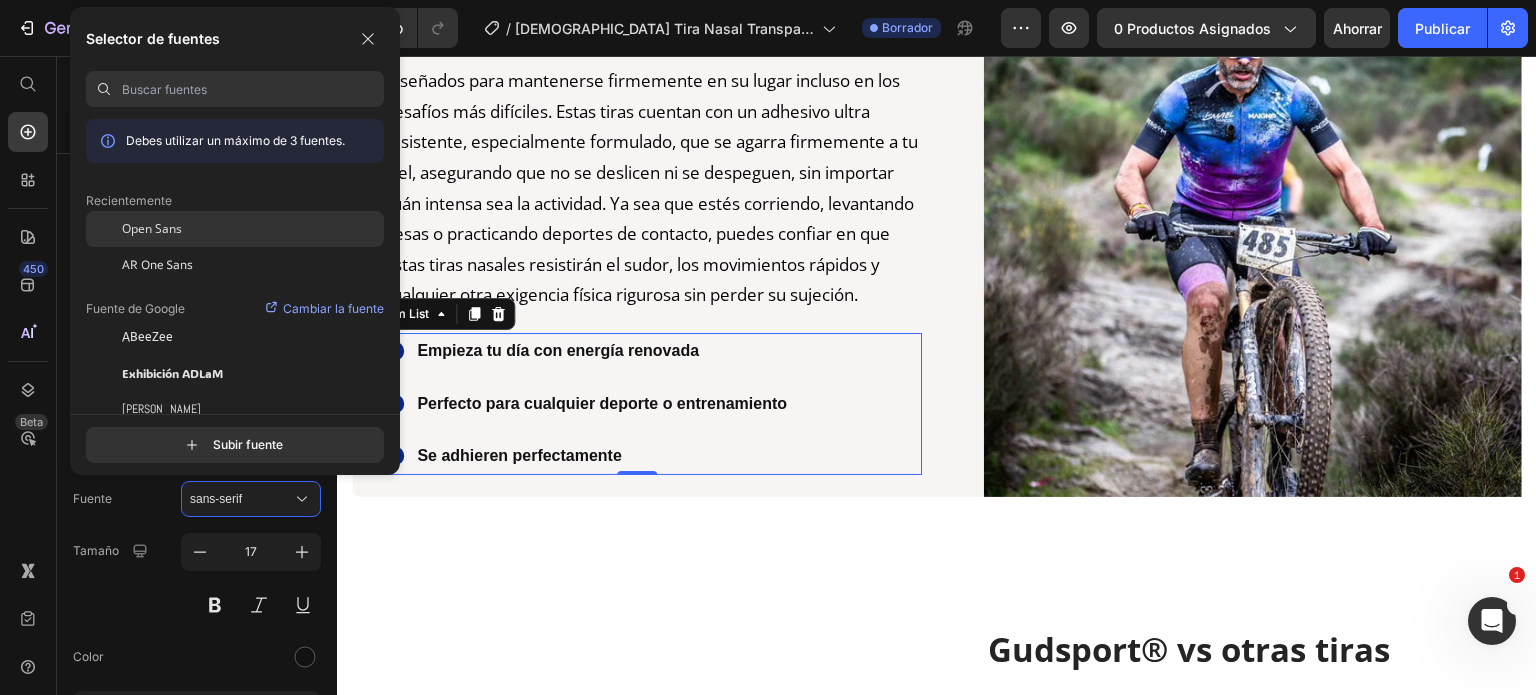 click on "Open Sans" 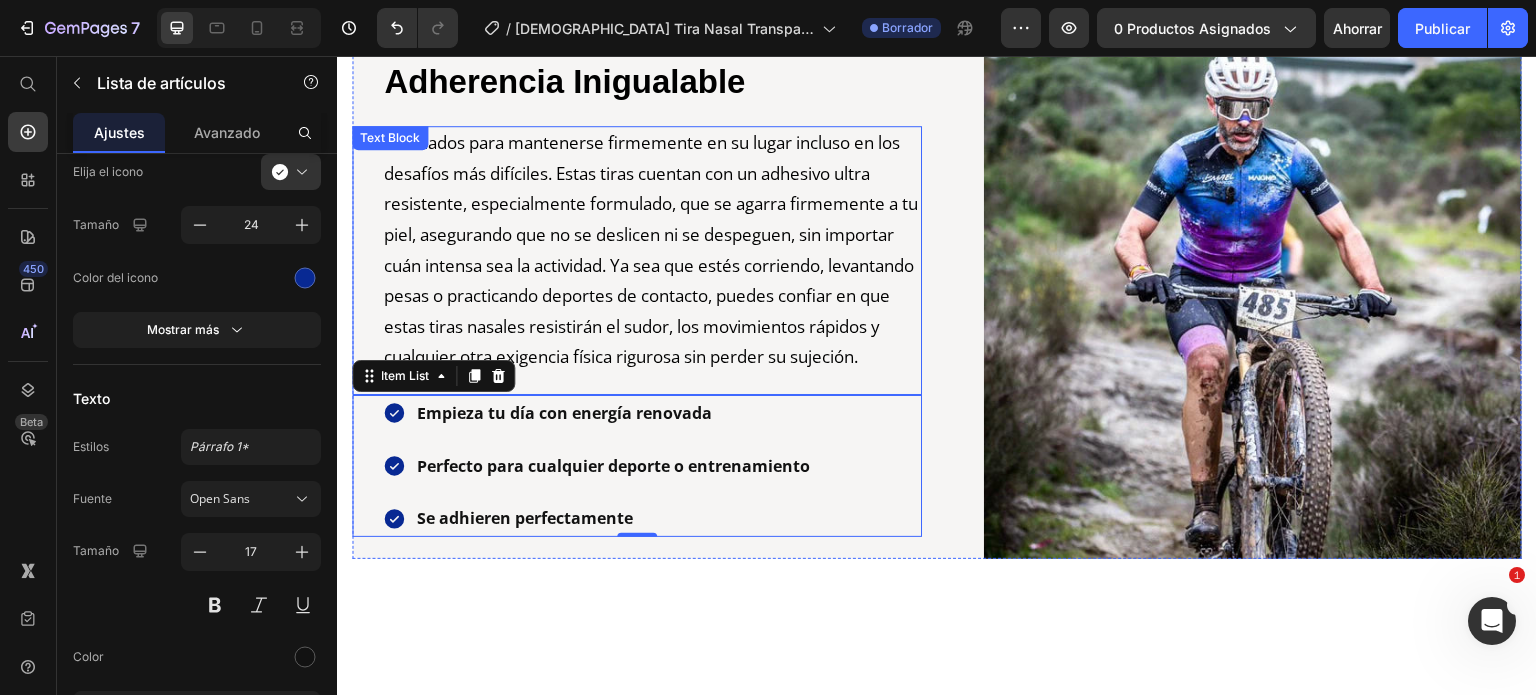 scroll, scrollTop: 3312, scrollLeft: 0, axis: vertical 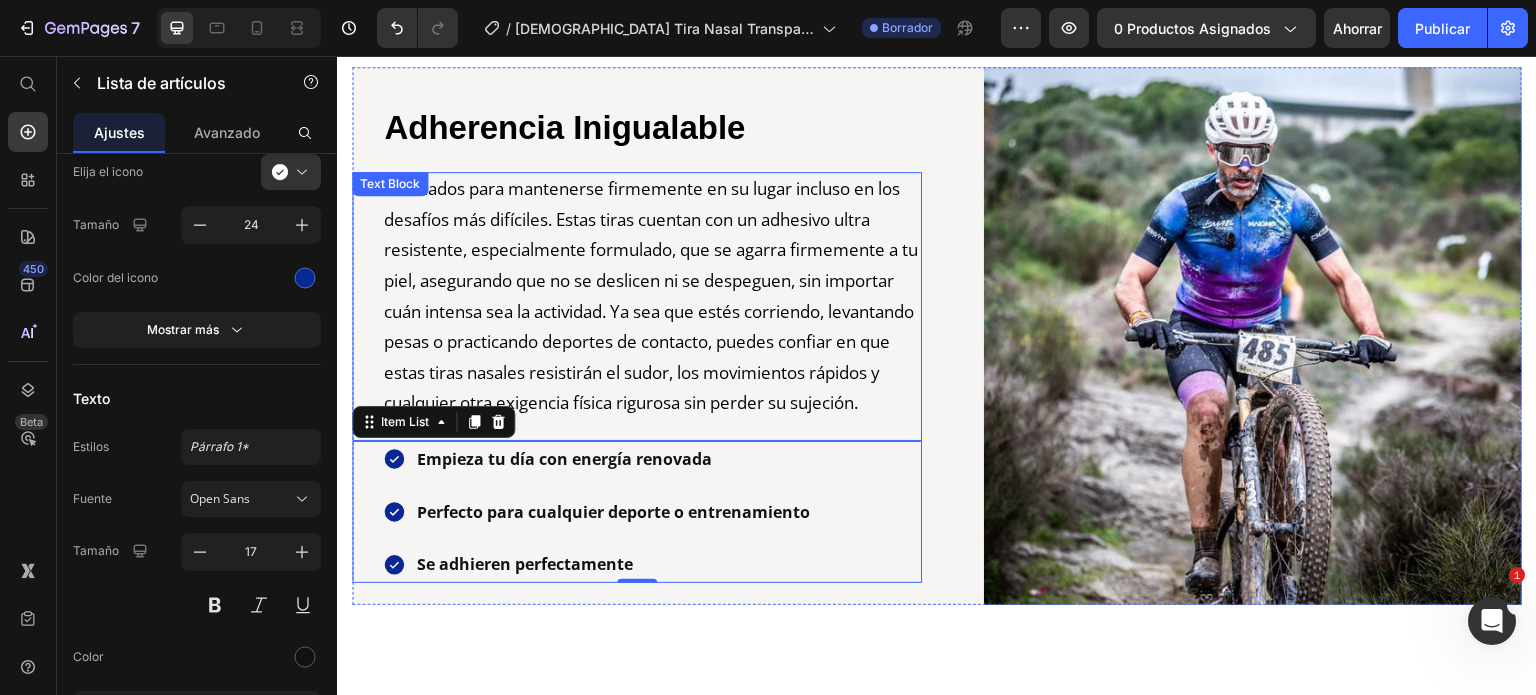 click on "Diseñados para mantenerse firmemente en su lugar incluso en los desafíos más difíciles. Estas tiras cuentan con un adhesivo ultra resistente, especialmente formulado, que se agarra firmemente a tu piel, asegurando que no se deslicen ni se despeguen, sin importar cuán intensa sea la actividad. Ya sea que estés corriendo, levantando pesas o practicando deportes de contacto, puedes confiar en que estas tiras nasales resistirán el sudor, los movimientos rápidos y cualquier otra exigencia física rigurosa sin perder su sujeción." at bounding box center (652, 296) 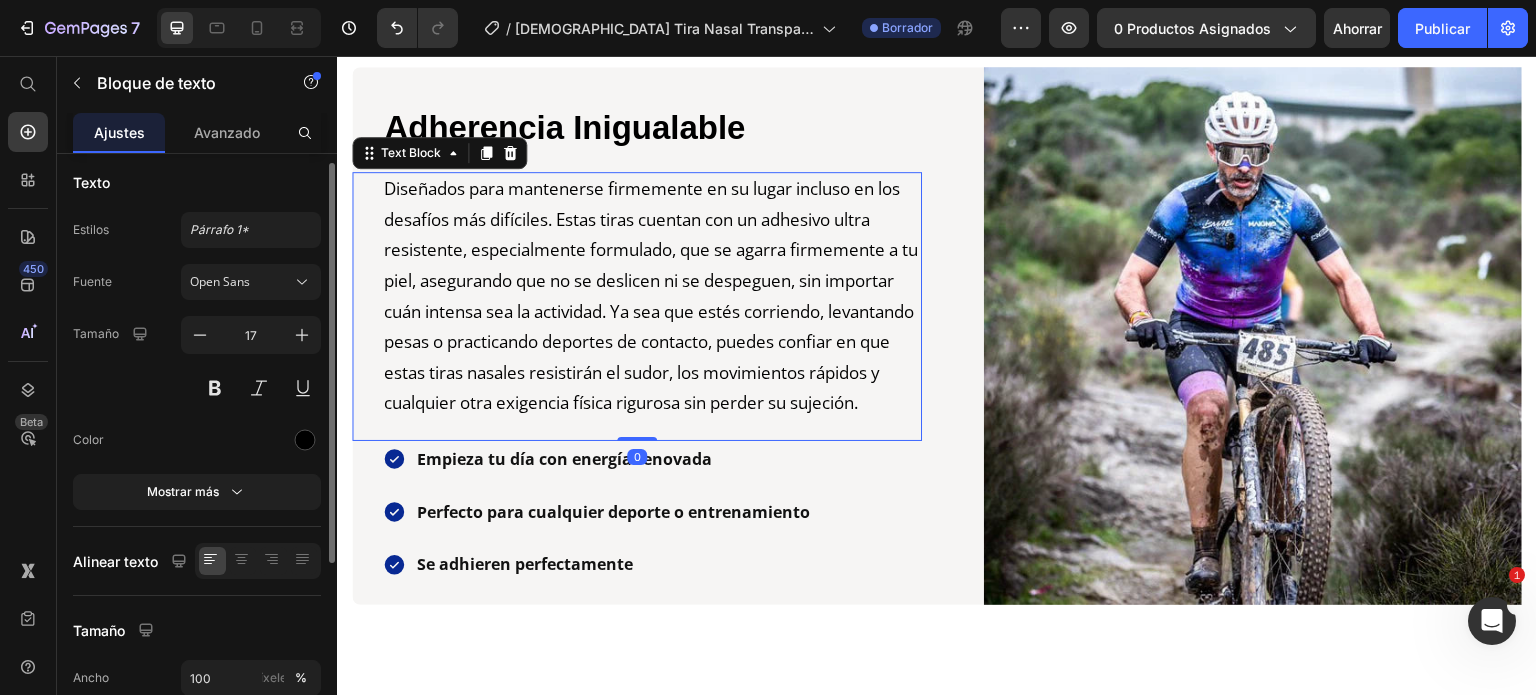 scroll, scrollTop: 5, scrollLeft: 0, axis: vertical 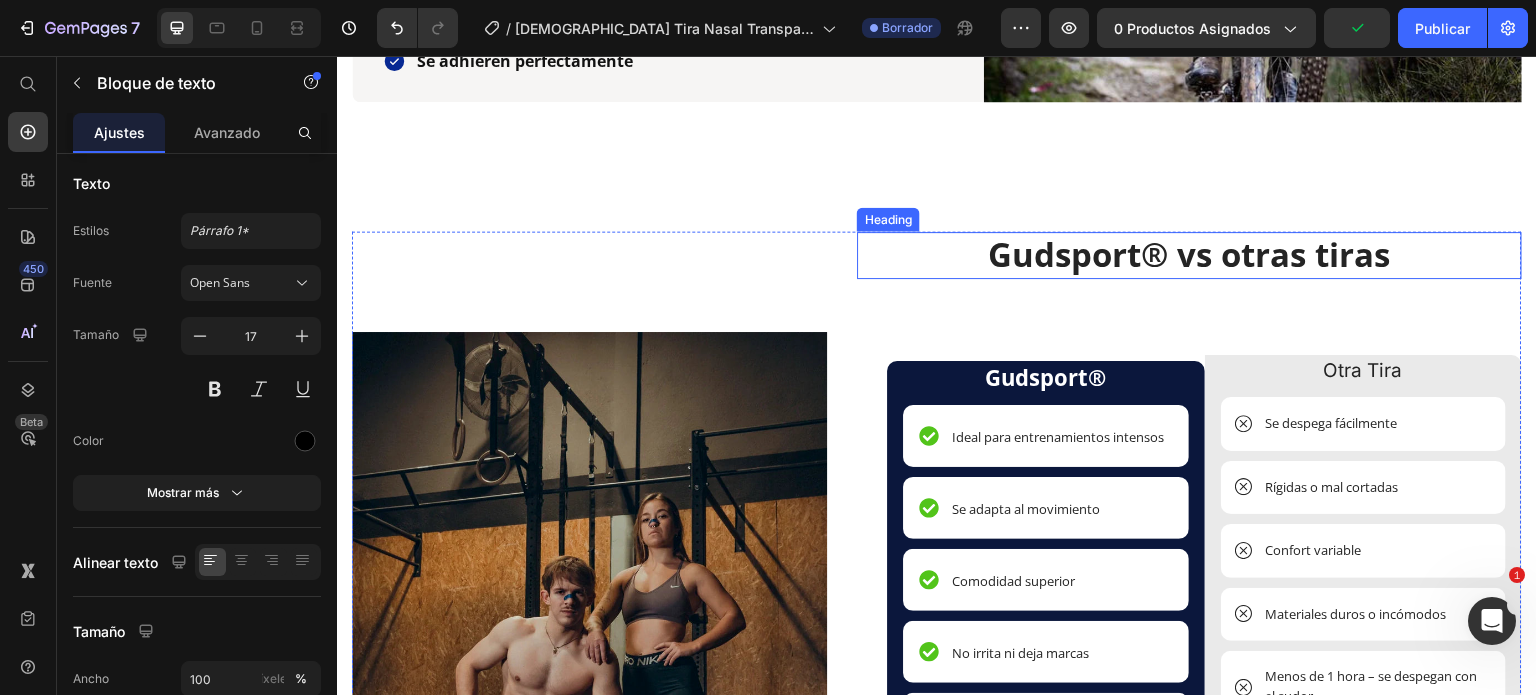 click on "Gudsport® vs otras tiras" at bounding box center [1190, 254] 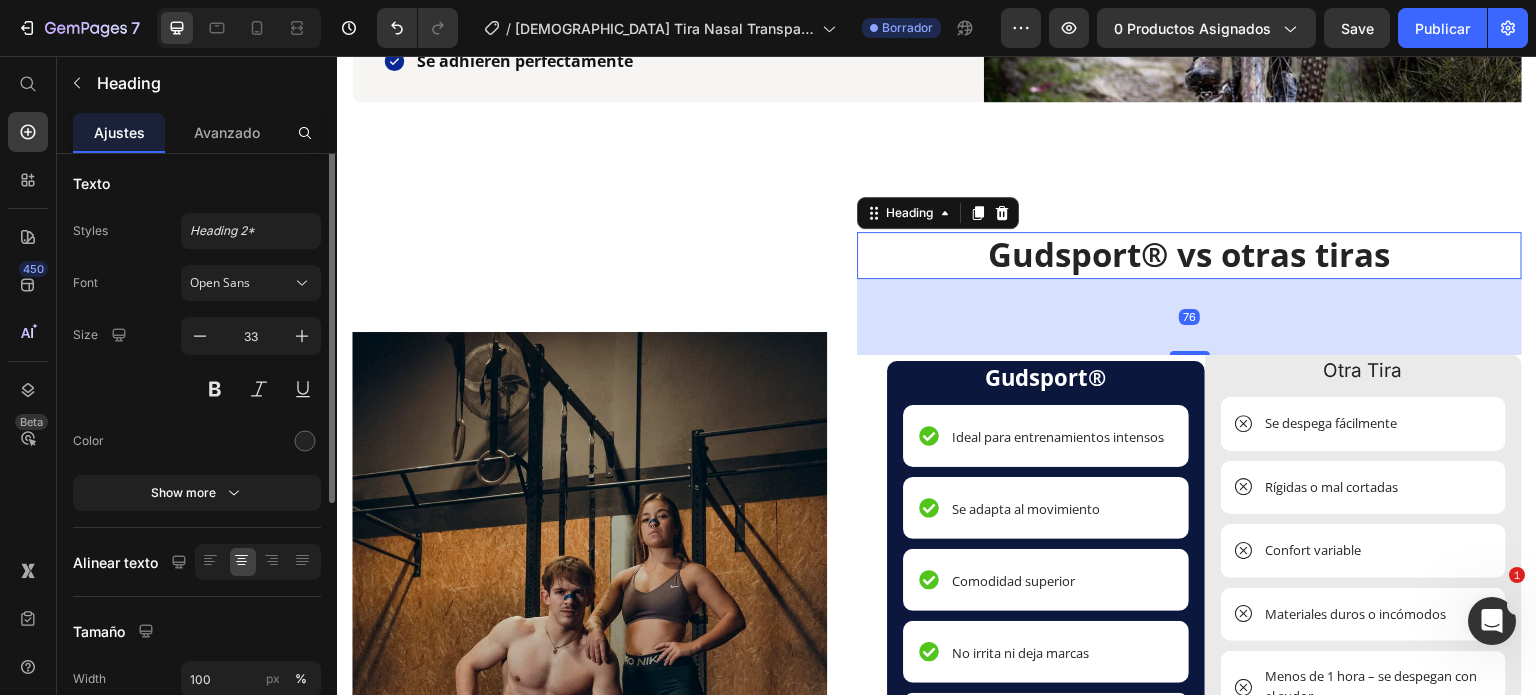 scroll, scrollTop: 0, scrollLeft: 0, axis: both 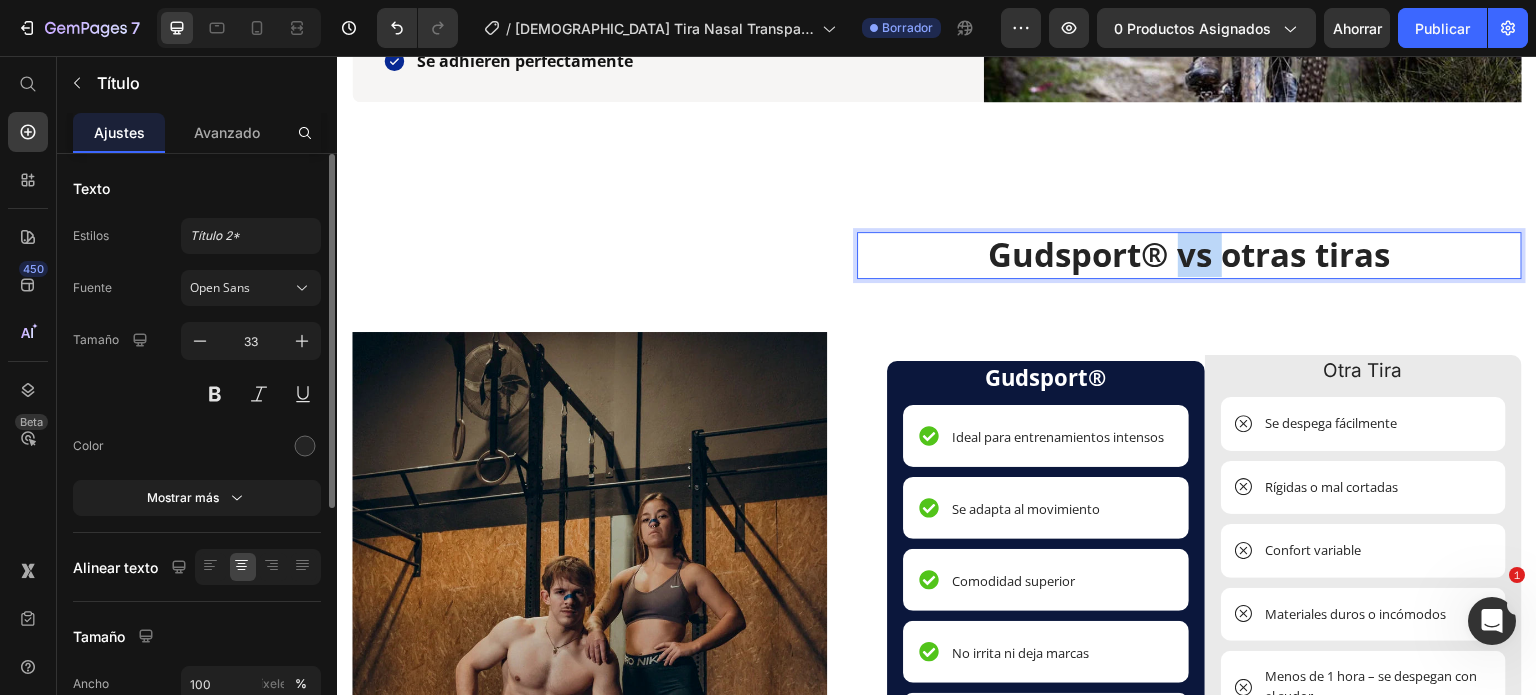 click on "Gudsport® vs otras tiras" at bounding box center [1190, 254] 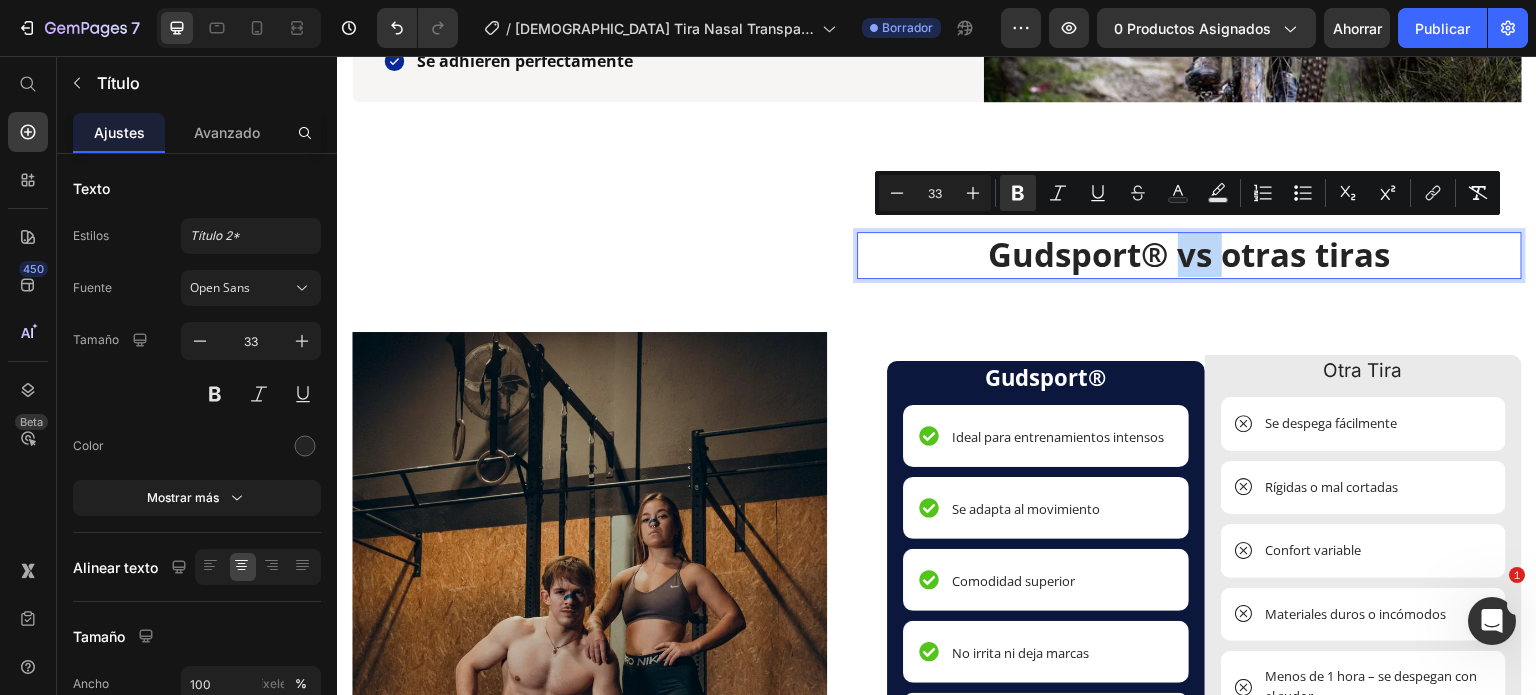click on "Gudsport® vs otras tiras" at bounding box center (1190, 254) 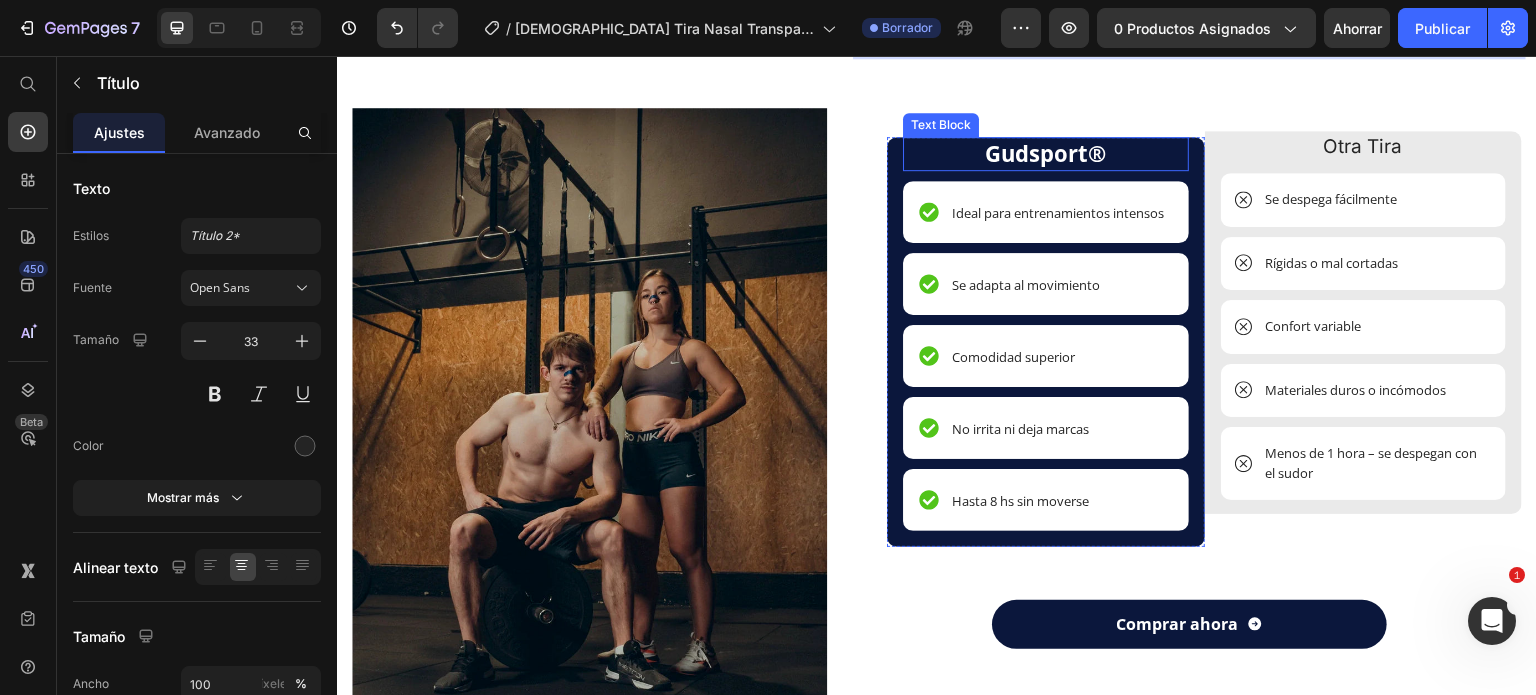scroll, scrollTop: 4071, scrollLeft: 0, axis: vertical 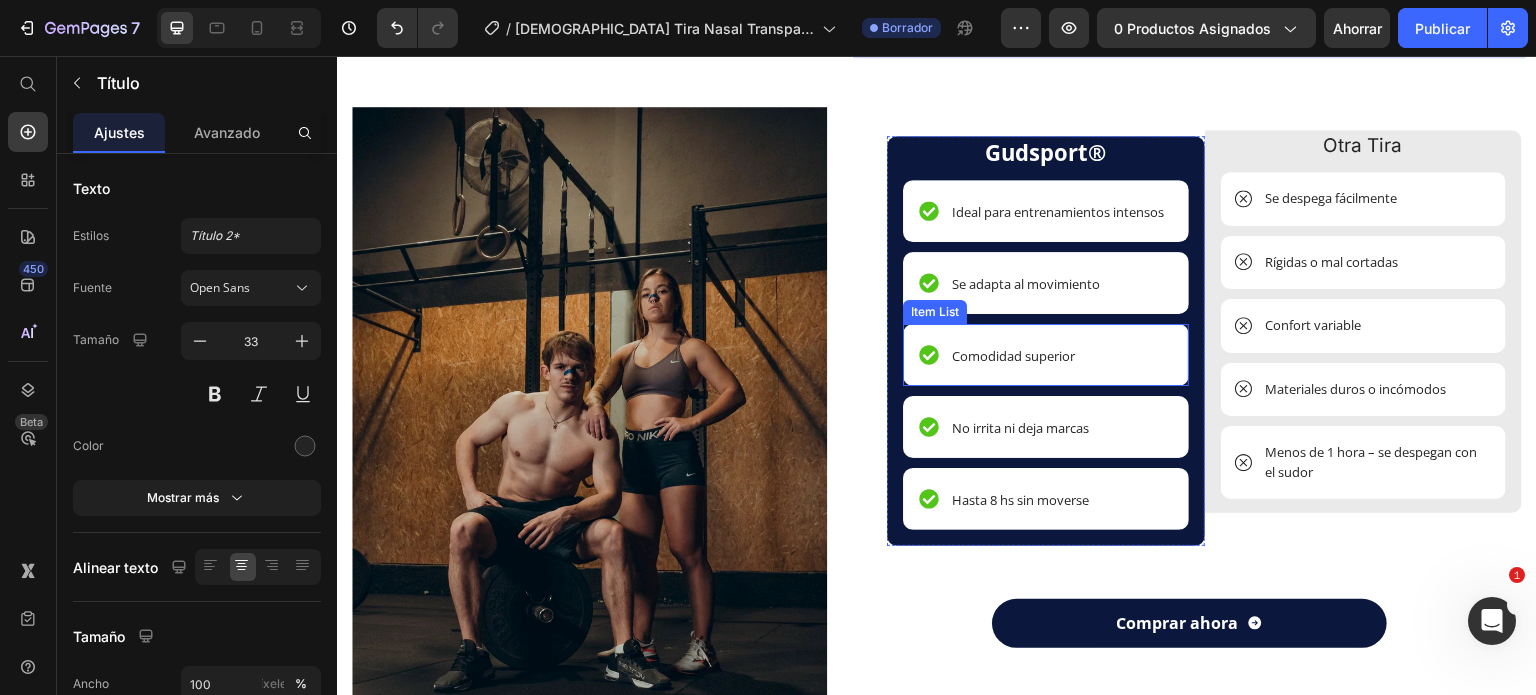 click on "Comodidad superior" at bounding box center [1013, 356] 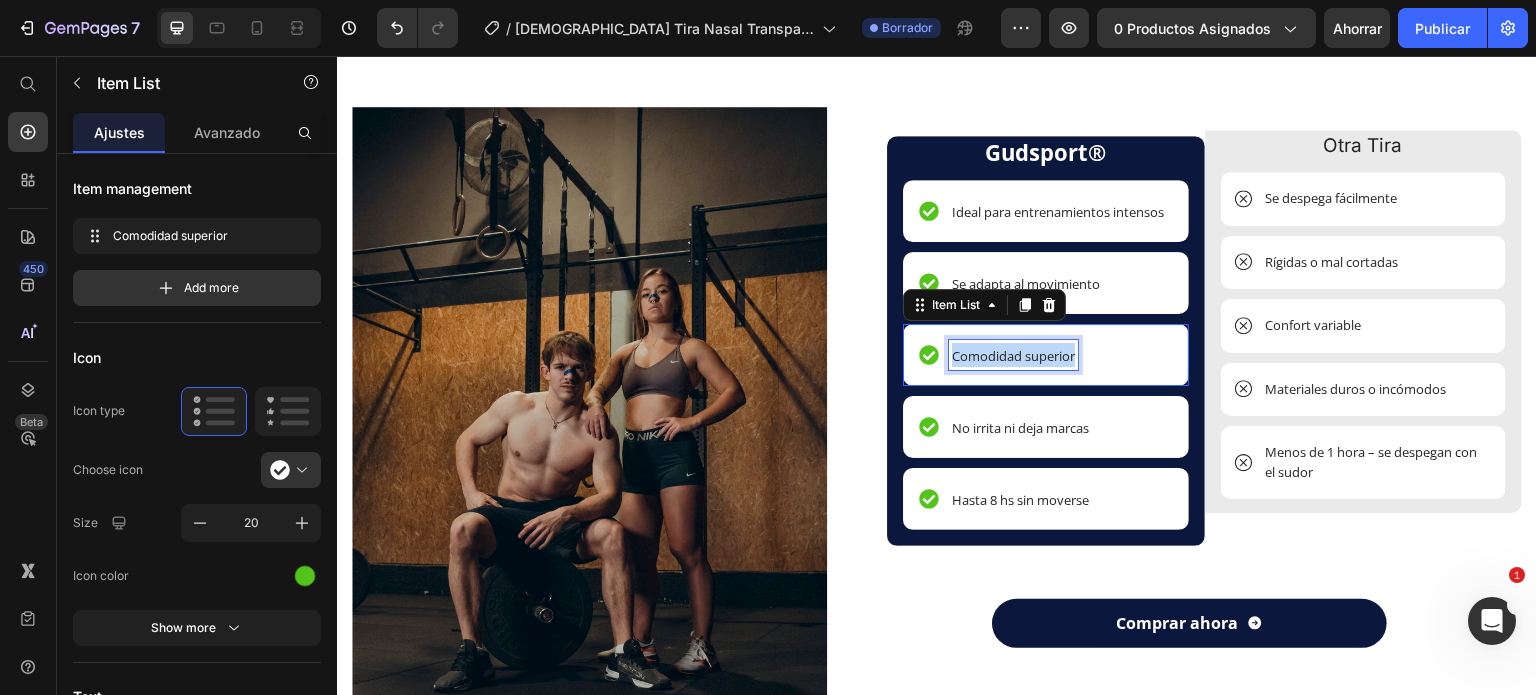 click on "Comodidad superior" at bounding box center (1013, 356) 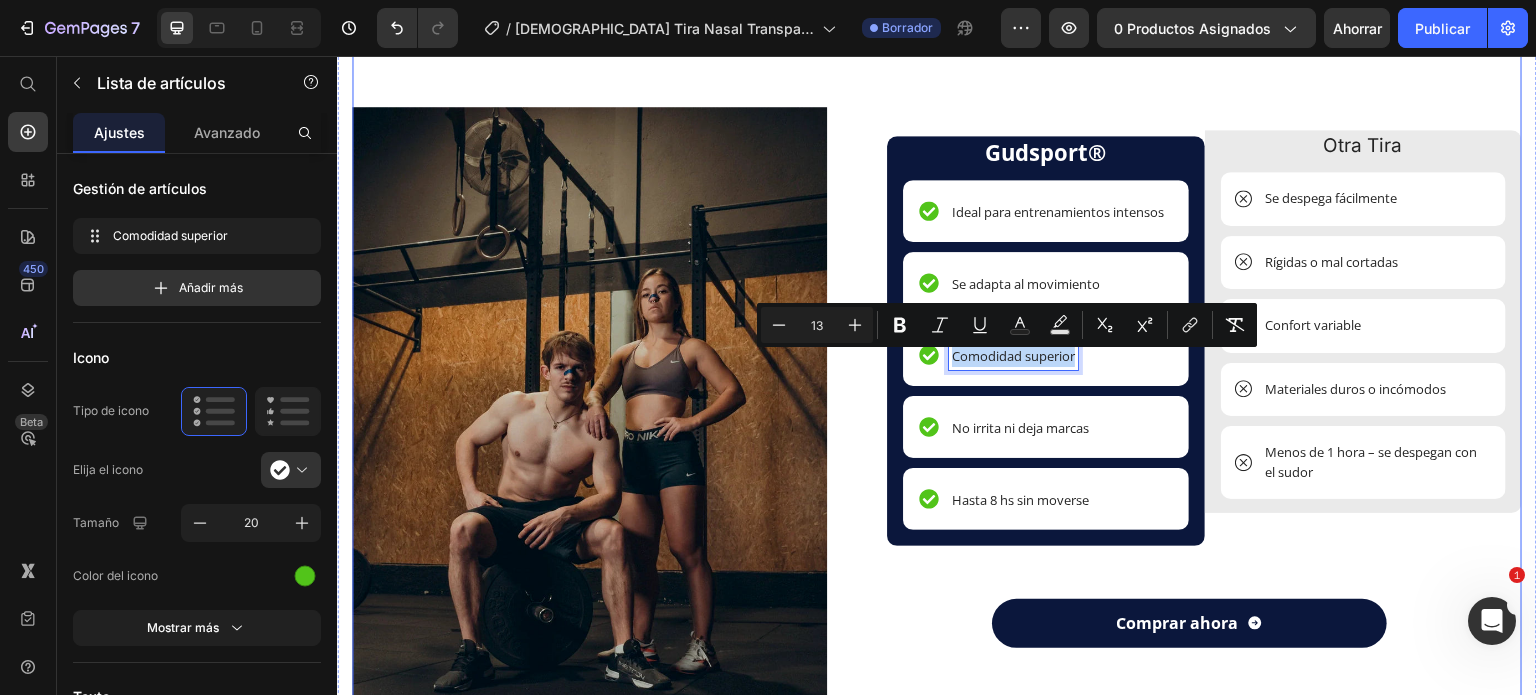 click on "Gudsport® Text Block Ideal para entrenamientos intensos Item List Se adapta al movimiento Item List Comodidad superior Item List   10 No irrita ni deja marcas Item List Hasta 8 hs sin moverse Item List Row Otra Tira Text Block
Se despega fácilmente Item List
Rígidas o mal cortadas Item List
Confort variable Item List
Materiales duros o incómodos Item List
Menos de 1 hora – se despegan con el sudor Item List Row Row" at bounding box center (1189, 342) 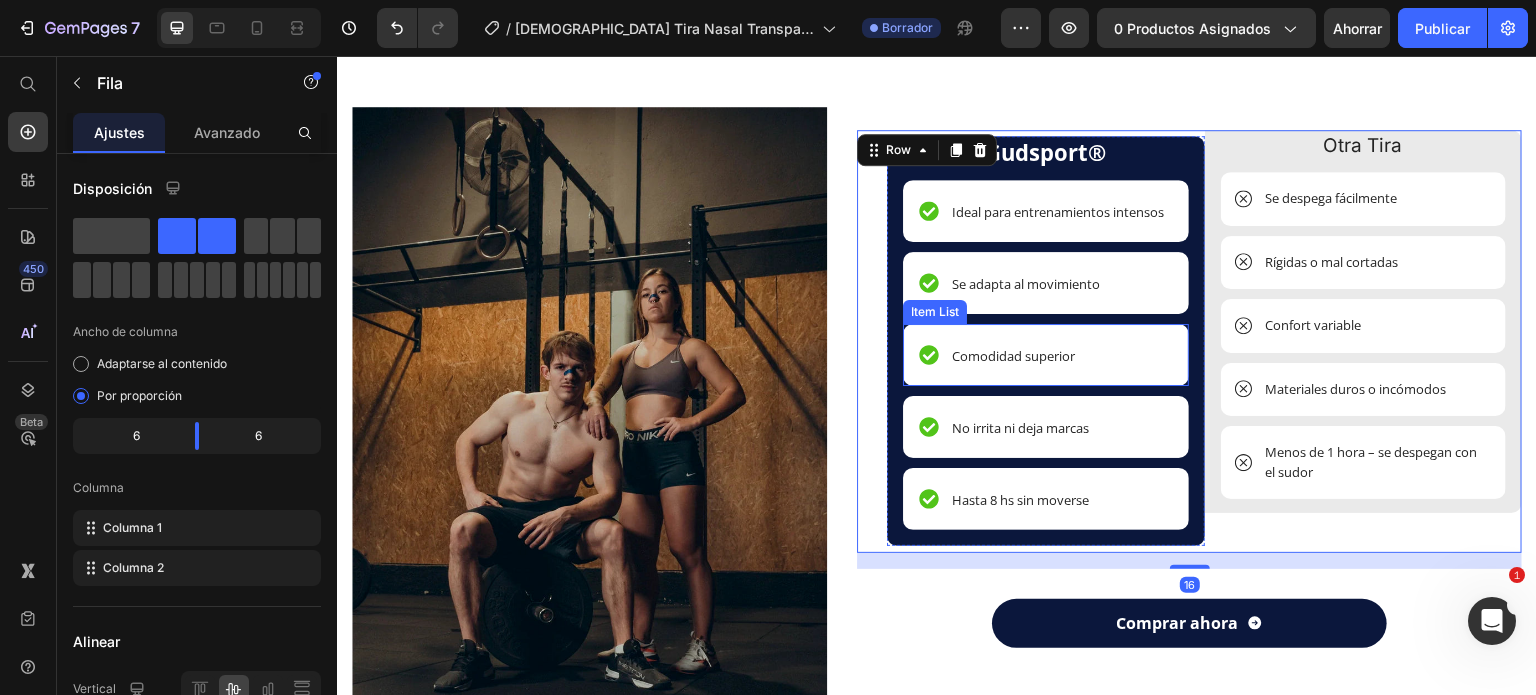 click on "Comodidad superior" at bounding box center (1013, 356) 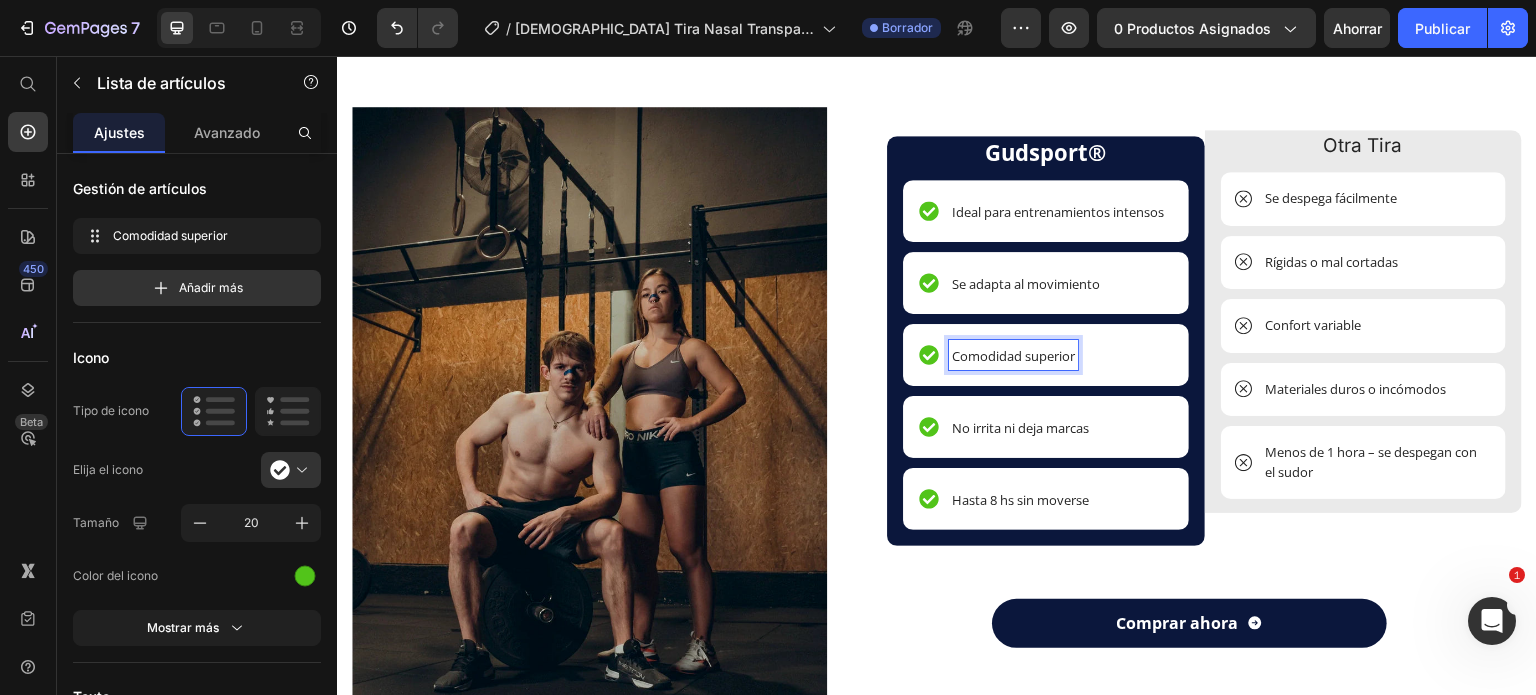 click on "Comodidad superior" at bounding box center [1013, 356] 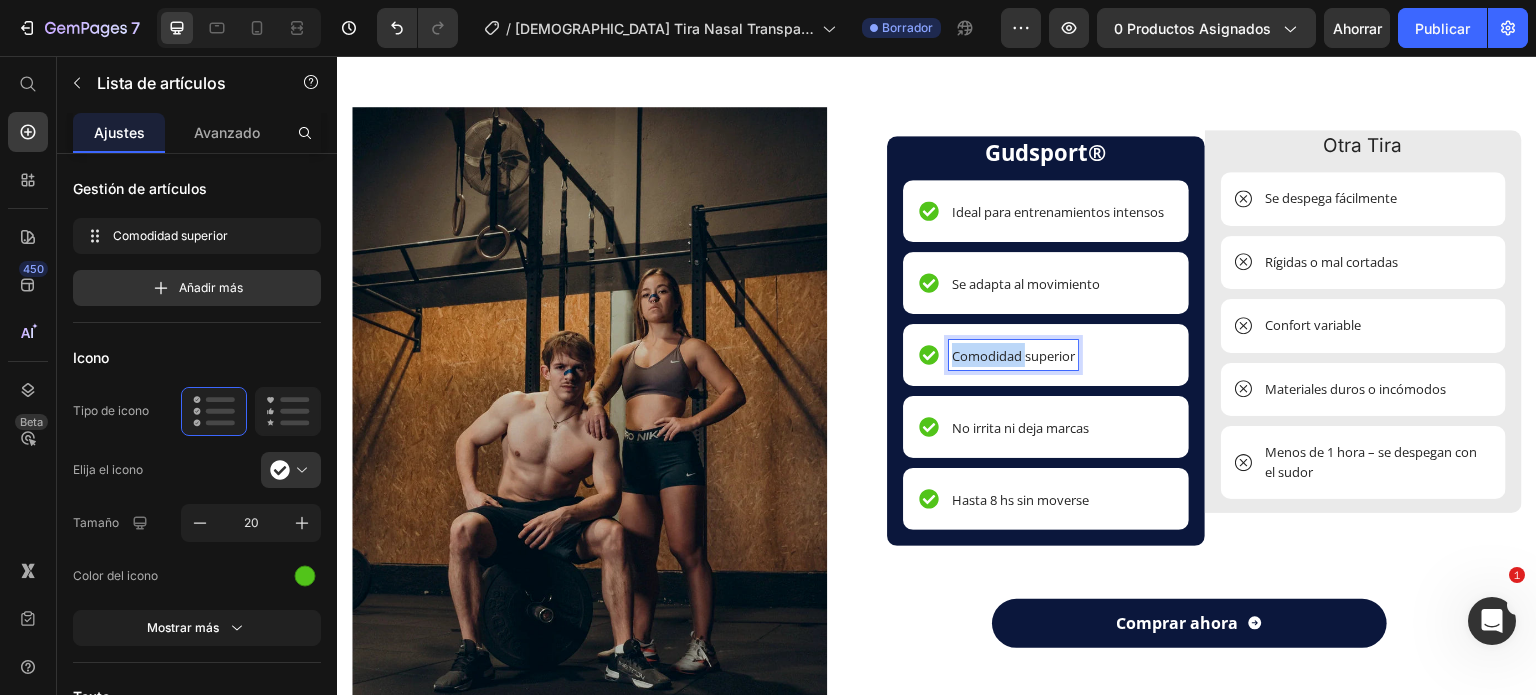 click on "Comodidad superior" at bounding box center (1013, 356) 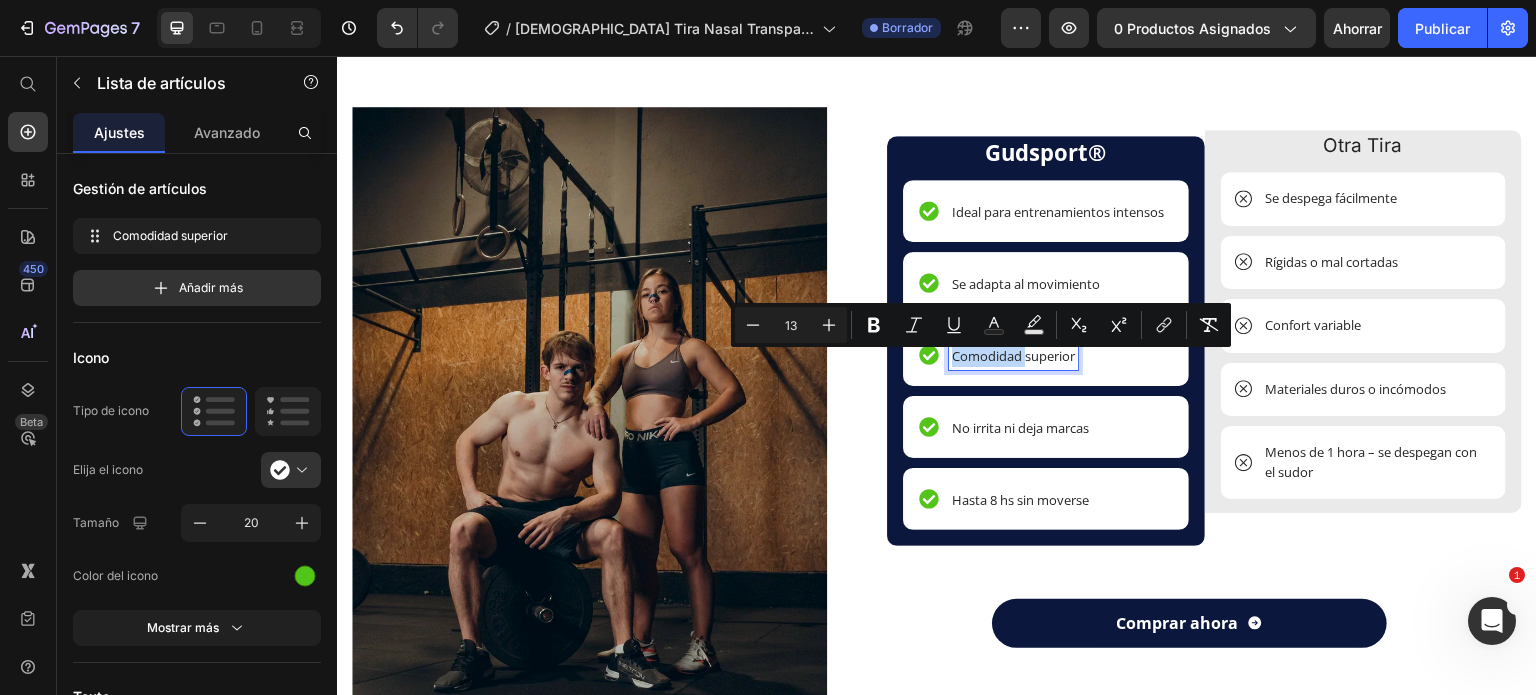 click on "Comodidad superior" at bounding box center (1013, 356) 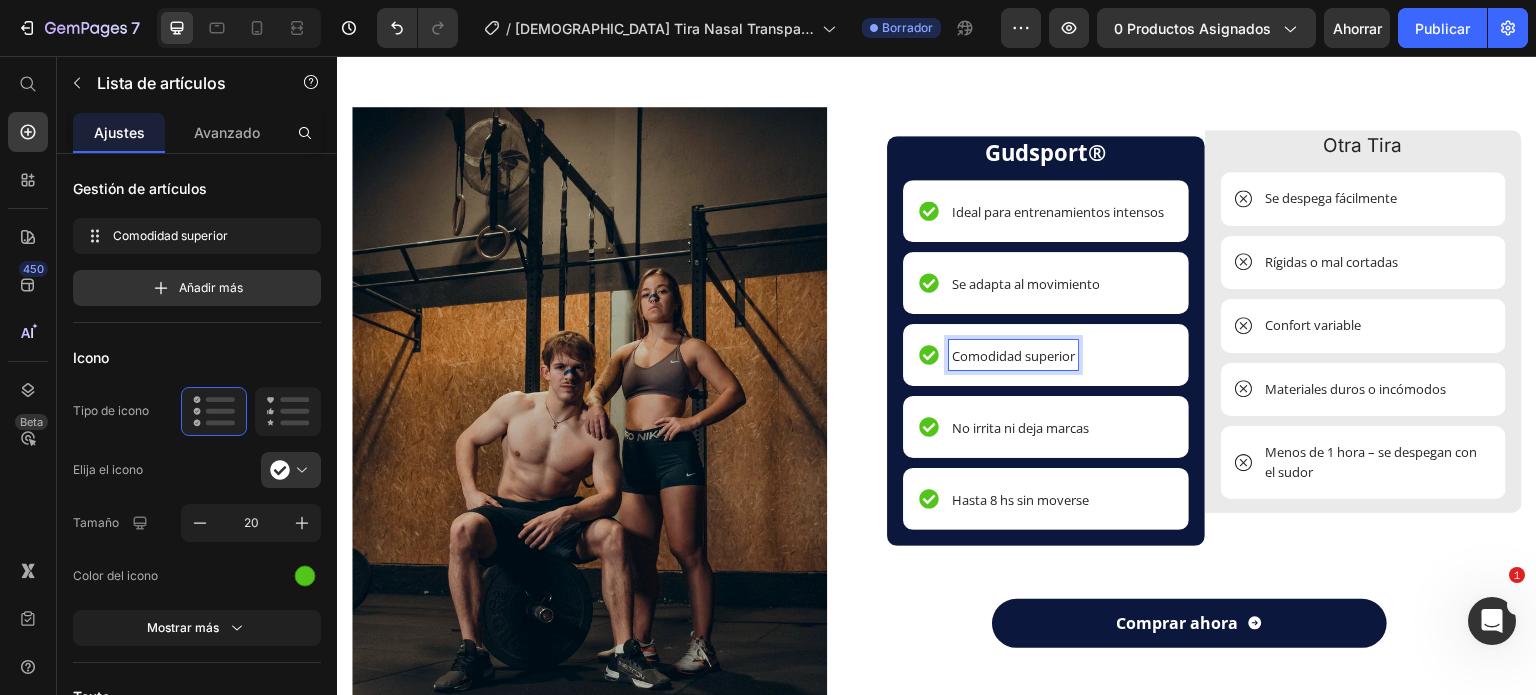 click on "Comodidad superior" at bounding box center (1013, 356) 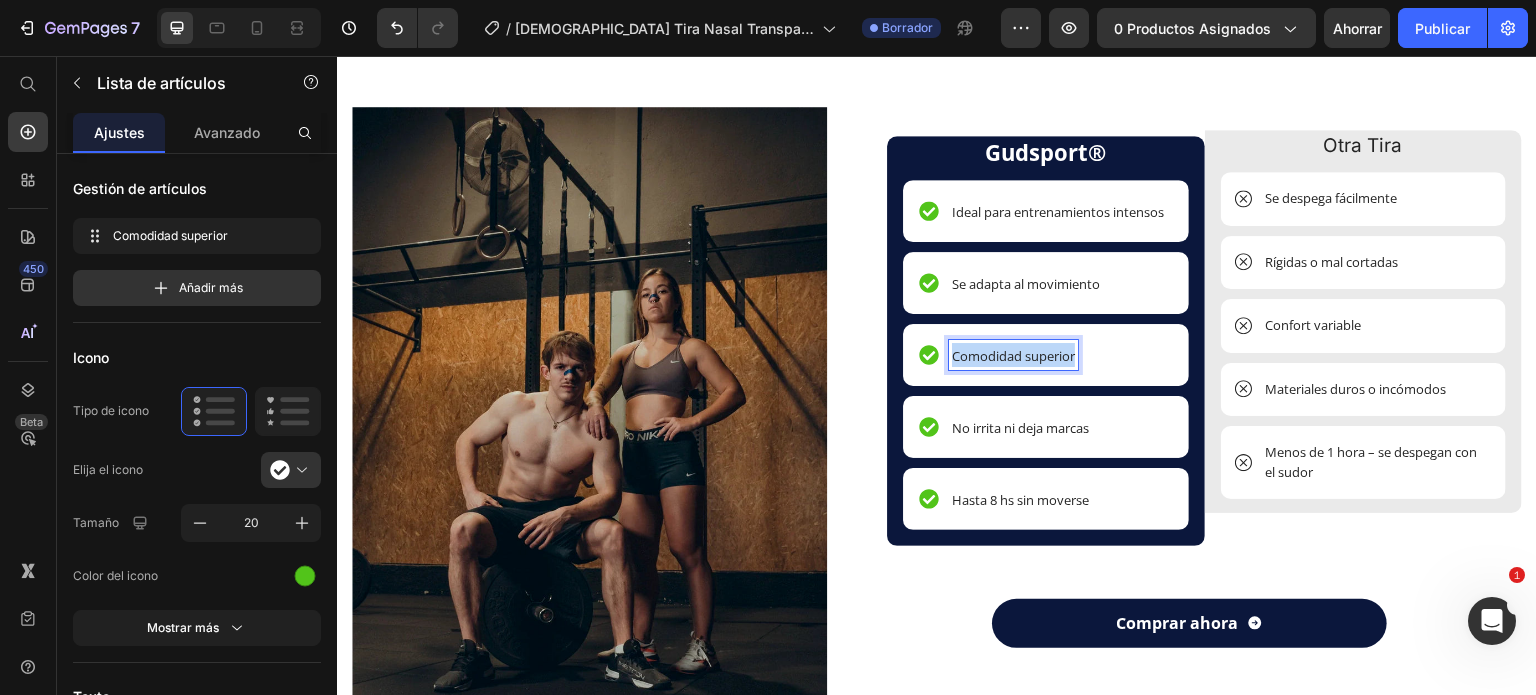 click on "Comodidad superior" at bounding box center [1013, 356] 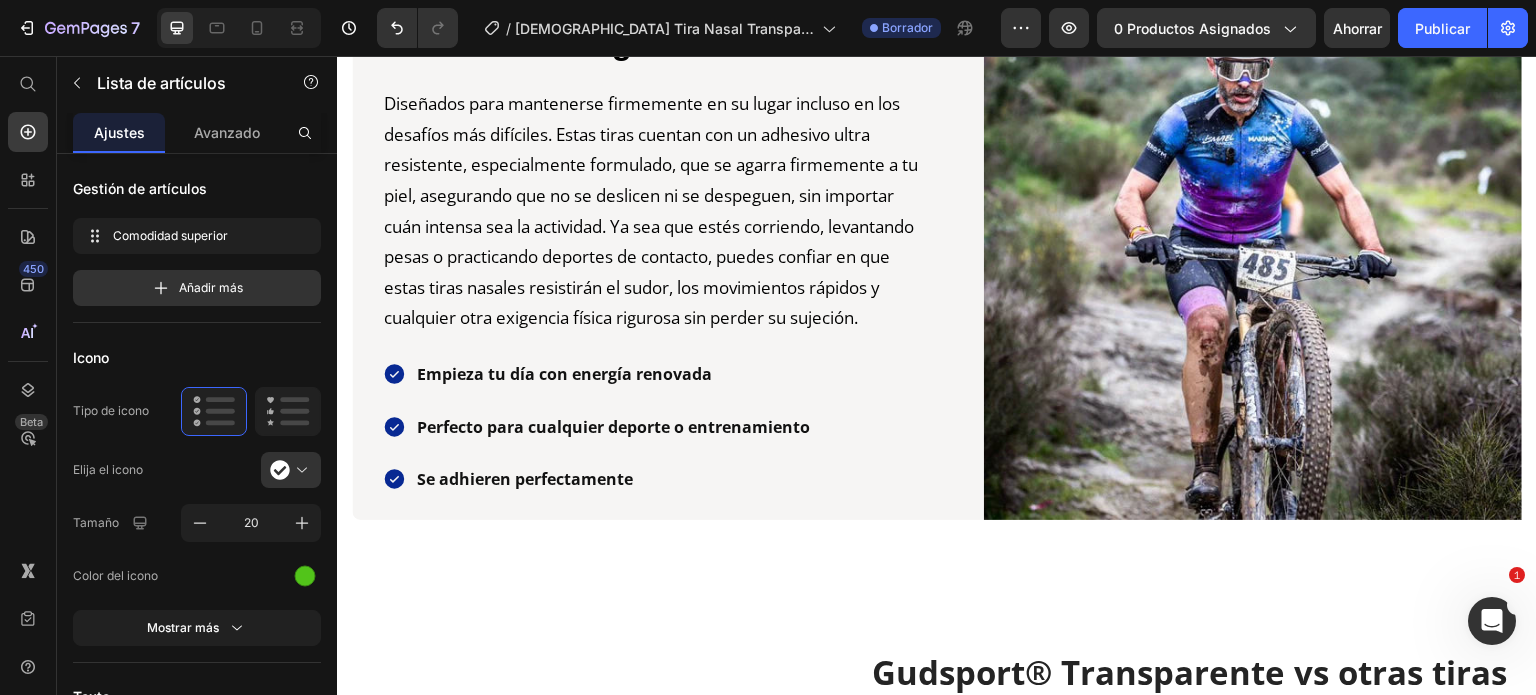 scroll, scrollTop: 3404, scrollLeft: 0, axis: vertical 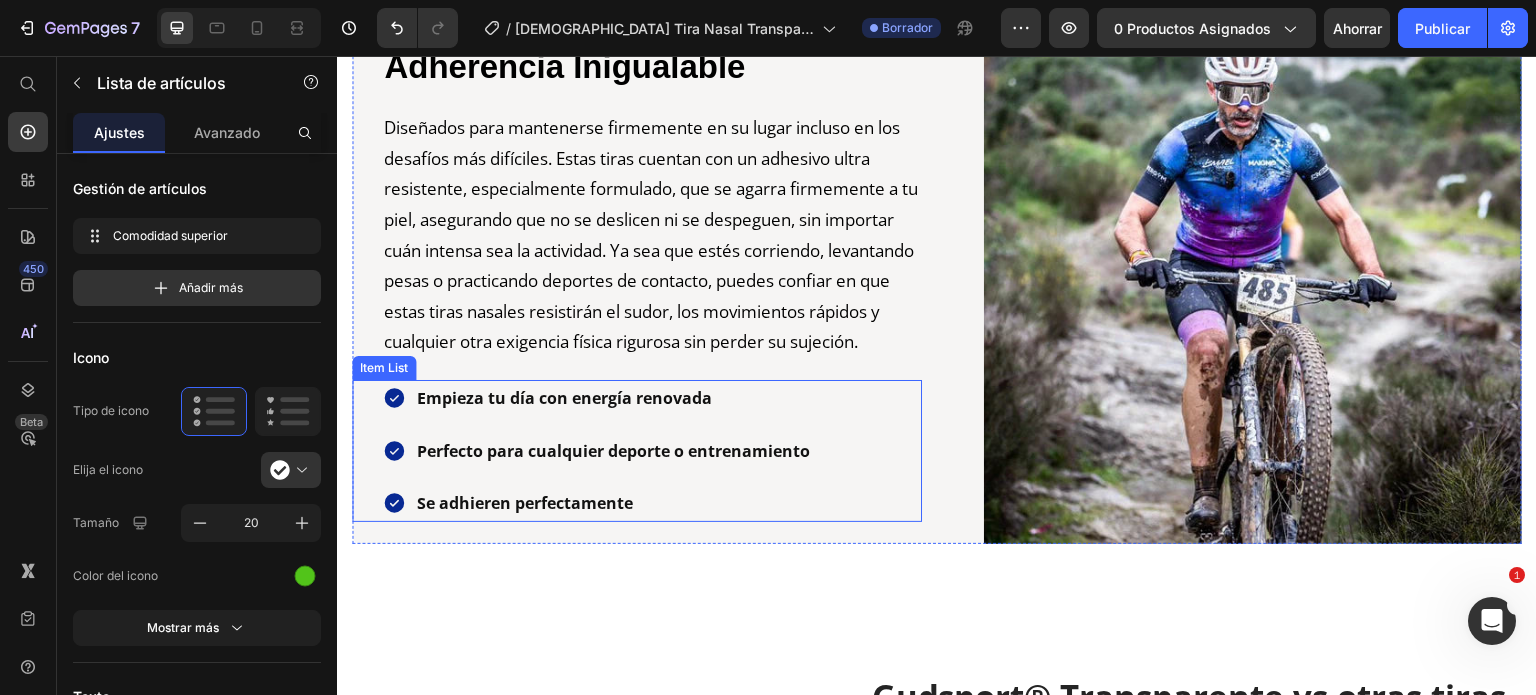 click on "Perfecto para cualquier deporte o entrenamiento" at bounding box center [613, 451] 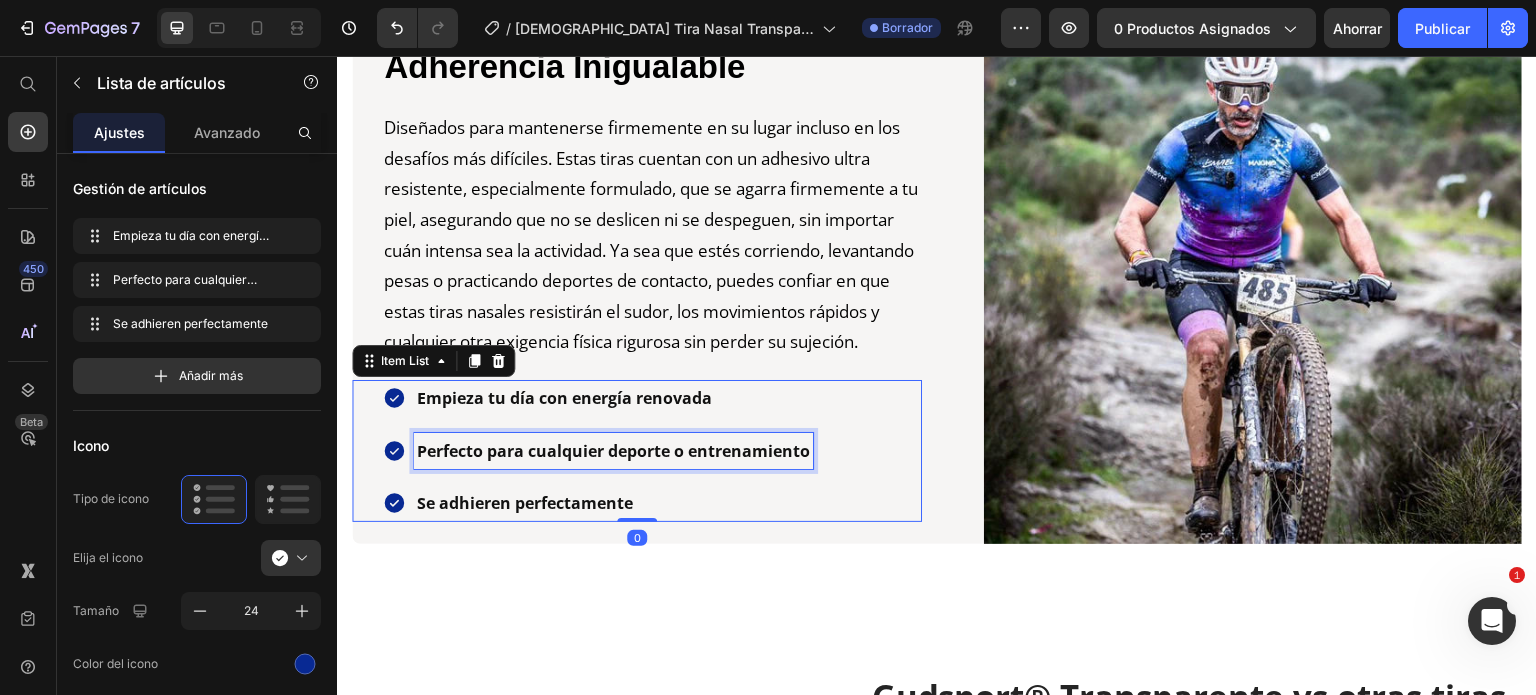 click on "Perfecto para cualquier deporte o entrenamiento" at bounding box center [613, 451] 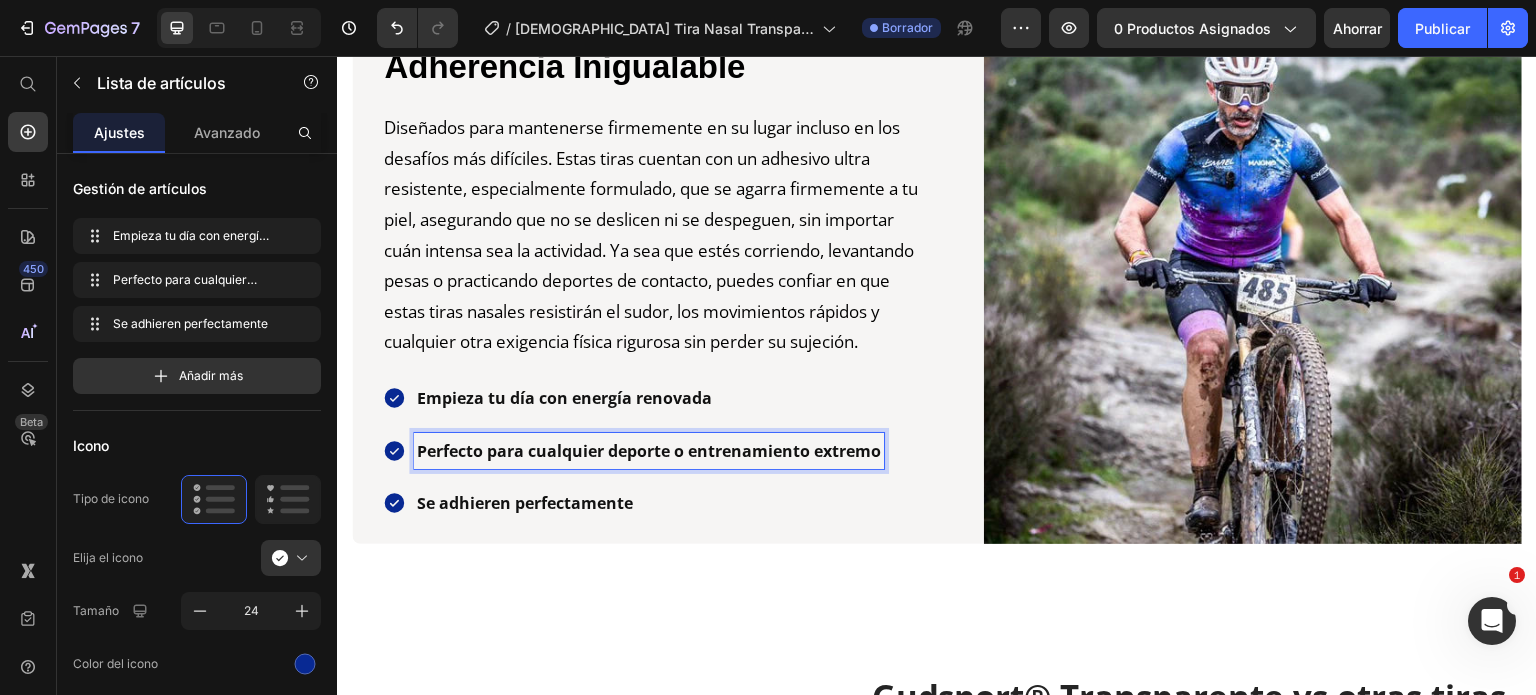 click on "Se adhieren perfectamente" at bounding box center [649, 503] 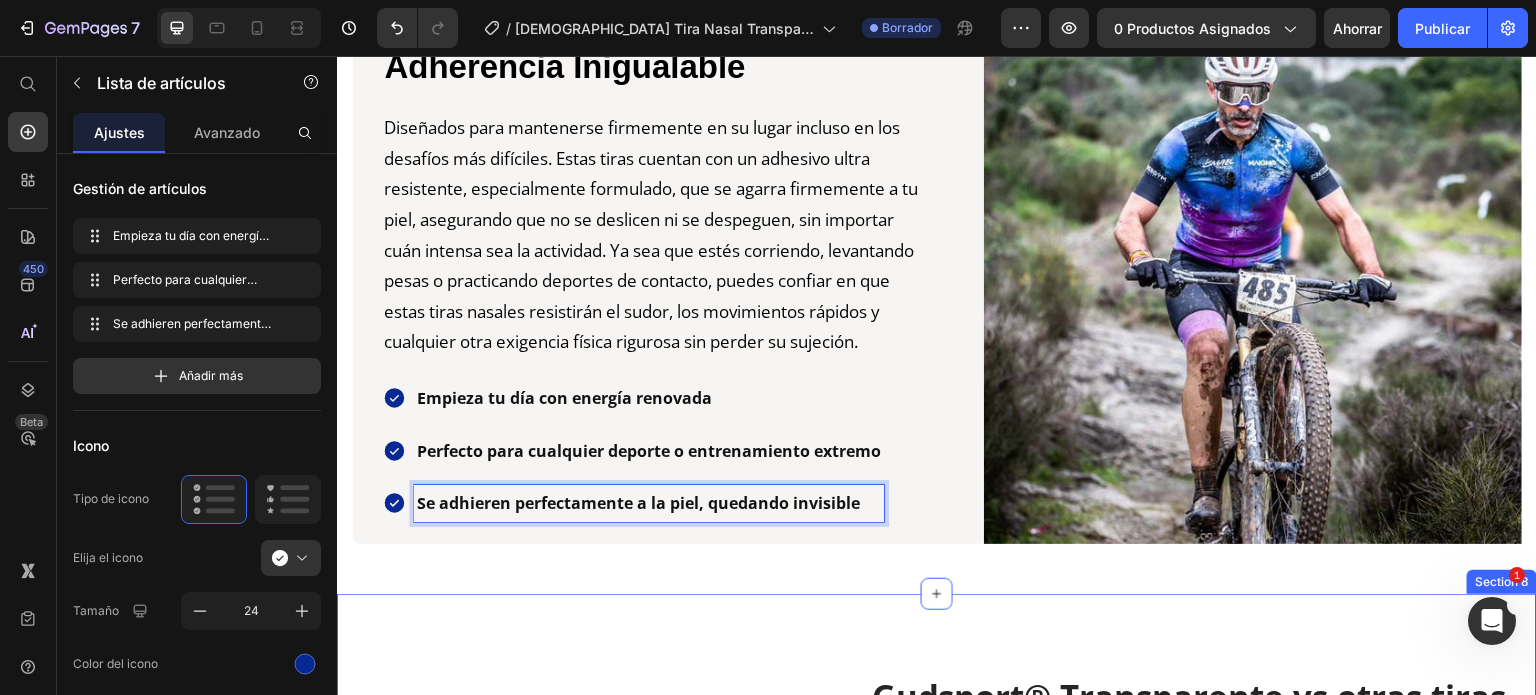 click on "Image Gudsport® Transparente vs otras tiras Heading Gudsport® Text Block Ideal para entrenamientos intensos Item List Se adapta al movimiento Item List Comodidad superior Item List No irrita ni deja marcas Item List Hasta 8 hs sin moverse Item List Row Otra Tira Text Block
Se despega fácilmente Item List
Rígidas o mal cortadas Item List
Confort variable Item List
Materiales duros o incómodos Item List
Menos de 1 hora – se despegan con el sudor Item List Row Row
Comprar ahora Button Row Row Section 8" at bounding box center (937, 1064) 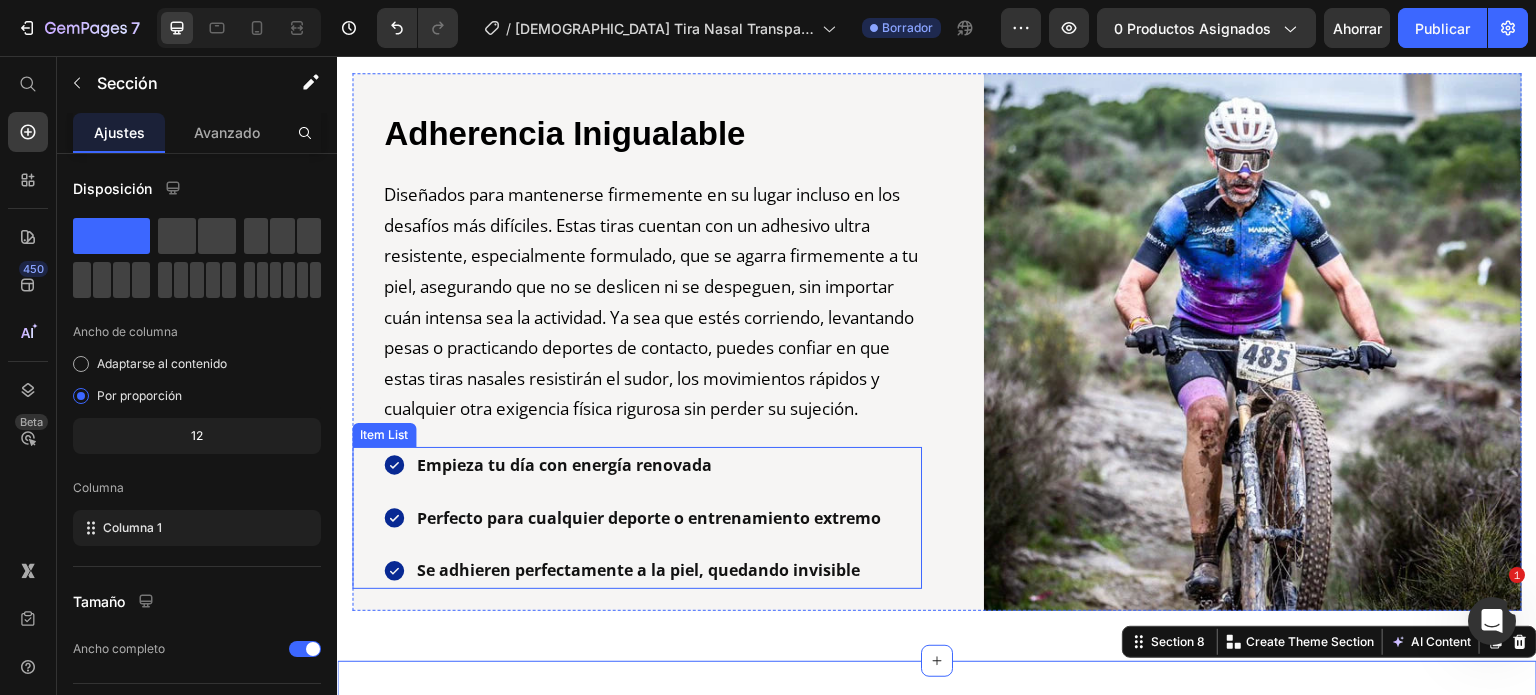 scroll, scrollTop: 3304, scrollLeft: 0, axis: vertical 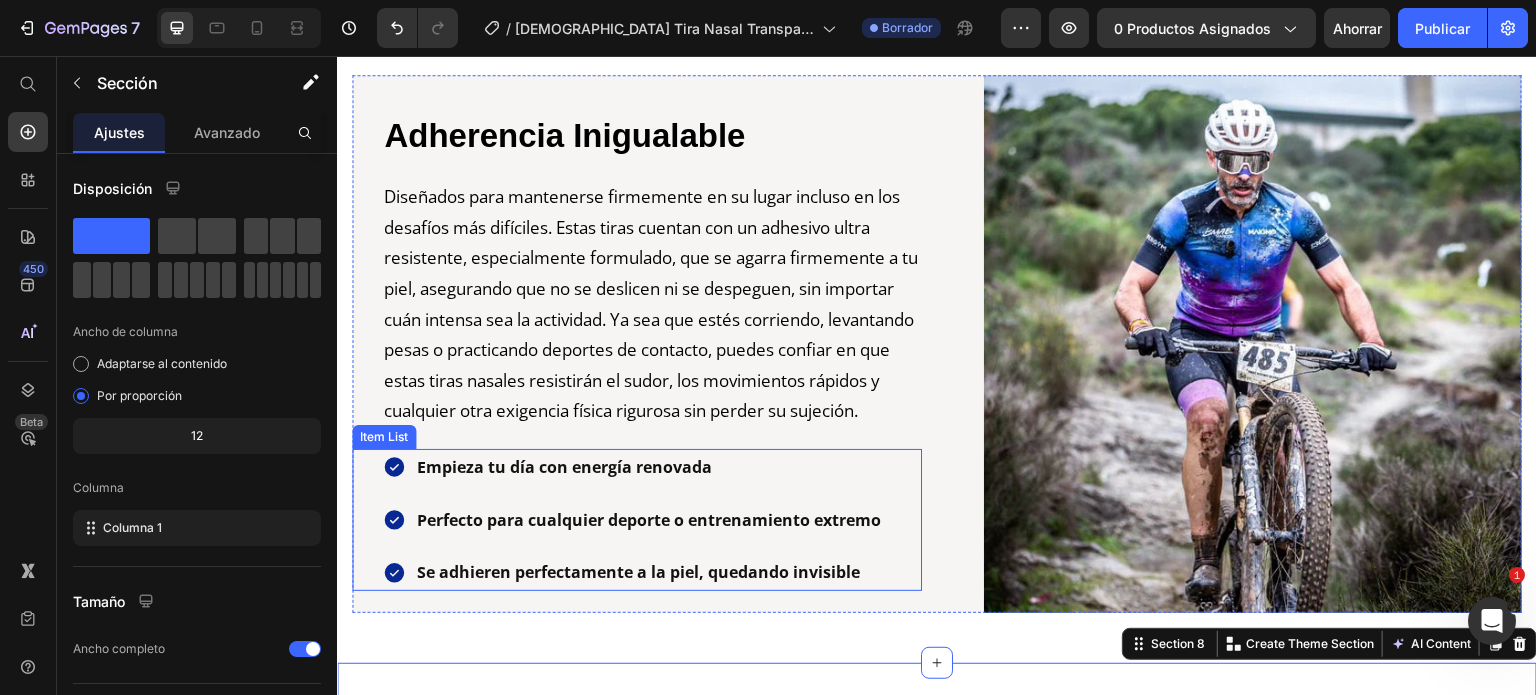 click at bounding box center (1237, 344) 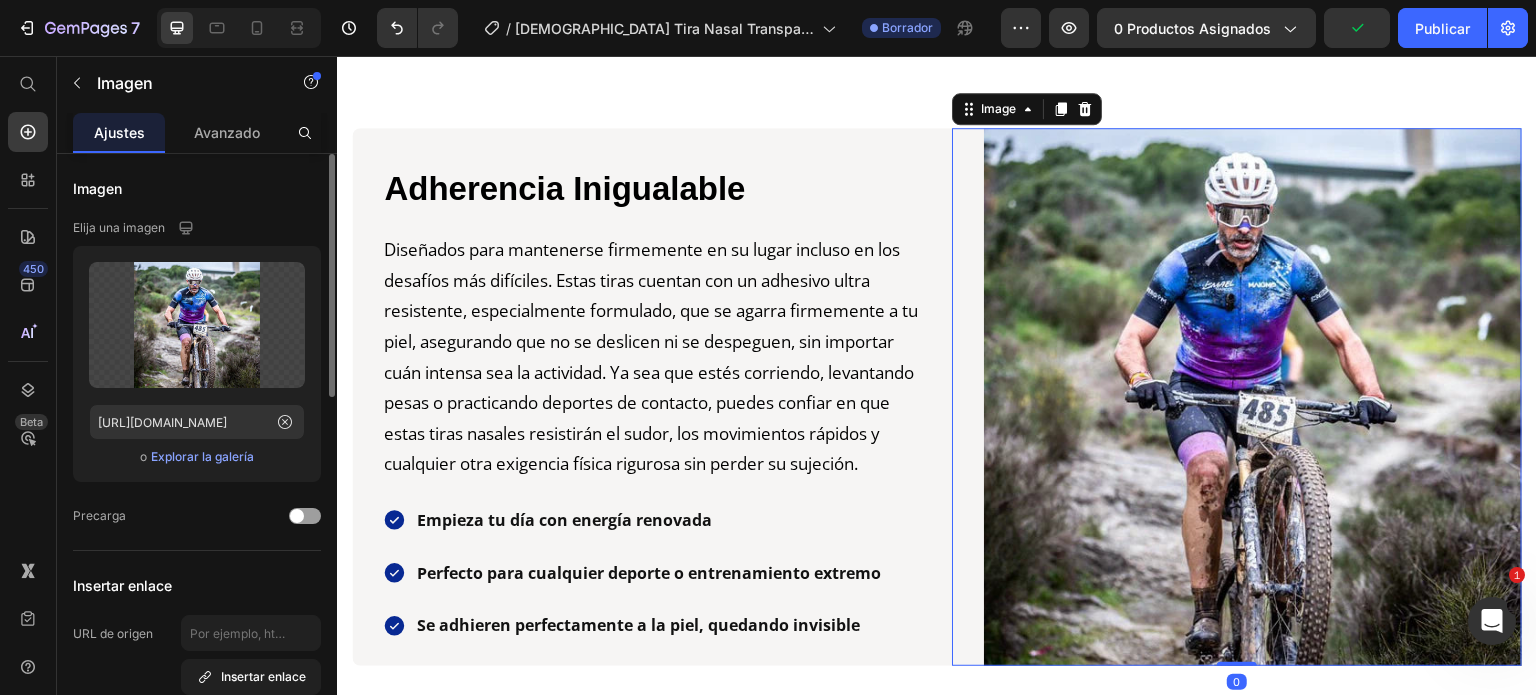 click on "Explorar la galería" at bounding box center [202, 456] 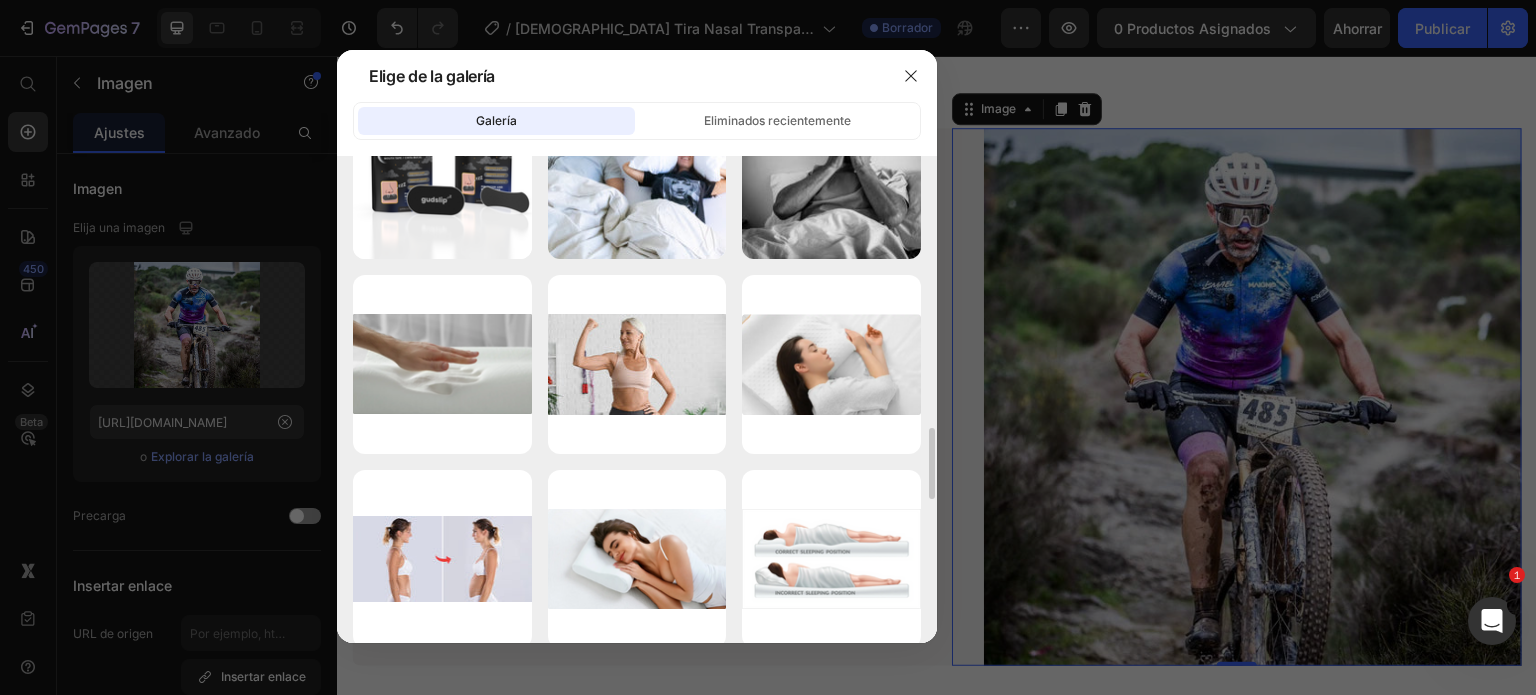 scroll, scrollTop: 1676, scrollLeft: 0, axis: vertical 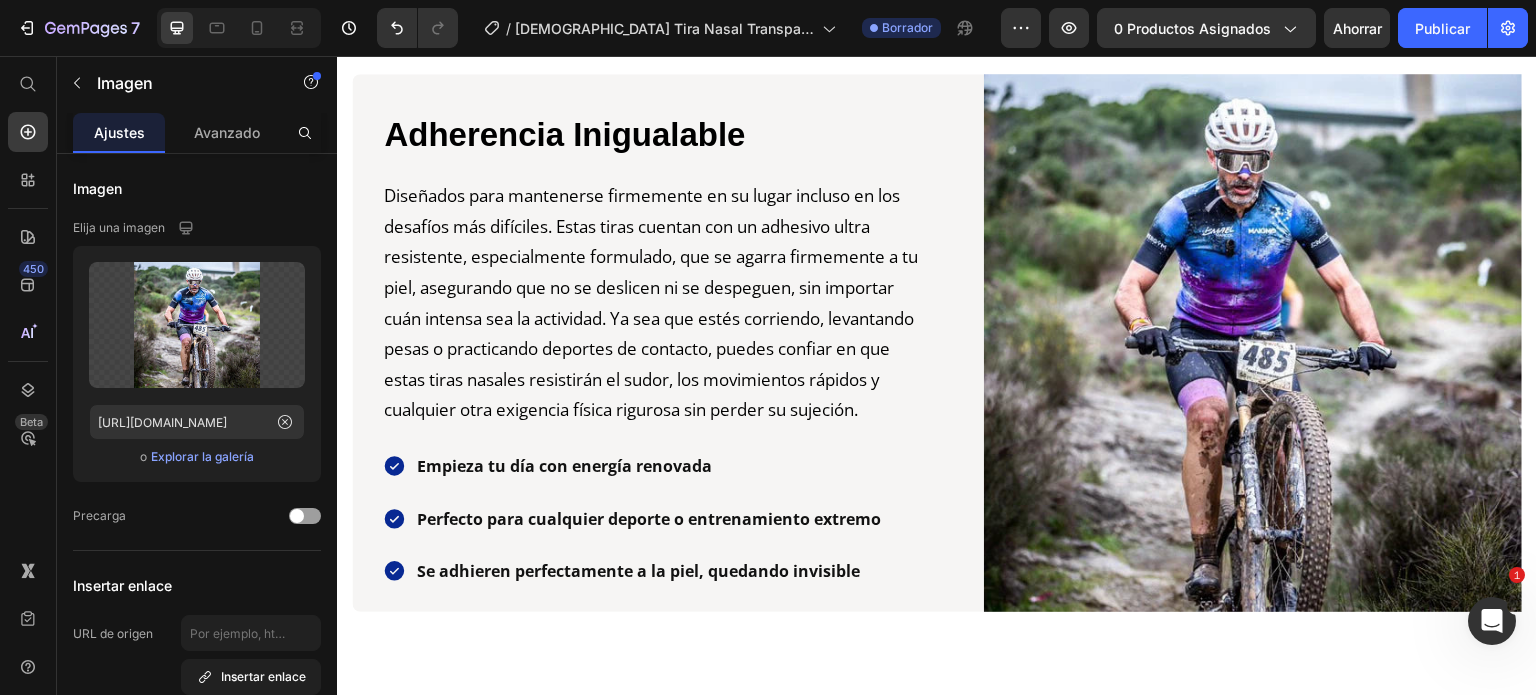 click at bounding box center (1237, 343) 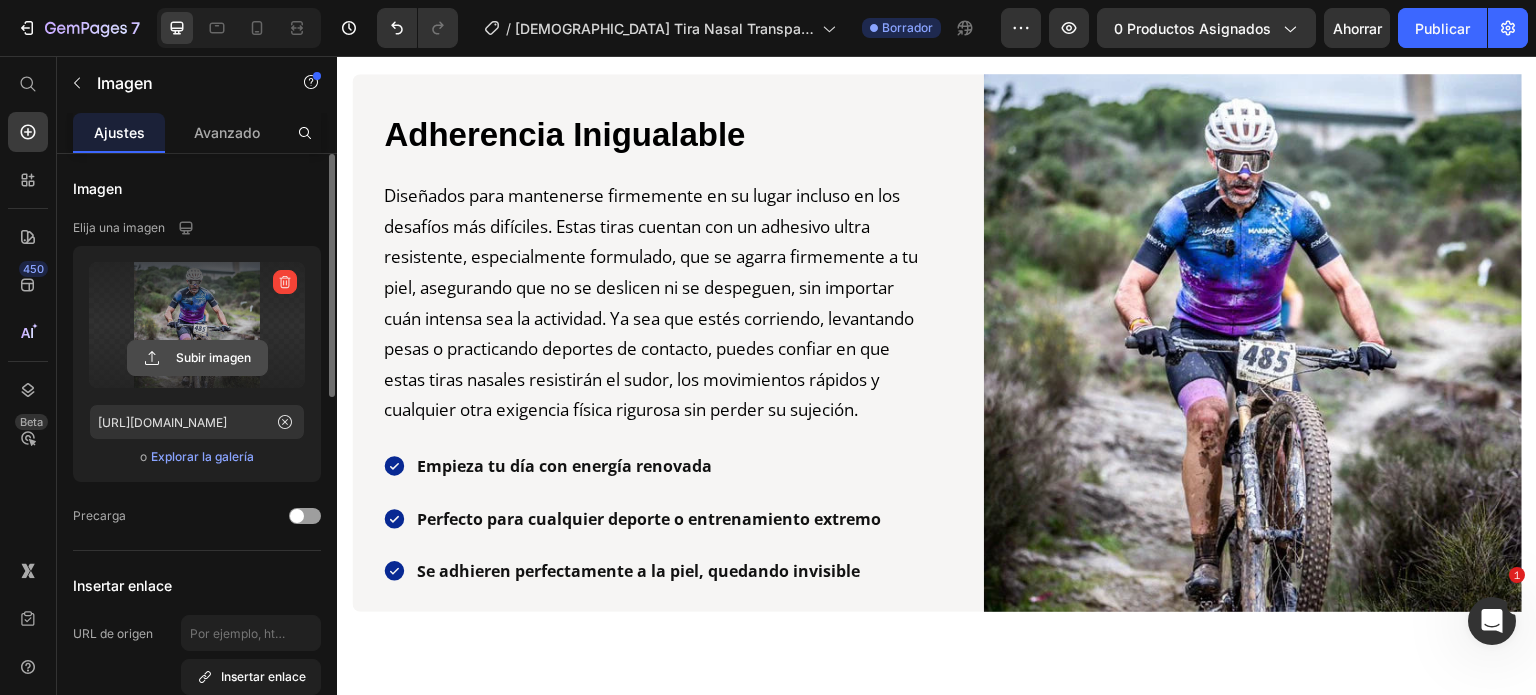 click 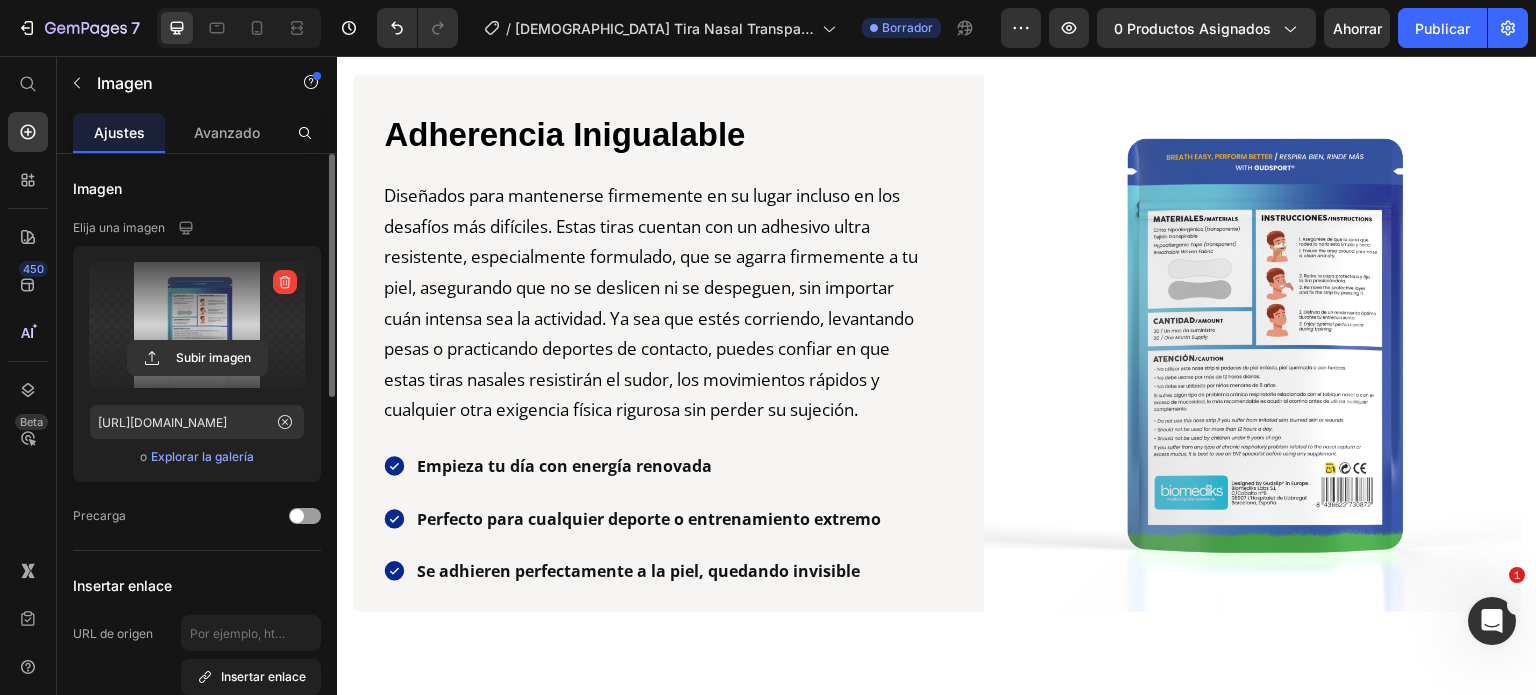click on "Explorar la galería" at bounding box center (202, 456) 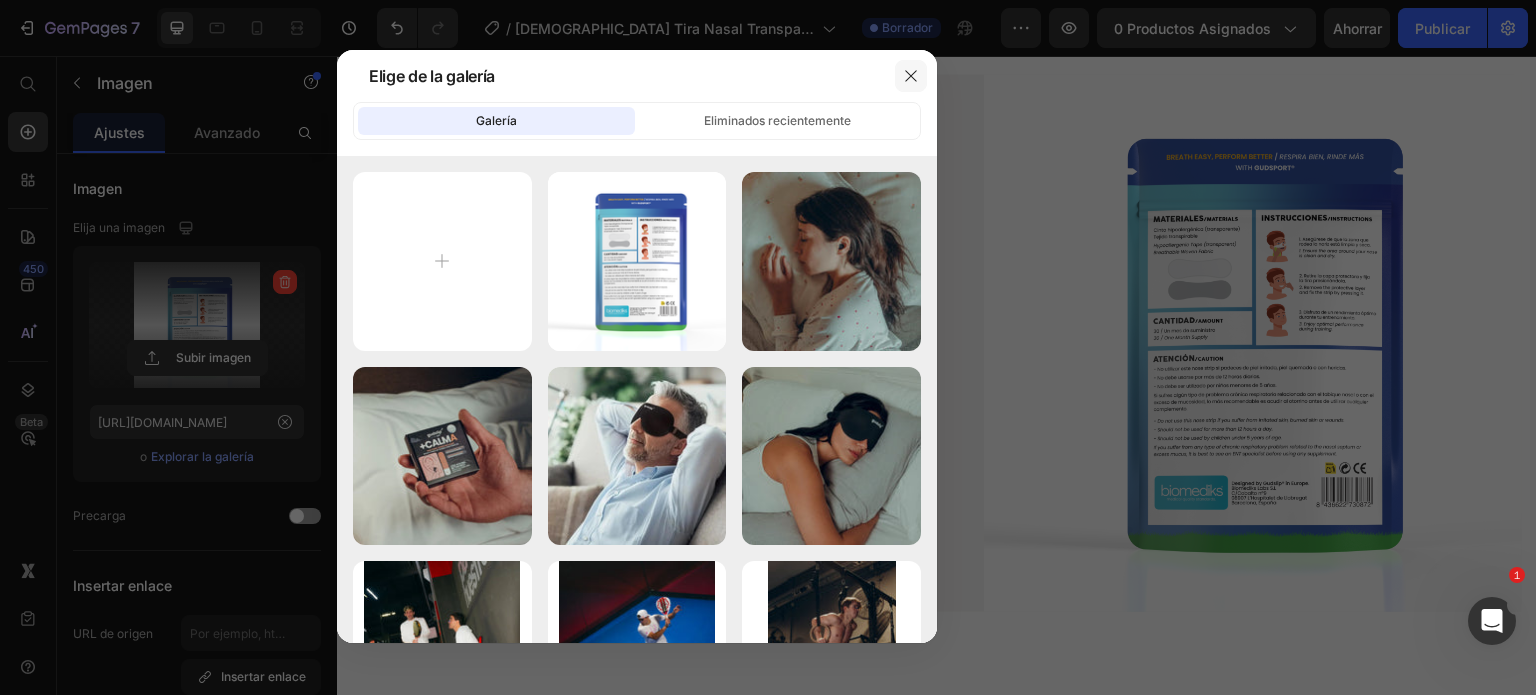 click 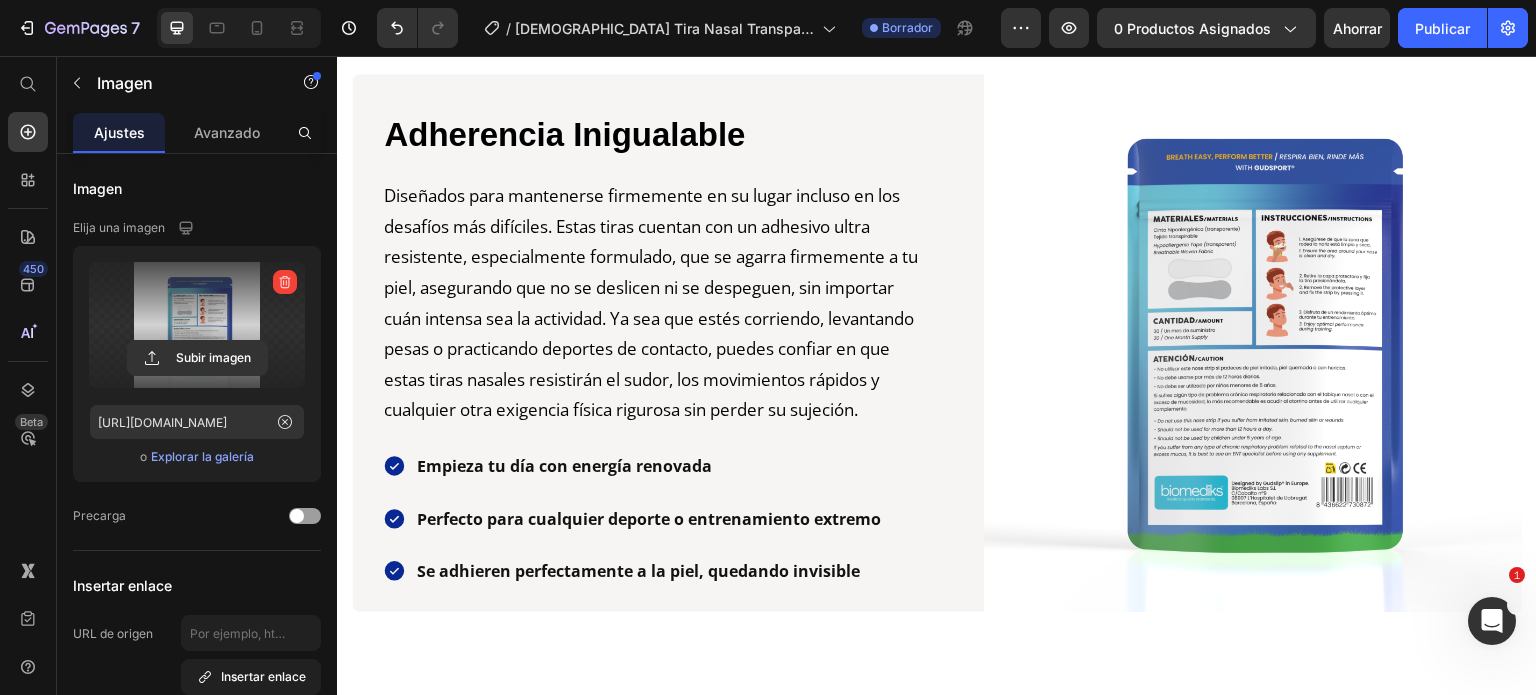 click at bounding box center (197, 325) 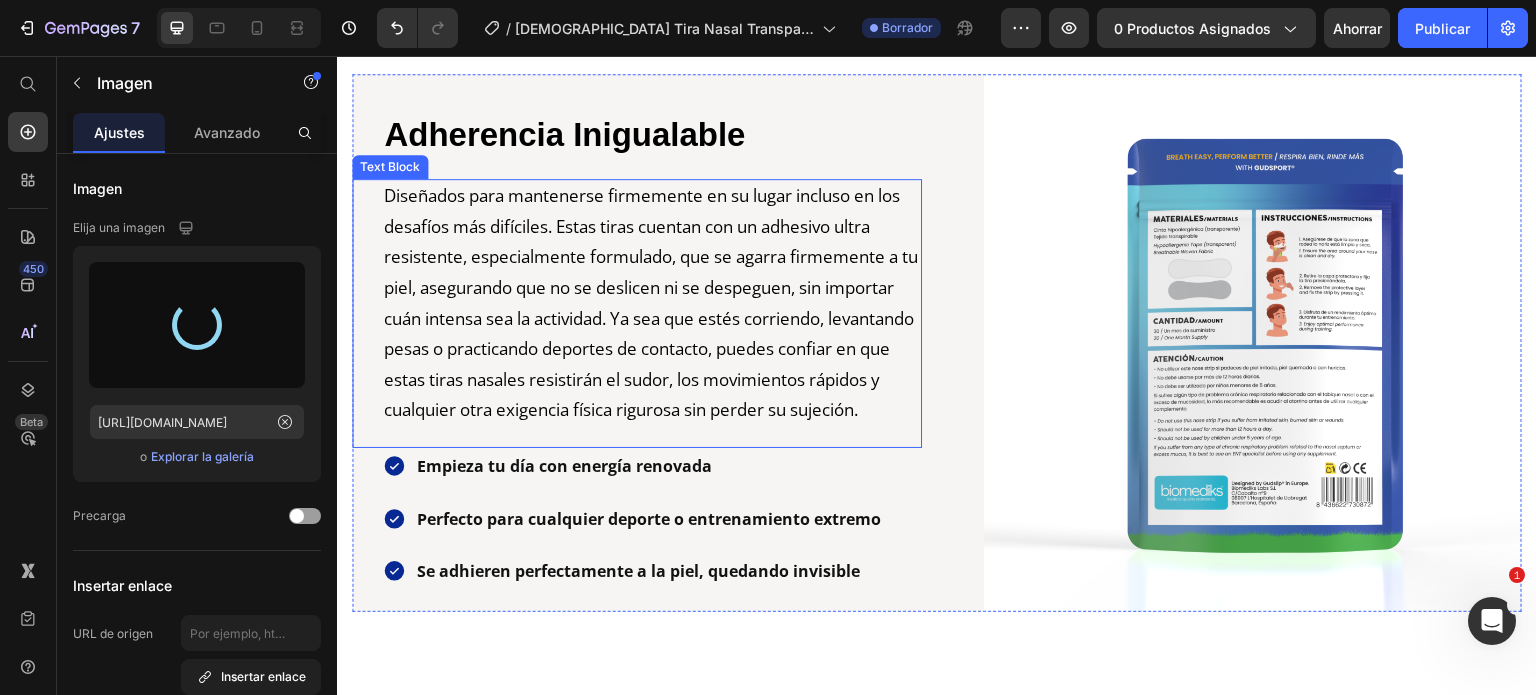 type on "[URL][DOMAIN_NAME]" 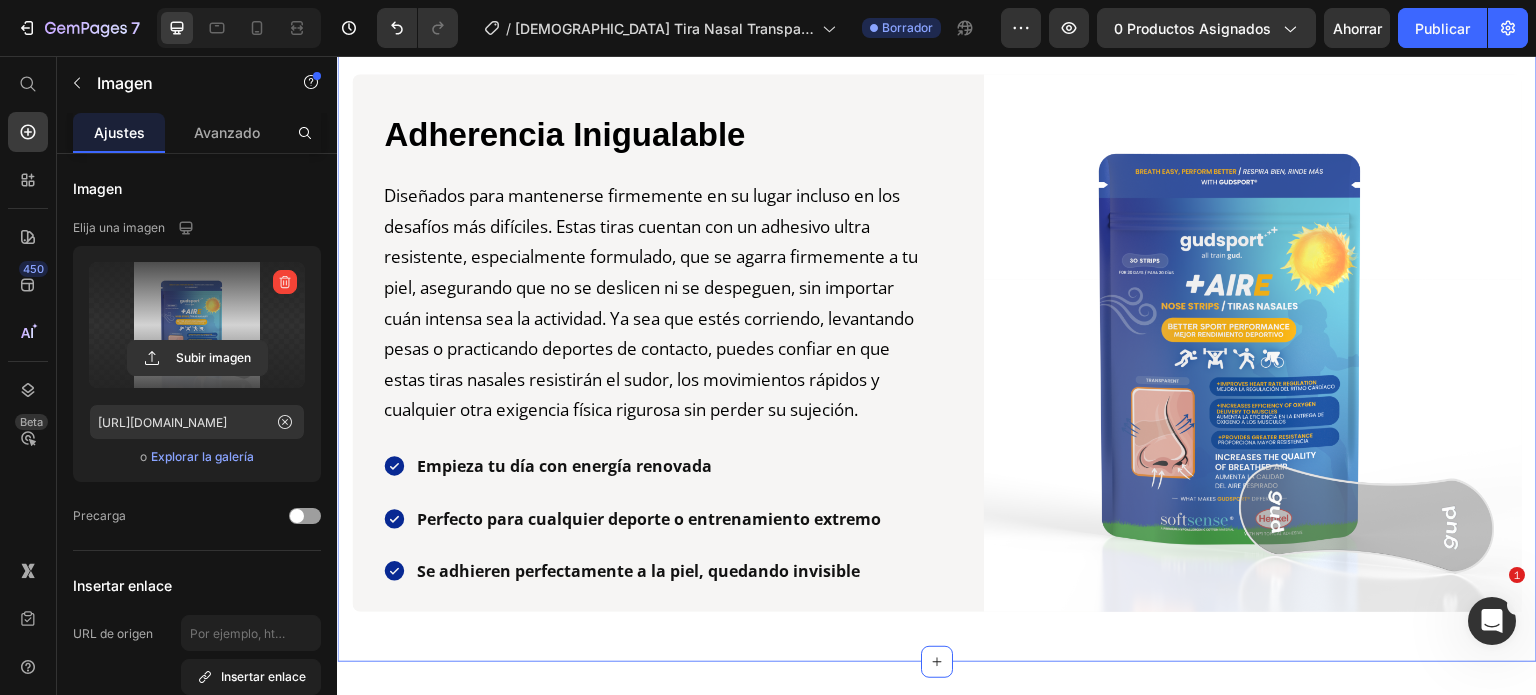 click on "Adherencia Inigualable Heading Diseñados para mantenerse firmemente en su lugar incluso en los desafíos más difíciles. Estas tiras cuentan con un adhesivo ultra resistente, especialmente formulado, que se agarra firmemente a tu piel, asegurando que no se deslicen ni se despeguen, sin importar cuán intensa sea la actividad. Ya sea que estés corriendo, levantando pesas o practicando deportes de contacto, puedes confiar en que estas tiras nasales resistirán el sudor, los movimientos rápidos y cualquier otra exigencia física rigurosa sin perder su sujeción. Text Block Empieza tu día con energía renovada Perfecto para cualquier deporte o entrenamiento extremo Se adhieren perfectamente a la piel, quedando invisible Item List Image Row Section 7" at bounding box center (937, 328) 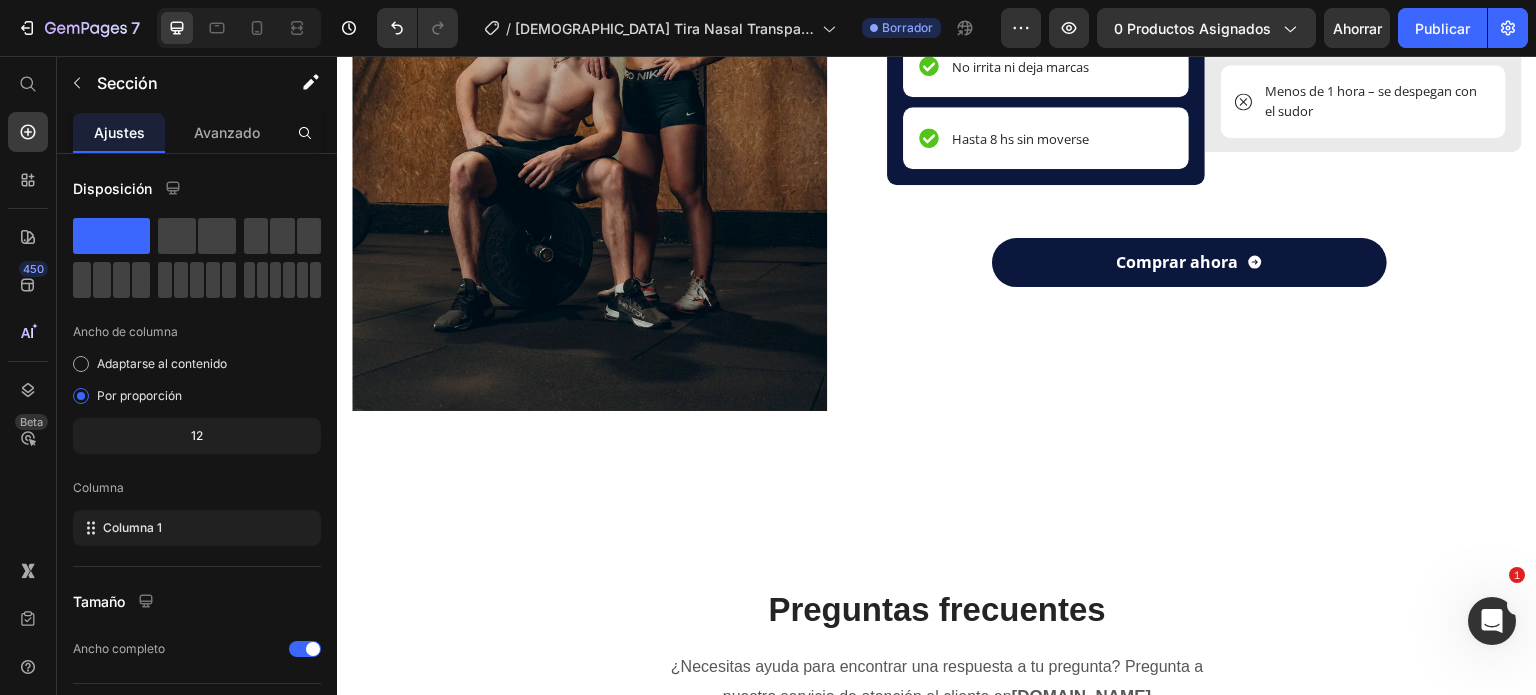 scroll, scrollTop: 5072, scrollLeft: 0, axis: vertical 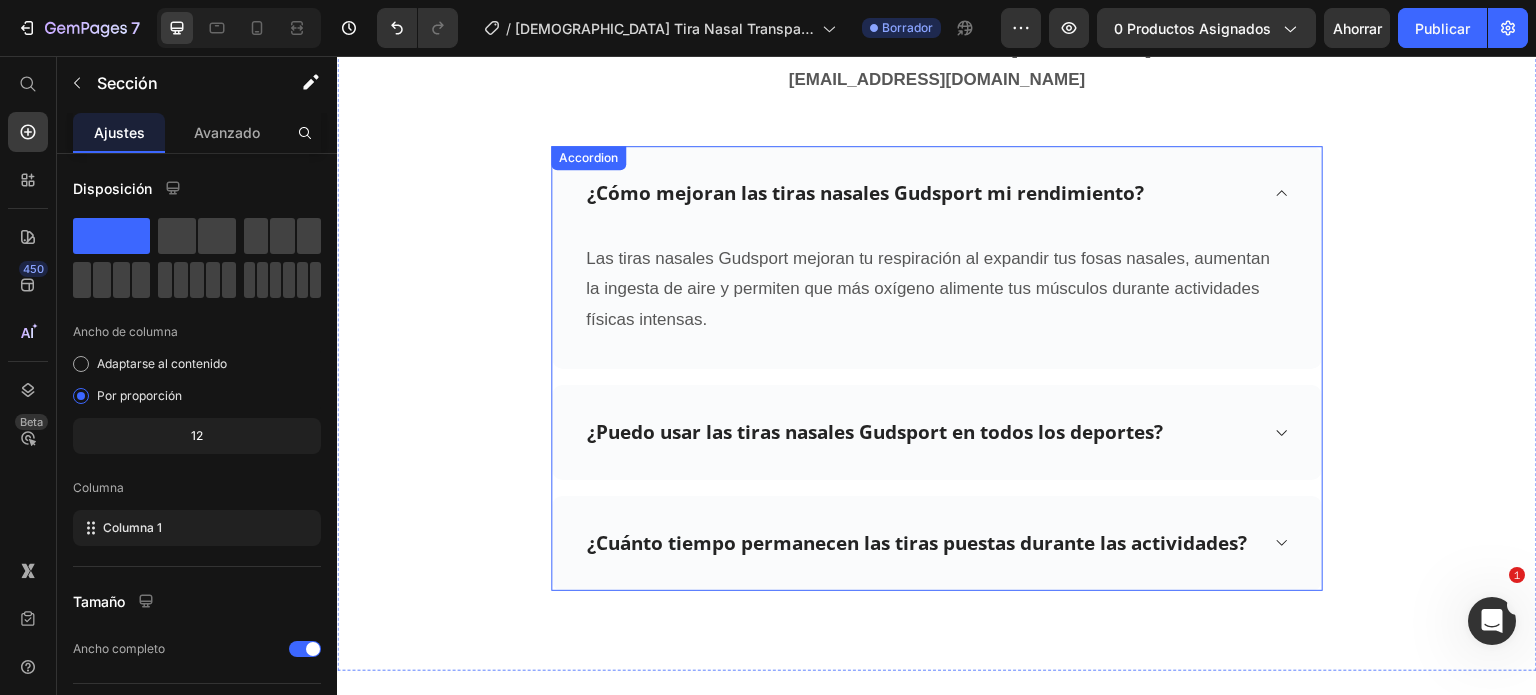 click on "¿Cómo mejoran las tiras nasales Gudsport mi rendimiento?" at bounding box center (865, 193) 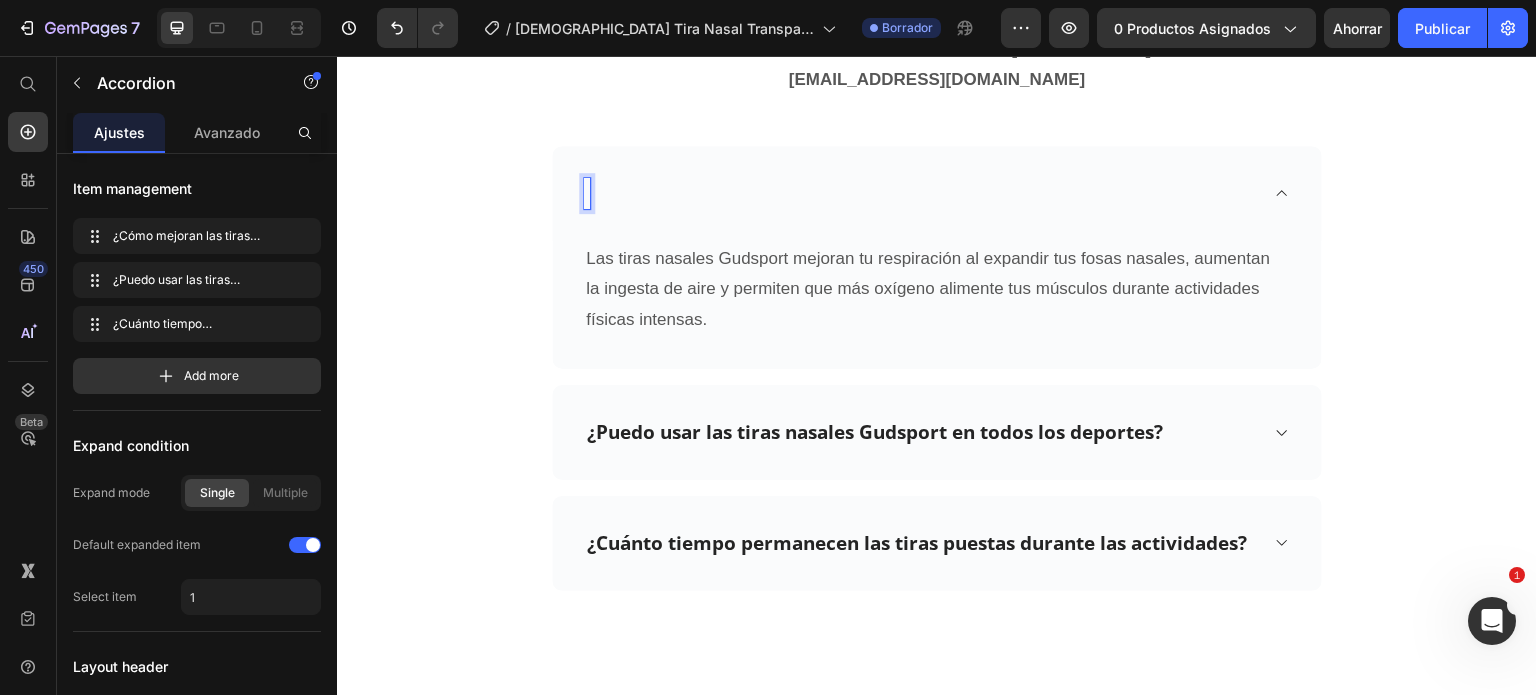 scroll, scrollTop: 5067, scrollLeft: 0, axis: vertical 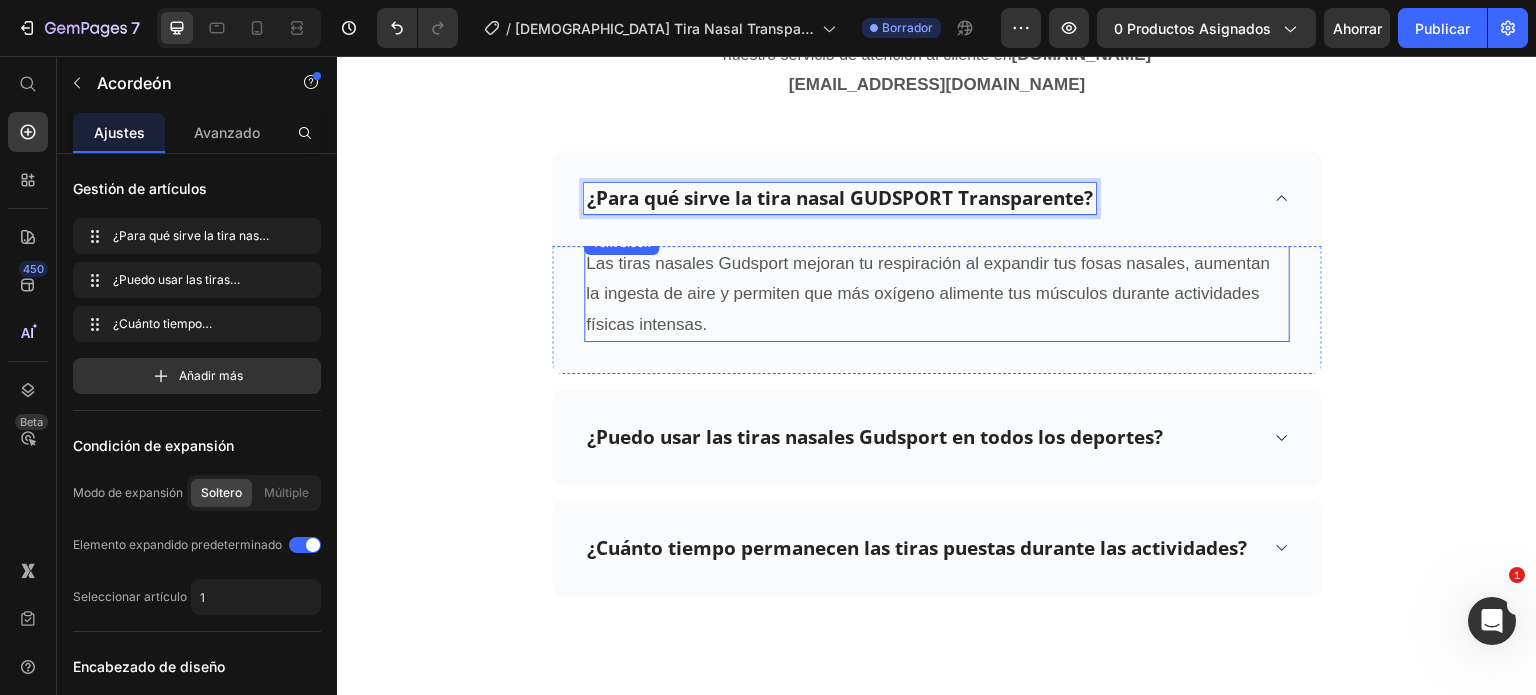 click on "Las tiras nasales Gudsport mejoran tu respiración al expandir tus fosas nasales, aumentan la ingesta de aire y permiten que más oxígeno alimente tus músculos durante actividades físicas intensas." at bounding box center (937, 295) 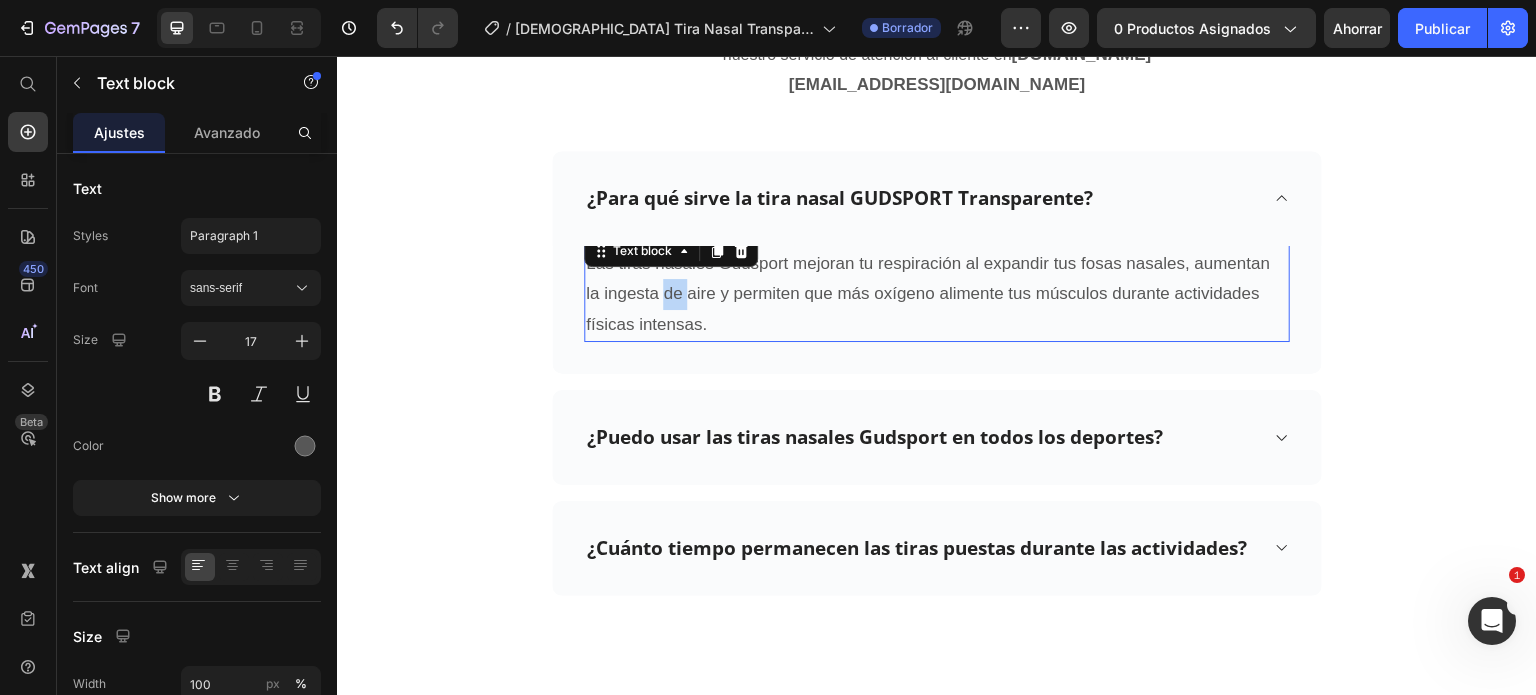 click on "Las tiras nasales Gudsport mejoran tu respiración al expandir tus fosas nasales, aumentan la ingesta de aire y permiten que más oxígeno alimente tus músculos durante actividades físicas intensas." at bounding box center [937, 295] 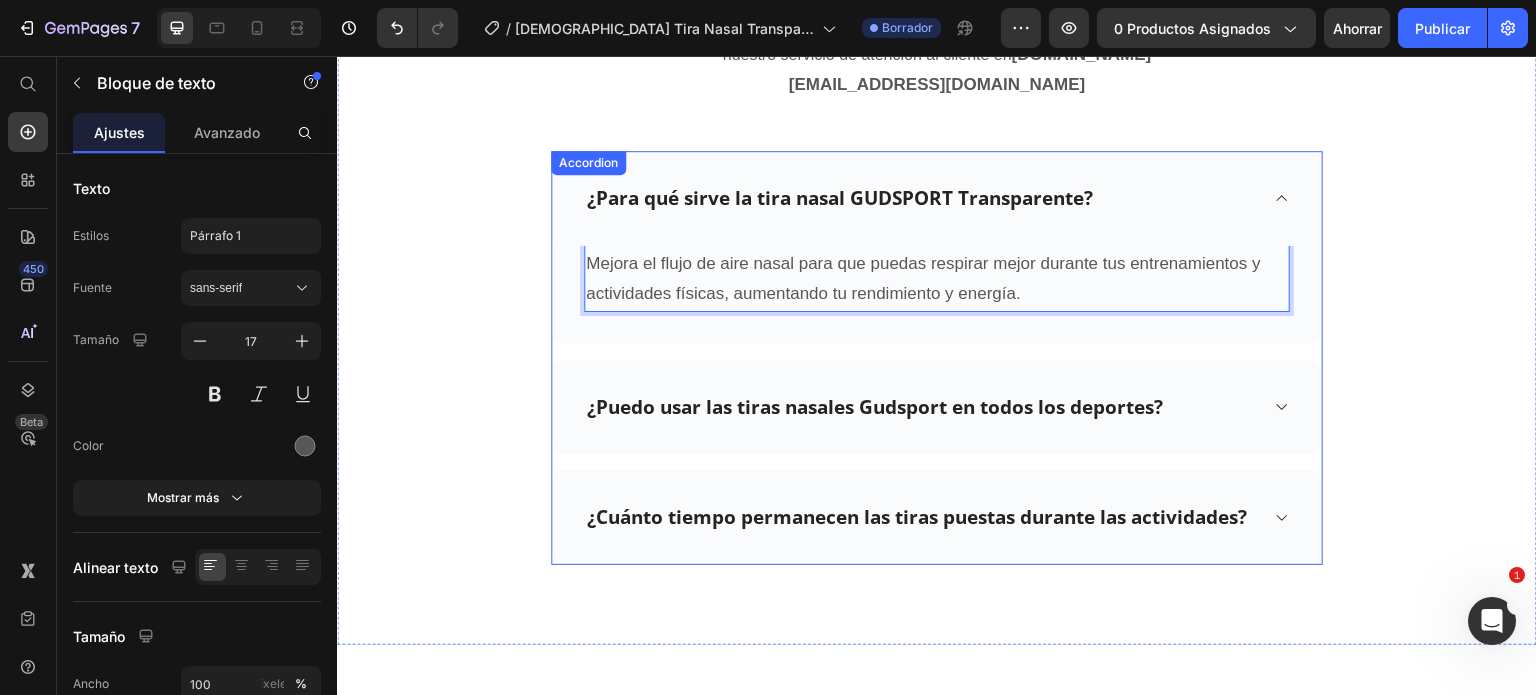 click on "¿Puedo usar las tiras nasales Gudsport en todos los deportes?" at bounding box center [875, 407] 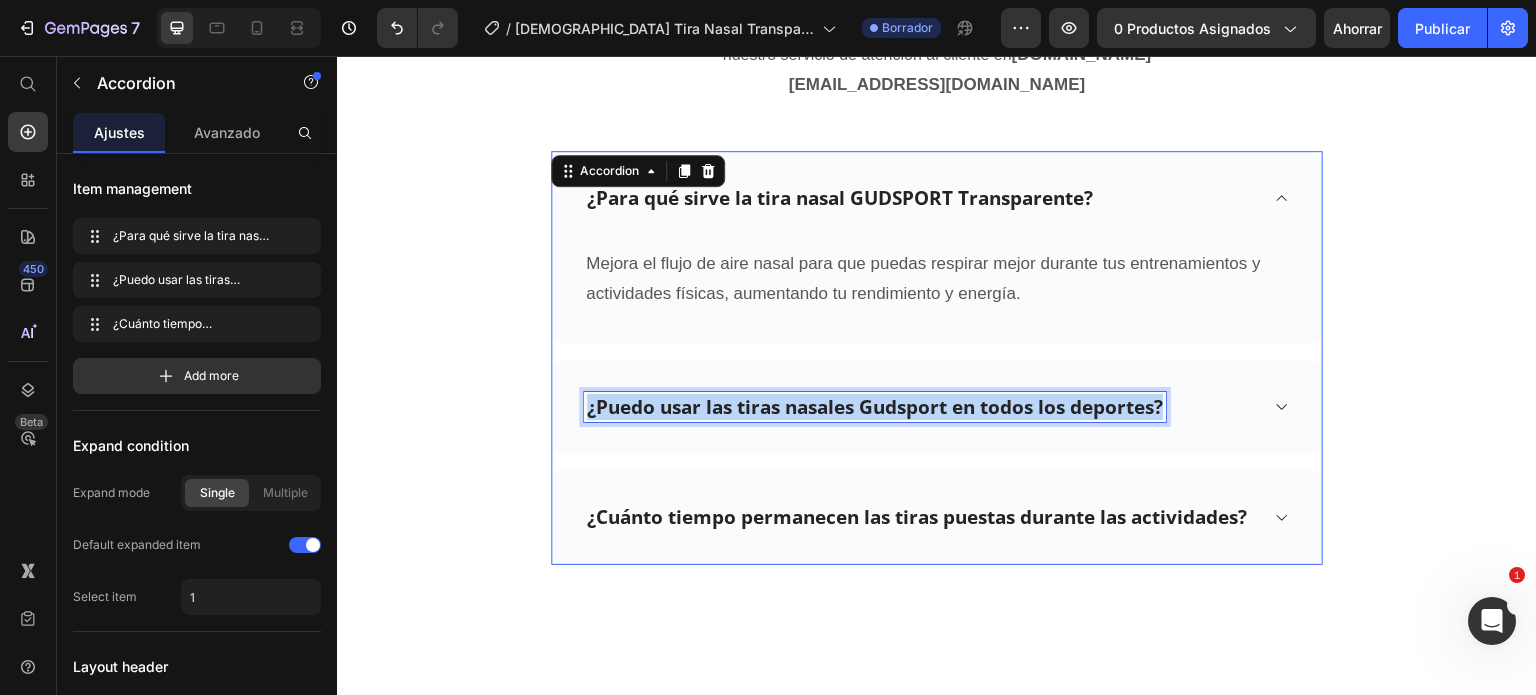 click on "¿Puedo usar las tiras nasales Gudsport en todos los deportes?" at bounding box center [875, 407] 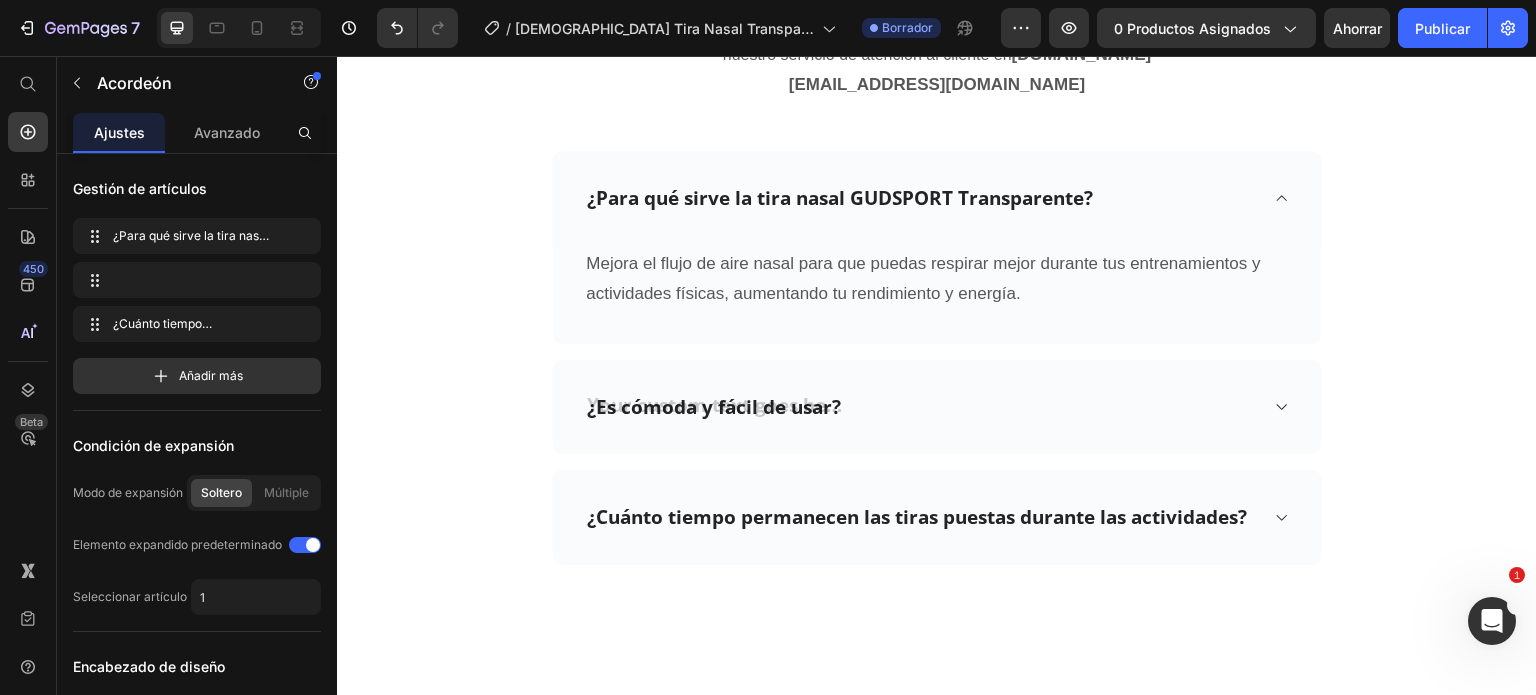 scroll, scrollTop: 5061, scrollLeft: 0, axis: vertical 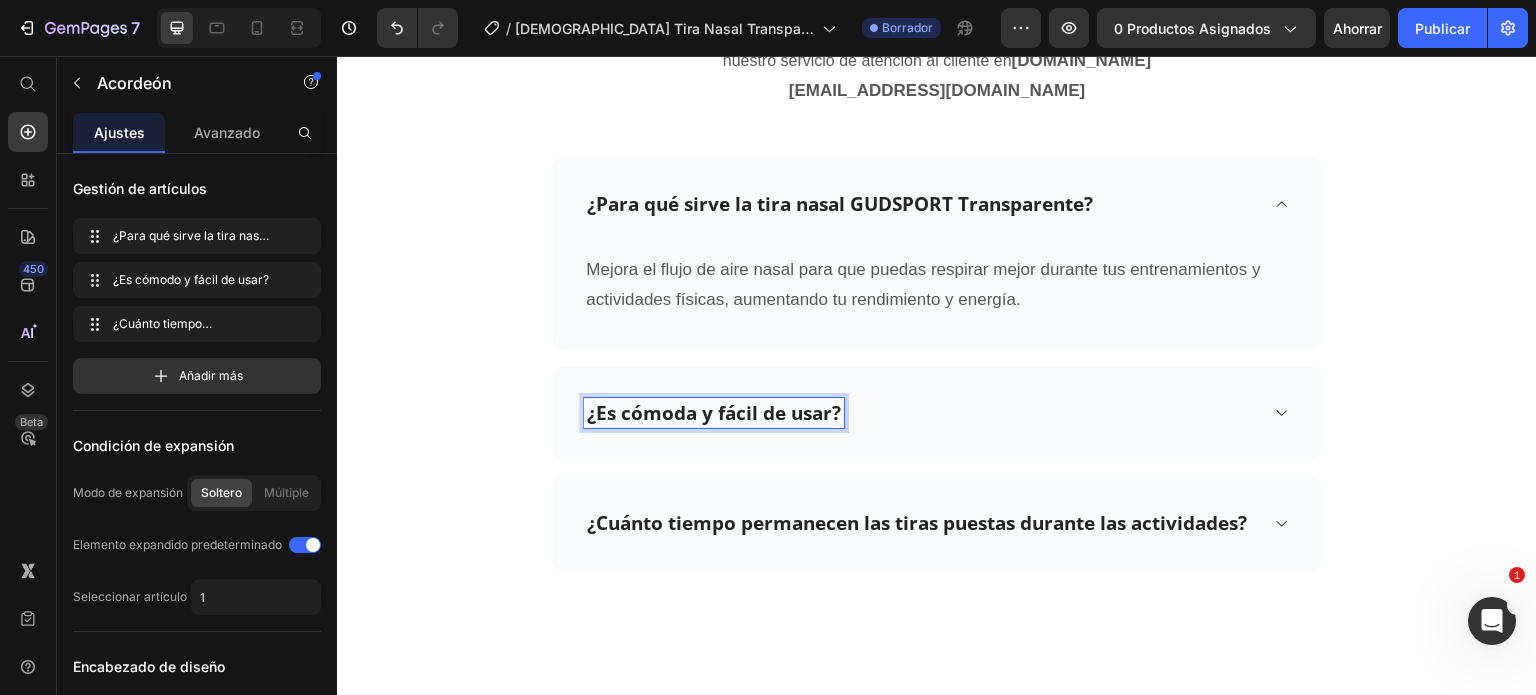click on "¿Para qué sirve la tira nasal GUDSPORT Transparente? Mejora el flujo de aire nasal para que puedas respirar mejor durante tus entrenamientos y actividades físicas, aumentando tu rendimiento y energía. Text block Row
¿Es cómoda y fácil de usar?
¿Cuánto tiempo permanecen las tiras puestas durante las actividades?" at bounding box center [937, 364] 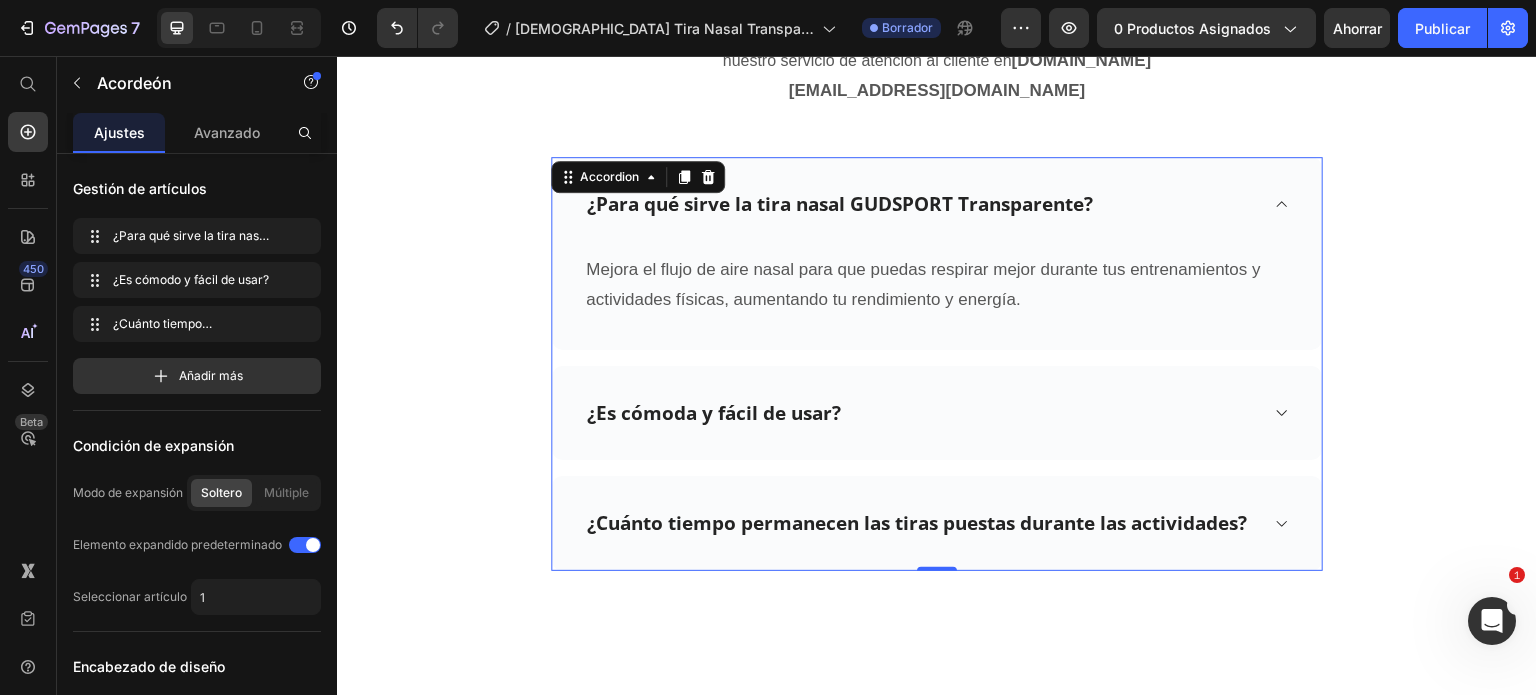 click on "¿Es cómoda y fácil de usar?" at bounding box center [937, 413] 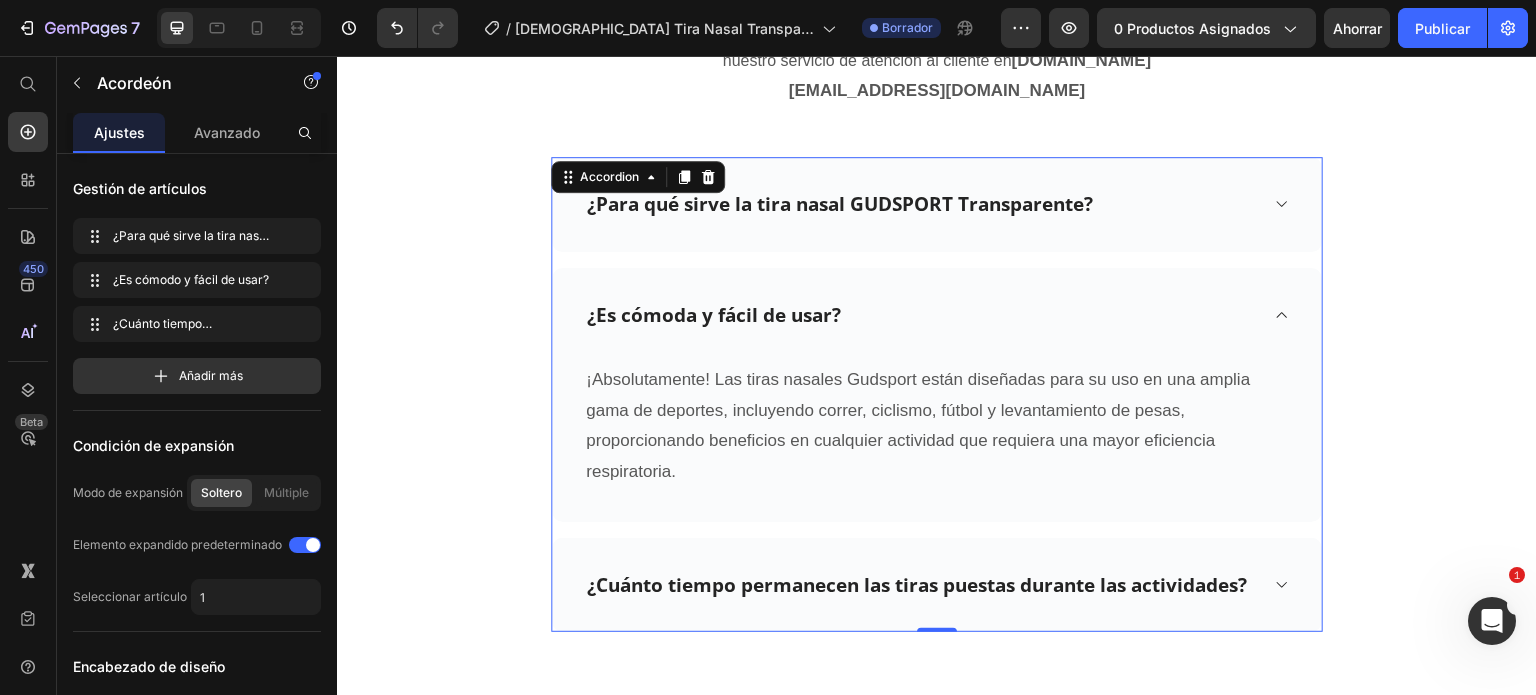 click on "¡Absolutamente! Las tiras nasales Gudsport están diseñadas para su uso en una amplia gama de deportes, incluyendo correr, ciclismo, fútbol y levantamiento de pesas, proporcionando beneficios en cualquier actividad que requiera una mayor eficiencia respiratoria." at bounding box center [937, 426] 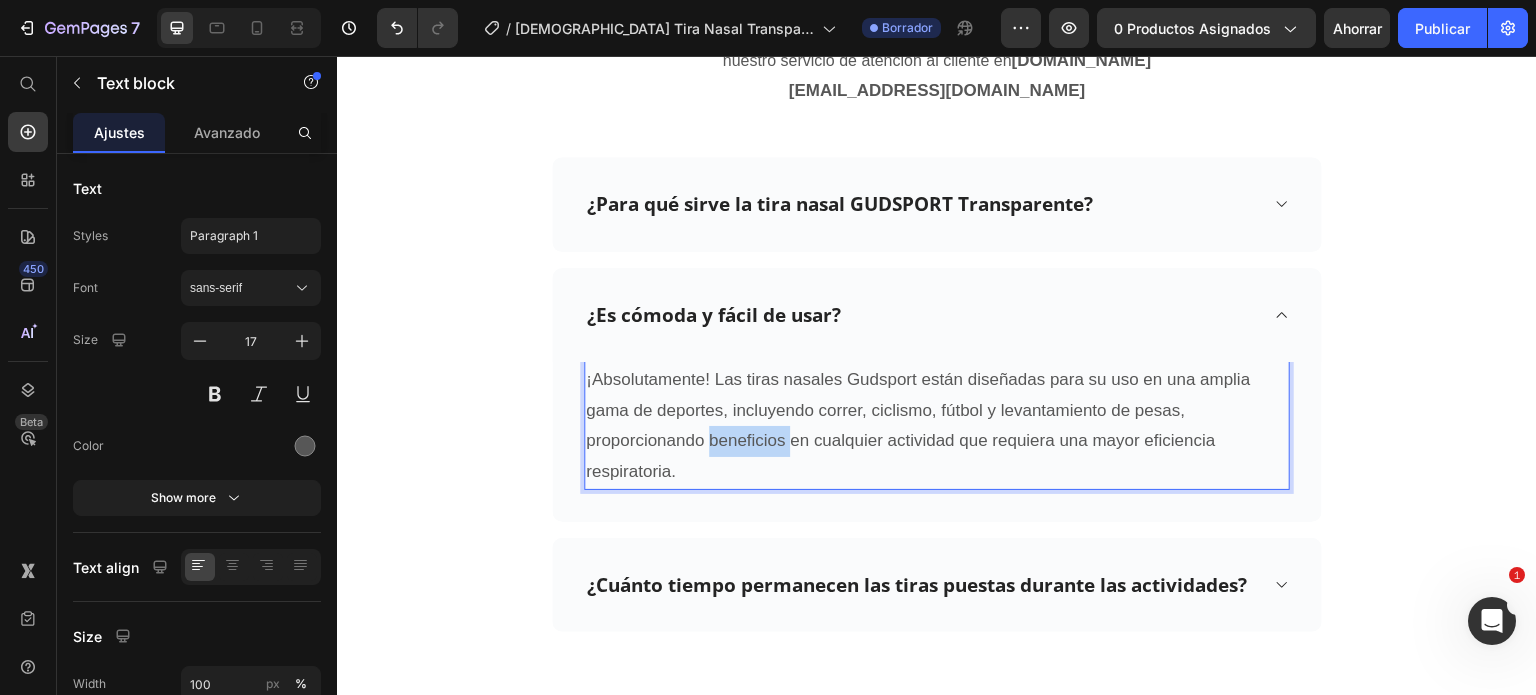 click on "¡Absolutamente! Las tiras nasales Gudsport están diseñadas para su uso en una amplia gama de deportes, incluyendo correr, ciclismo, fútbol y levantamiento de pesas, proporcionando beneficios en cualquier actividad que requiera una mayor eficiencia respiratoria." at bounding box center (937, 426) 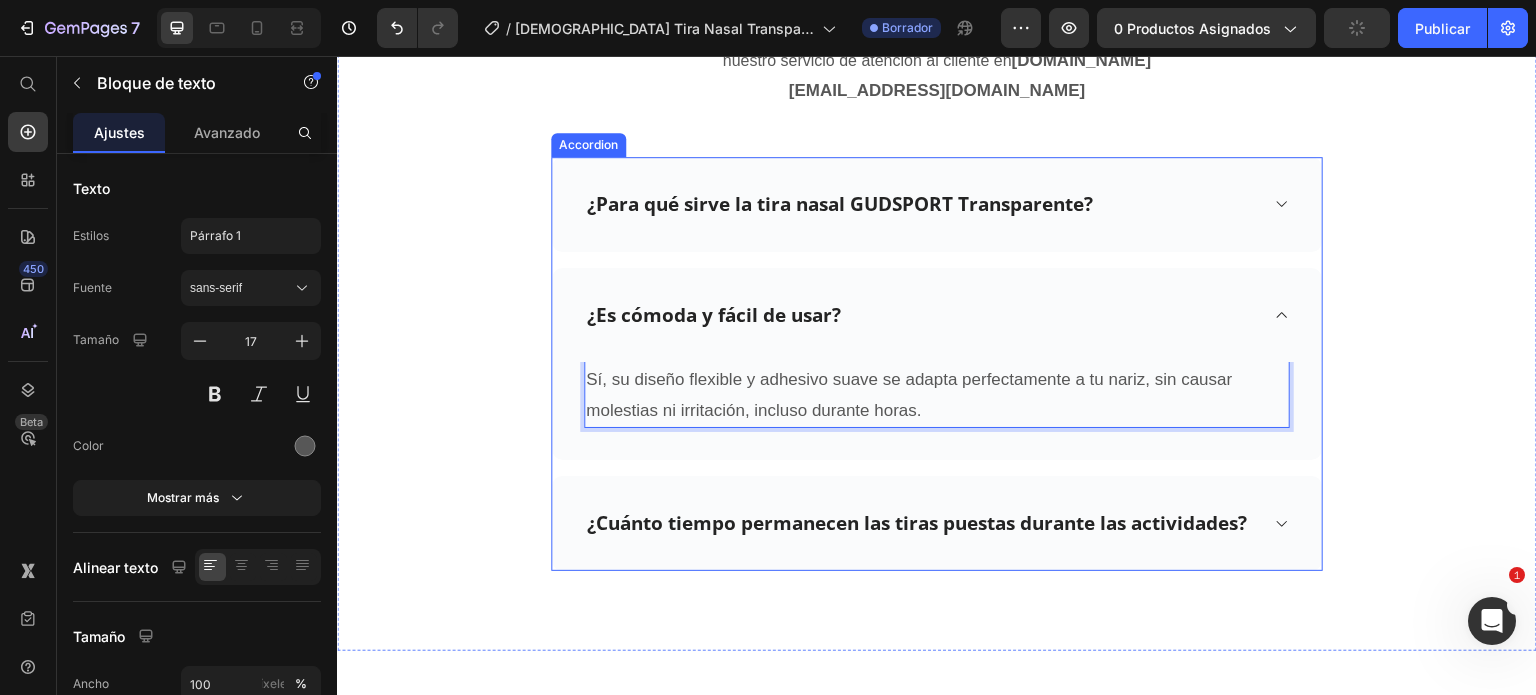 click on "¿Para qué sirve la tira nasal GUDSPORT Transparente?" at bounding box center (937, 204) 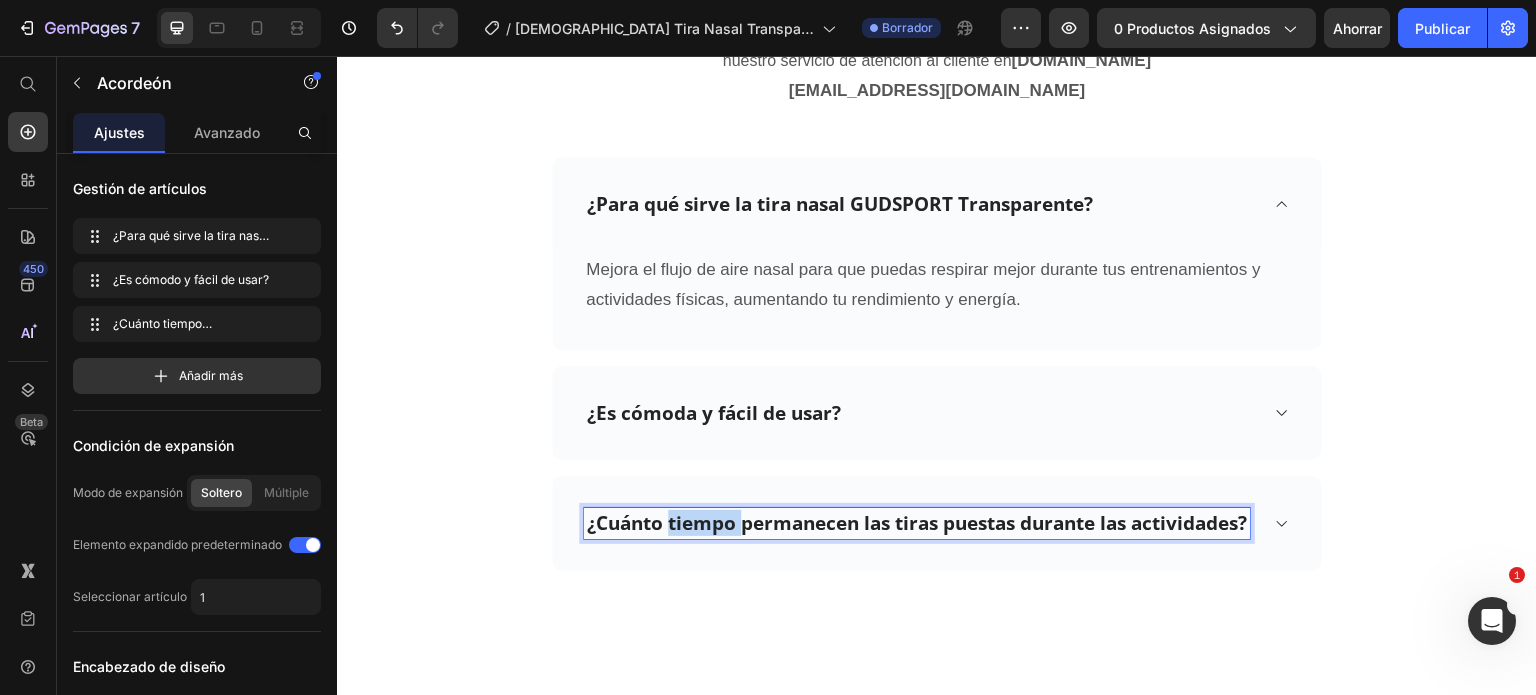 click on "¿Cuánto tiempo permanecen las tiras puestas durante las actividades?" at bounding box center (917, 523) 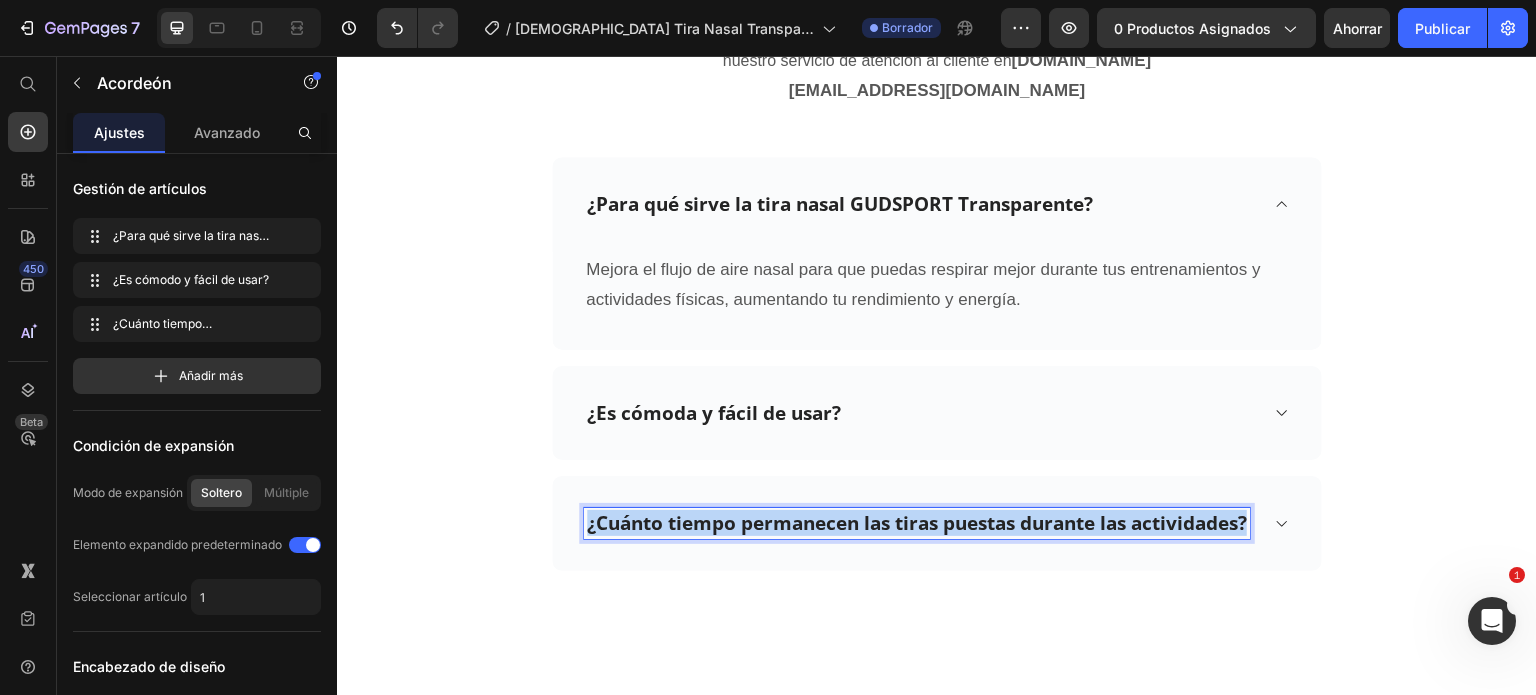 click on "¿Cuánto tiempo permanecen las tiras puestas durante las actividades?" at bounding box center [917, 523] 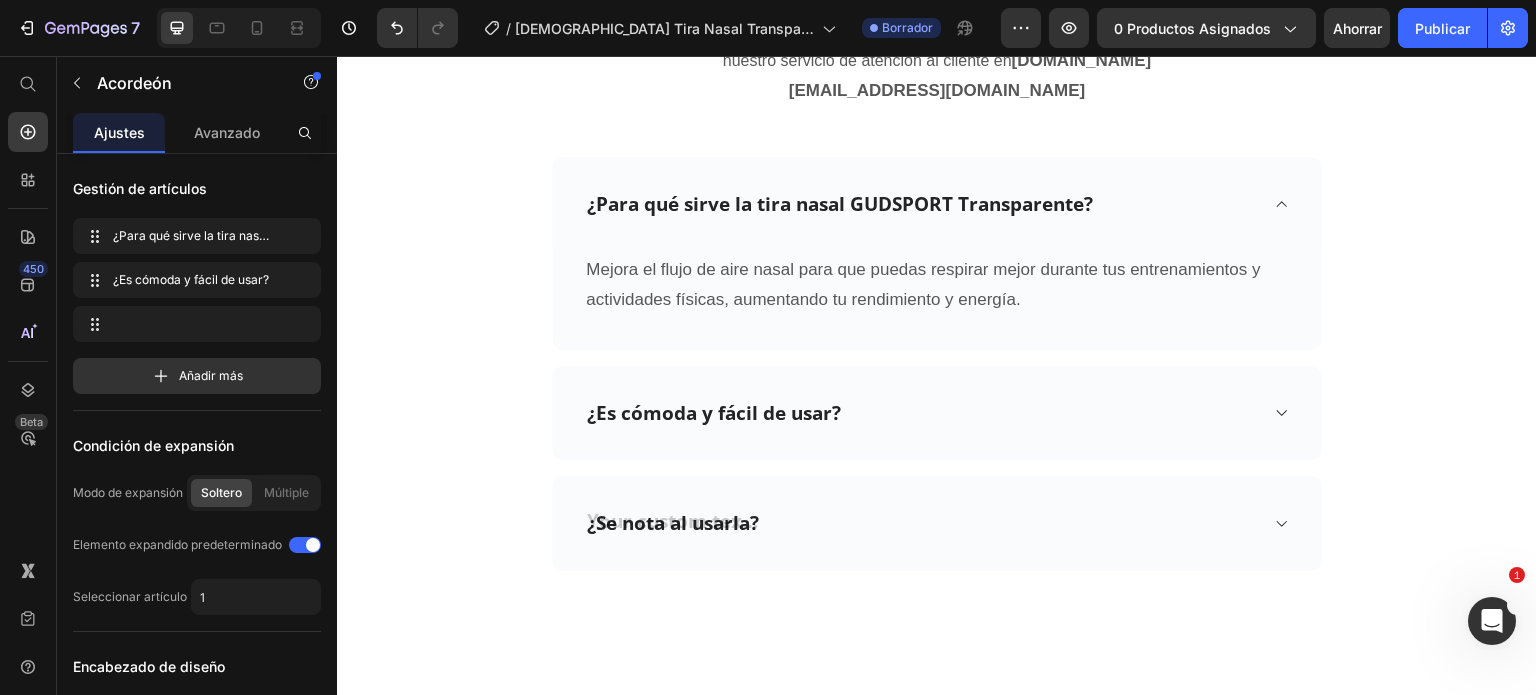 scroll, scrollTop: 5056, scrollLeft: 0, axis: vertical 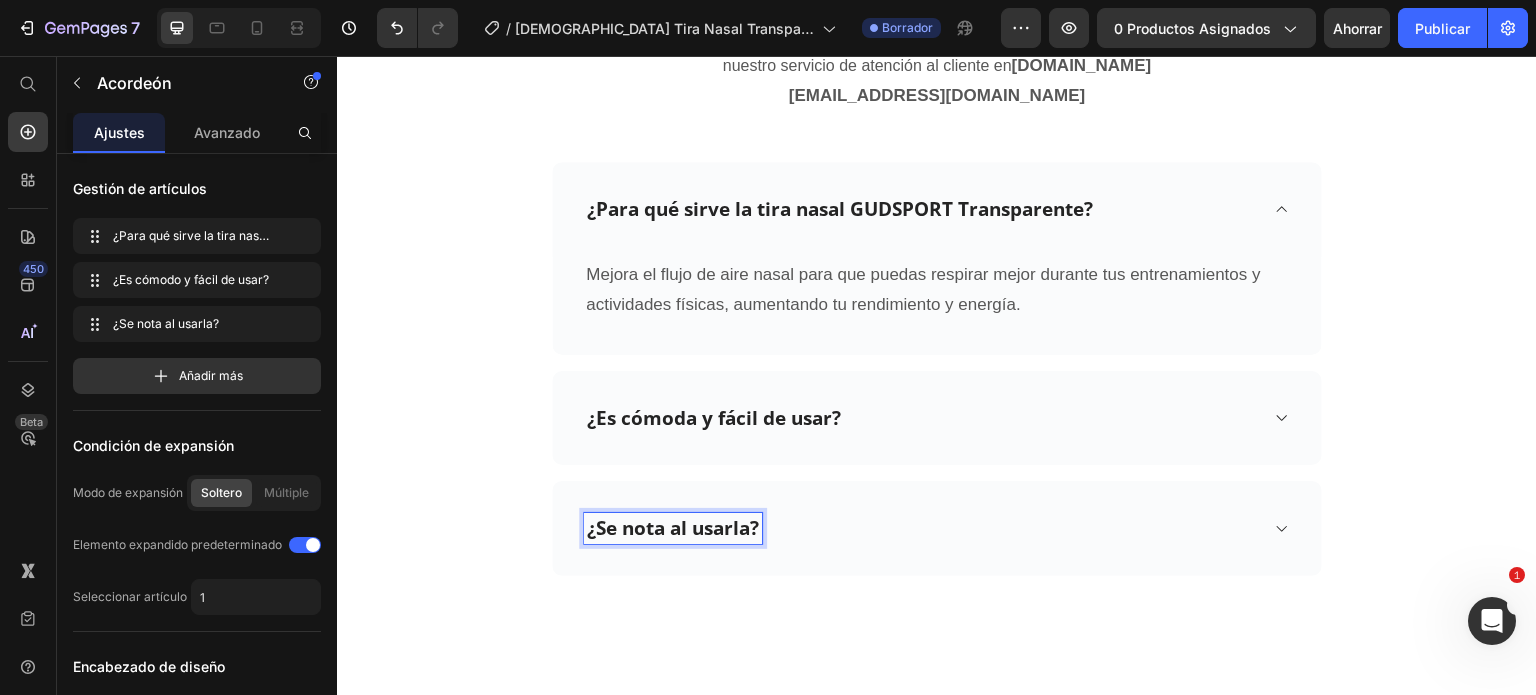 click on "¿Se nota al usarla?" at bounding box center (921, 528) 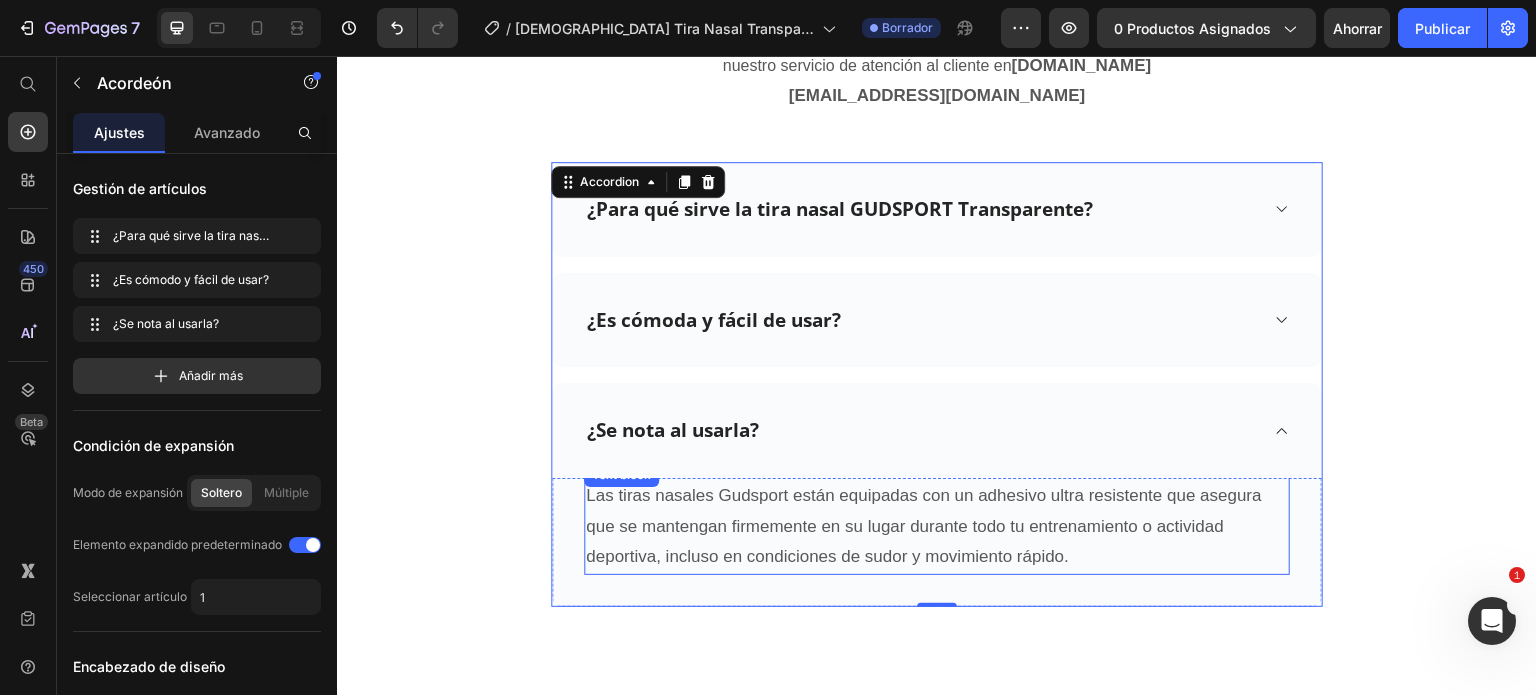 click on "Las tiras nasales Gudsport están equipadas con un adhesivo ultra resistente que asegura que se mantengan firmemente en su lugar durante todo tu entrenamiento o actividad deportiva, incluso en condiciones de sudor y movimiento rápido." at bounding box center [937, 527] 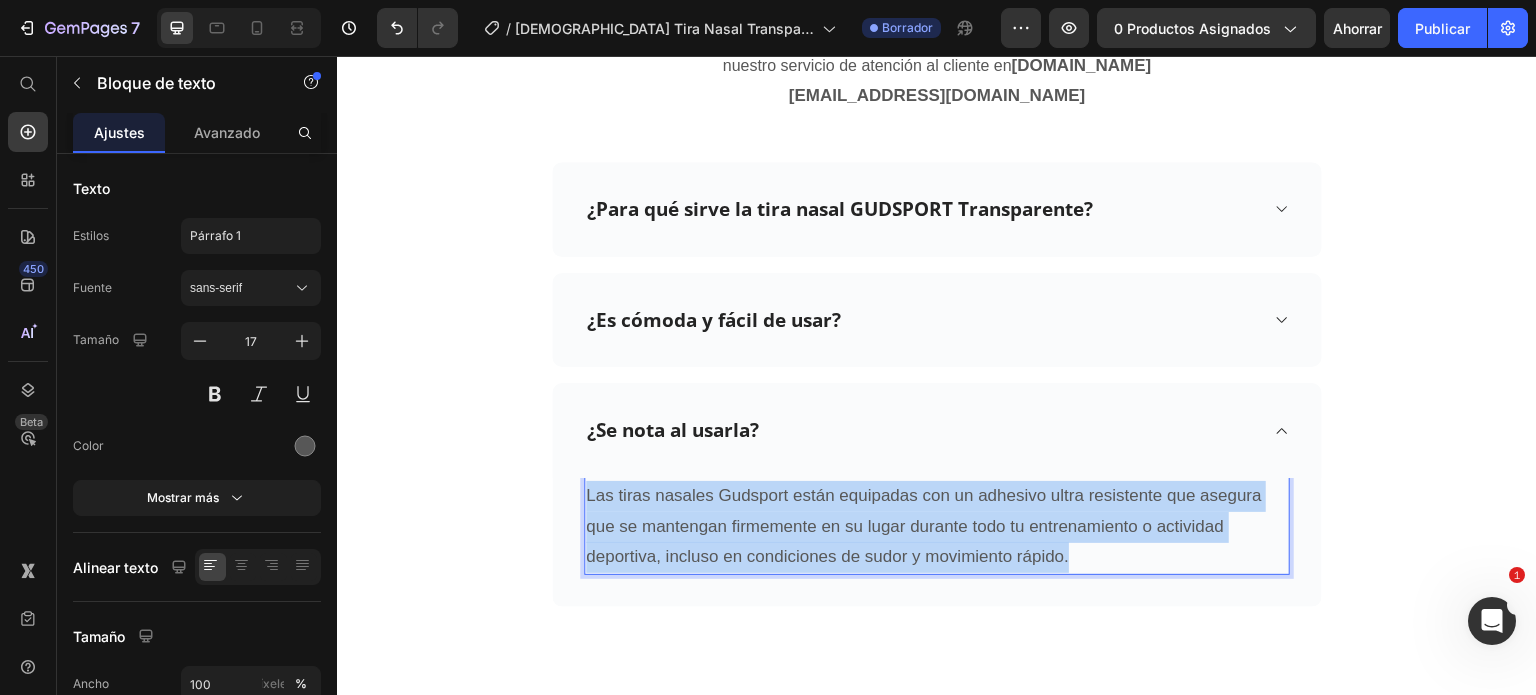 click on "Las tiras nasales Gudsport están equipadas con un adhesivo ultra resistente que asegura que se mantengan firmemente en su lugar durante todo tu entrenamiento o actividad deportiva, incluso en condiciones de sudor y movimiento rápido." at bounding box center (937, 527) 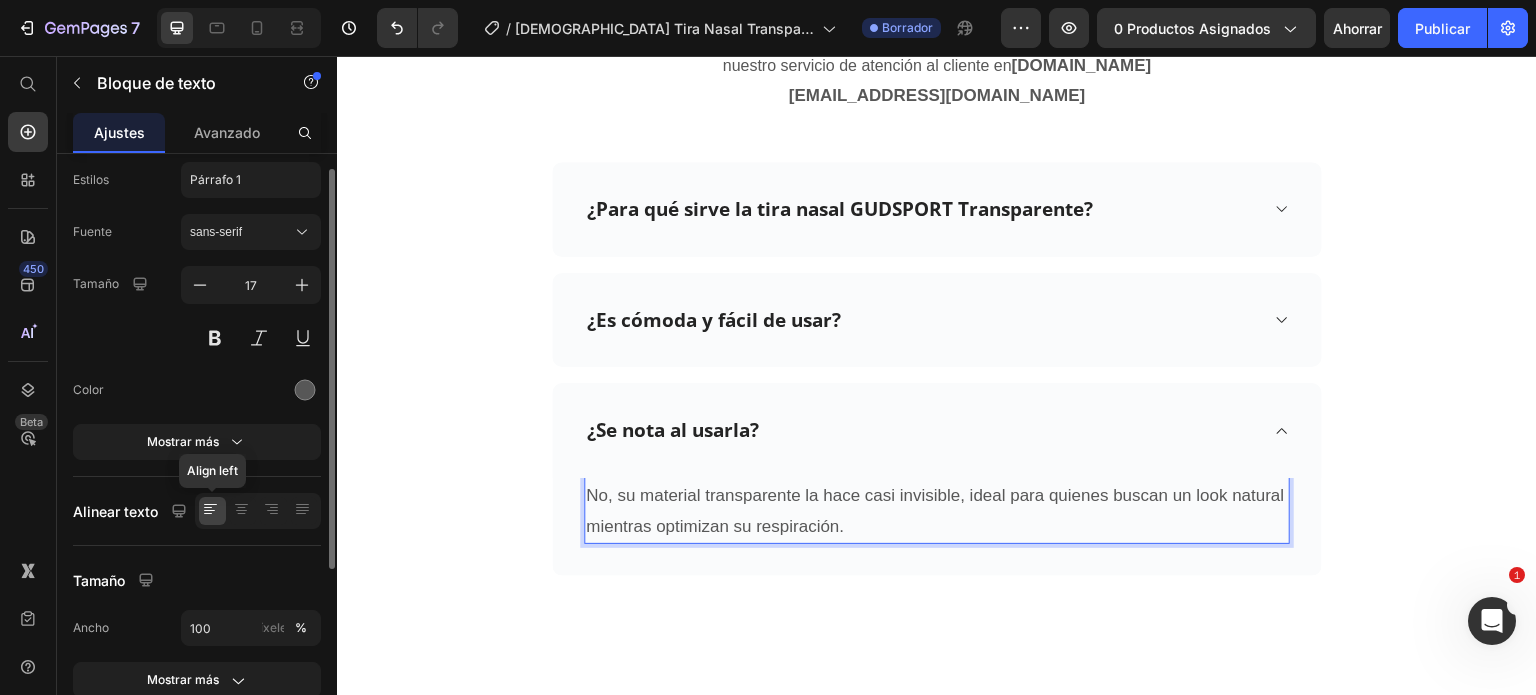 scroll, scrollTop: 16, scrollLeft: 0, axis: vertical 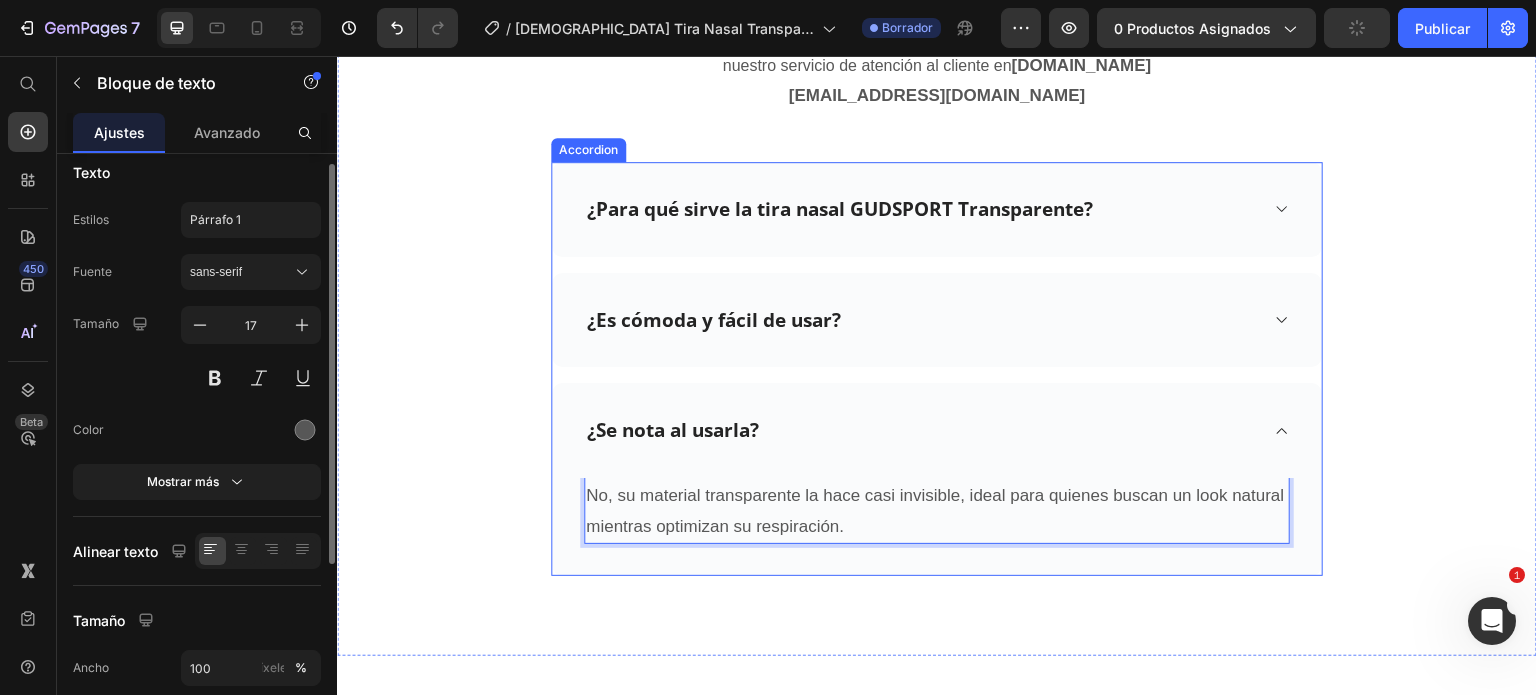 click on "¿Se nota al usarla?" at bounding box center (937, 430) 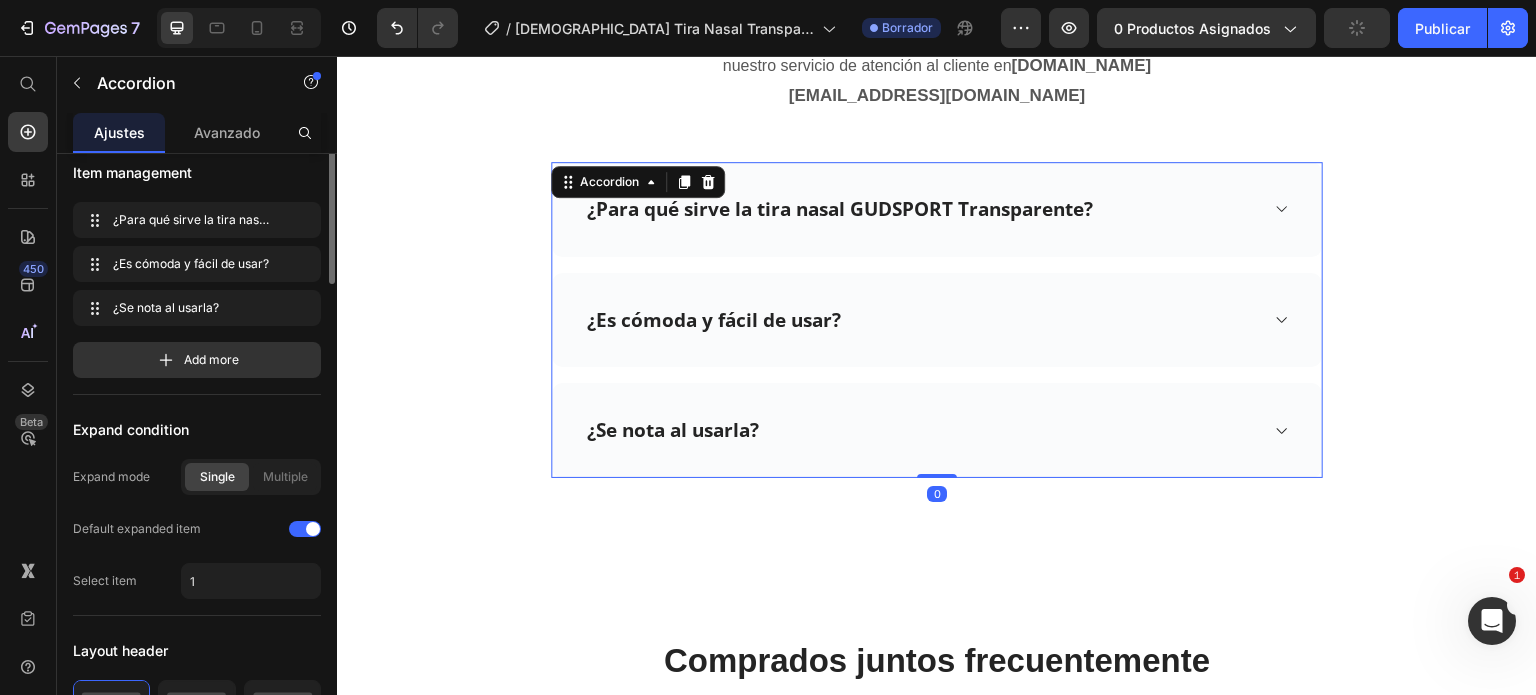 scroll, scrollTop: 0, scrollLeft: 0, axis: both 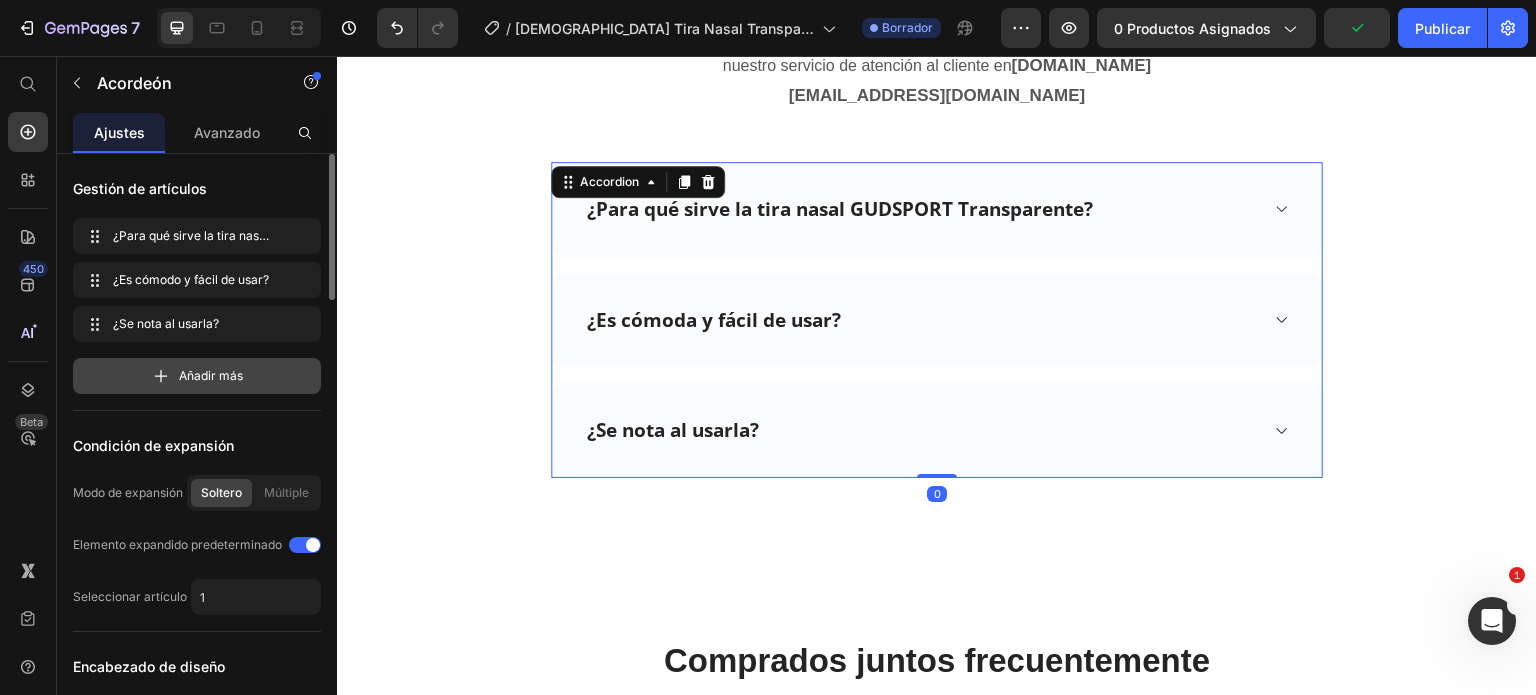 click on "Añadir más" at bounding box center (211, 375) 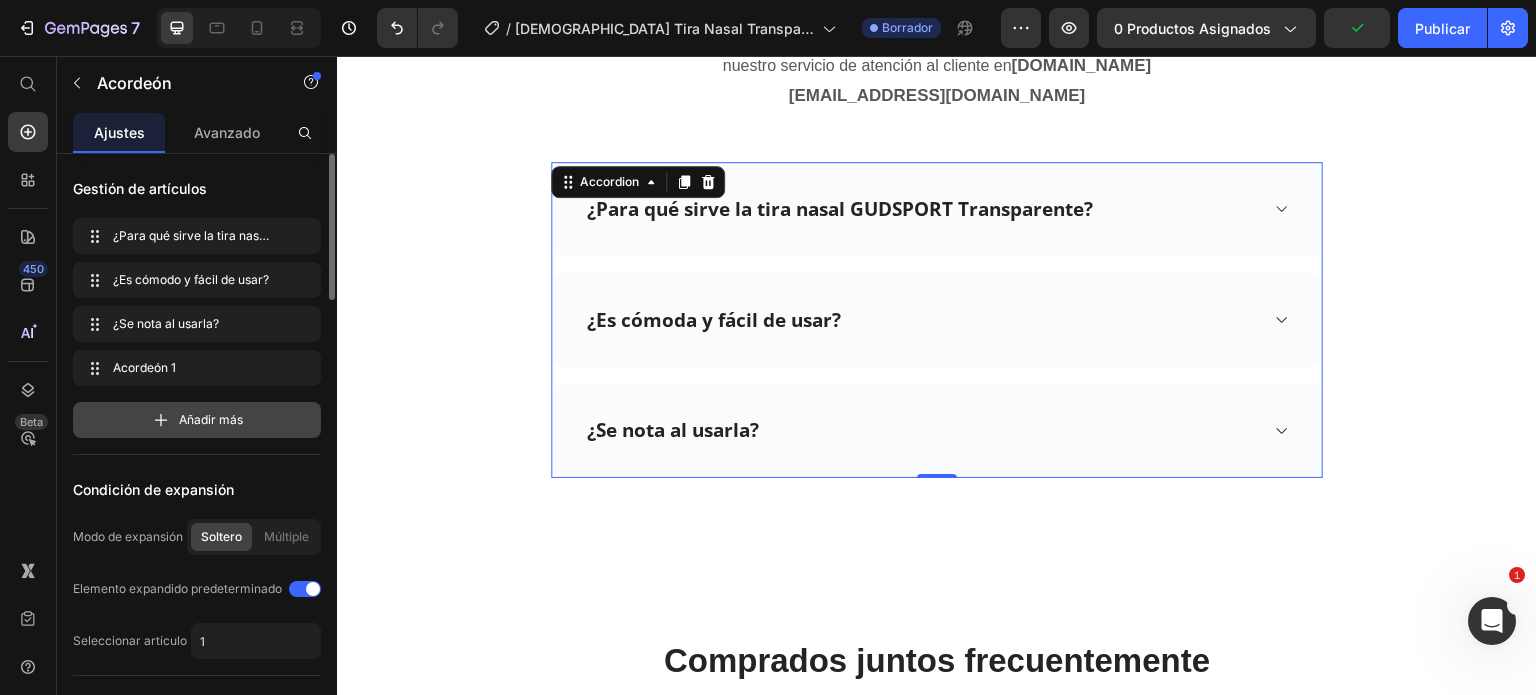 click on "Añadir más" at bounding box center (211, 419) 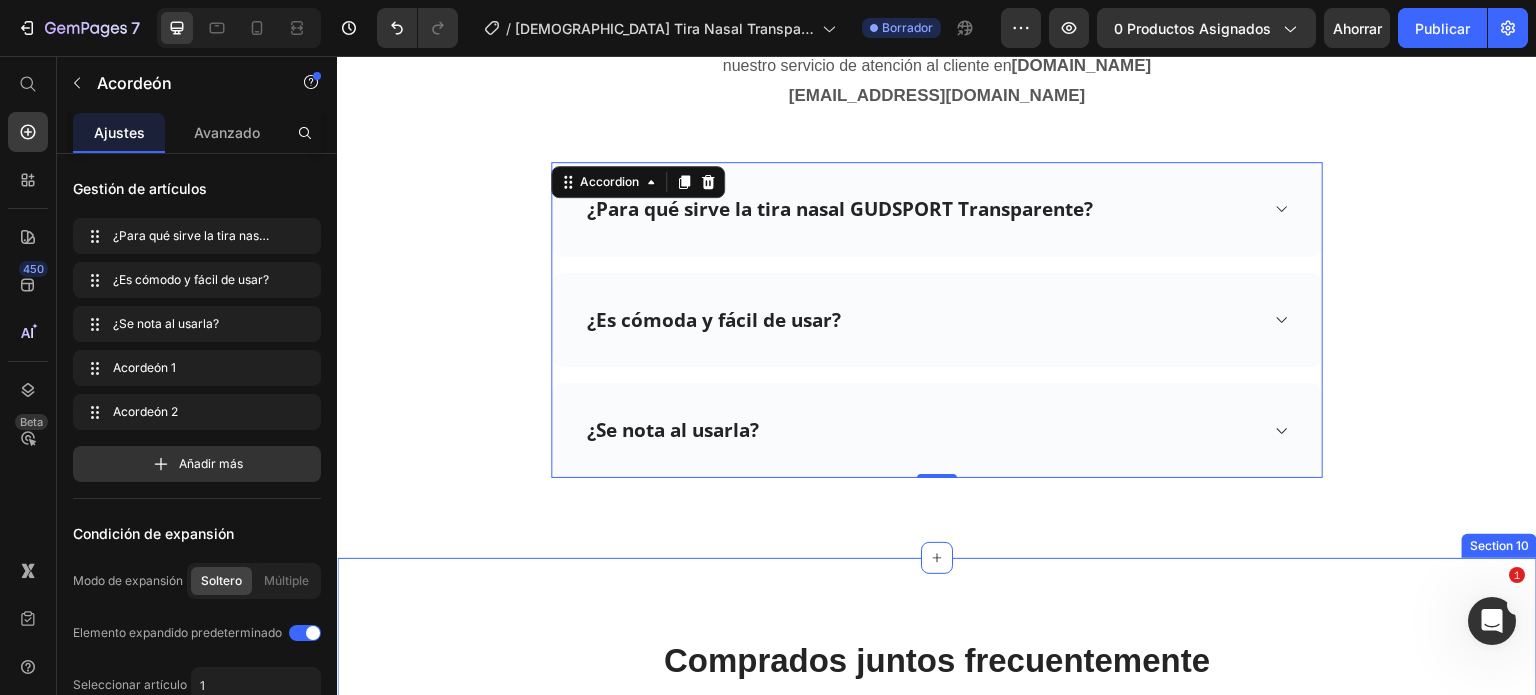 click on "Comprados juntos frecuentemente Heading
Product Images Pack Sueño Reparador Heading Icon Icon Icon Icon Icon Icon List Excelente Text Block Row $125.000,00 Product Price $99.800,00 Product Price Row 1 Product Quantity Añadir al carrito Add to Cart Row Product Row Product Images Tira Nasal GudSlip Heading Icon Icon Icon Icon Icon Icon List Excelente Text Block Row $74.500,00 Product Price $49.800,00 Product Price Row 1 Product Quantity añadir al carrito Add to Cart Row Product Row Product Images Cinta Bucal GudSport Heading Icon Icon Icon Icon Icon Icon List Excelente Text Block Row $65.000,00 Product Price $44.800,00 Product Price Row 1 Product Quantity añadir al carrito Add to Cart Row Product Row
Carousel Product Images Reductores de Sonido Heading Icon Icon Icon Icon Icon Icon List Excelente Text Block Row $100.000,00 Product Price $85.000,00 Product Price Row 1 Product Quantity Añadir al carrito Row Row 1" at bounding box center (937, 1000) 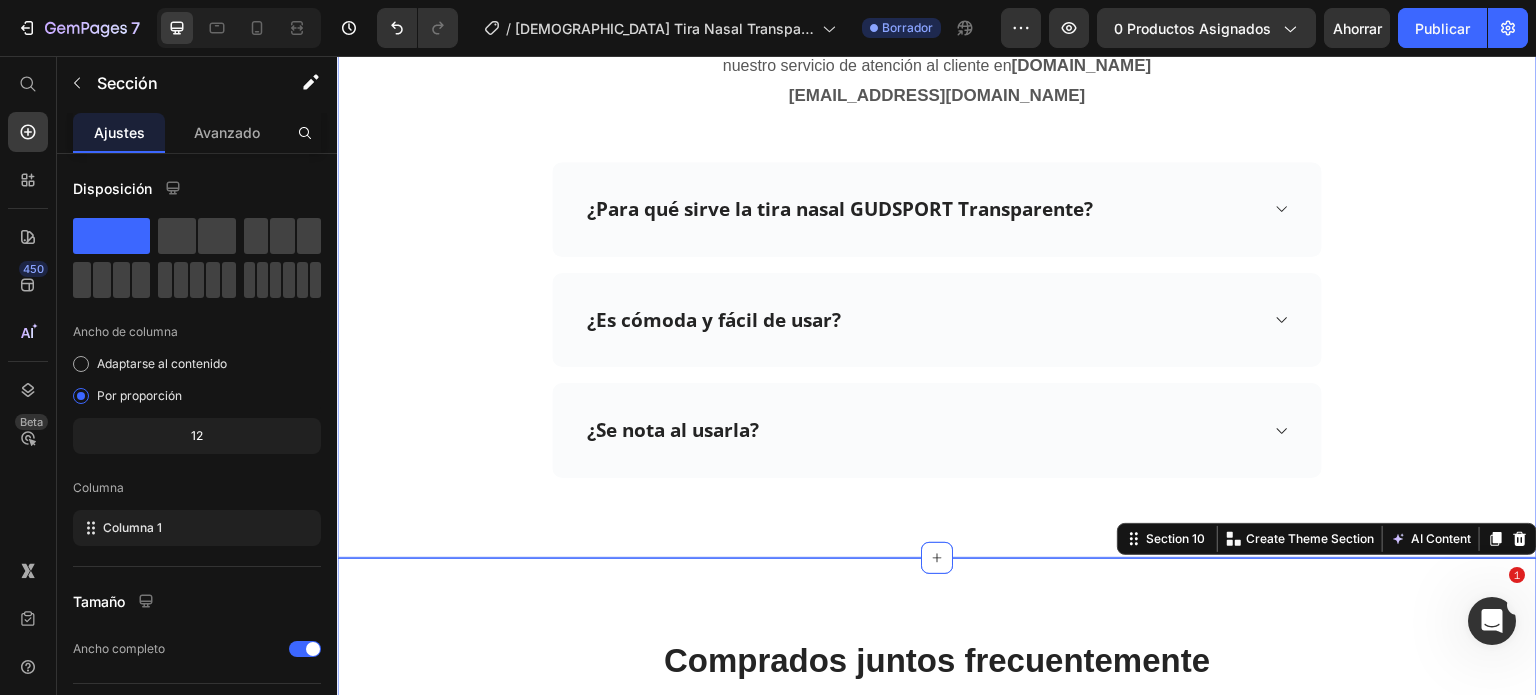 click on "¿Se nota al usarla?" at bounding box center (937, 430) 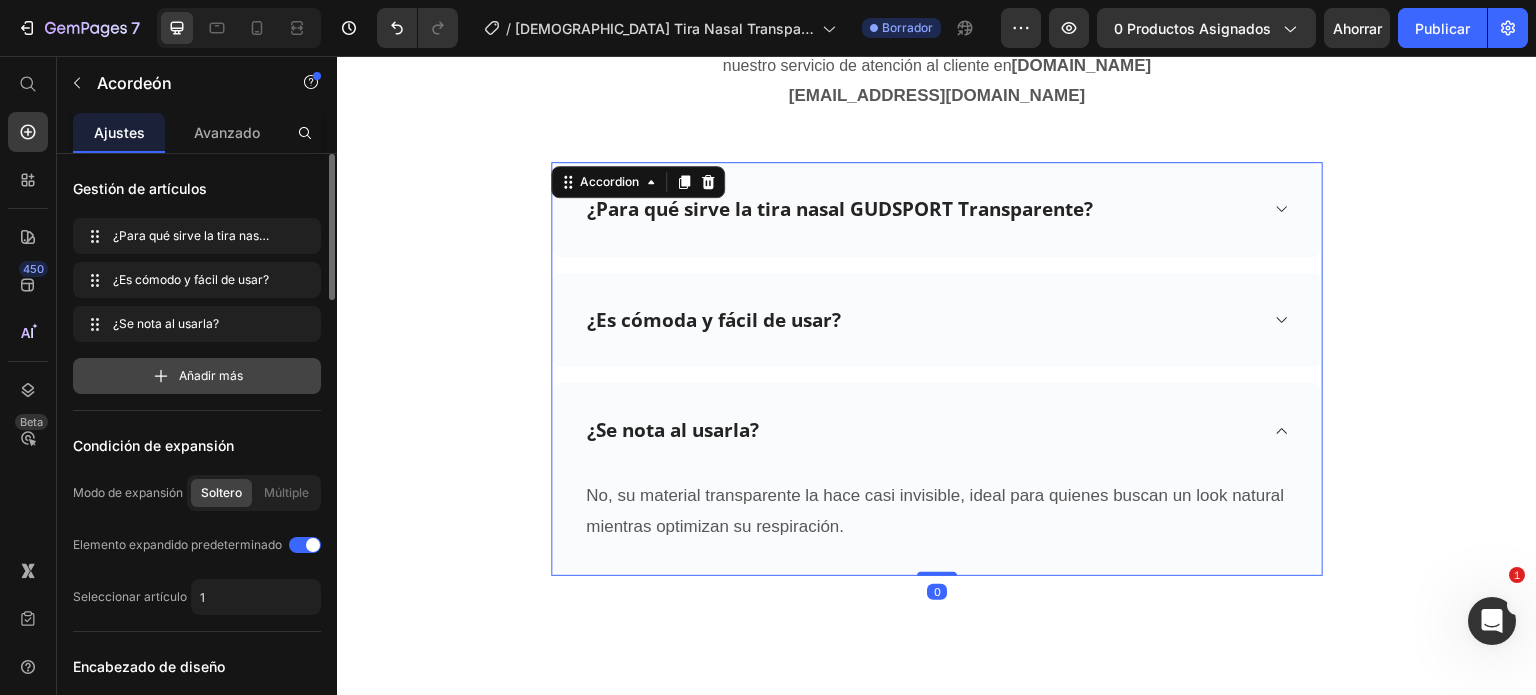 click on "Añadir más" at bounding box center (197, 376) 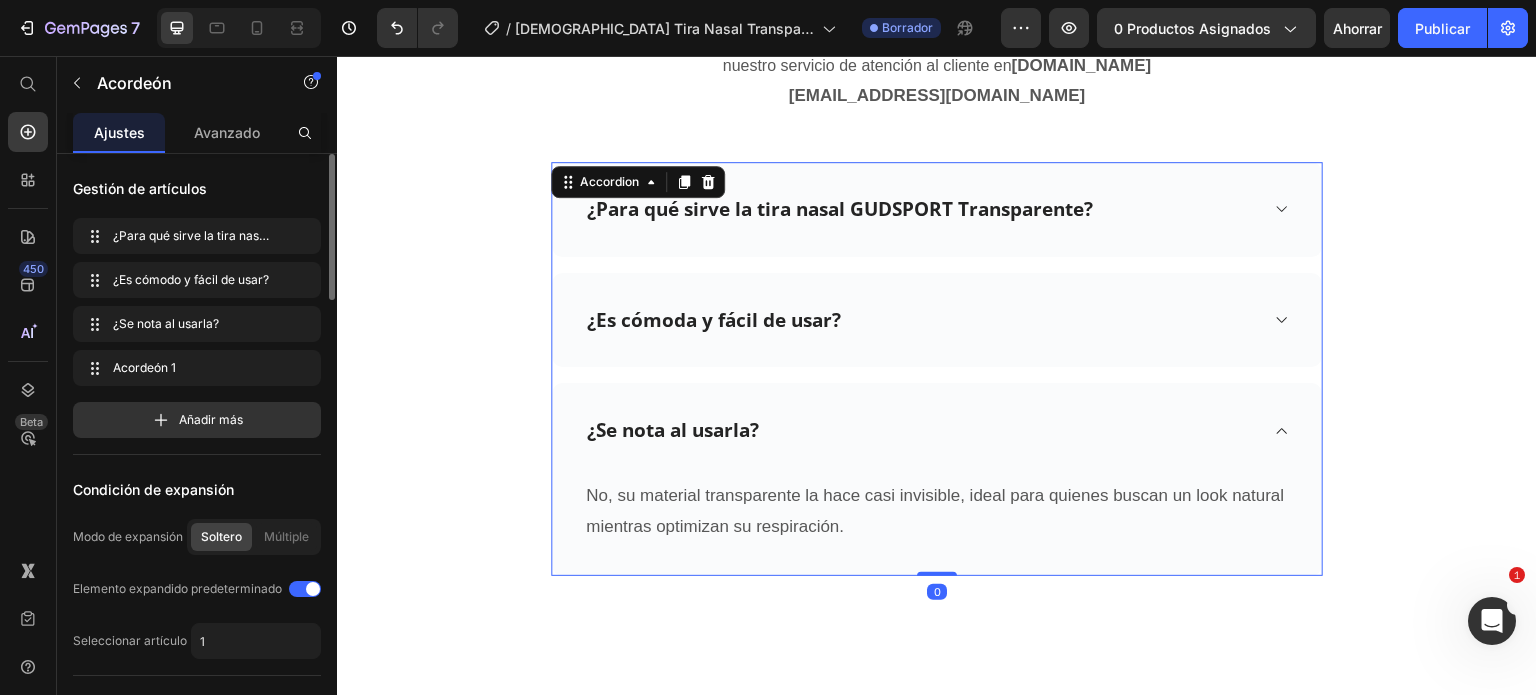 click on "¿Para qué sirve la tira nasal GUDSPORT Transparente? ¿Para qué sirve la tira nasal GUDSPORT Transparente?
¿Es cómodo y fácil de usar? ¿Es cómoda y fácil de usar?
¿Se nota al usarla? ¿Se nota al usarla?
Acordeón 1 Accordion 1" at bounding box center (197, 302) 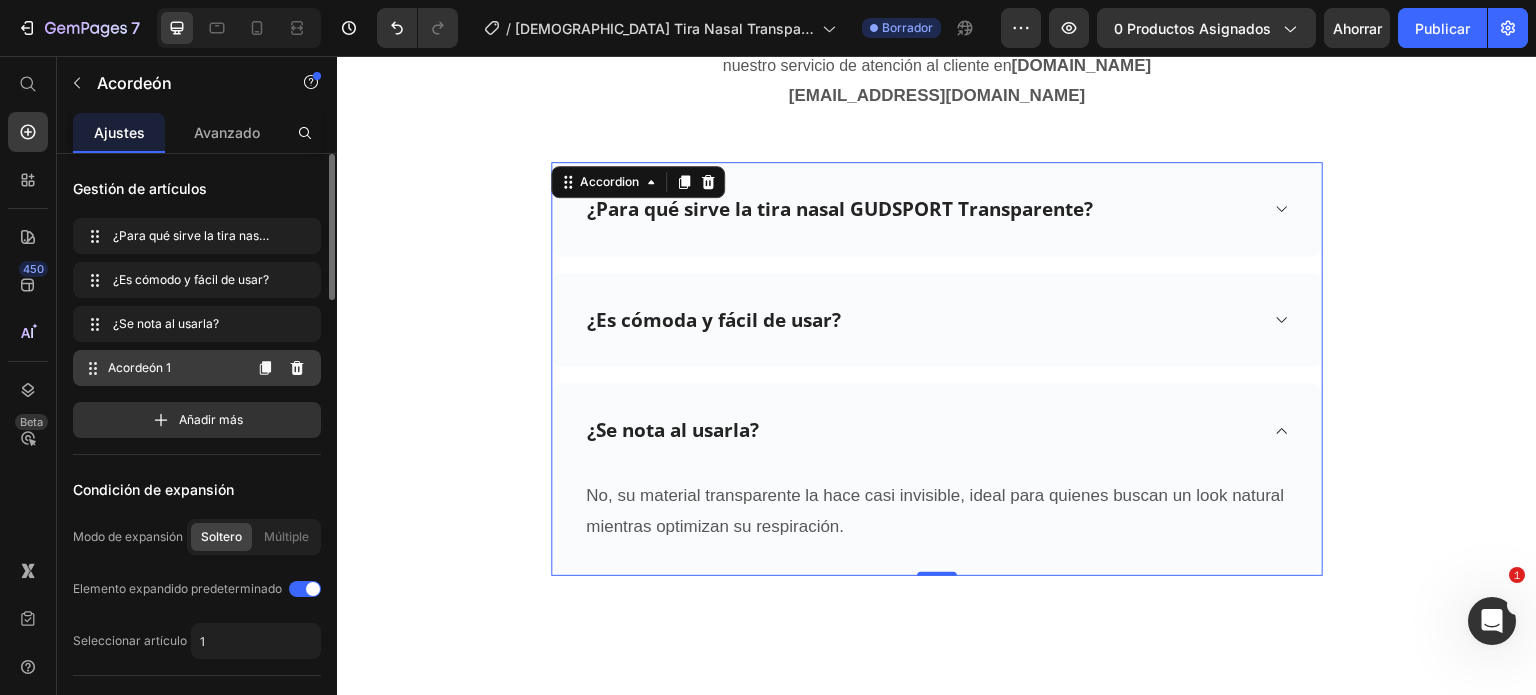 click on "Acordeón 1 Accordion 1" at bounding box center [161, 368] 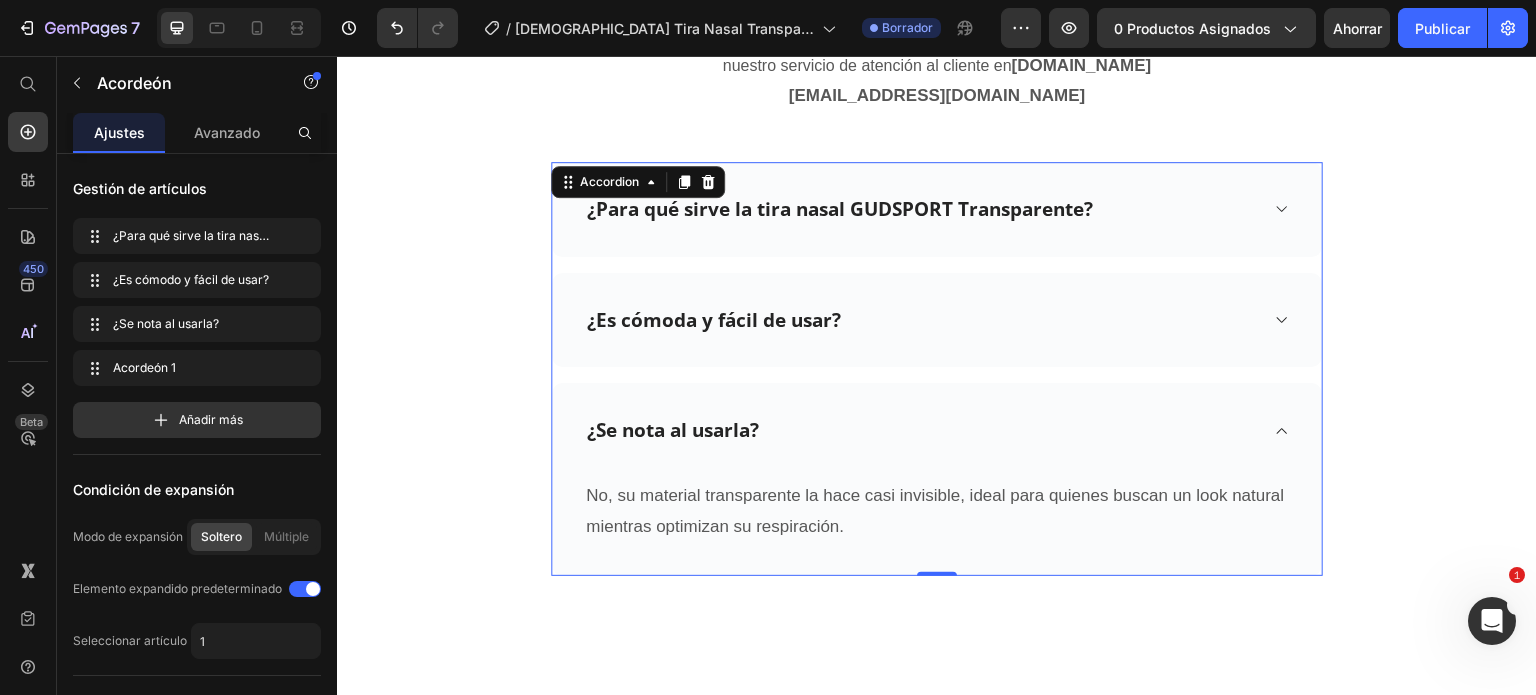 click on "¿Se nota al usarla?" at bounding box center [921, 430] 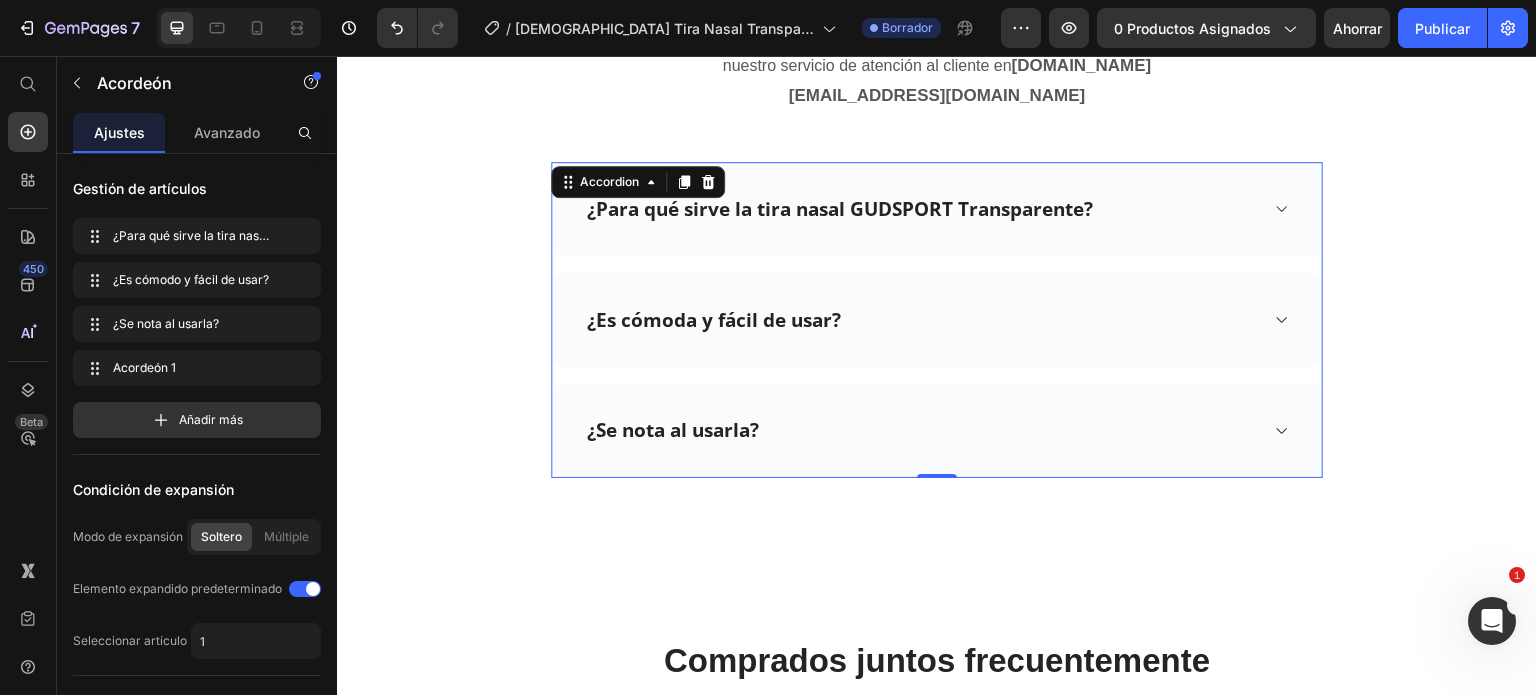 click on "¿Se nota al usarla?" at bounding box center [921, 430] 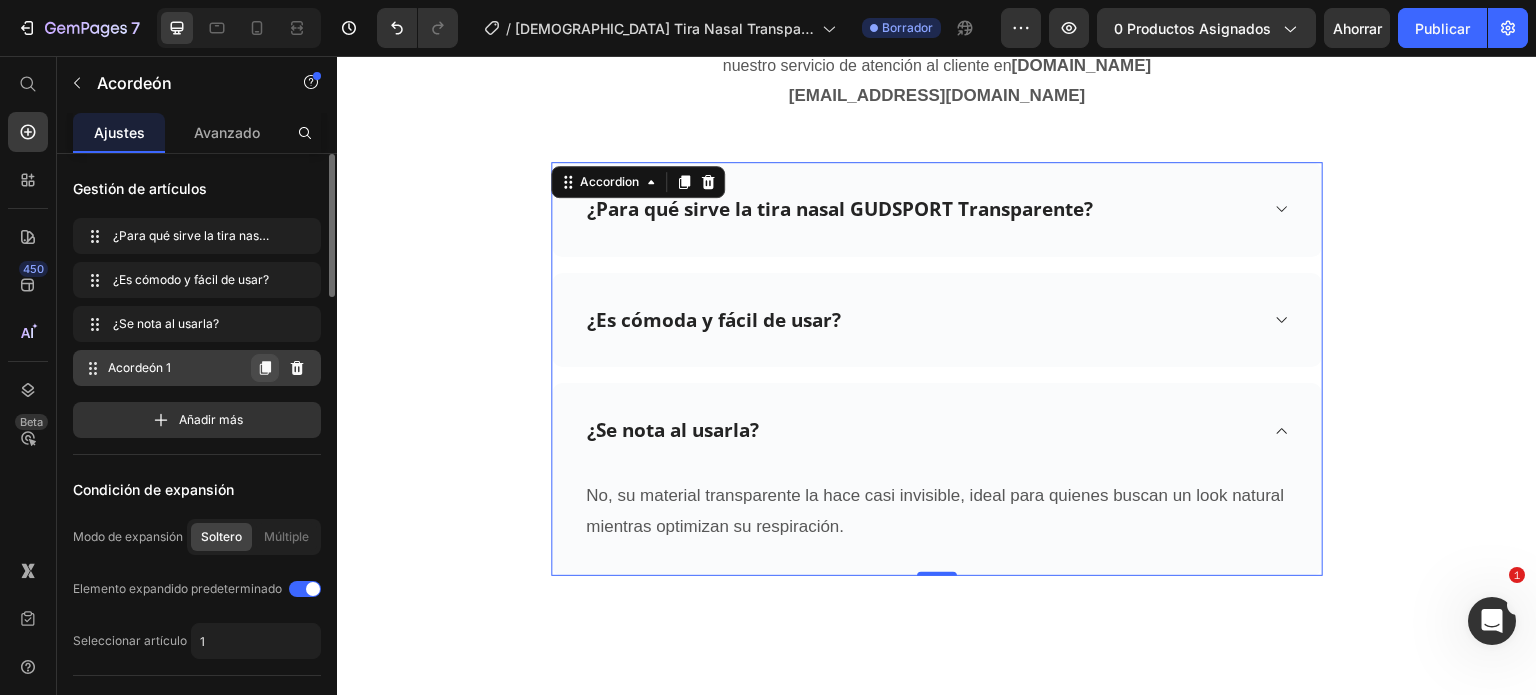 click 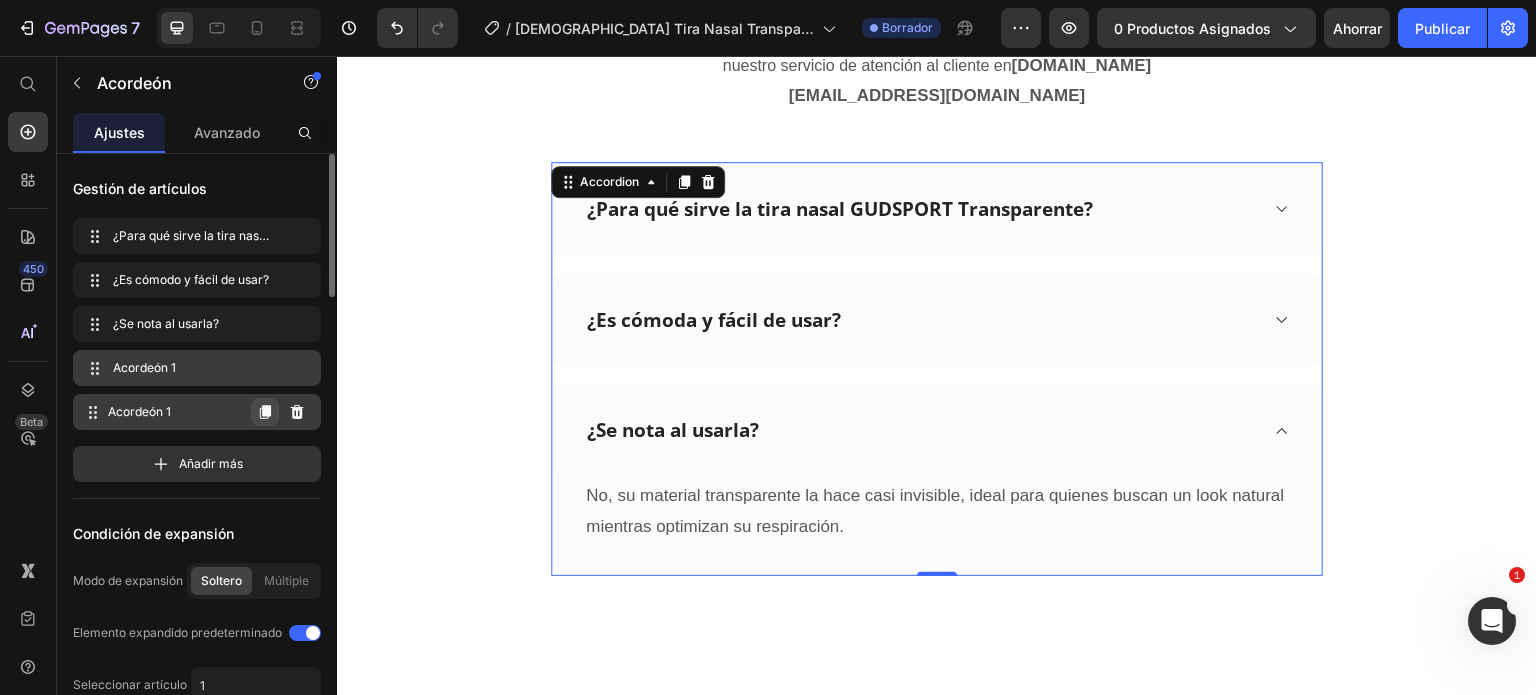 click 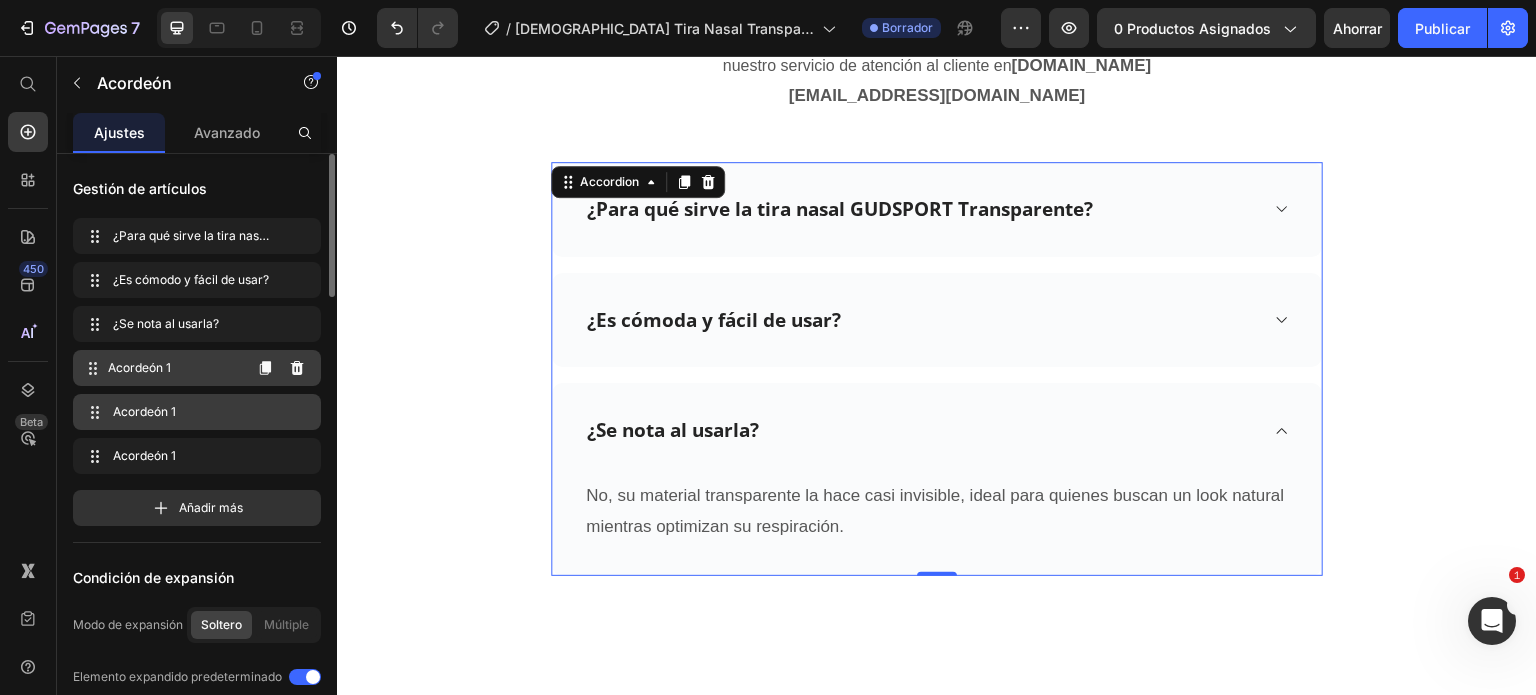 click on "Acordeón 1" at bounding box center (139, 367) 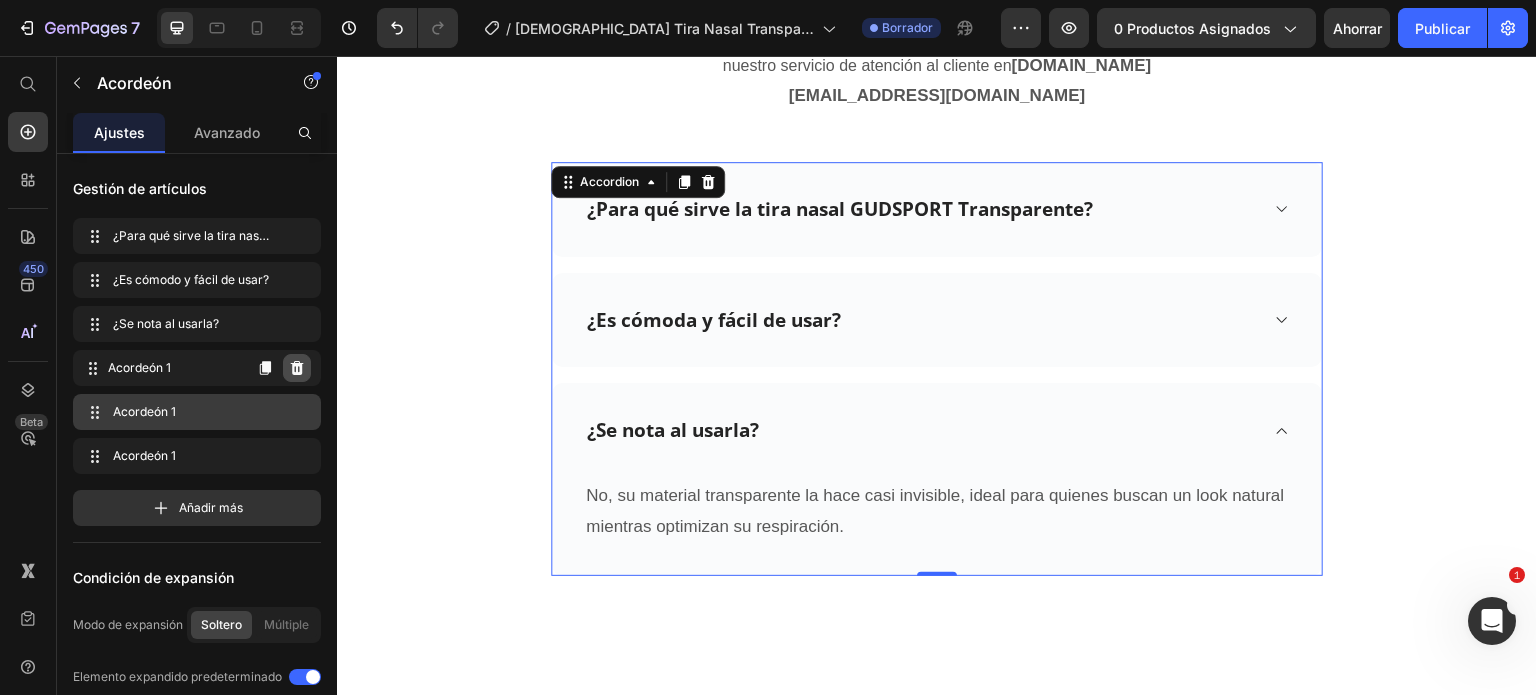 click 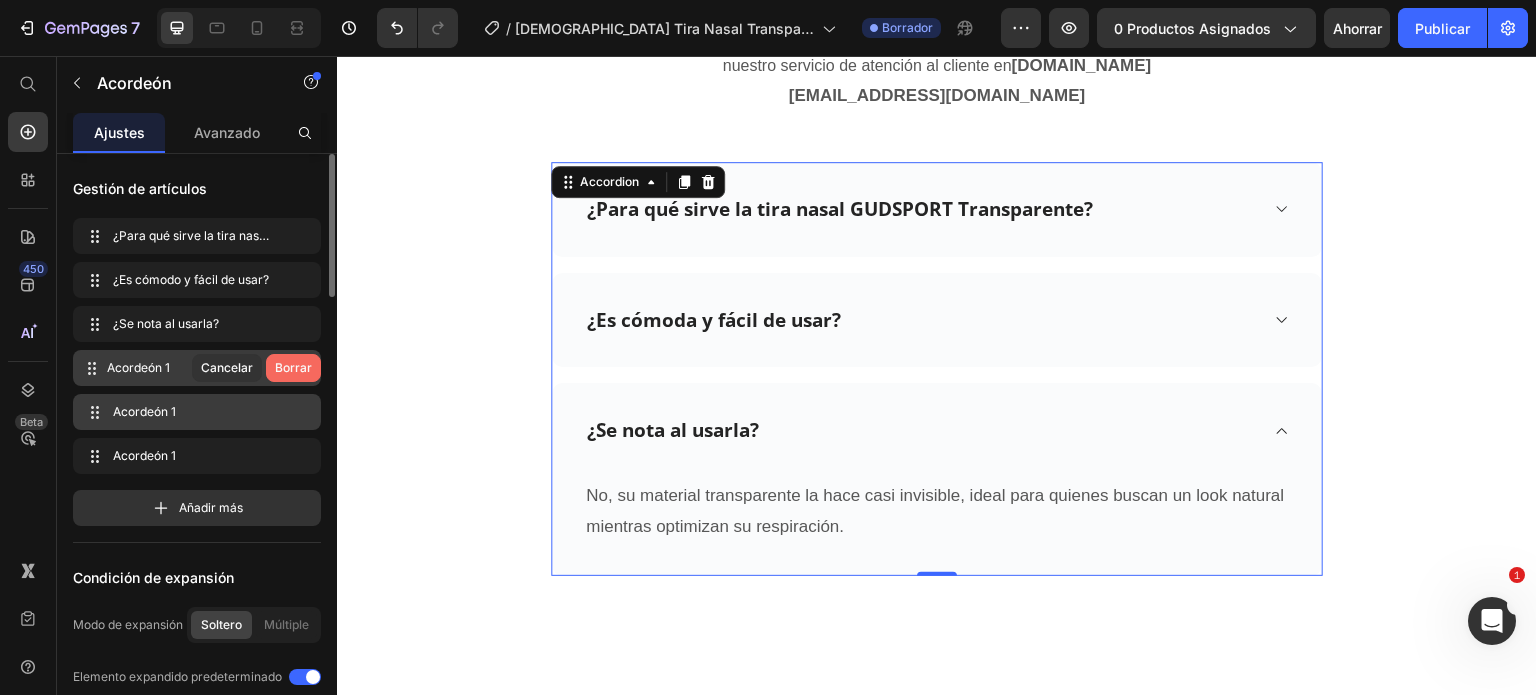 click on "Borrar" at bounding box center [293, 367] 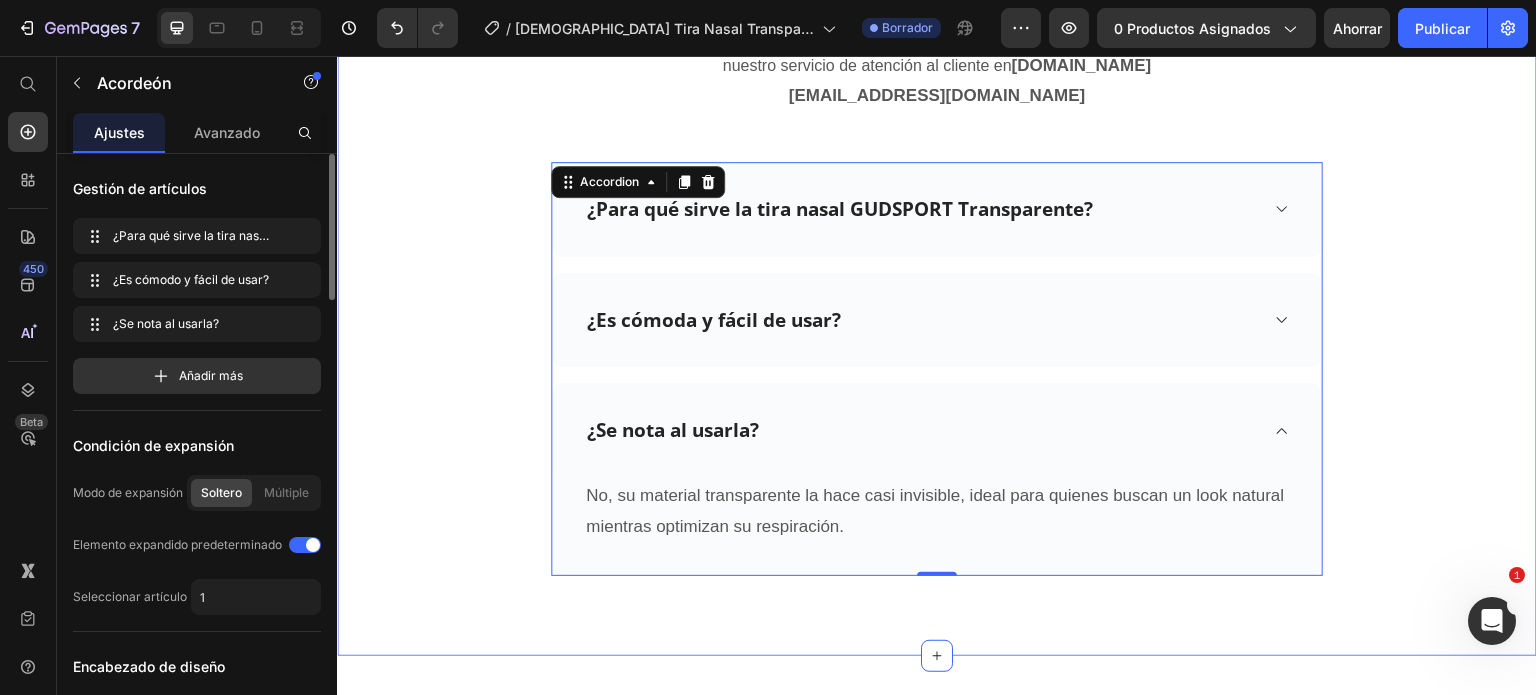 click on "Preguntas frecuentes Heading ¿Necesitas ayuda para encontrar una respuesta a tu pregunta? Pregunta a nuestro servicio de atención al cliente en  [DOMAIN_NAME][EMAIL_ADDRESS][DOMAIN_NAME] Text block Row Row
¿Para qué sirve la tira nasal GUDSPORT Transparente?
¿Es cómoda y fácil de usar?
¿Se nota al usarla? No, su material transparente la hace casi invisible, ideal para quienes buscan un look natural mientras optimizan su respiración. Text block Row Accordion   0 Section 9" at bounding box center [937, 265] 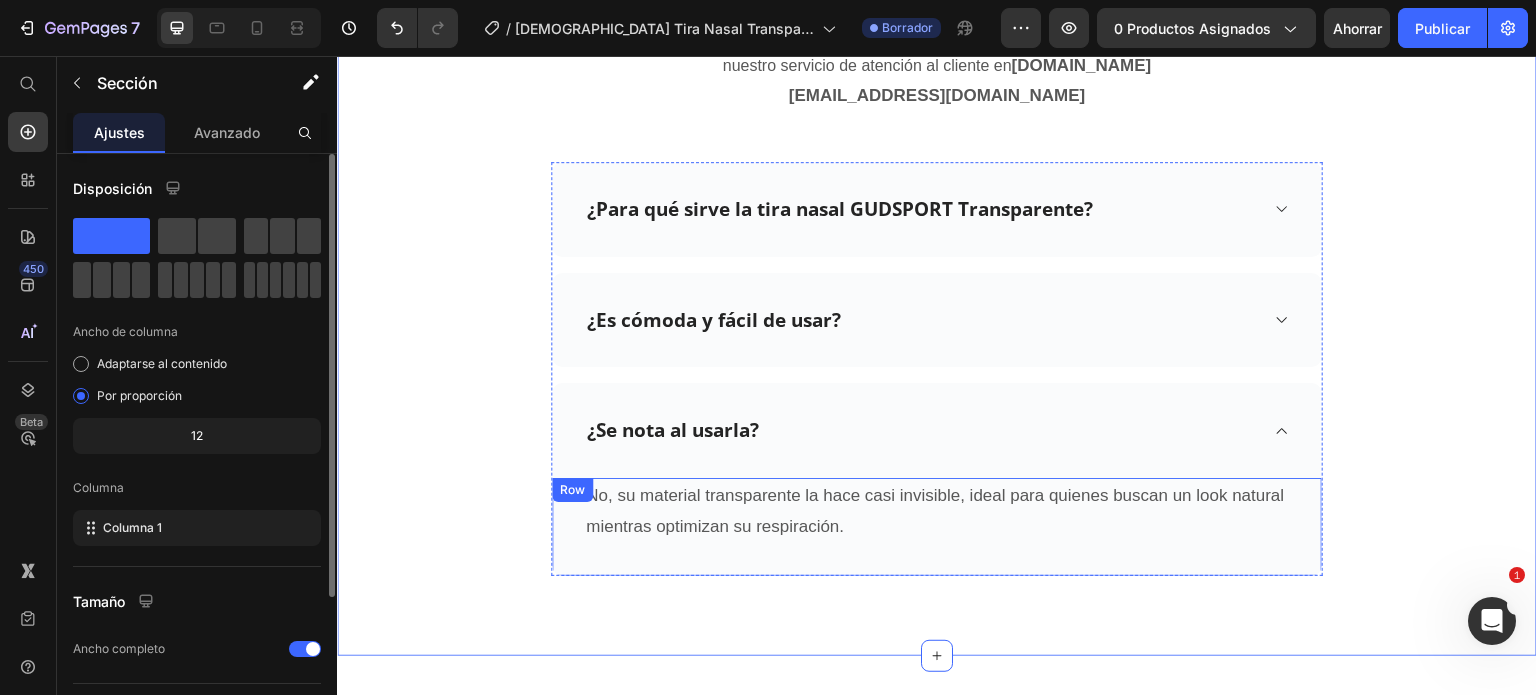 click on "No, su material transparente la hace casi invisible, ideal para quienes buscan un look natural mientras optimizan su respiración. Text block Row" at bounding box center (937, 527) 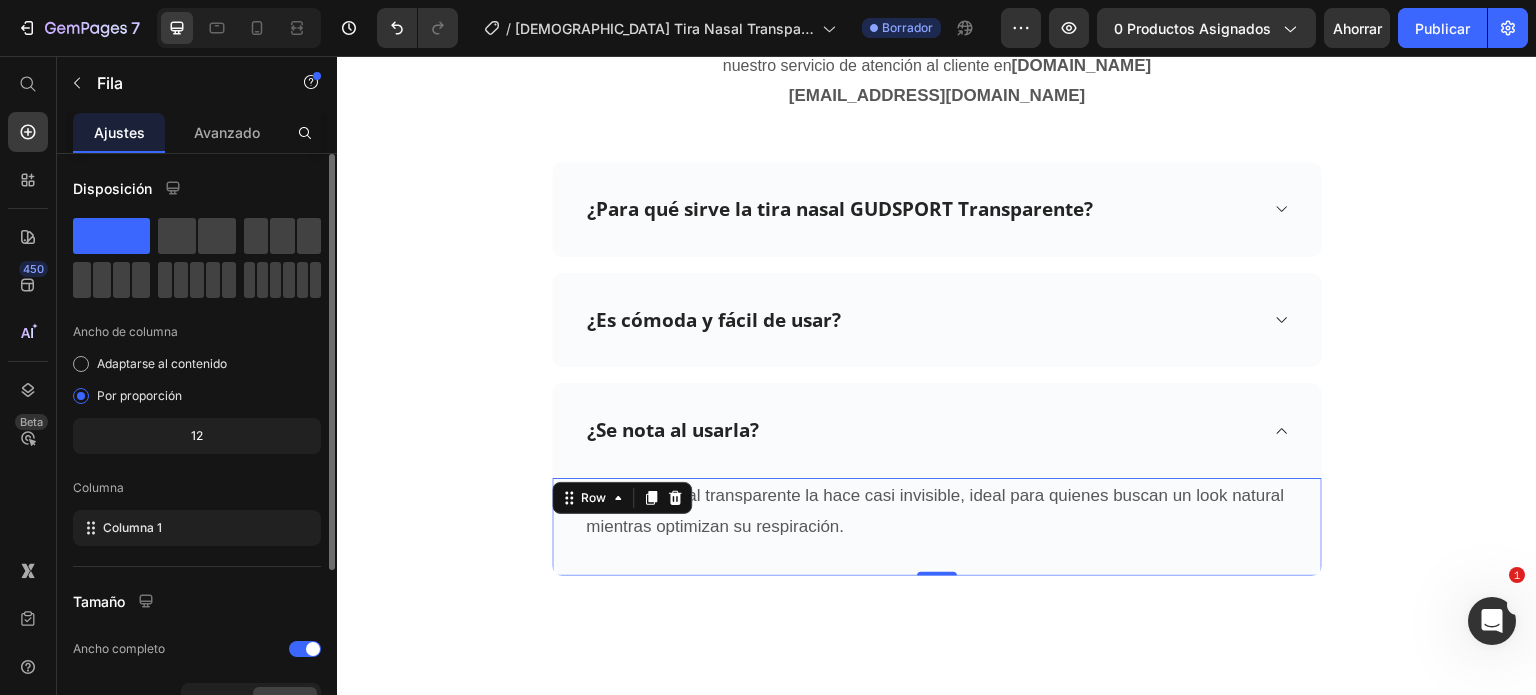 click on "Preguntas frecuentes Heading ¿Necesitas ayuda para encontrar una respuesta a tu pregunta? Pregunta a nuestro servicio de atención al cliente en  [DOMAIN_NAME][EMAIL_ADDRESS][DOMAIN_NAME] Text block Row Row
¿Para qué sirve la tira nasal GUDSPORT Transparente?
¿Es cómoda y fácil de usar?
¿Se nota al usarla? No, su material transparente la hace casi invisible, ideal para quienes buscan un look natural mientras optimizan su respiración. Text block Row   0 Accordion Section 9" at bounding box center (937, 265) 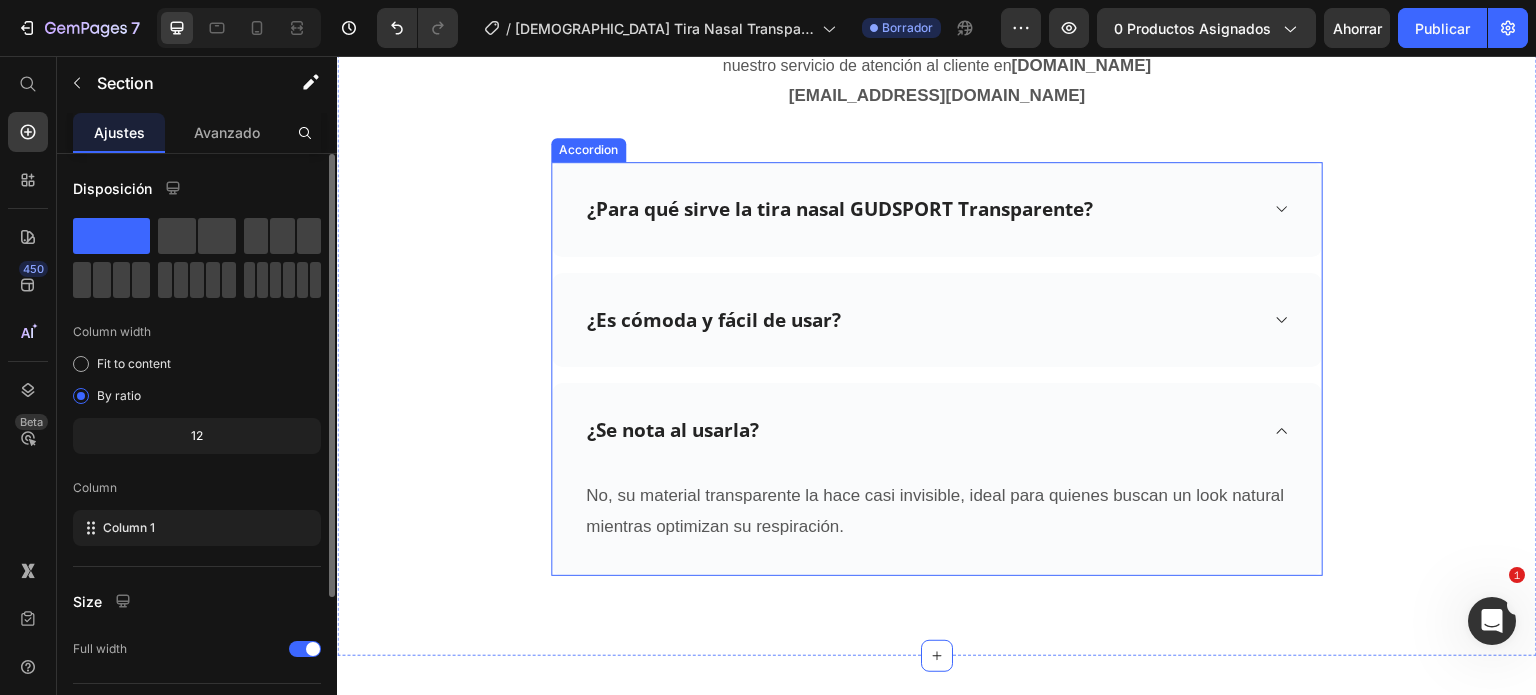 click on "¿Se nota al usarla?" at bounding box center (921, 430) 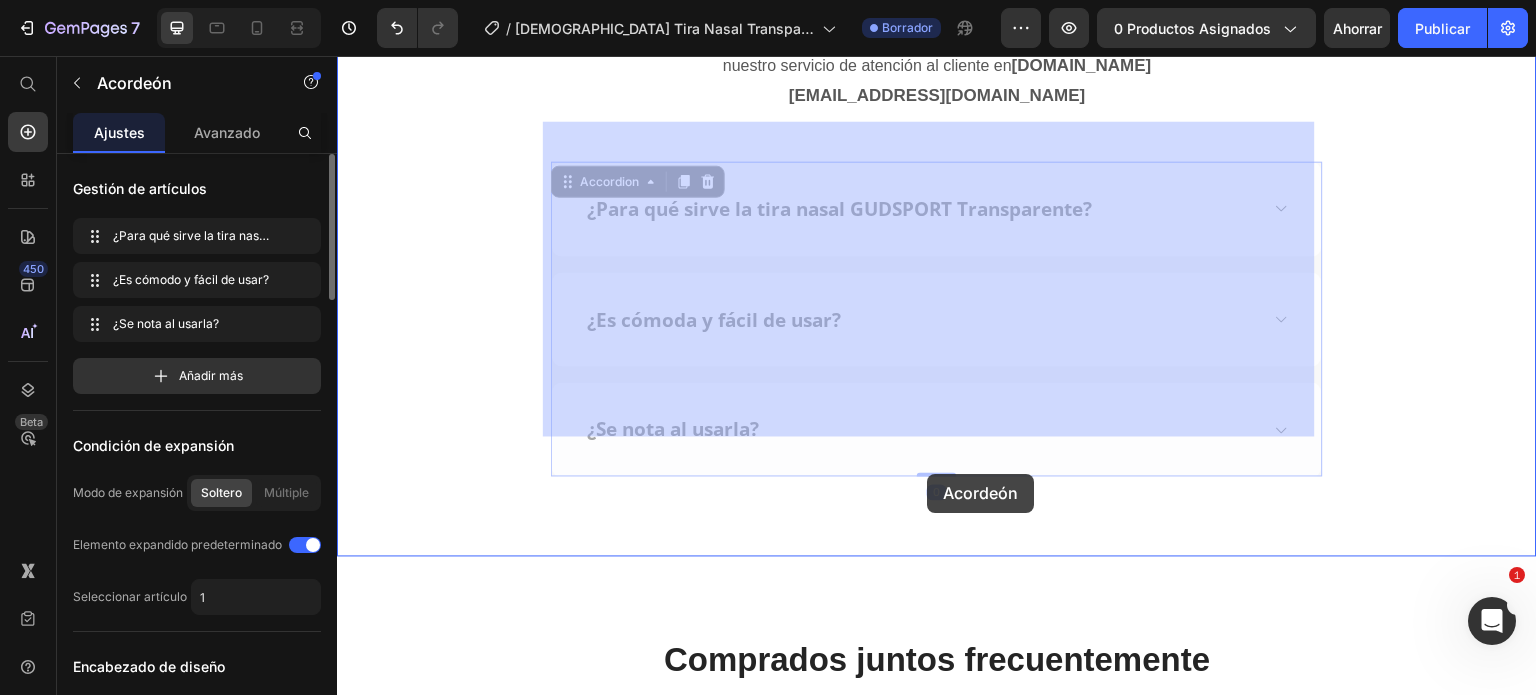 drag, startPoint x: 919, startPoint y: 429, endPoint x: 927, endPoint y: 474, distance: 45.705578 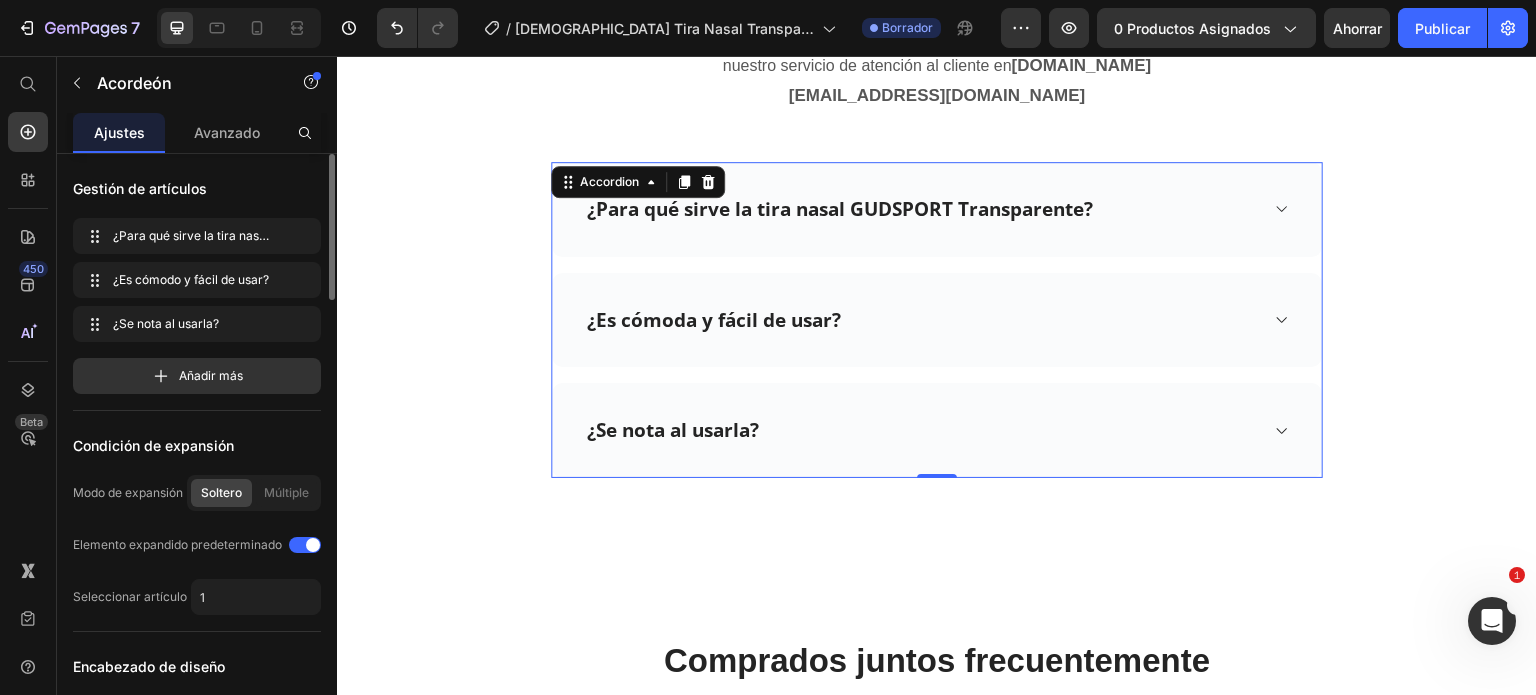 click on "¿Se nota al usarla?" at bounding box center [937, 430] 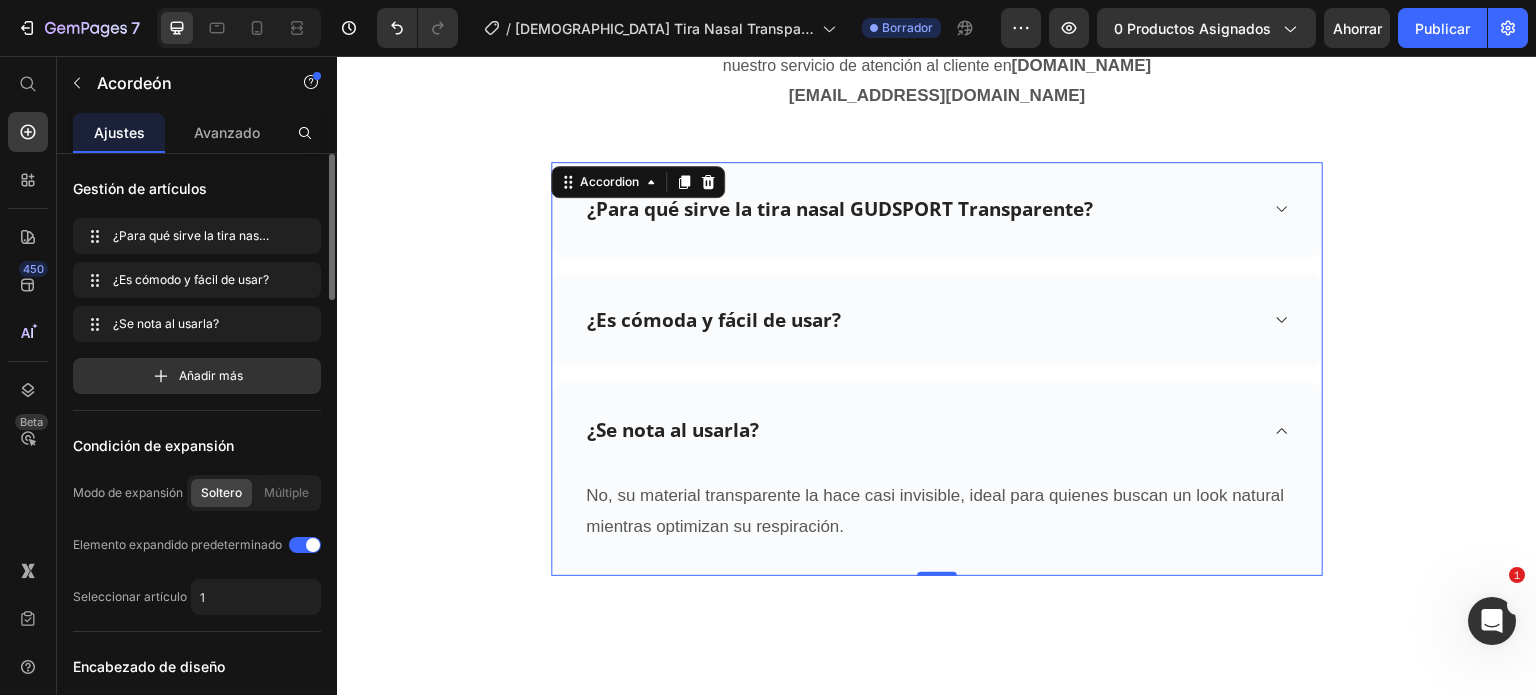 click on "¿Se nota al usarla?" at bounding box center (937, 430) 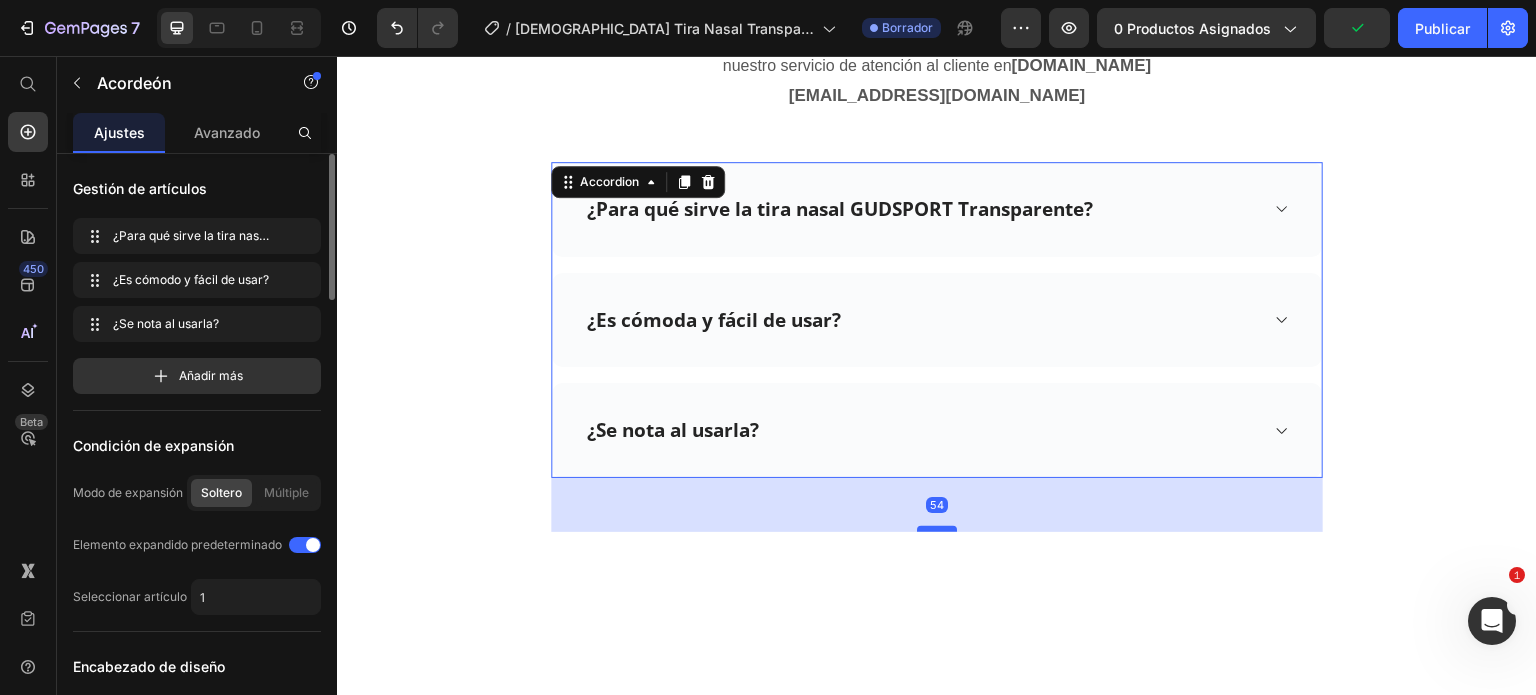 drag, startPoint x: 938, startPoint y: 430, endPoint x: 941, endPoint y: 484, distance: 54.08327 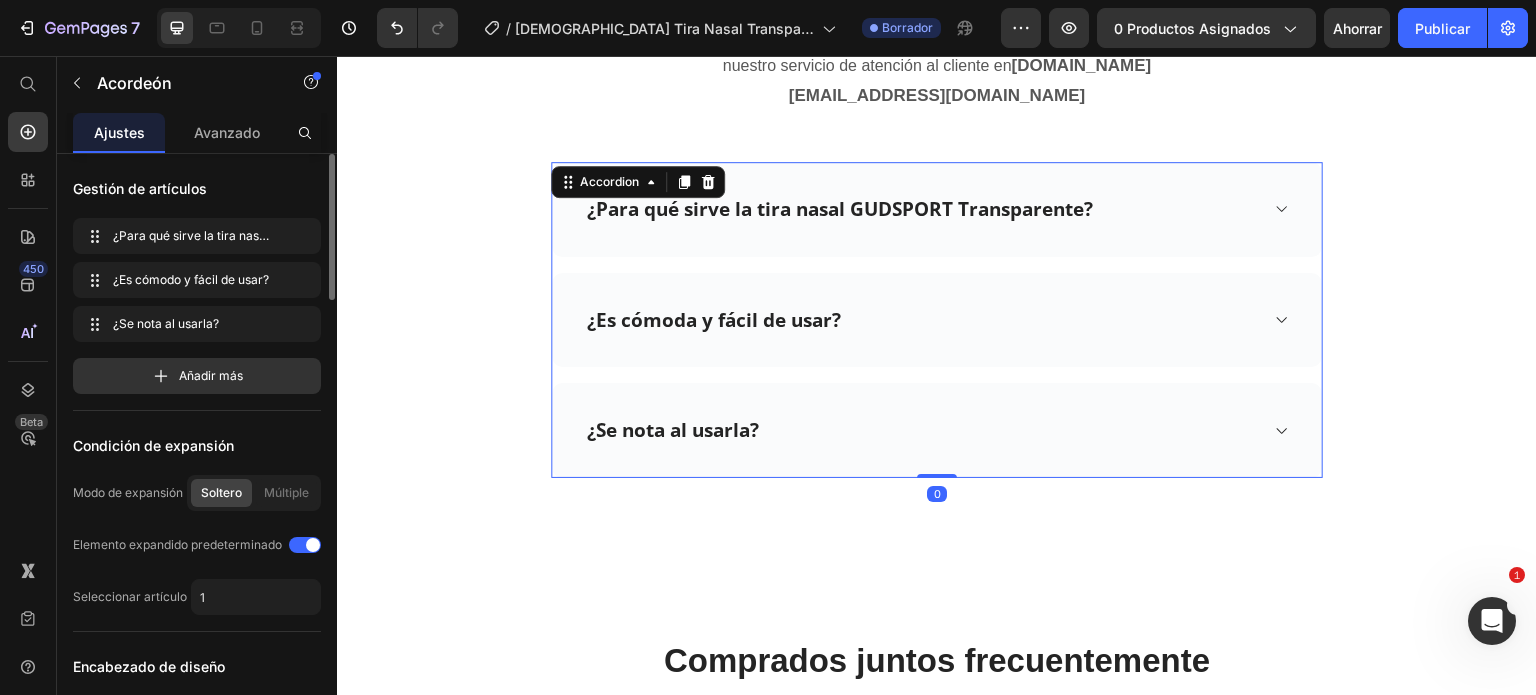 drag, startPoint x: 921, startPoint y: 485, endPoint x: 904, endPoint y: 426, distance: 61.400326 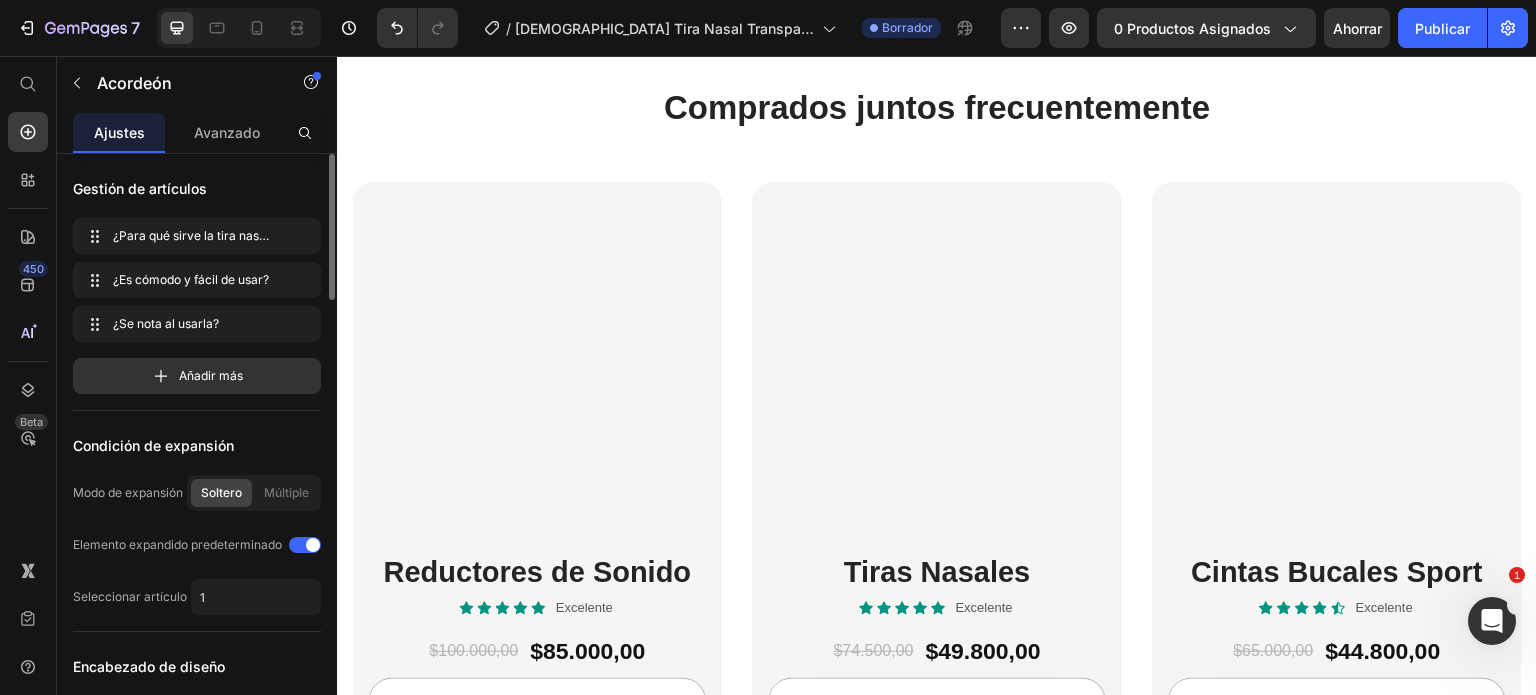 scroll, scrollTop: 5611, scrollLeft: 0, axis: vertical 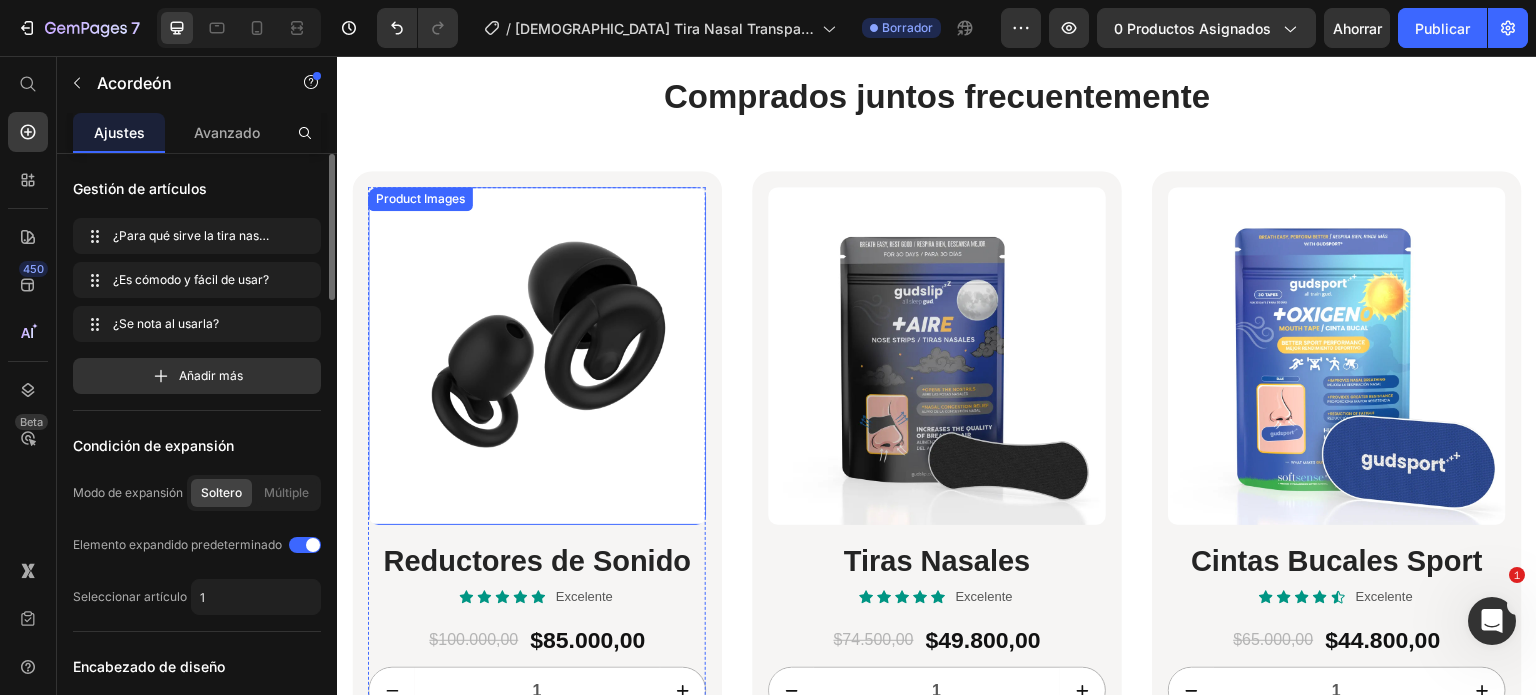 click at bounding box center [537, 356] 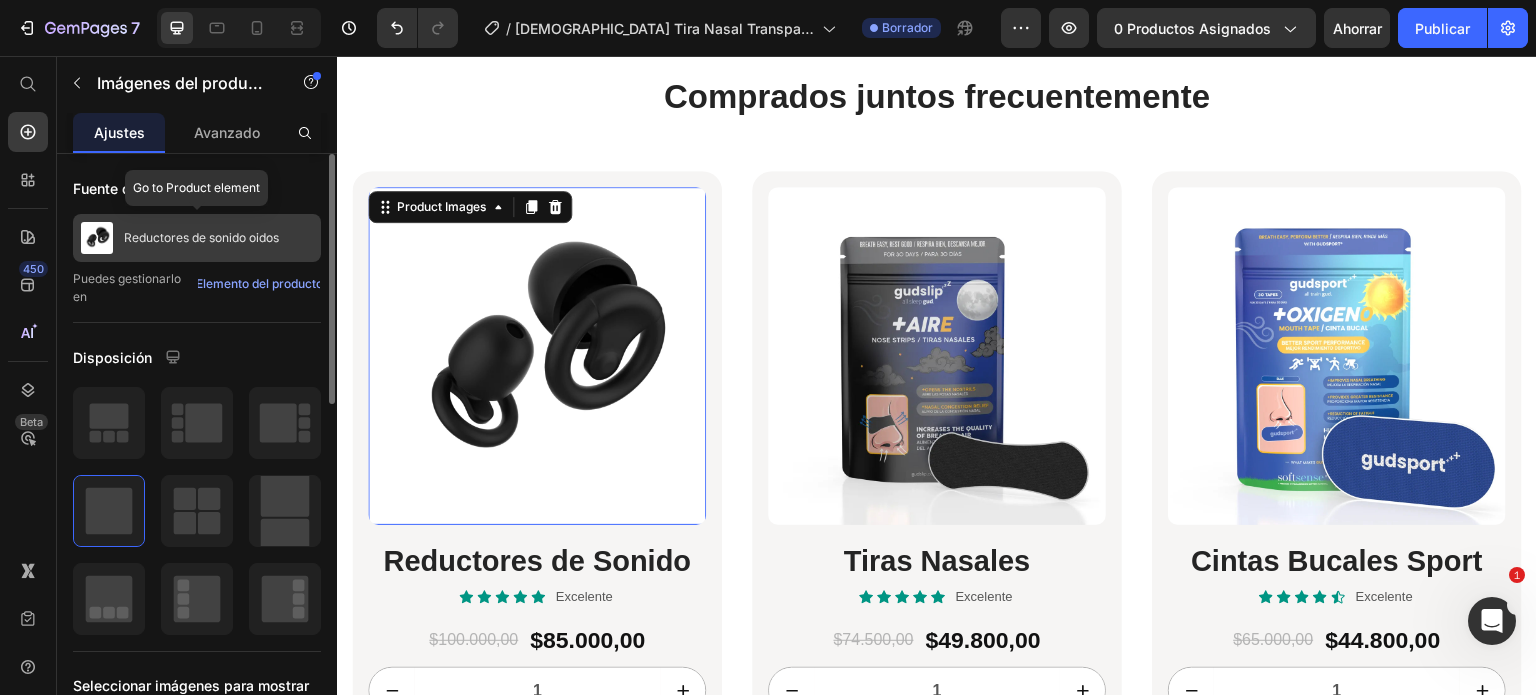 click on "Reductores de sonido oidos" at bounding box center [201, 237] 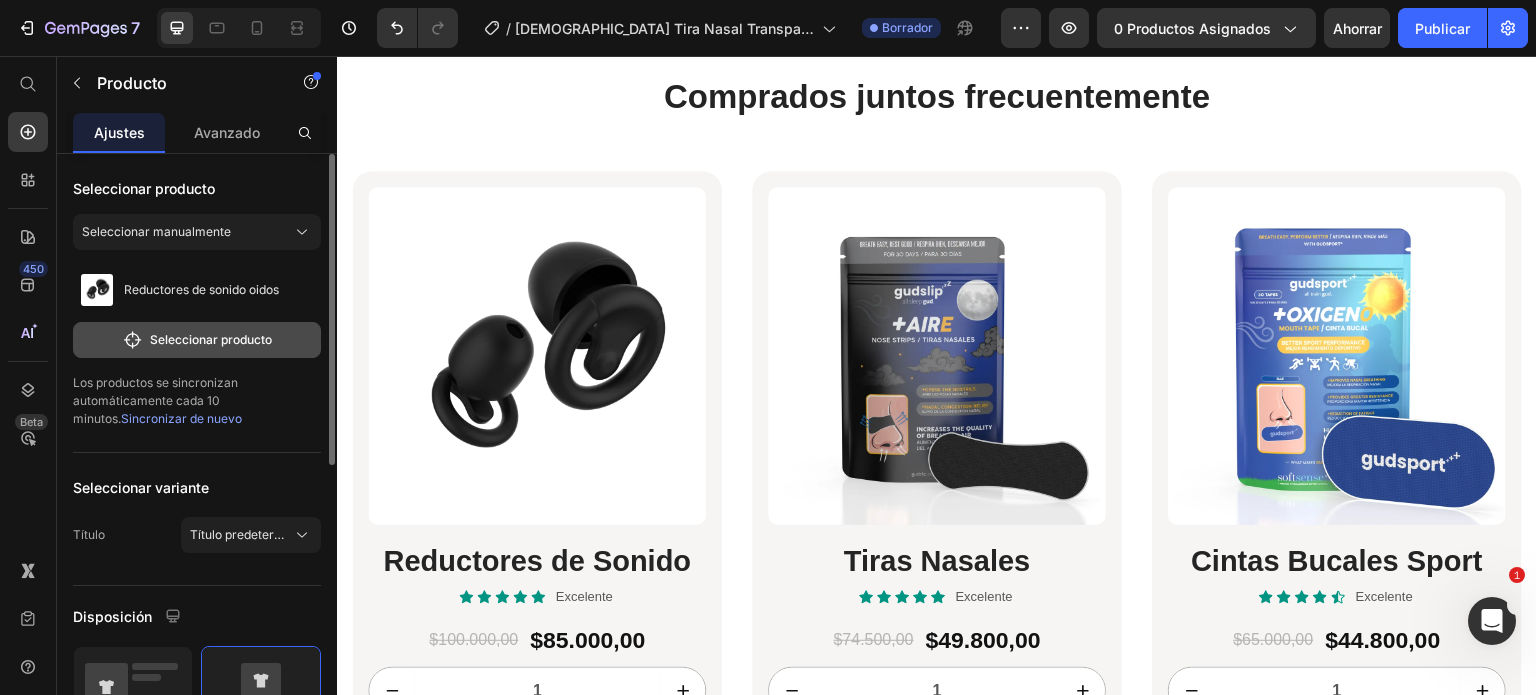 click on "Seleccionar producto" 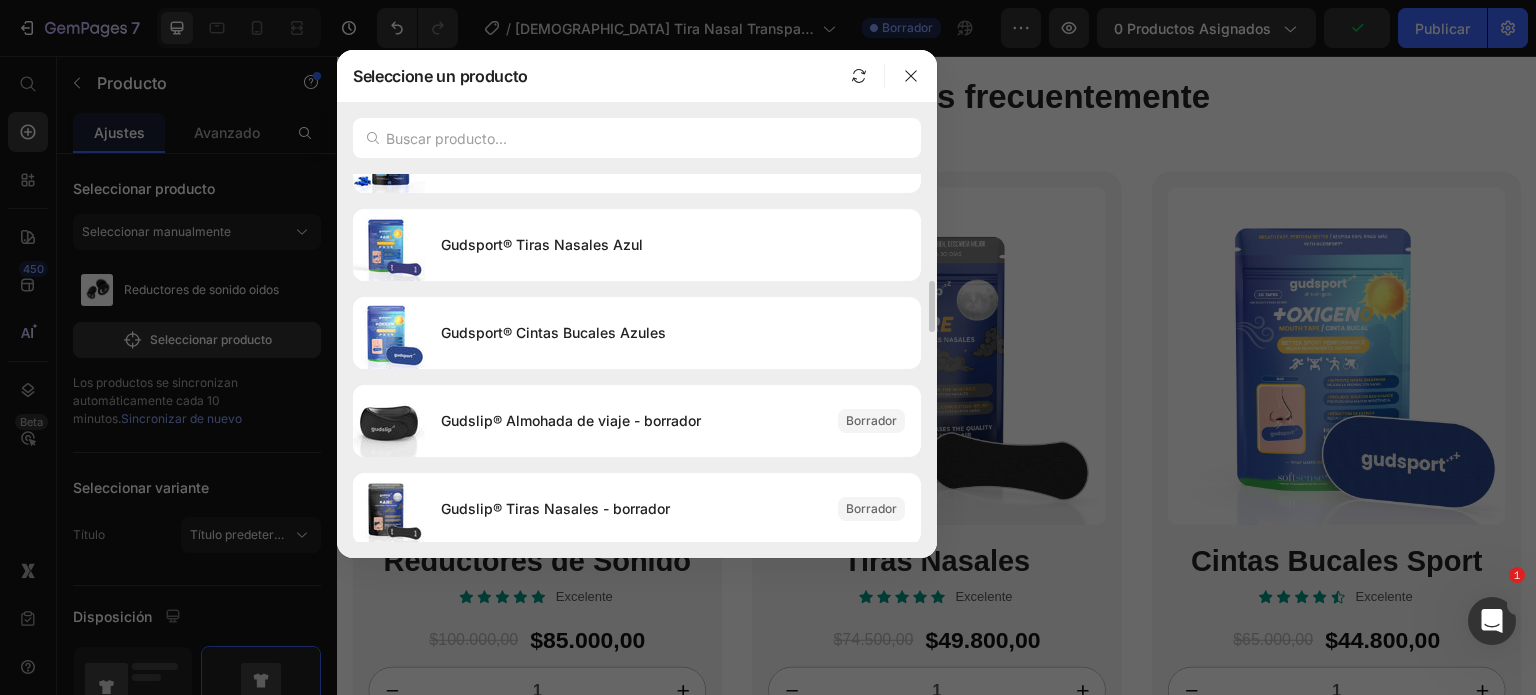 scroll, scrollTop: 912, scrollLeft: 0, axis: vertical 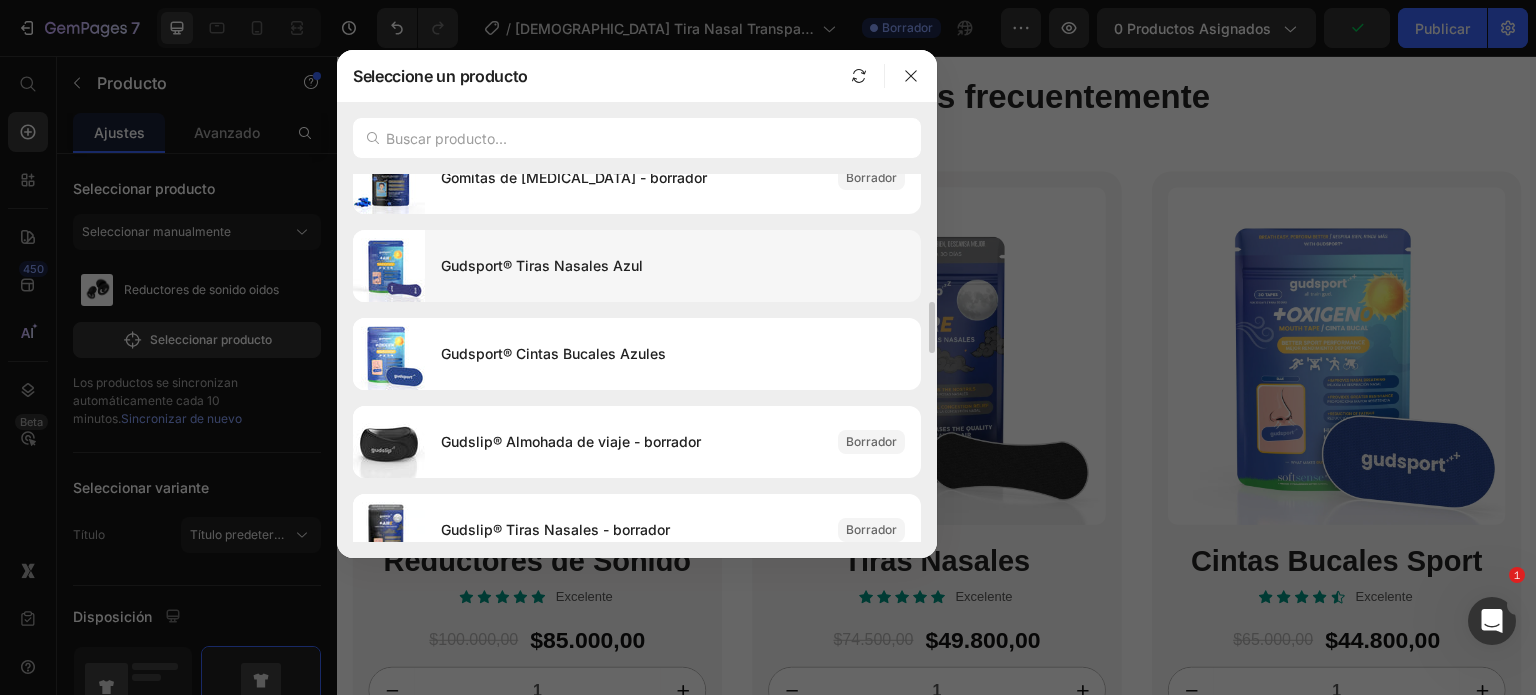 click on "Gudsport® Tiras Nasales Azul" at bounding box center [673, 266] 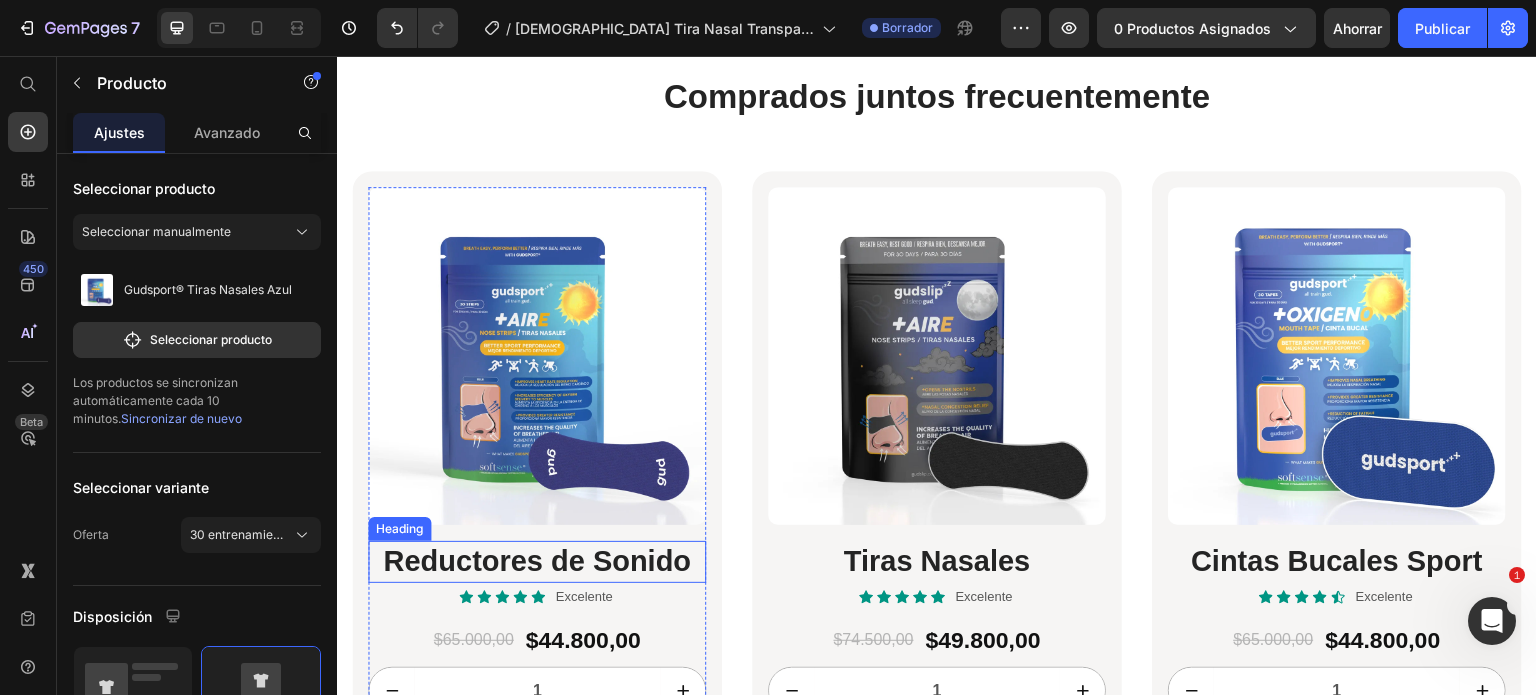 click on "Reductores de Sonido" at bounding box center (537, 562) 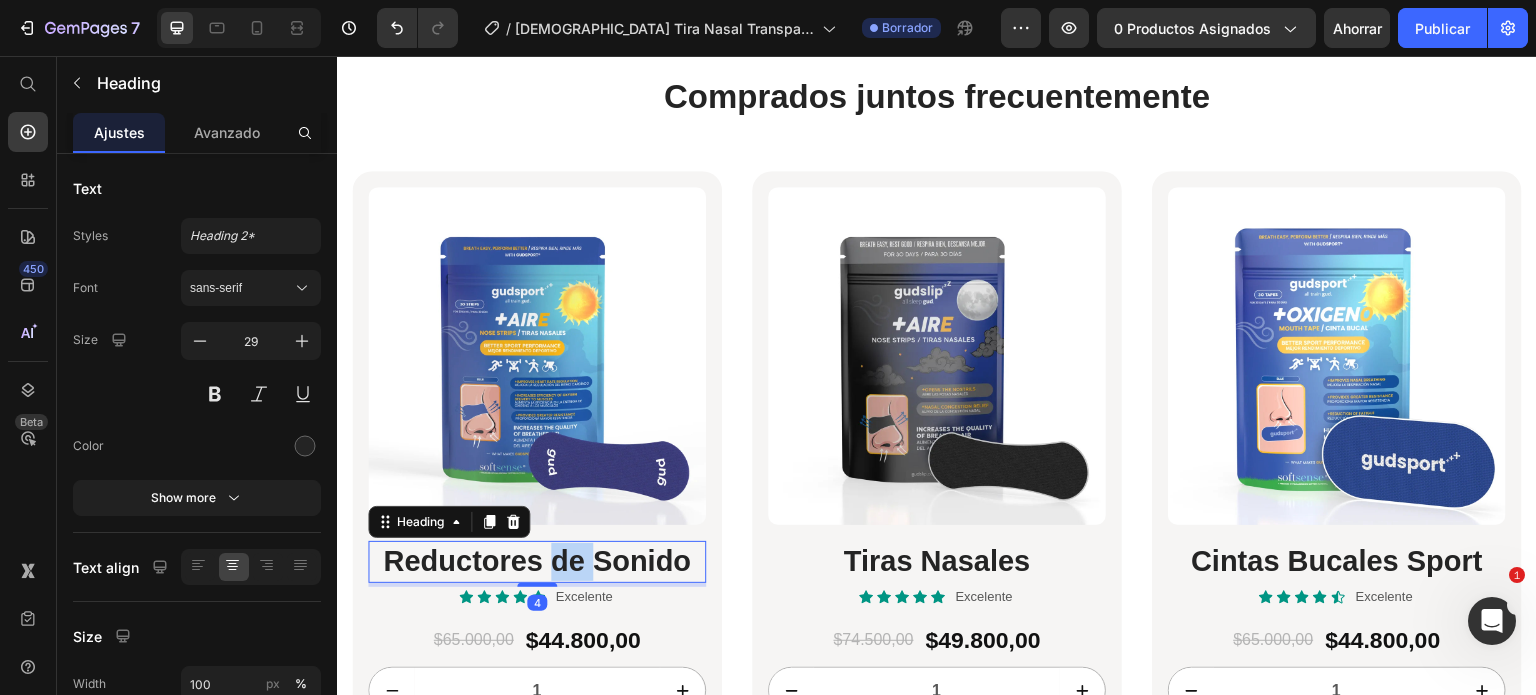 click on "Reductores de Sonido" at bounding box center (537, 562) 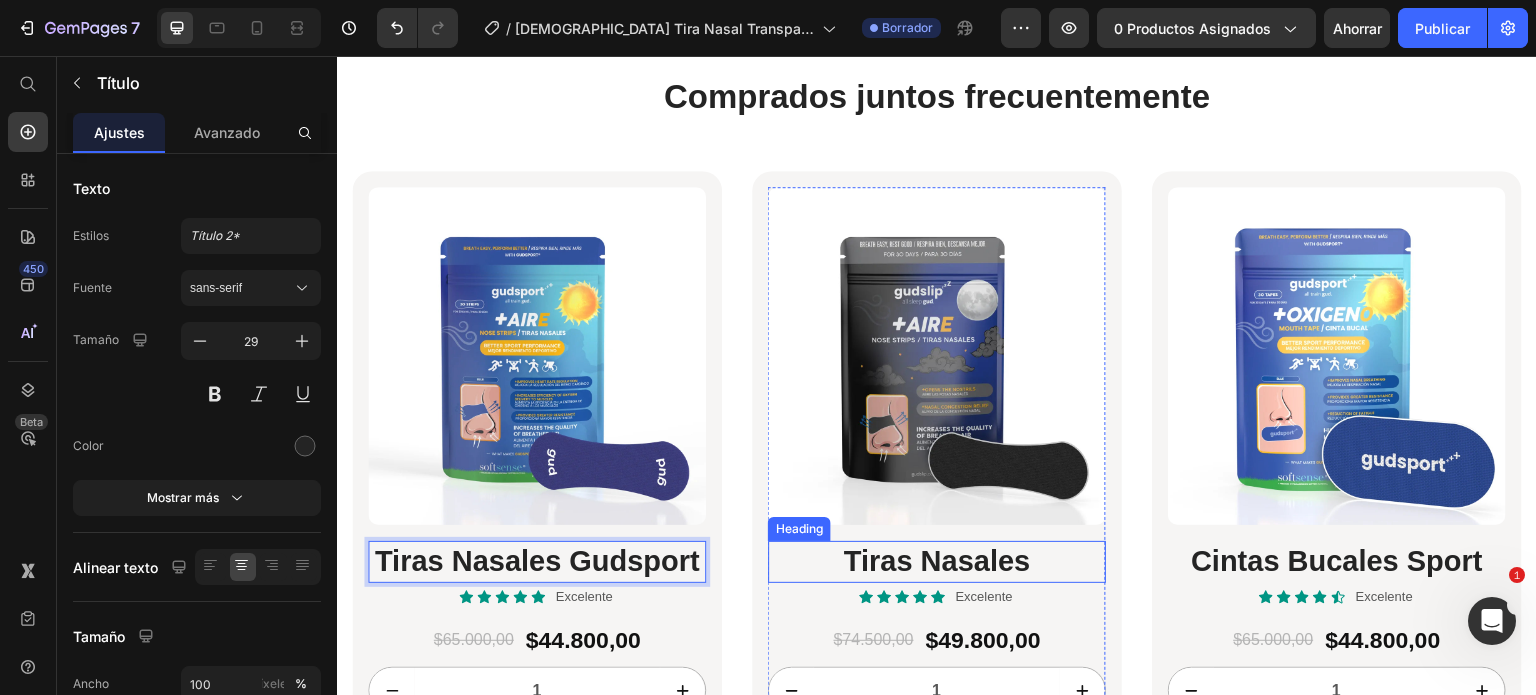click on "Tiras Nasales" at bounding box center (937, 562) 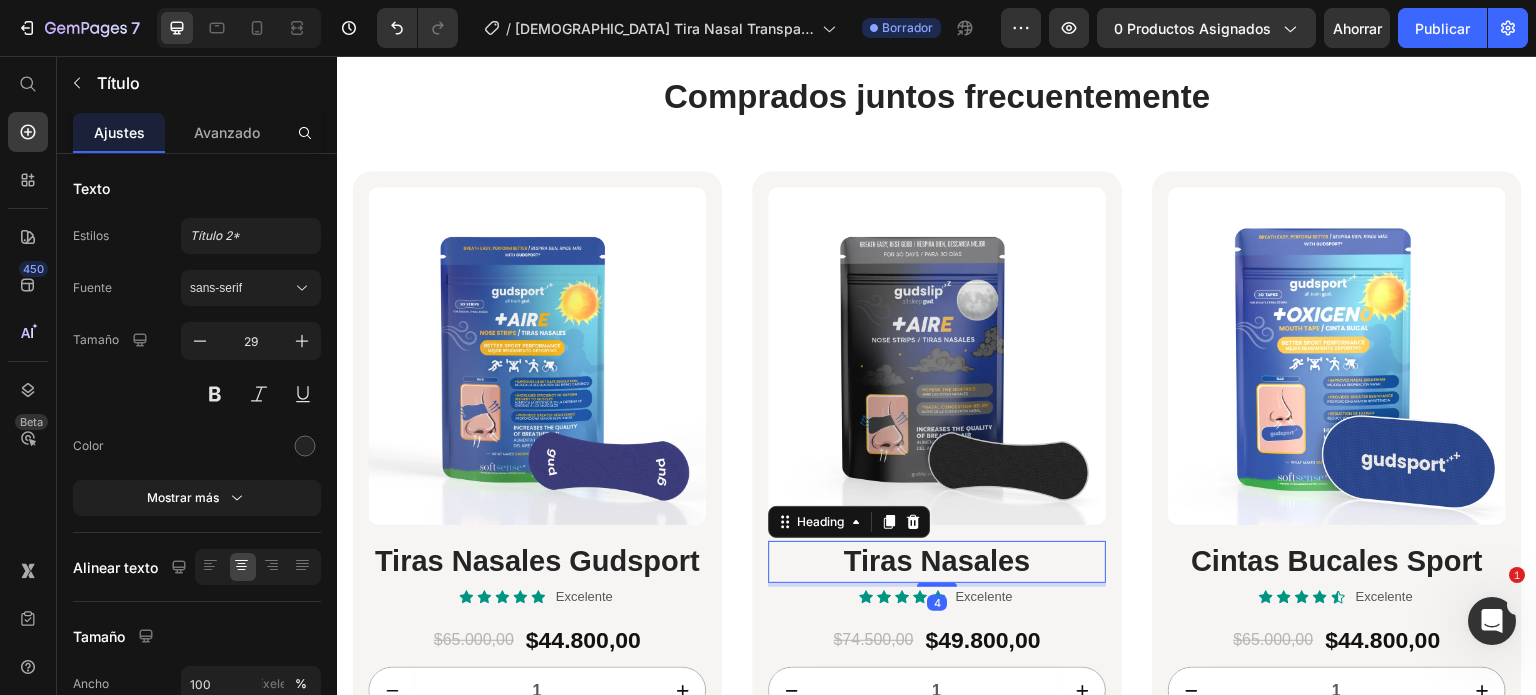 click on "Tiras Nasales" at bounding box center (937, 562) 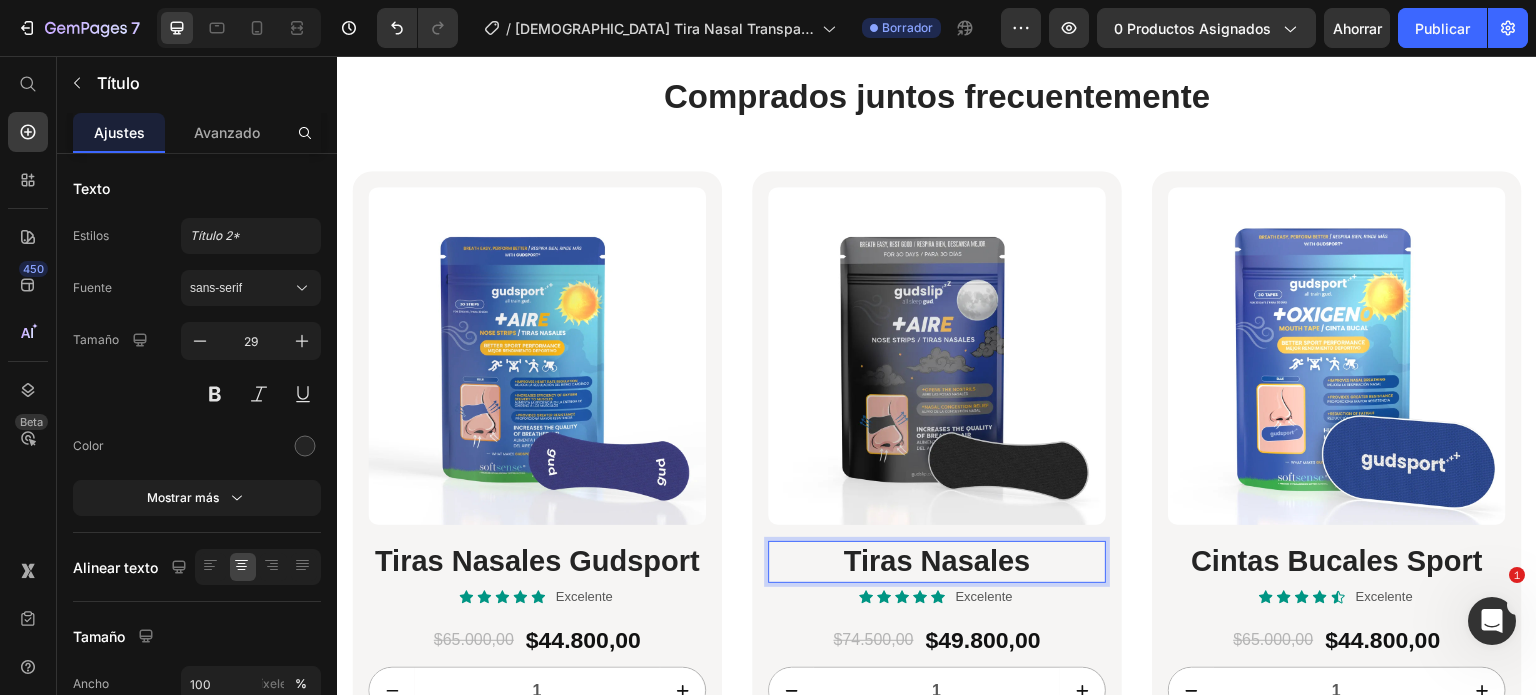 click on "Tiras Nasales" at bounding box center (937, 562) 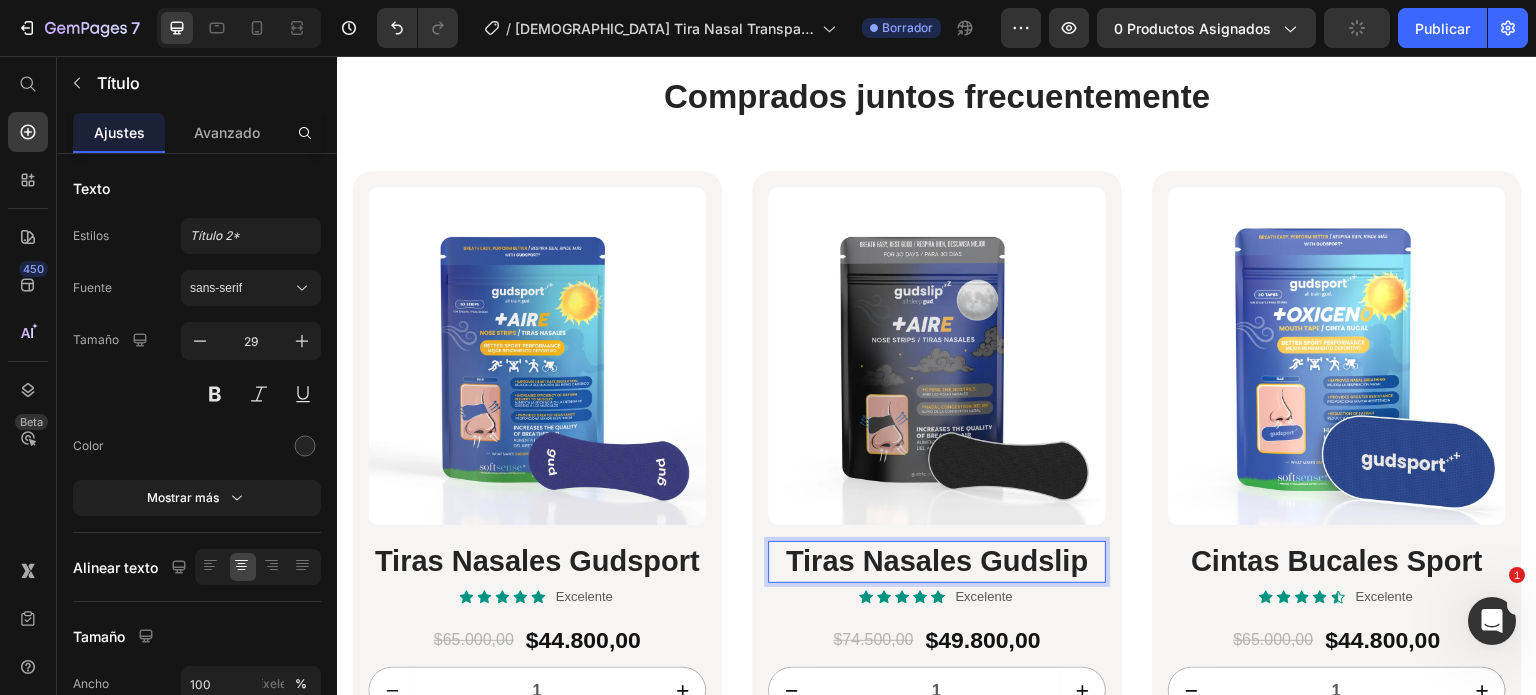click on "Tiras Nasales Gudslip" at bounding box center (937, 562) 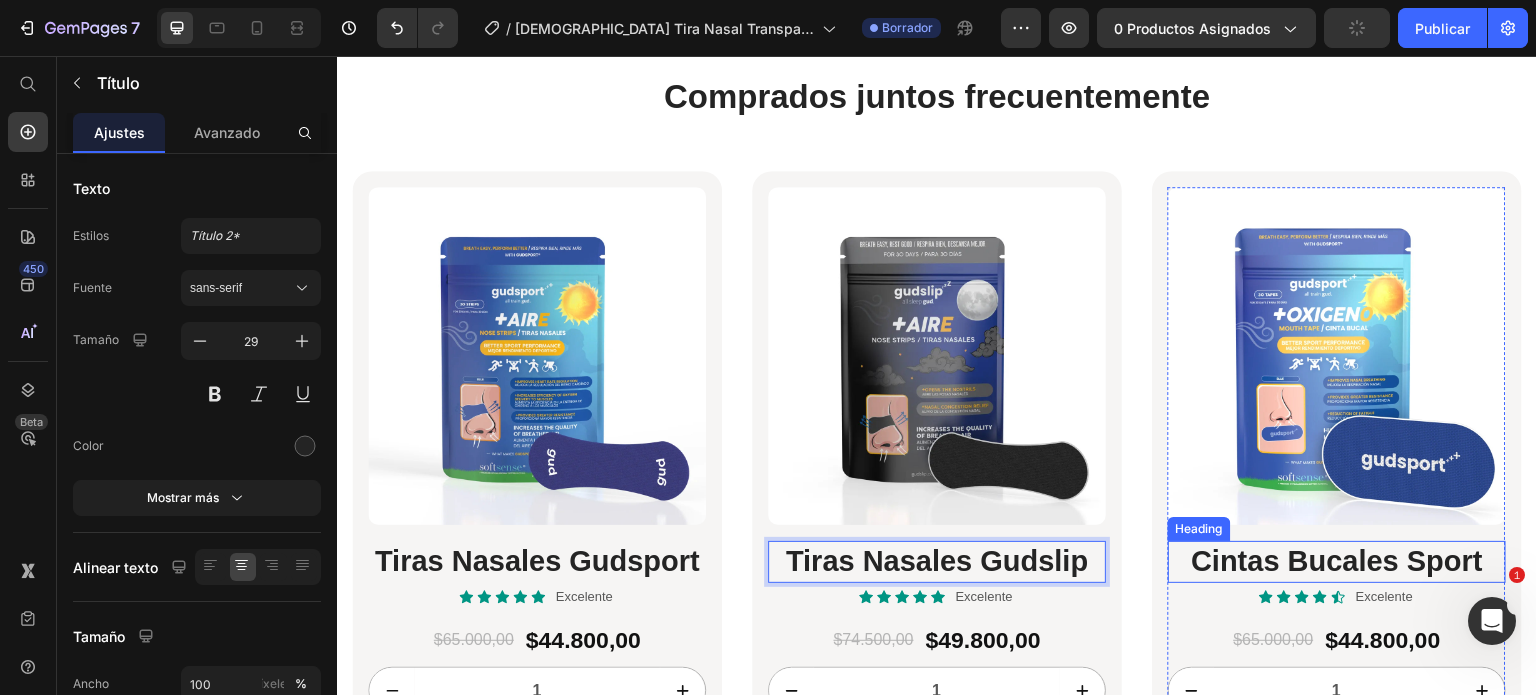 click on "Cintas Bucales Sport" at bounding box center [1337, 562] 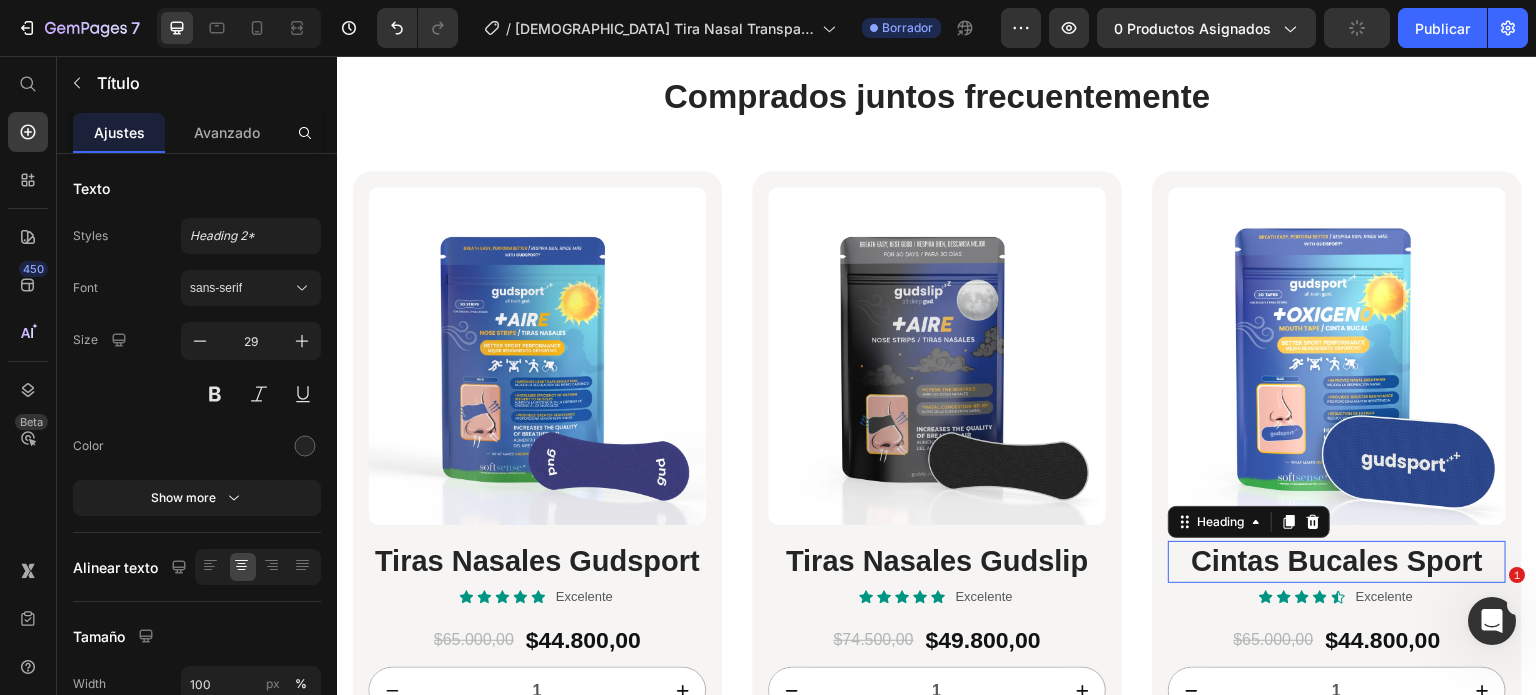 click on "Cintas Bucales Sport" at bounding box center [1337, 562] 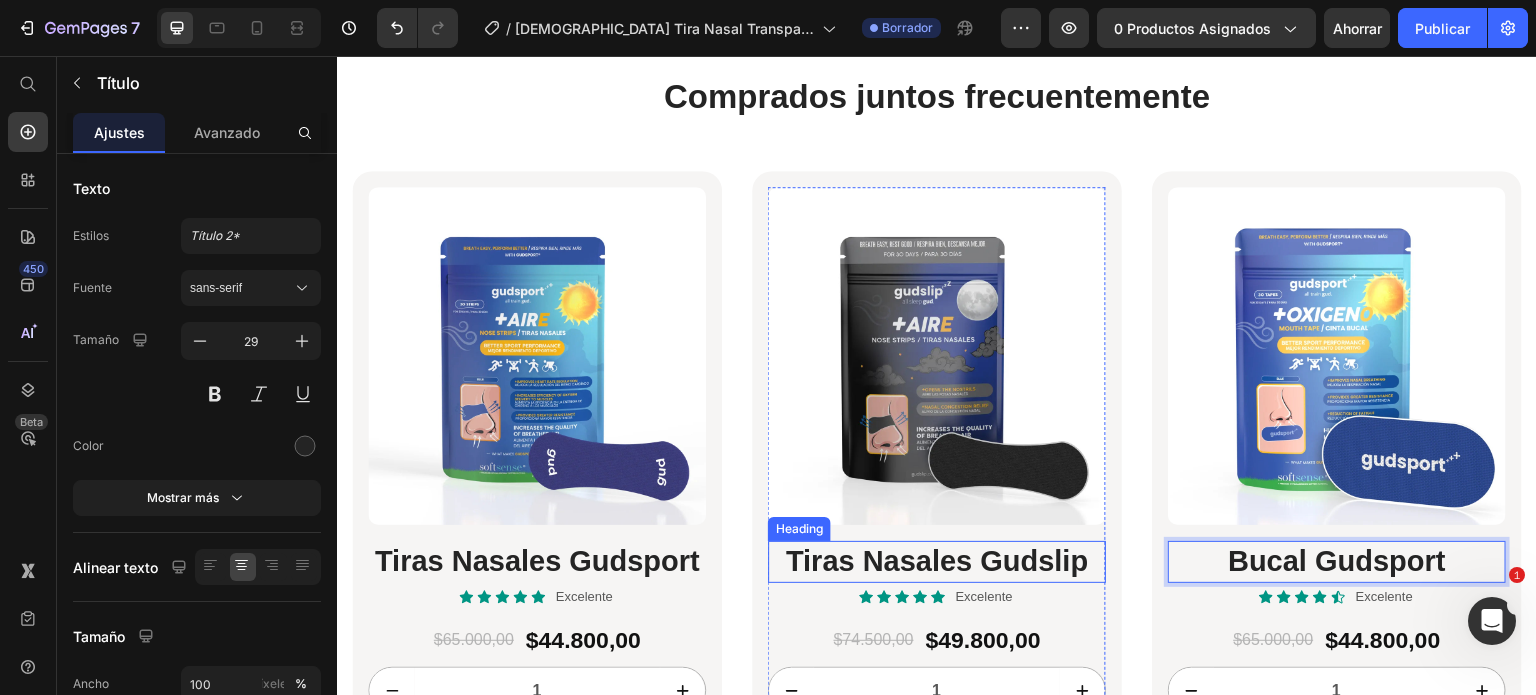 click on "Tiras Nasales Gudslip" at bounding box center [937, 562] 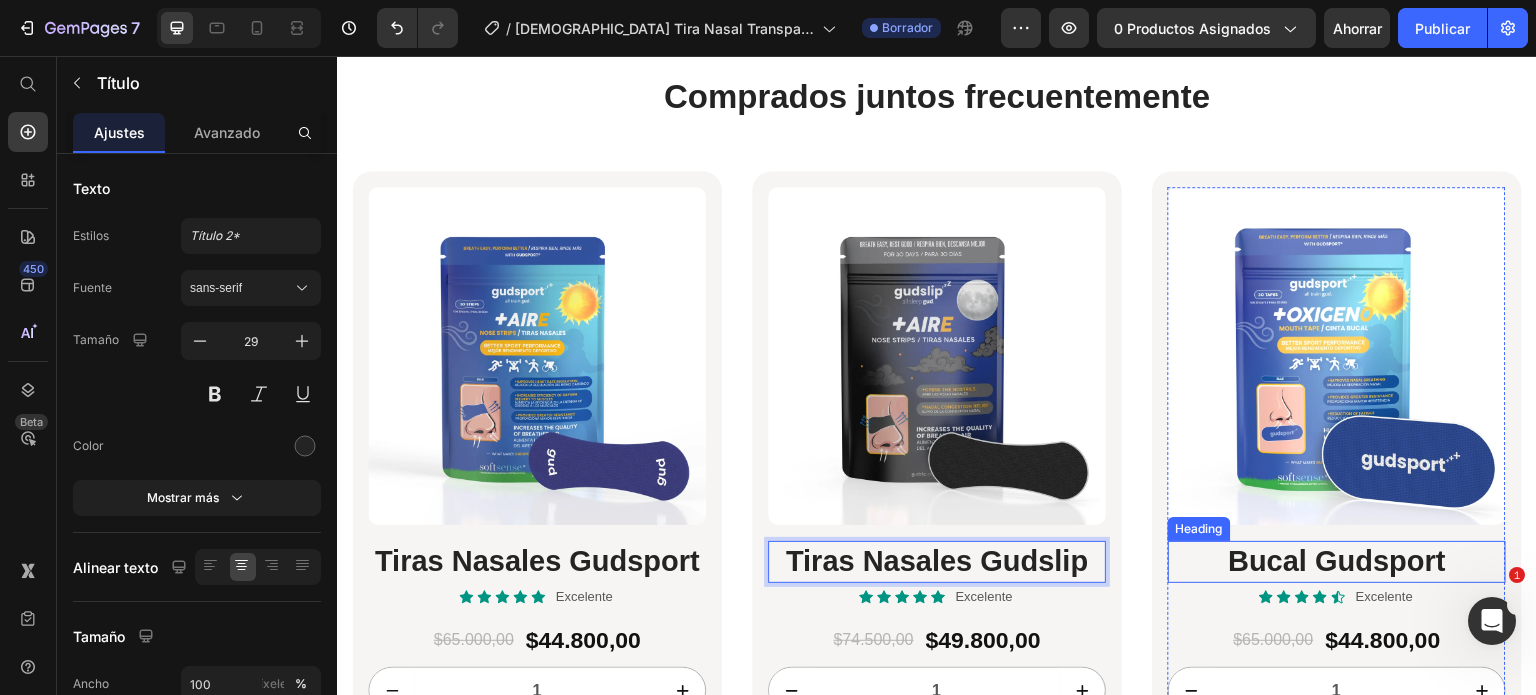 click on "Bucal Gudsport" at bounding box center [1337, 562] 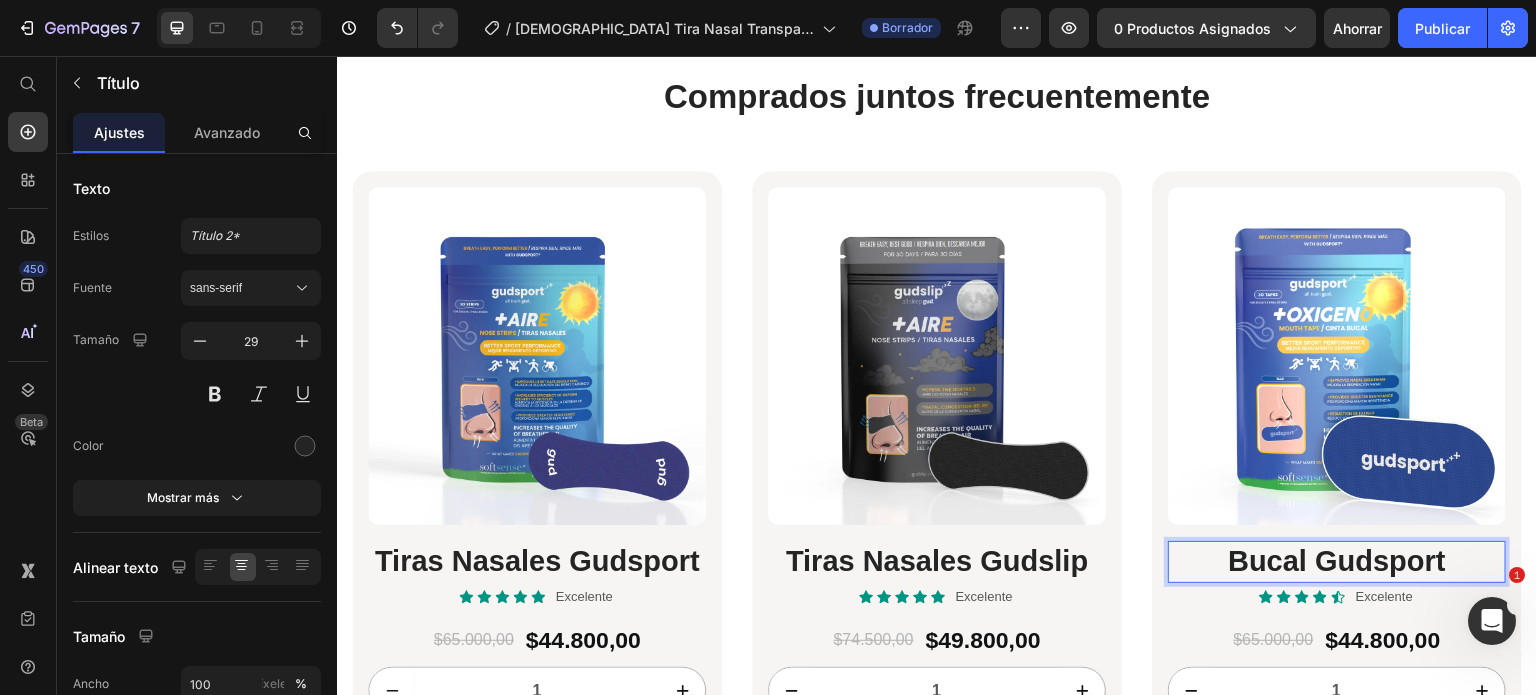 click on "Bucal Gudsport" at bounding box center [1337, 562] 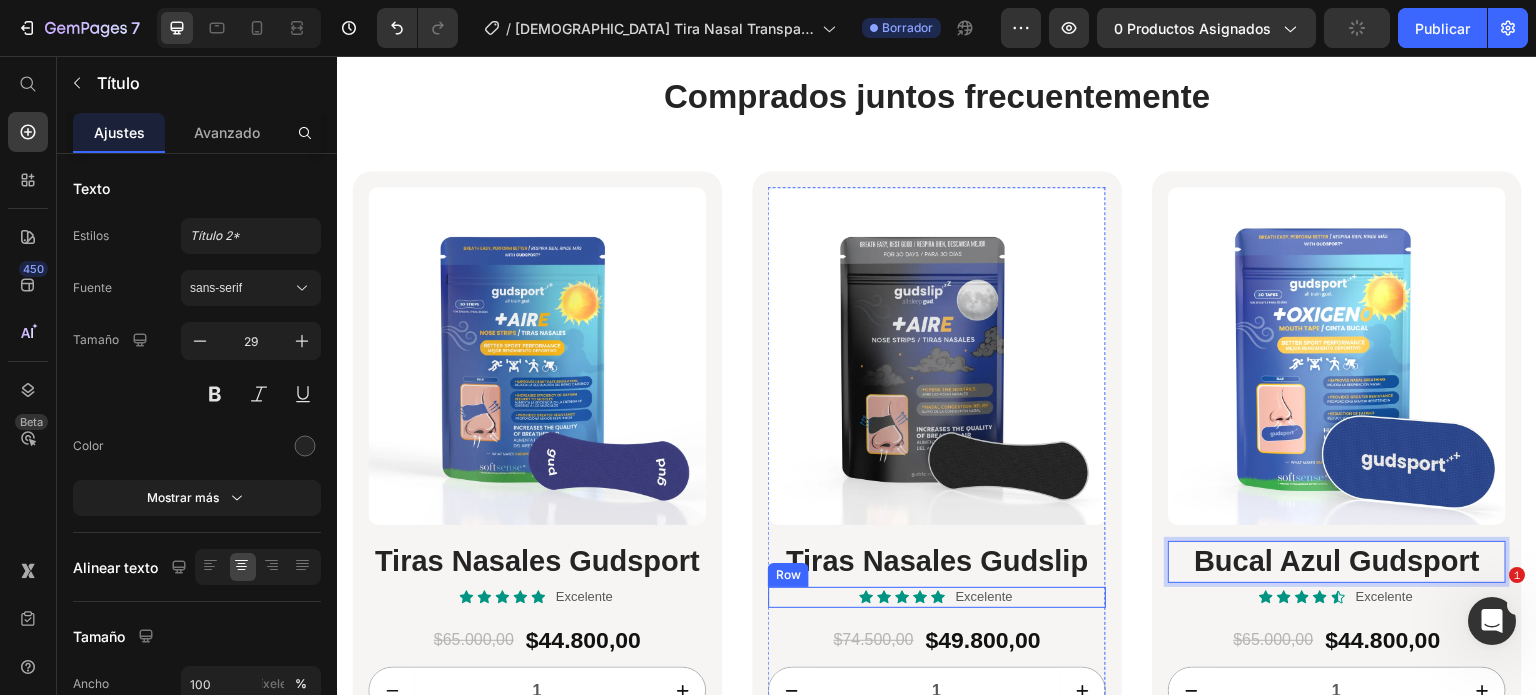 click on "Icon List" at bounding box center [891, 578] 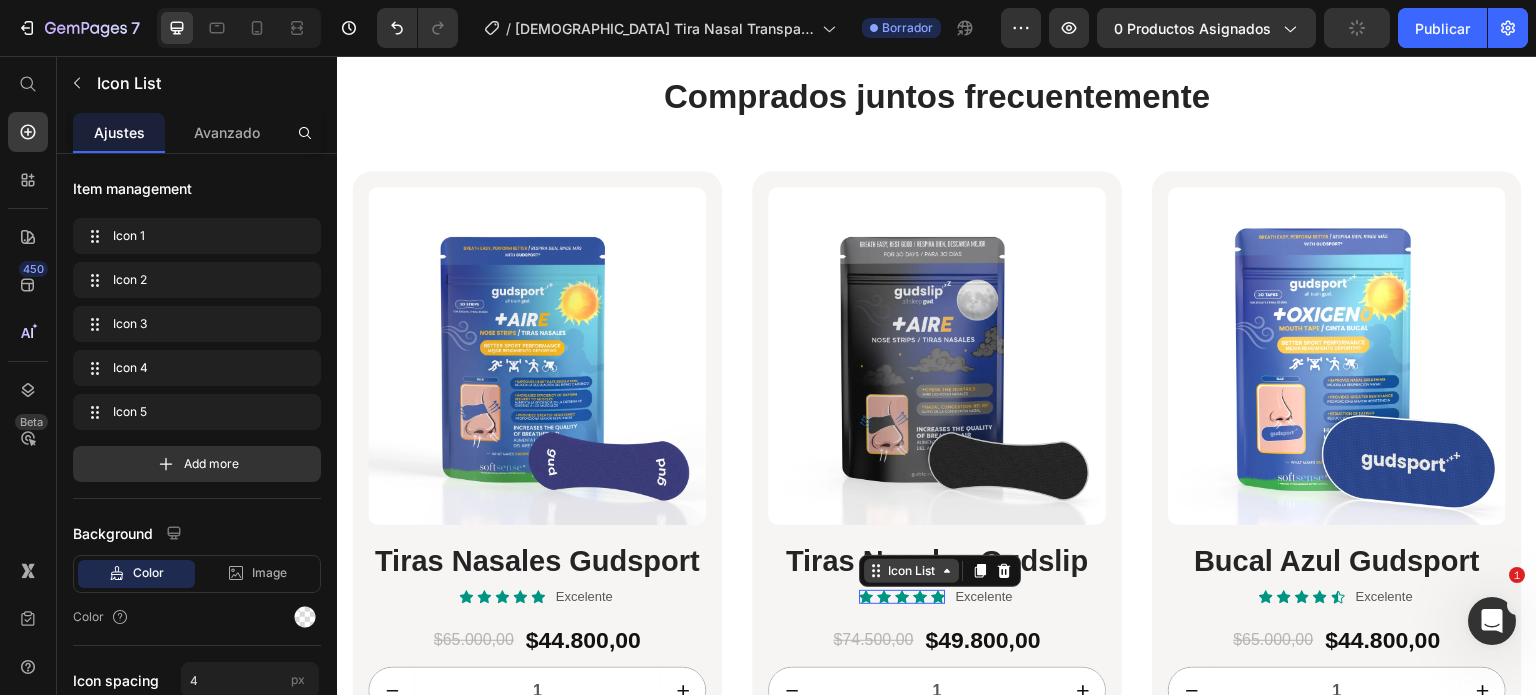 click on "Icon List" at bounding box center [911, 571] 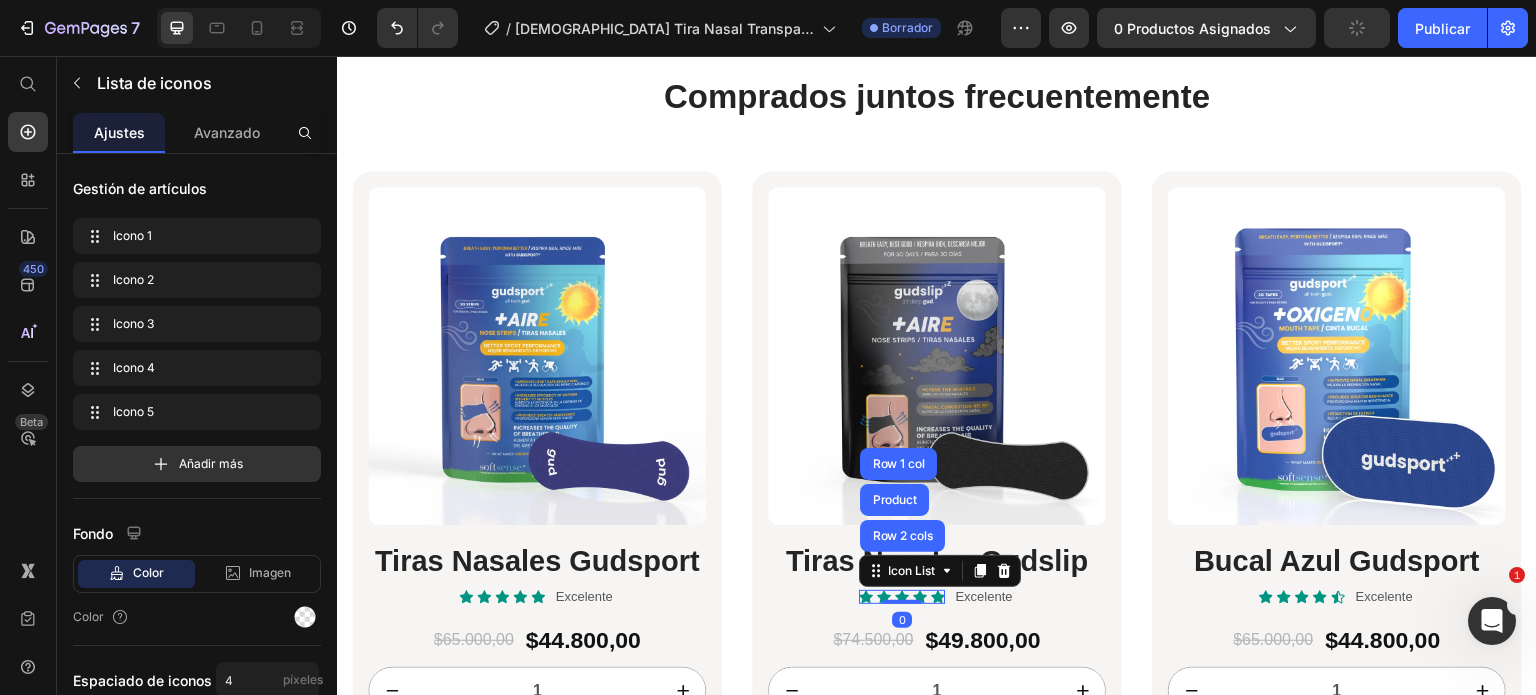 click on "Tiras Nasales Gudslip" at bounding box center (937, 562) 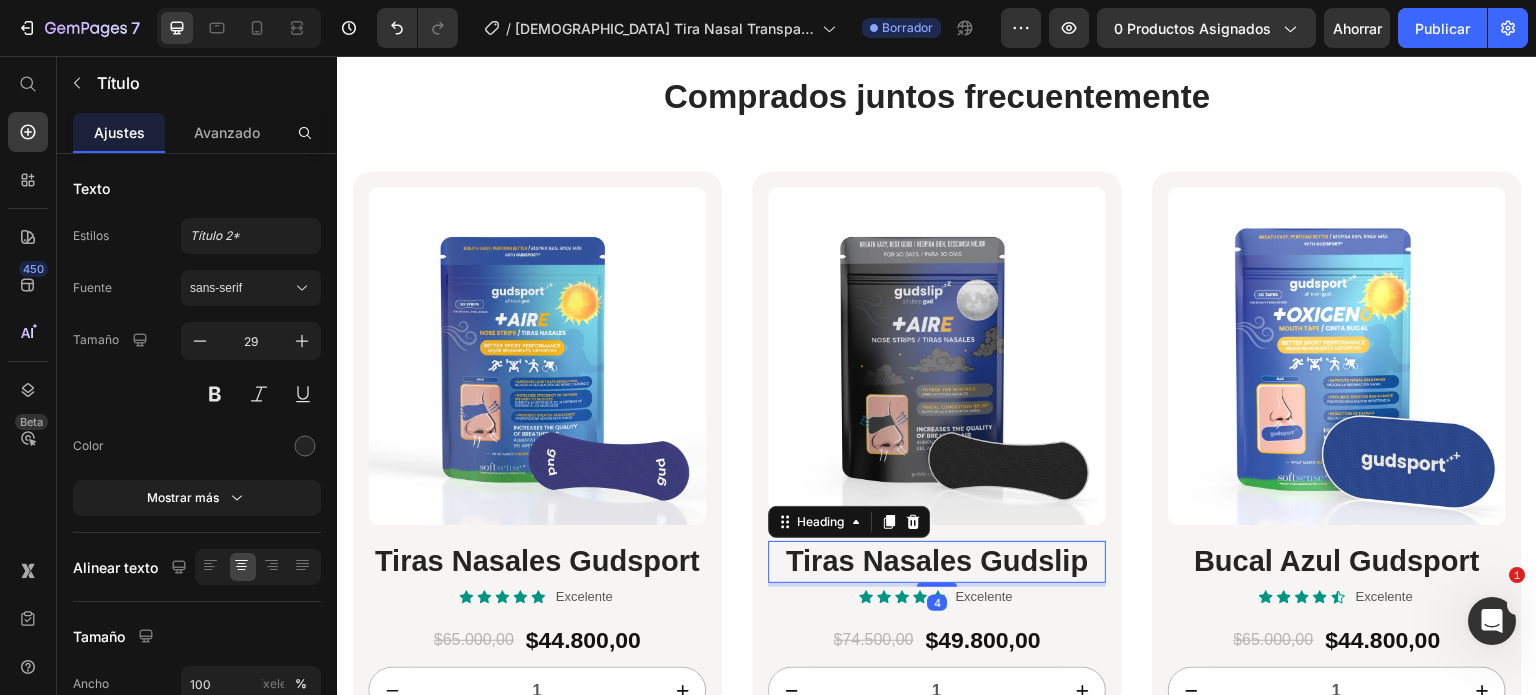 click on "Tiras Nasales Gudslip" at bounding box center [937, 562] 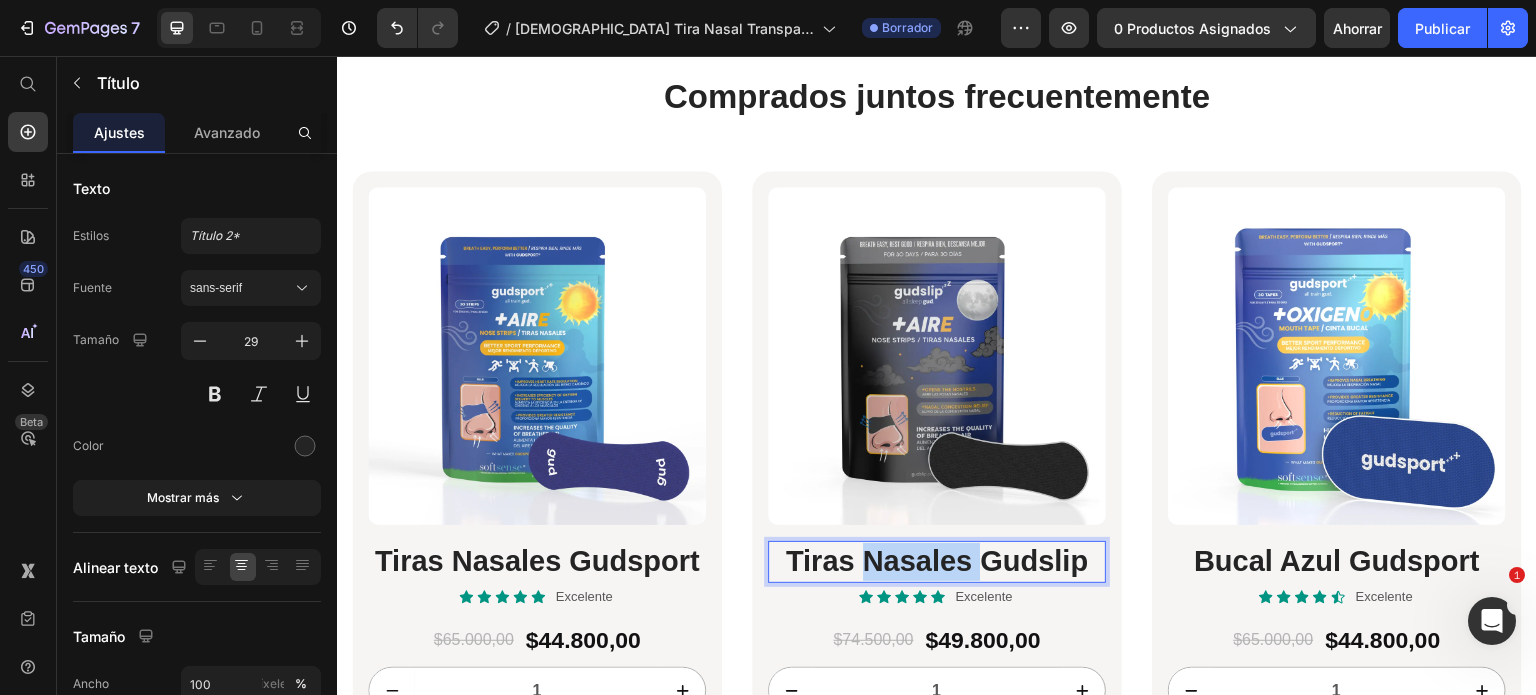 click on "Tiras Nasales Gudslip" at bounding box center [937, 562] 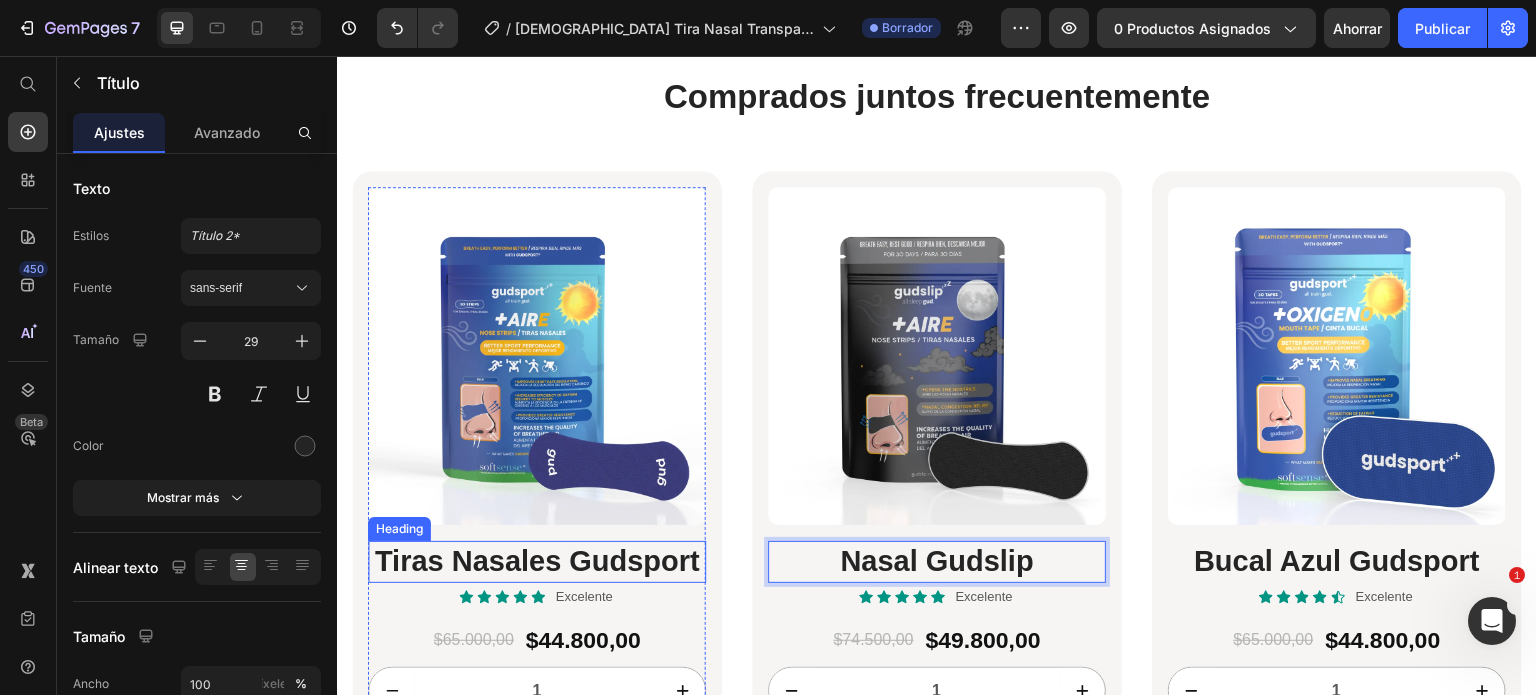 click on "Tiras Nasales Gudsport" at bounding box center (537, 562) 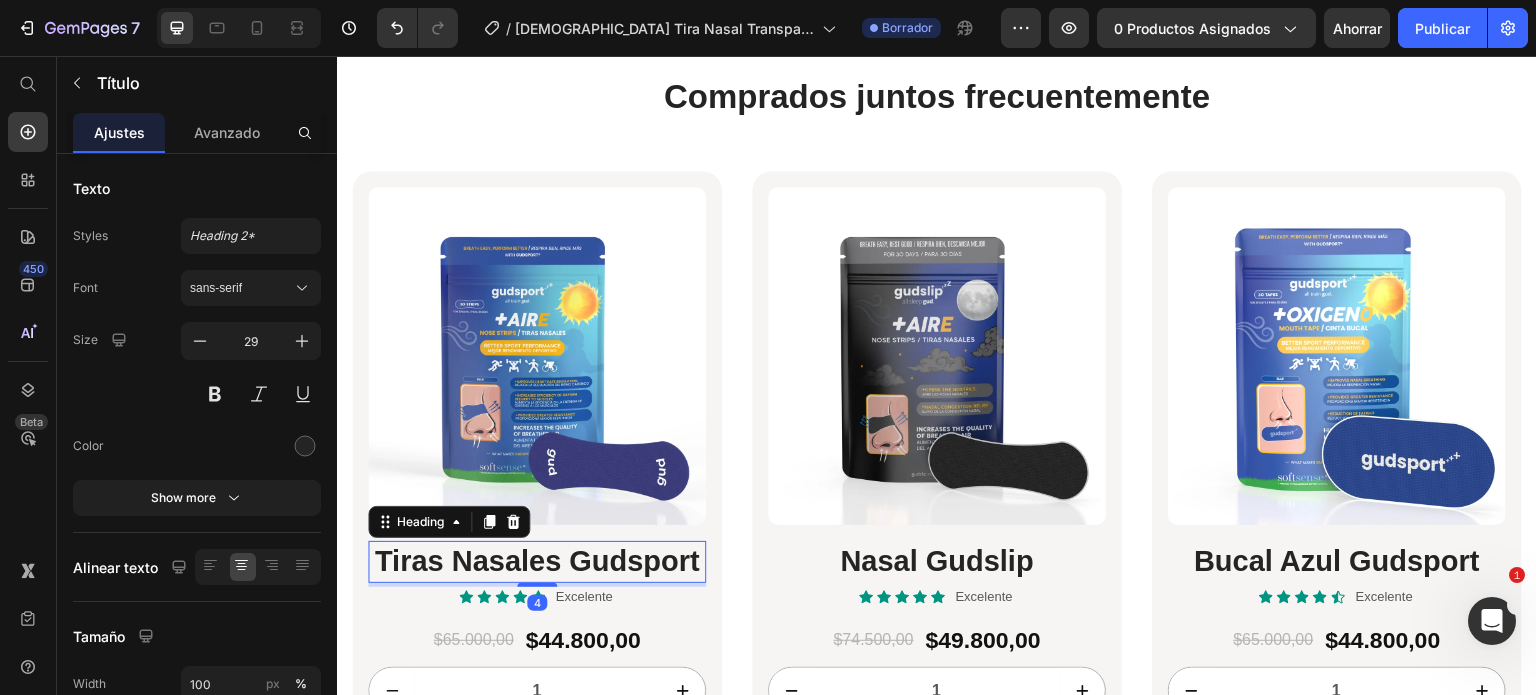 click on "Tiras Nasales Gudsport" at bounding box center [537, 562] 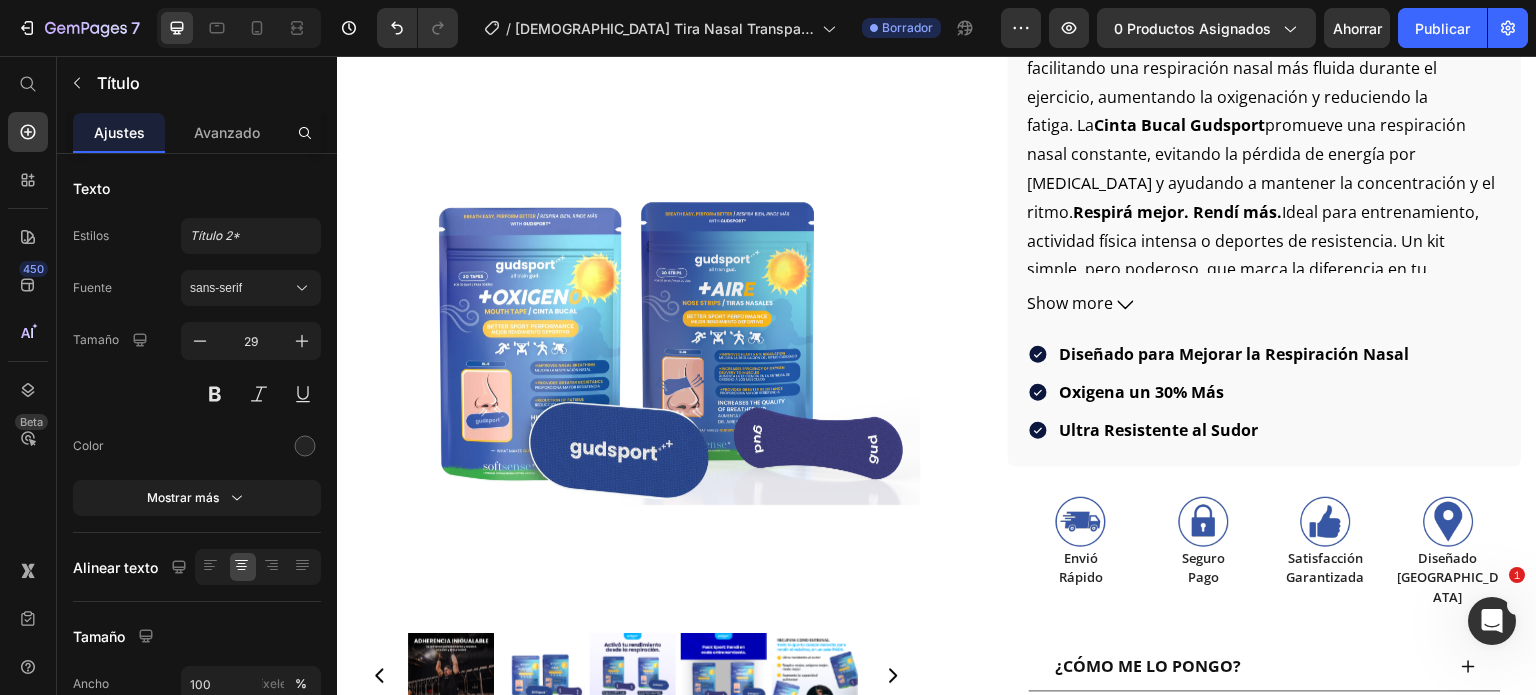 scroll, scrollTop: 1097, scrollLeft: 0, axis: vertical 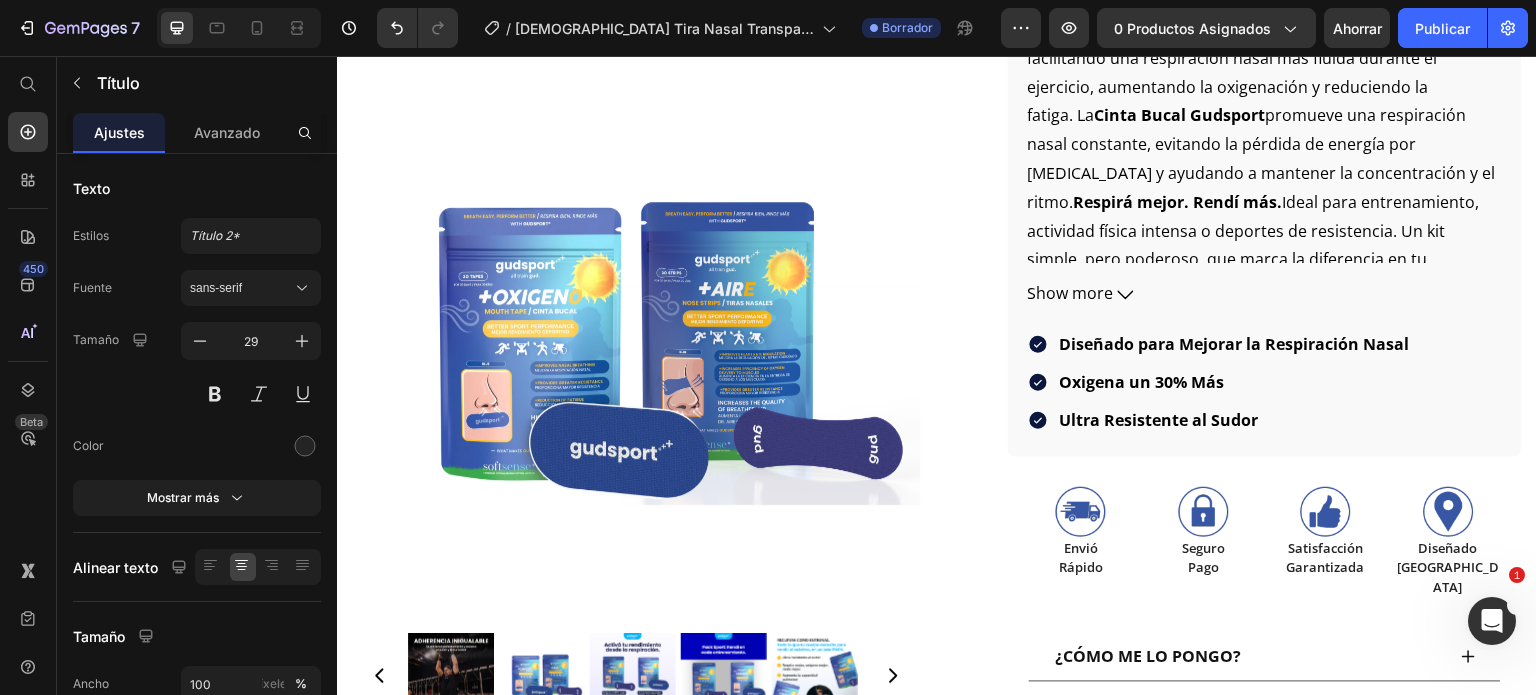 click at bounding box center (636, 340) 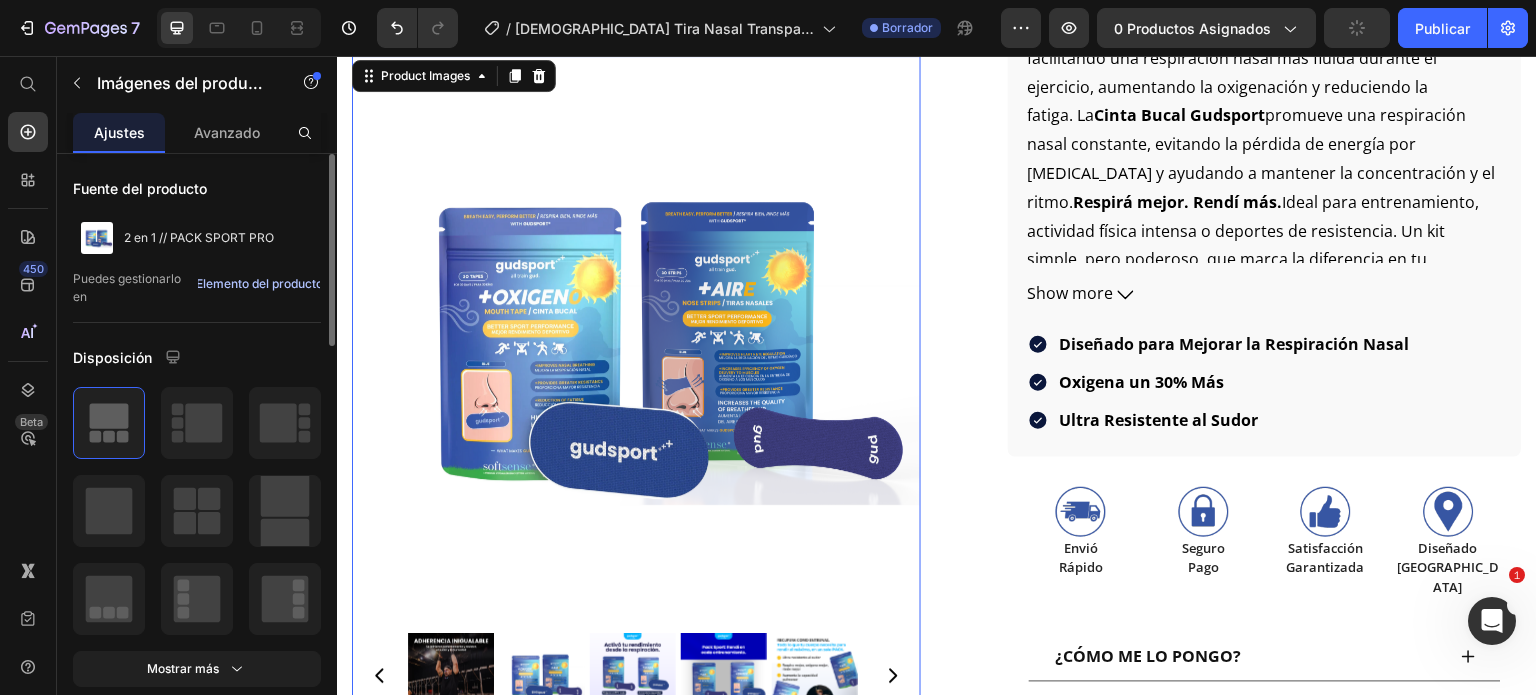 click on "Elemento del producto" at bounding box center [259, 283] 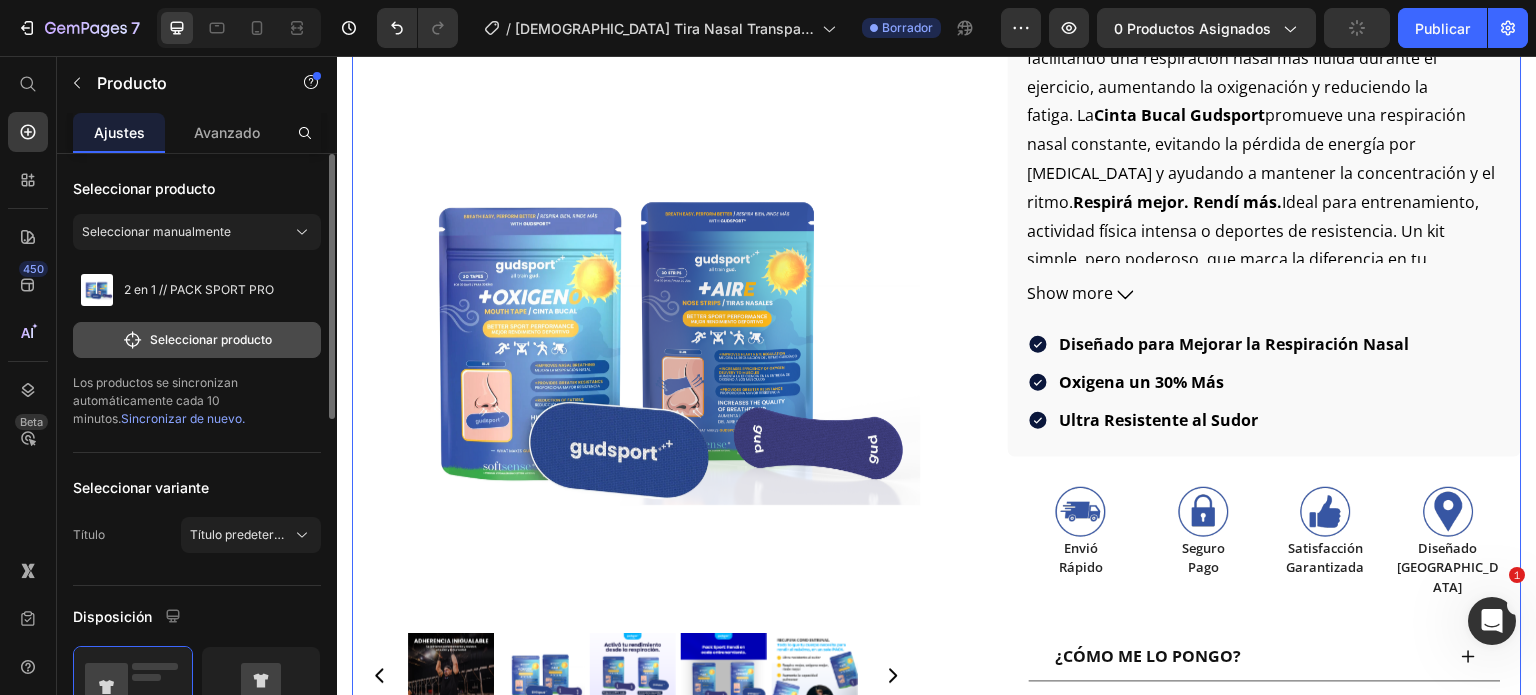 click on "Seleccionar producto" at bounding box center (211, 339) 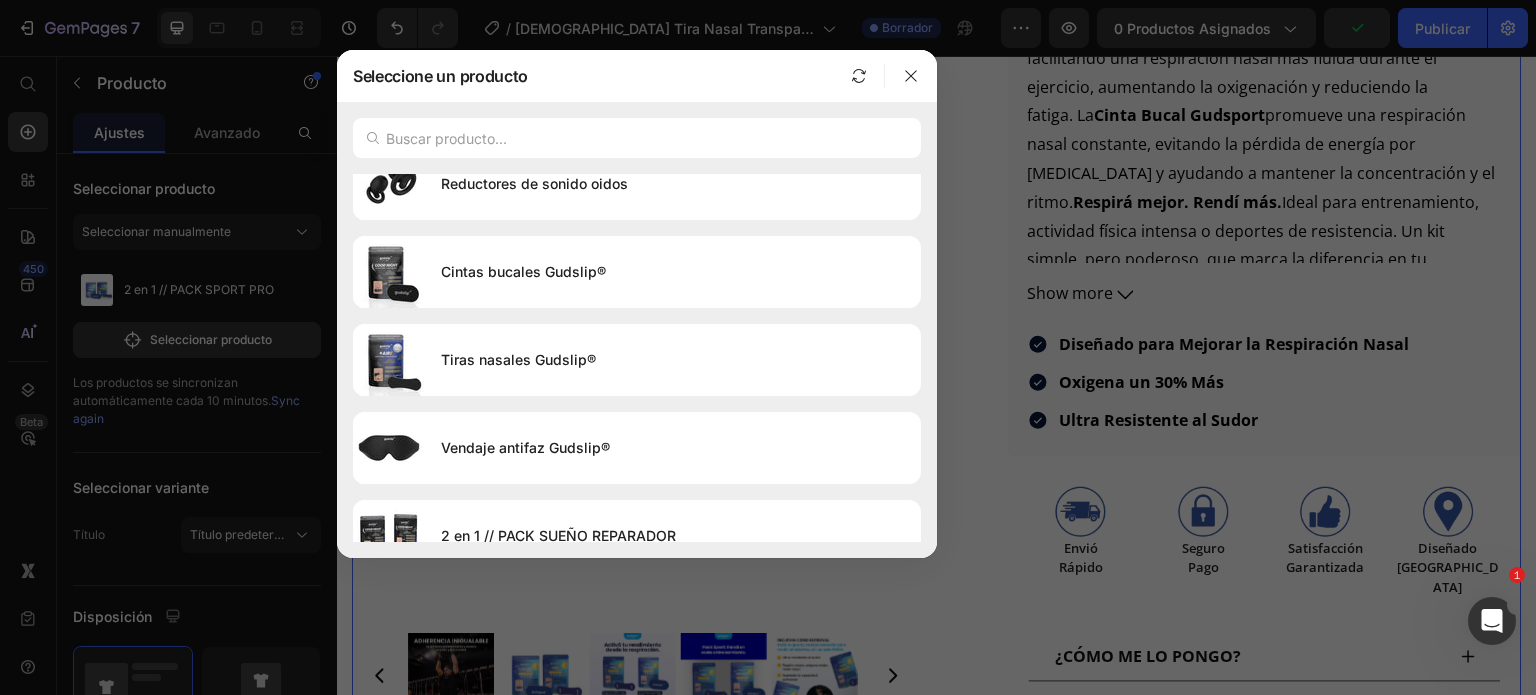 scroll, scrollTop: 2256, scrollLeft: 0, axis: vertical 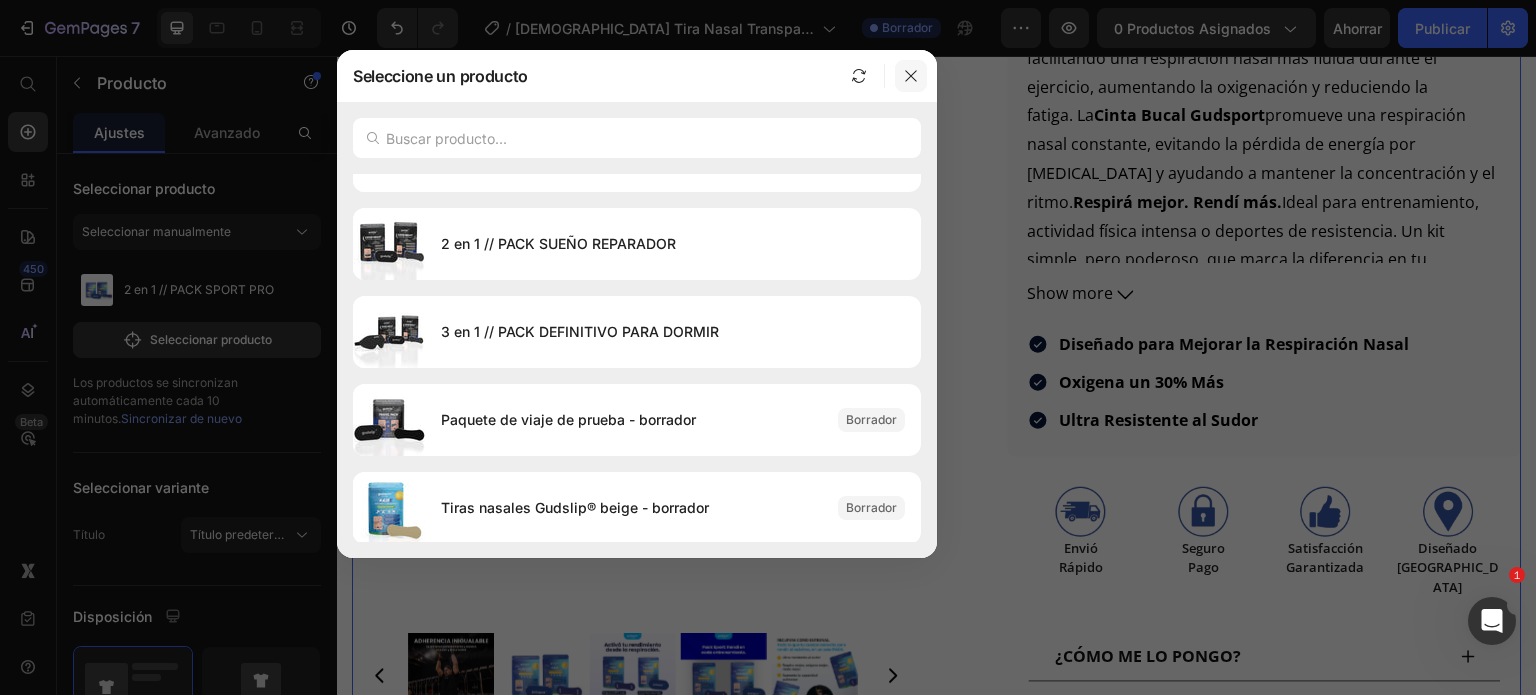 click 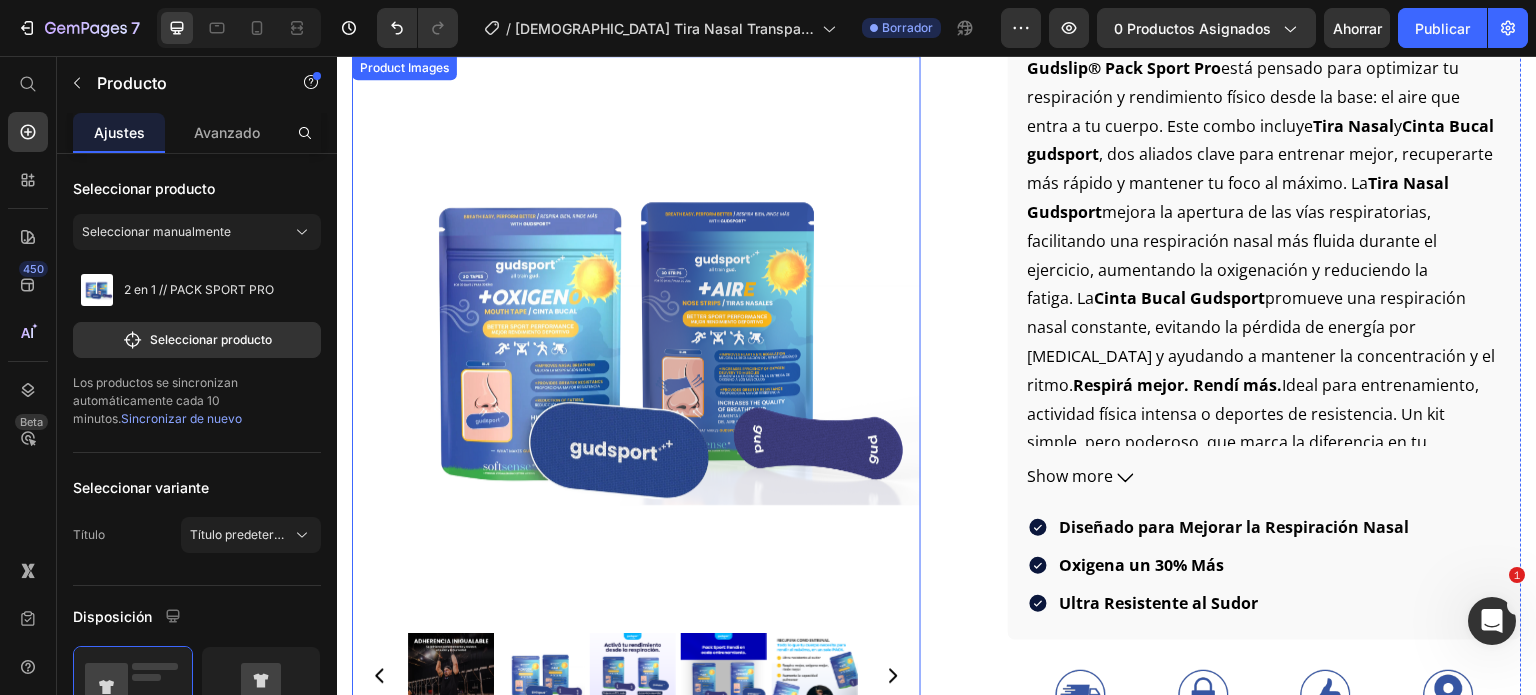 scroll, scrollTop: 894, scrollLeft: 0, axis: vertical 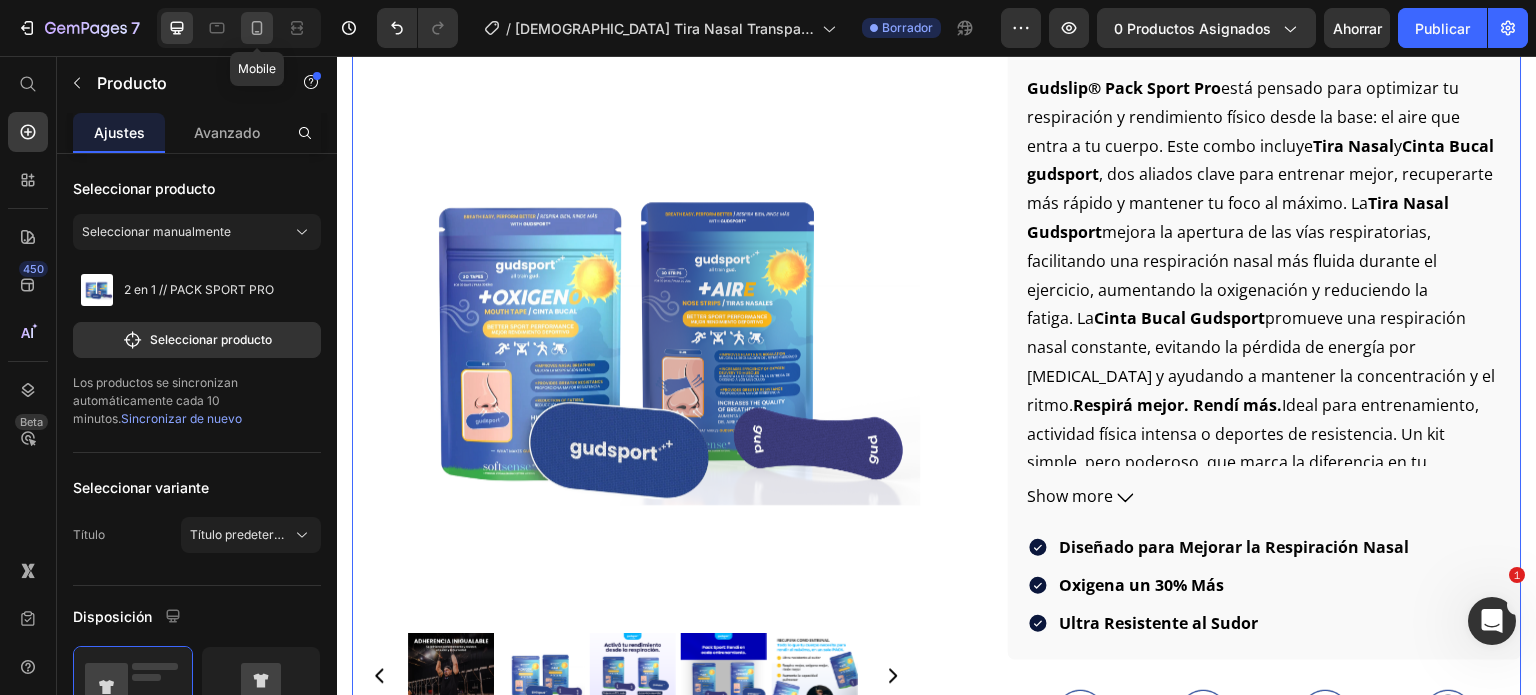 click 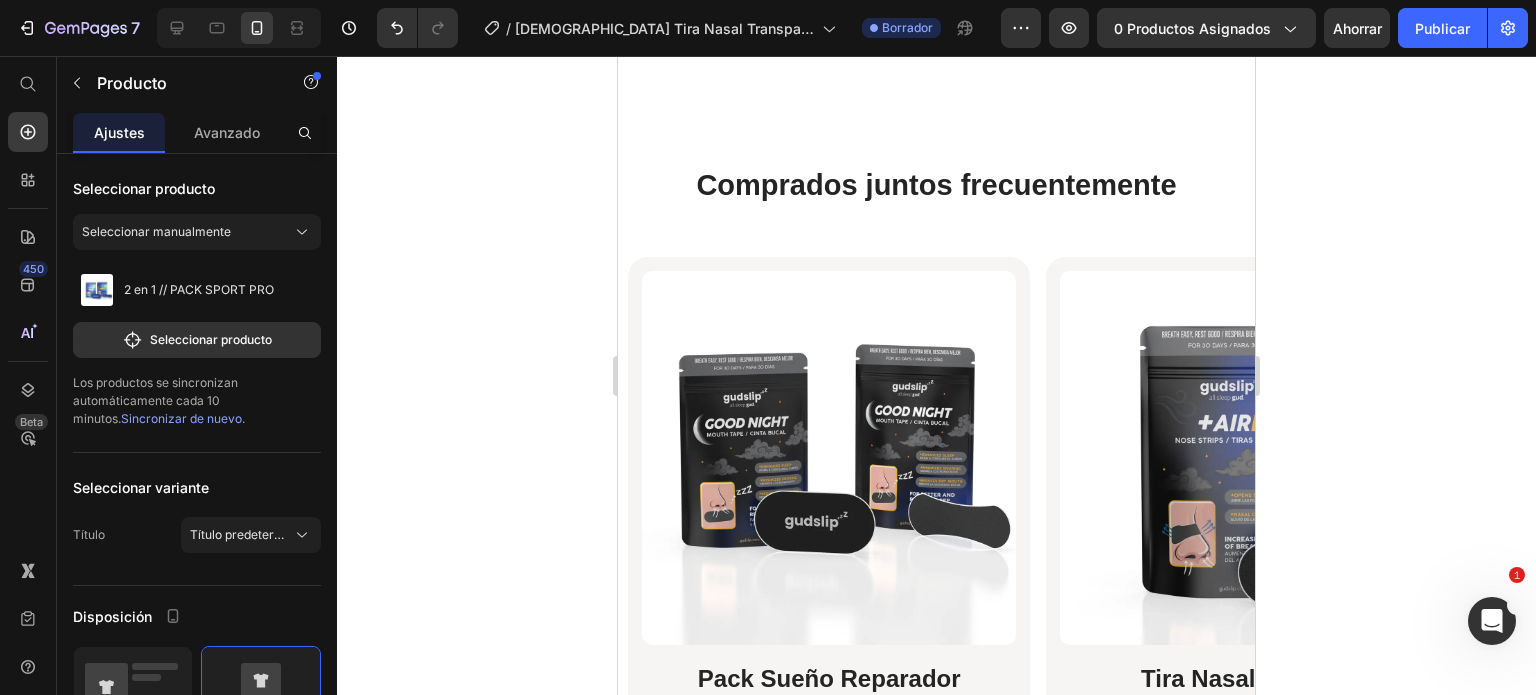 scroll, scrollTop: 6470, scrollLeft: 0, axis: vertical 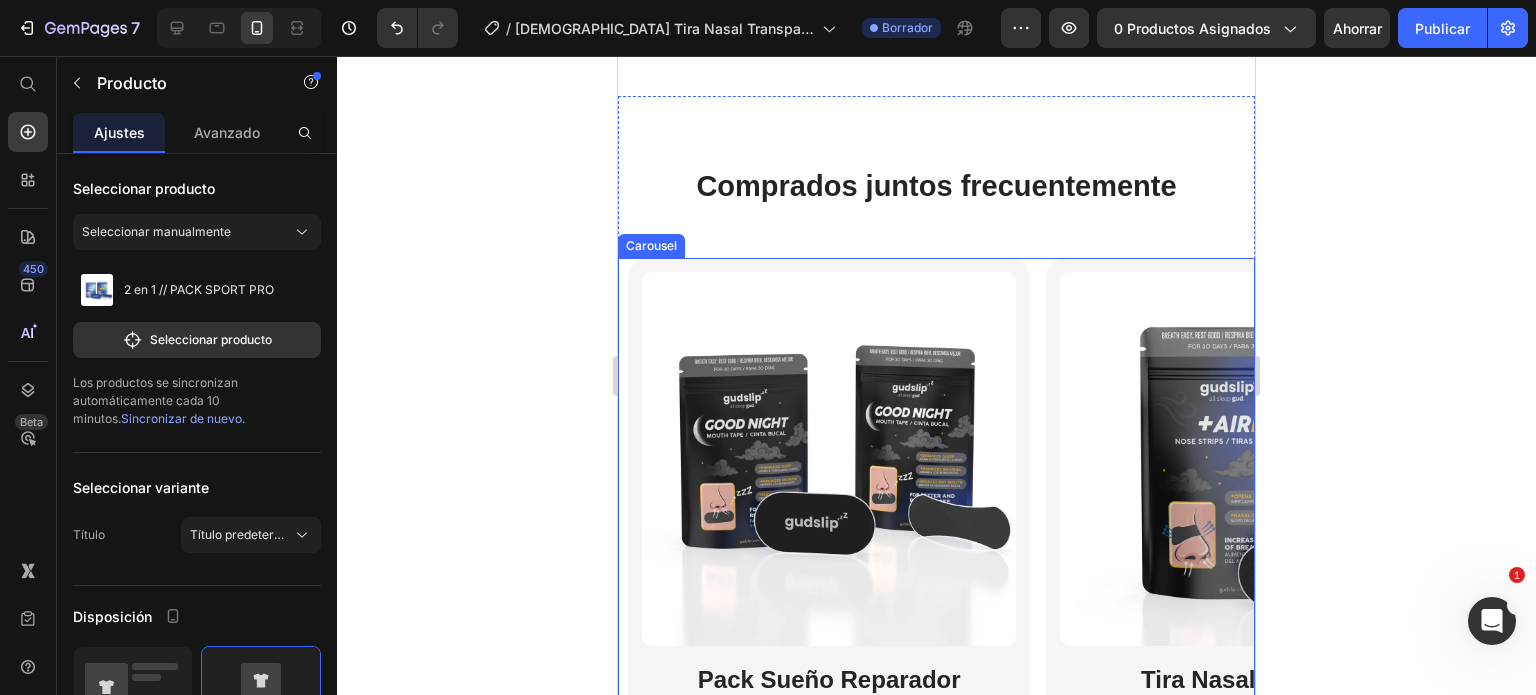 click on "Product Images Pack Sueño Reparador Heading Icon Icon Icon Icon Icon Icon List Excelente Text Block Row $125.000,00 Product Price $99.800,00 Product Price Row 1 Product Quantity Añadir al carrito Add to Cart Row Product Row Product Images Tira Nasal GudSlip Heading Icon Icon Icon Icon Icon Icon List Excelente Text Block Row $74.500,00 Product Price $49.800,00 Product Price Row 1 Product Quantity añadir al carrito Add to Cart Row Product Row Product Images Cinta Bucal GudSport Heading Icon Icon Icon Icon Icon Icon List Excelente Text Block Row $65.000,00 Product Price $44.800,00 Product Price Row 1 Product Quantity añadir al carrito Add to Cart Row Product Row" at bounding box center [941, 597] 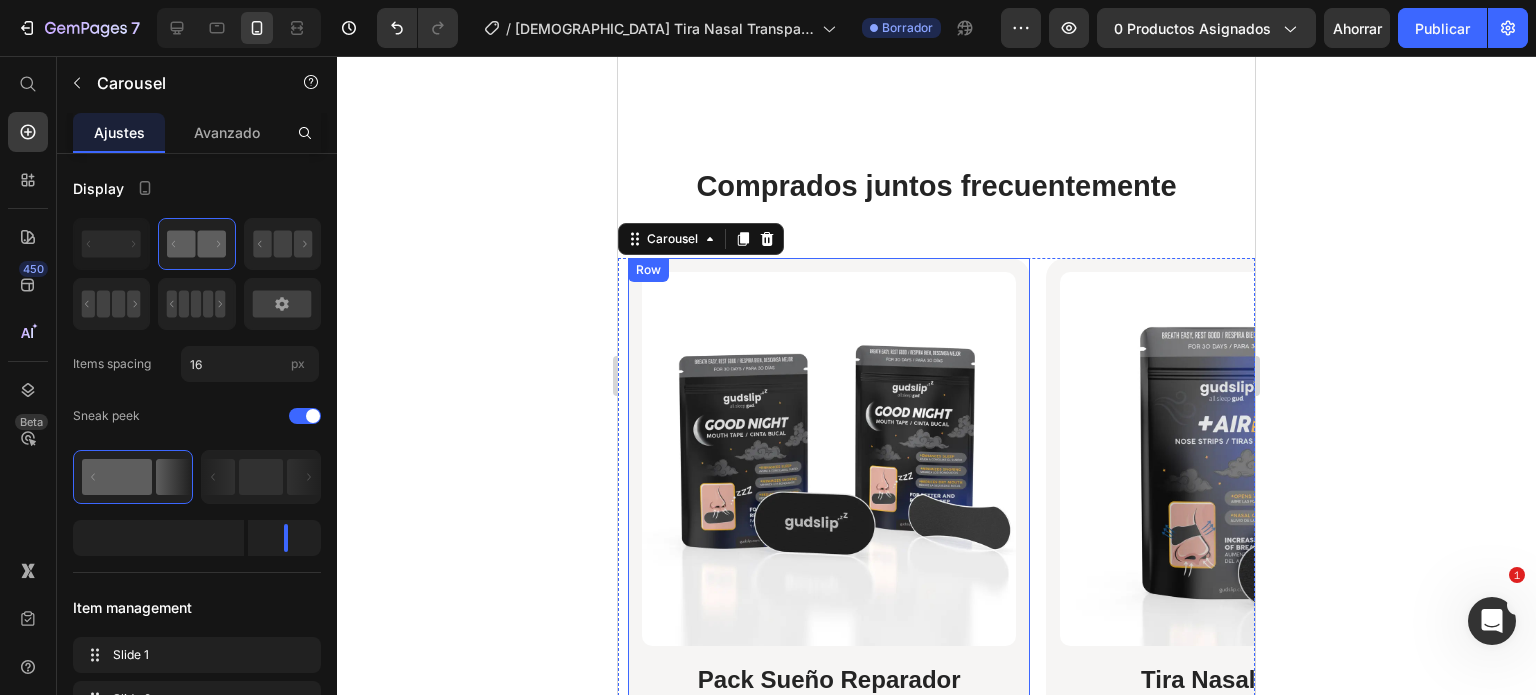 click at bounding box center (829, 459) 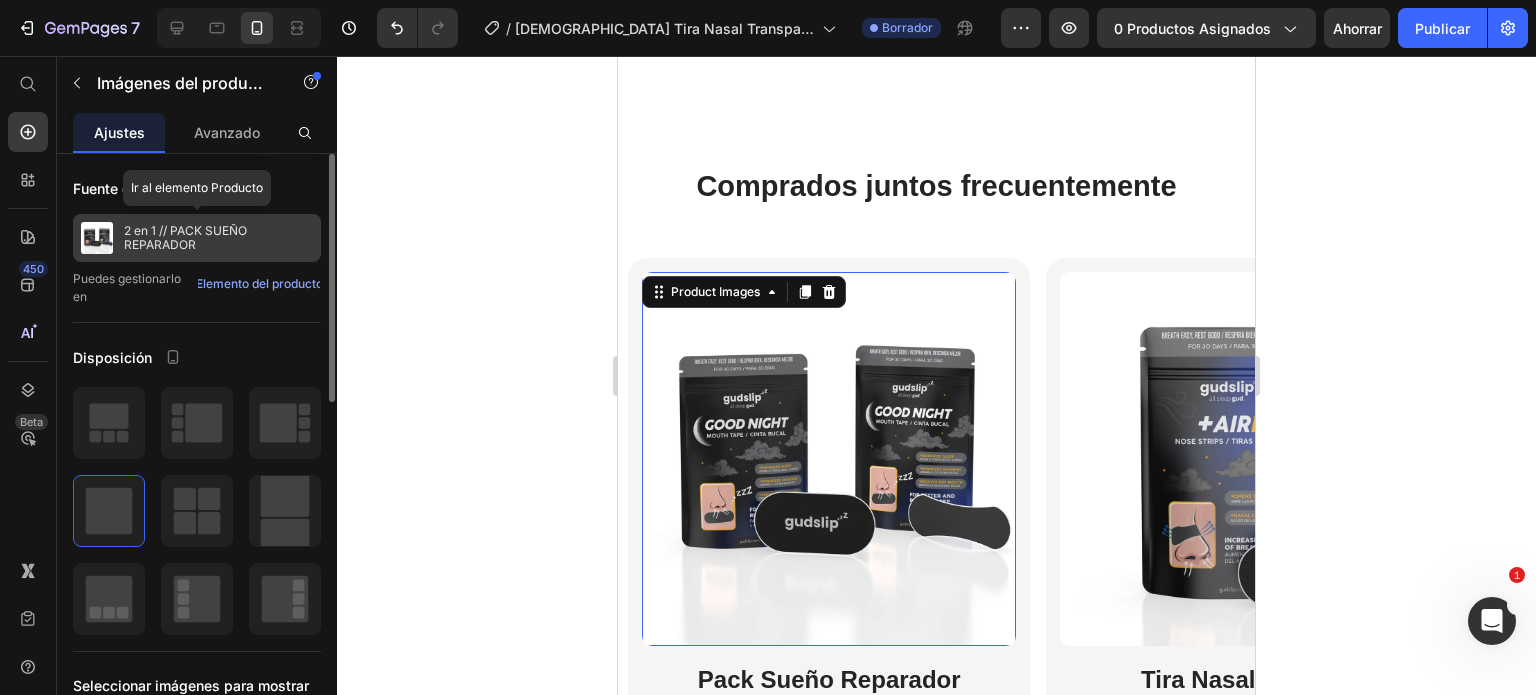 click on "2 en 1 // PACK SUEÑO REPARADOR" at bounding box center [185, 237] 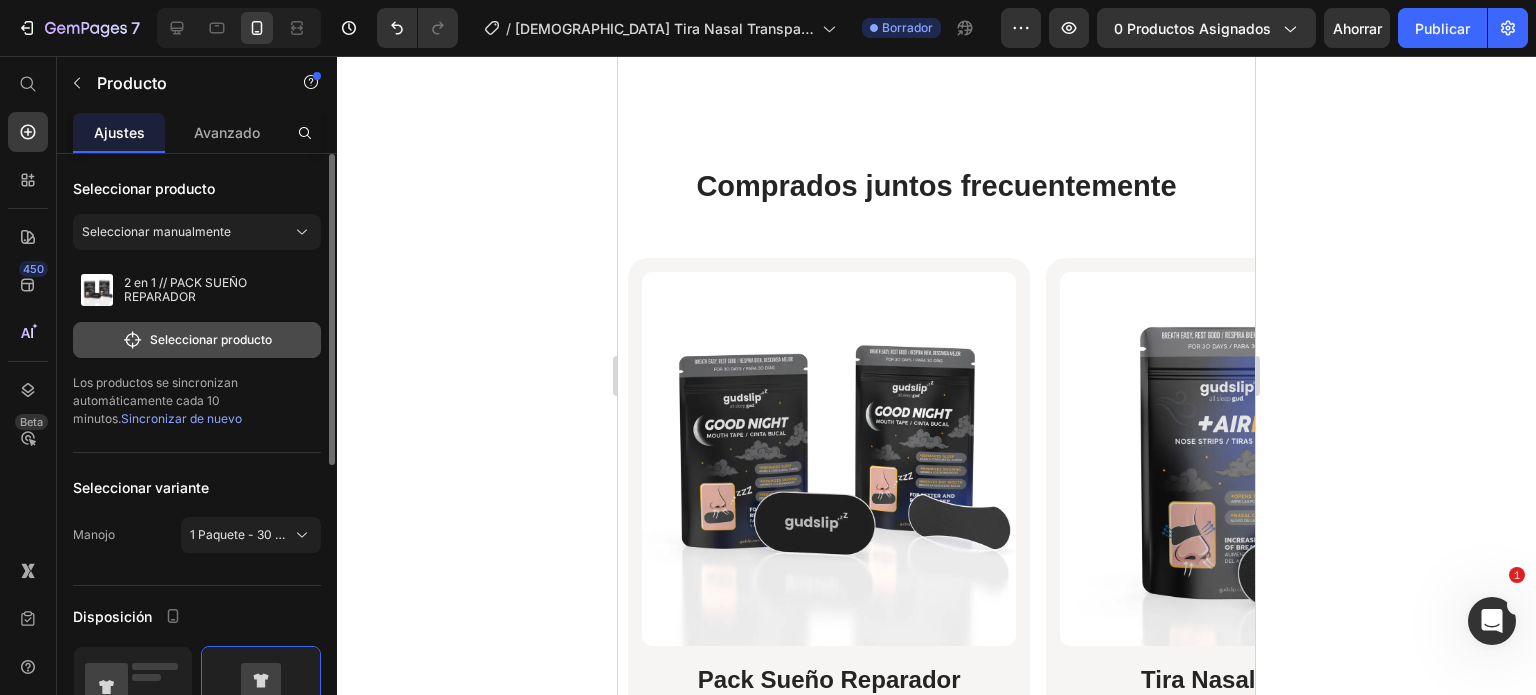 click on "Seleccionar producto" at bounding box center [211, 339] 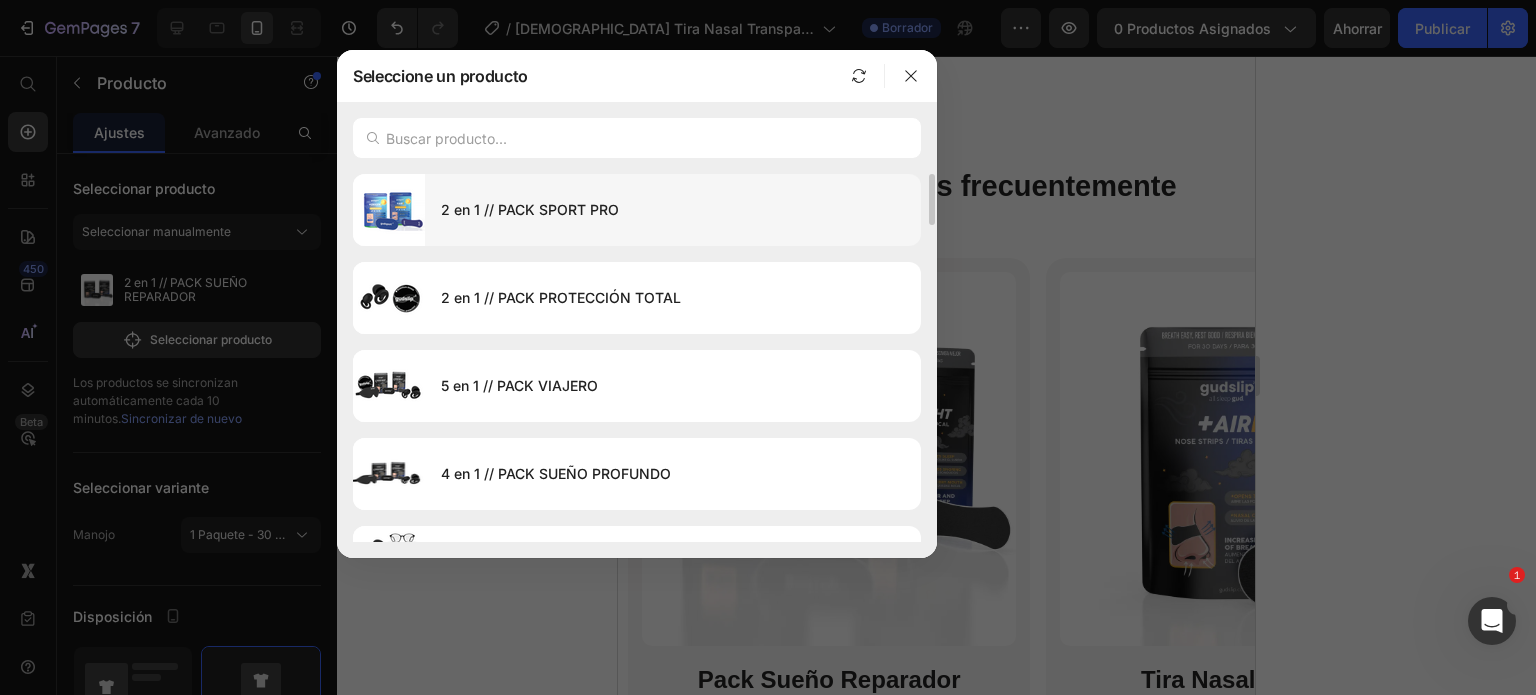 click on "2 en 1 // PACK SPORT PRO" at bounding box center (673, 210) 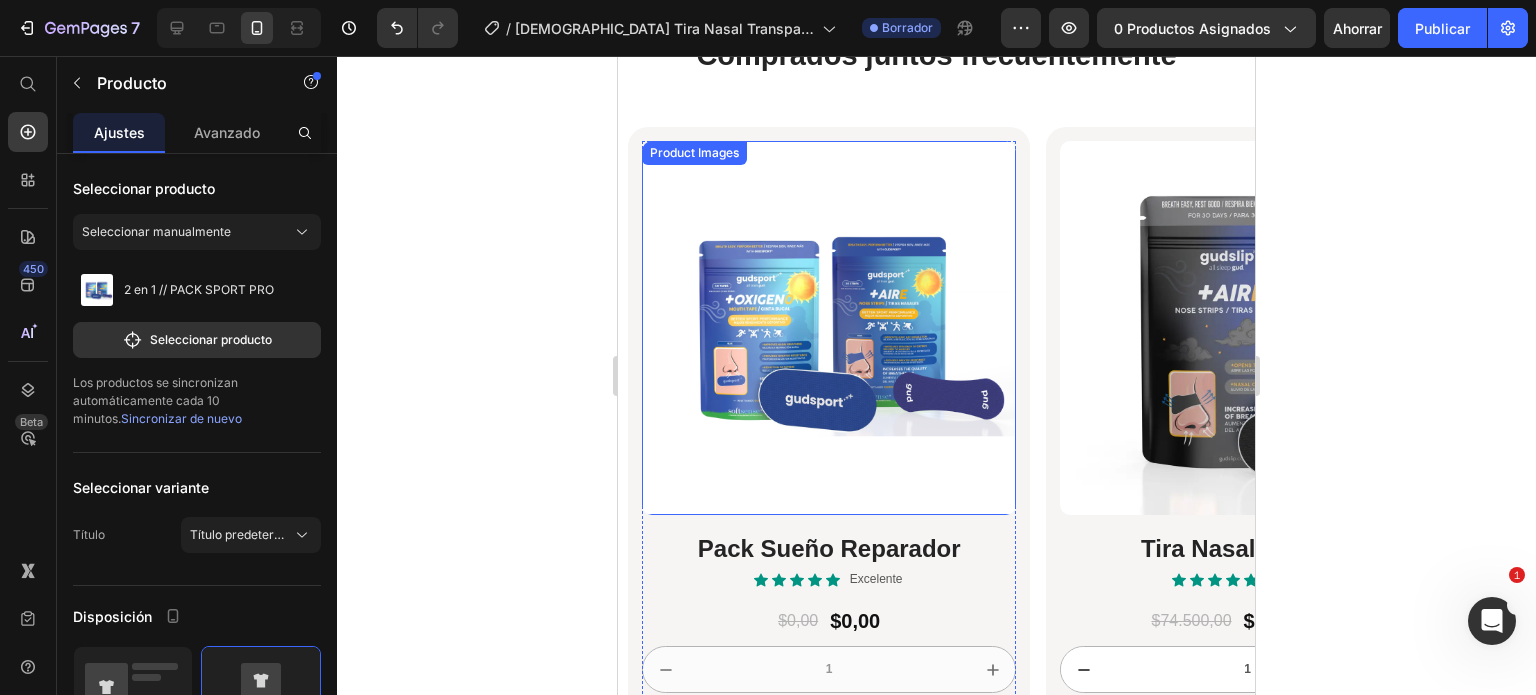 scroll, scrollTop: 6608, scrollLeft: 0, axis: vertical 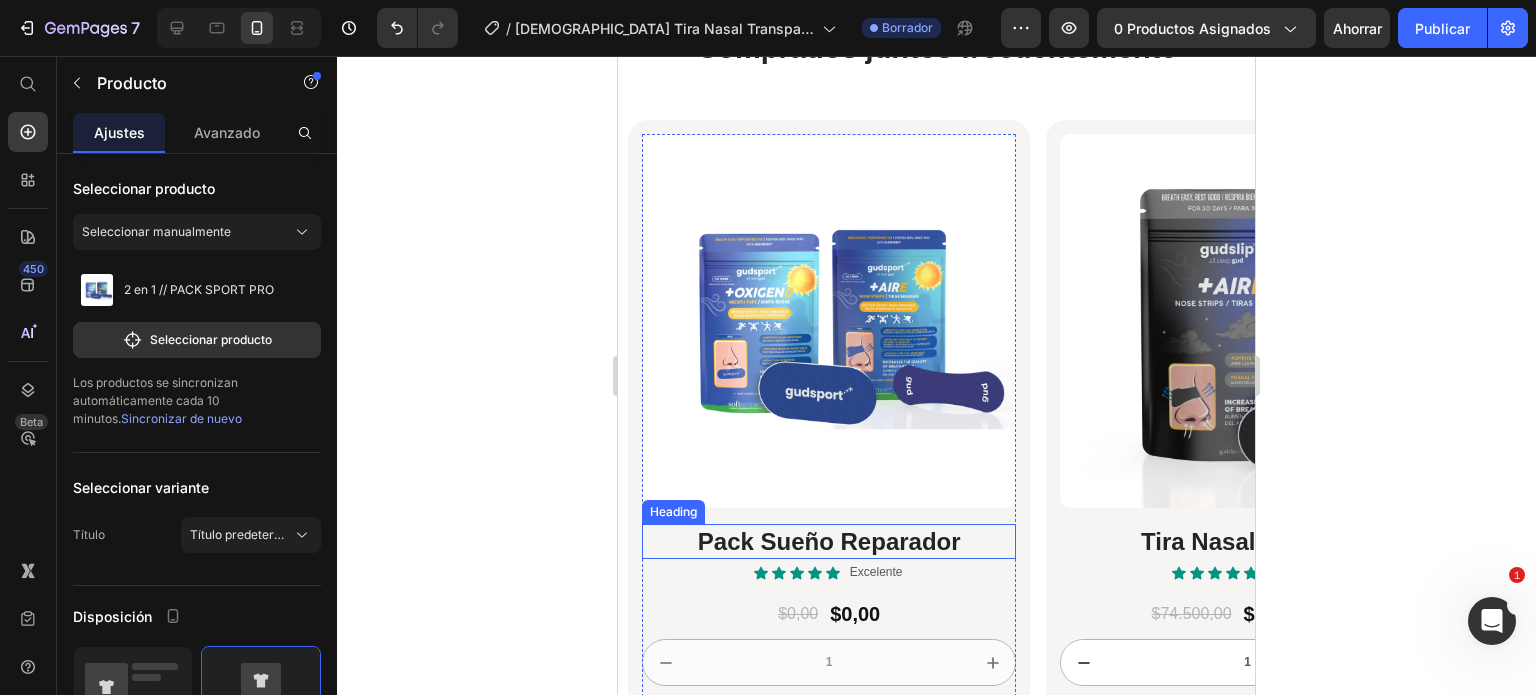 click on "Pack Sueño Reparador" at bounding box center [829, 541] 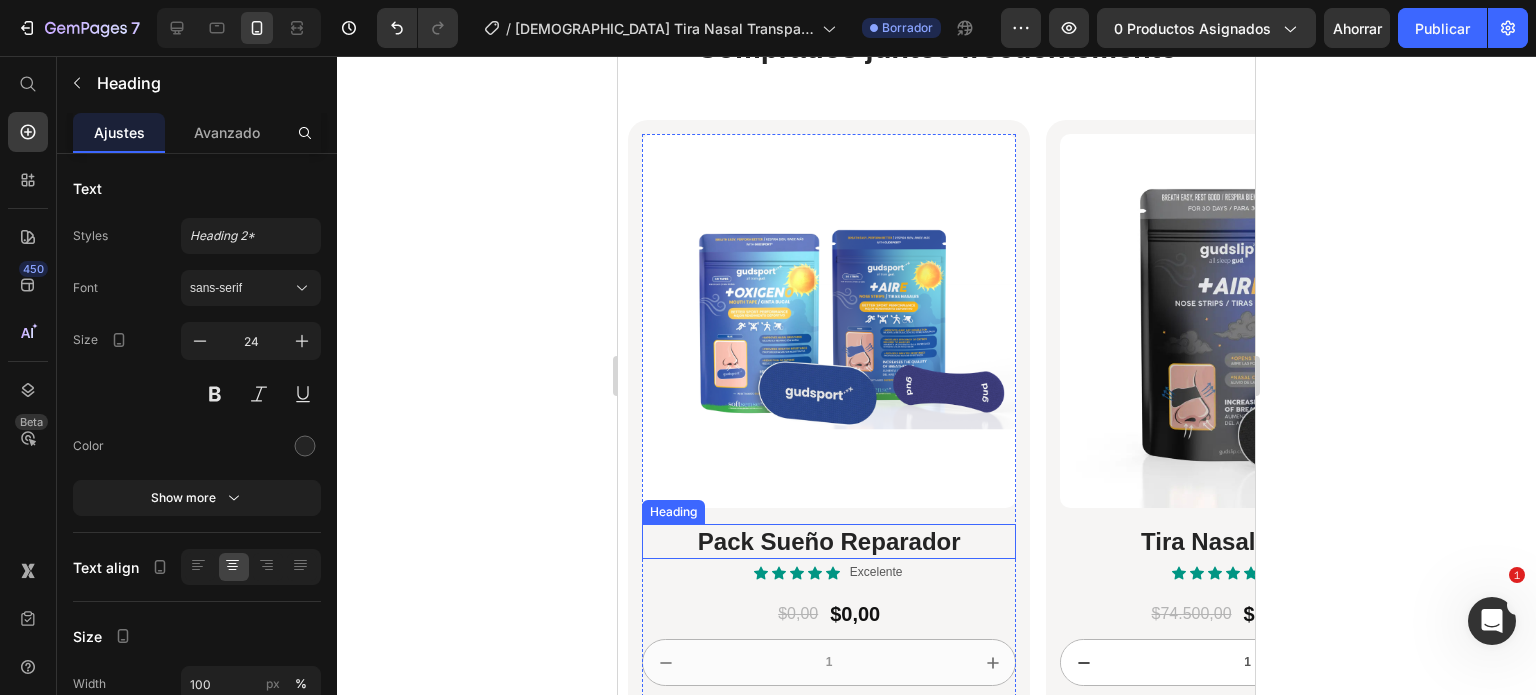 click on "Pack Sueño Reparador" at bounding box center (829, 541) 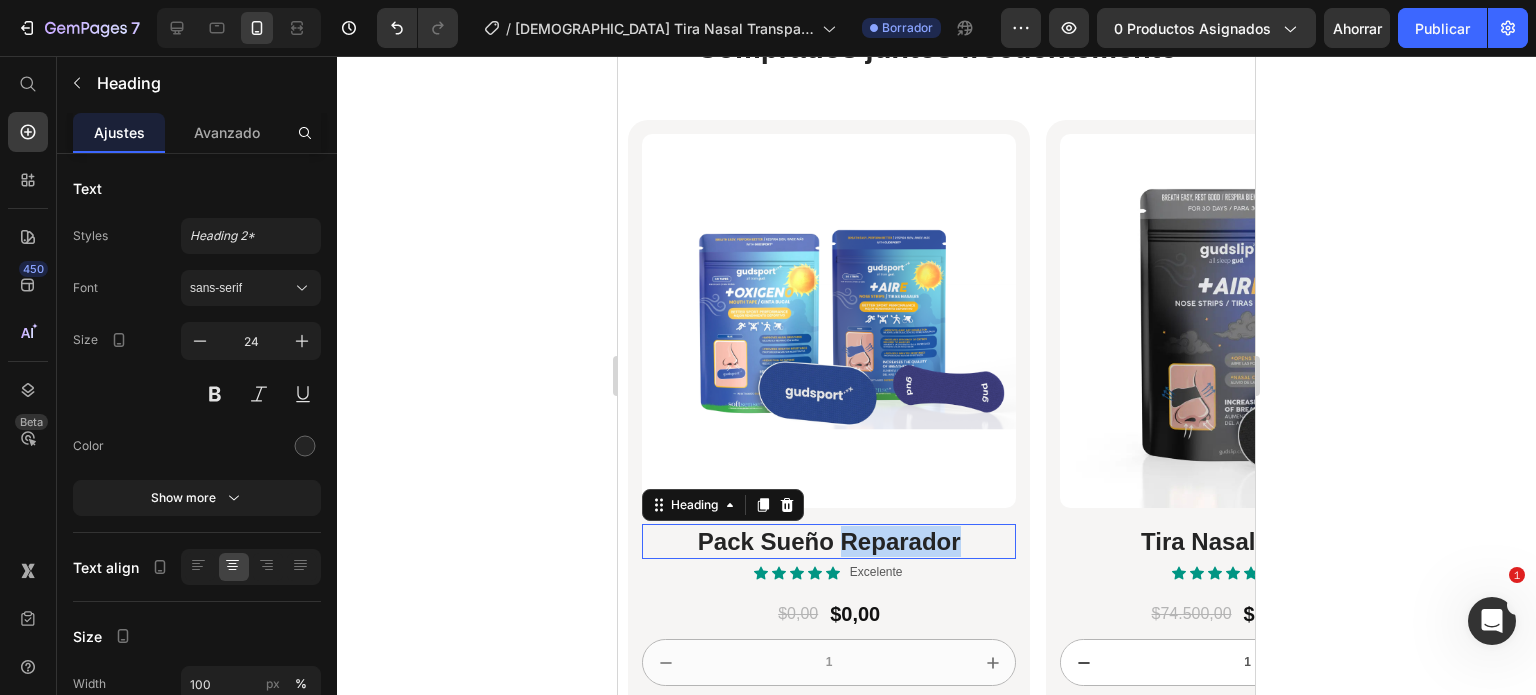 click on "Pack Sueño Reparador" at bounding box center [829, 541] 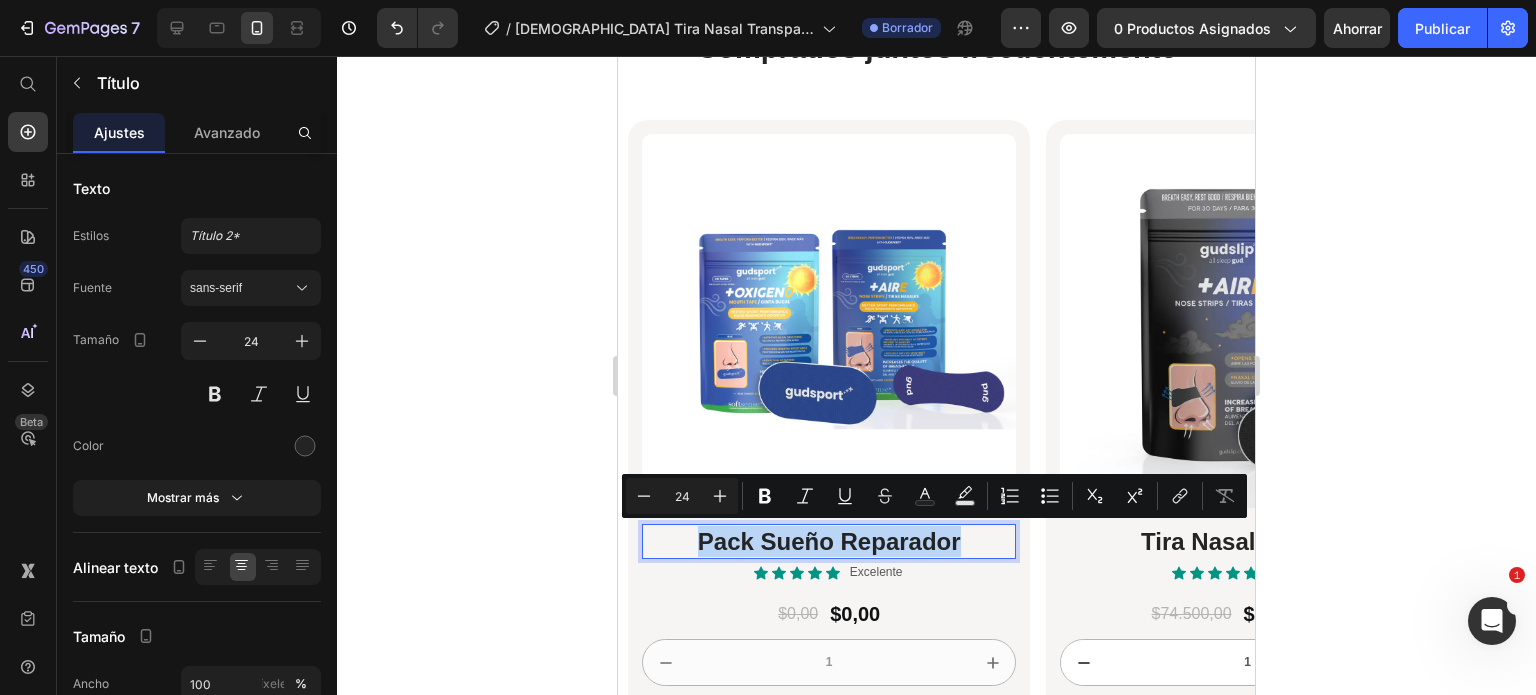 click on "Pack Sueño Reparador" at bounding box center (829, 541) 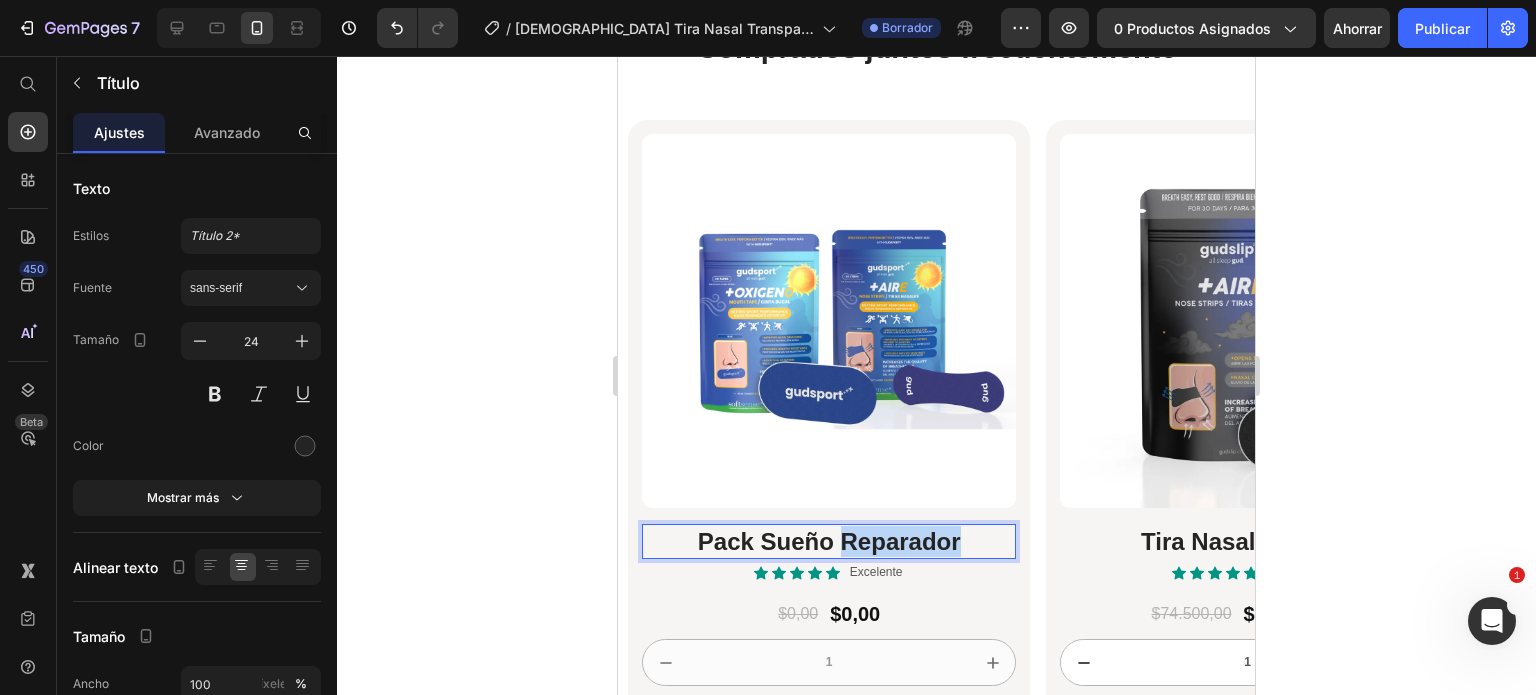 click on "Pack Sueño Reparador" at bounding box center (829, 541) 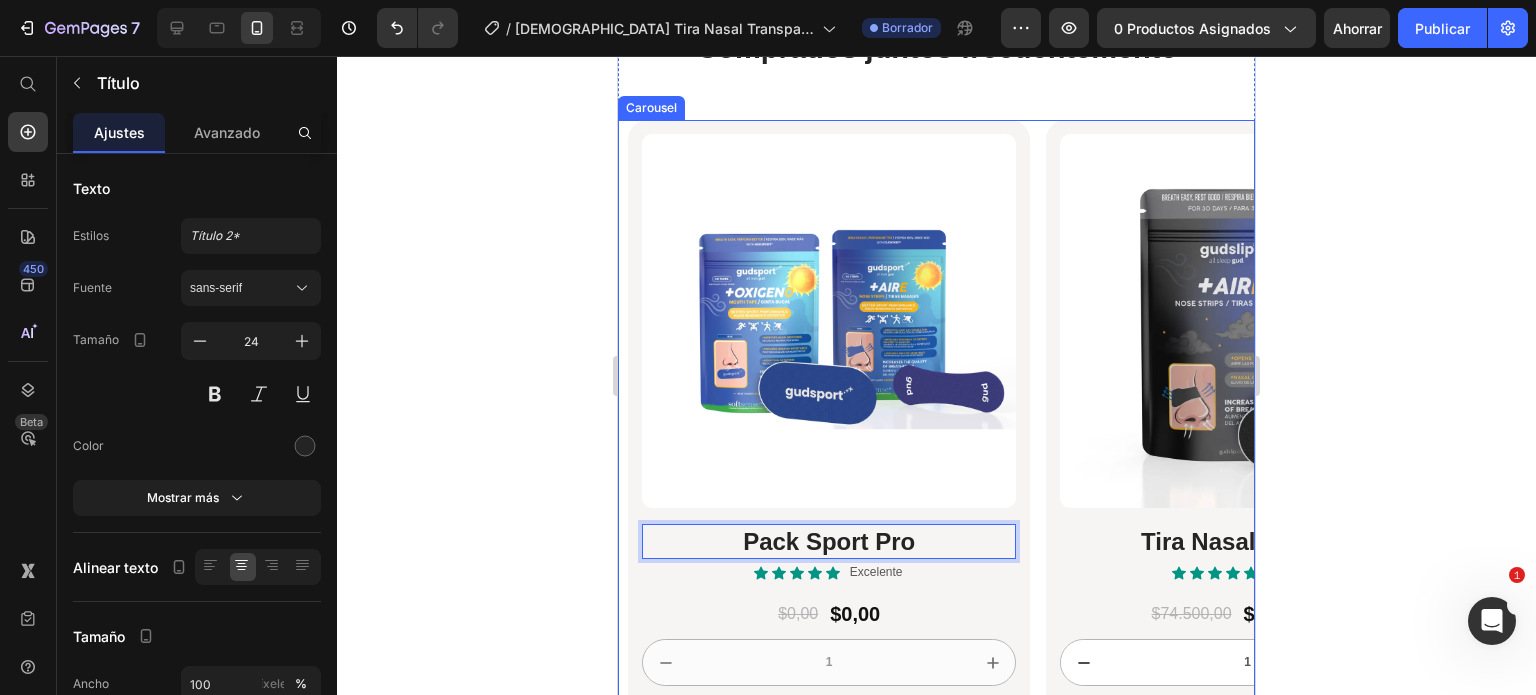 click on "Product Images Pack Sport Pro Heading   4 Icon Icon Icon Icon Icon Icon List Excelente Text Block Row $0,00 Product Price $0,00 Product Price Row 1 Product Quantity Out of stock Add to Cart Row Product Row Product Images Tira Nasal GudSlip Heading Icon Icon Icon Icon Icon Icon List Excelente Text Block Row $74.500,00 Product Price $49.800,00 Product Price Row 1 Product Quantity añadir al carrito Add to Cart Row Product Row Product Images Cinta Bucal GudSport Heading Icon Icon Icon Icon Icon Icon List Excelente Text Block Row $65.000,00 Product Price $44.800,00 Product Price Row 1 Product Quantity añadir al carrito Add to Cart Row Product Row" at bounding box center (941, 459) 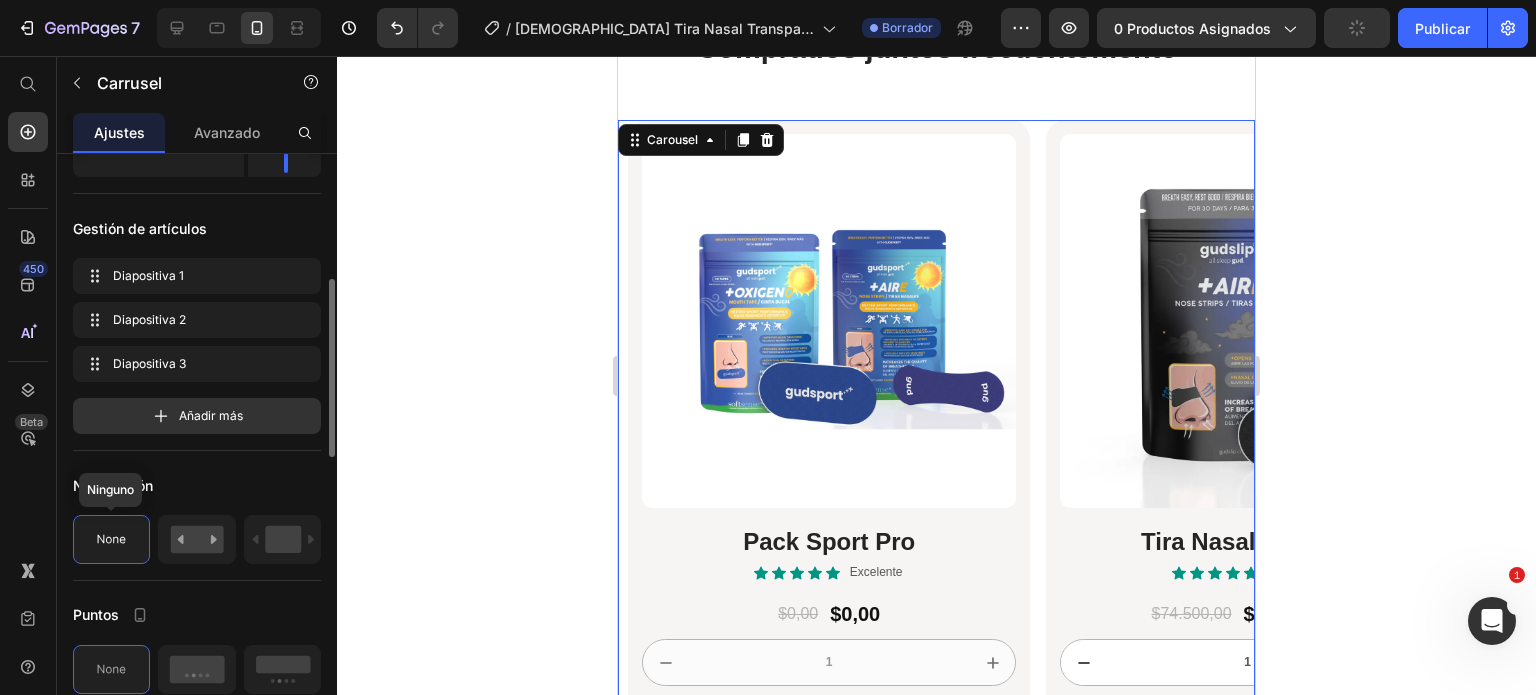 scroll, scrollTop: 390, scrollLeft: 0, axis: vertical 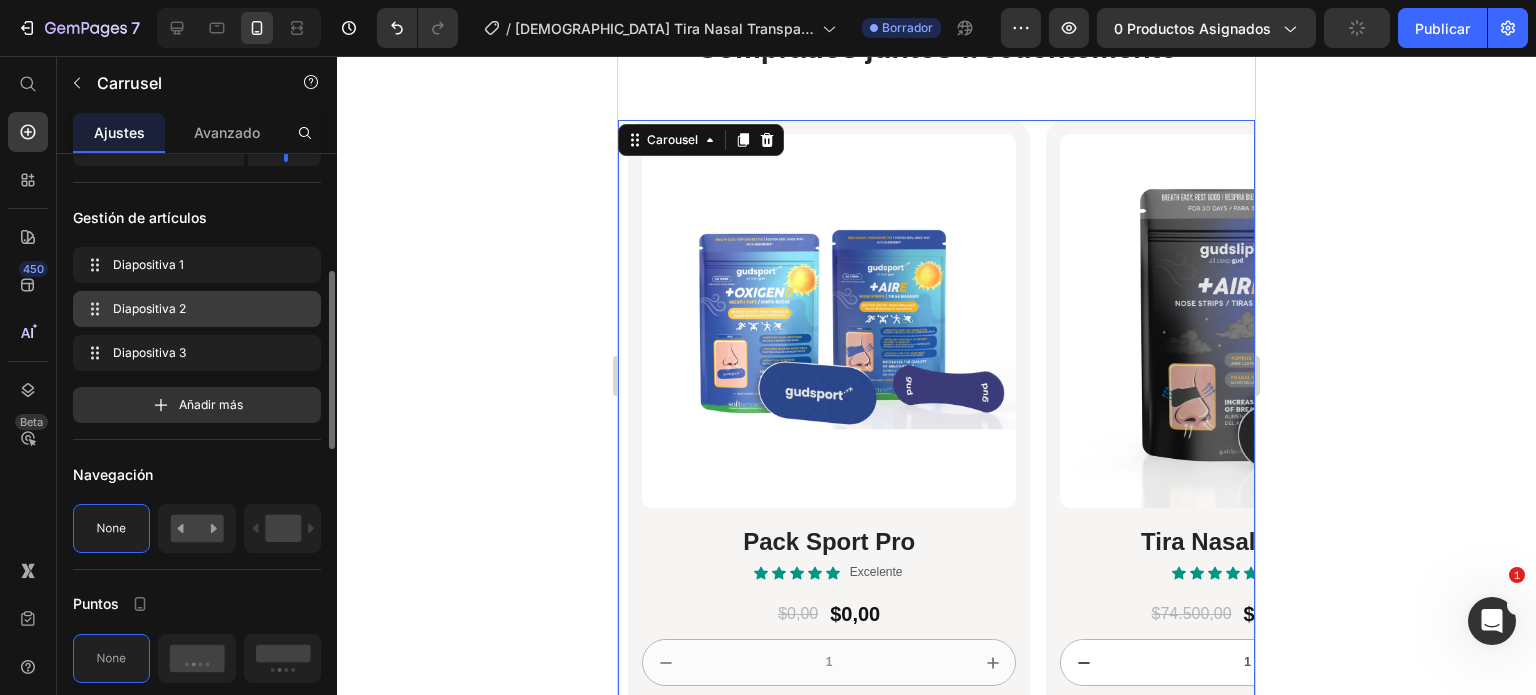 click on "Diapositiva 2 Slide 2" at bounding box center (201, 309) 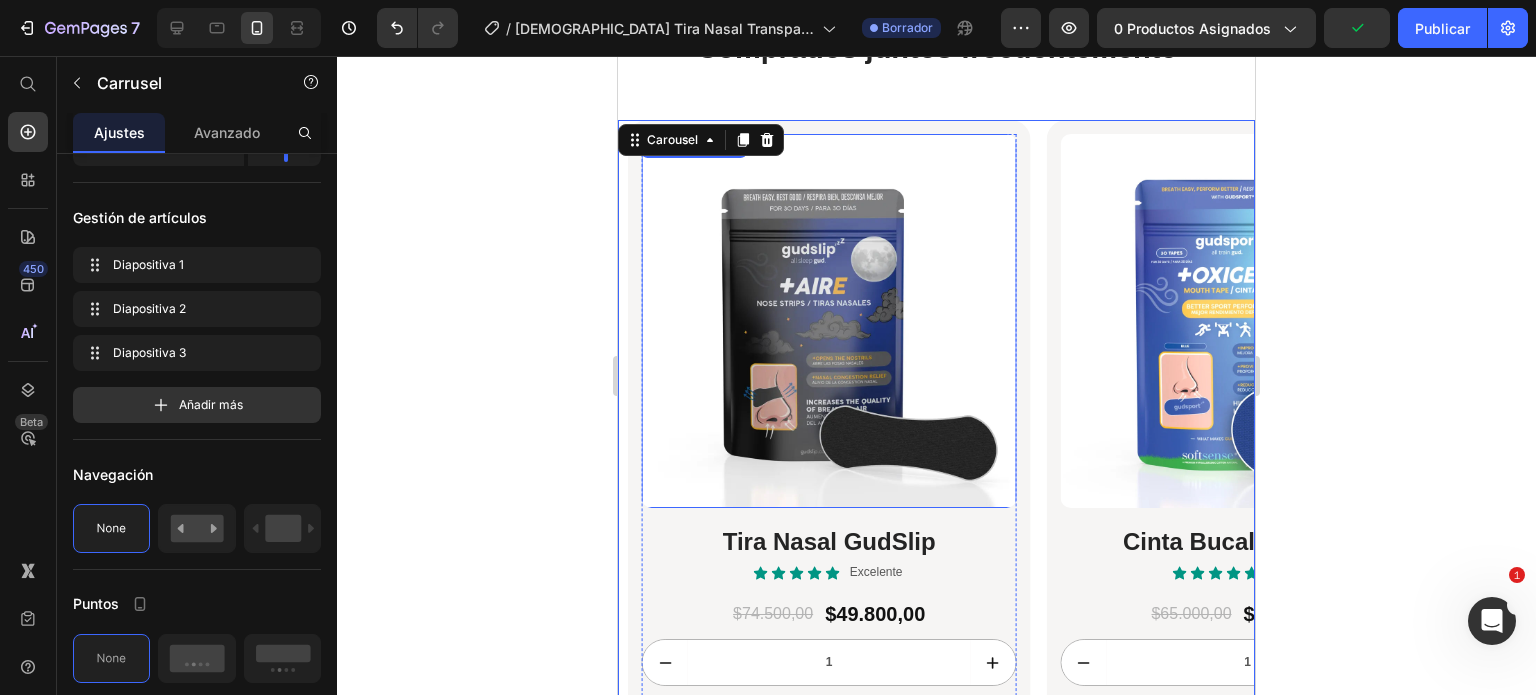 click at bounding box center [829, 321] 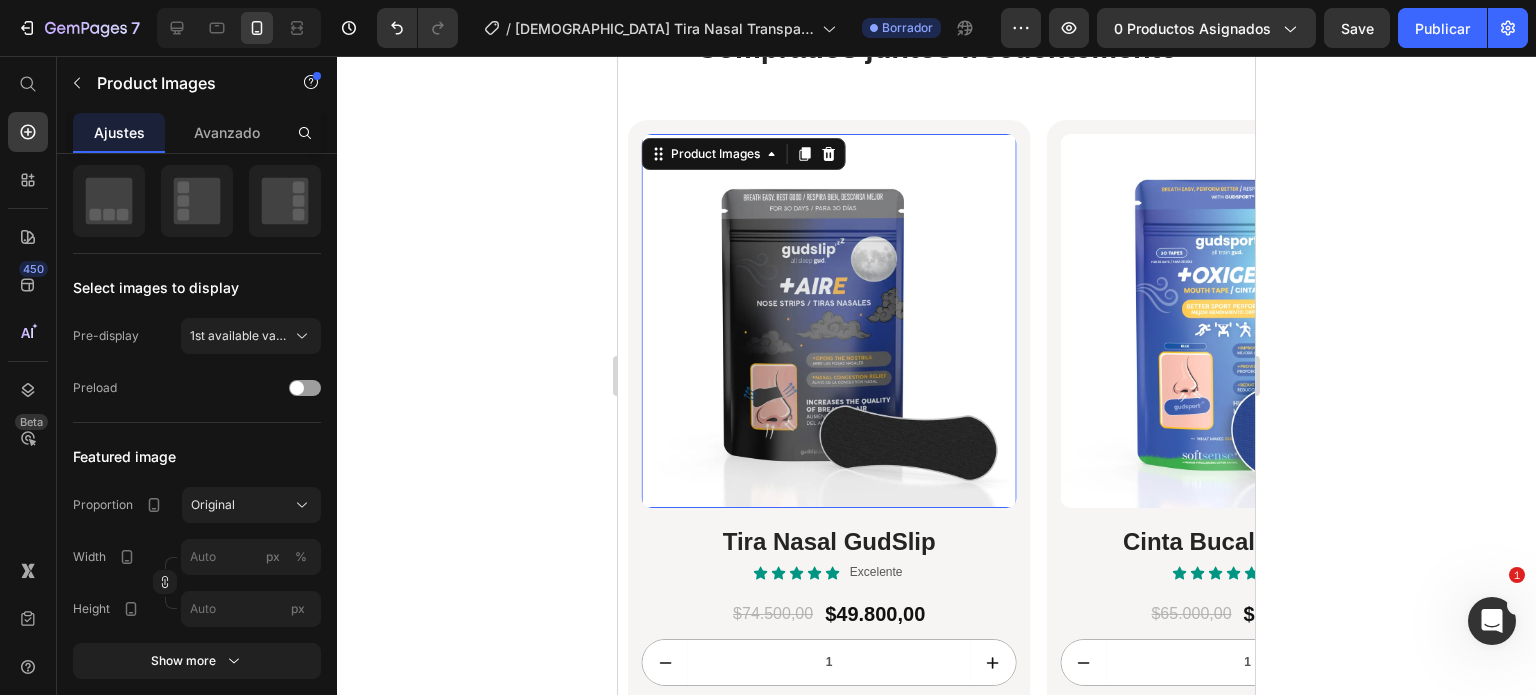 scroll, scrollTop: 0, scrollLeft: 0, axis: both 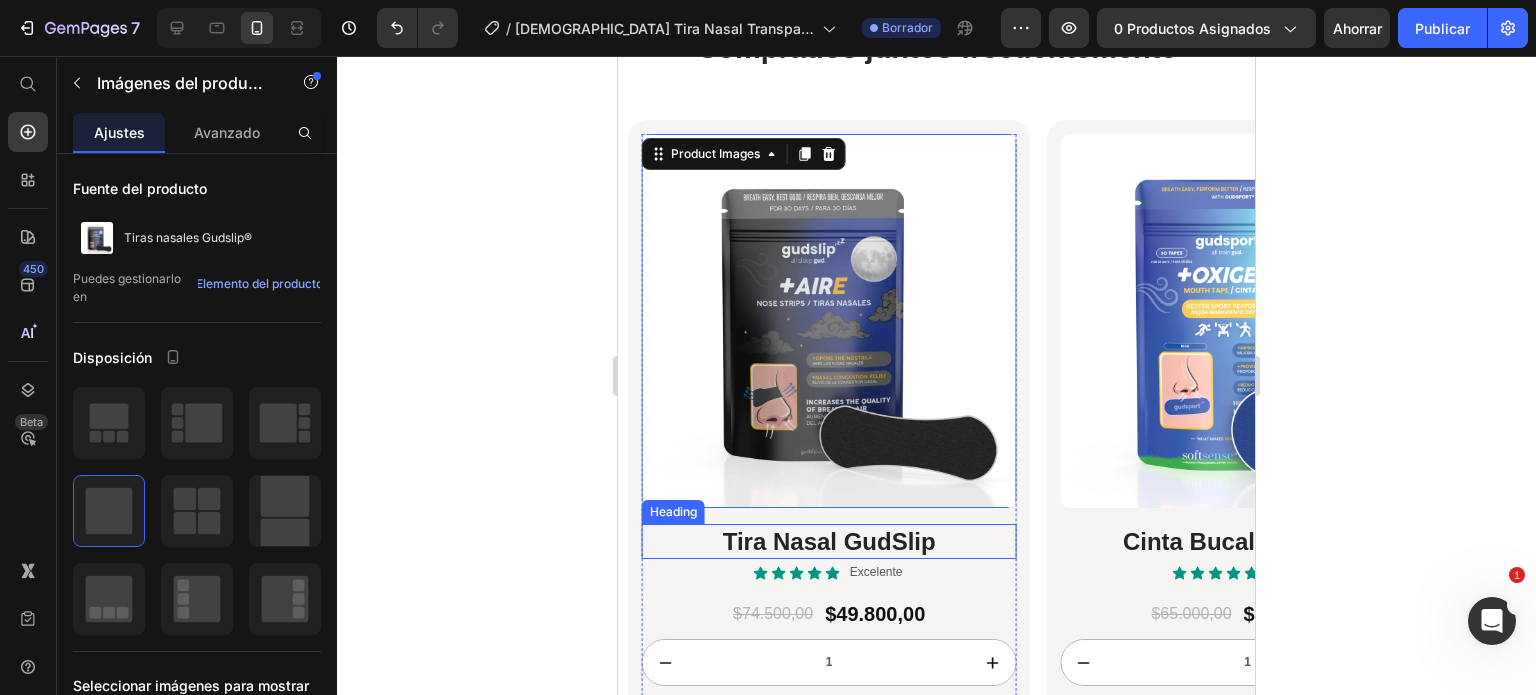 click on "Tira Nasal GudSlip" at bounding box center (829, 541) 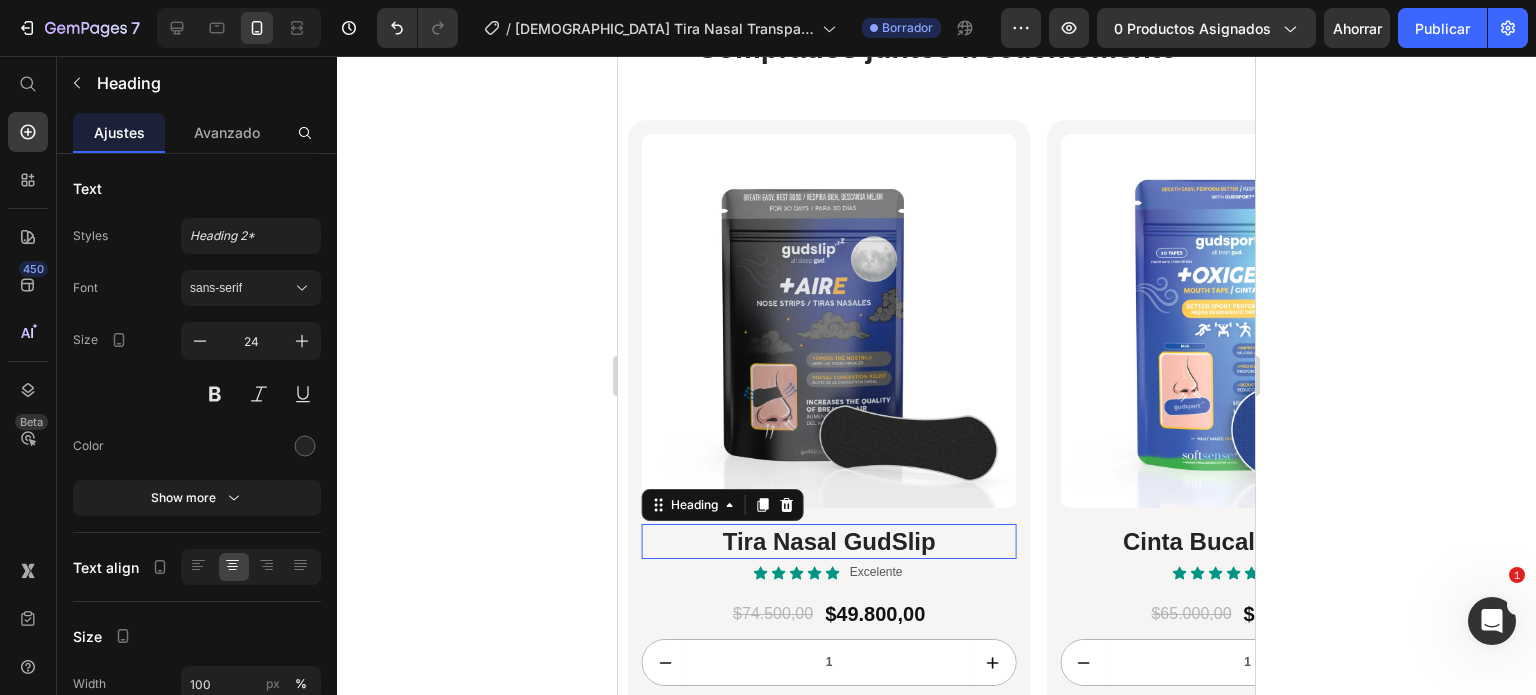 click on "Tira Nasal GudSlip" at bounding box center (829, 541) 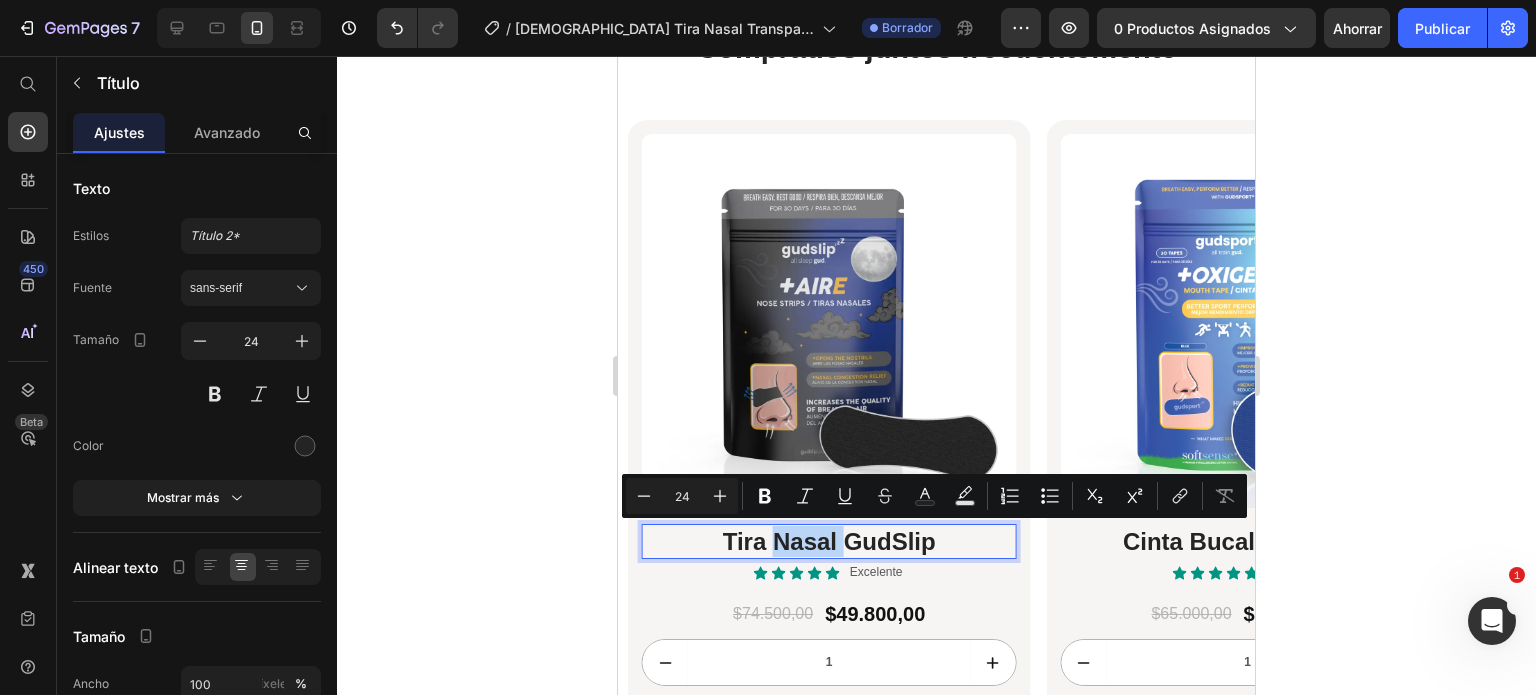 click on "Tira Nasal GudSlip" at bounding box center [829, 541] 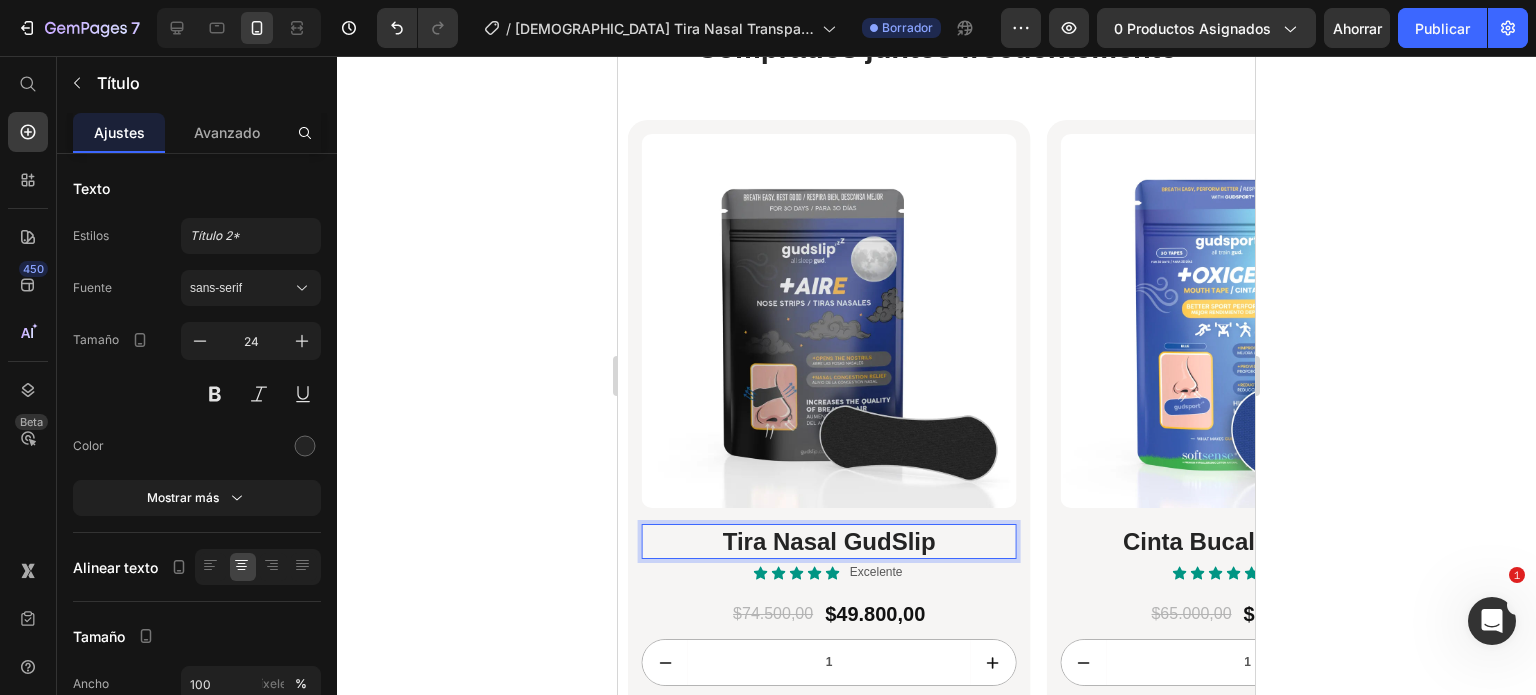 click on "Tira Nasal GudSlip" at bounding box center (829, 541) 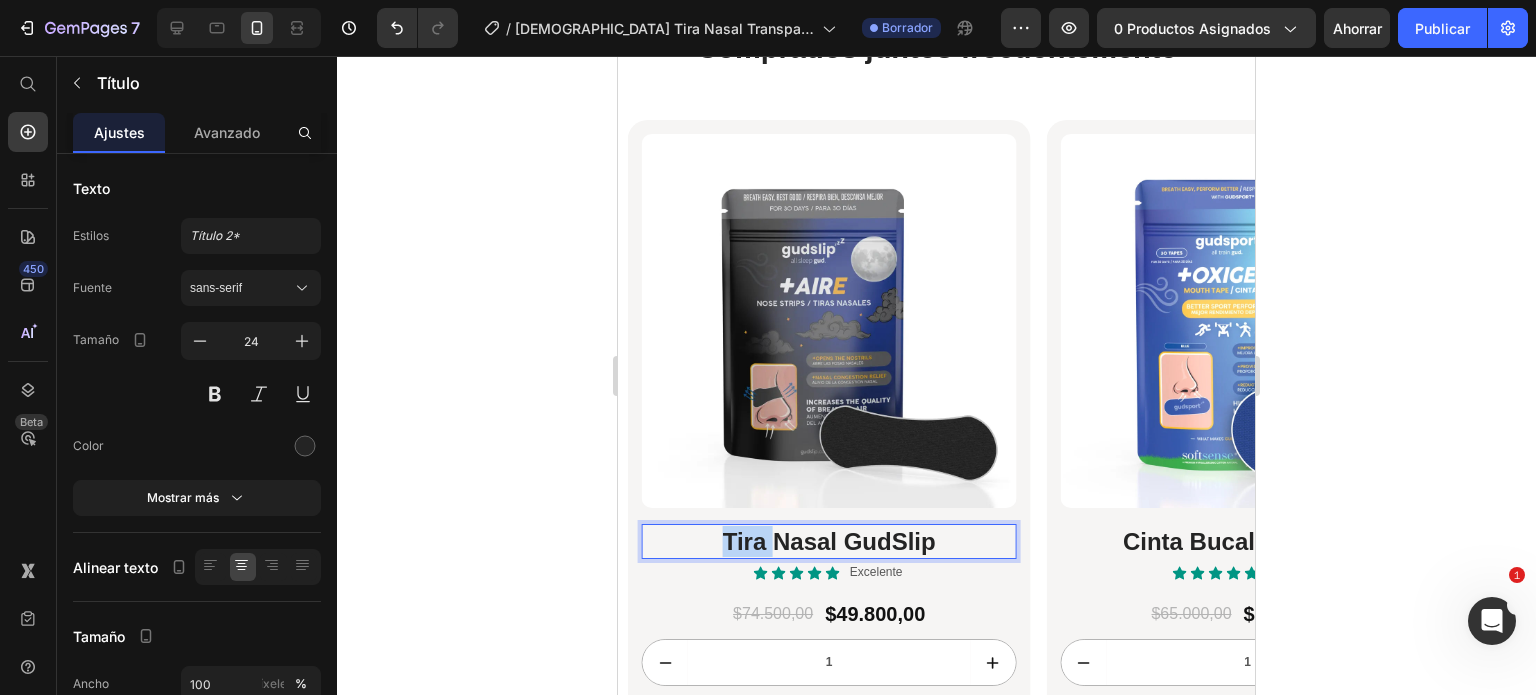 click on "Tira Nasal GudSlip" at bounding box center (829, 541) 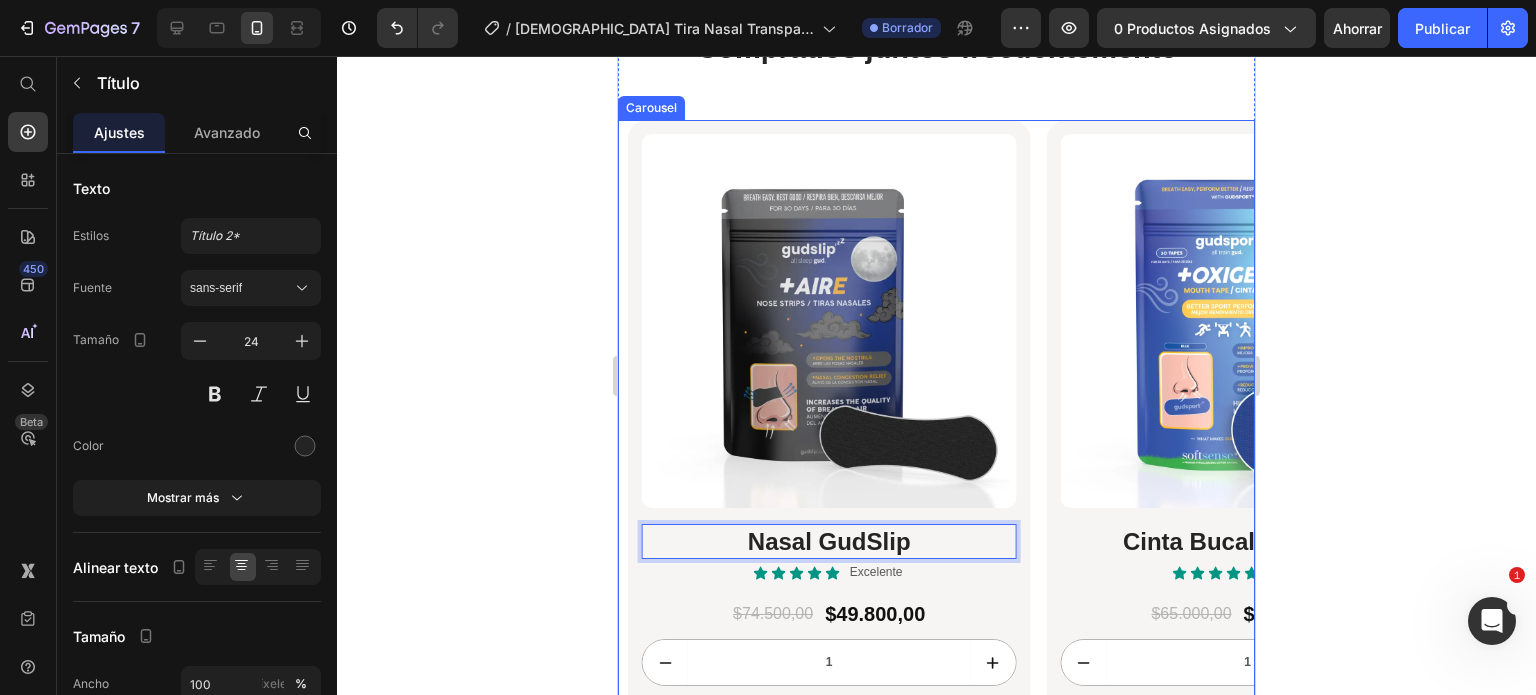 click on "Product Images Pack Sport Pro Heading Icon Icon Icon Icon Icon Icon List Excelente Text Block Row $0,00 Product Price $0,00 Product Price Row 1 Product Quantity Out of stock Add to Cart Row Product Row Product Images Nasal GudSlip Heading   4 Icon Icon Icon Icon Icon Icon List Excelente Text Block Row $74.500,00 Product Price $49.800,00 Product Price Row 1 Product Quantity añadir al carrito Add to Cart Row Product Row Product Images Cinta Bucal GudSport Heading Icon Icon Icon Icon Icon Icon List Excelente Text Block Row $65.000,00 Product Price $44.800,00 Product Price Row 1 Product Quantity añadir al carrito Add to Cart Row Product Row" at bounding box center (941, 459) 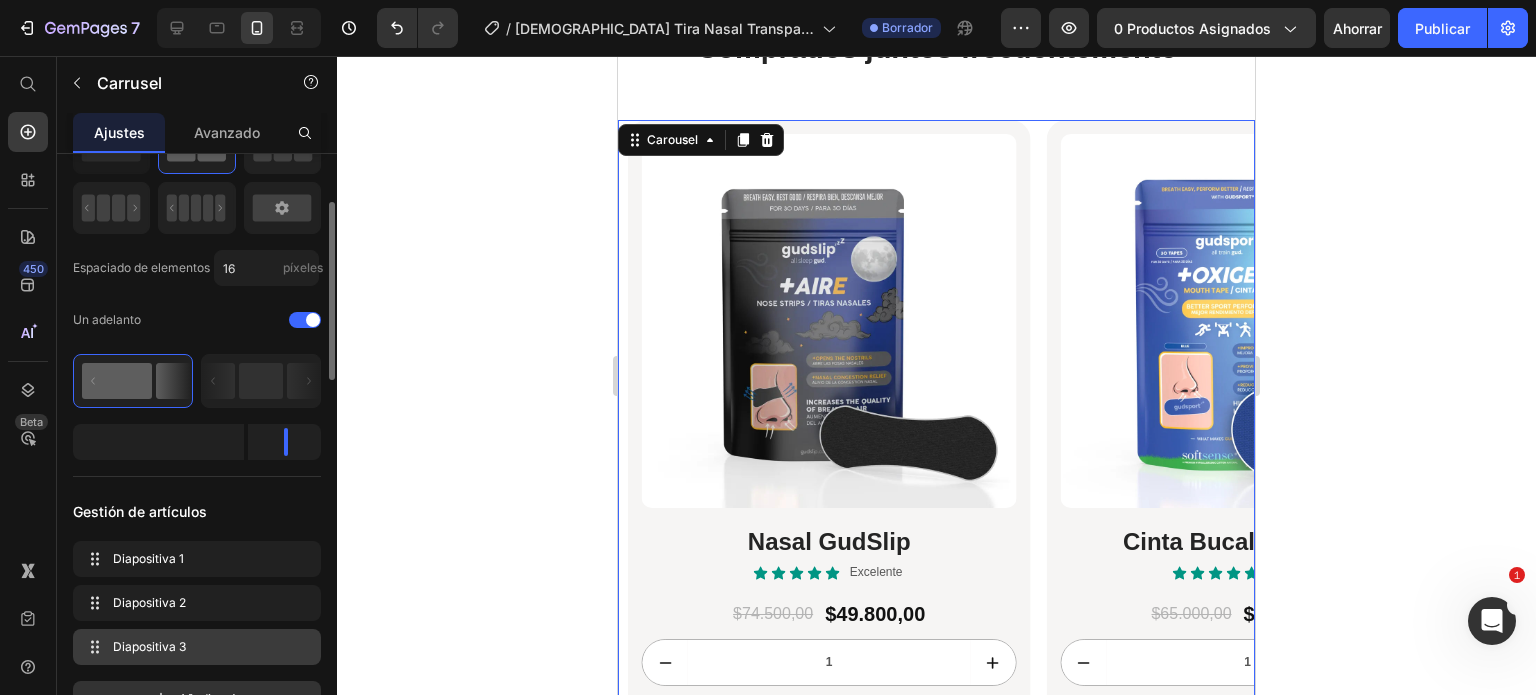 scroll, scrollTop: 111, scrollLeft: 0, axis: vertical 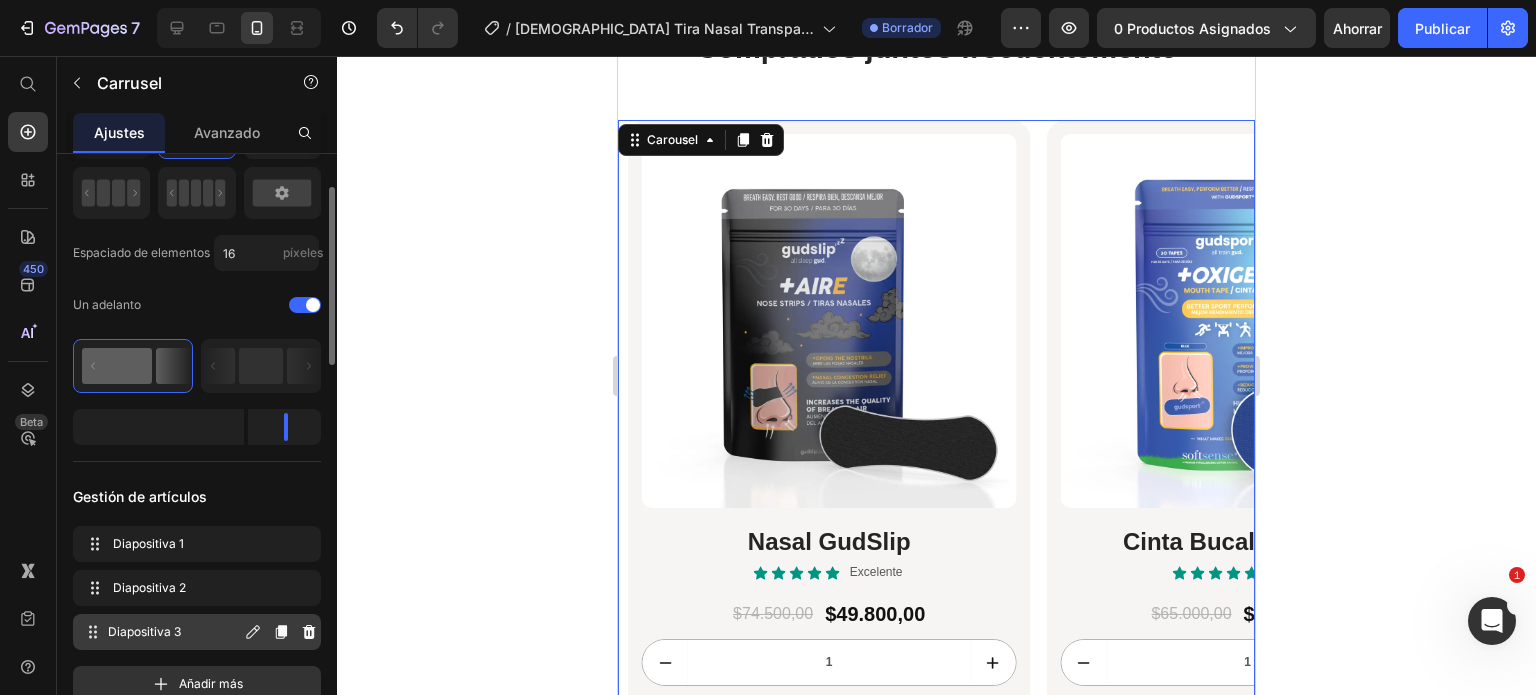 click on "Diapositiva 3" at bounding box center (144, 631) 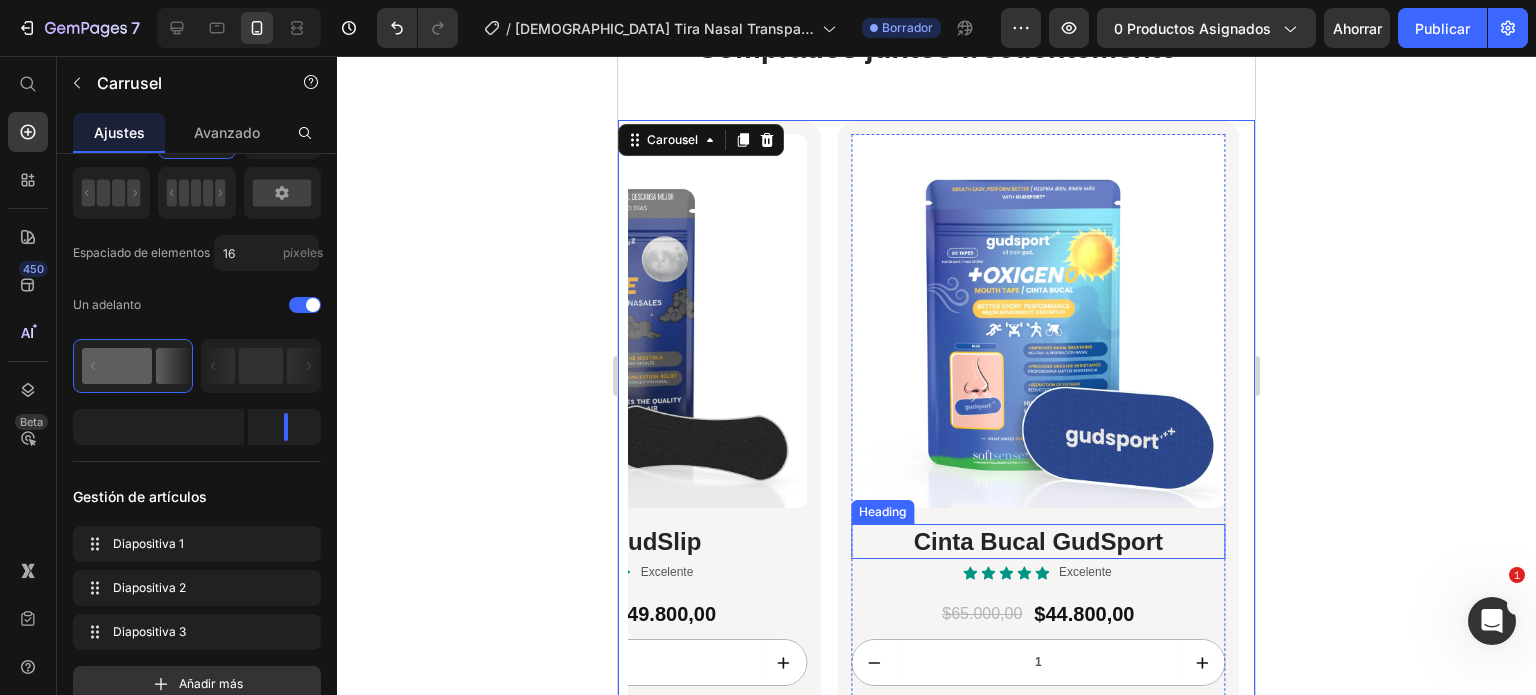 click on "Cinta Bucal GudSport" at bounding box center [1038, 541] 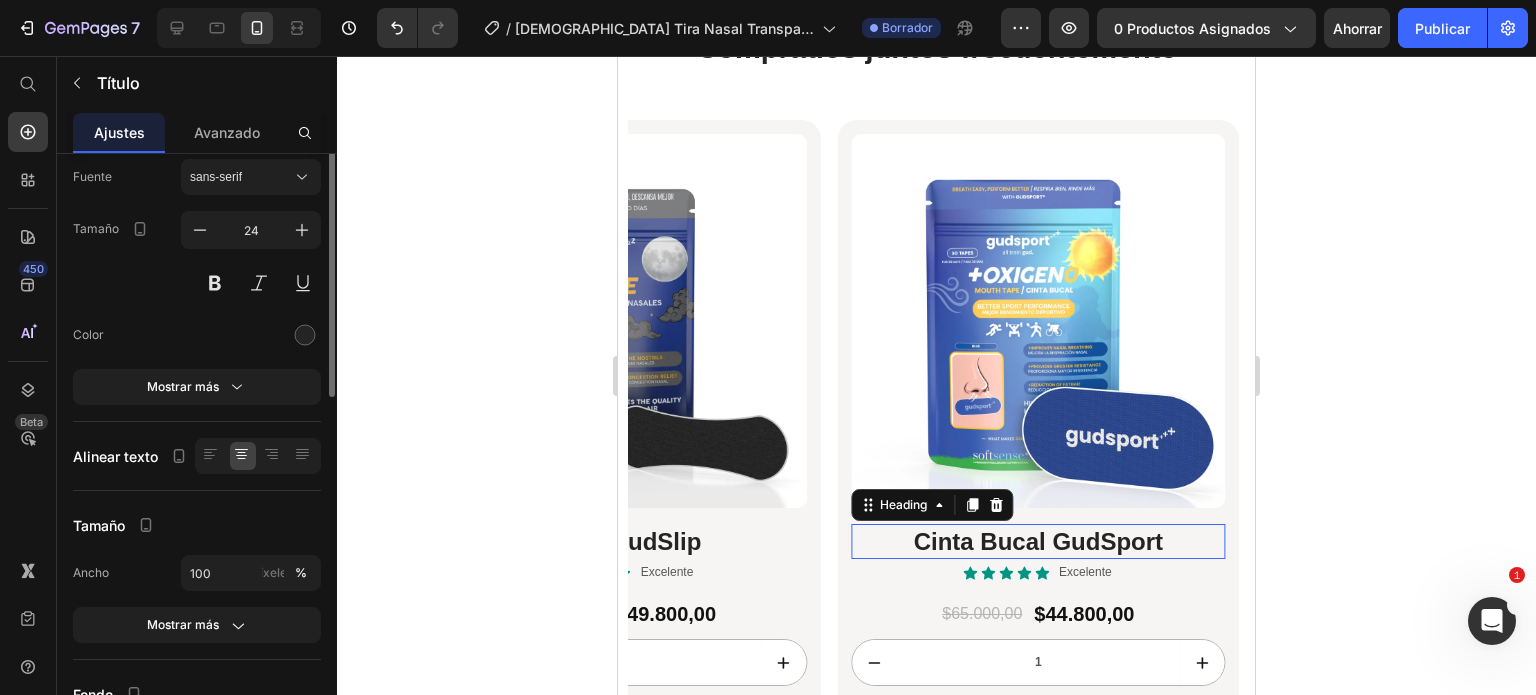 scroll, scrollTop: 0, scrollLeft: 0, axis: both 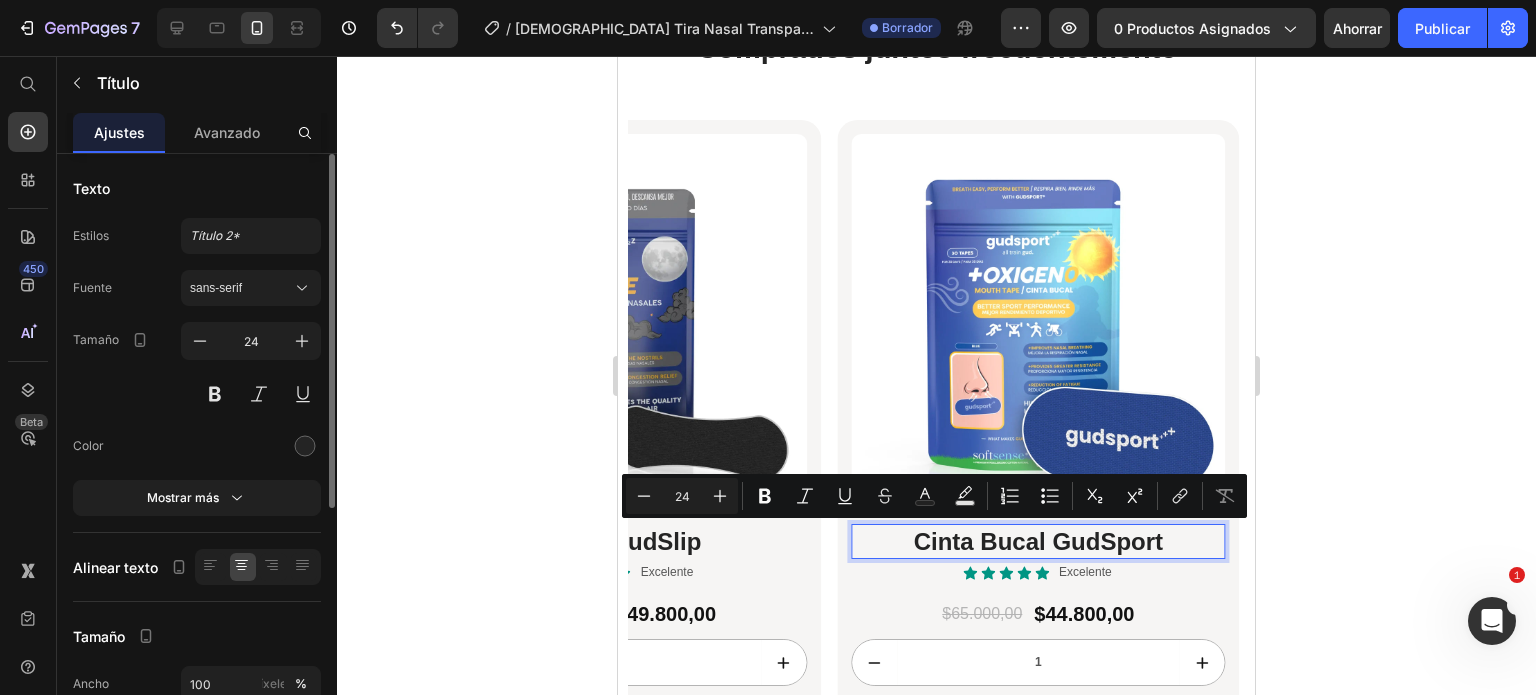 click on "Cinta Bucal GudSport" at bounding box center [1038, 541] 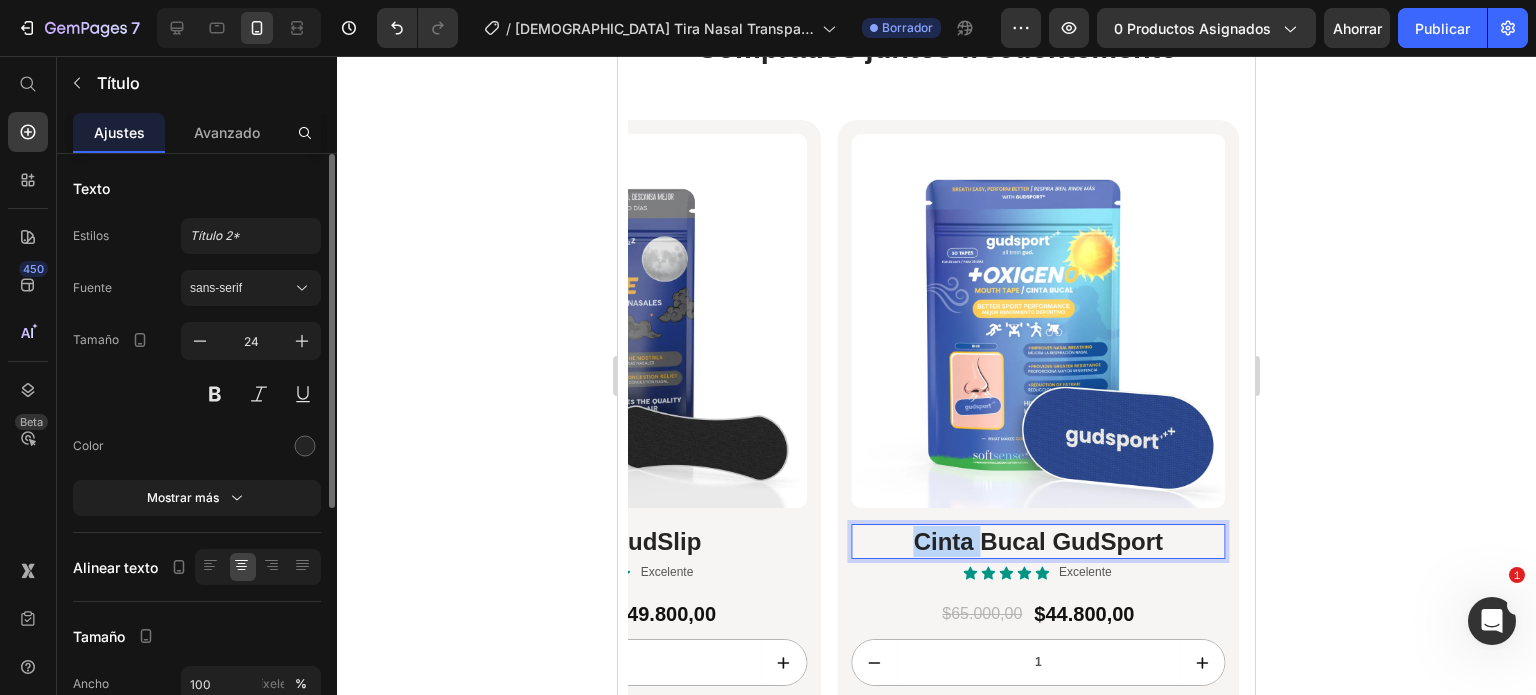 click on "Cinta Bucal GudSport" at bounding box center (1038, 541) 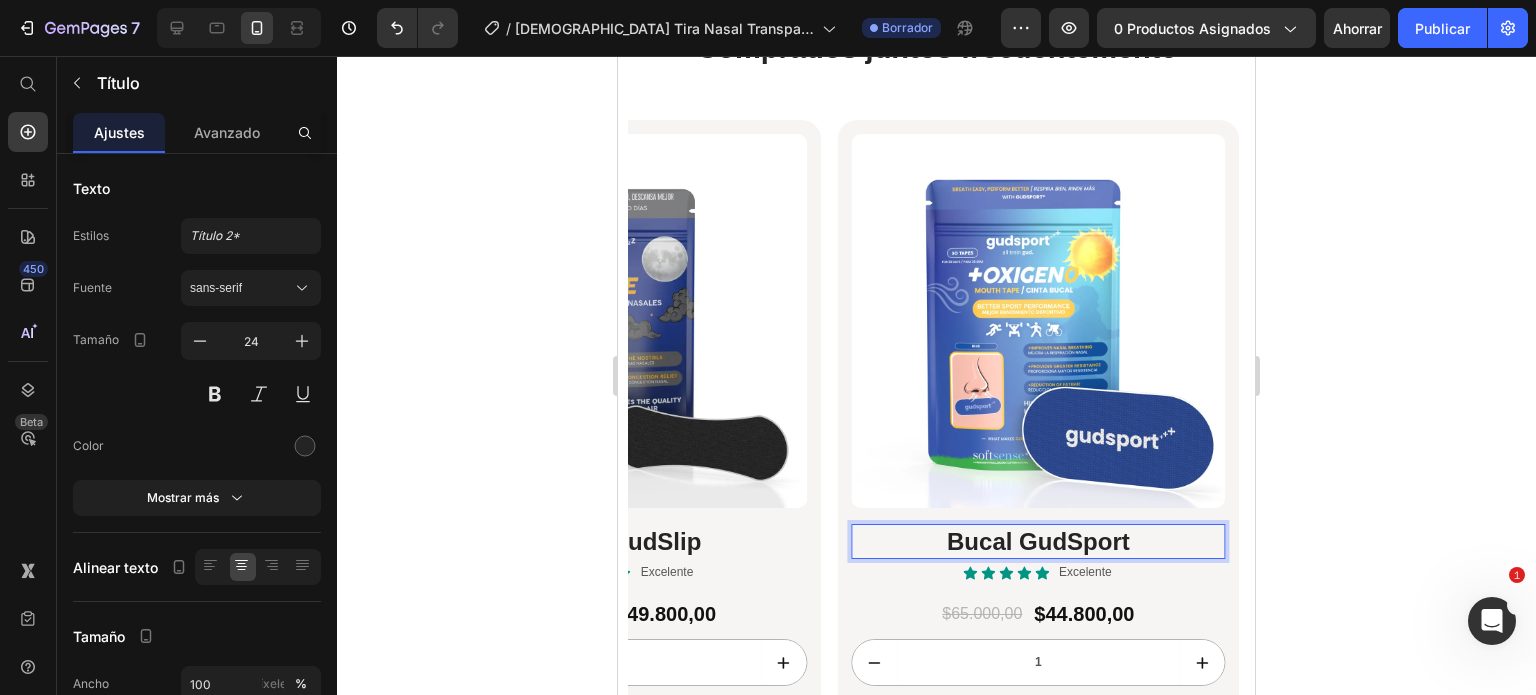 click on "Bucal GudSport" at bounding box center (1038, 541) 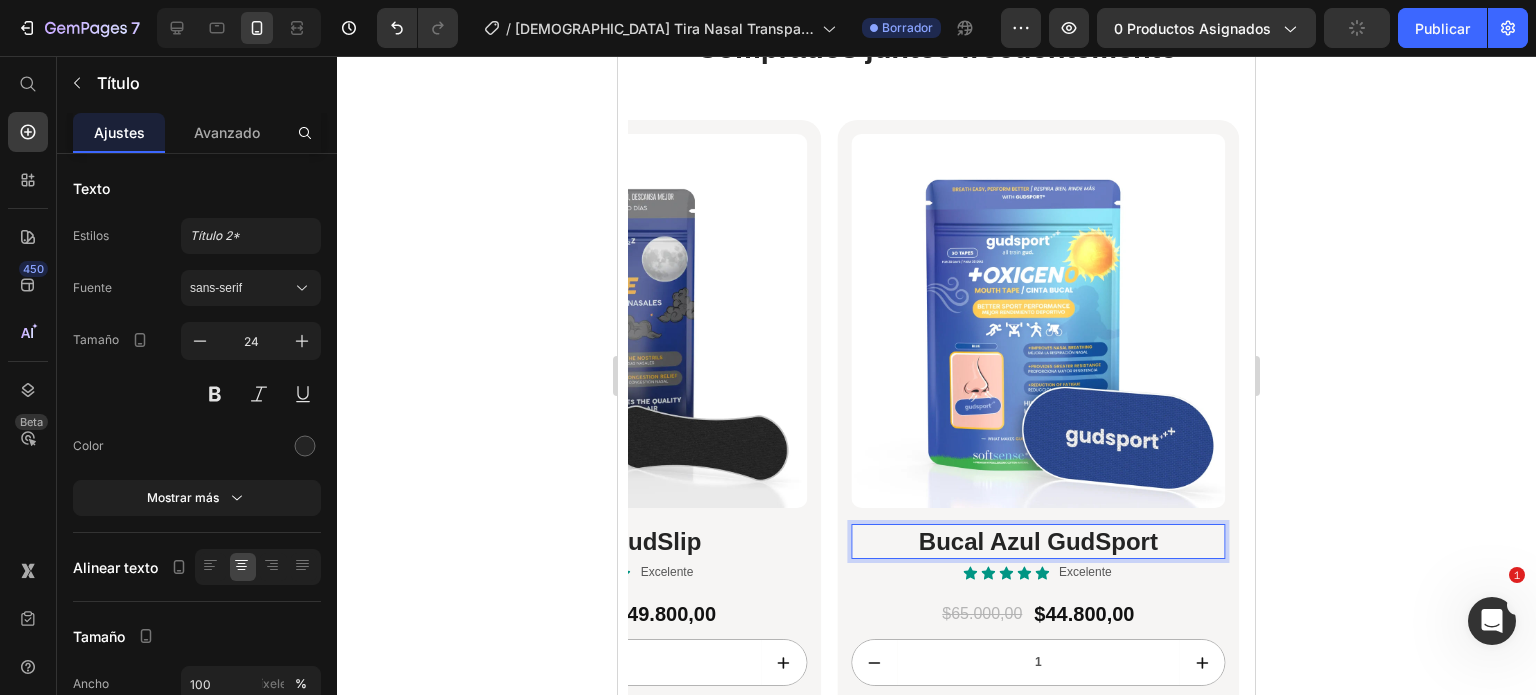 click 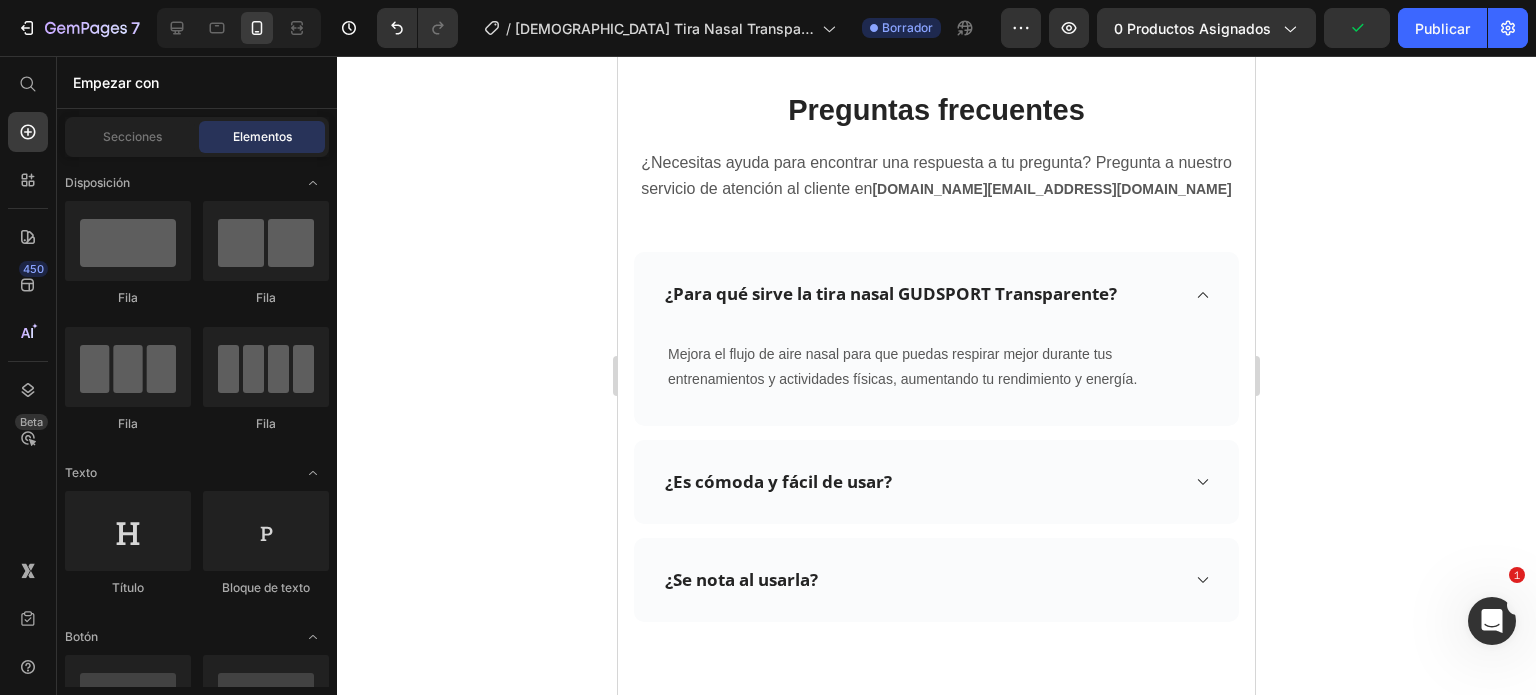 scroll, scrollTop: 5907, scrollLeft: 0, axis: vertical 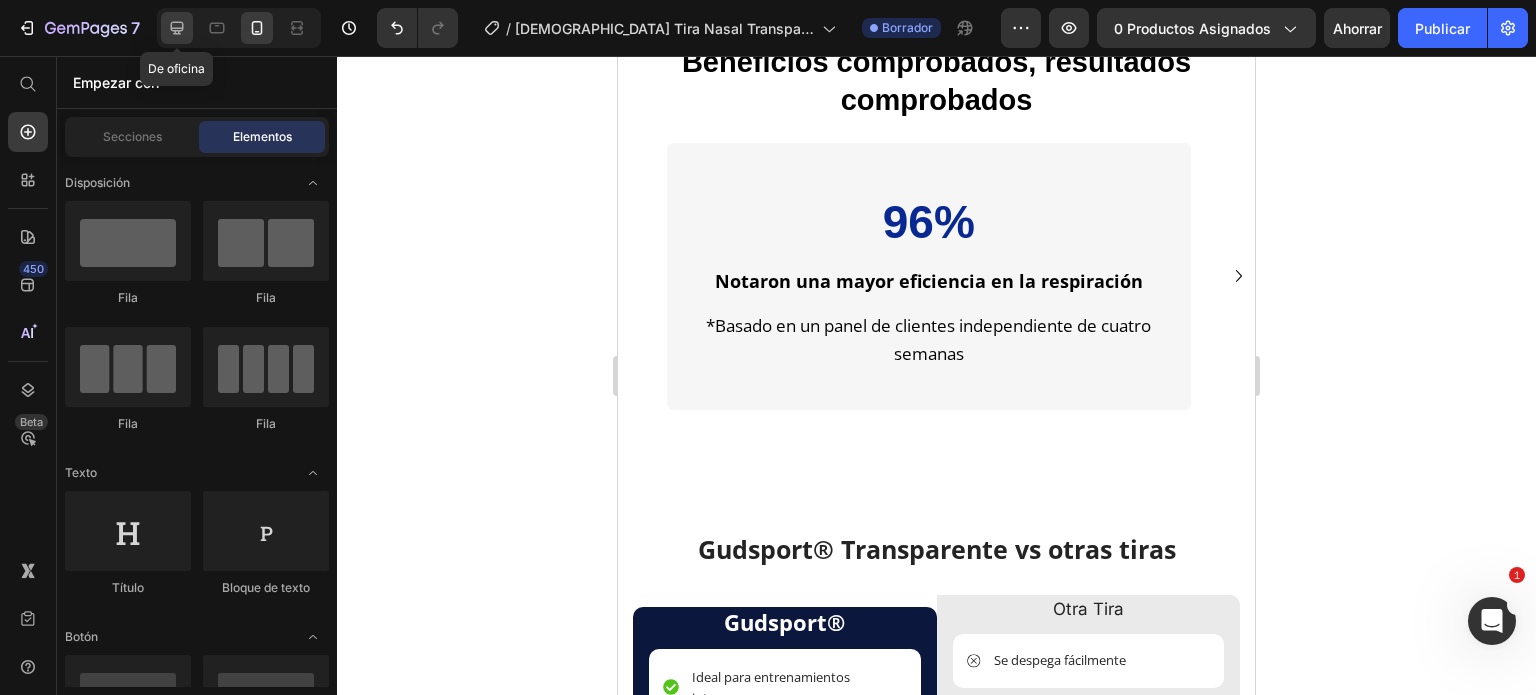 click 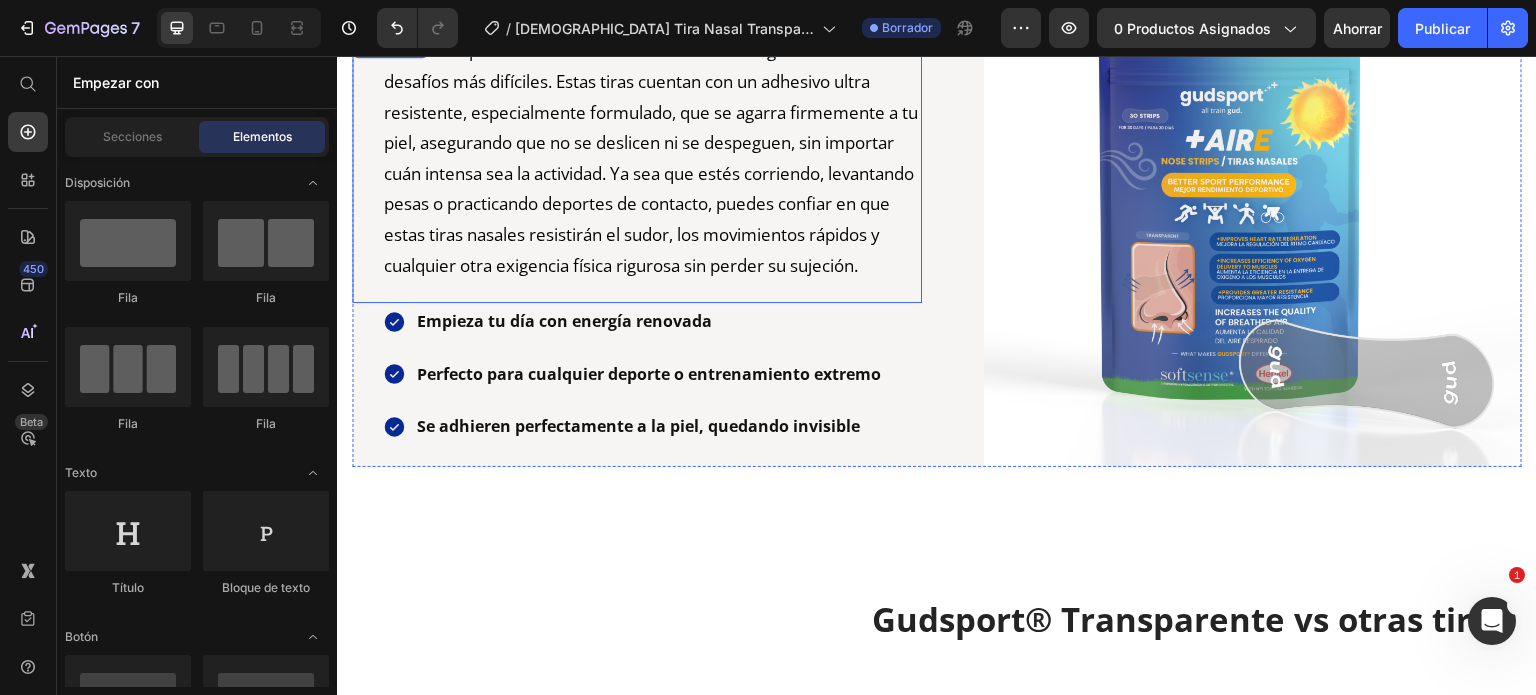 scroll, scrollTop: 3903, scrollLeft: 0, axis: vertical 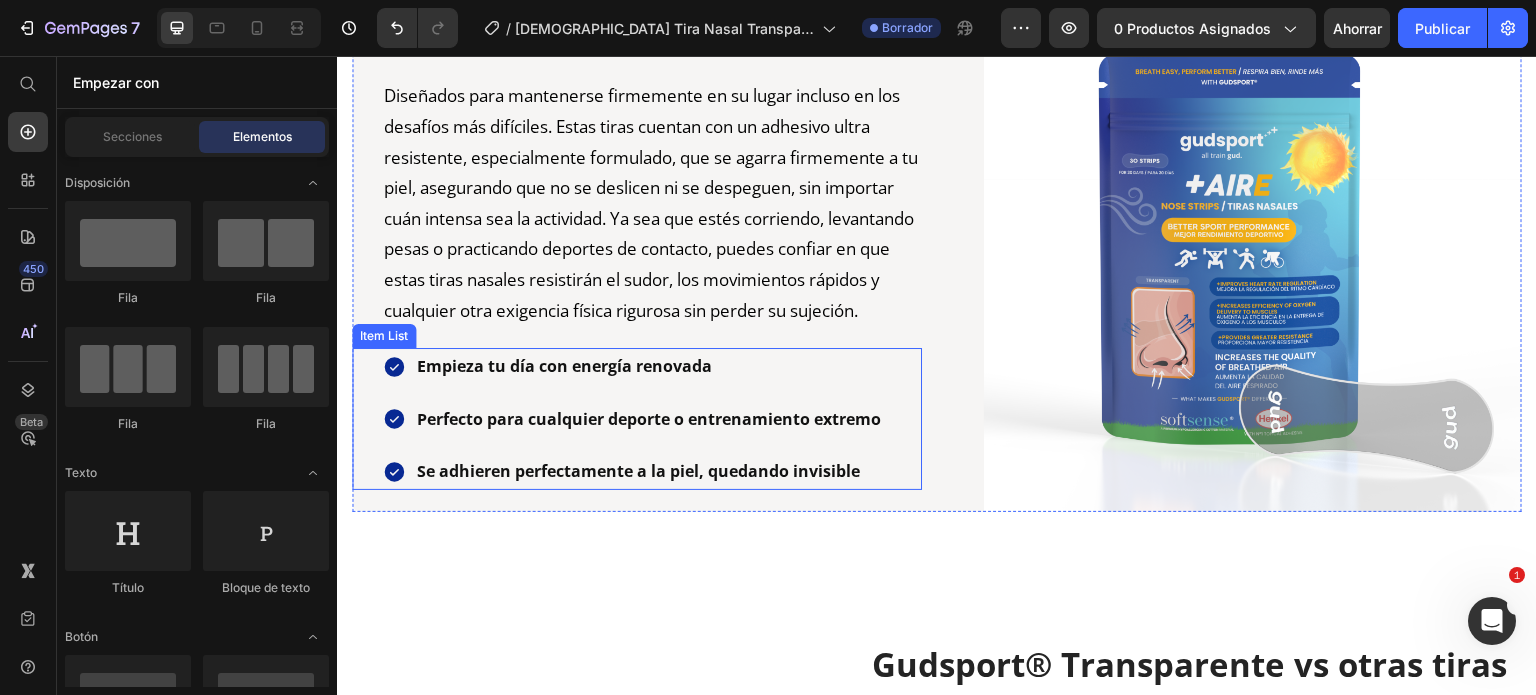click on "Se adhieren perfectamente a la piel, quedando invisible" at bounding box center [638, 471] 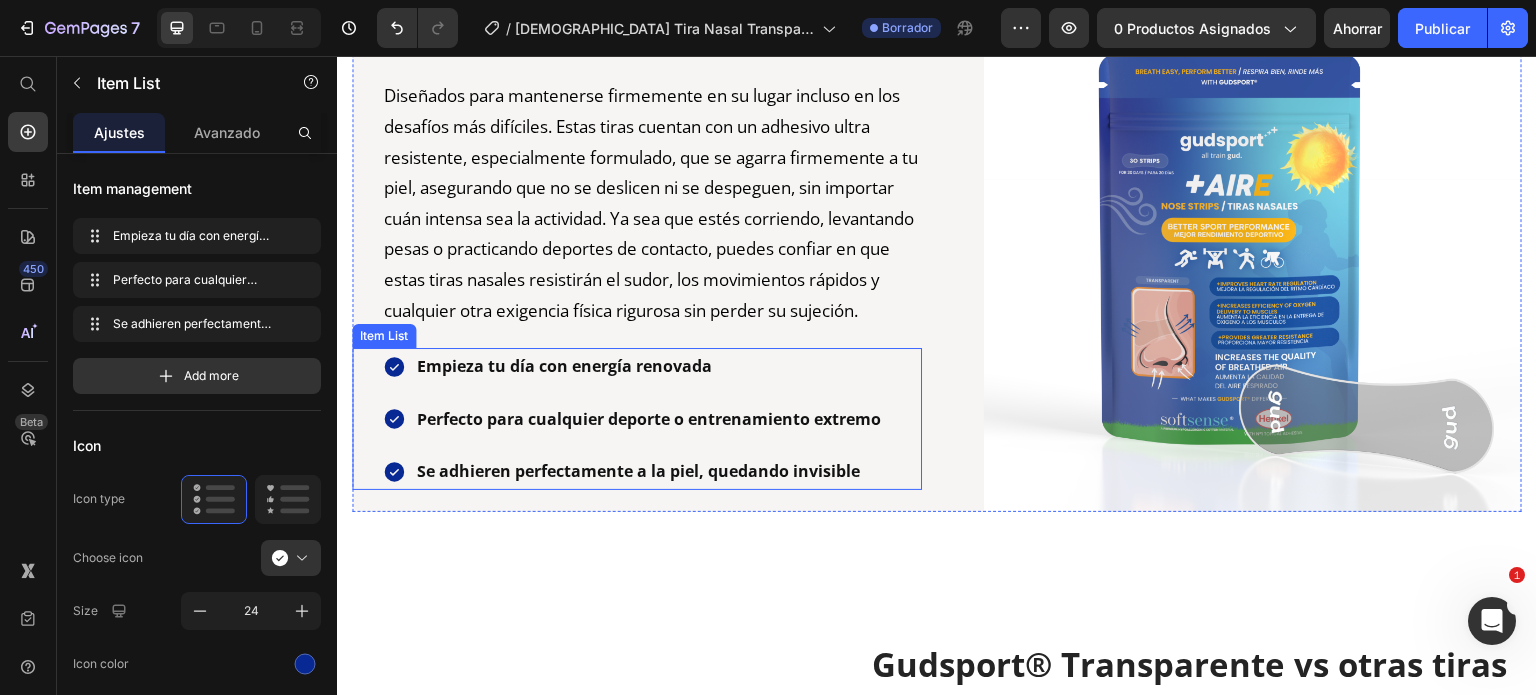 click on "Se adhieren perfectamente a la piel, quedando invisible" at bounding box center [638, 471] 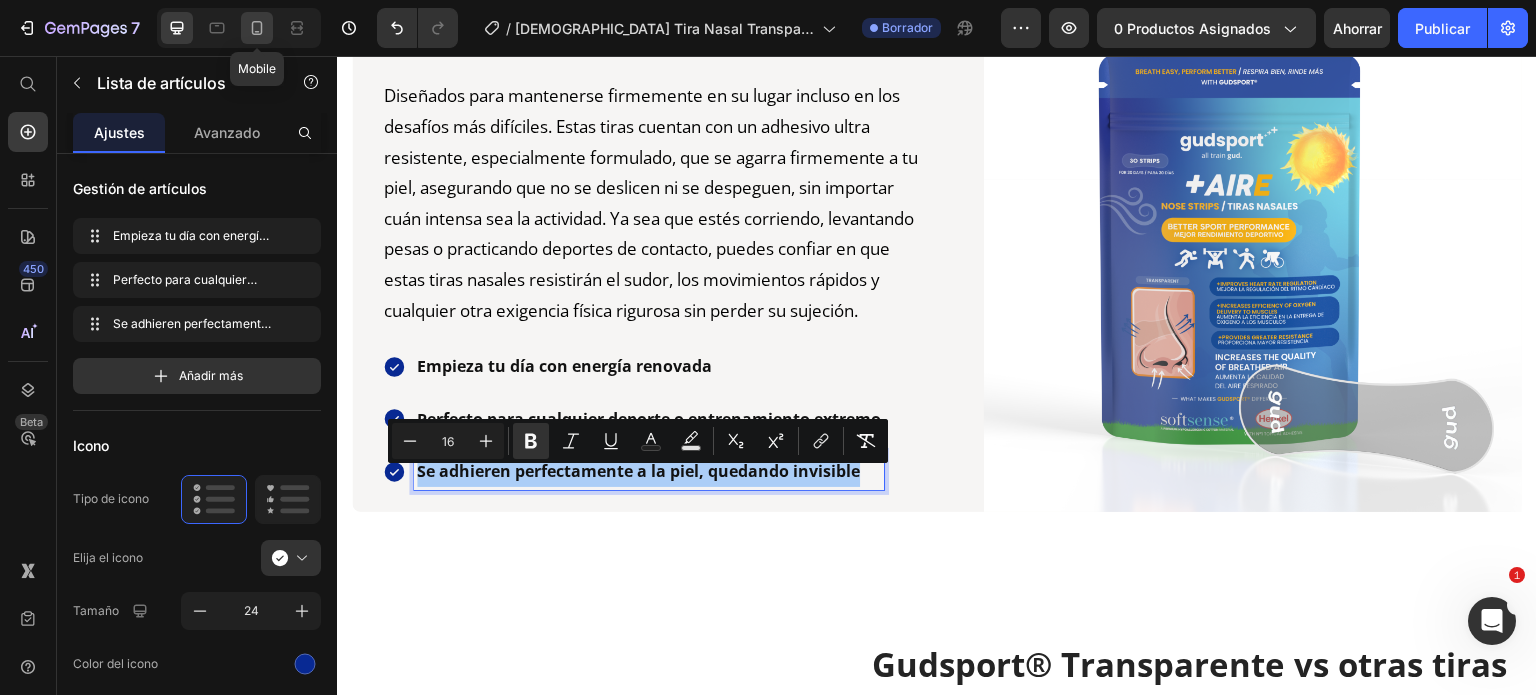 click 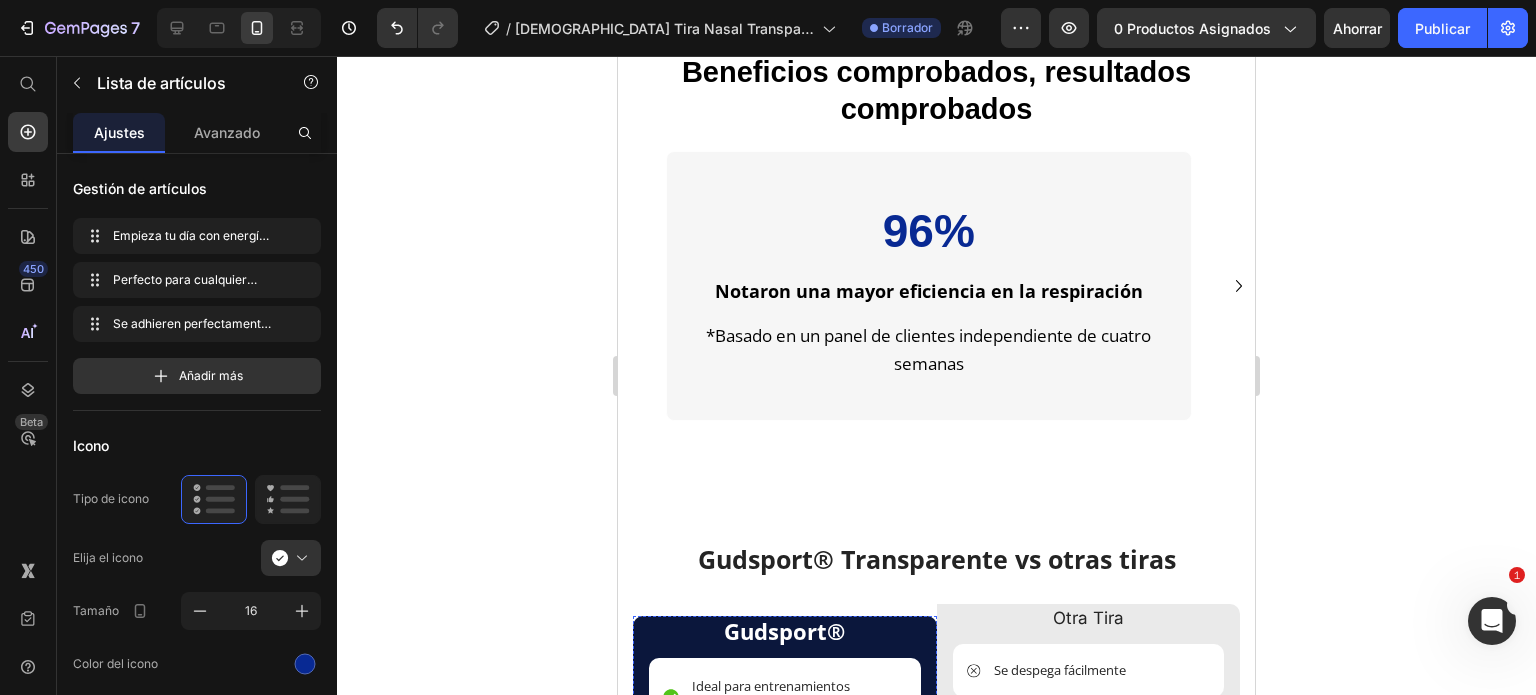 scroll, scrollTop: 4216, scrollLeft: 0, axis: vertical 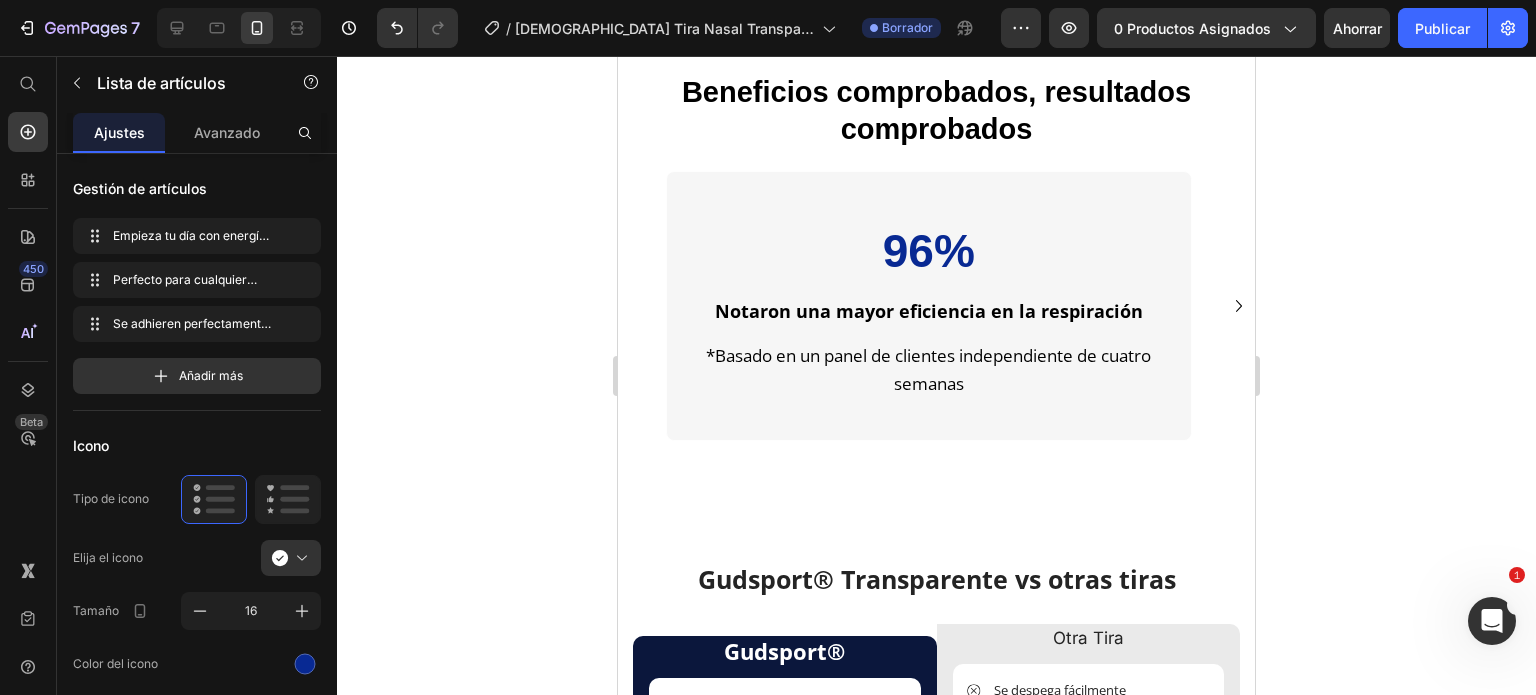 click on "Se adhieren perfectamente" at bounding box center [777, 4] 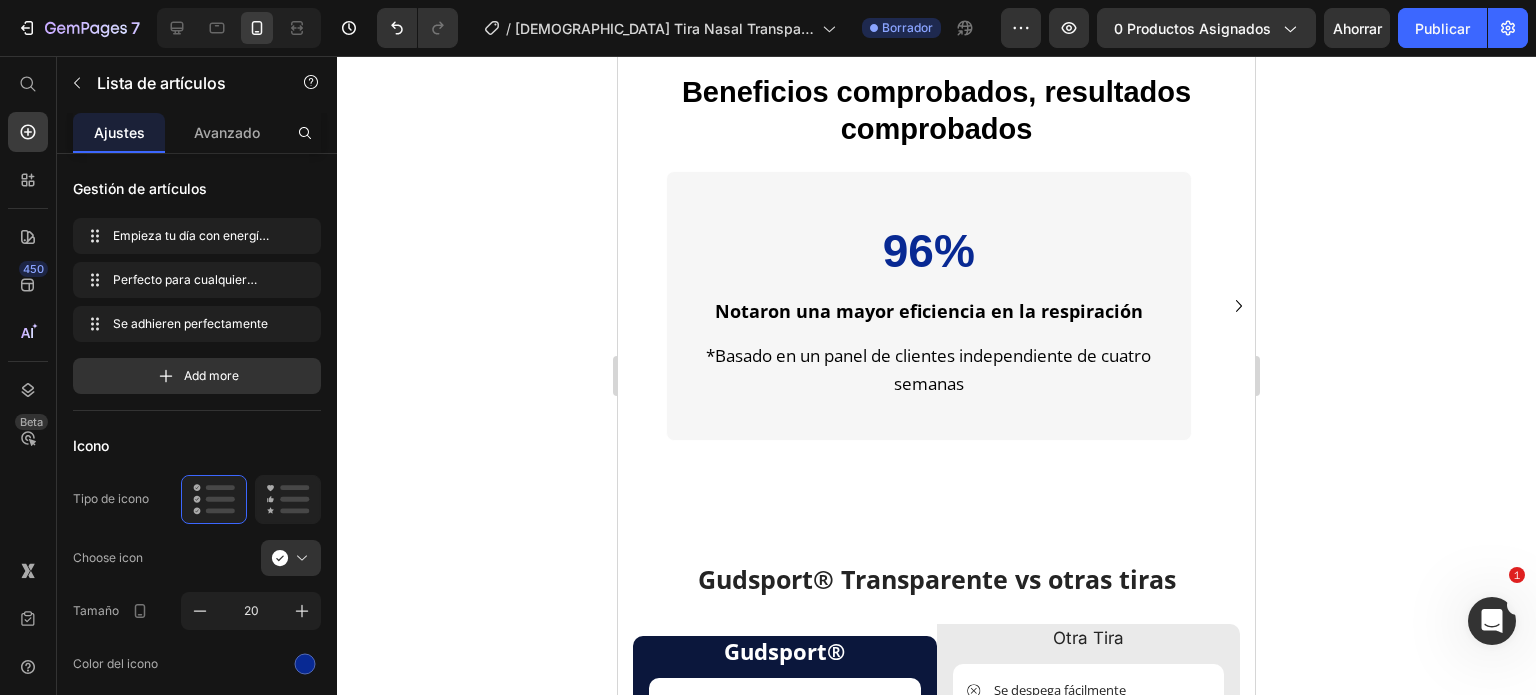 click on "Se adhieren perfectamente" at bounding box center (777, 4) 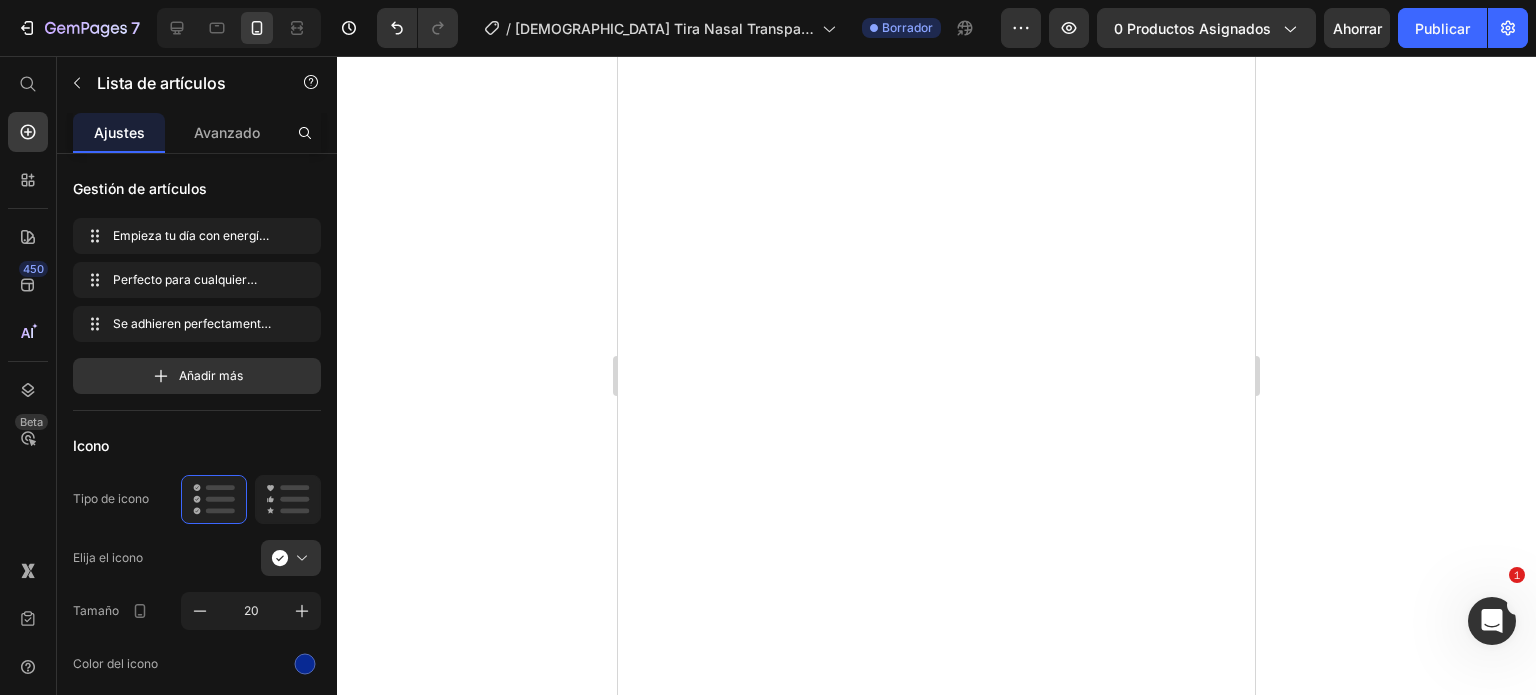 scroll, scrollTop: 3968, scrollLeft: 0, axis: vertical 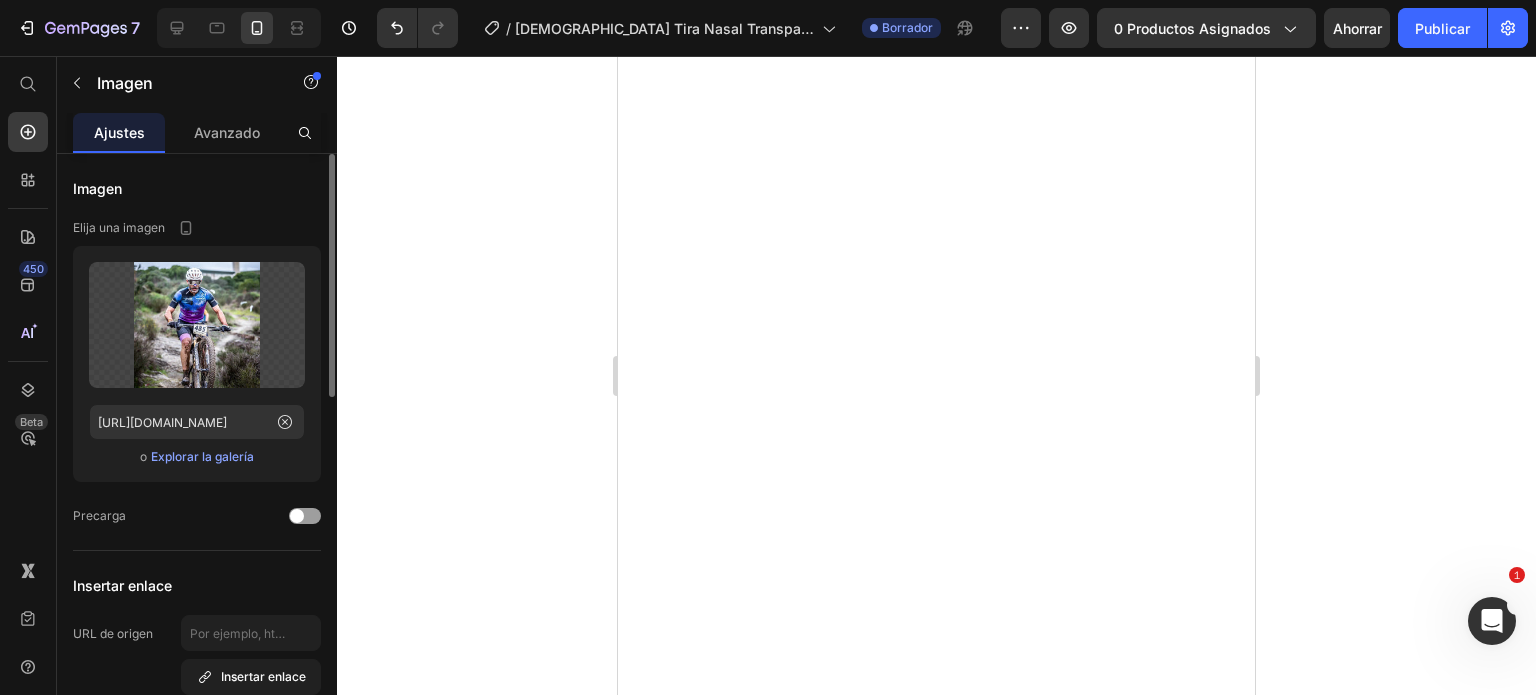 click on "Explorar la galería" at bounding box center (202, 456) 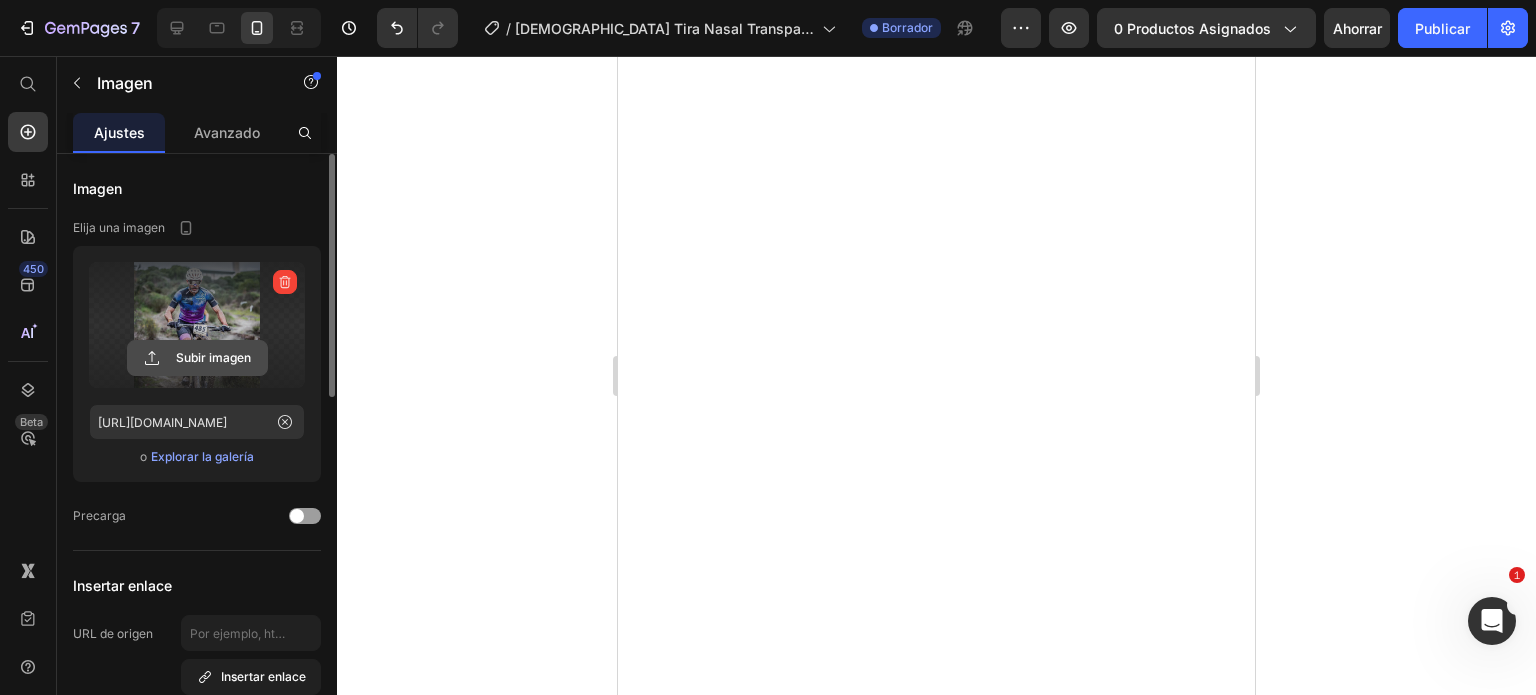click 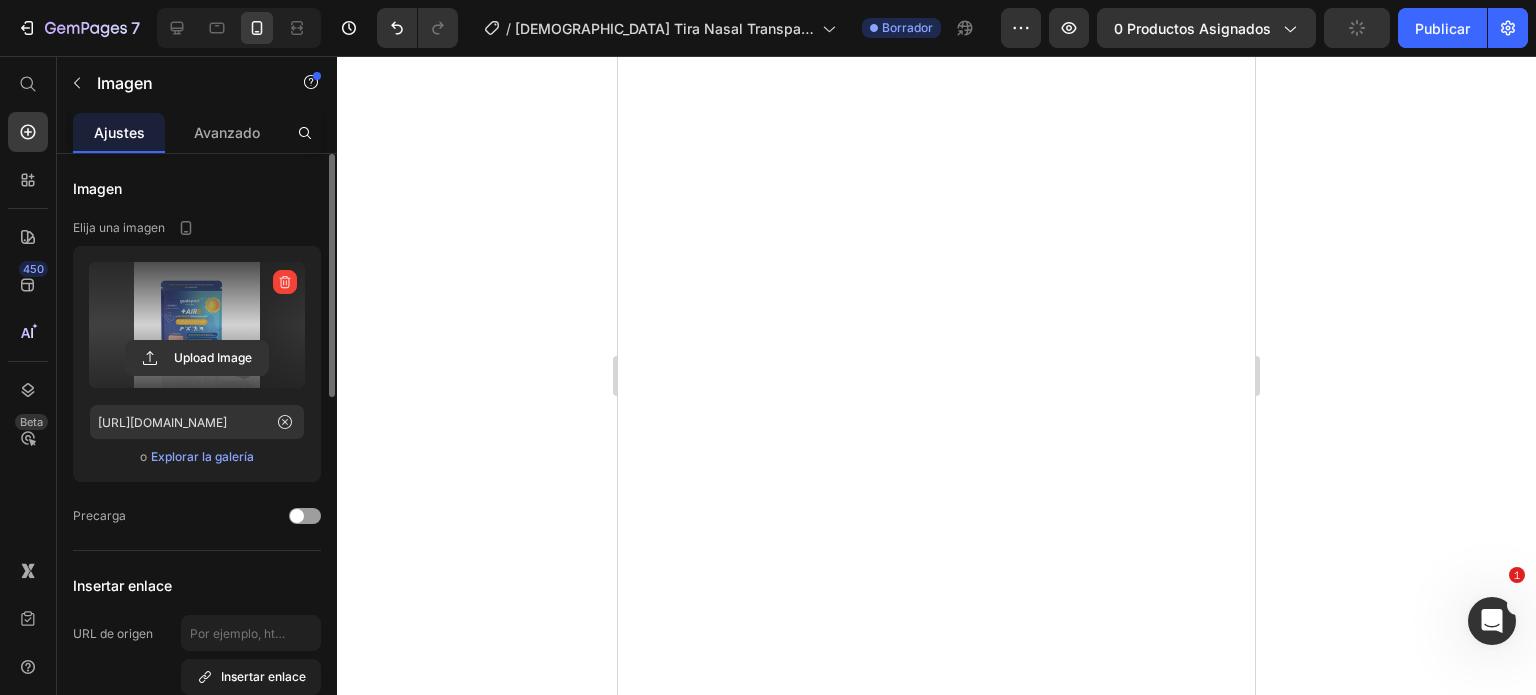 type on "[URL][DOMAIN_NAME]" 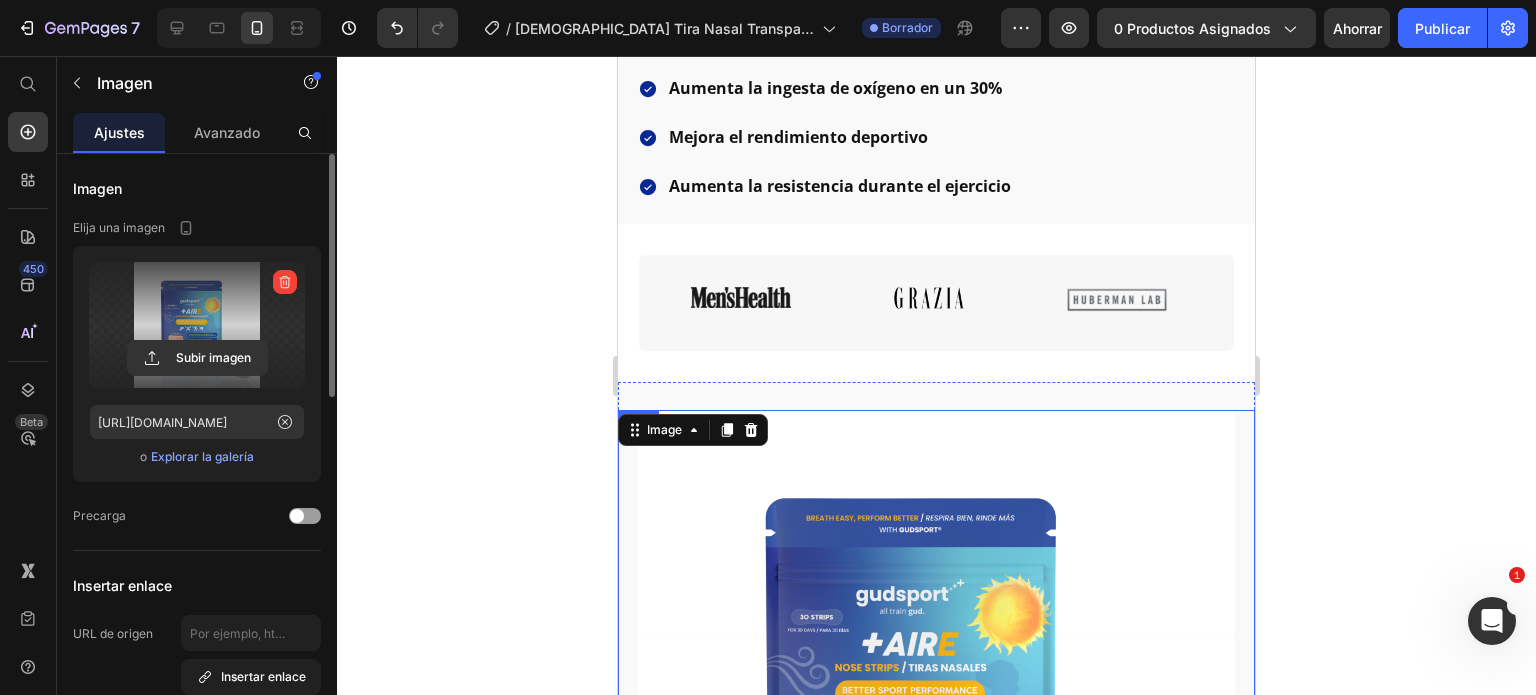 scroll, scrollTop: 2769, scrollLeft: 0, axis: vertical 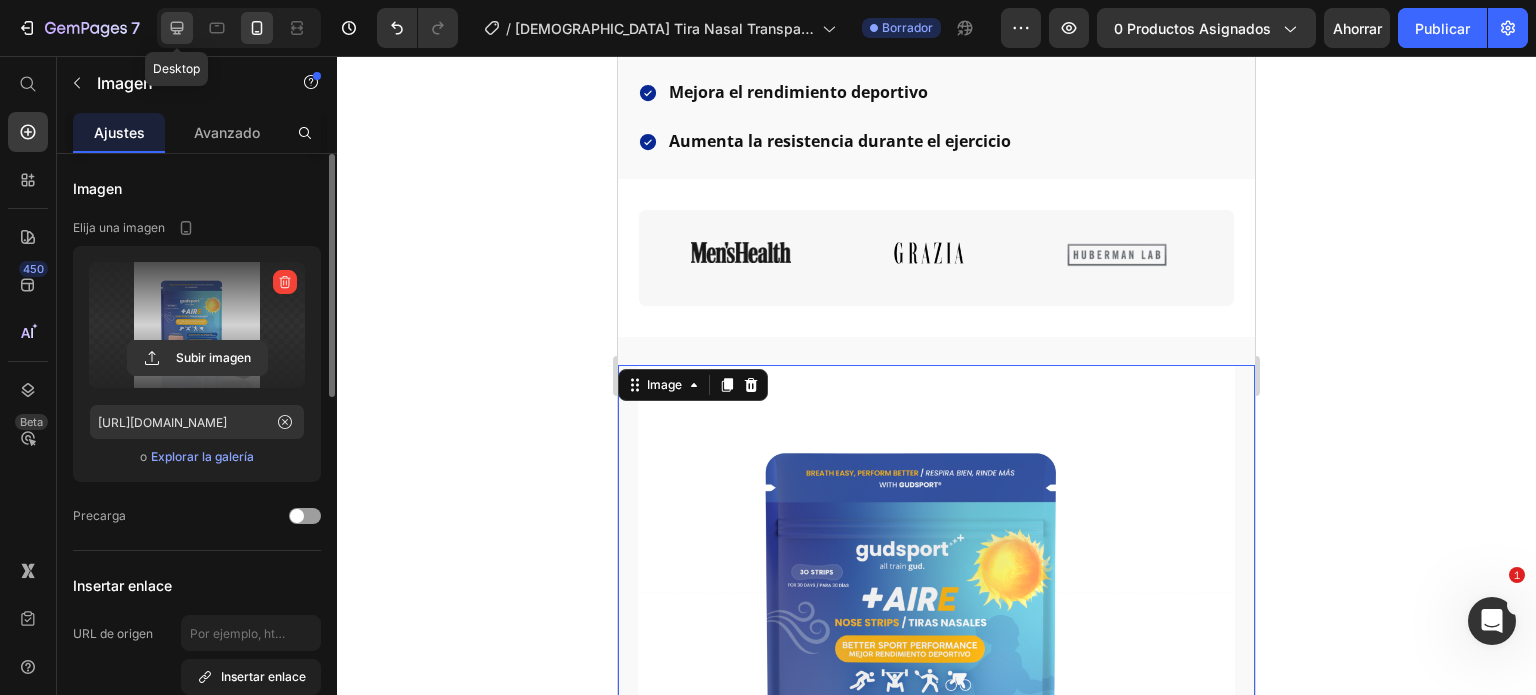 click 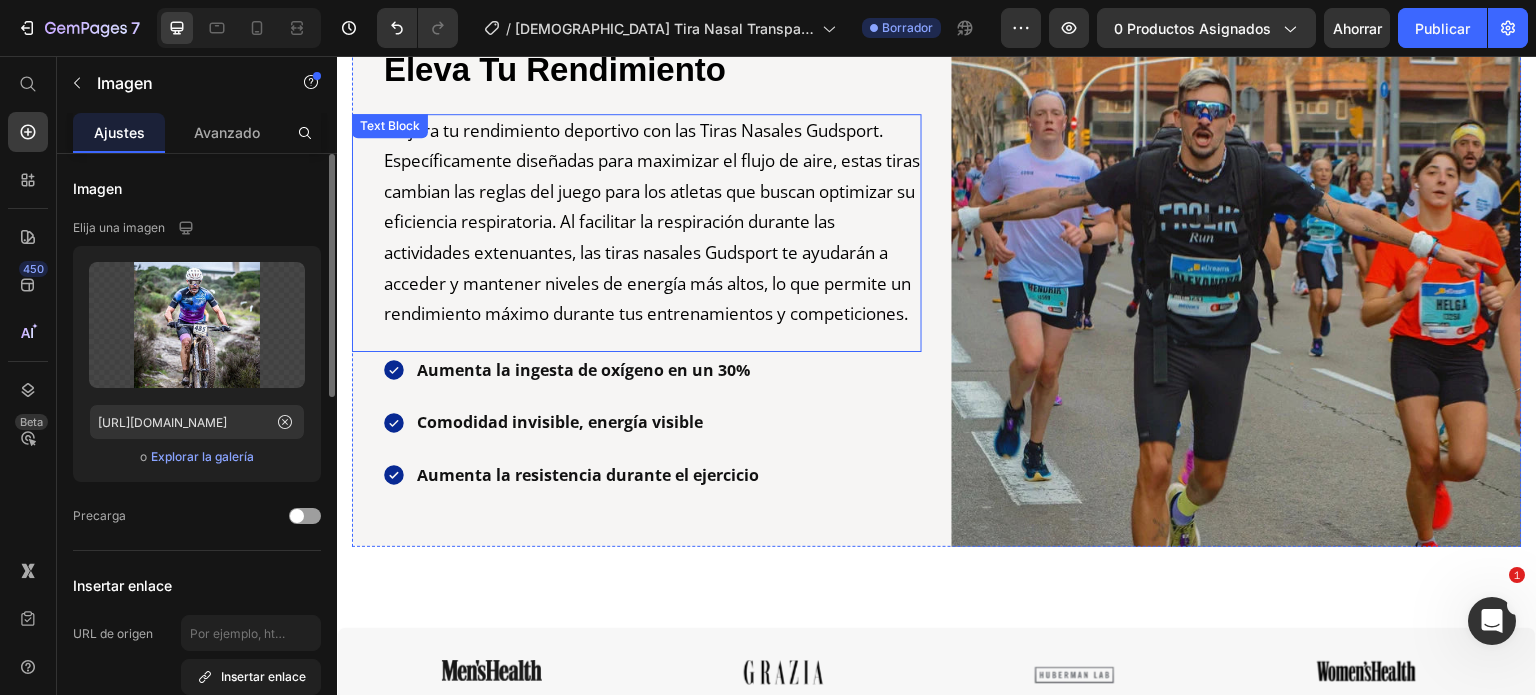 scroll, scrollTop: 2105, scrollLeft: 0, axis: vertical 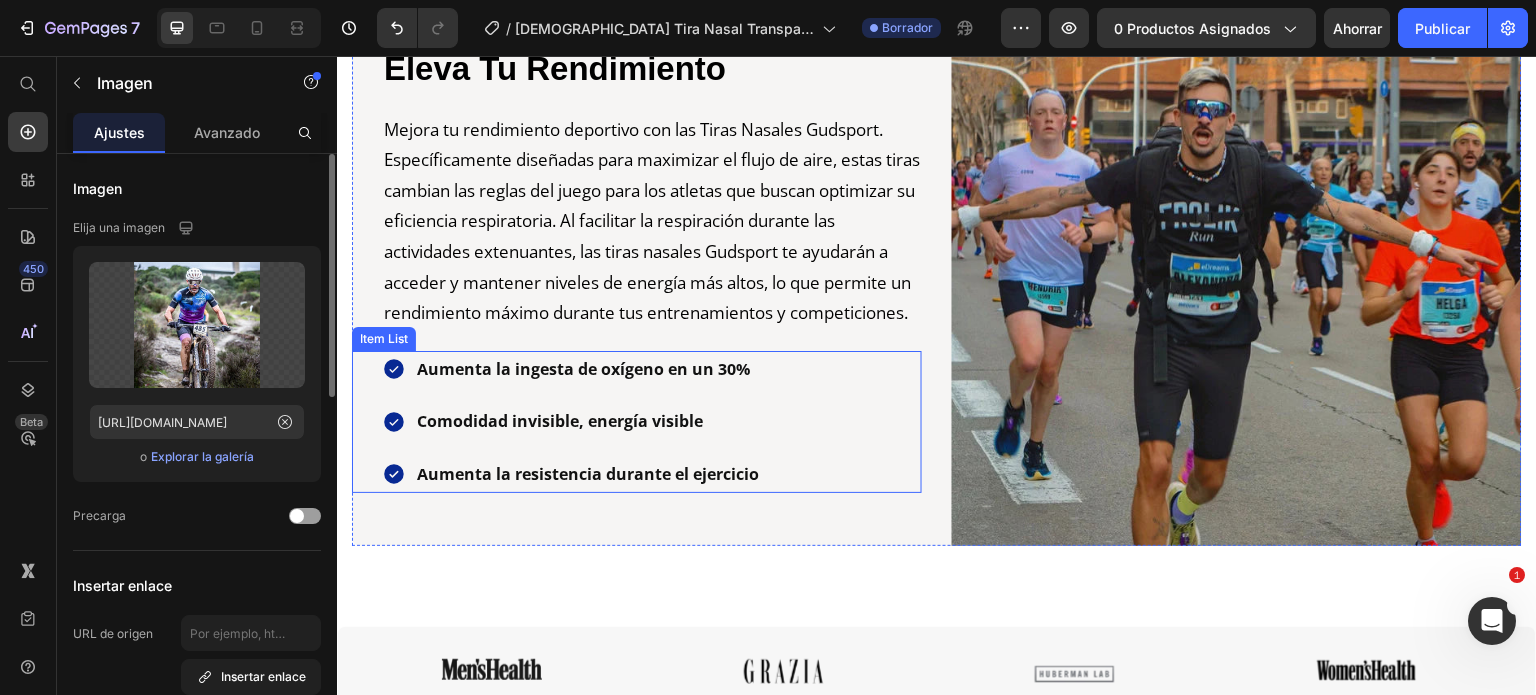 click on "Comodidad invisible, energía visible" at bounding box center (560, 421) 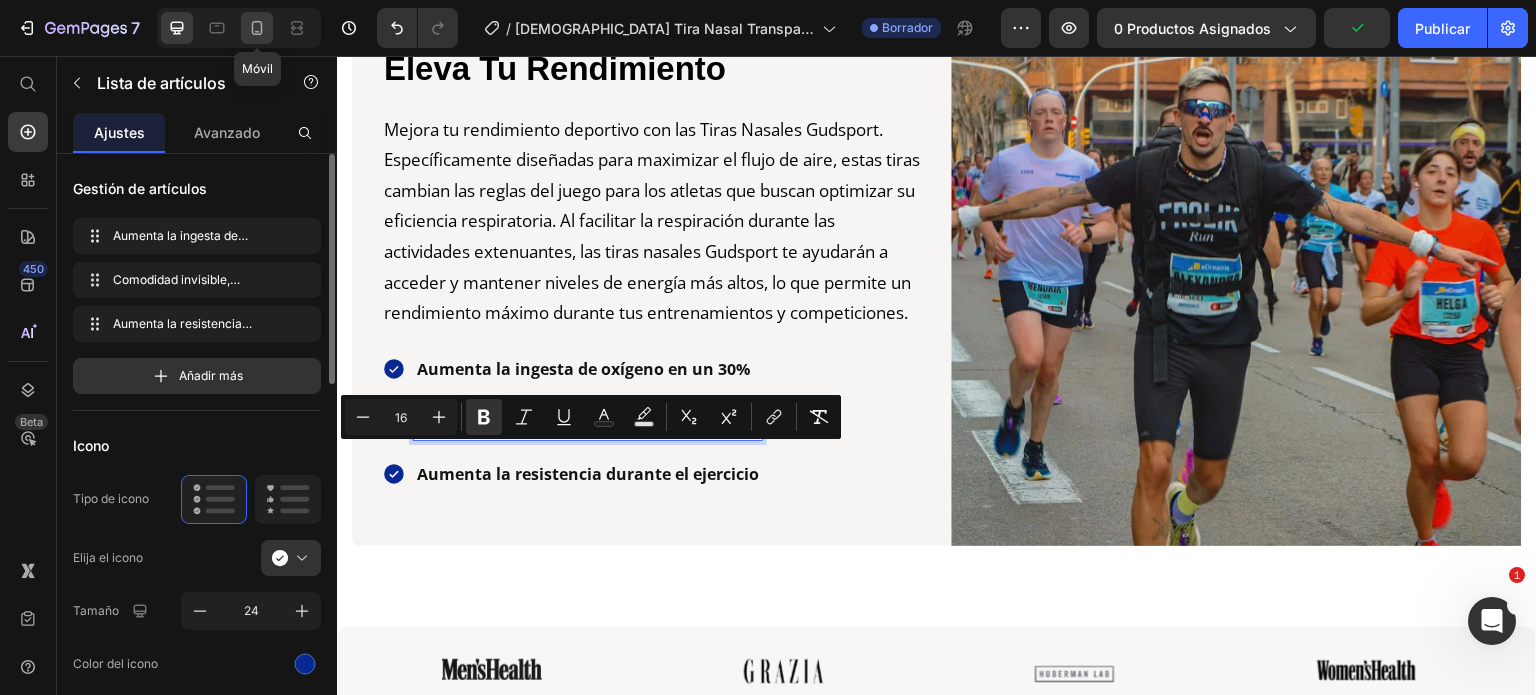 drag, startPoint x: 248, startPoint y: 30, endPoint x: 47, endPoint y: 216, distance: 273.8558 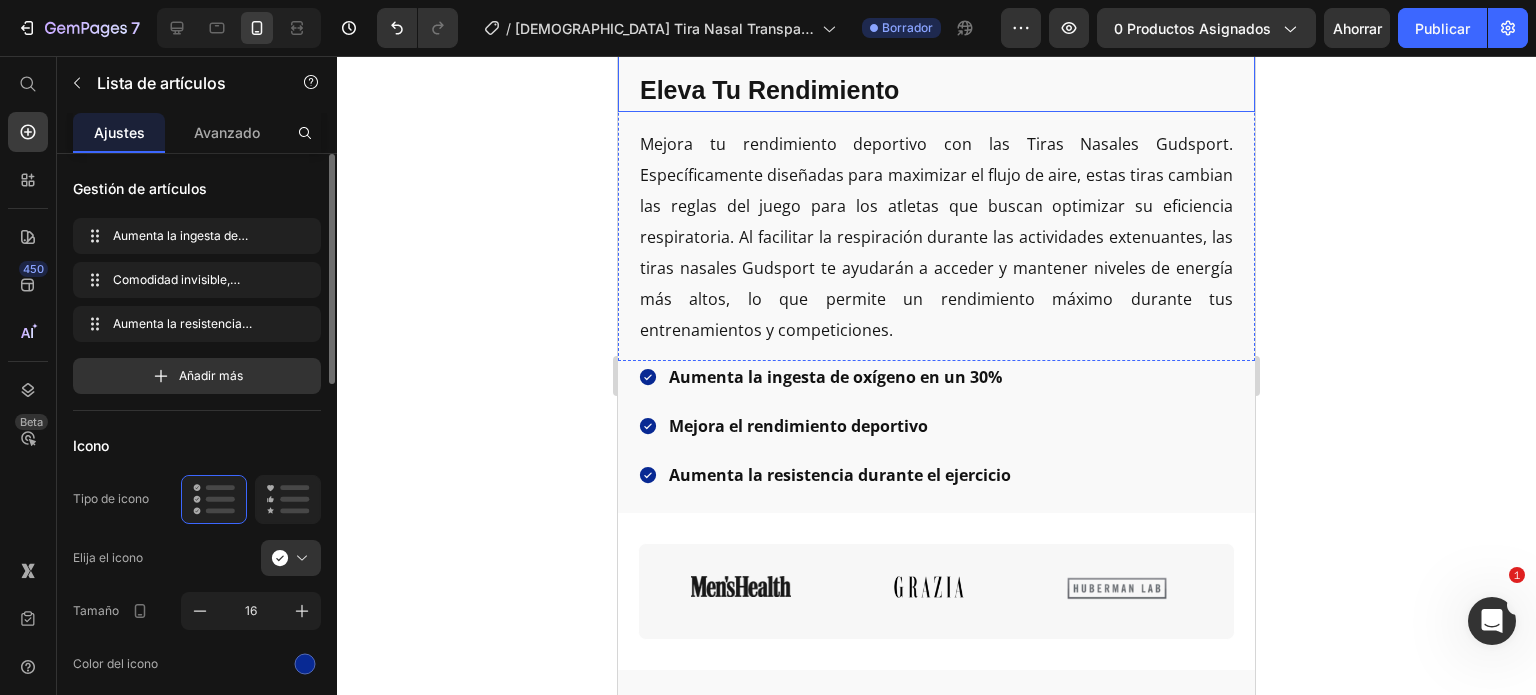 scroll, scrollTop: 3164, scrollLeft: 0, axis: vertical 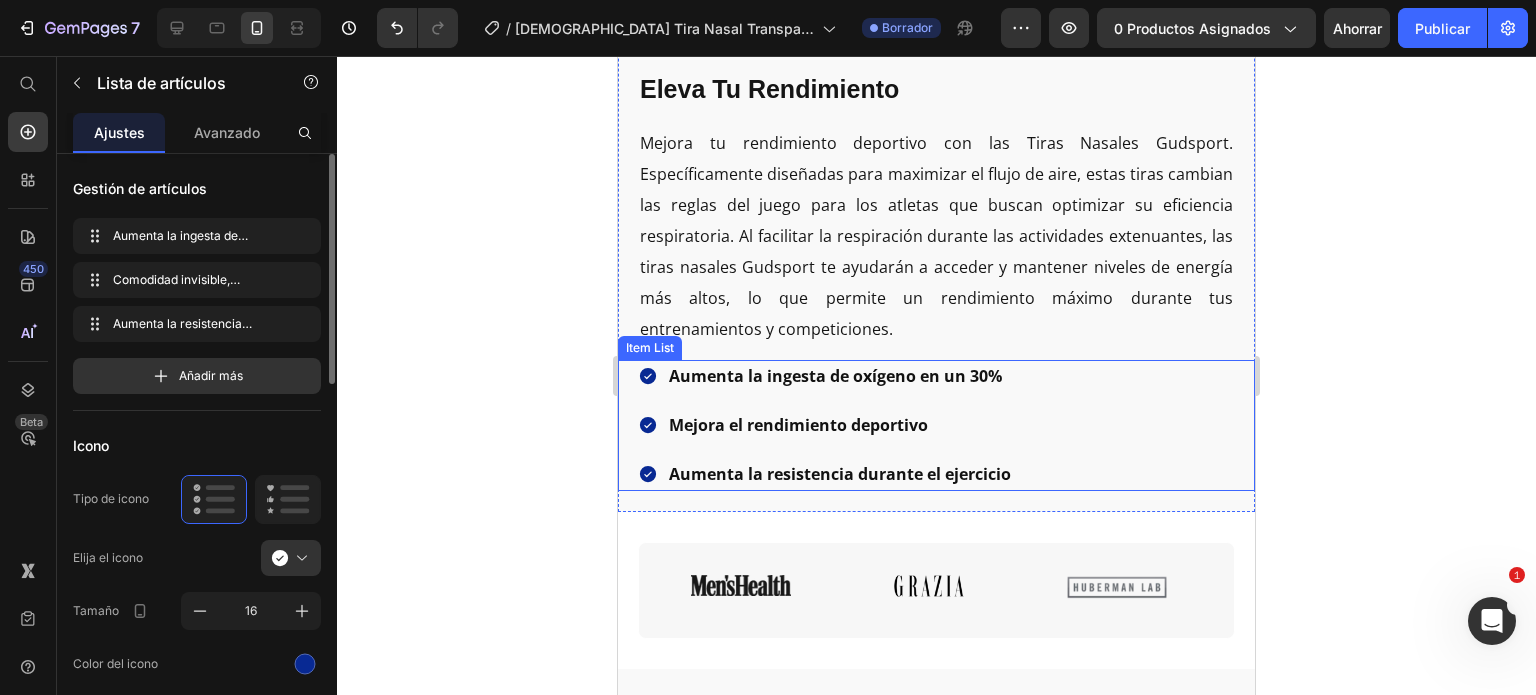 click on "Mejora el rendimiento deportivo" at bounding box center [840, 425] 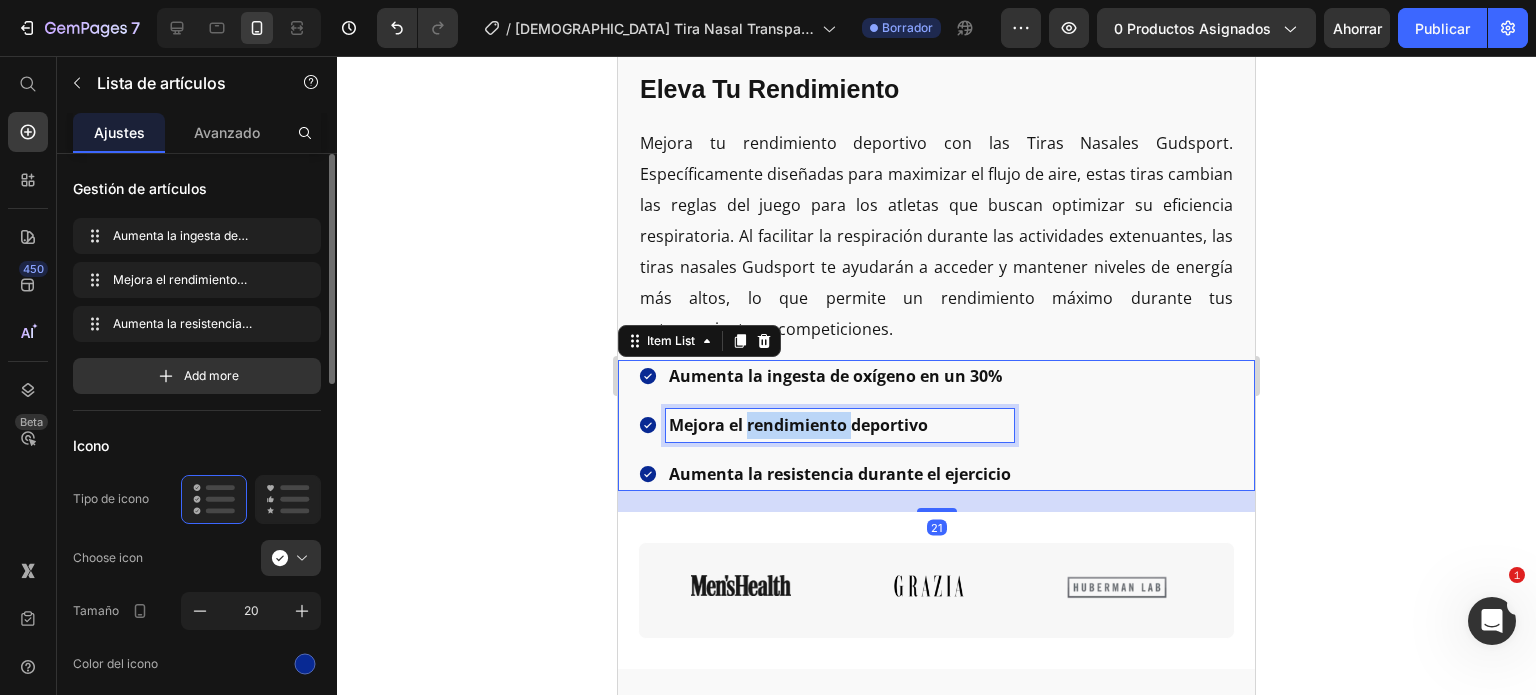 click on "Mejora el rendimiento deportivo" at bounding box center [840, 425] 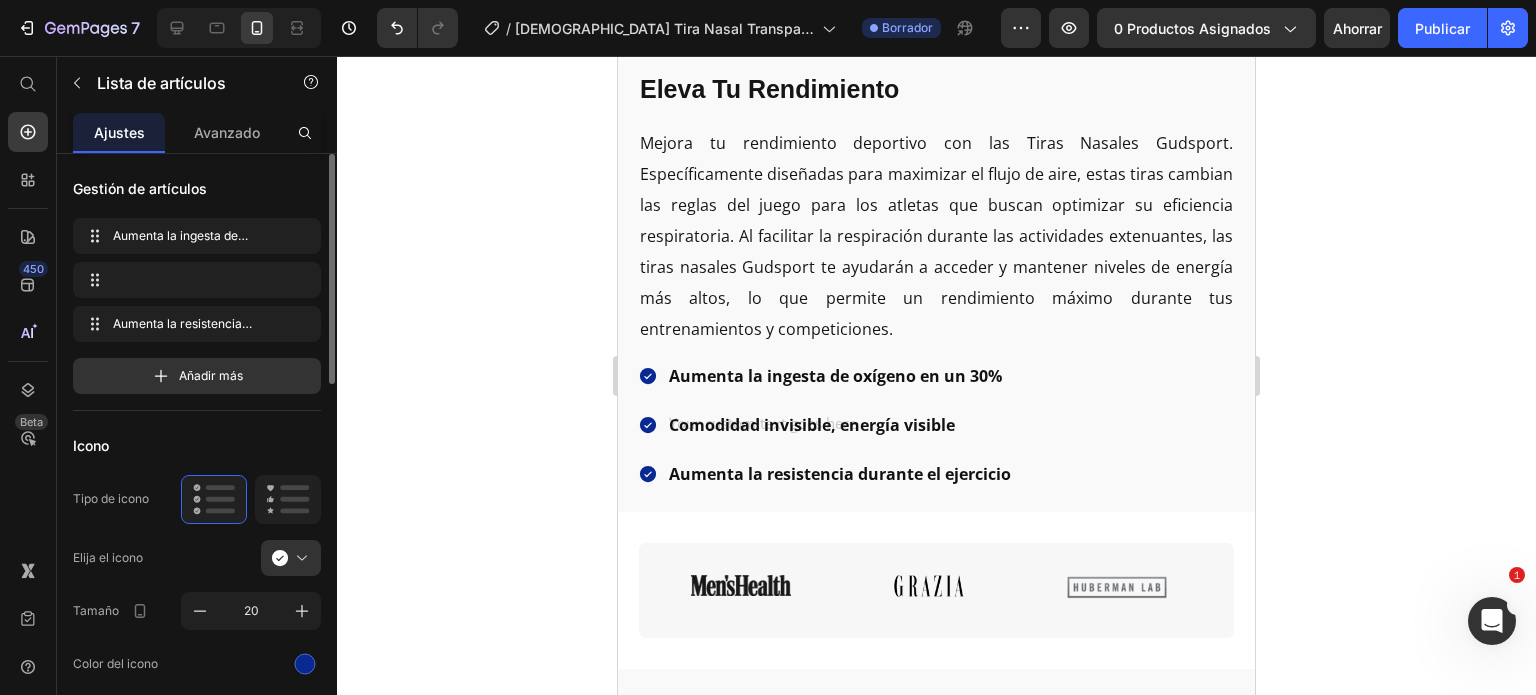 scroll, scrollTop: 3156, scrollLeft: 0, axis: vertical 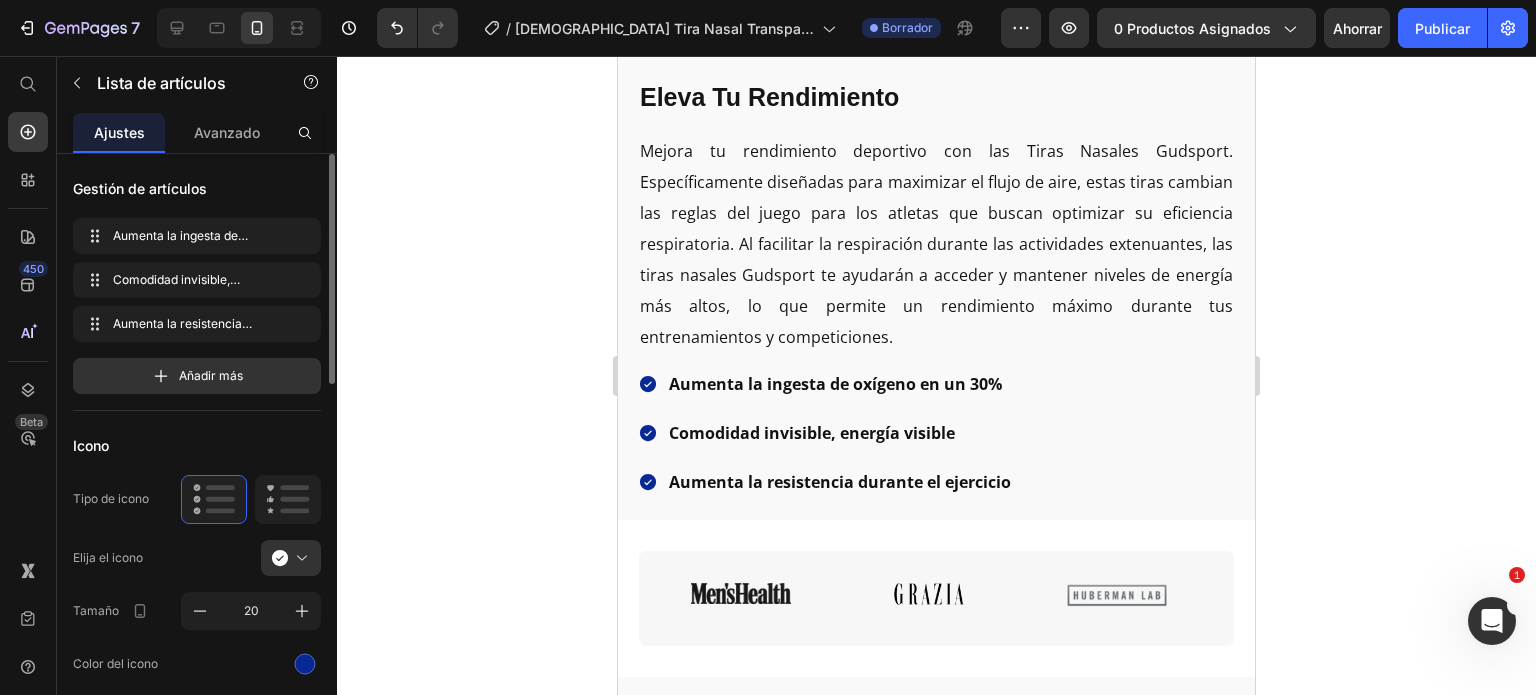 click 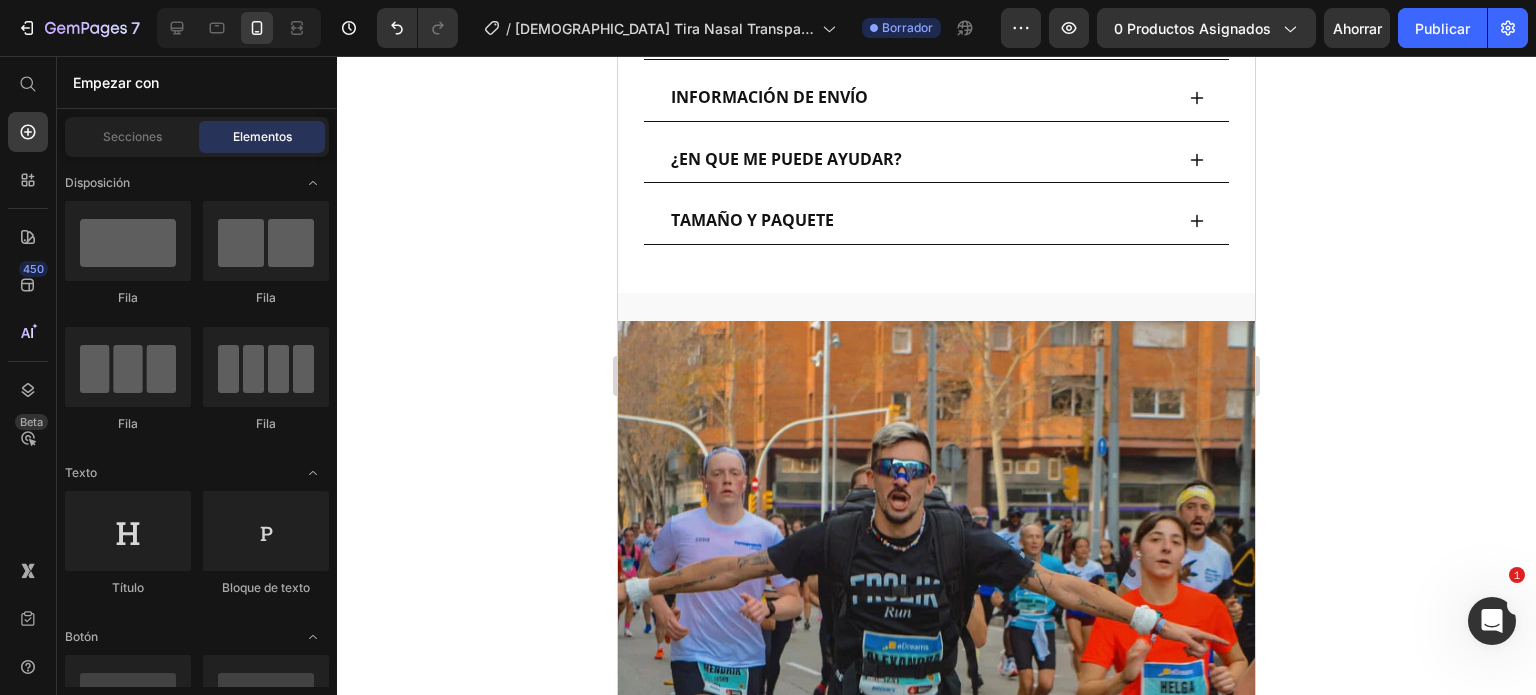 scroll, scrollTop: 2031, scrollLeft: 0, axis: vertical 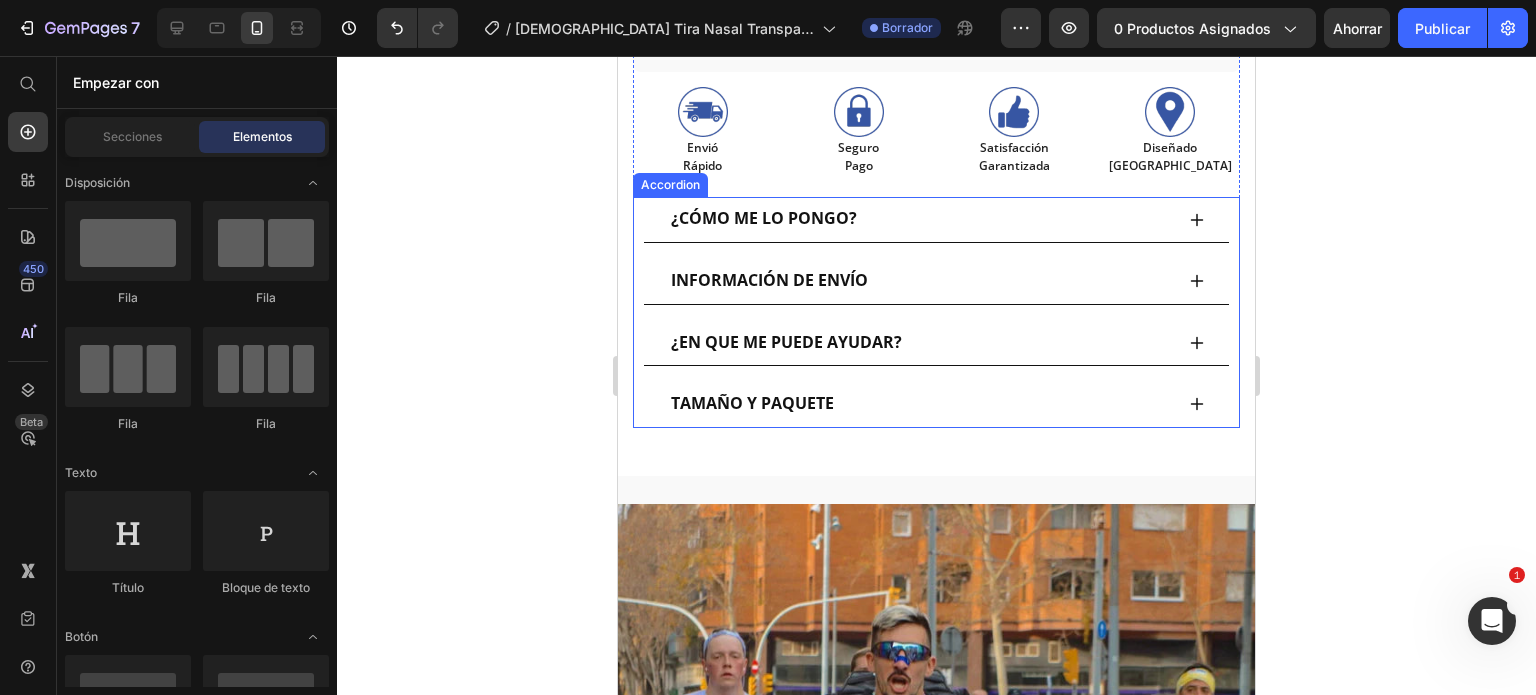 click on "INFORMACIÓN DE ENVÍO" at bounding box center (936, 282) 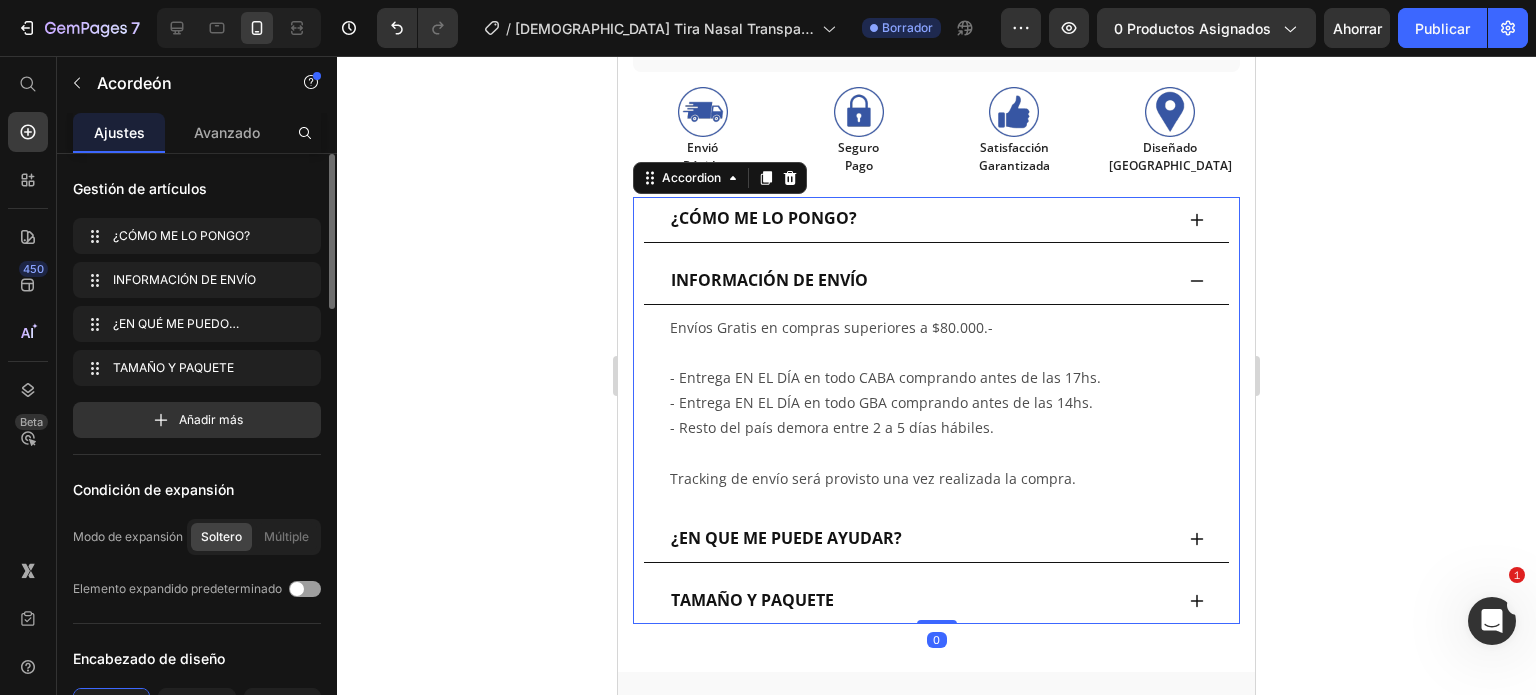 click on "¿CÓMO ME LO PONGO?" at bounding box center (764, 218) 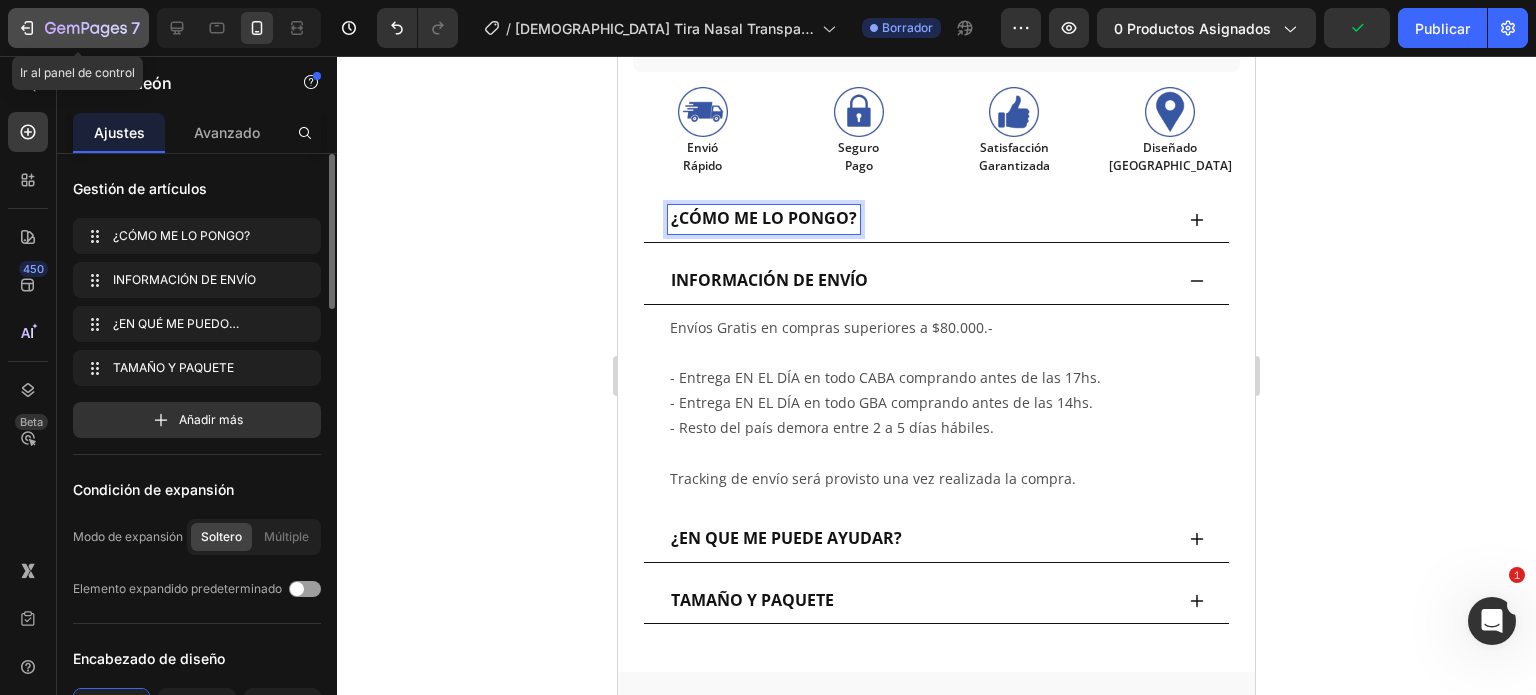 click on "7" 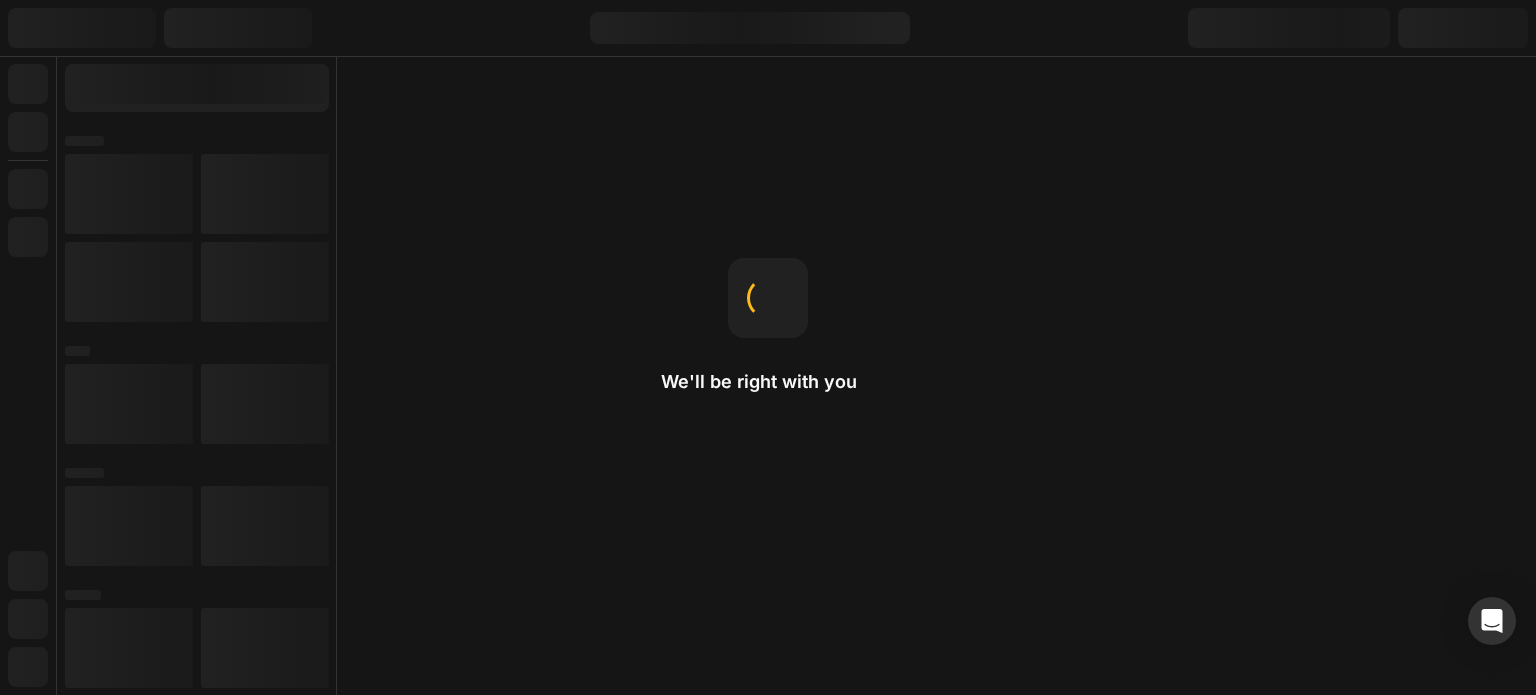 scroll, scrollTop: 0, scrollLeft: 0, axis: both 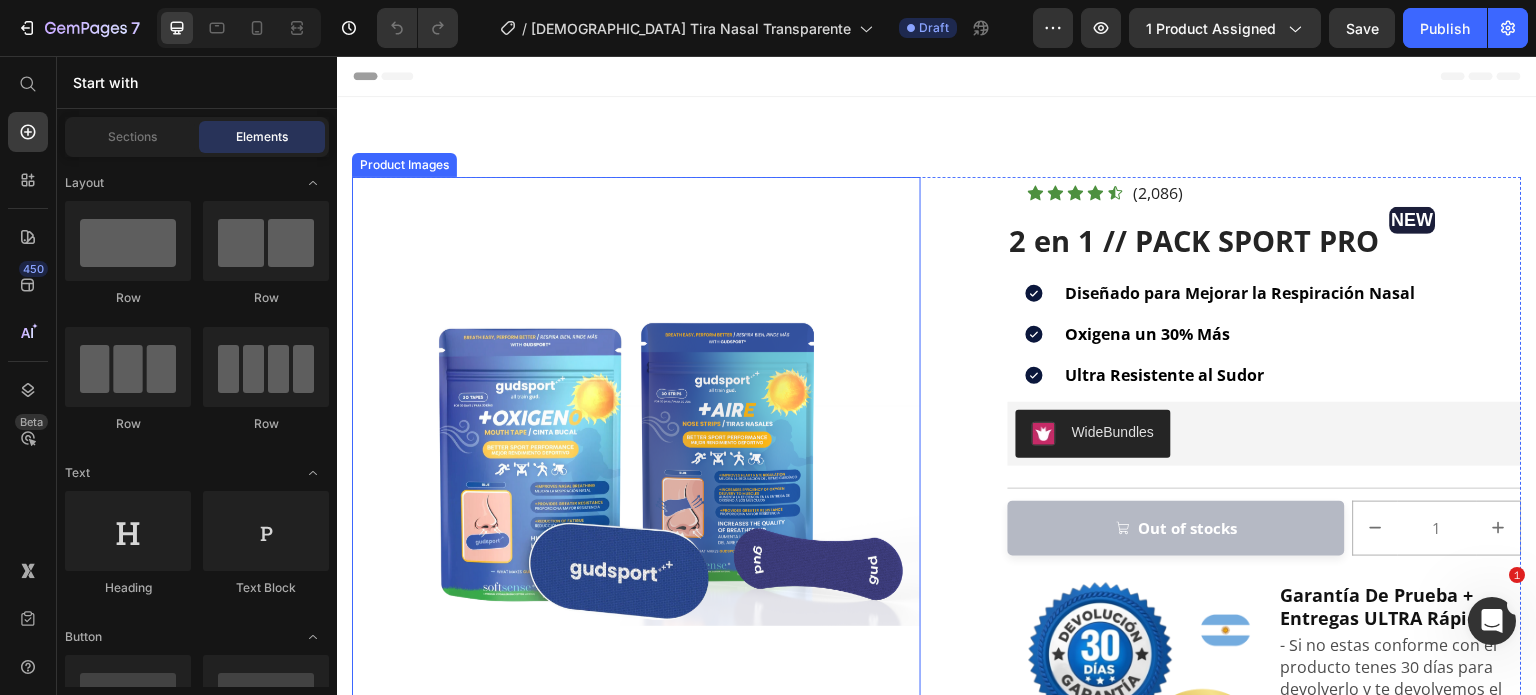 click on "Product Images" at bounding box center (404, 165) 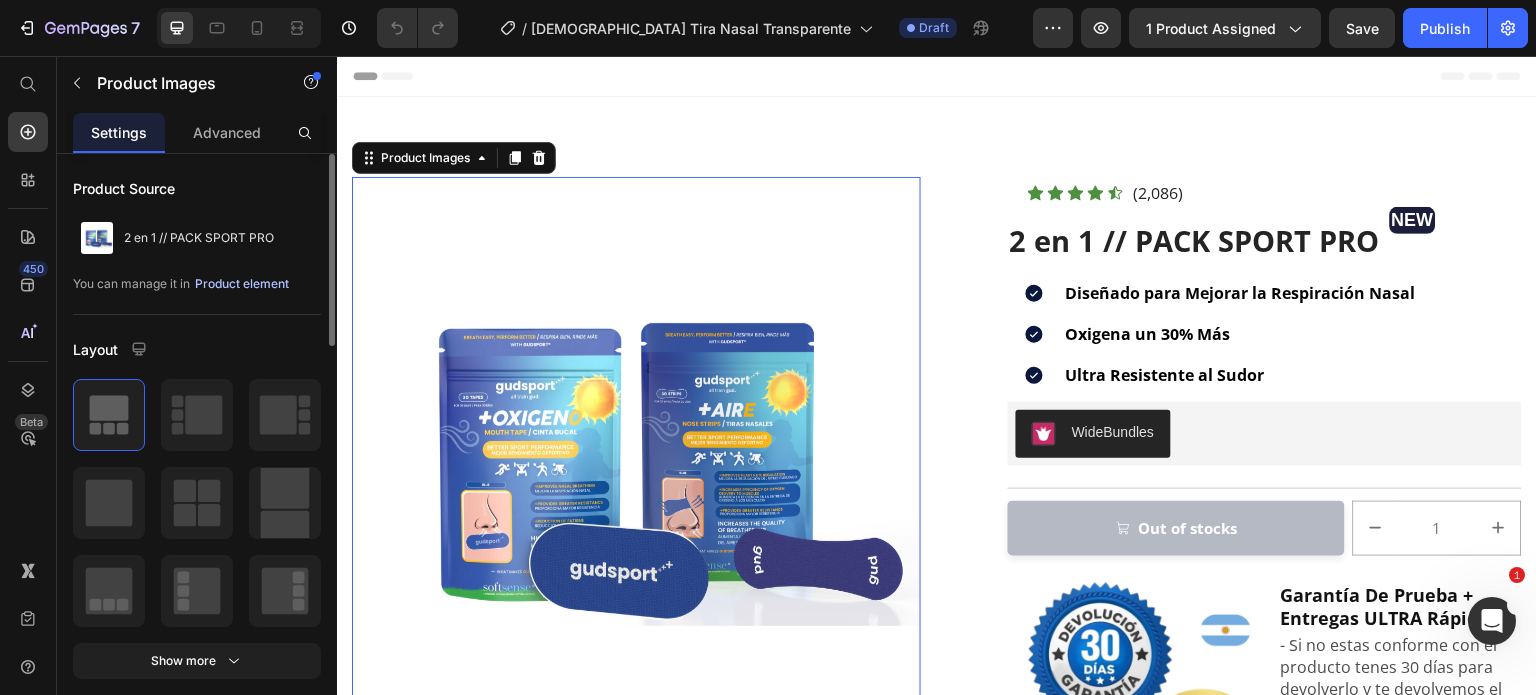 click on "Product element" at bounding box center [242, 284] 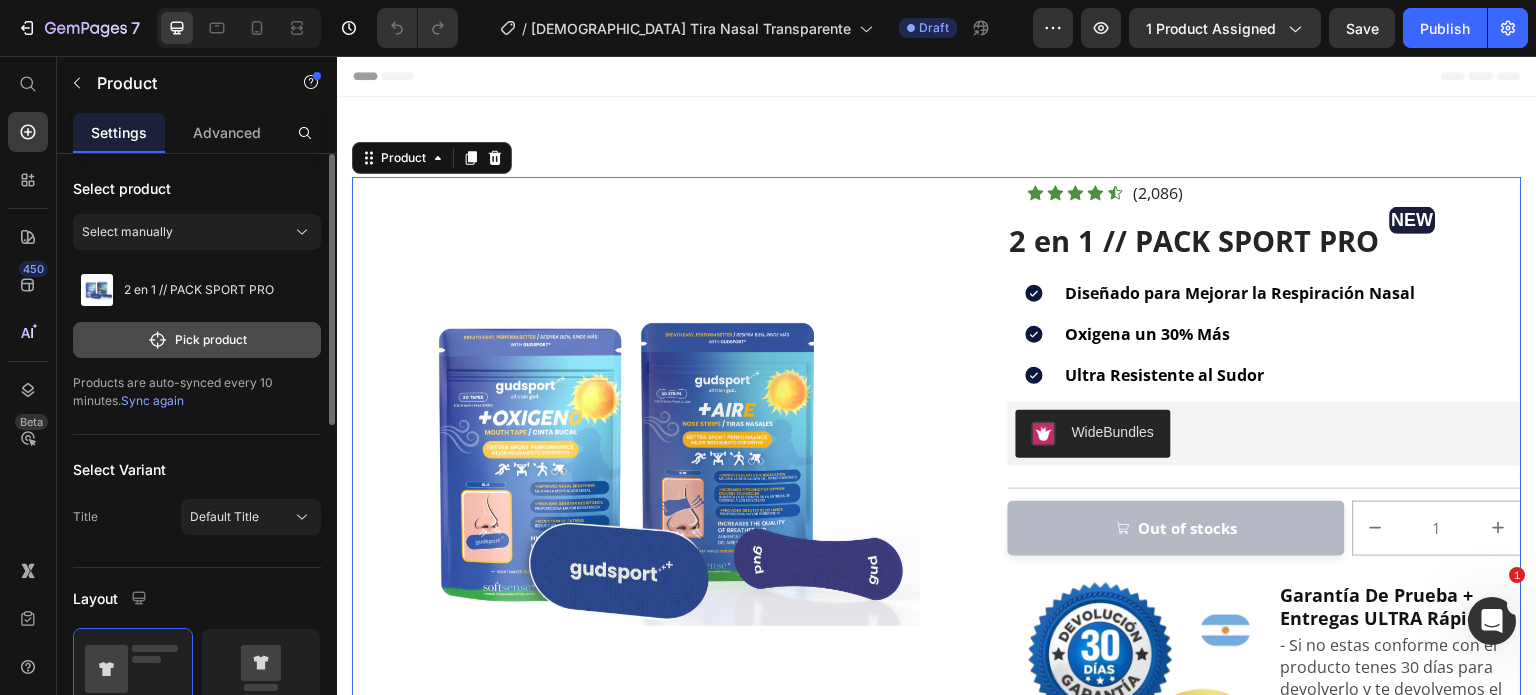 click on "Pick product" at bounding box center [197, 340] 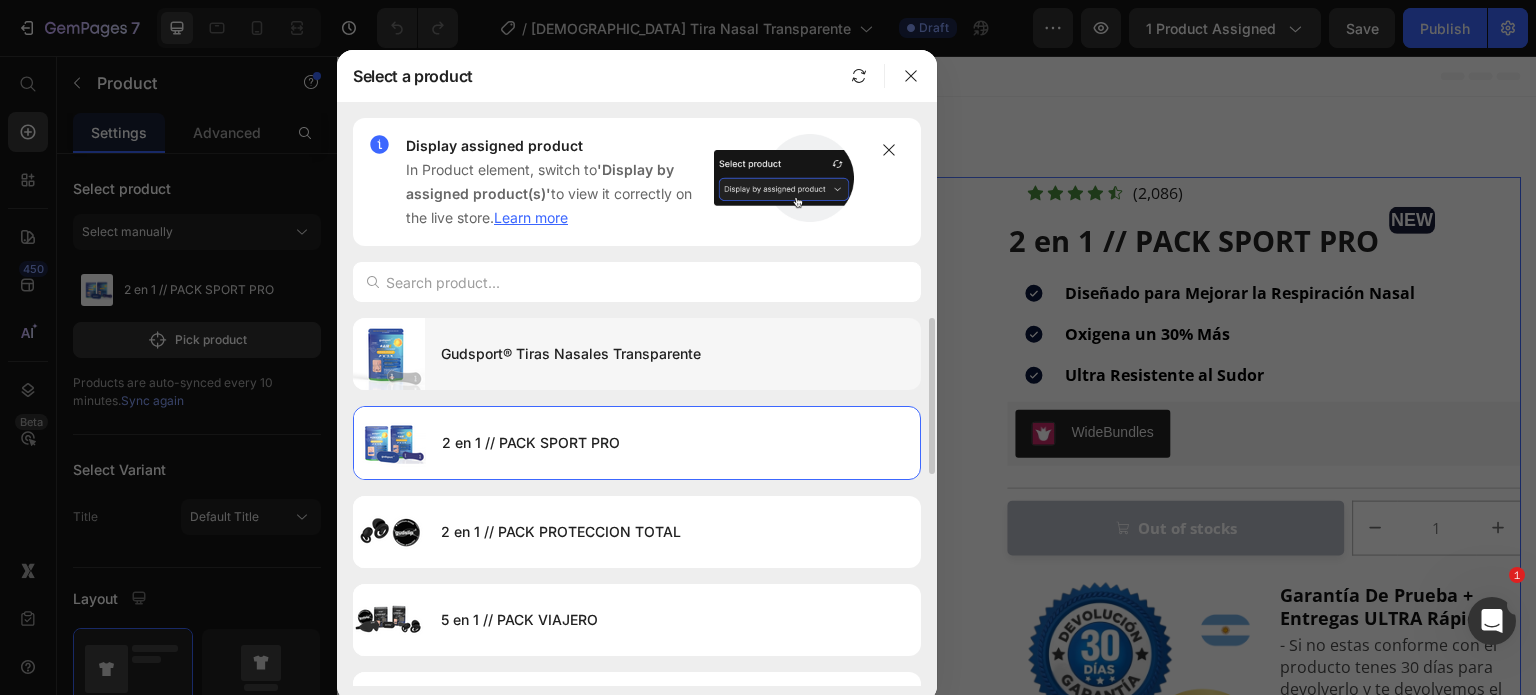 click on "Gudsport® Tiras Nasales Transparente" at bounding box center [673, 354] 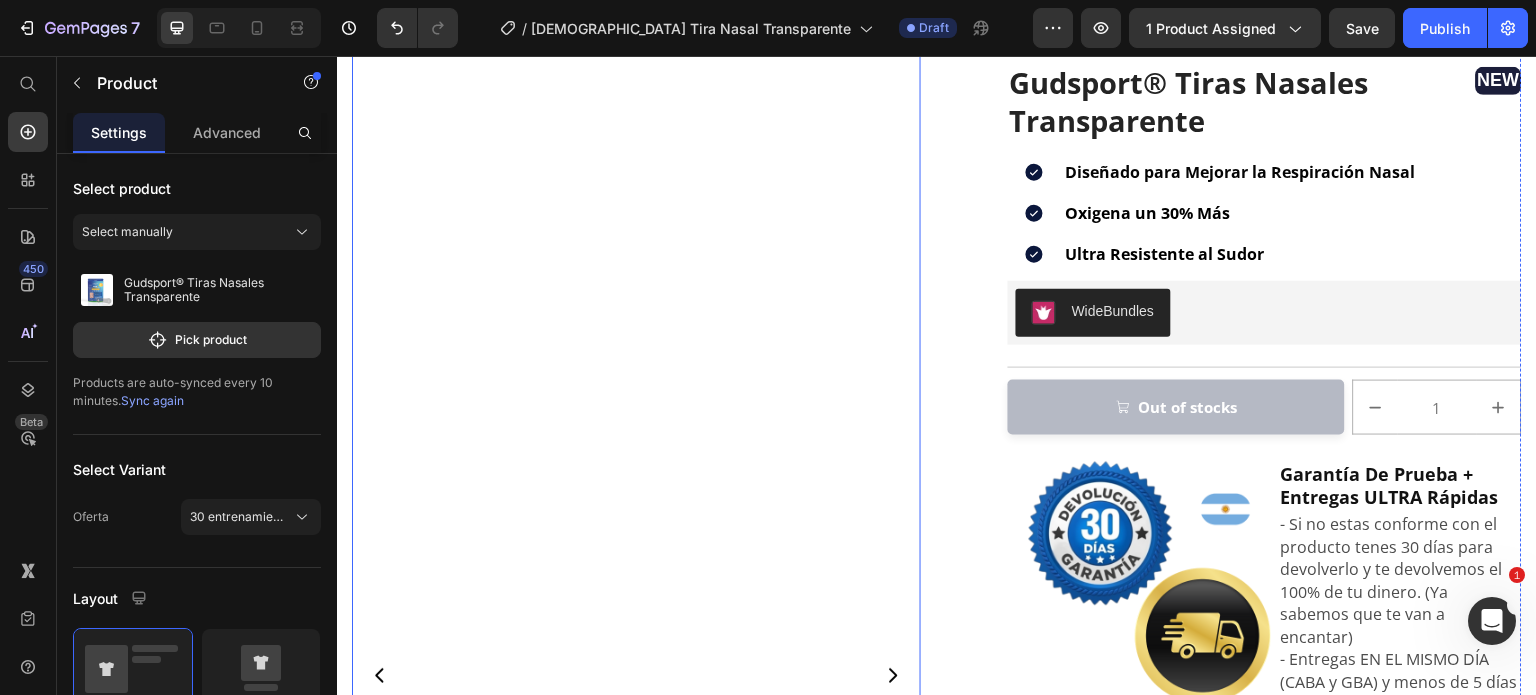 scroll, scrollTop: 160, scrollLeft: 0, axis: vertical 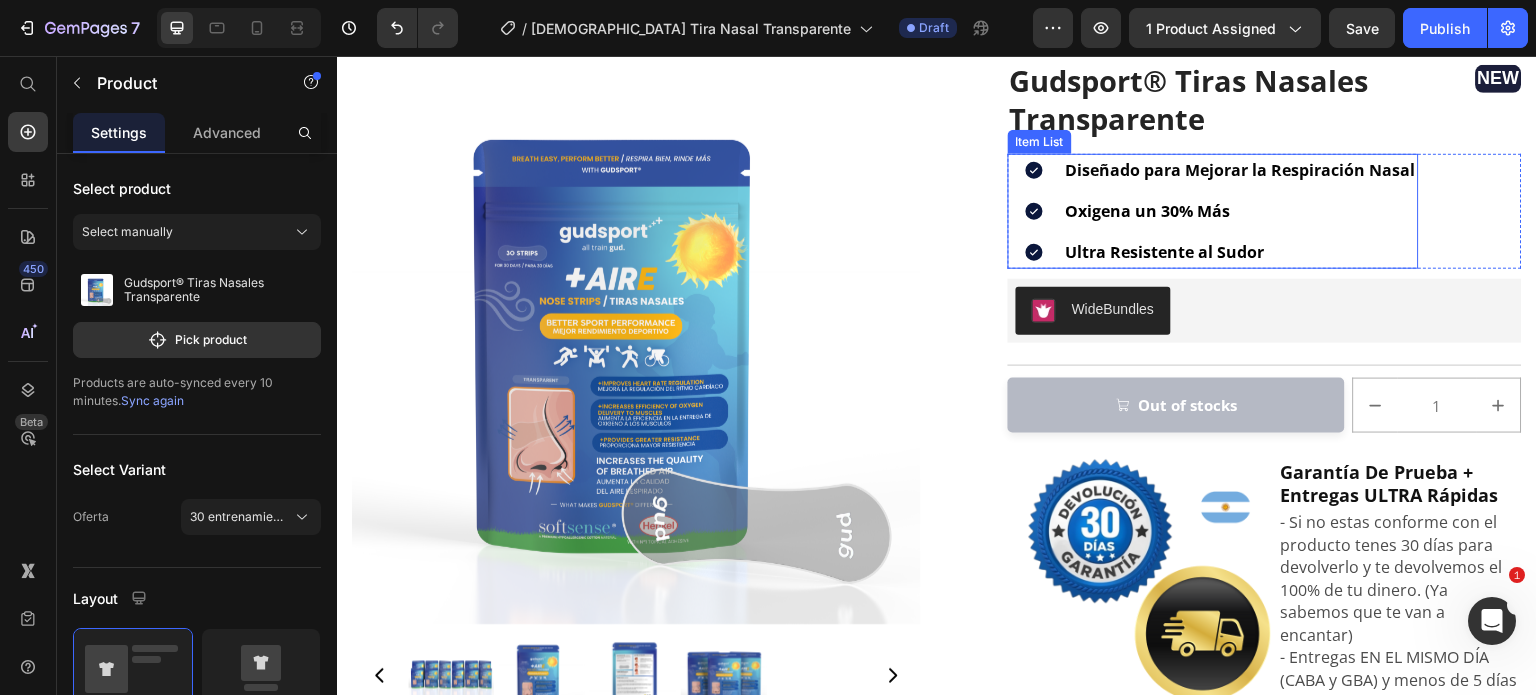 click on "Diseñado para Mejorar la Respiración Nasal" at bounding box center (1241, 170) 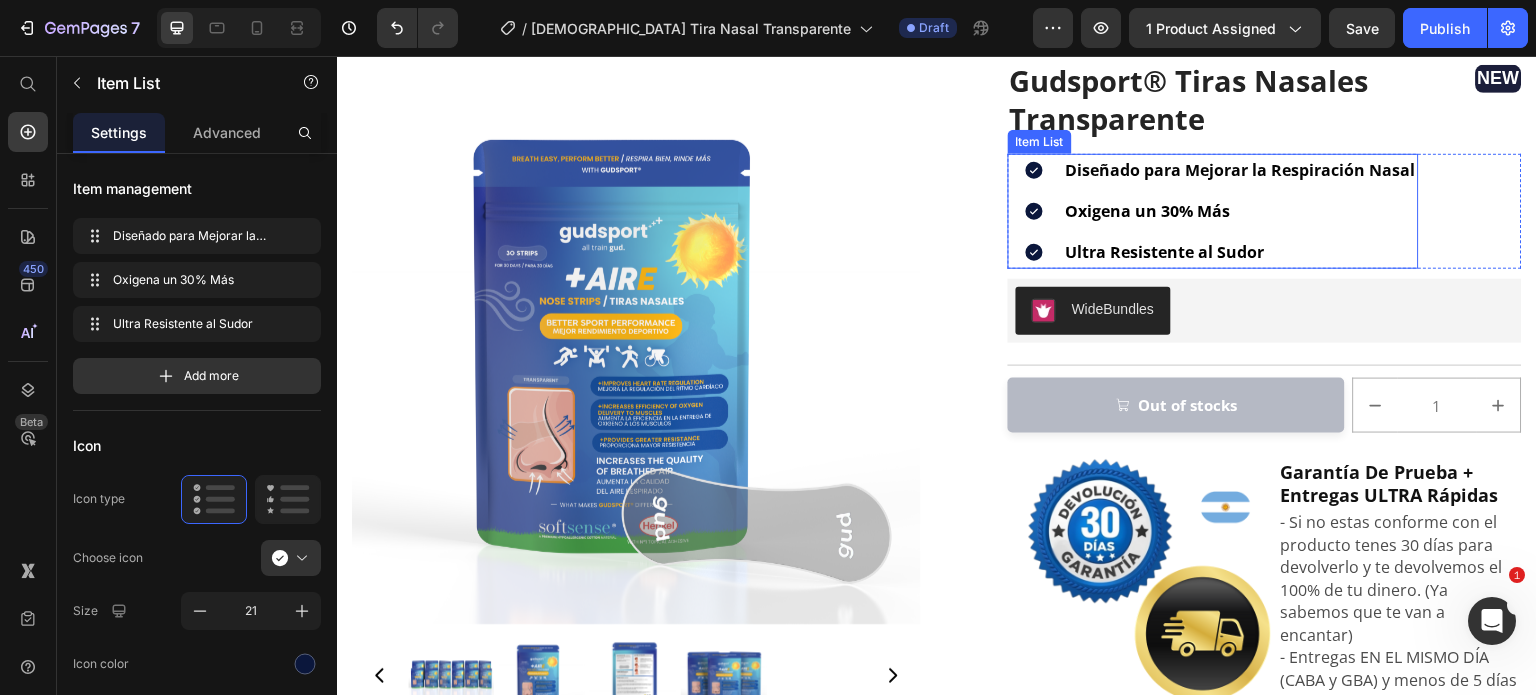 click on "Diseñado para Mejorar la Respiración Nasal" at bounding box center [1241, 170] 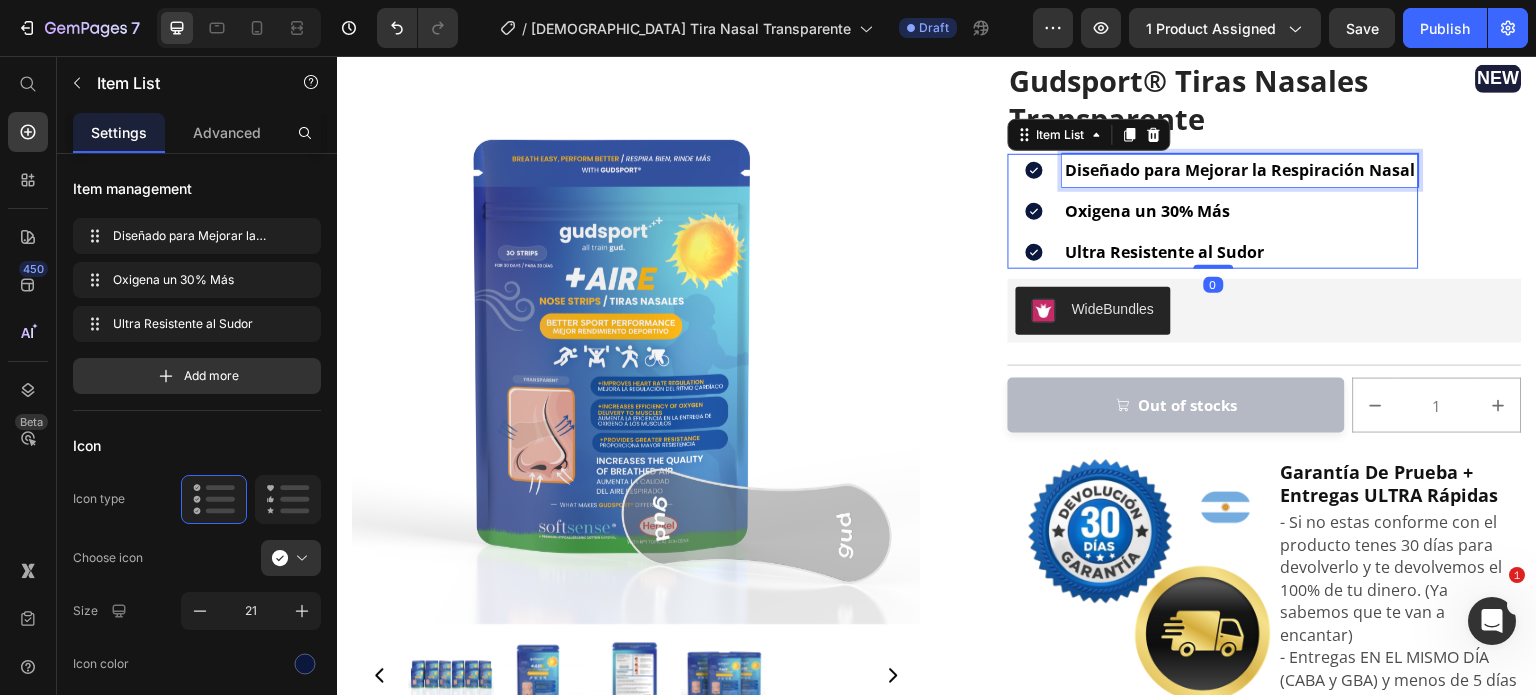click on "Diseñado para Mejorar la Respiración Nasal" at bounding box center [1241, 170] 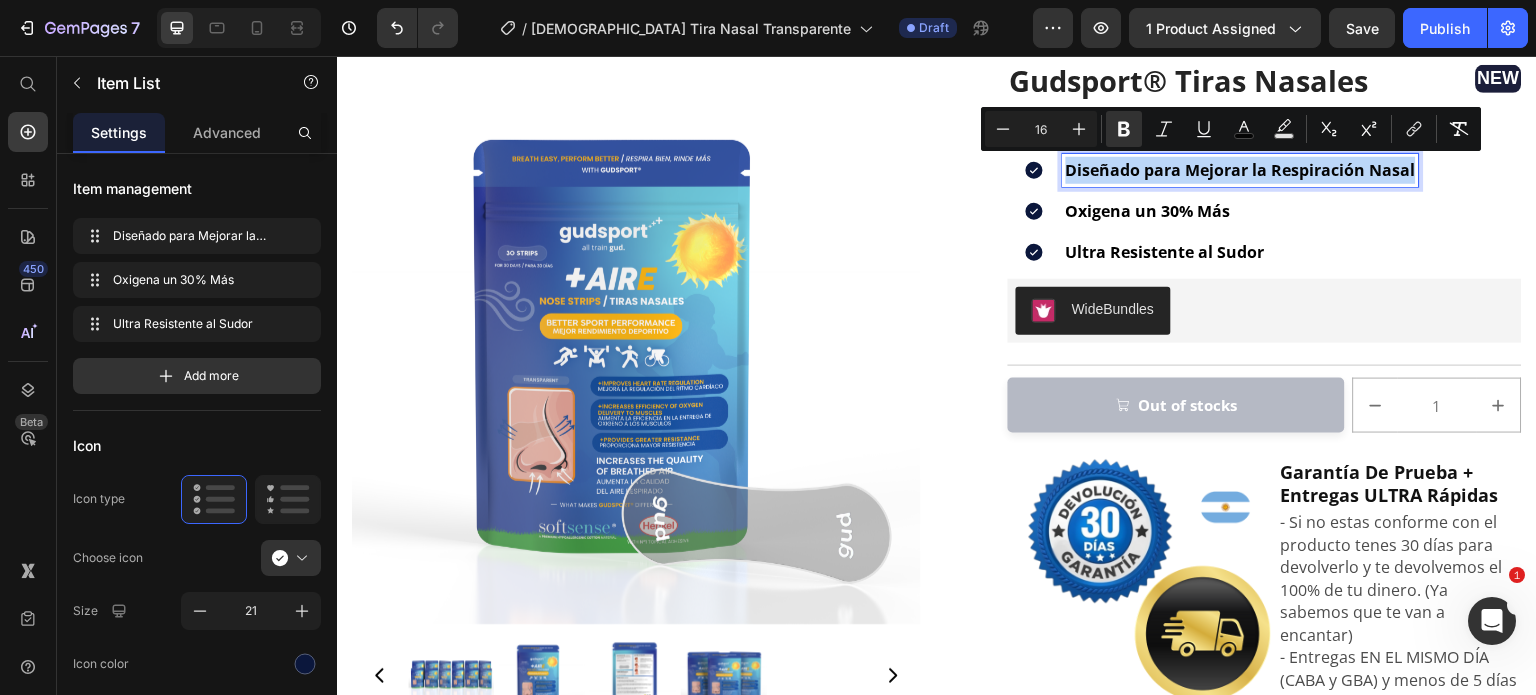 copy on "Diseñado para Mejorar la Respiración Nasal" 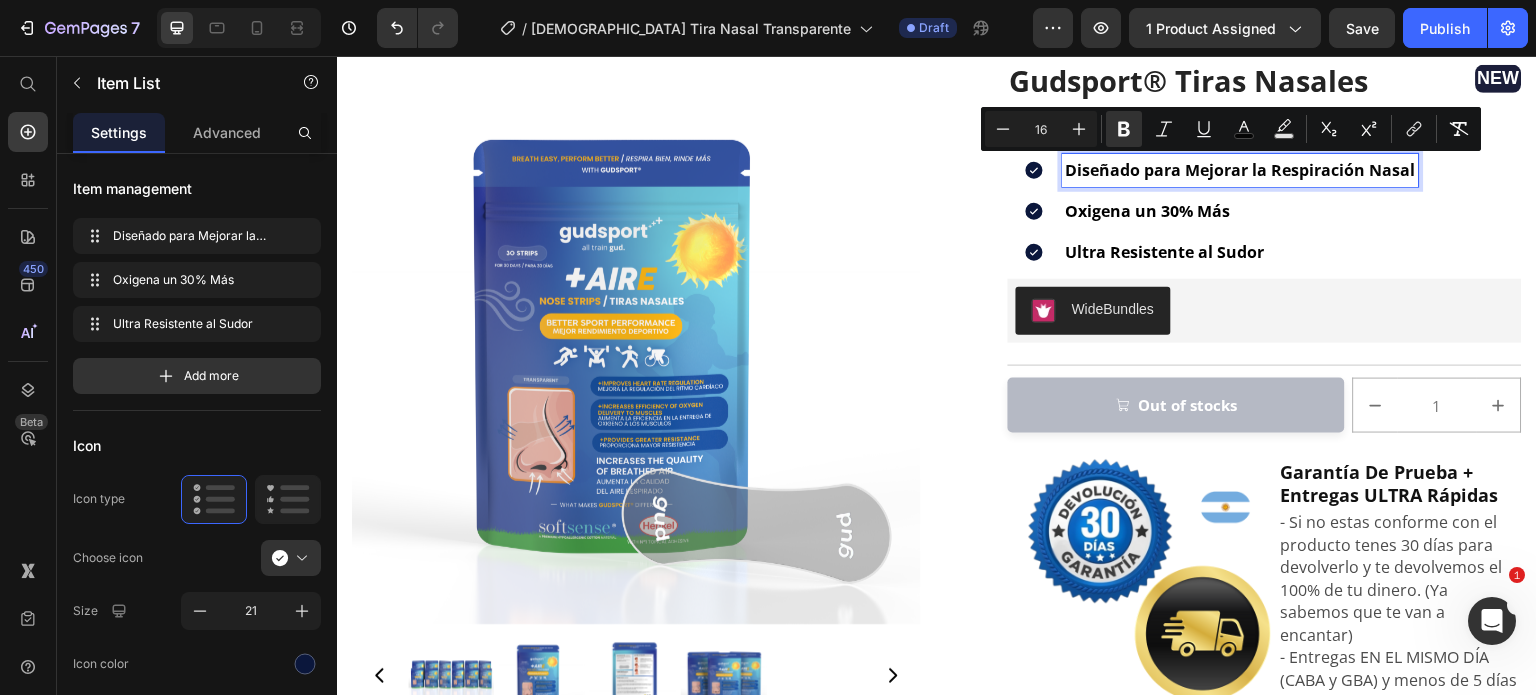 click on "Oxigena un 30% Más" at bounding box center (1148, 211) 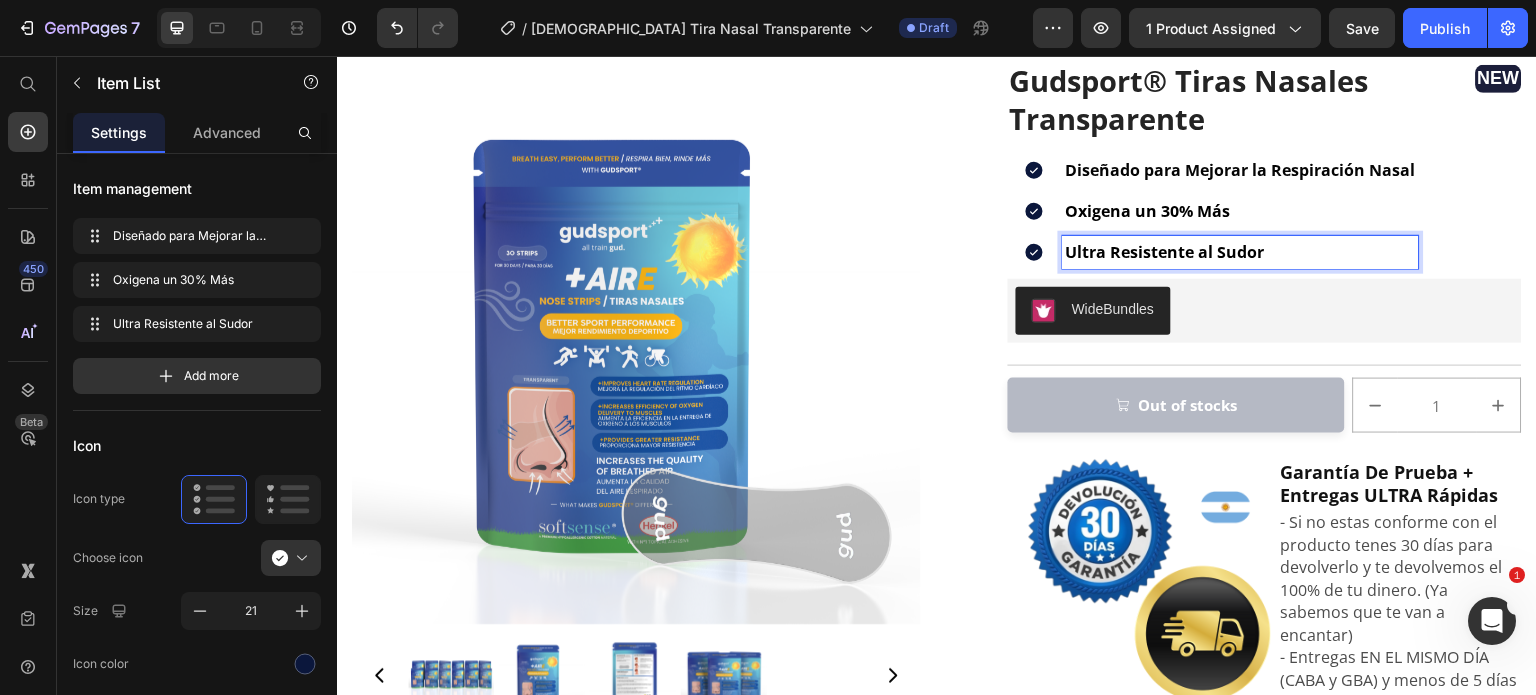 click on "Ultra Resistente al Sudor" at bounding box center (1241, 252) 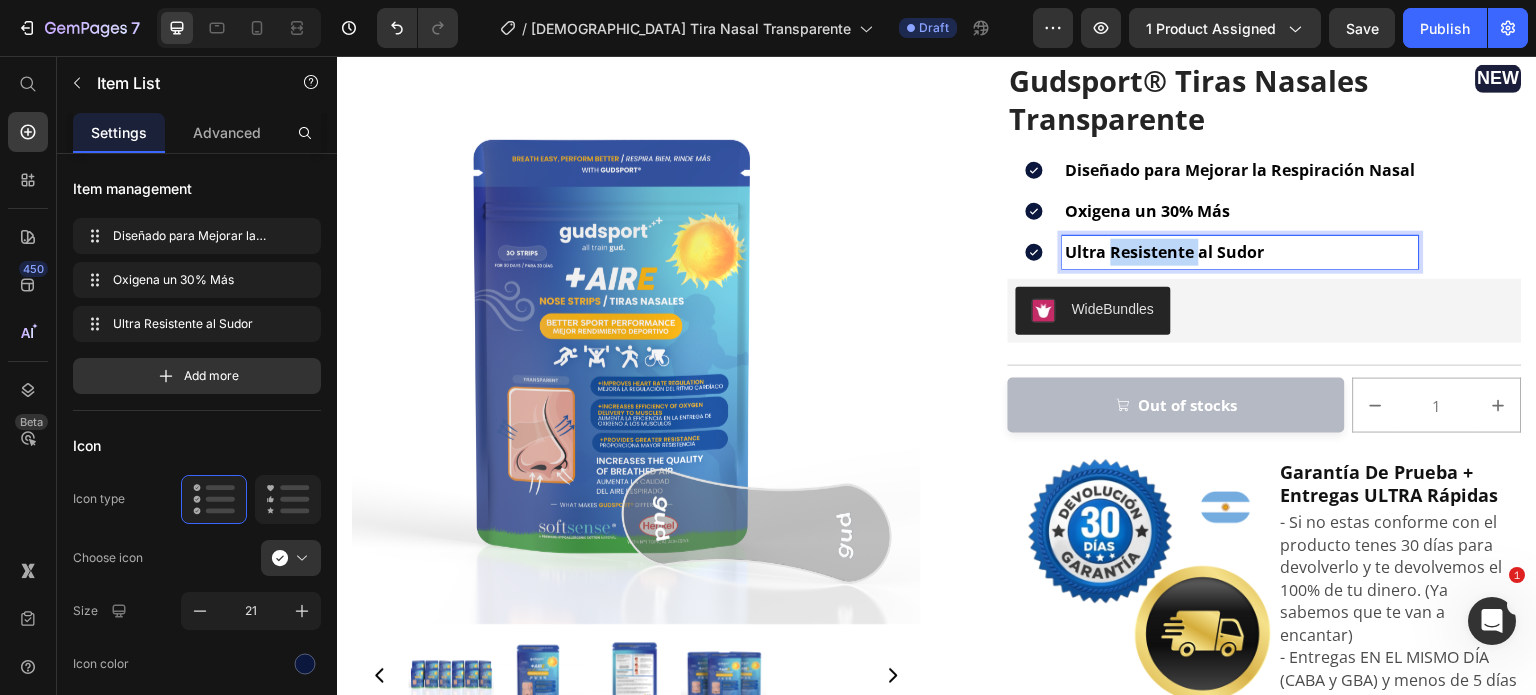click on "Ultra Resistente al Sudor" at bounding box center (1241, 252) 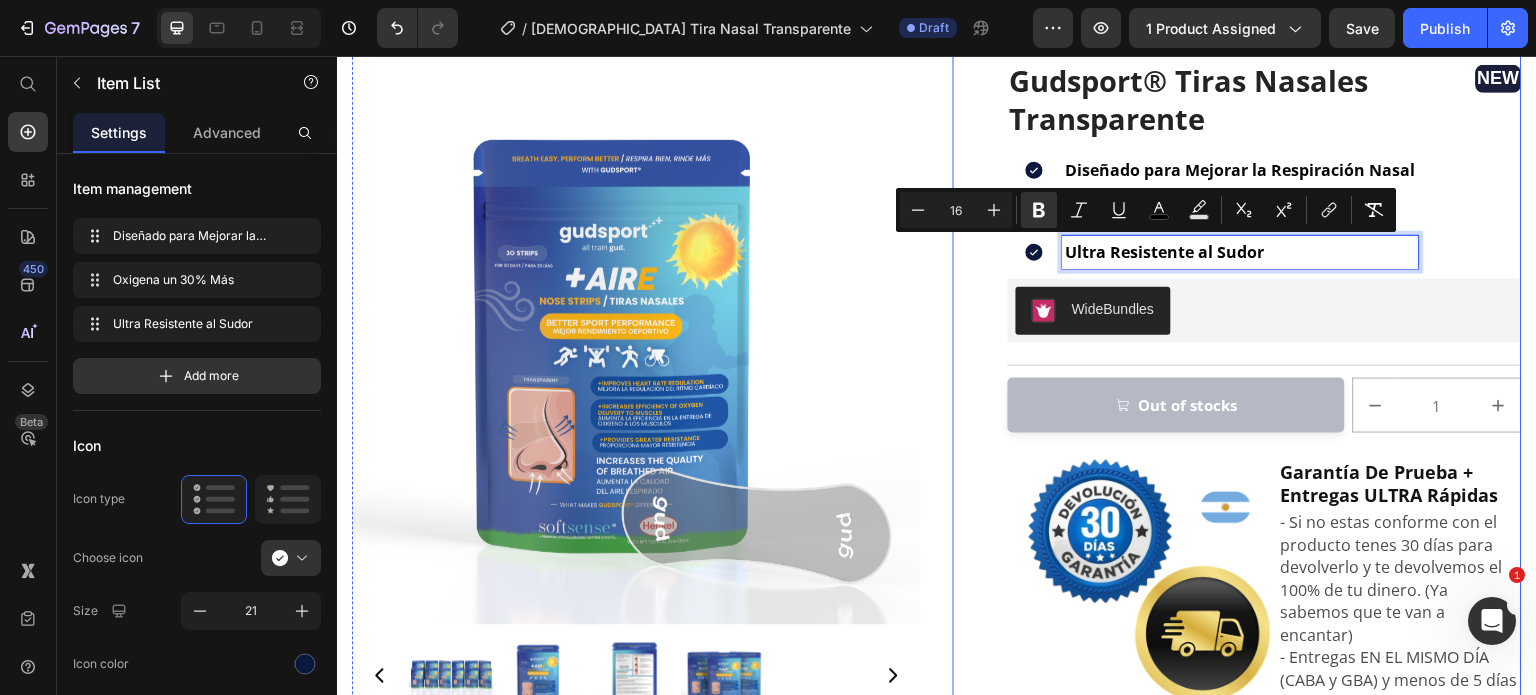 click on "Diseñado para Mejorar la Respiración Nasal" at bounding box center (1241, 170) 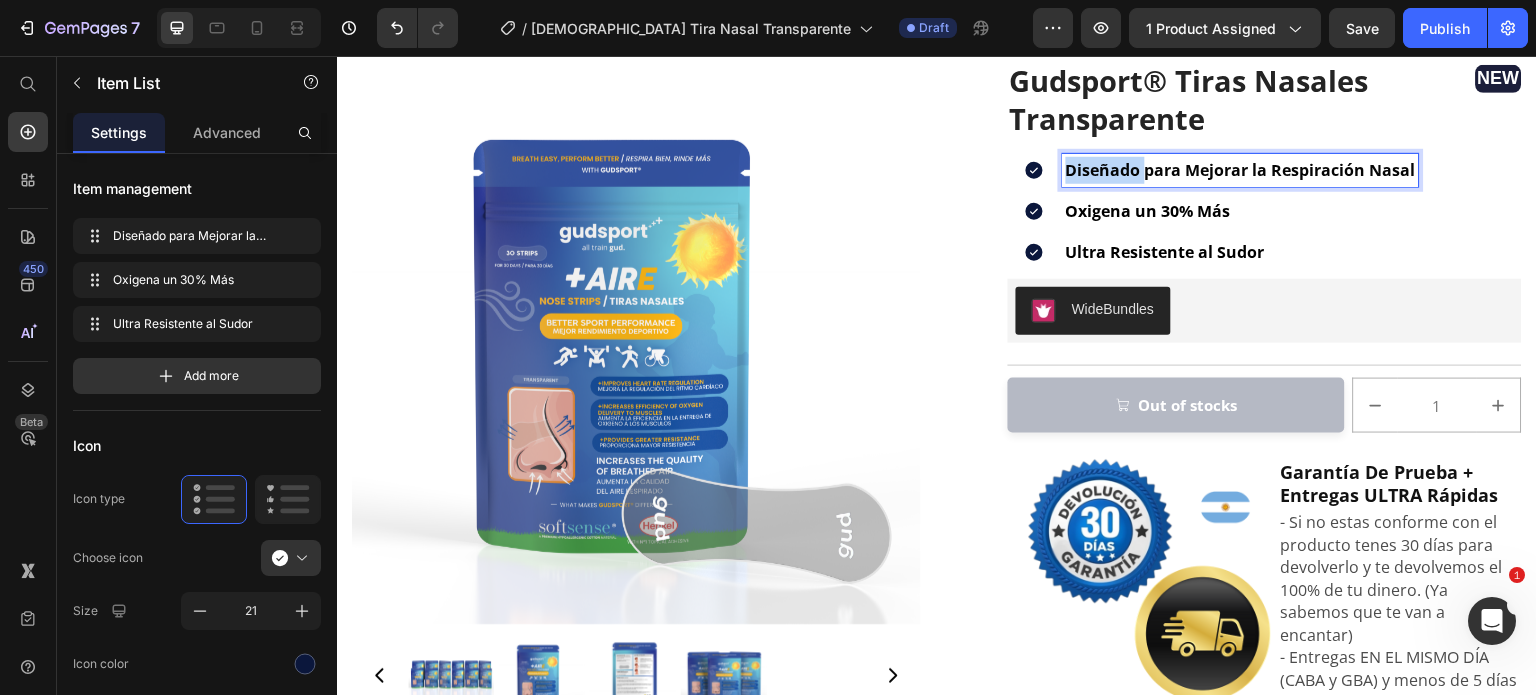 click on "Diseñado para Mejorar la Respiración Nasal" at bounding box center (1241, 170) 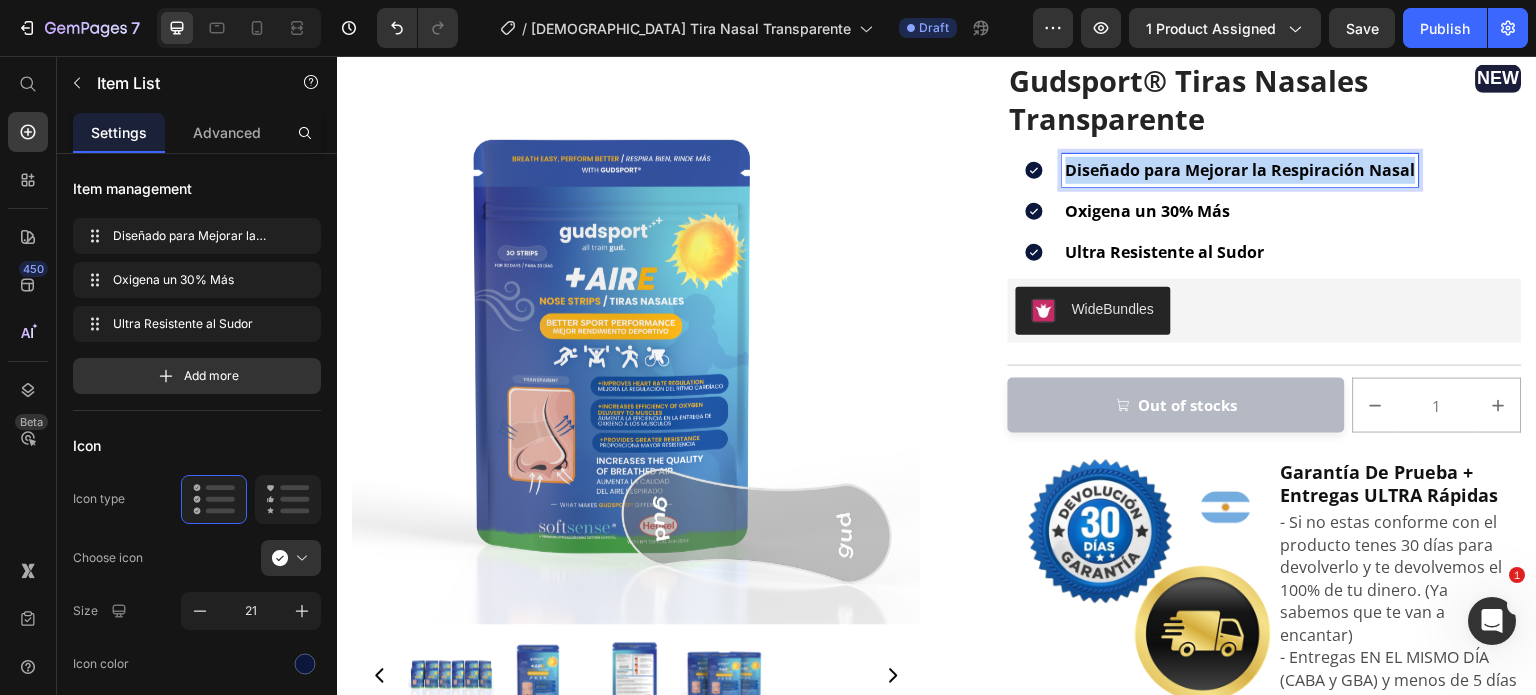 click on "Diseñado para Mejorar la Respiración Nasal" at bounding box center [1241, 170] 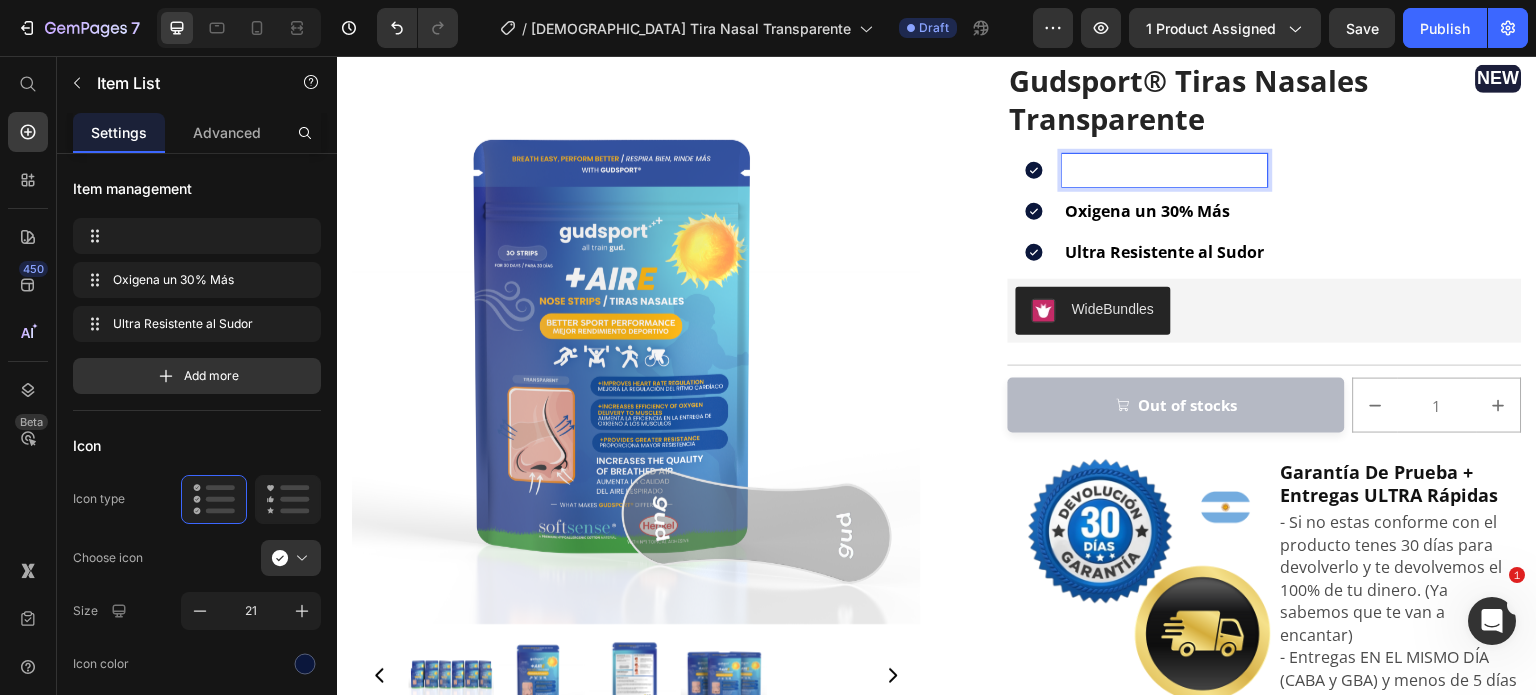 scroll, scrollTop: 148, scrollLeft: 0, axis: vertical 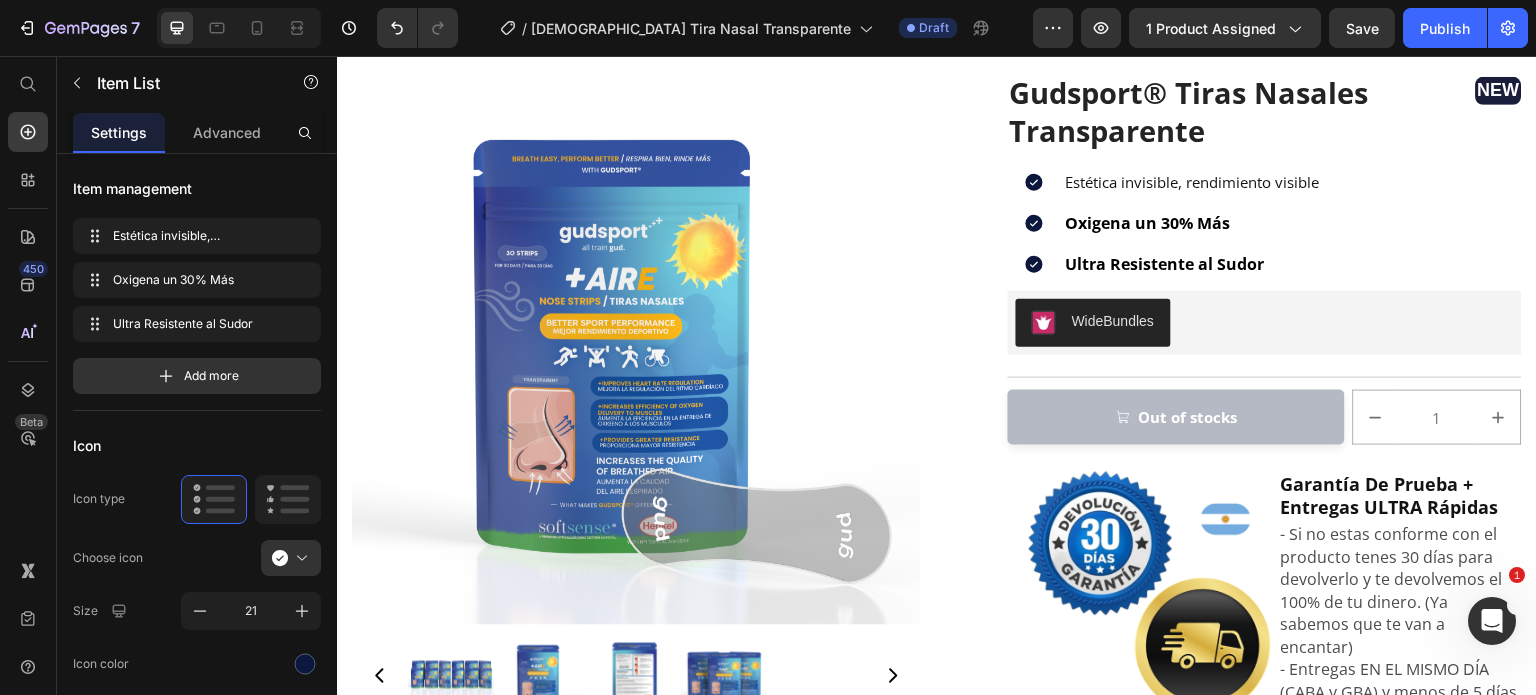 click on "Estética invisible, rendimiento visible" at bounding box center (1193, 182) 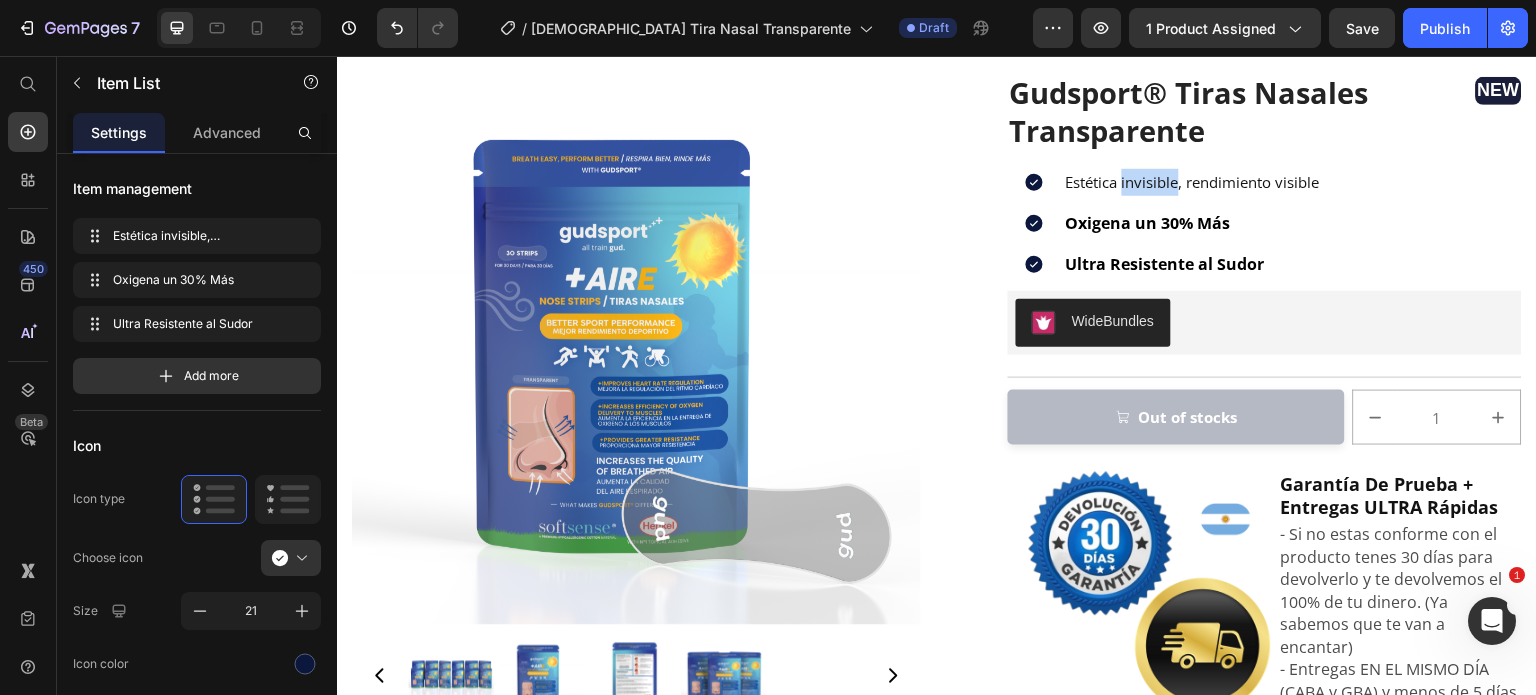 click on "Estética invisible, rendimiento visible" at bounding box center (1193, 182) 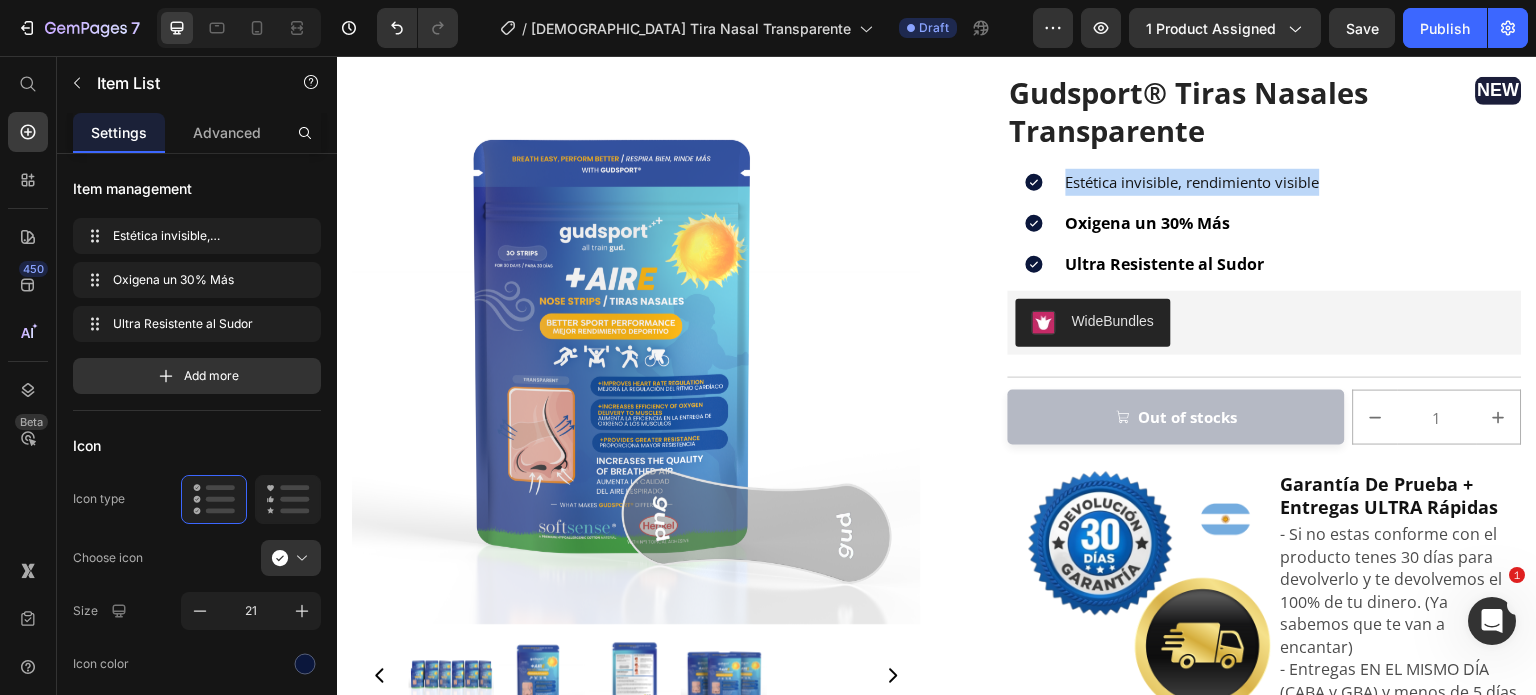 click on "Estética invisible, rendimiento visible" at bounding box center (1193, 182) 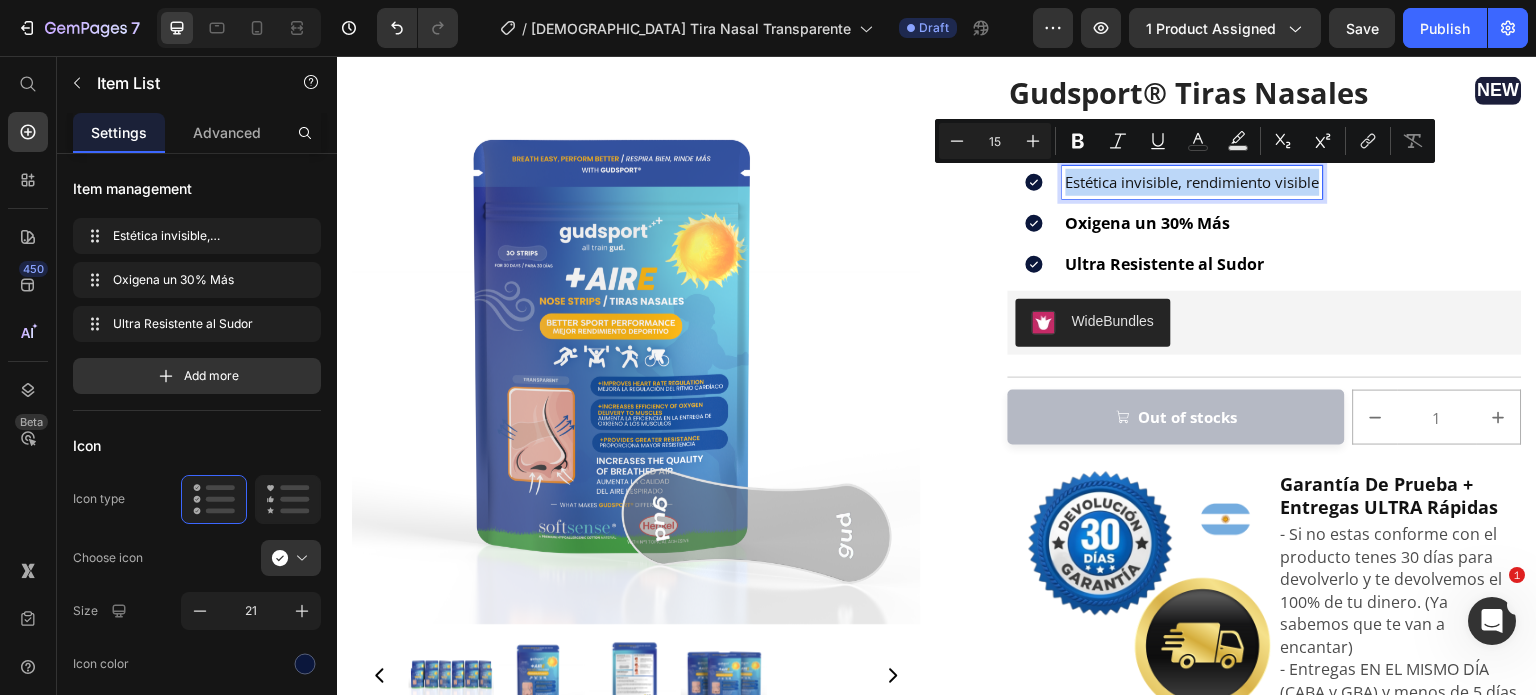 type on "16" 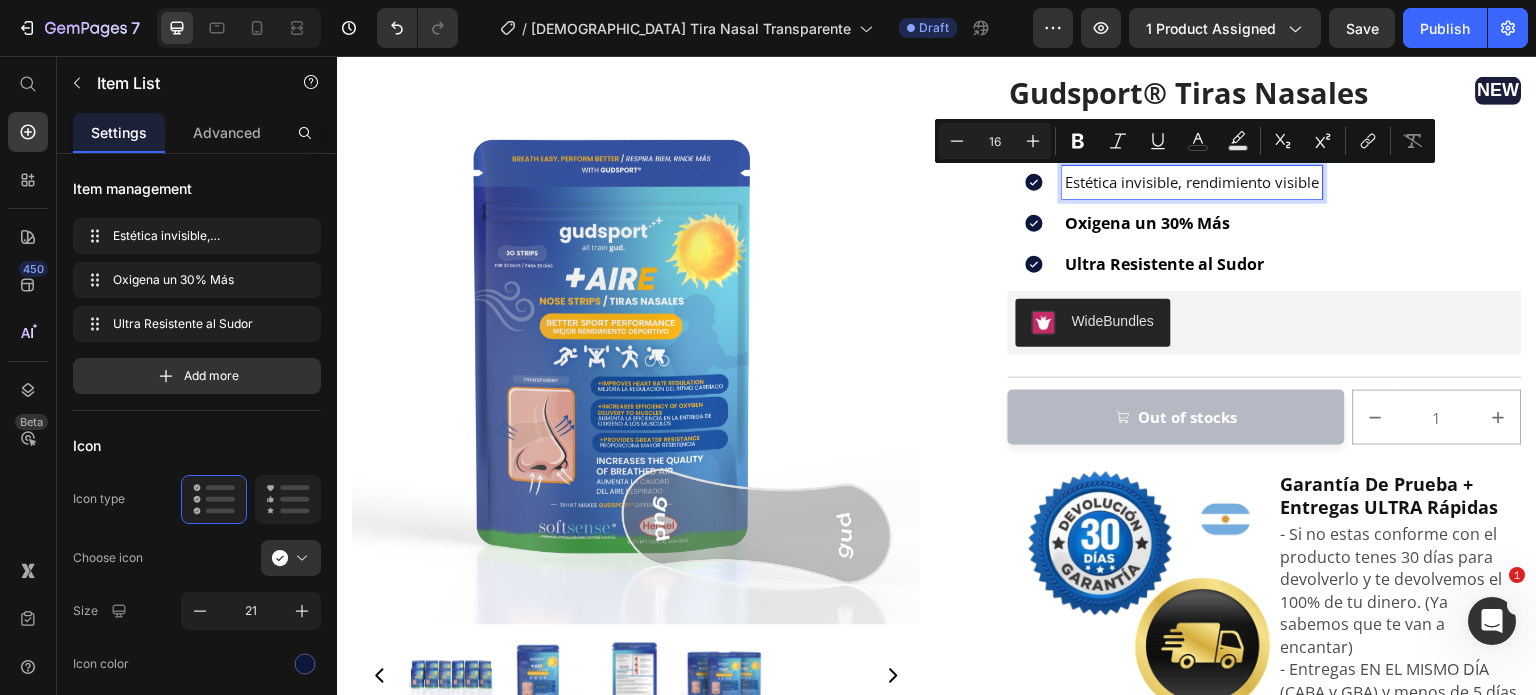 click on "Oxigena un 30% Más" at bounding box center [1148, 223] 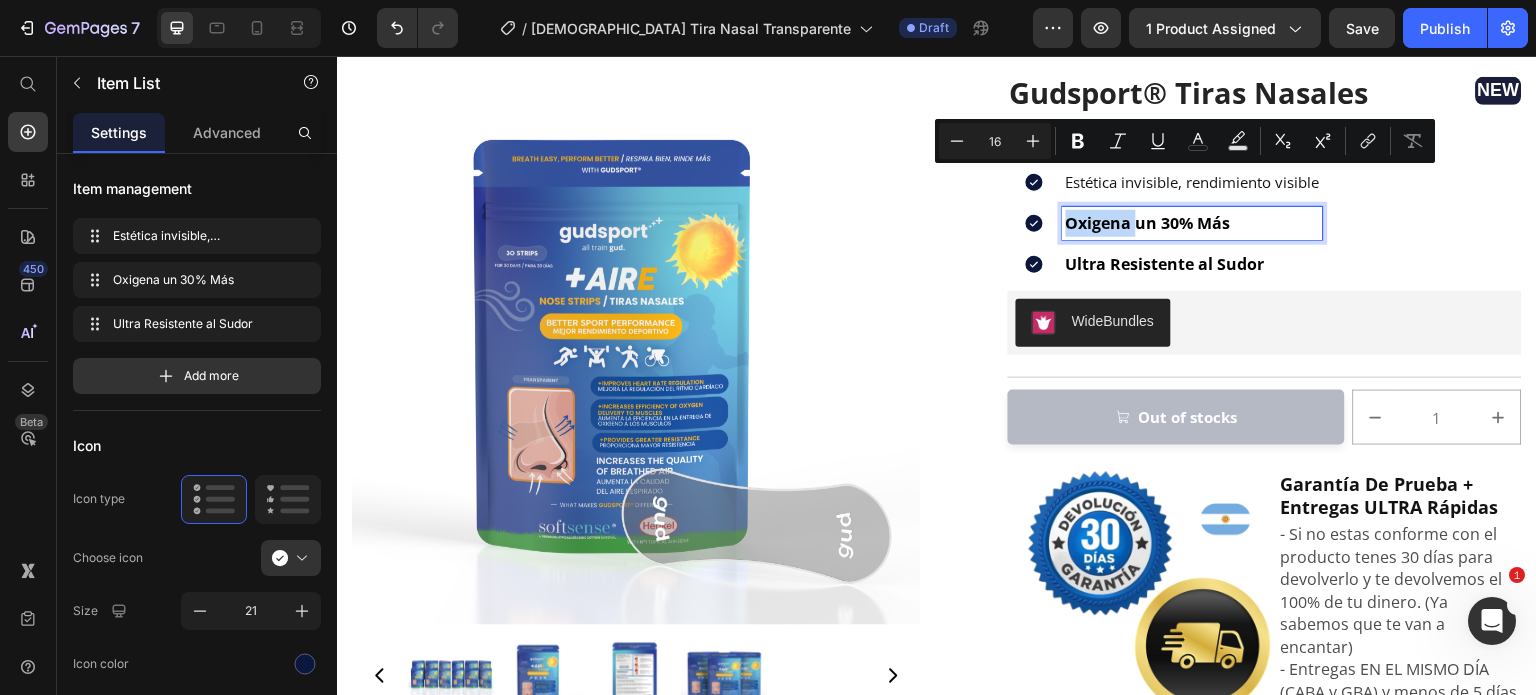 click on "Oxigena un 30% Más" at bounding box center (1148, 223) 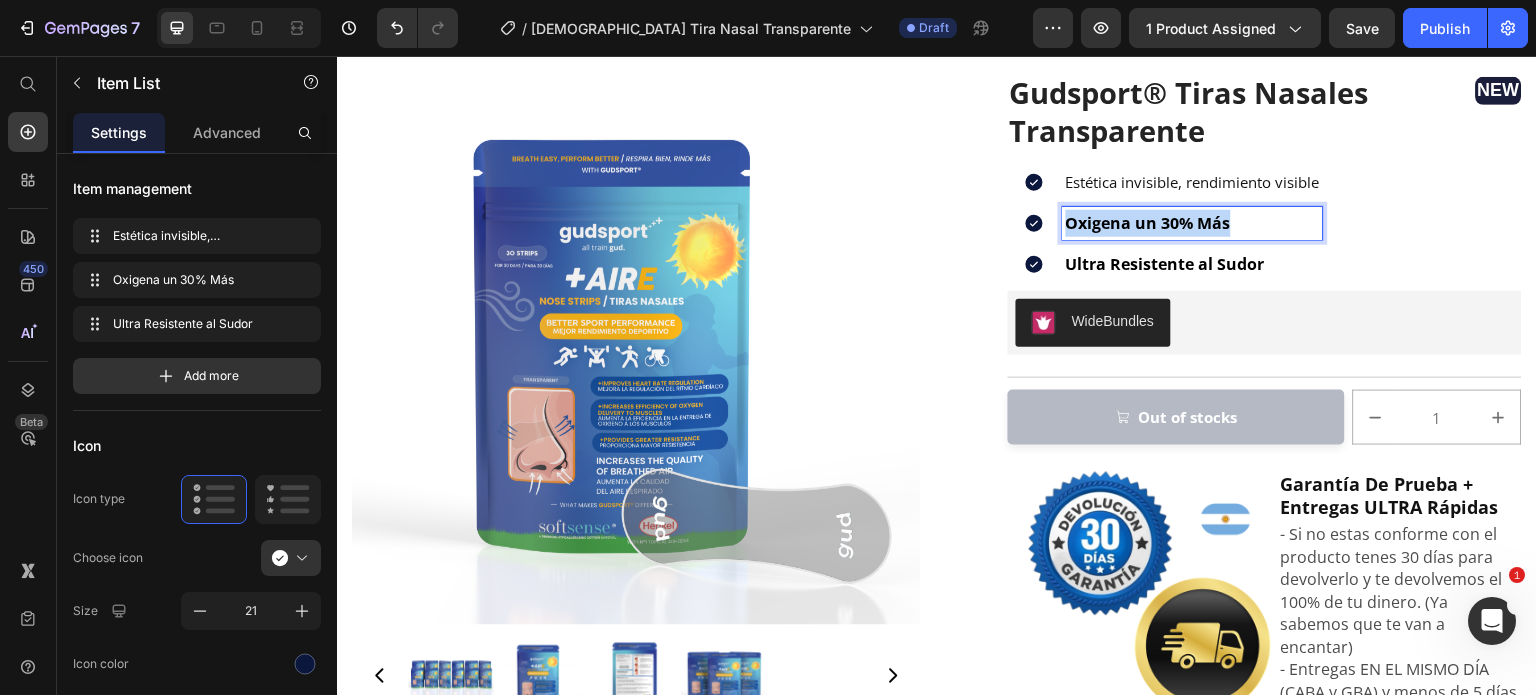 click on "Oxigena un 30% Más" at bounding box center (1148, 223) 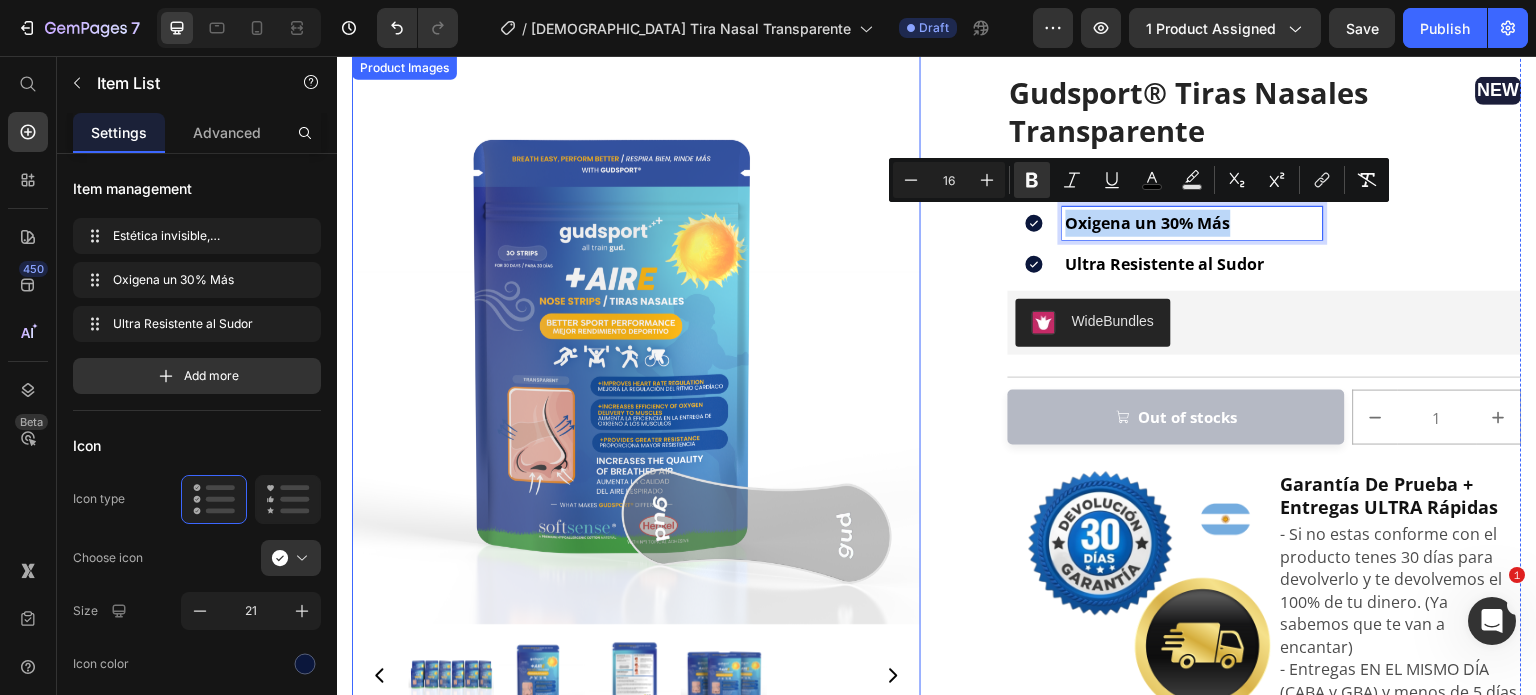 click at bounding box center (636, 340) 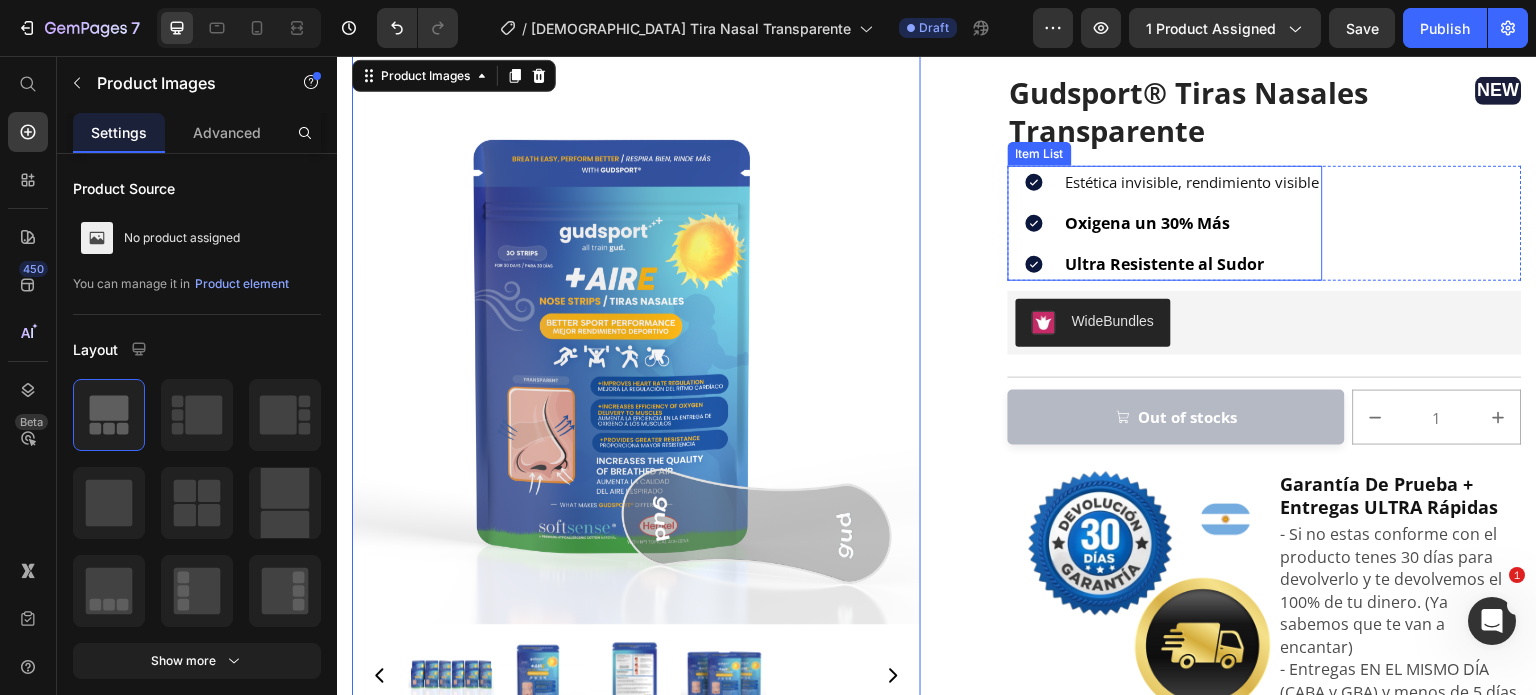 click on "Estética invisible, rendimiento visible" at bounding box center [1193, 182] 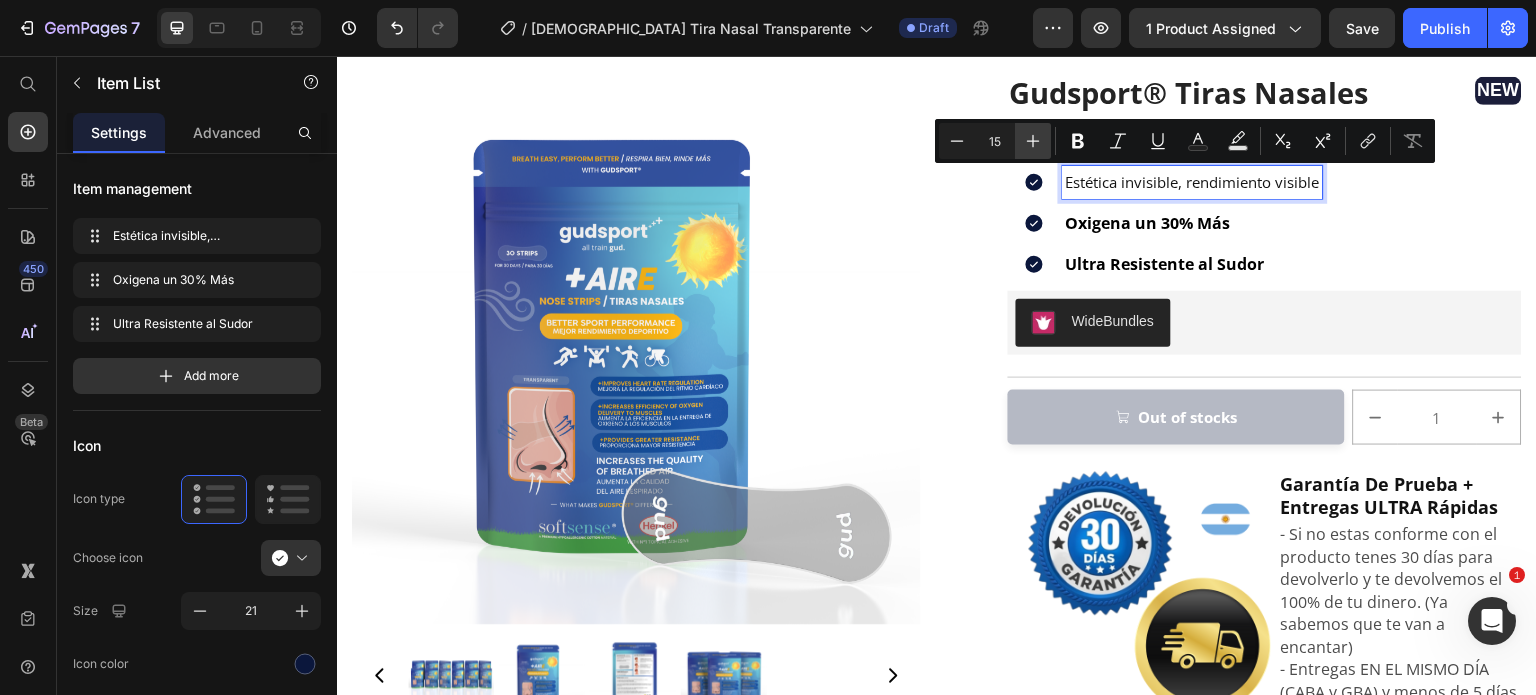 click 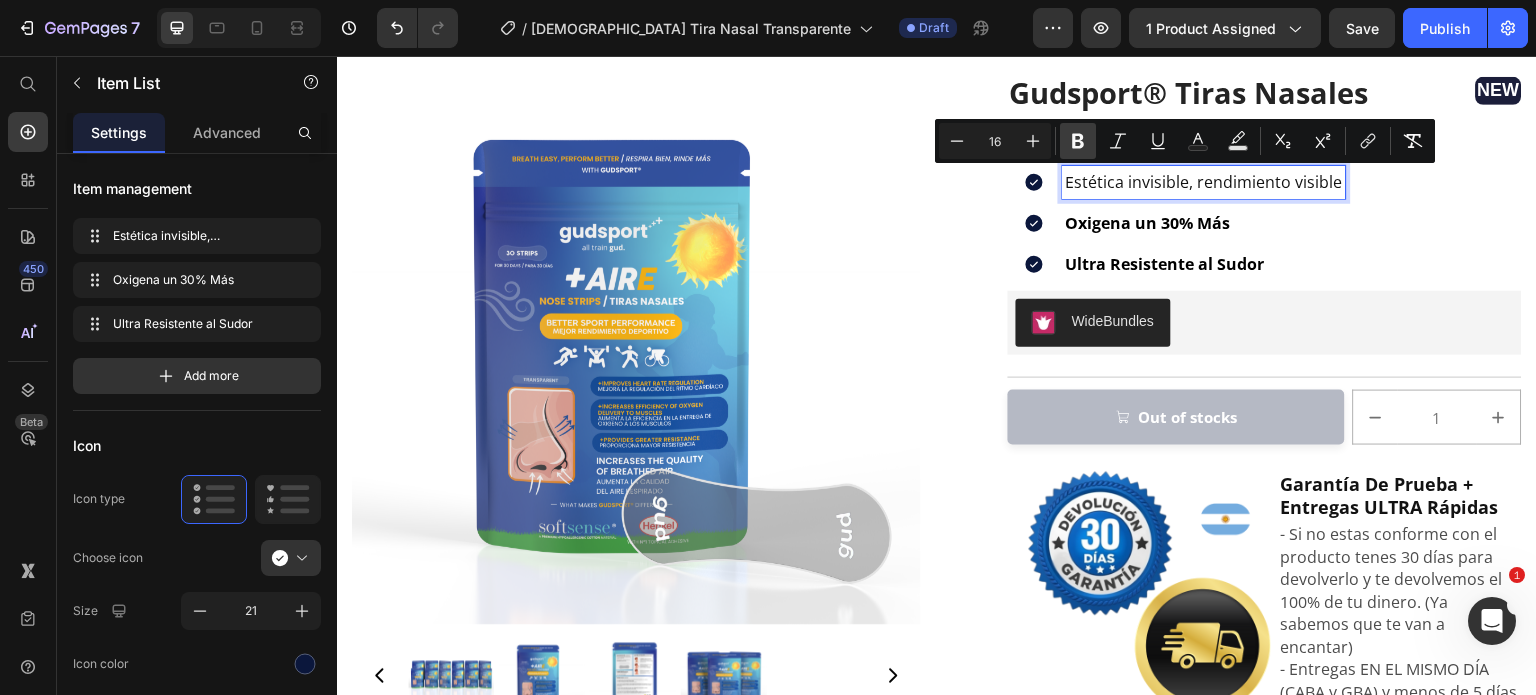 click 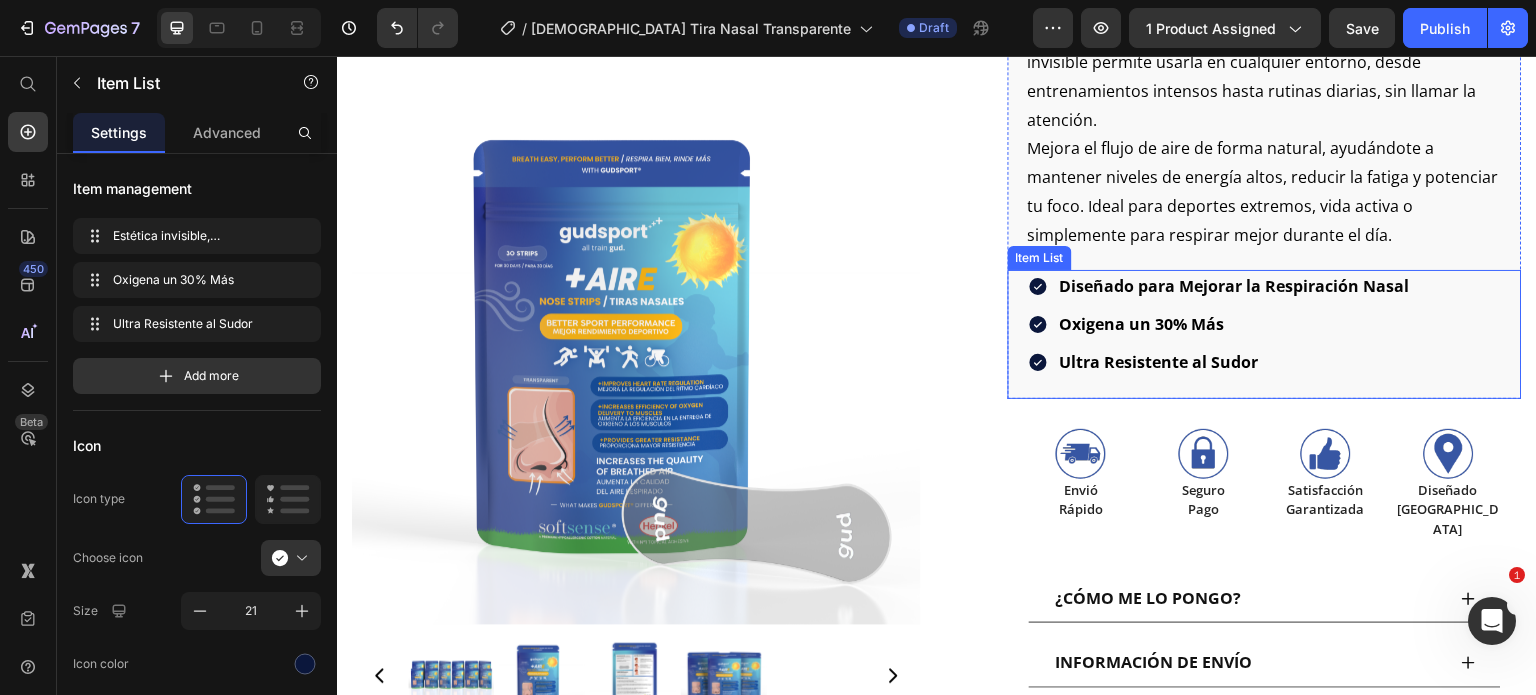 scroll, scrollTop: 1044, scrollLeft: 0, axis: vertical 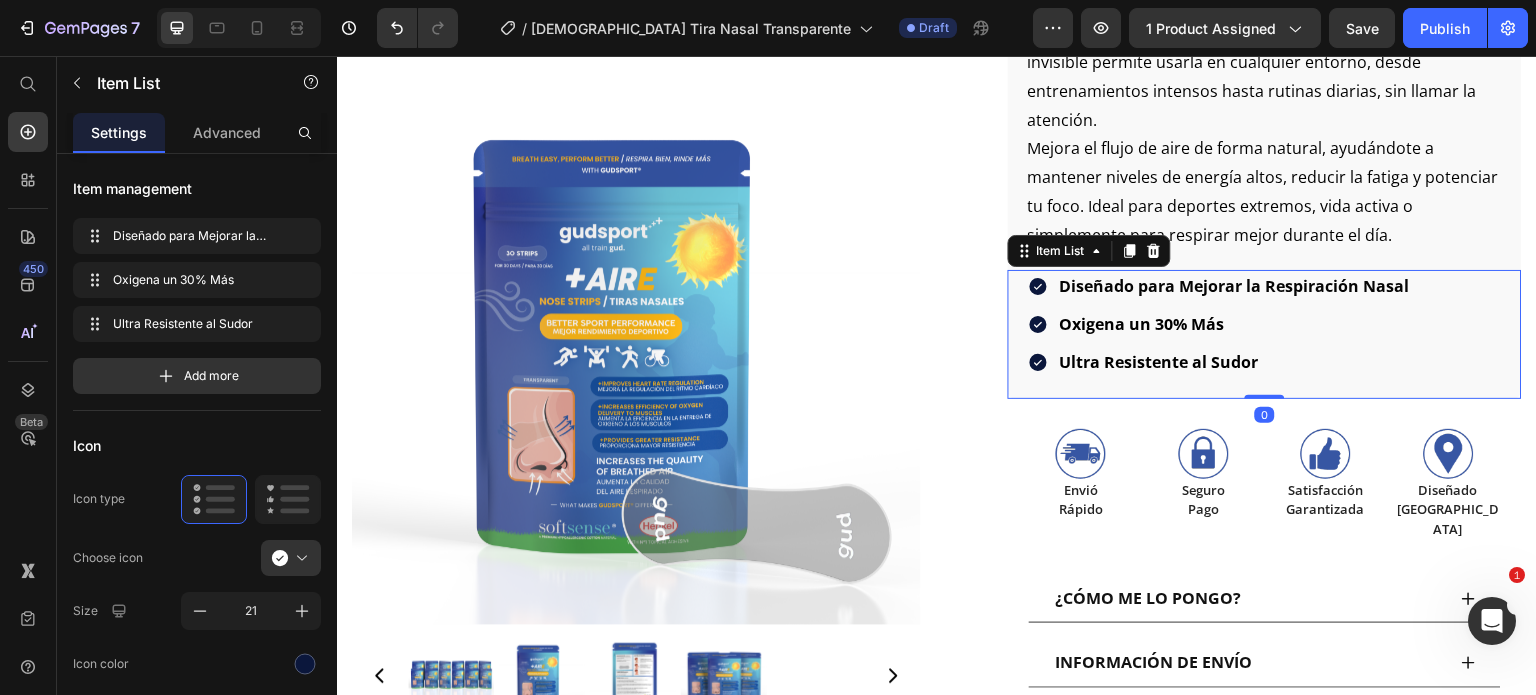 click on "Oxigena un 30% Más" at bounding box center [1235, 324] 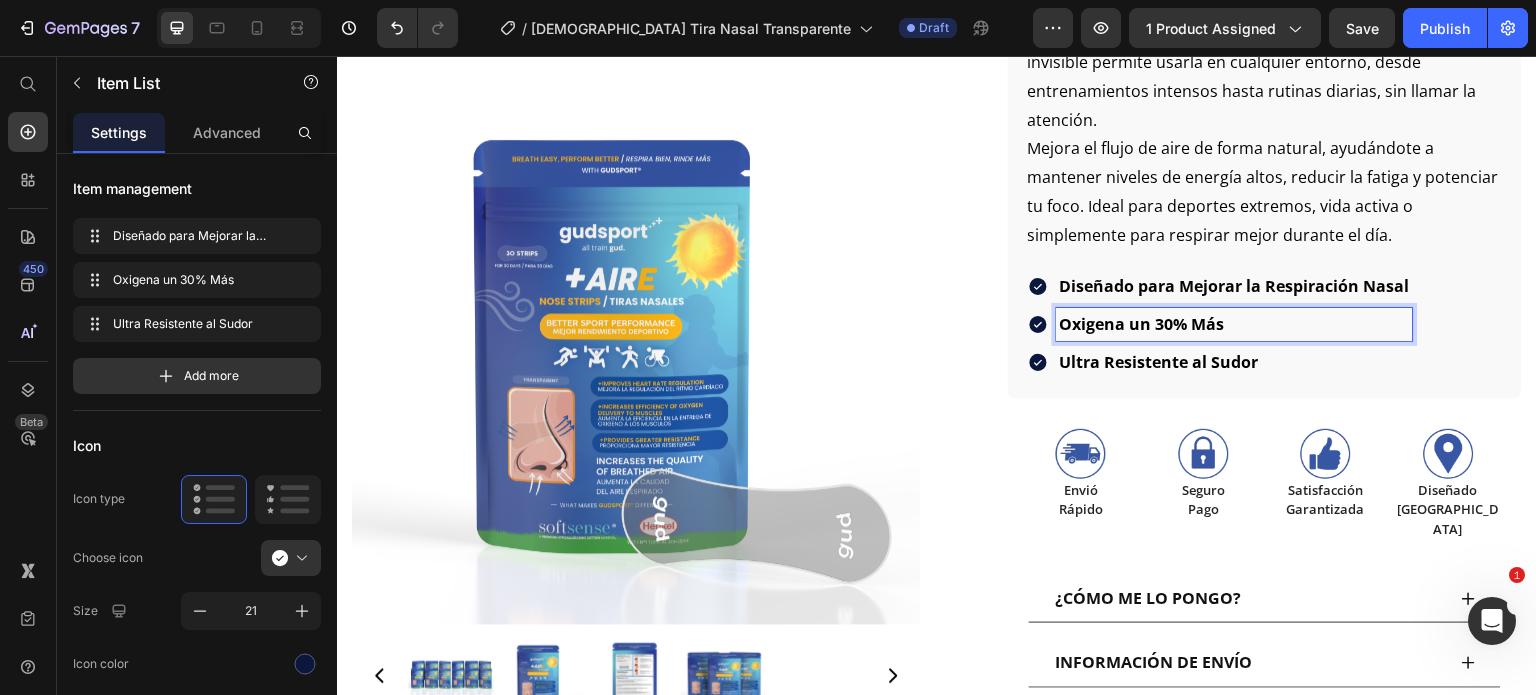 click on "Diseñado para Mejorar la Respiración Nasal Oxigena un 30% Más Ultra Resistente al Sudor" at bounding box center (1265, 324) 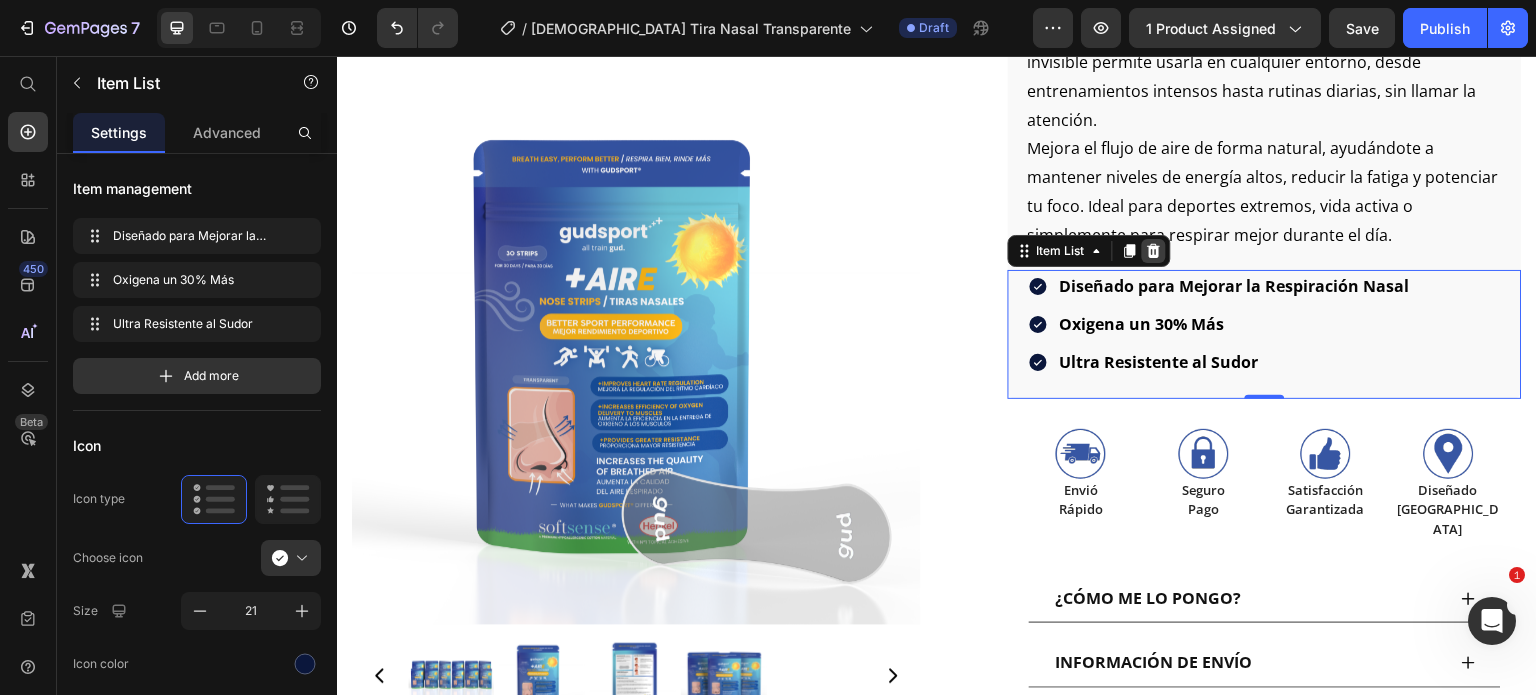 click 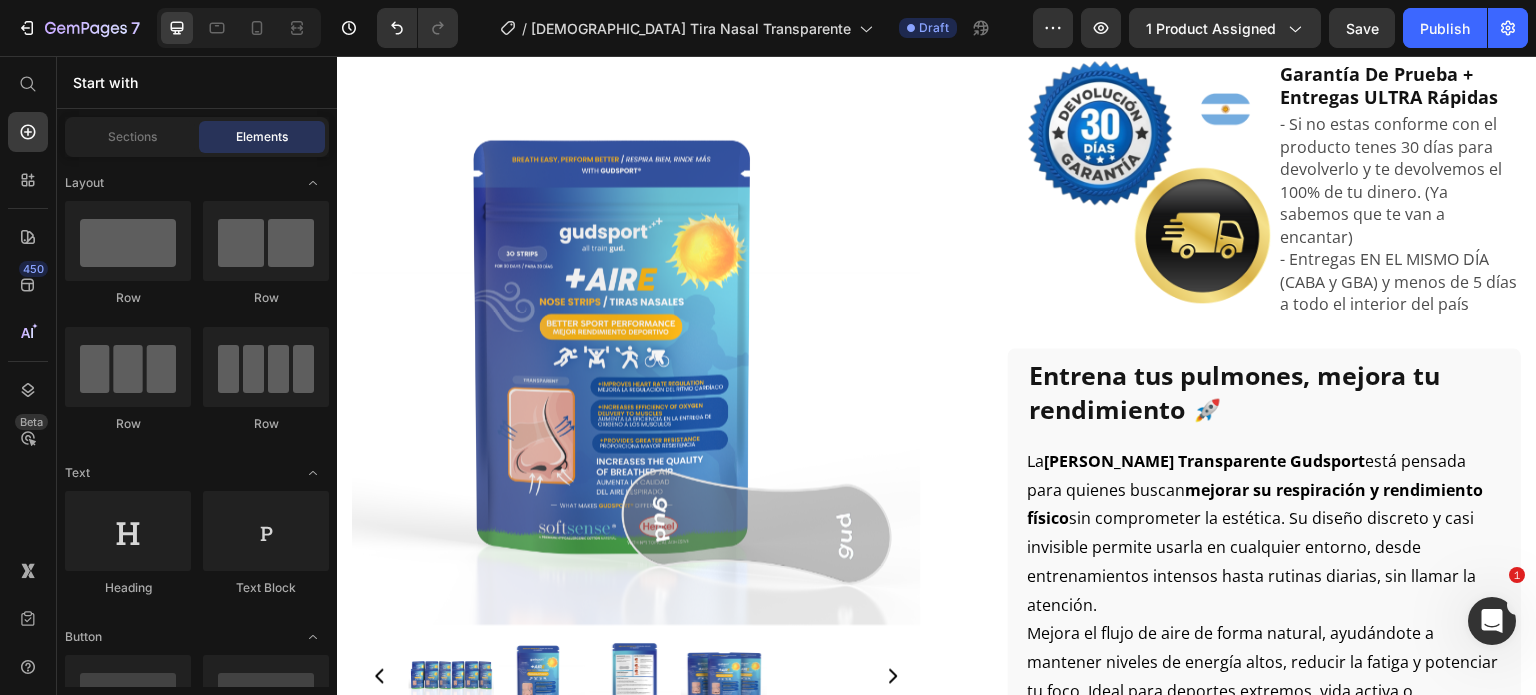 scroll, scrollTop: 548, scrollLeft: 0, axis: vertical 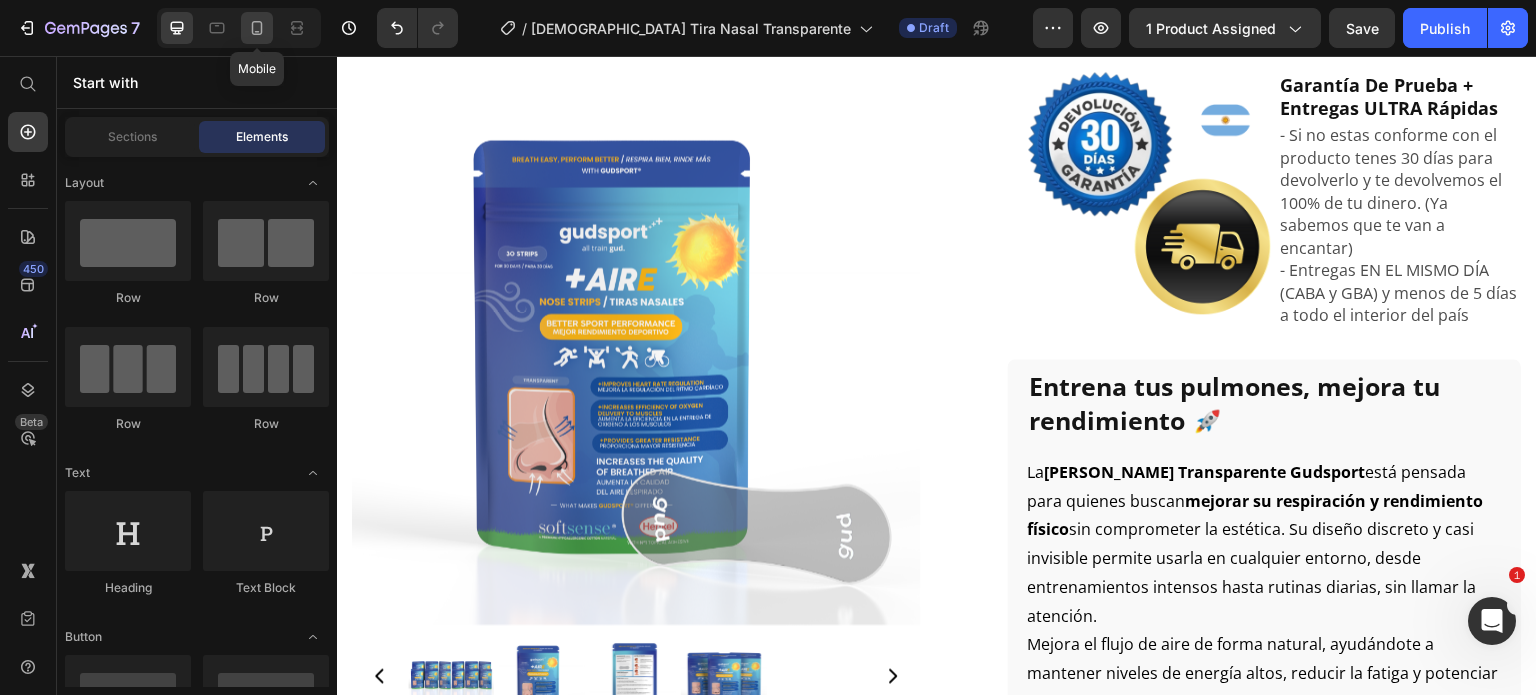click 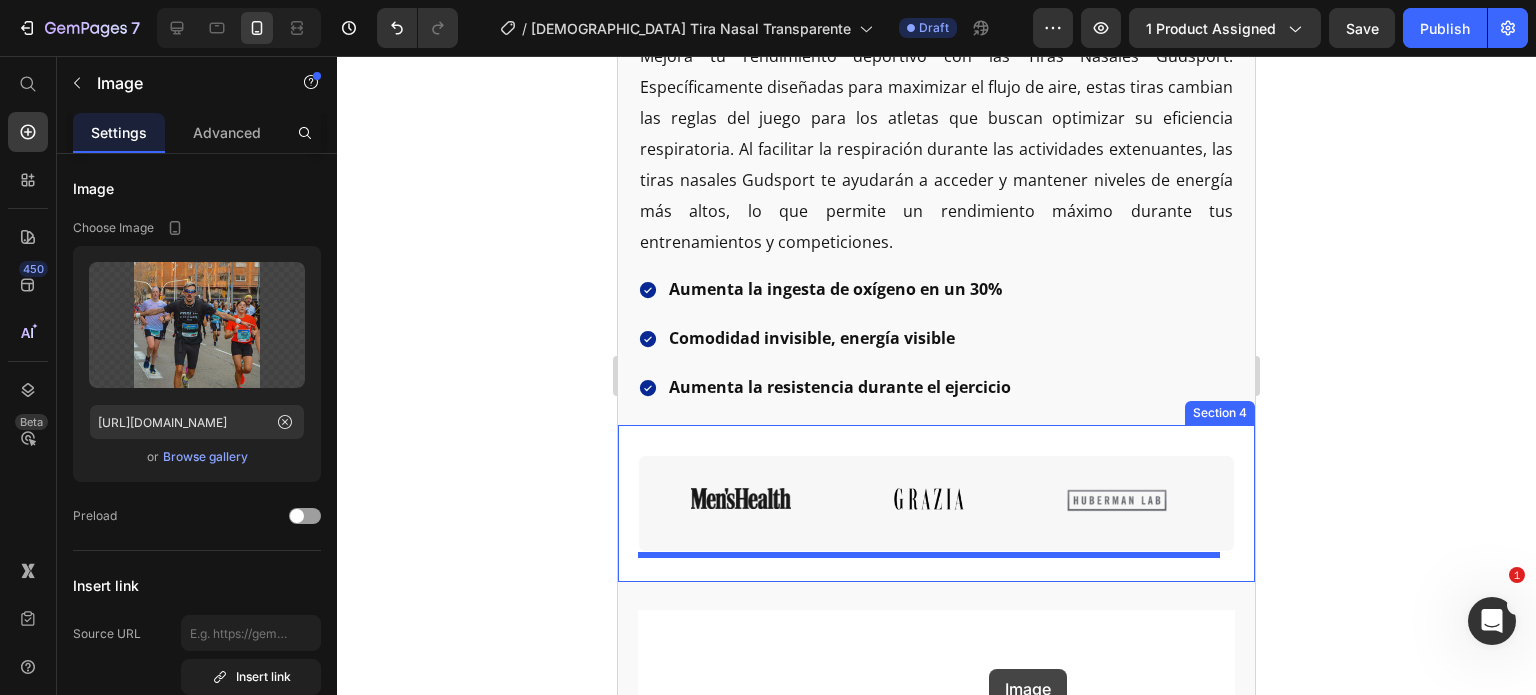 scroll, scrollTop: 3028, scrollLeft: 0, axis: vertical 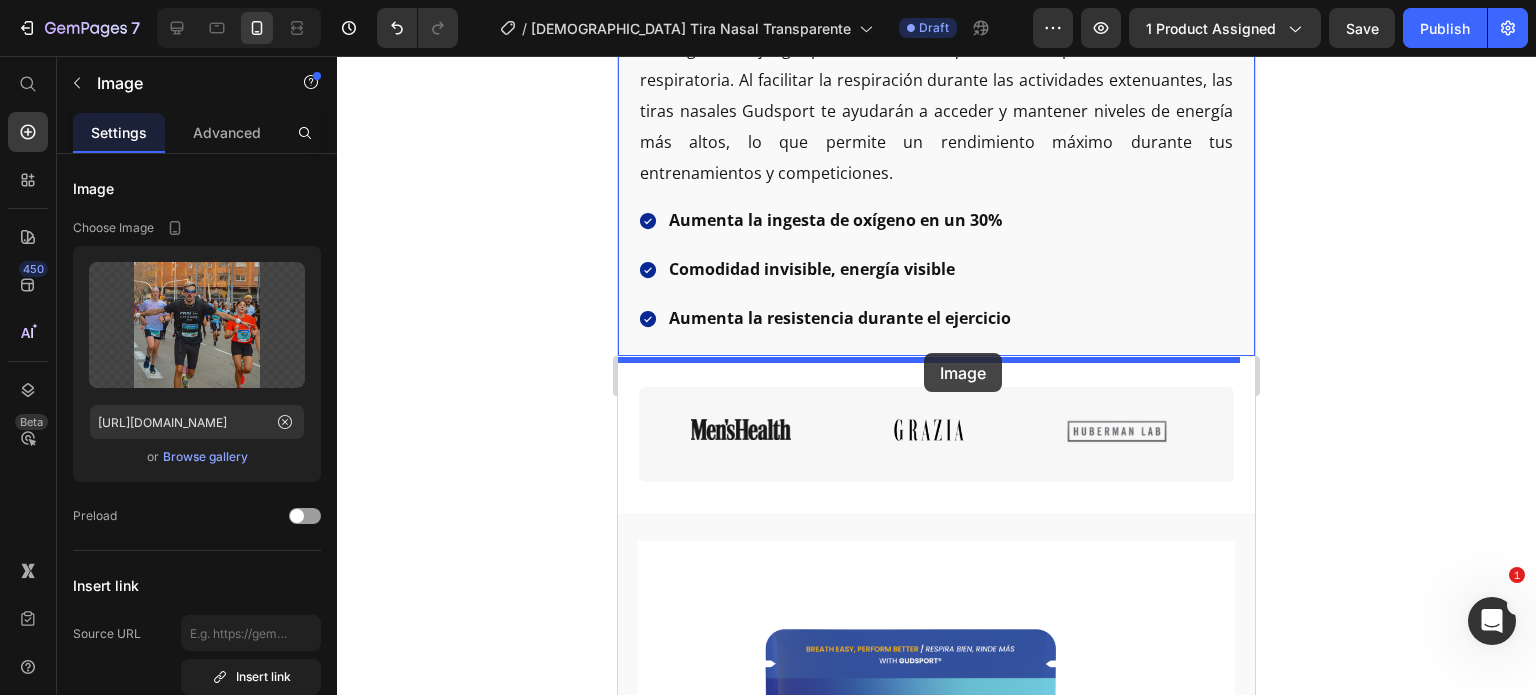 drag, startPoint x: 911, startPoint y: 114, endPoint x: 922, endPoint y: 350, distance: 236.25621 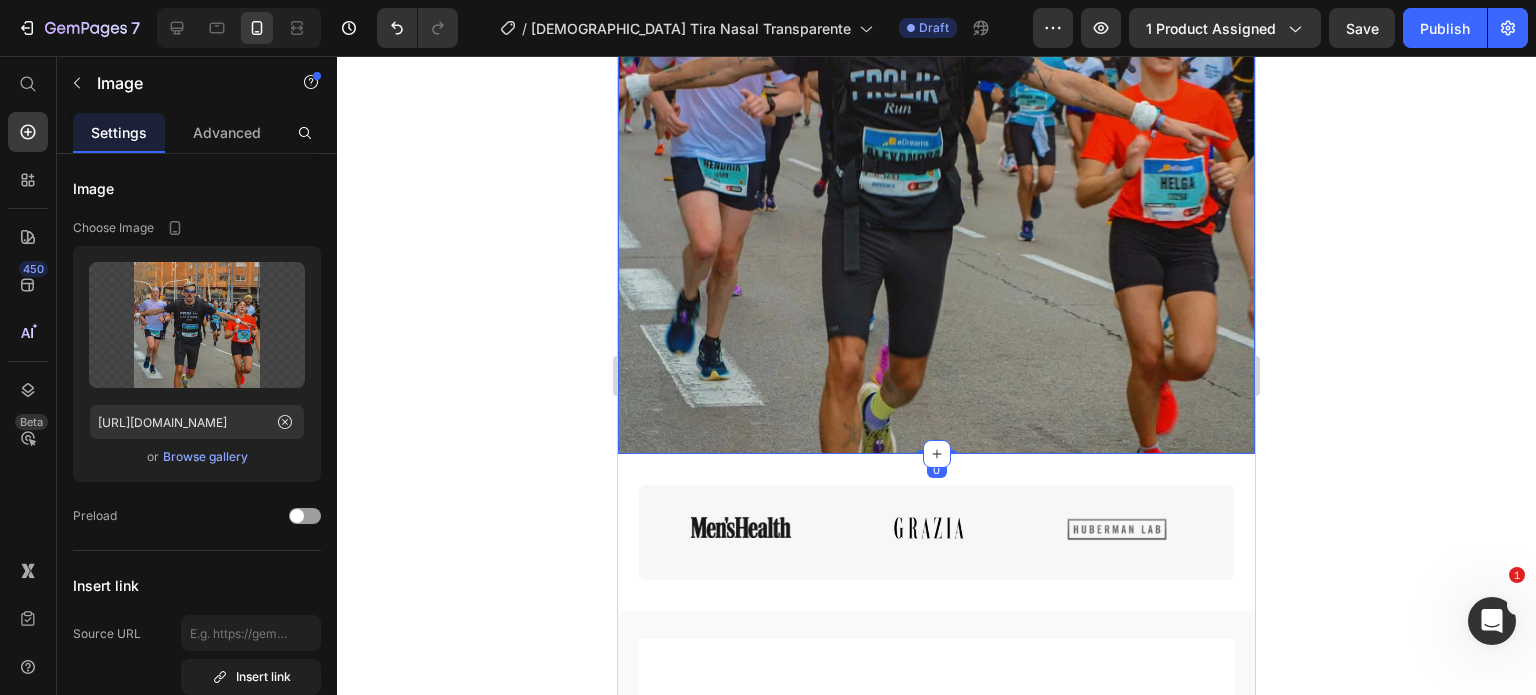 scroll, scrollTop: 2466, scrollLeft: 0, axis: vertical 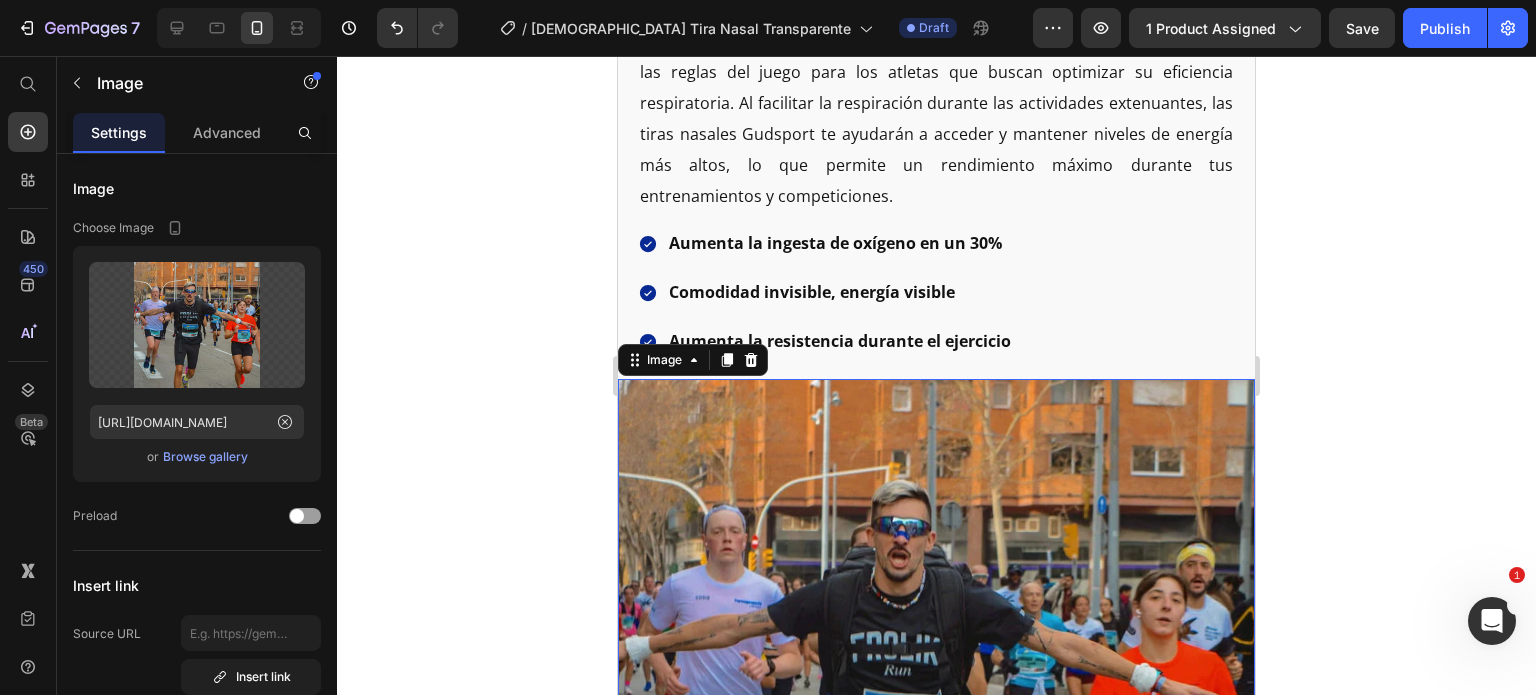 click at bounding box center (936, 697) 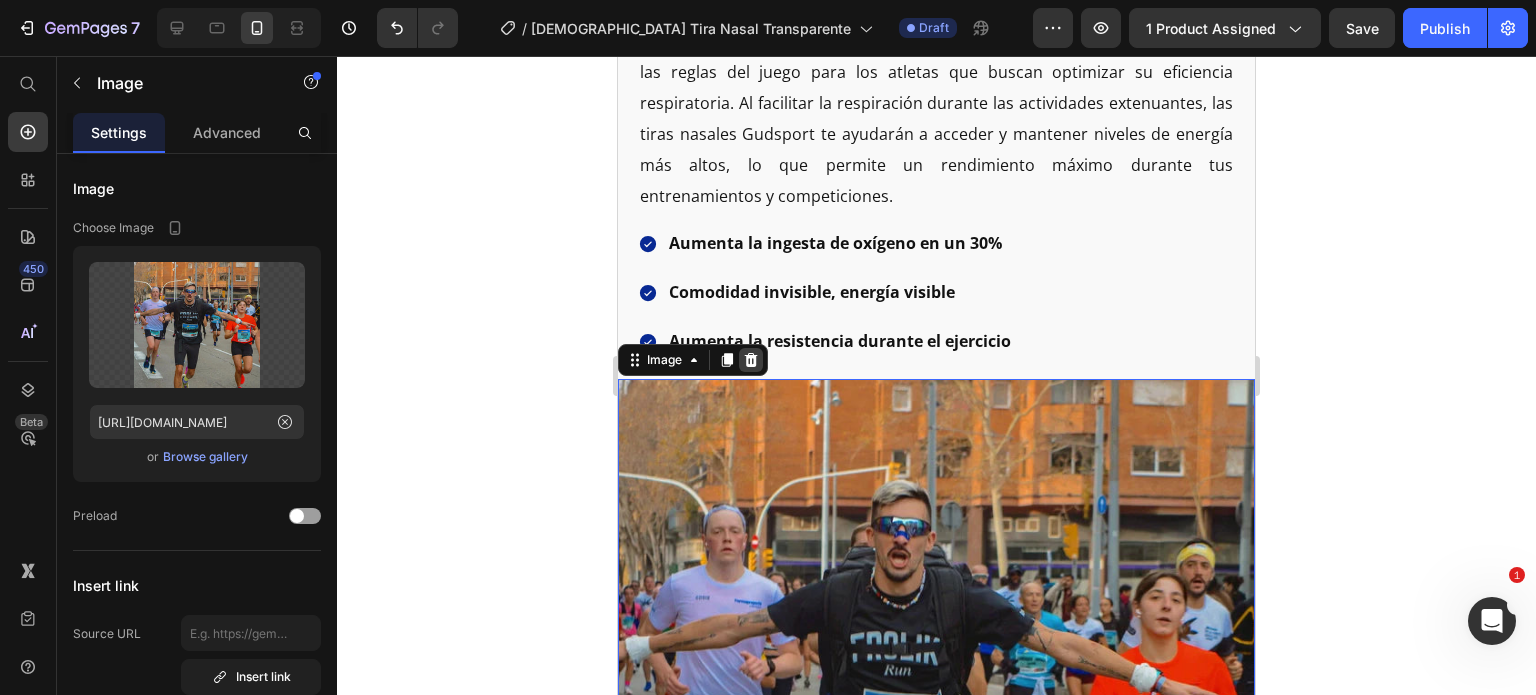 click 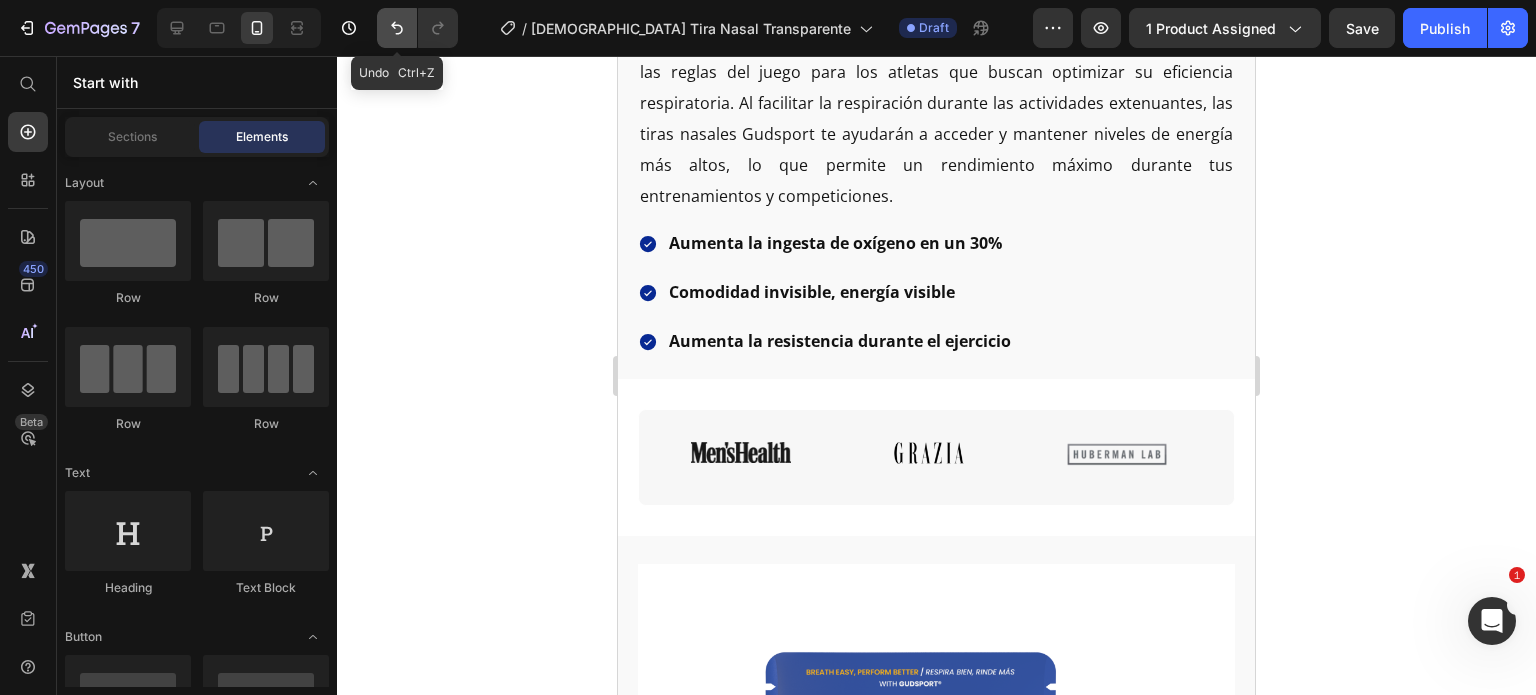 click 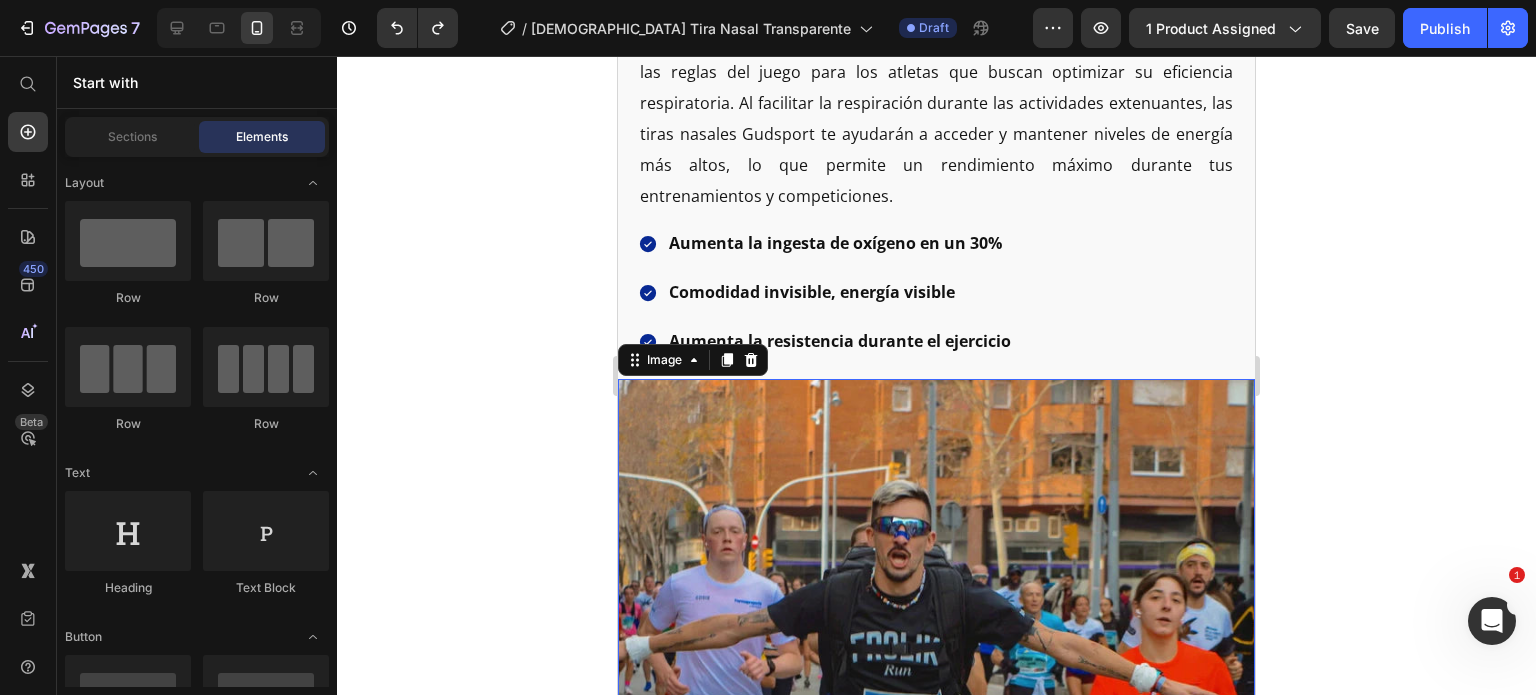 click at bounding box center [936, 697] 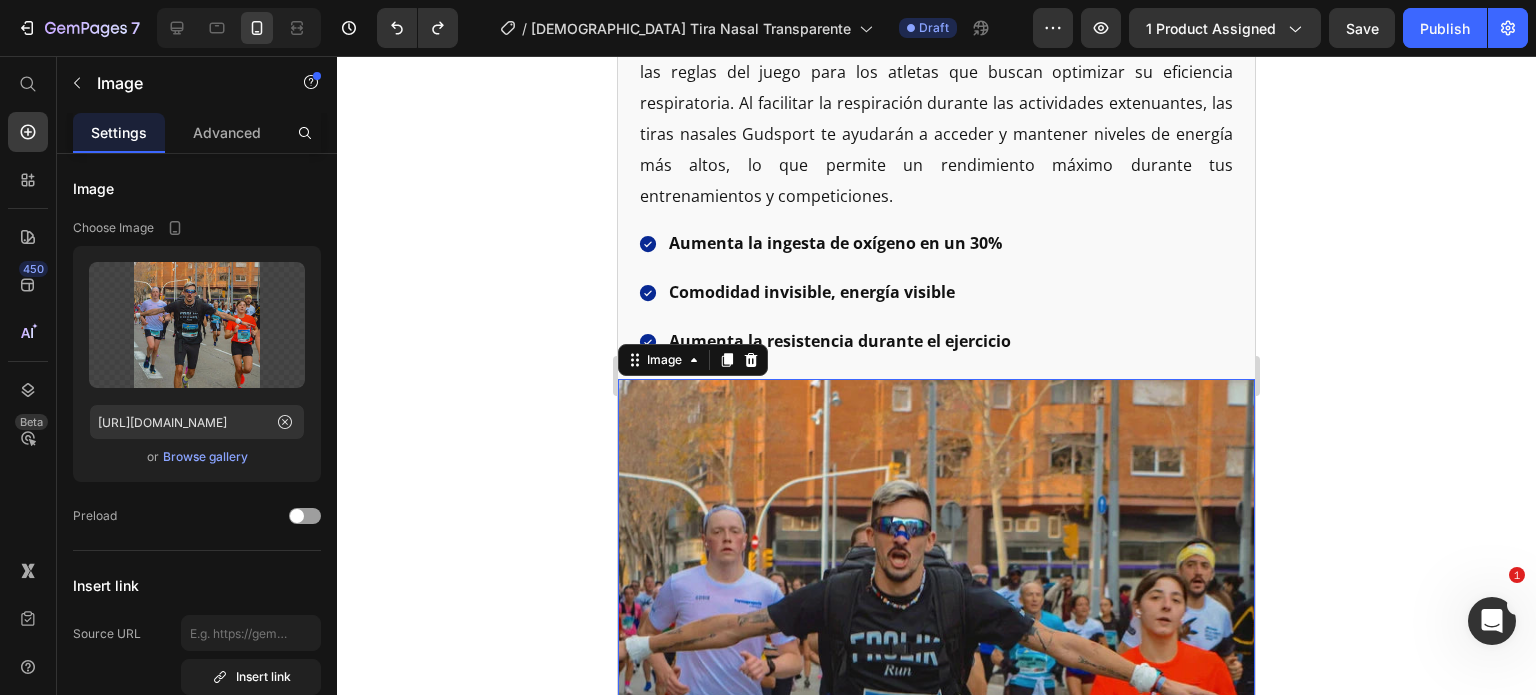 click at bounding box center (936, 697) 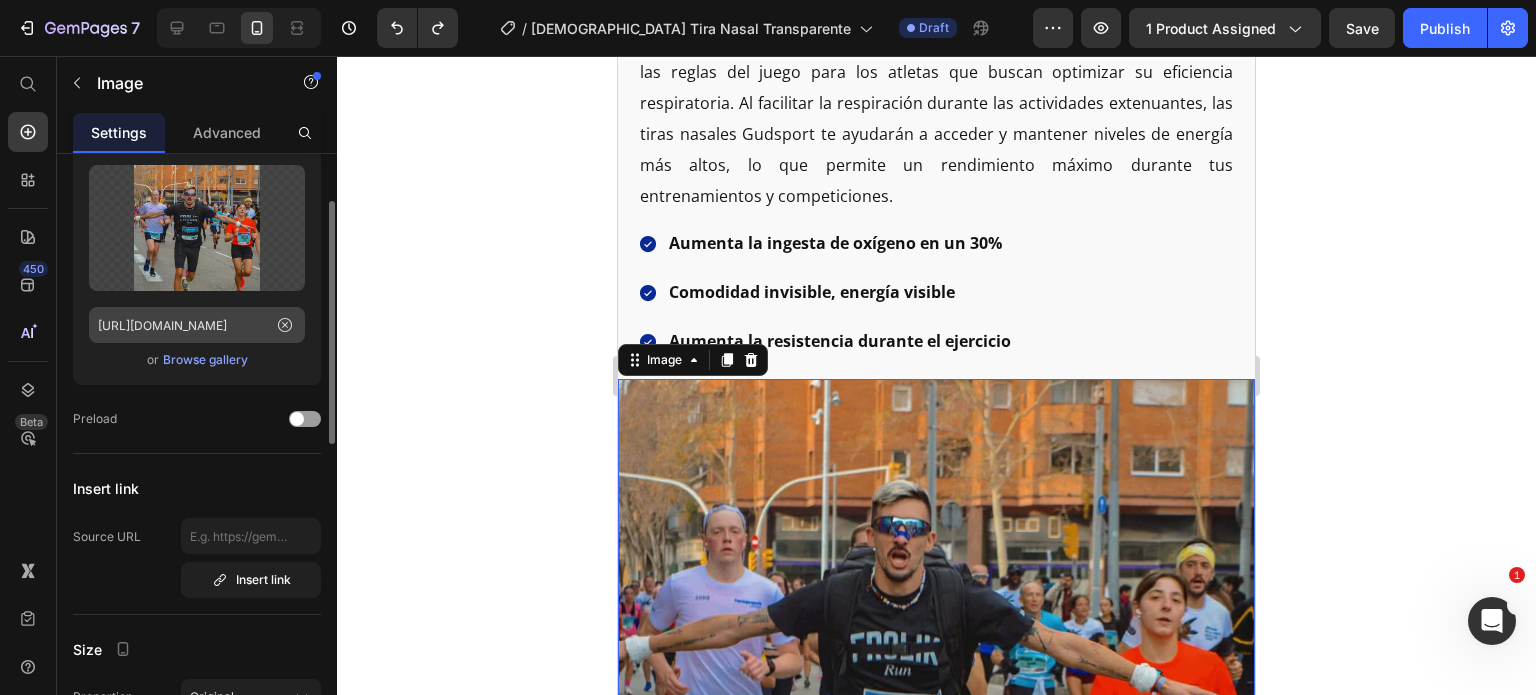 scroll, scrollTop: 104, scrollLeft: 0, axis: vertical 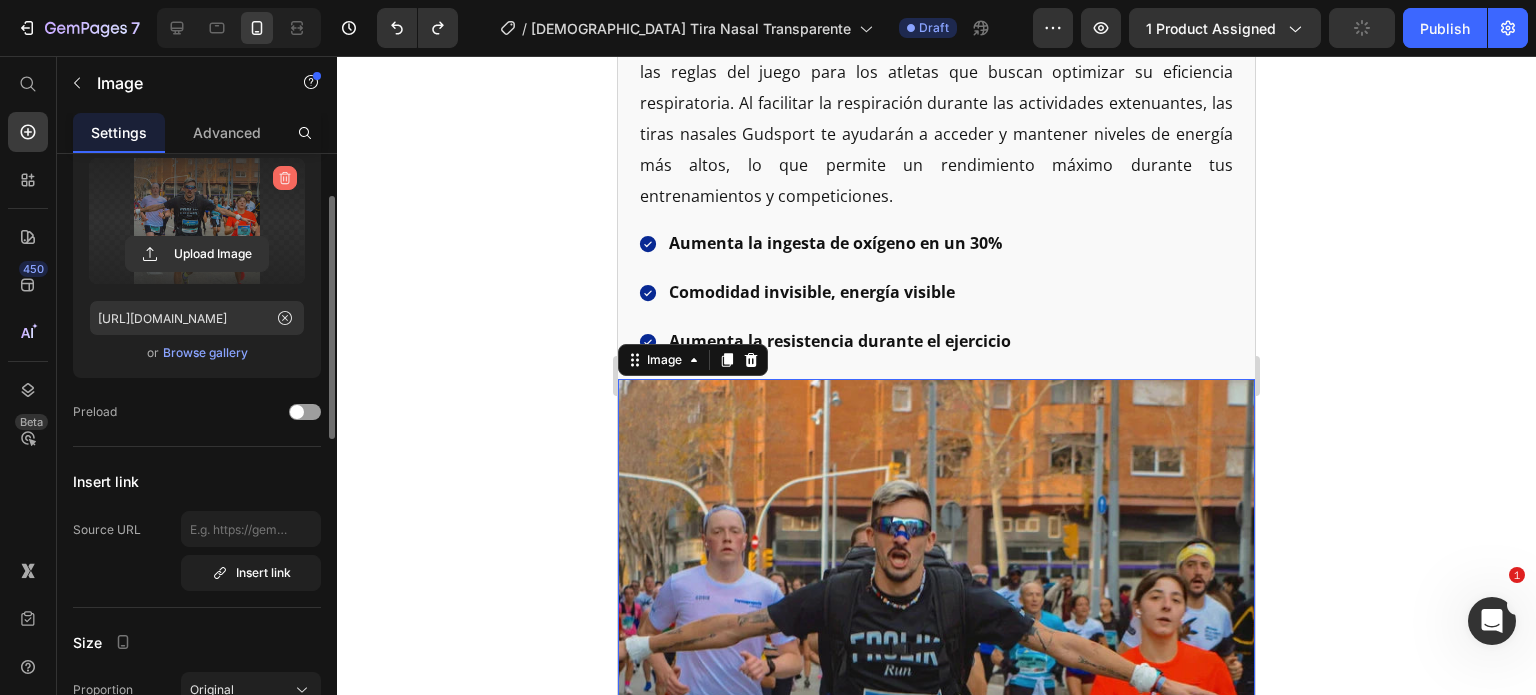 click 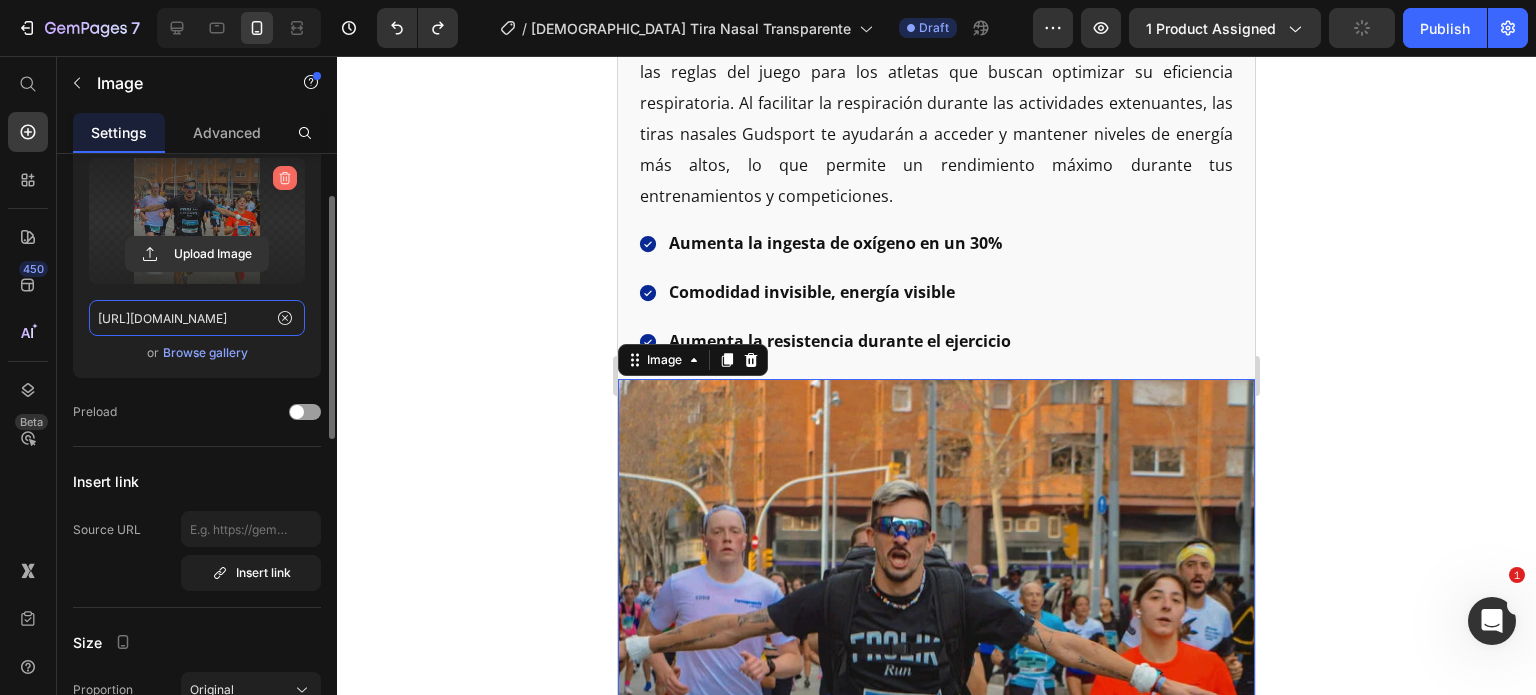 type 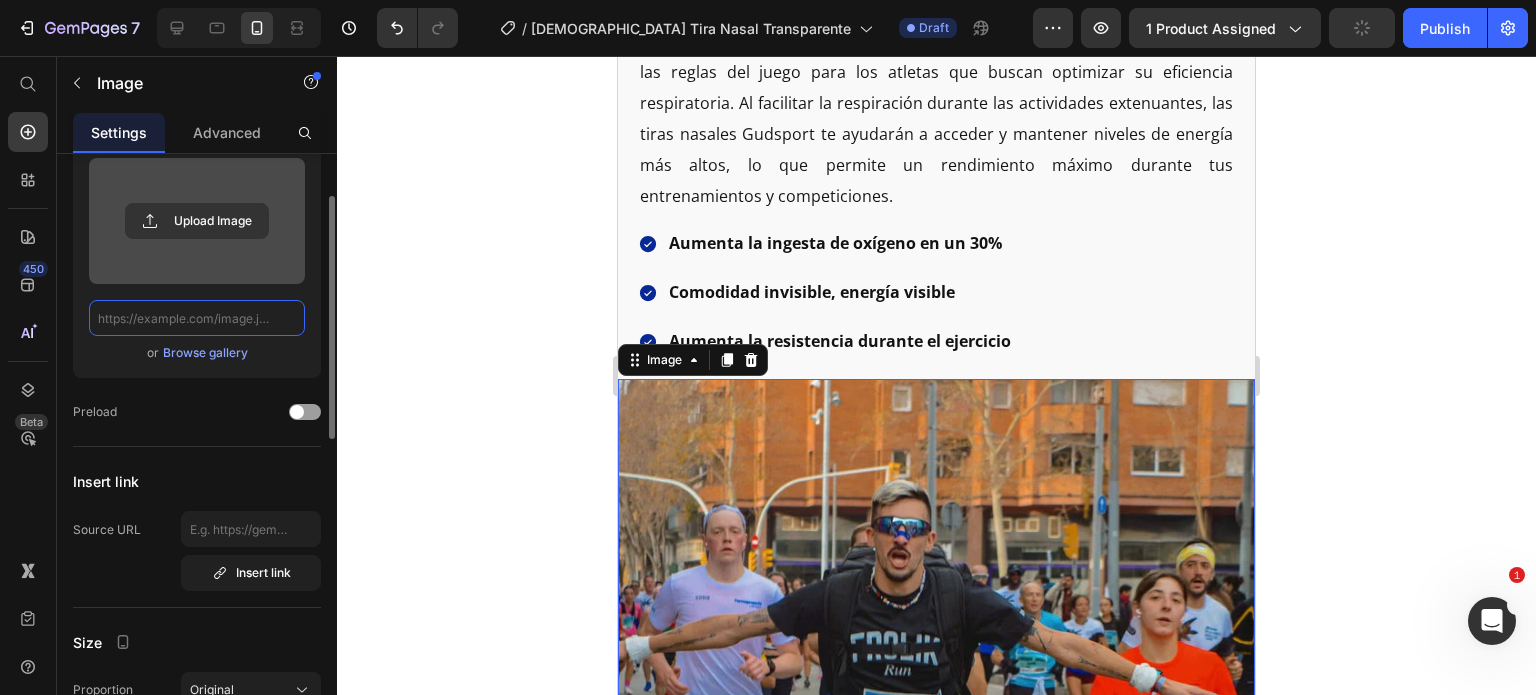 scroll, scrollTop: 0, scrollLeft: 0, axis: both 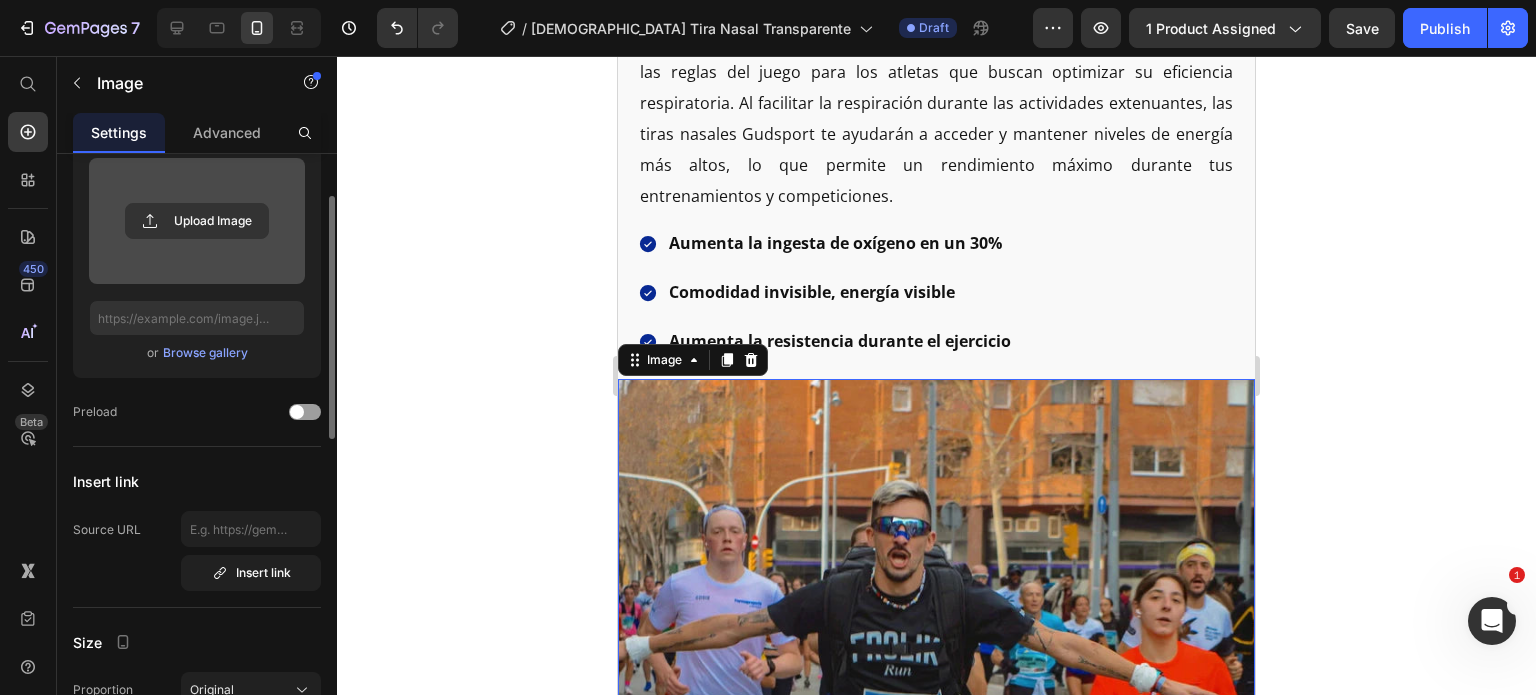 click at bounding box center [936, 697] 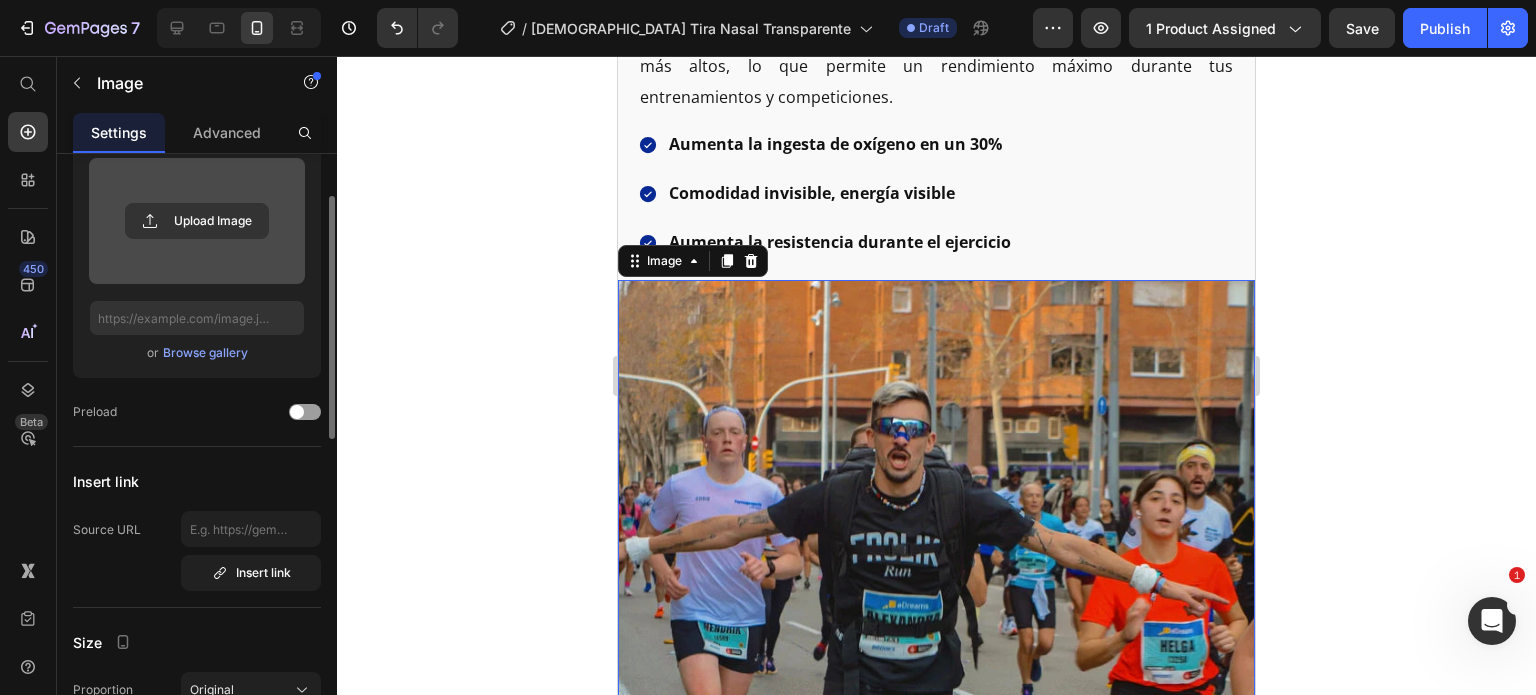 scroll, scrollTop: 2553, scrollLeft: 0, axis: vertical 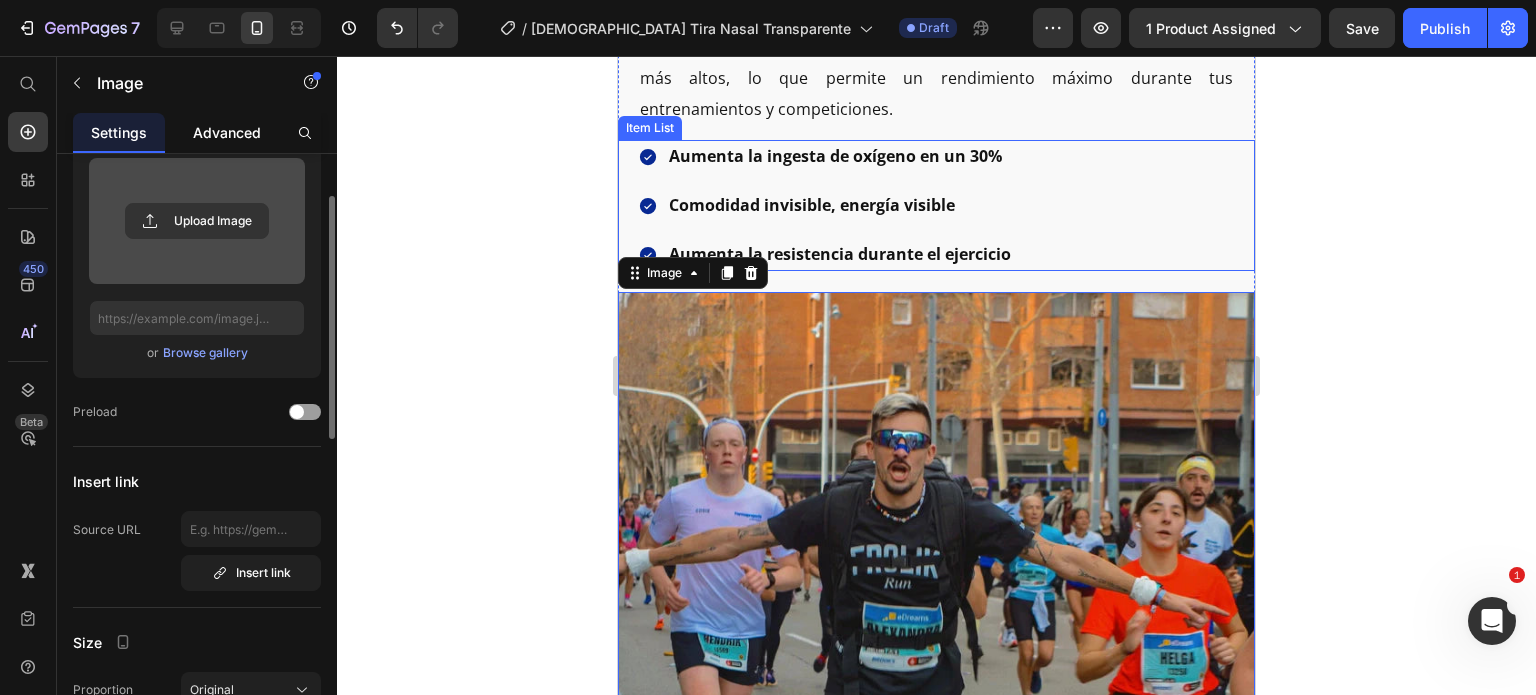 click on "Advanced" at bounding box center (227, 132) 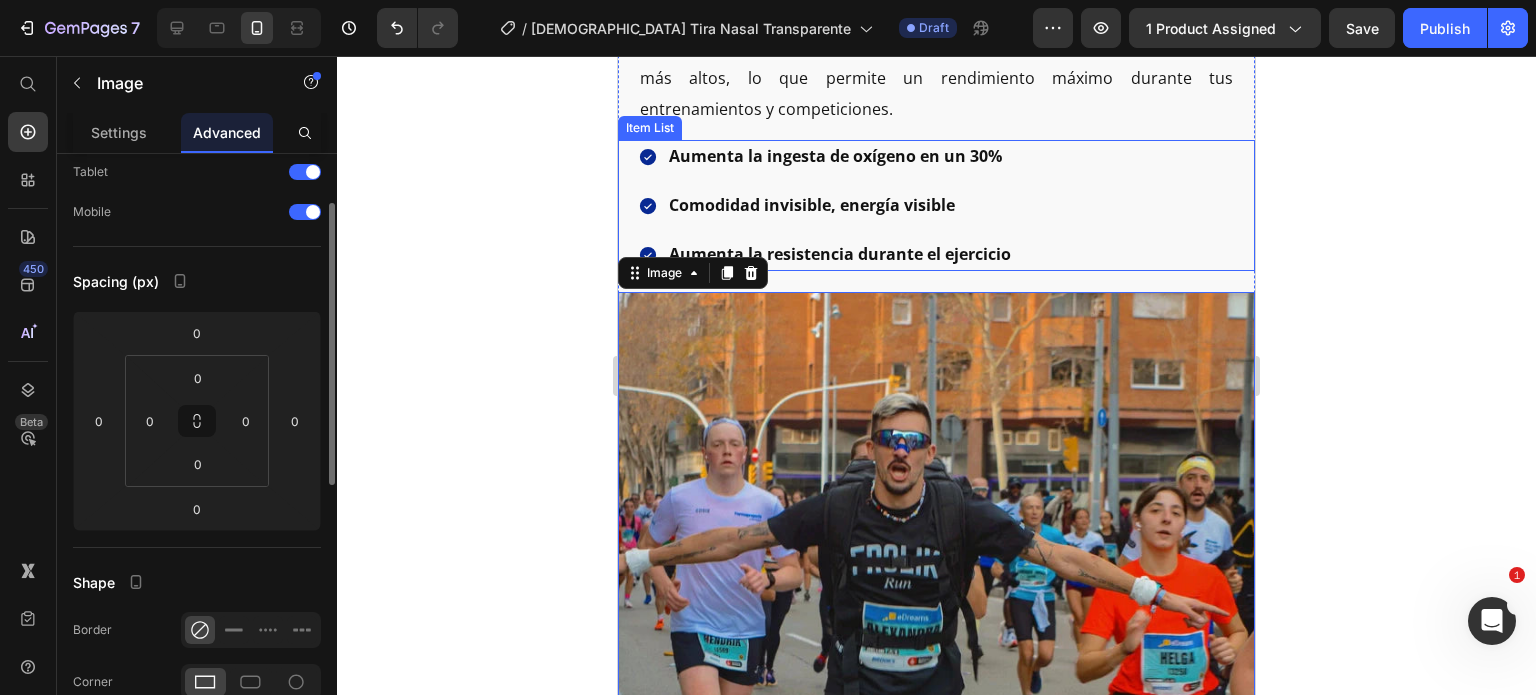 scroll, scrollTop: 0, scrollLeft: 0, axis: both 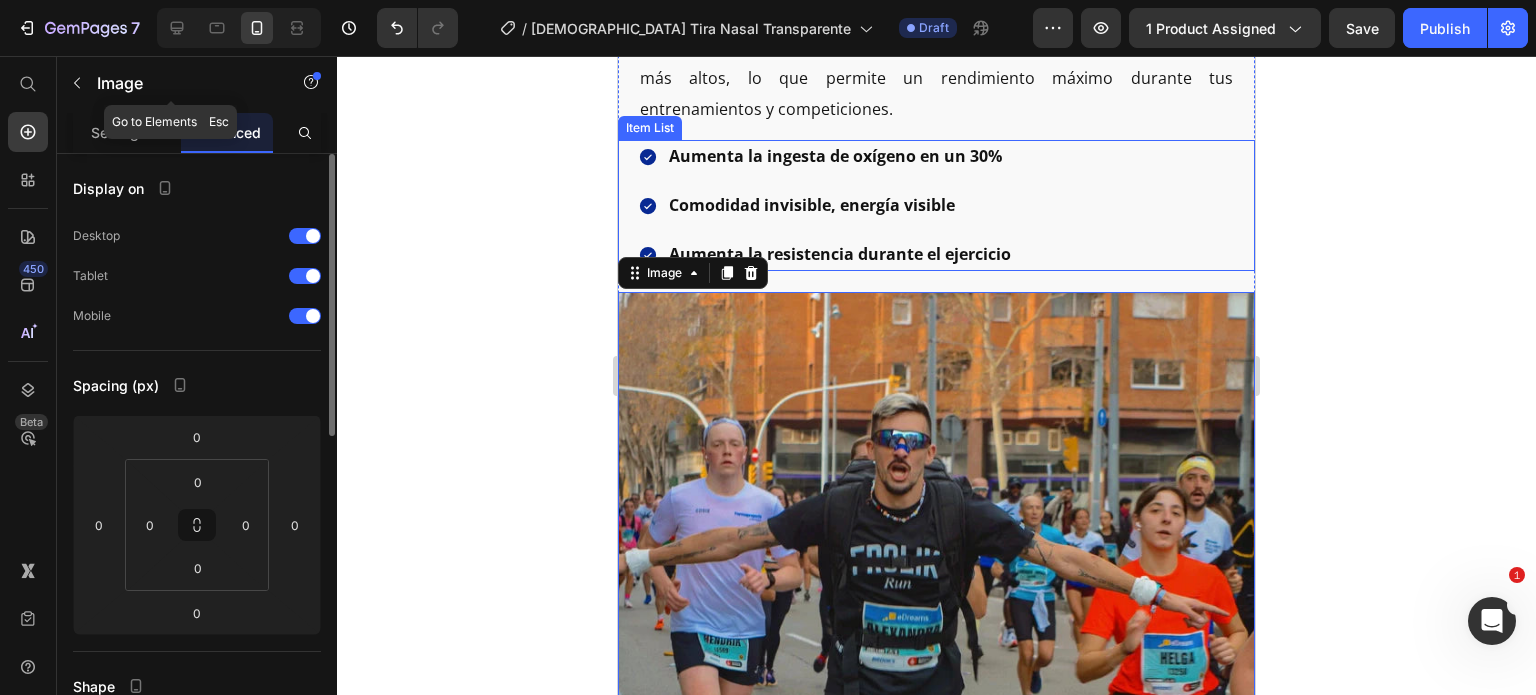 click on "Image" 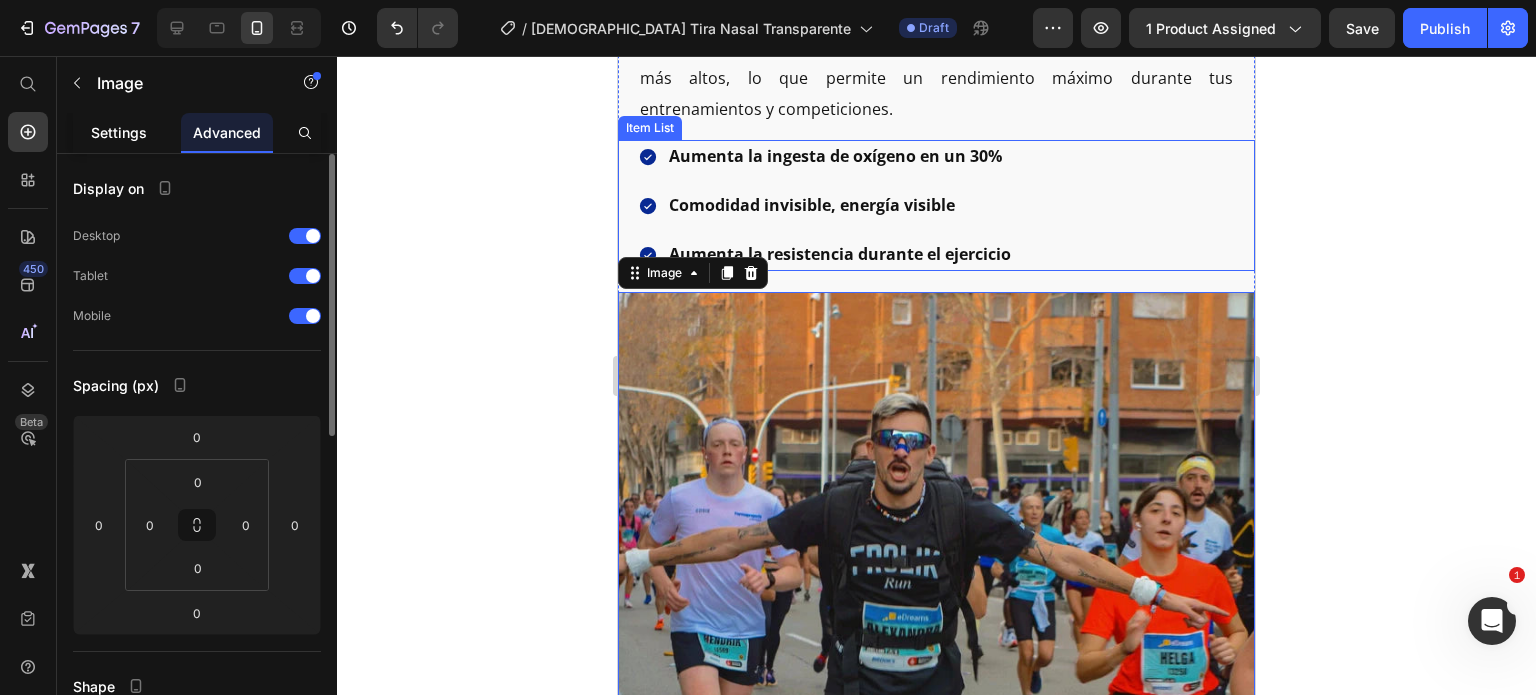 click on "Settings" at bounding box center [119, 132] 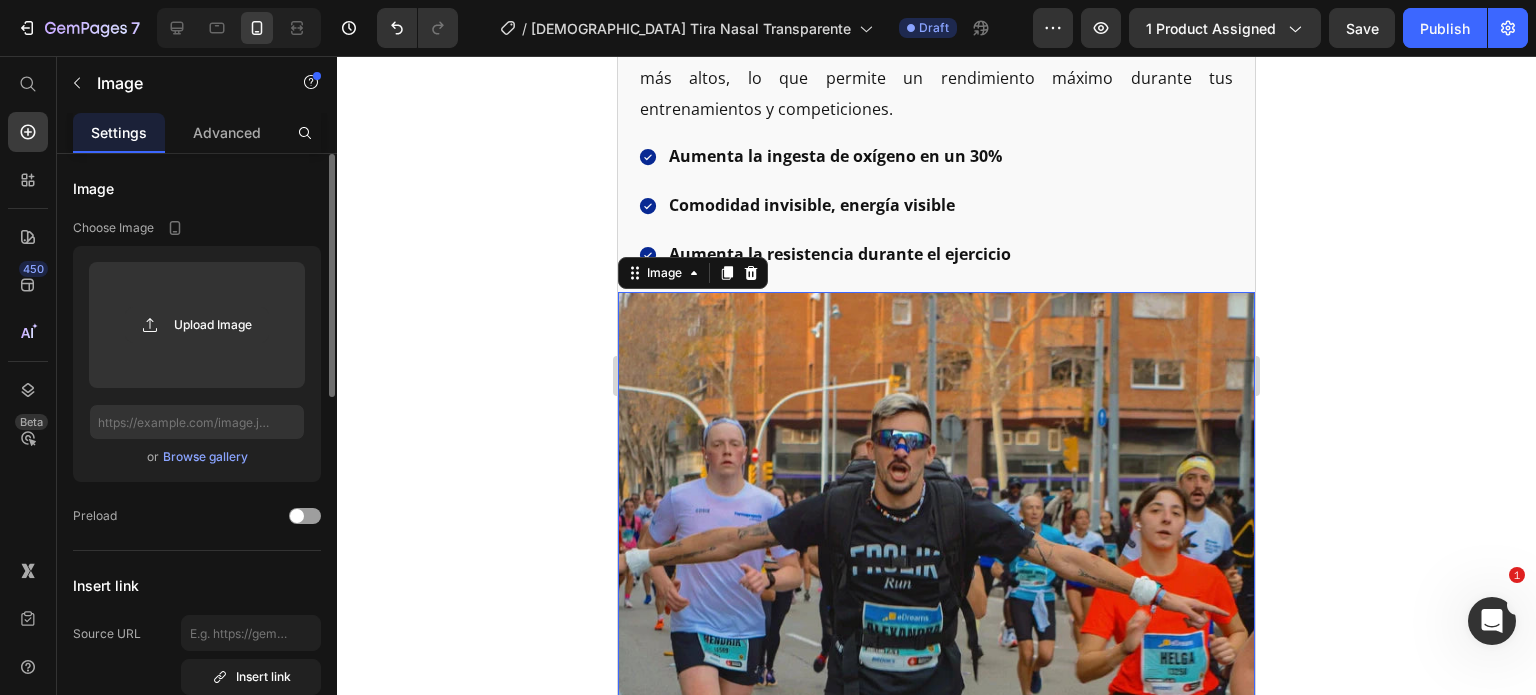 click on "Image" at bounding box center (693, 273) 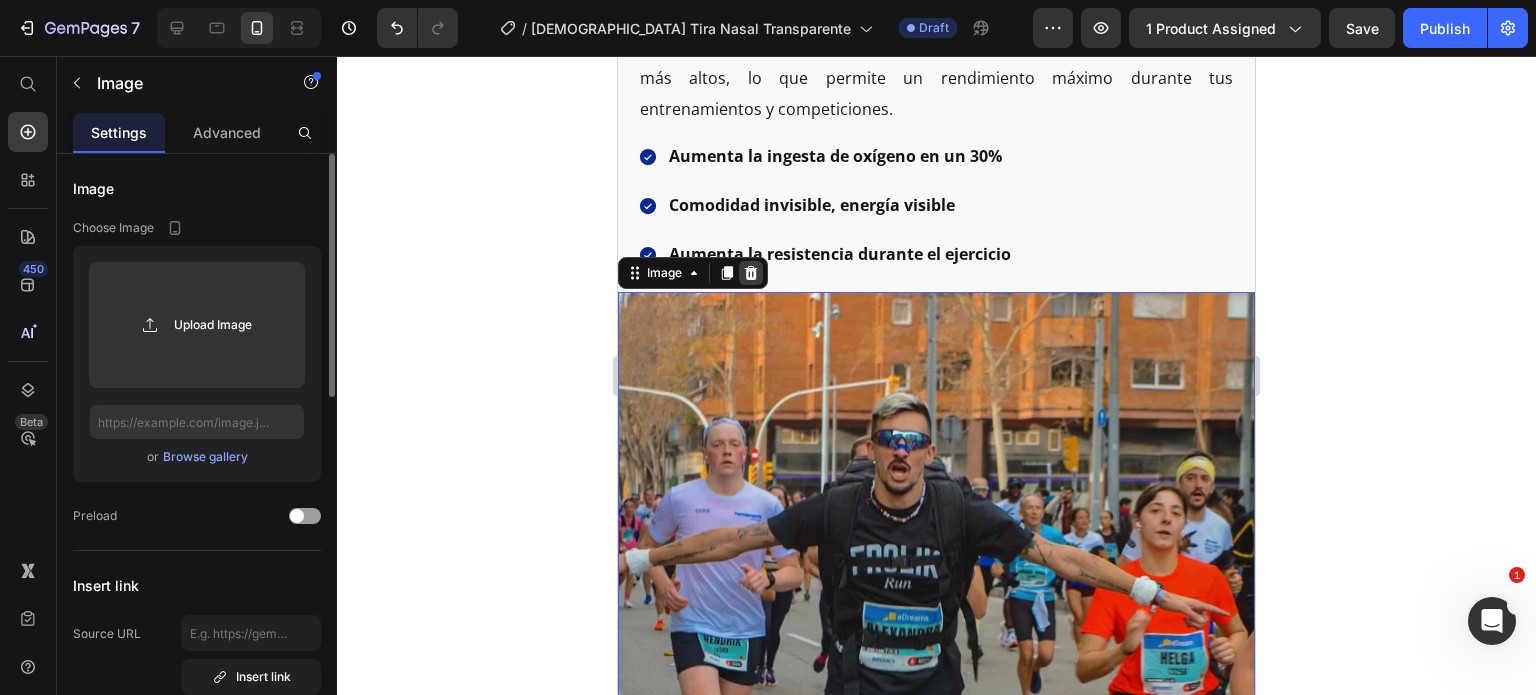 click 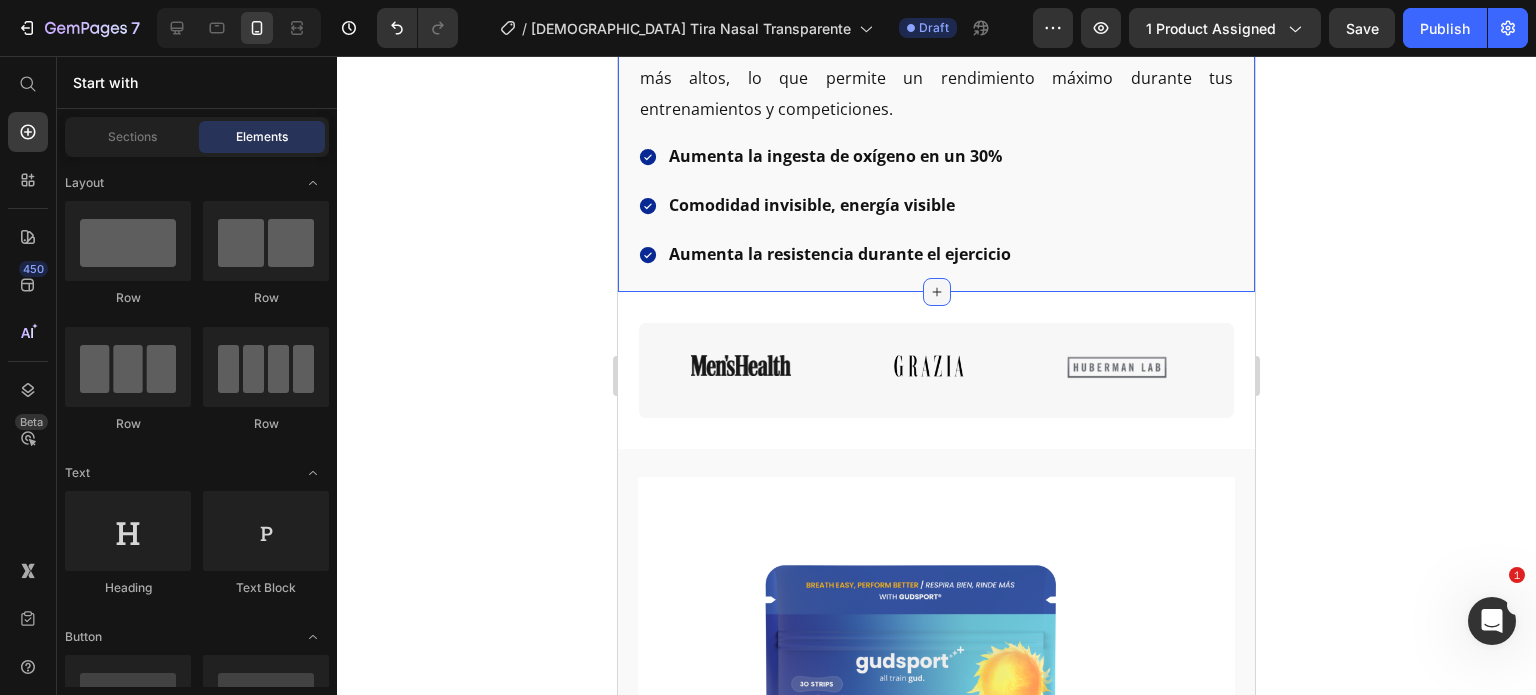 click at bounding box center (937, 292) 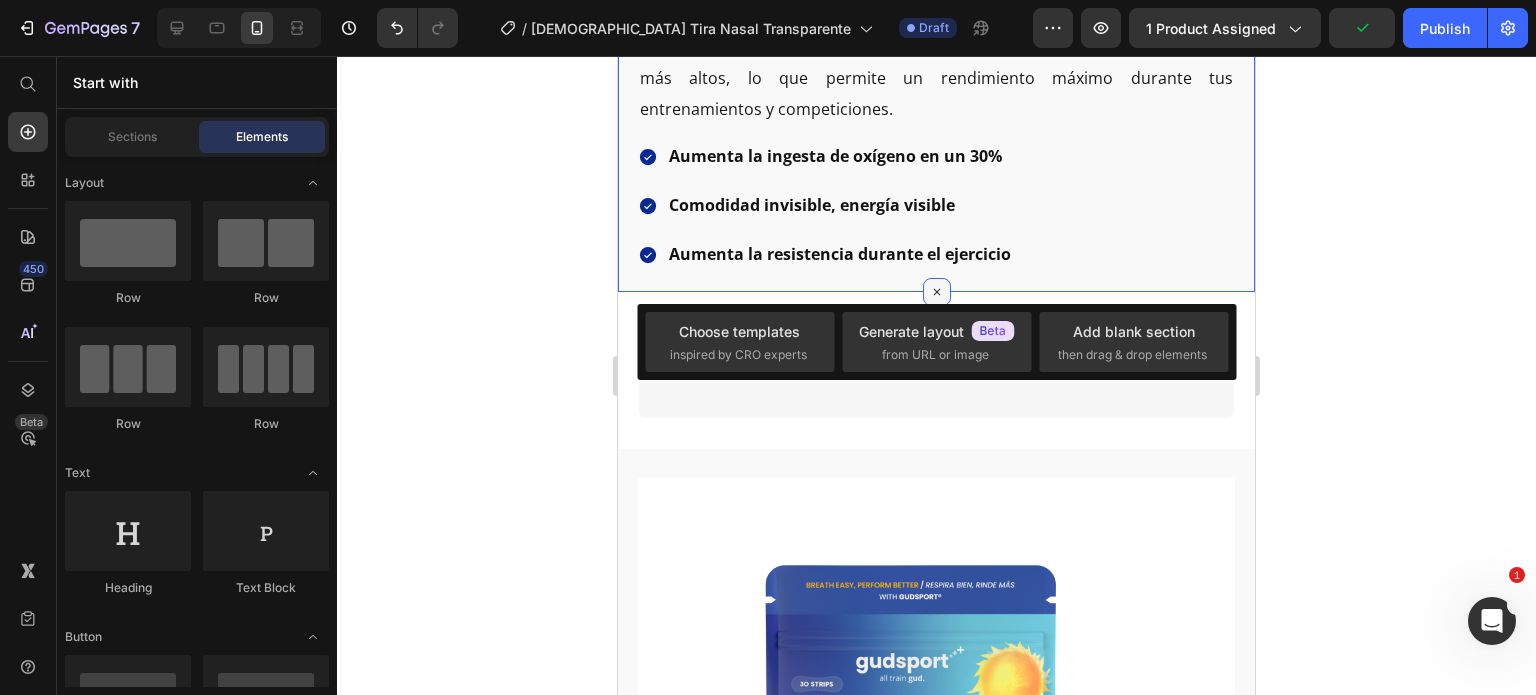 click 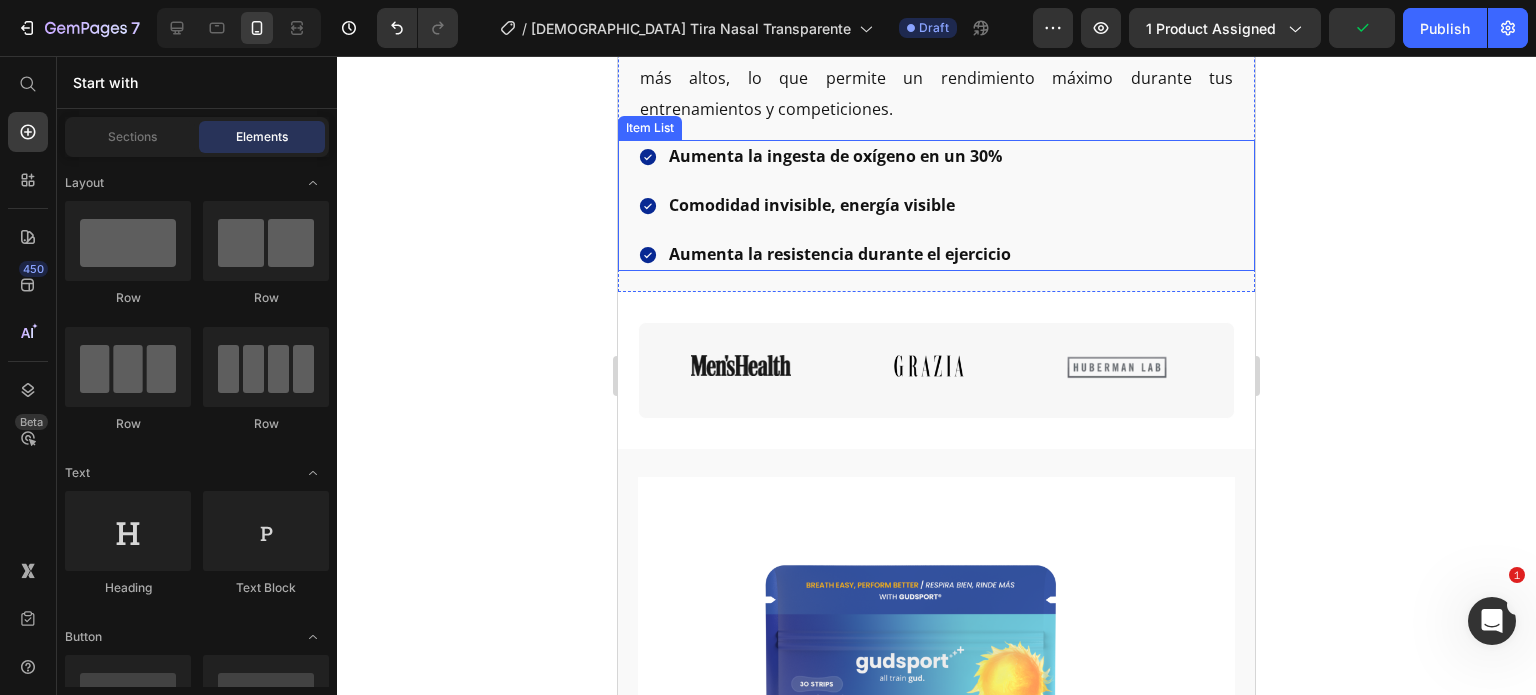 click on "Aumenta la ingesta de oxígeno en un 30% Comodidad invisible, energía visible Aumenta la resistencia durante el ejercicio" at bounding box center (936, 205) 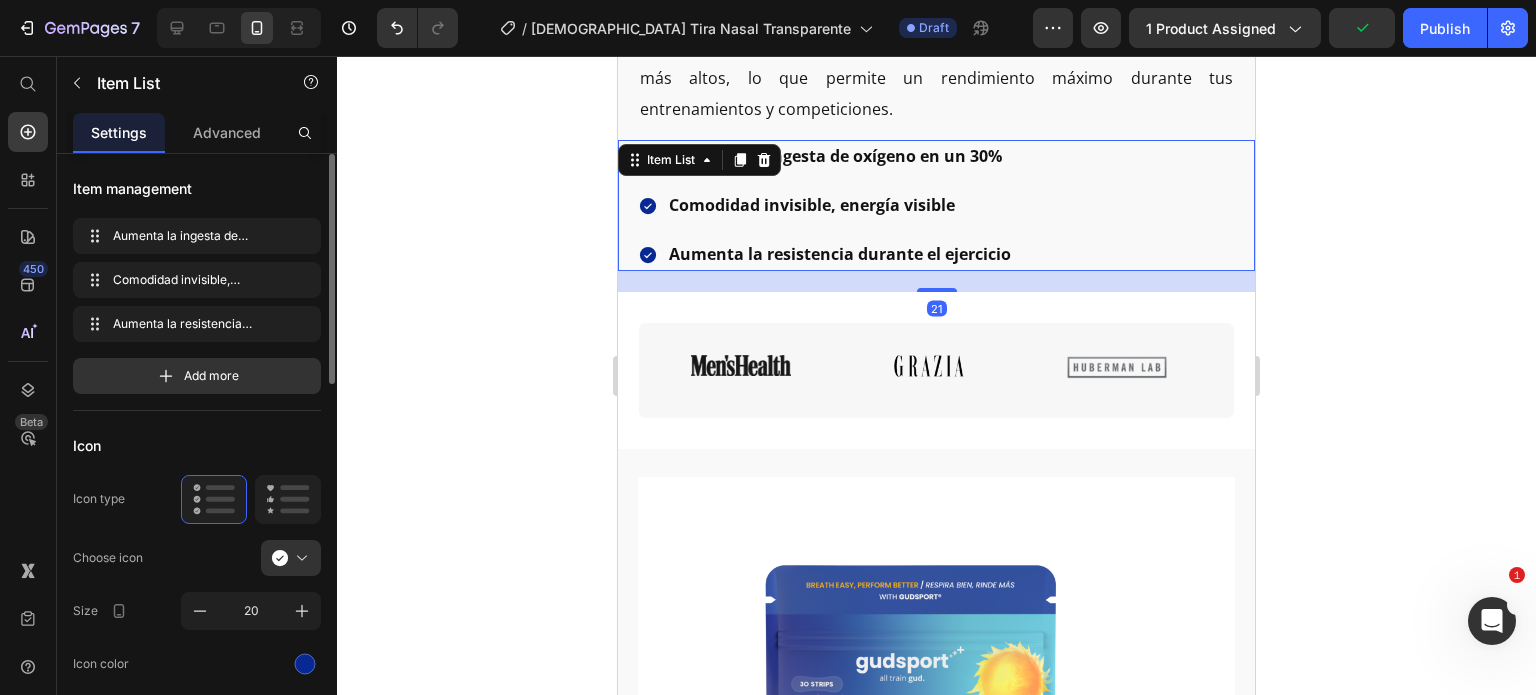 click on "21" at bounding box center [936, 281] 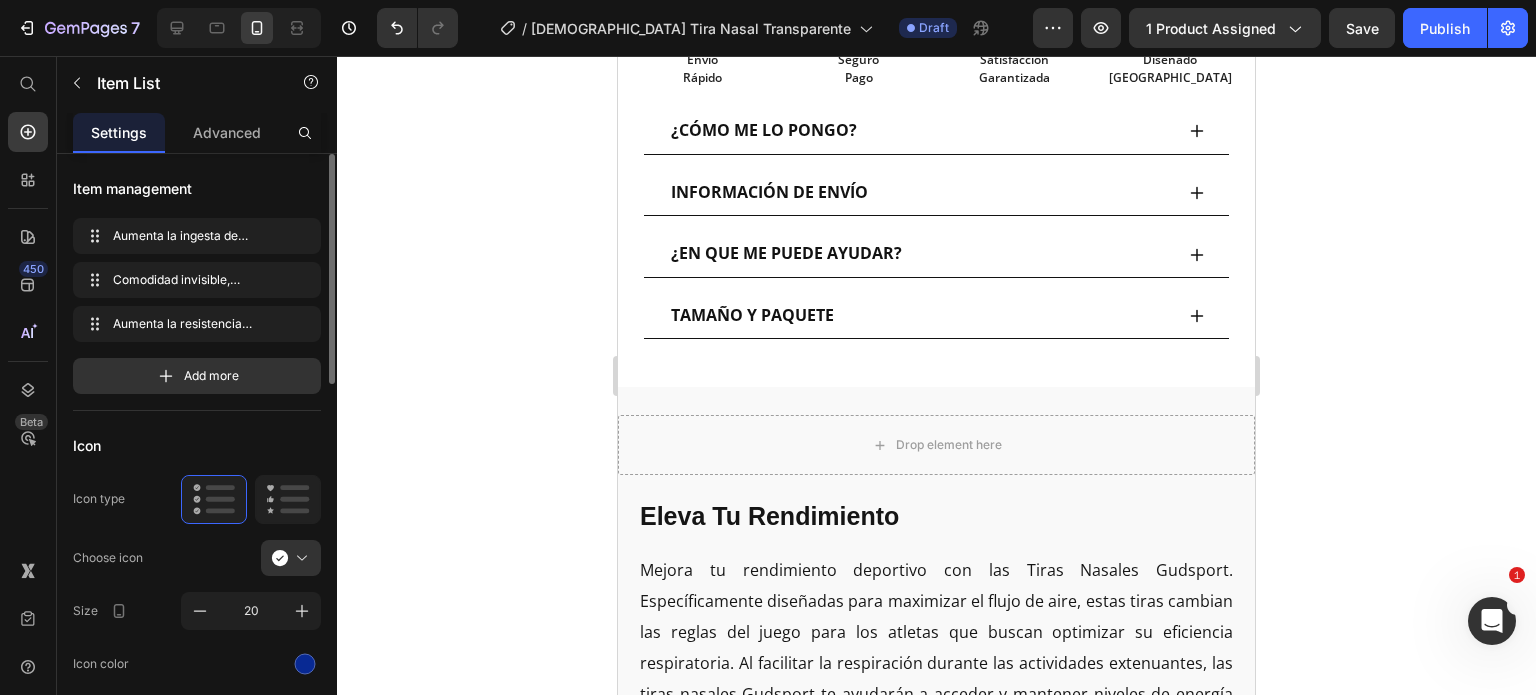 scroll, scrollTop: 1913, scrollLeft: 0, axis: vertical 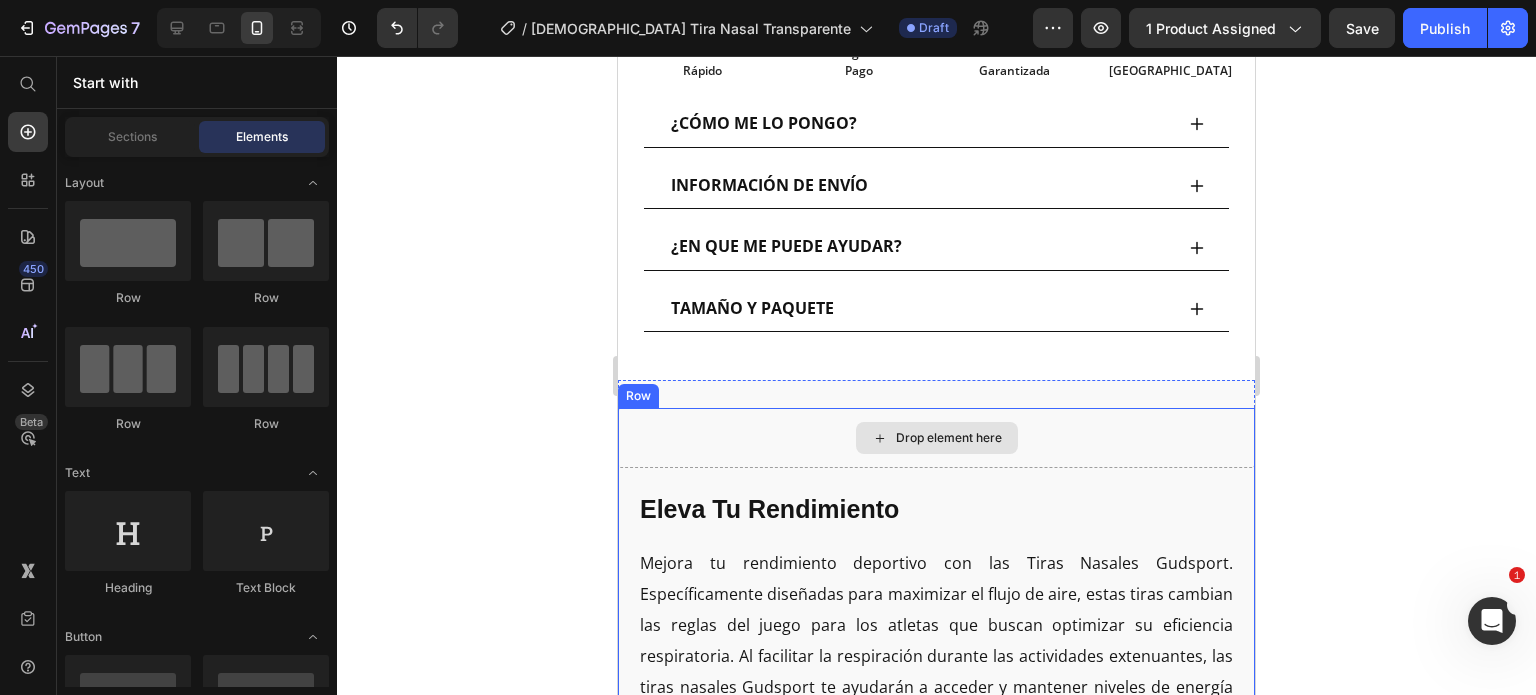 click on "Drop element here" at bounding box center [937, 438] 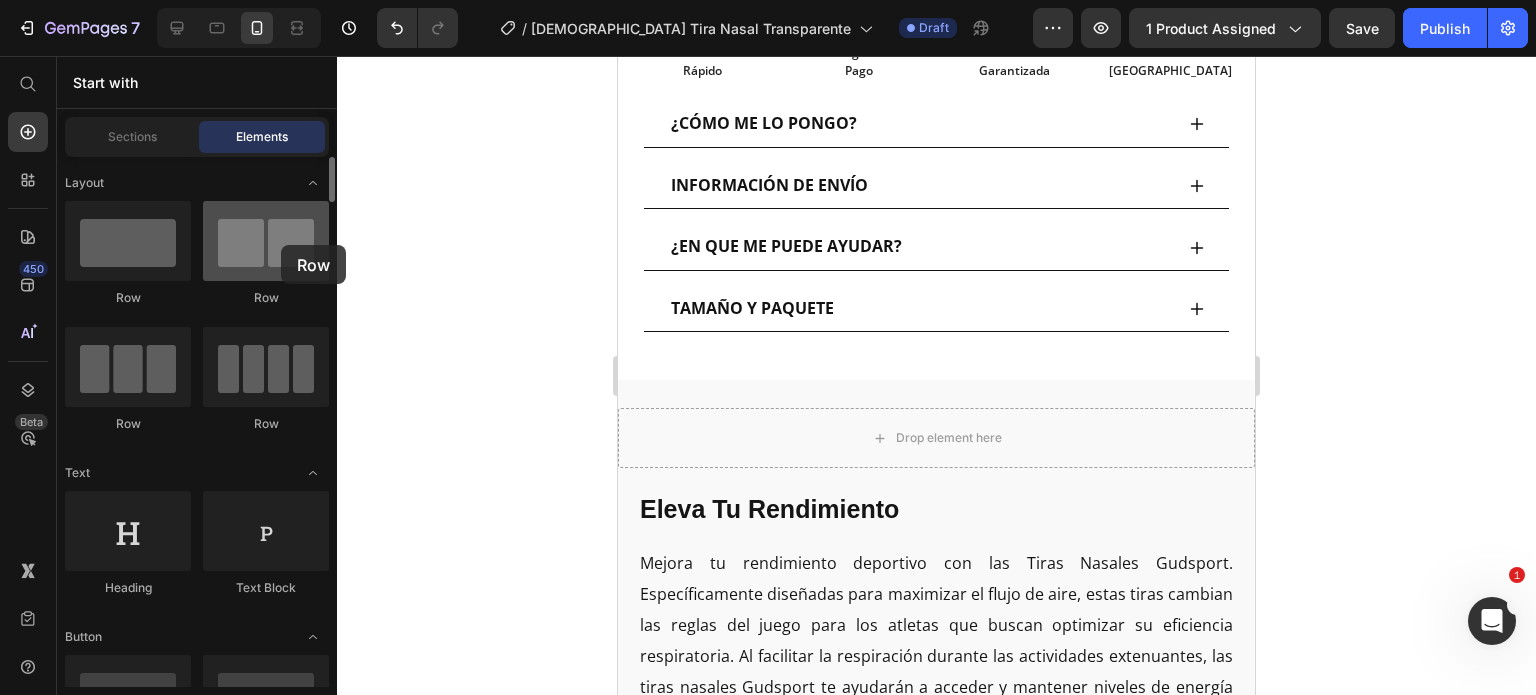 click at bounding box center [266, 241] 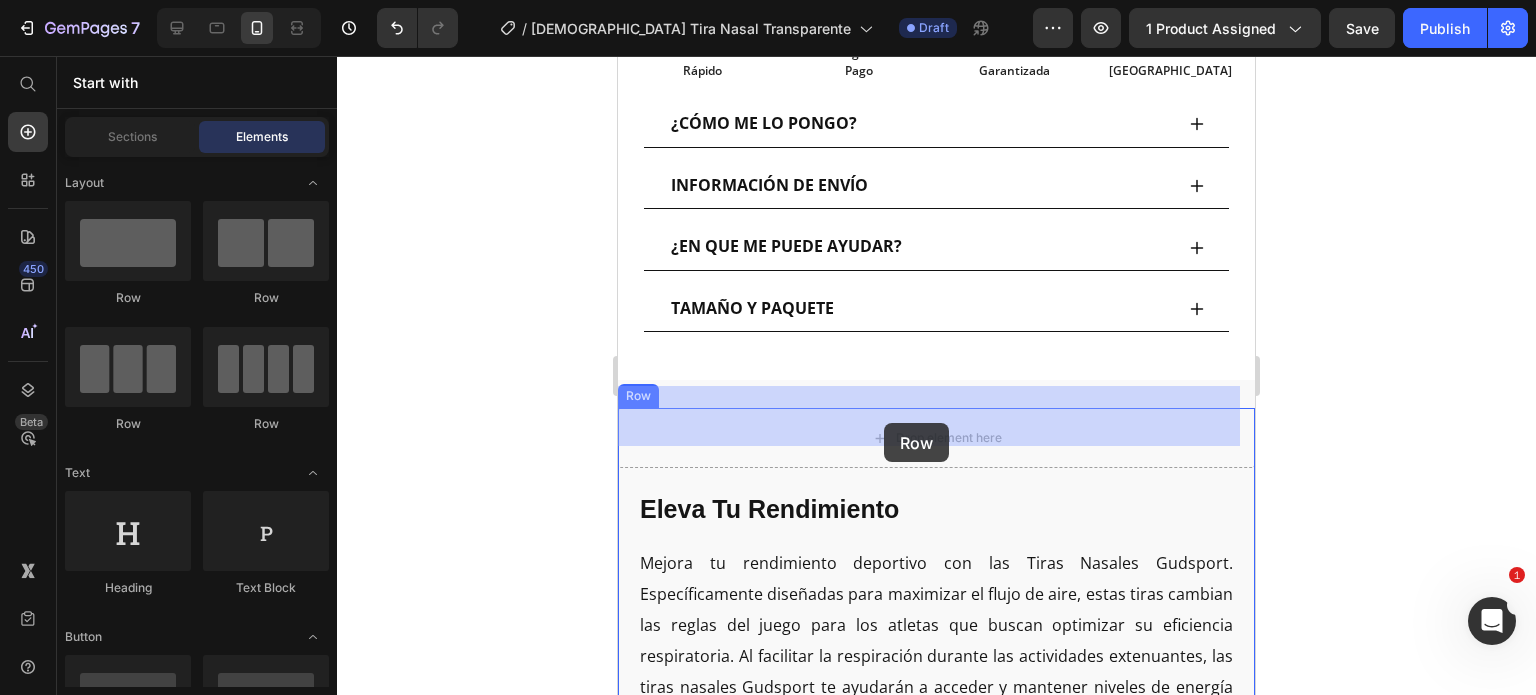 drag, startPoint x: 915, startPoint y: 319, endPoint x: 883, endPoint y: 419, distance: 104.99524 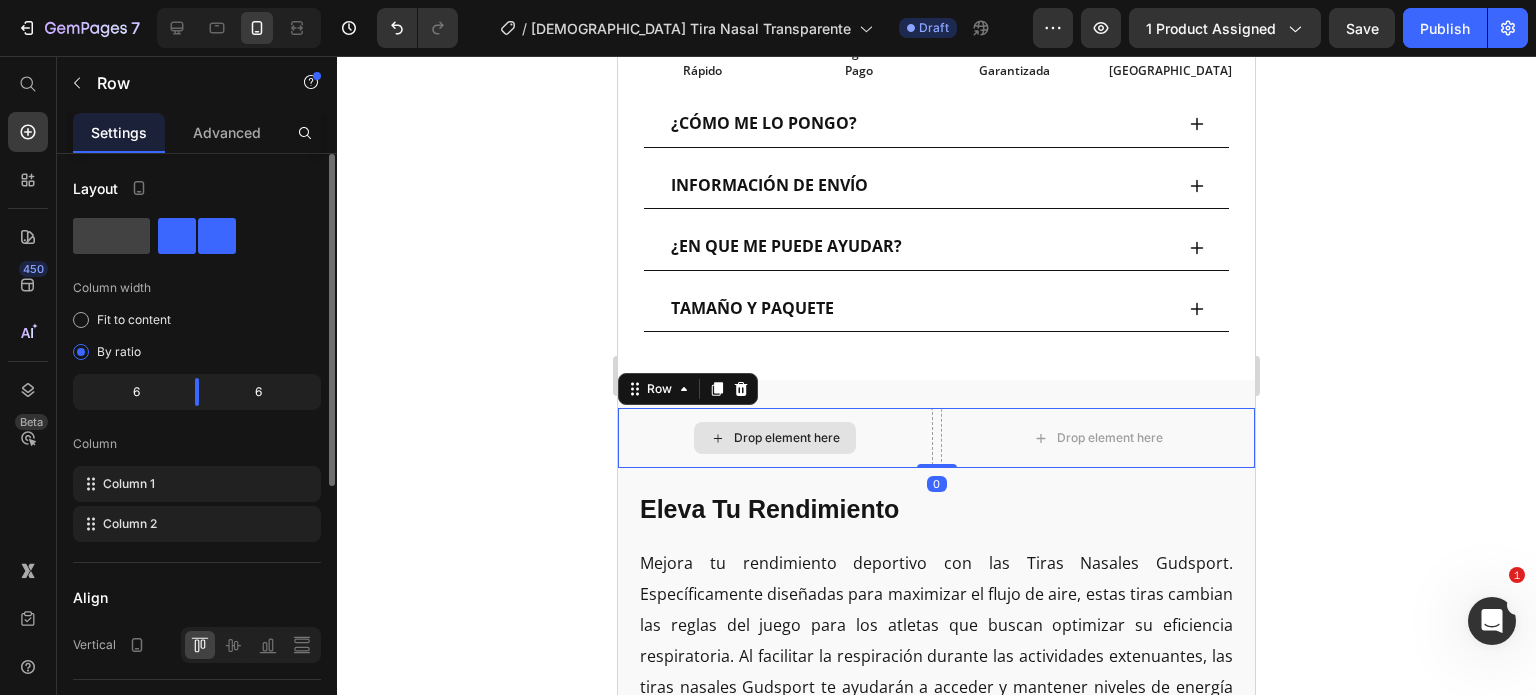 click on "Drop element here" at bounding box center [787, 438] 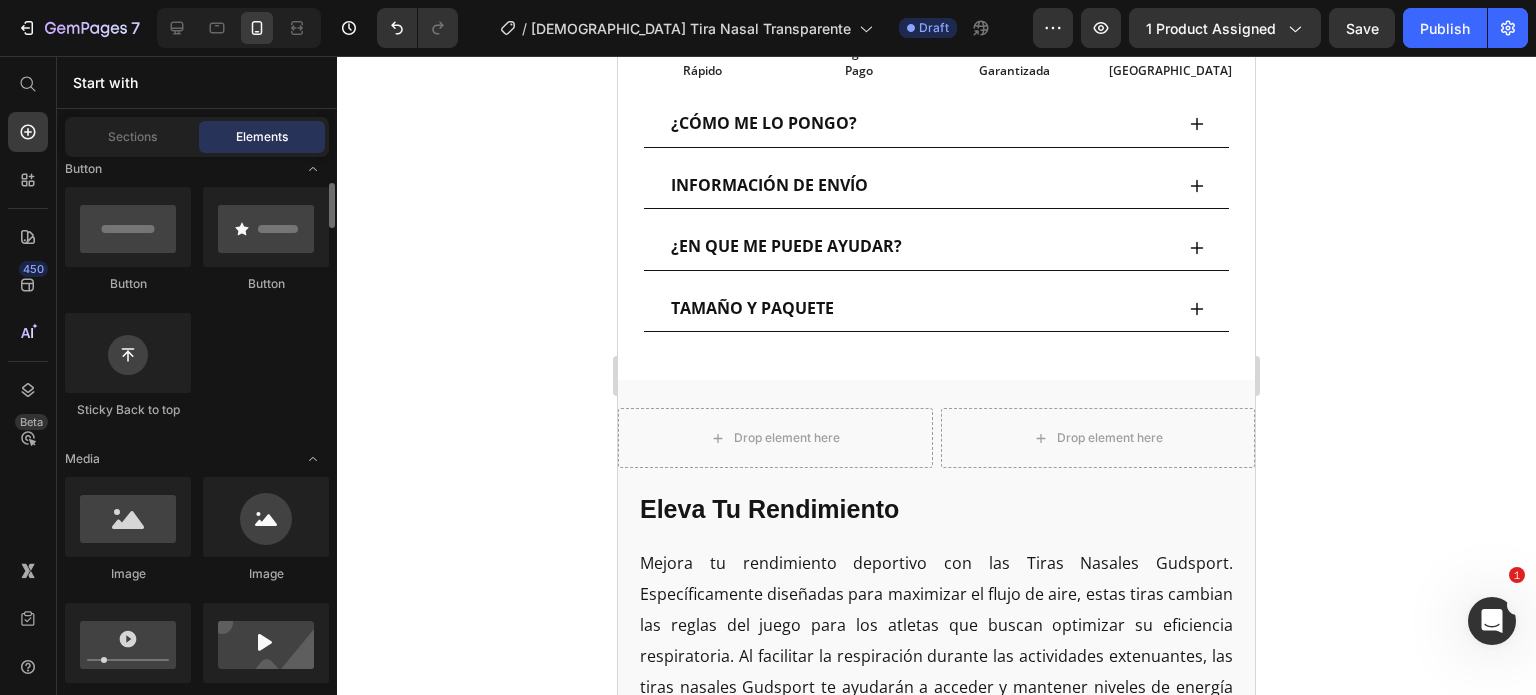 scroll, scrollTop: 469, scrollLeft: 0, axis: vertical 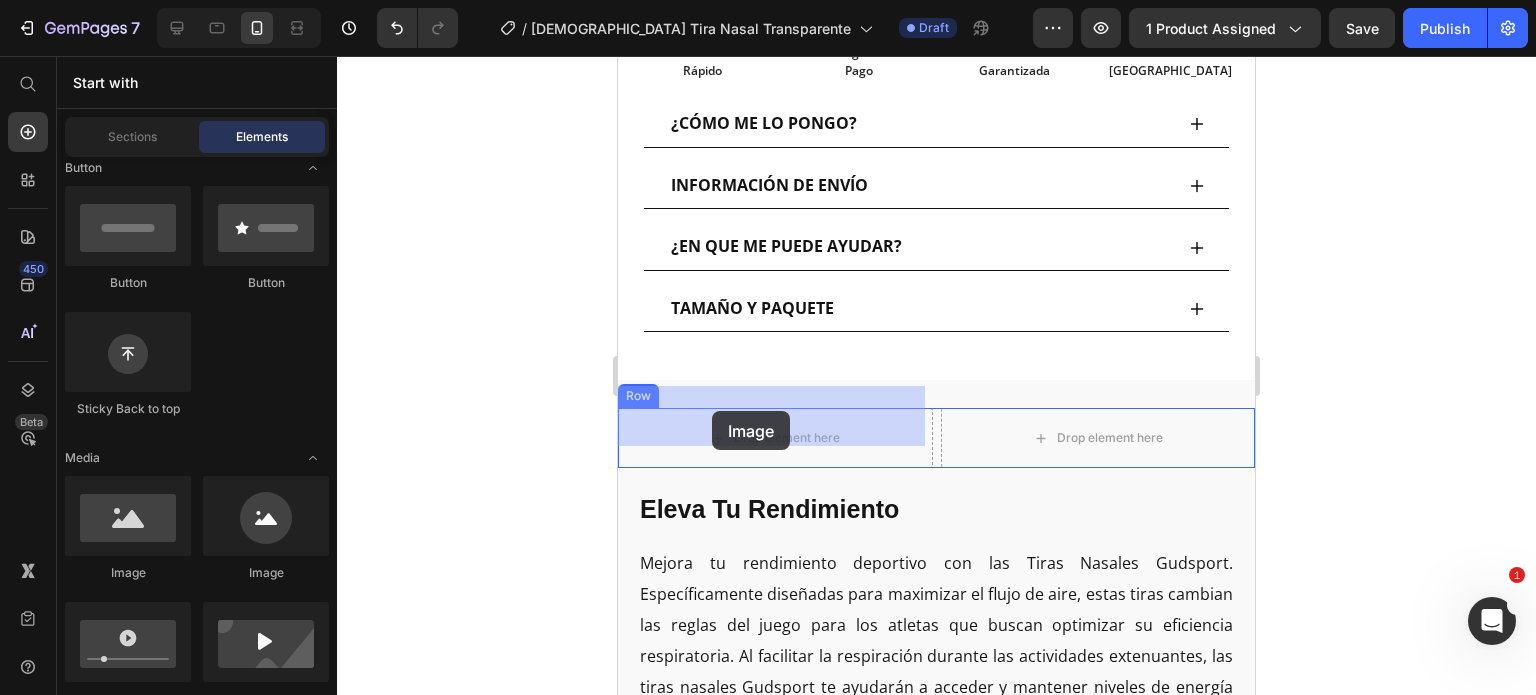 drag, startPoint x: 758, startPoint y: 575, endPoint x: 716, endPoint y: 416, distance: 164.45364 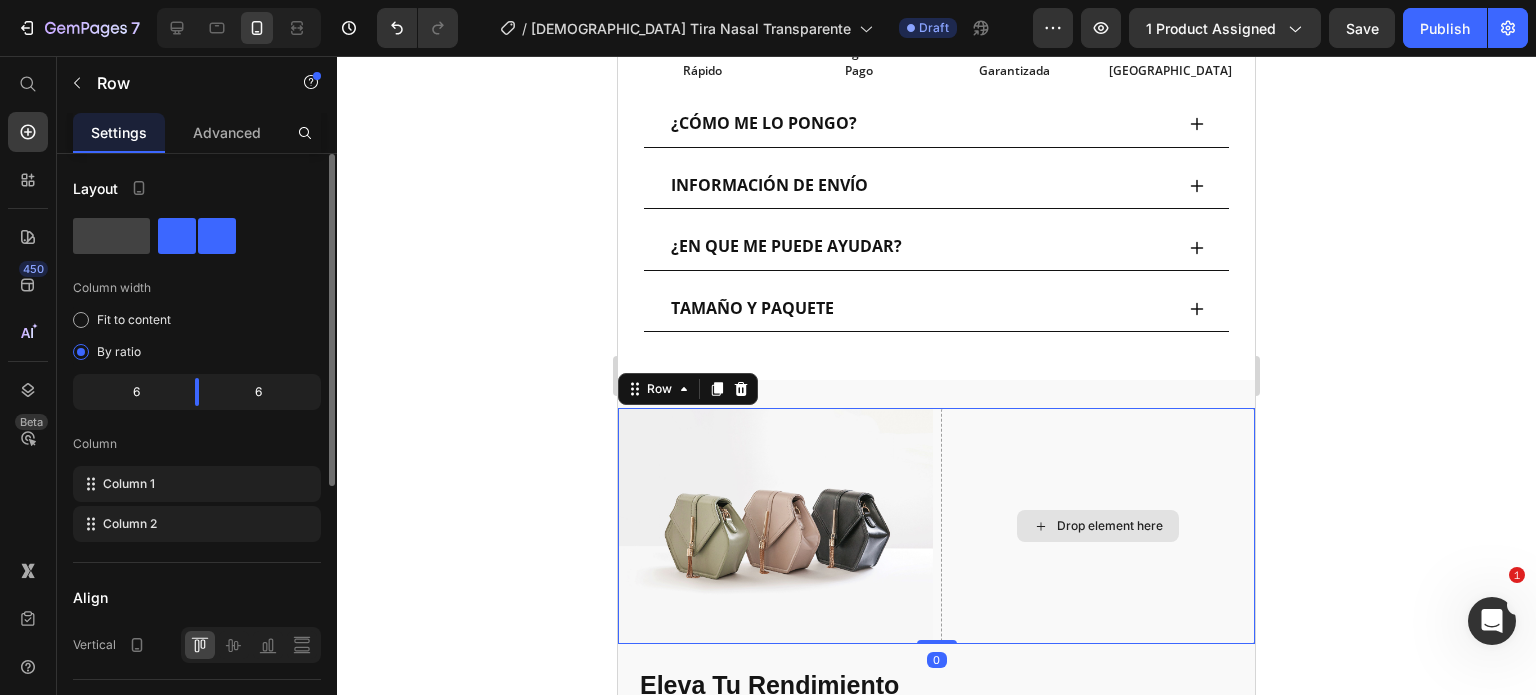 click on "Drop element here" at bounding box center [1098, 526] 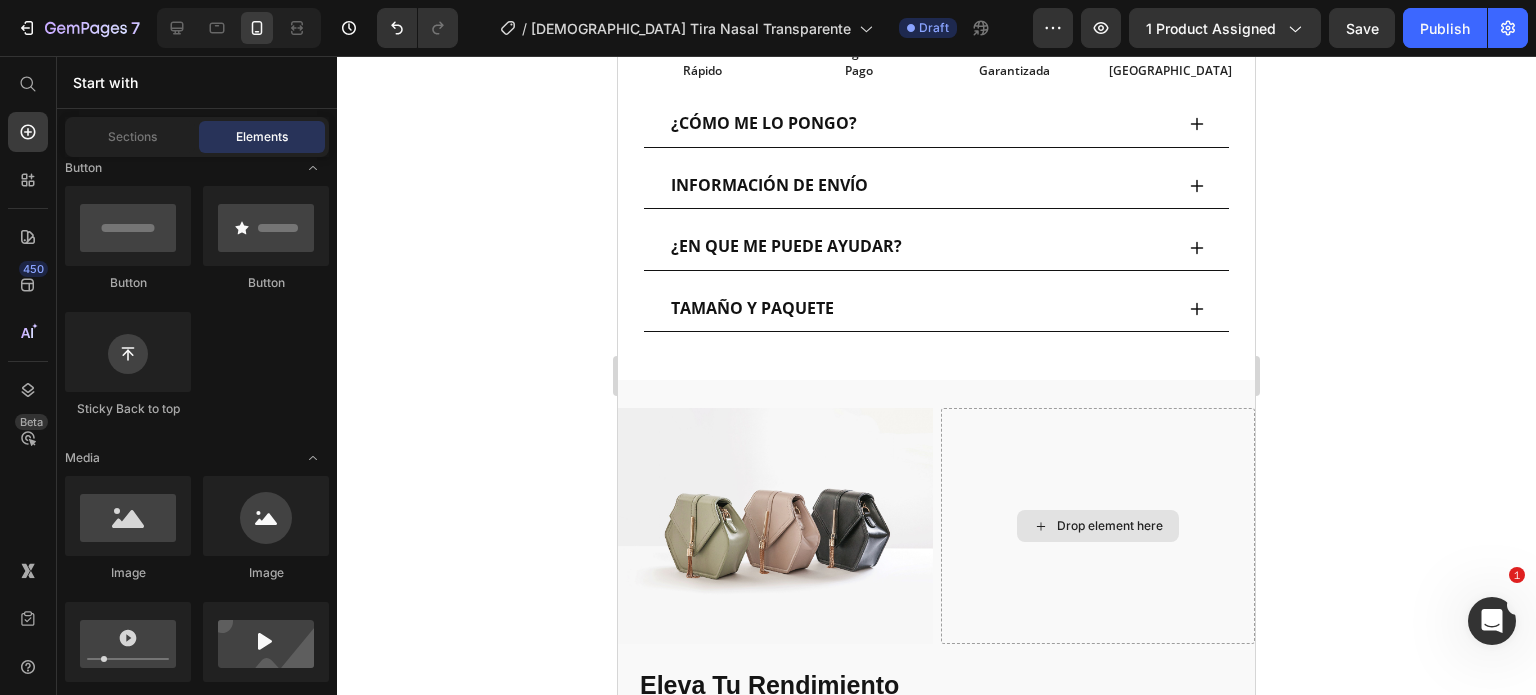 click on "Drop element here" at bounding box center [1098, 526] 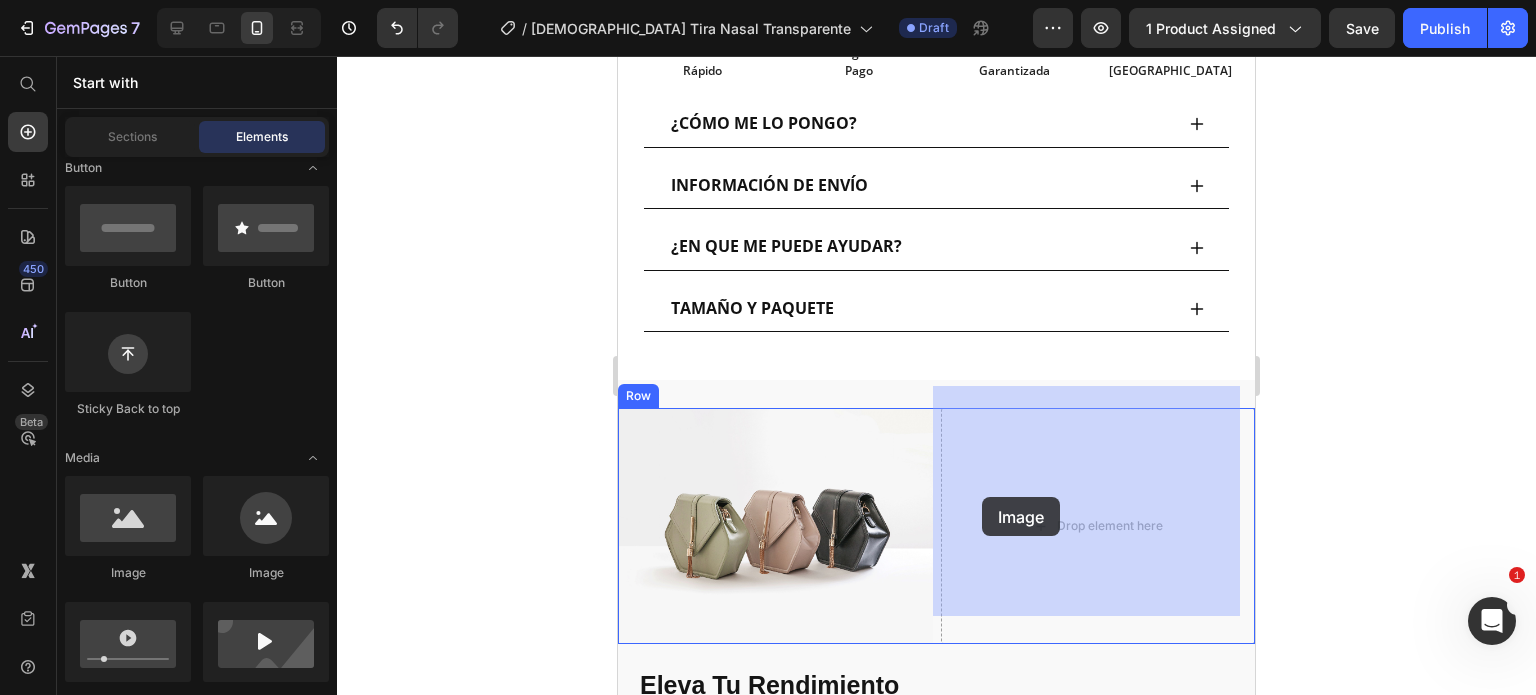 drag, startPoint x: 781, startPoint y: 587, endPoint x: 923, endPoint y: 483, distance: 176.01137 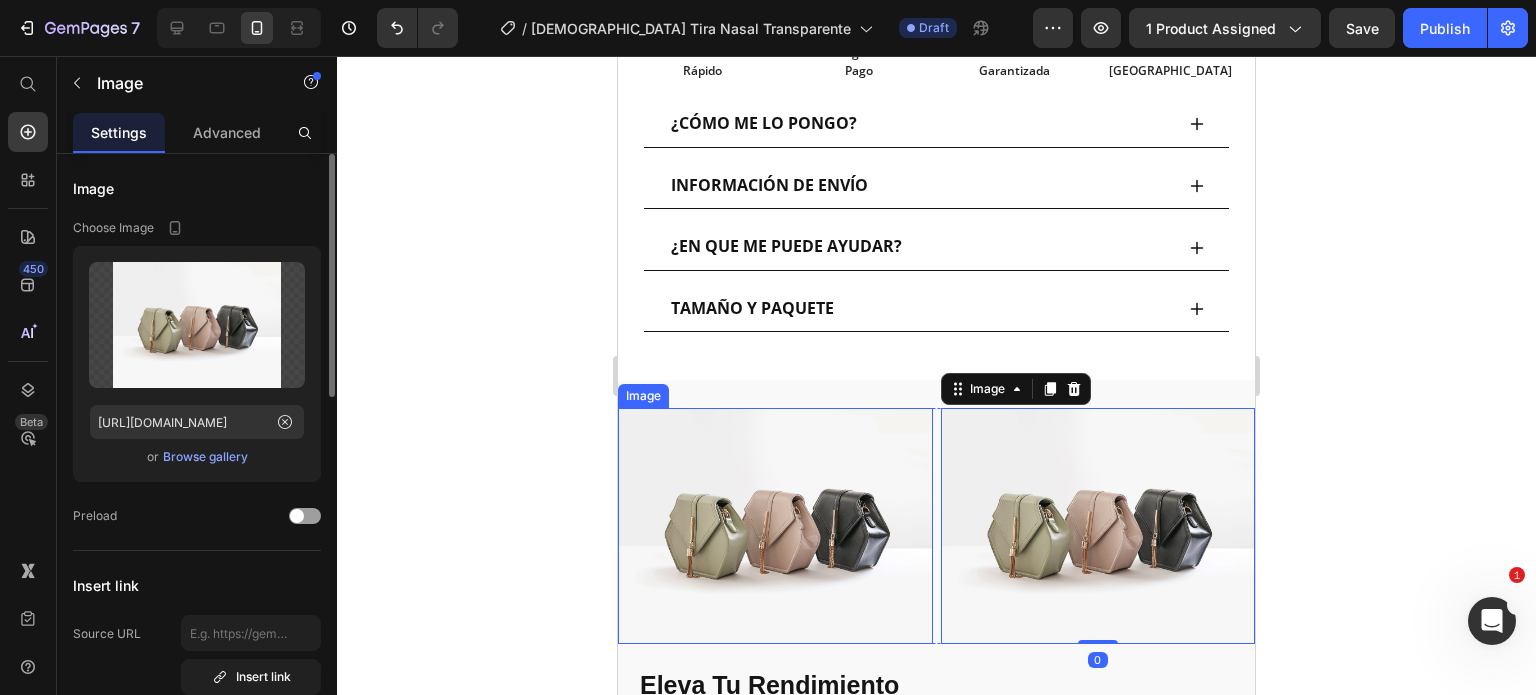 click at bounding box center [775, 526] 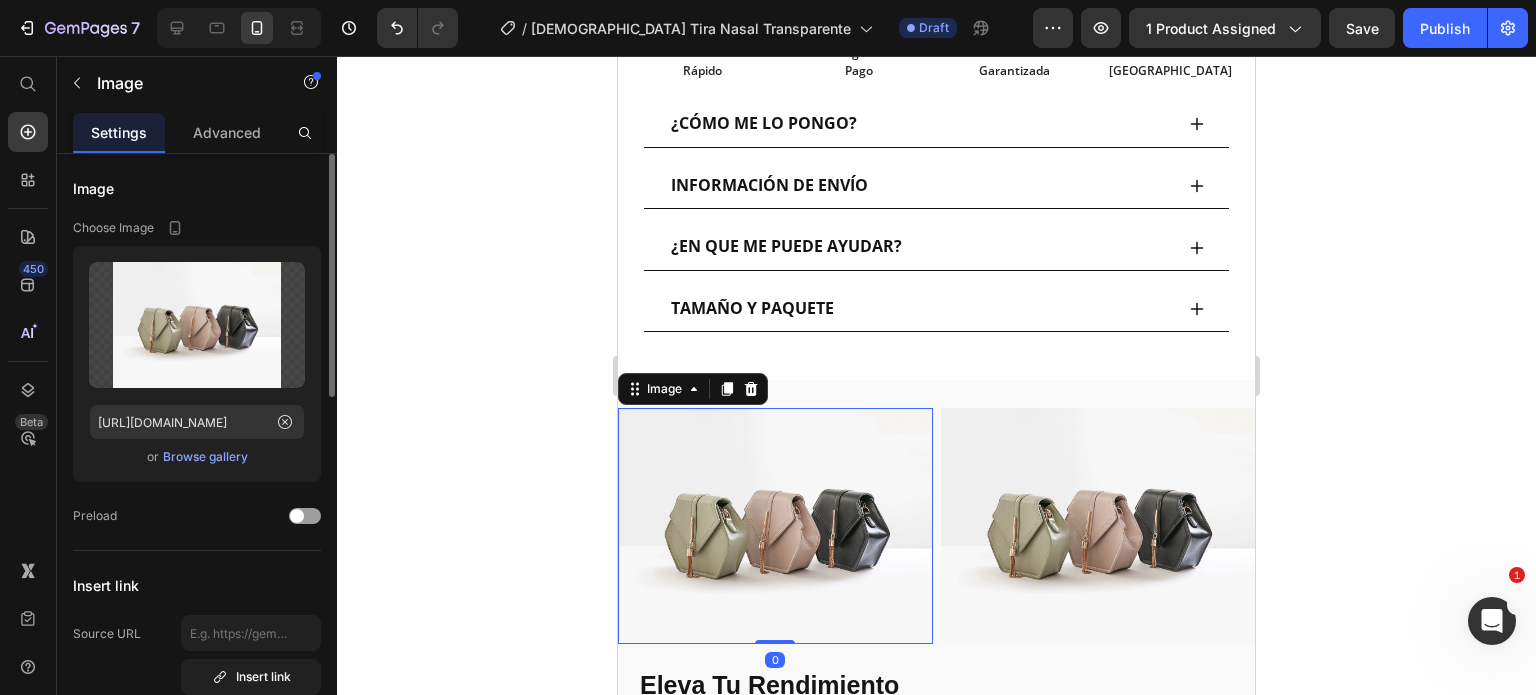 click on "Browse gallery" at bounding box center [205, 457] 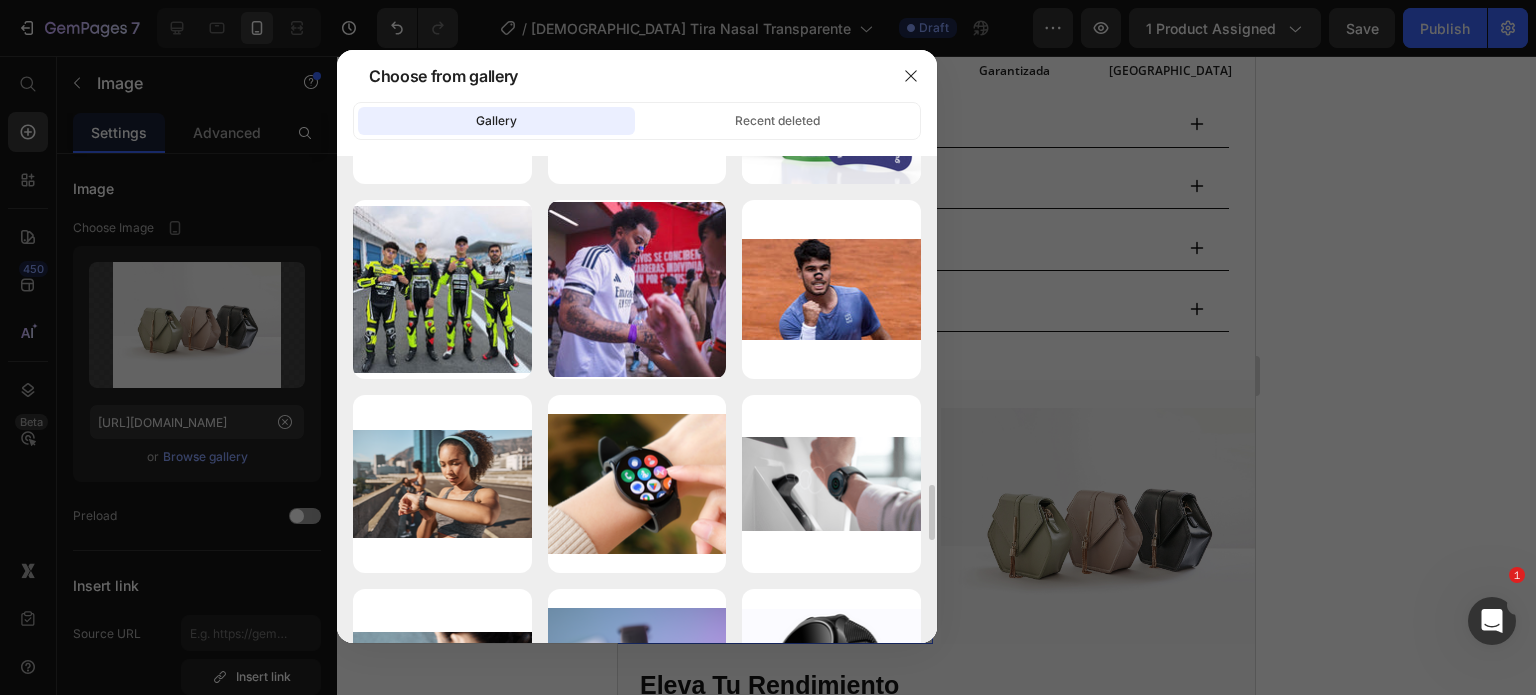 scroll, scrollTop: 2894, scrollLeft: 0, axis: vertical 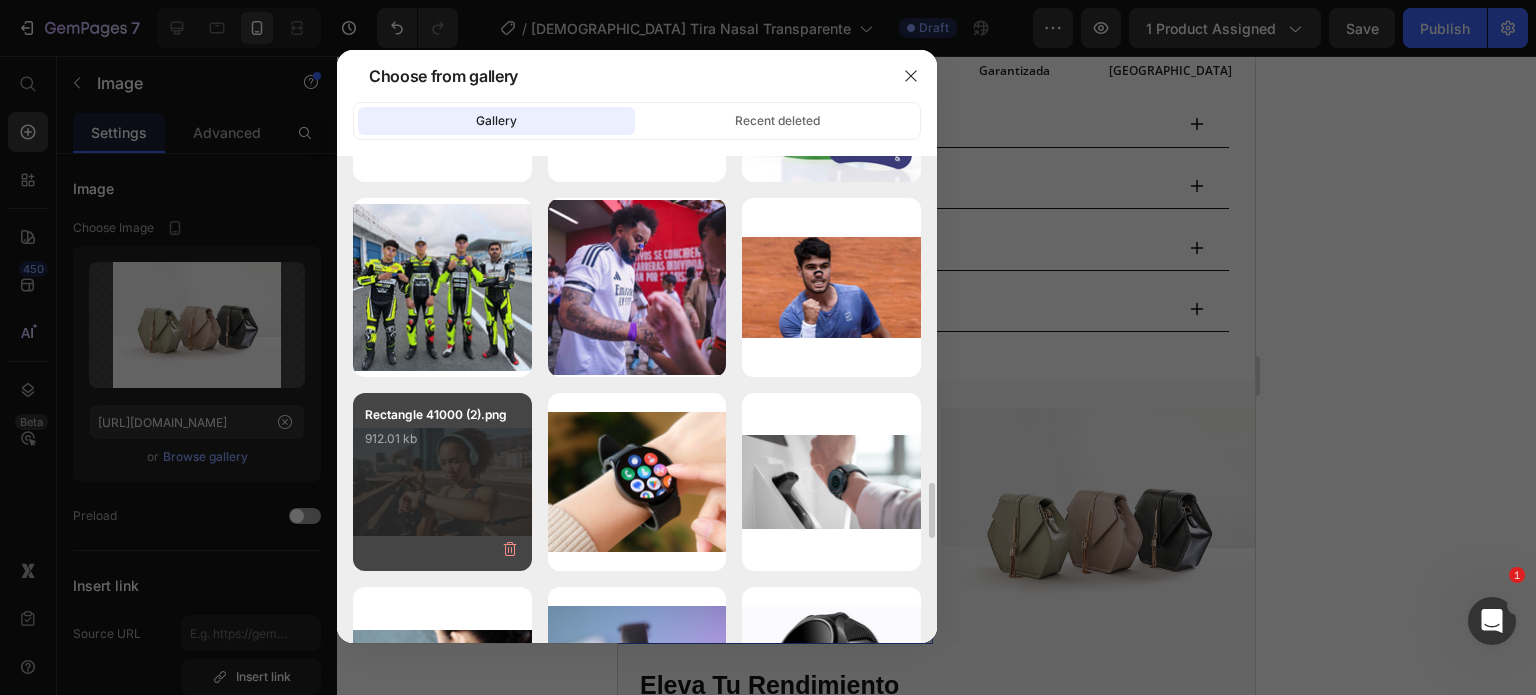 click on "Rectangle 41000 (2).png 912.01 kb" at bounding box center (442, 445) 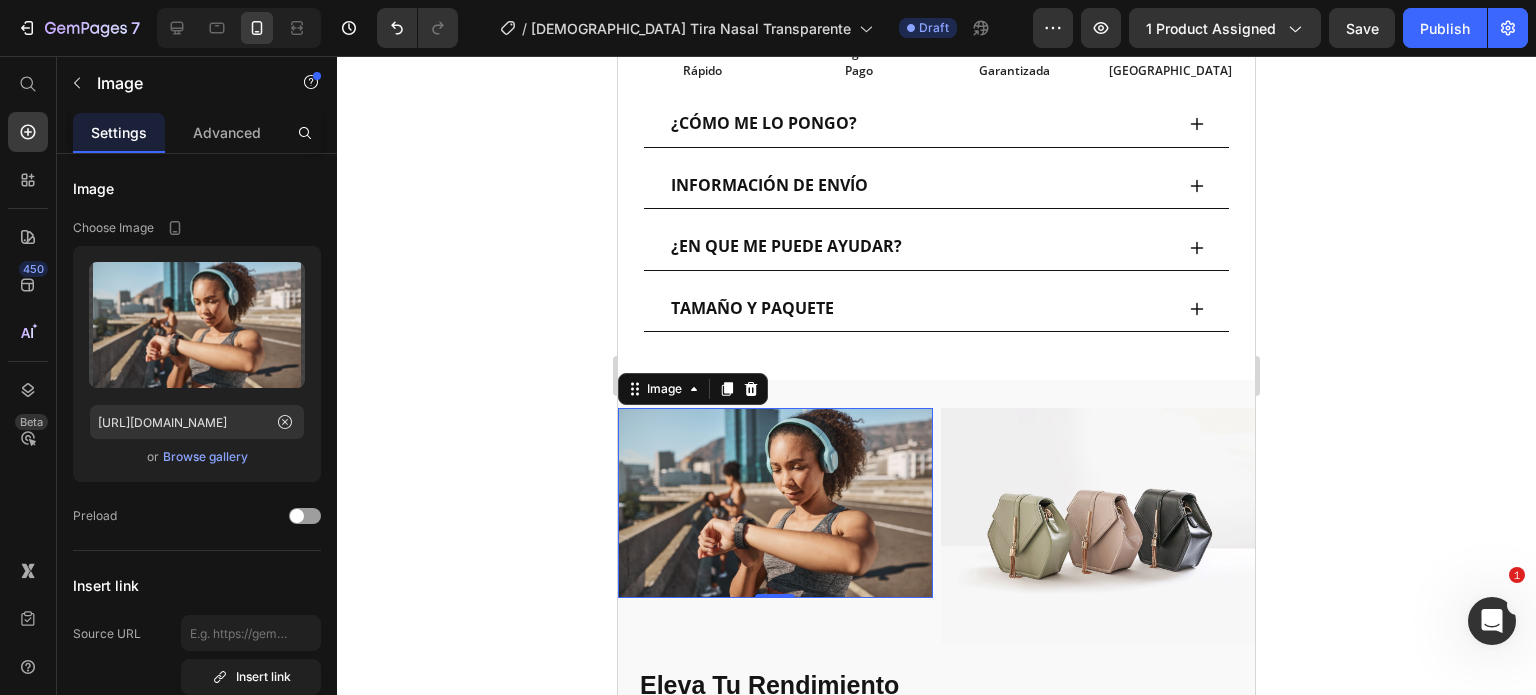 click at bounding box center [775, 502] 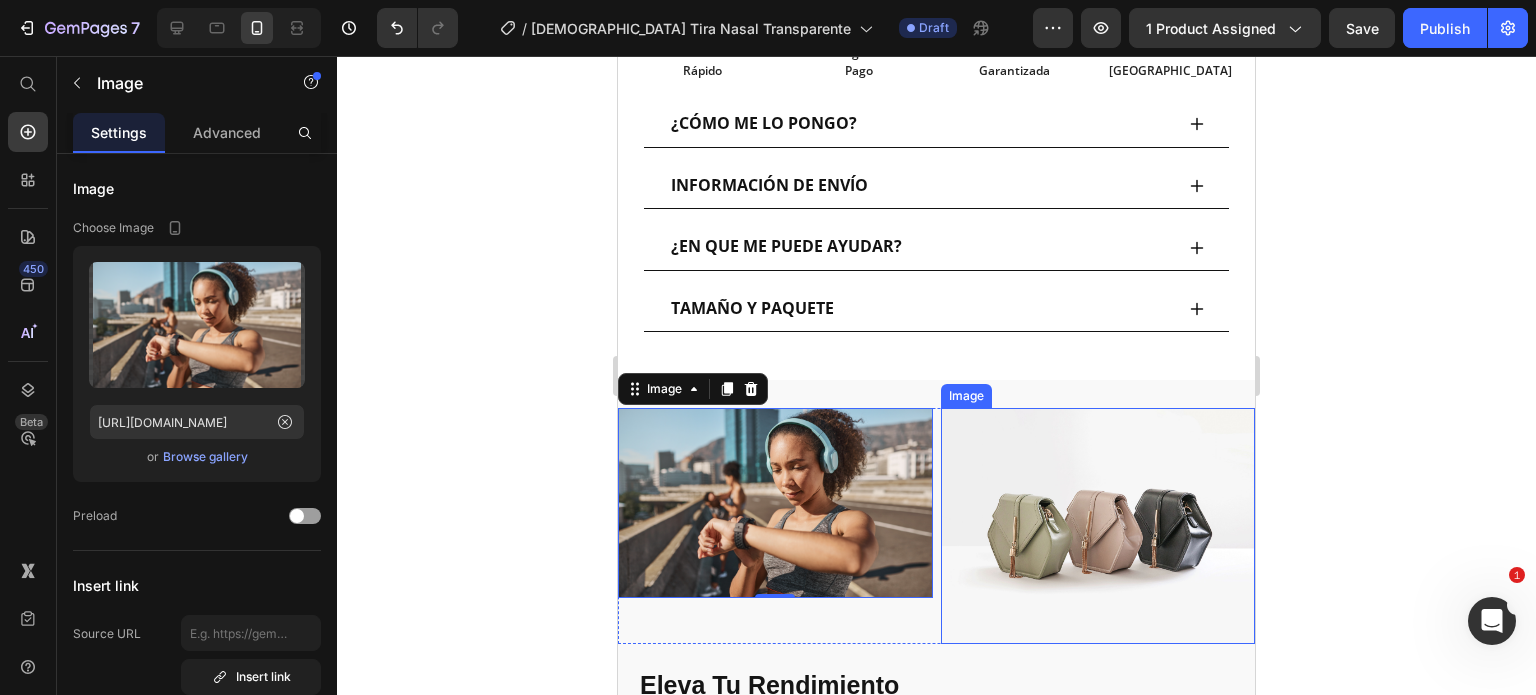 click at bounding box center (1098, 526) 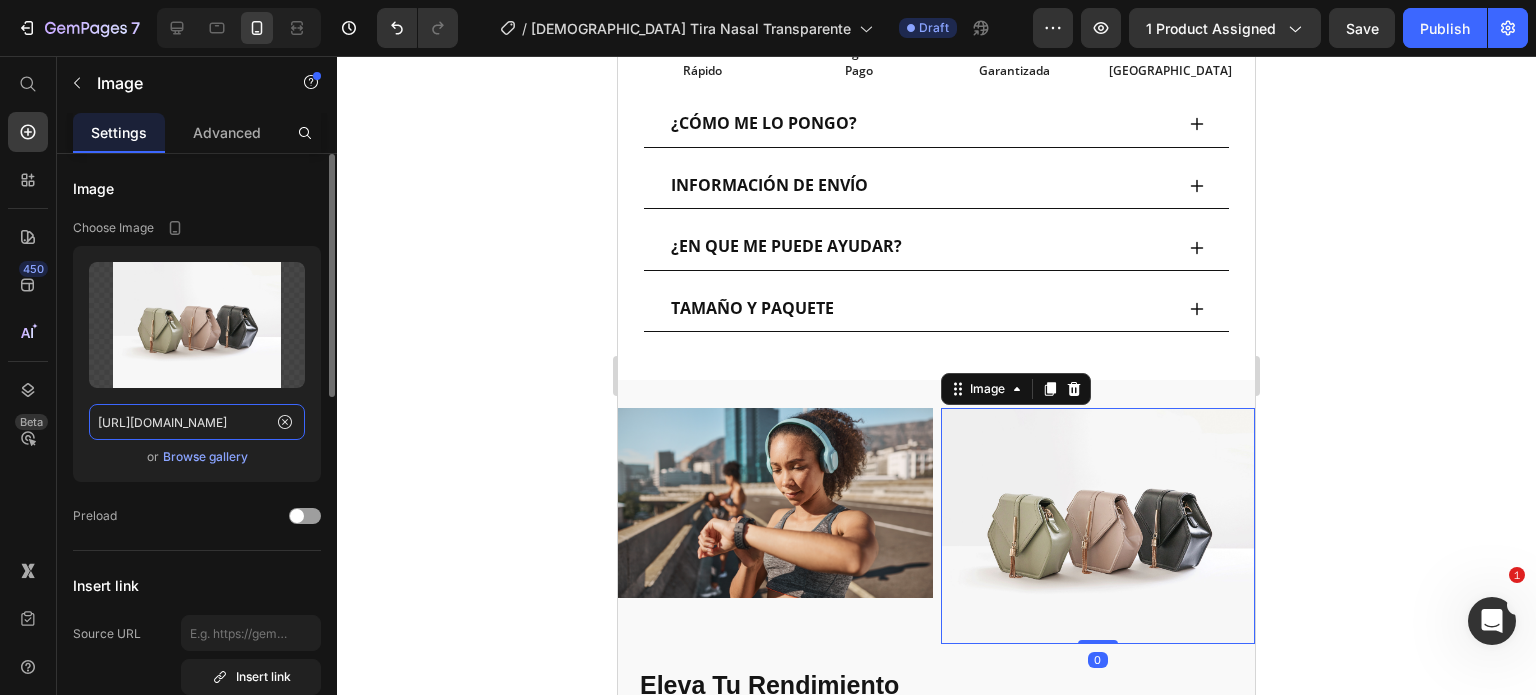click on "https://ucarecdn.com/ee6d5074-1640-4cc7-8933-47c8589c3dee/-/format/auto/" 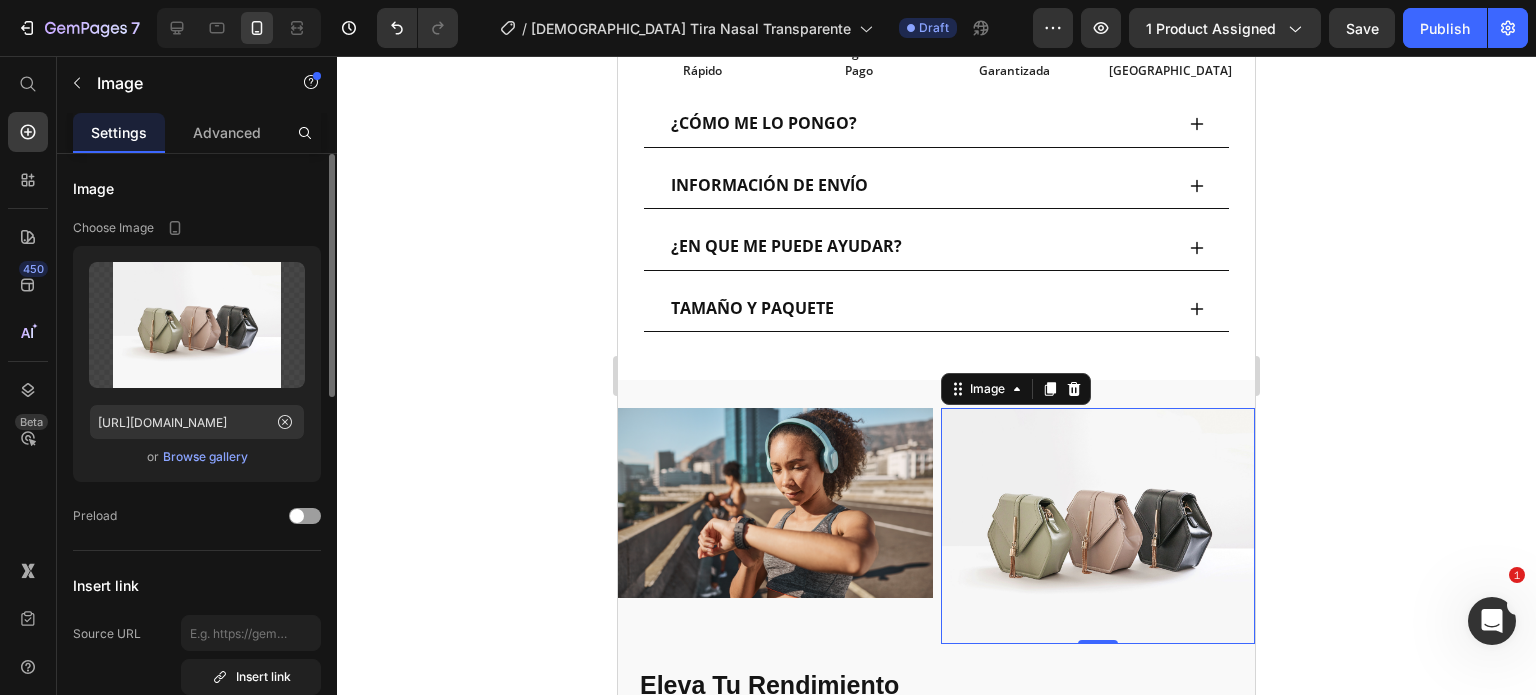 click on "Browse gallery" at bounding box center [205, 457] 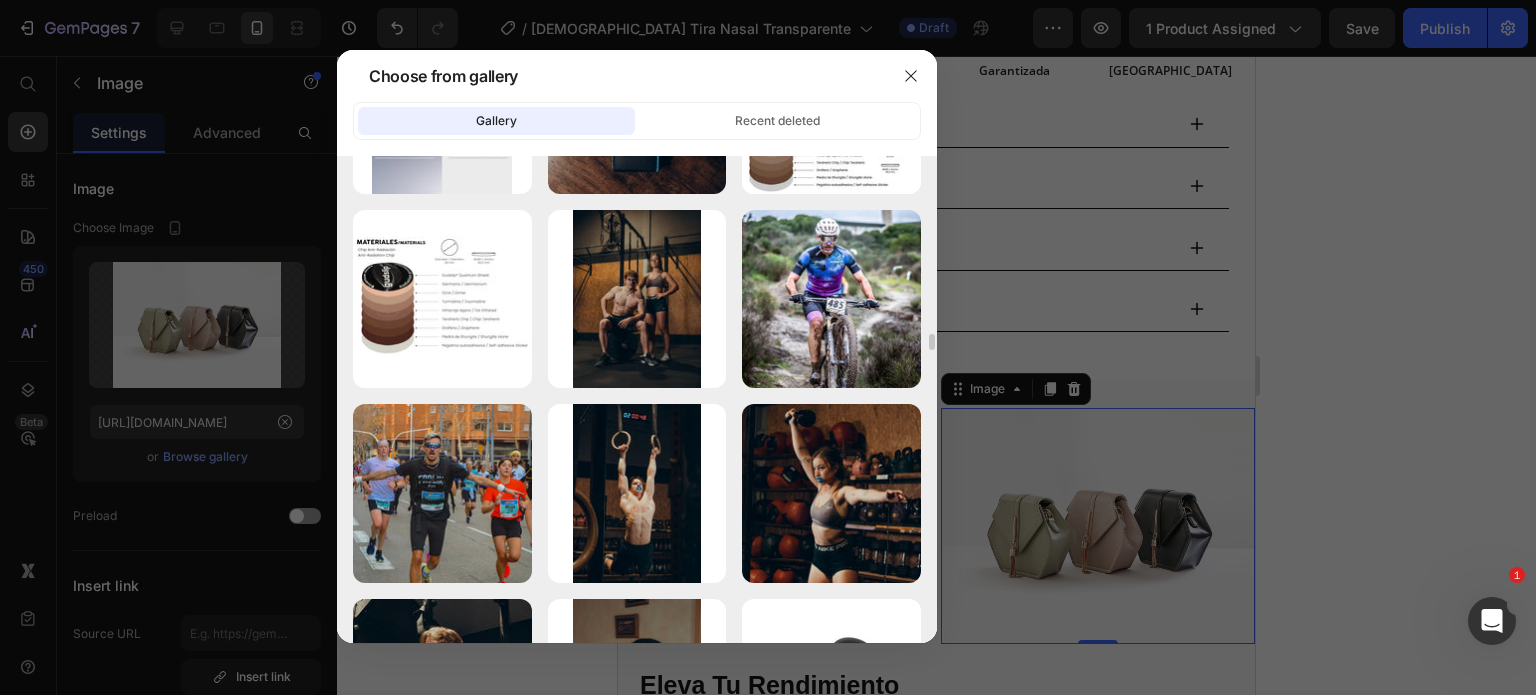 scroll, scrollTop: 5414, scrollLeft: 0, axis: vertical 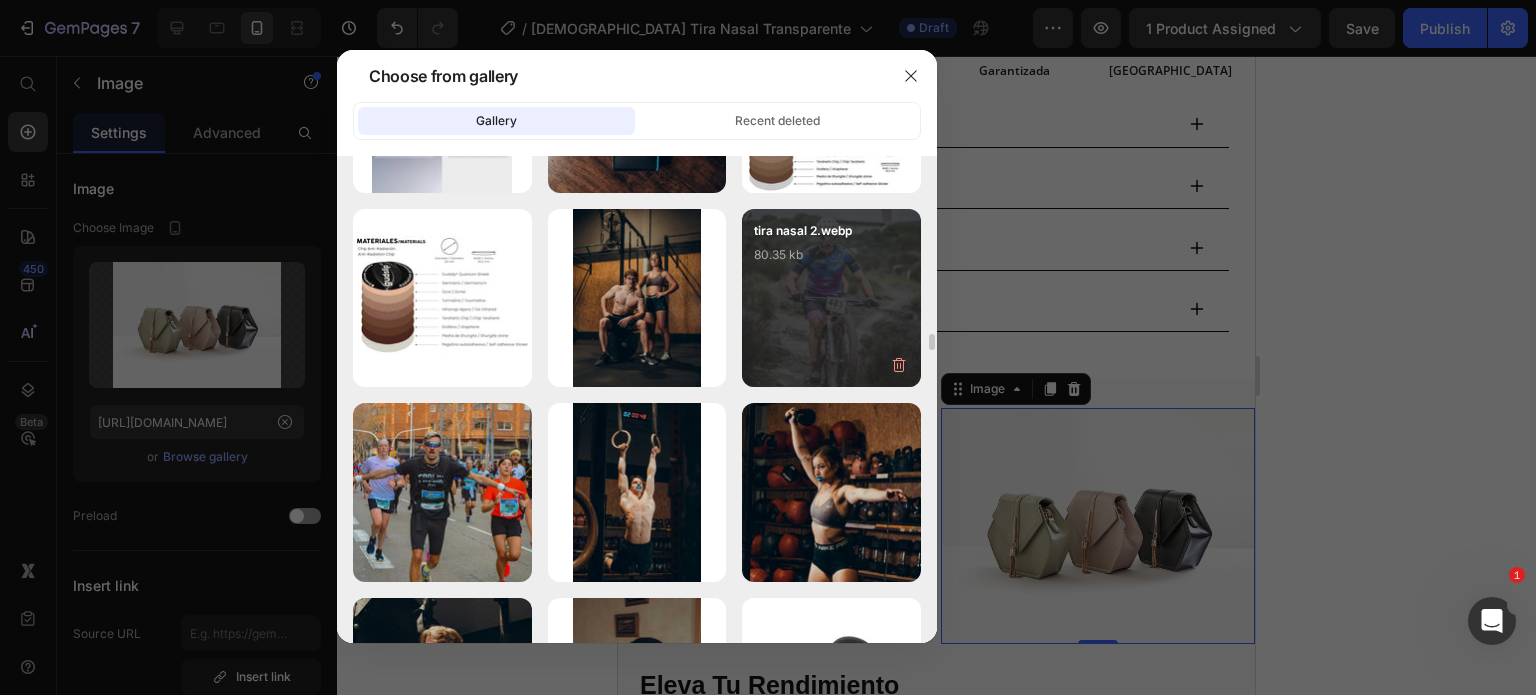 click on "tira nasal 2.webp 80.35 kb" at bounding box center [831, 298] 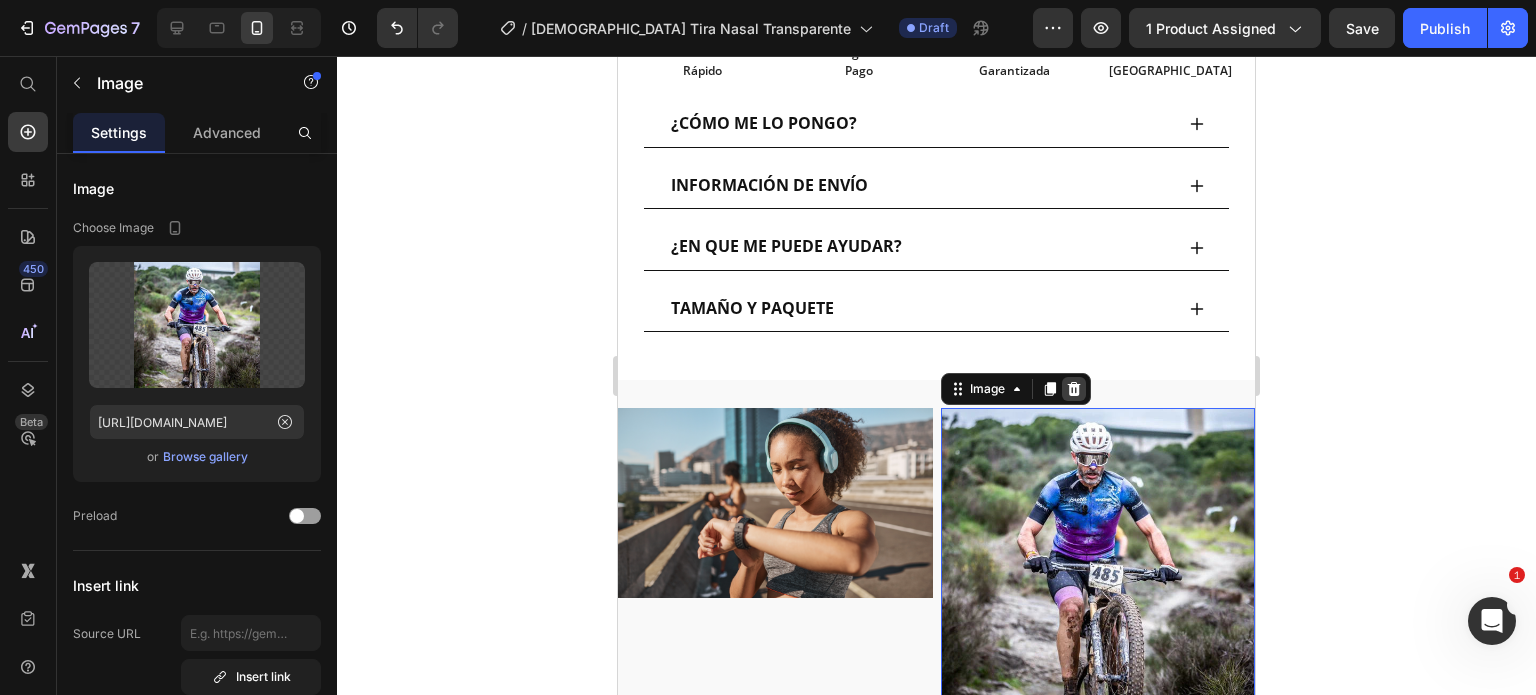 click 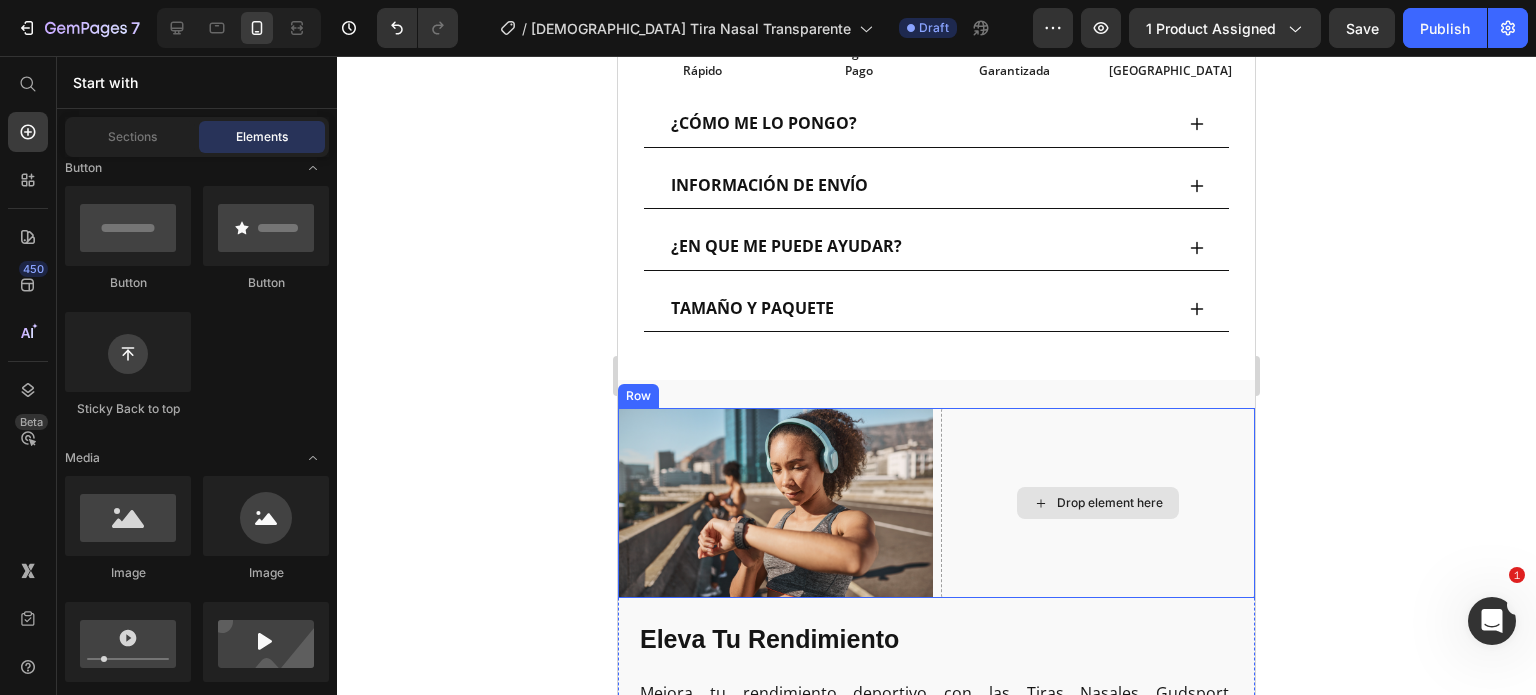 click on "Drop element here" at bounding box center (1098, 503) 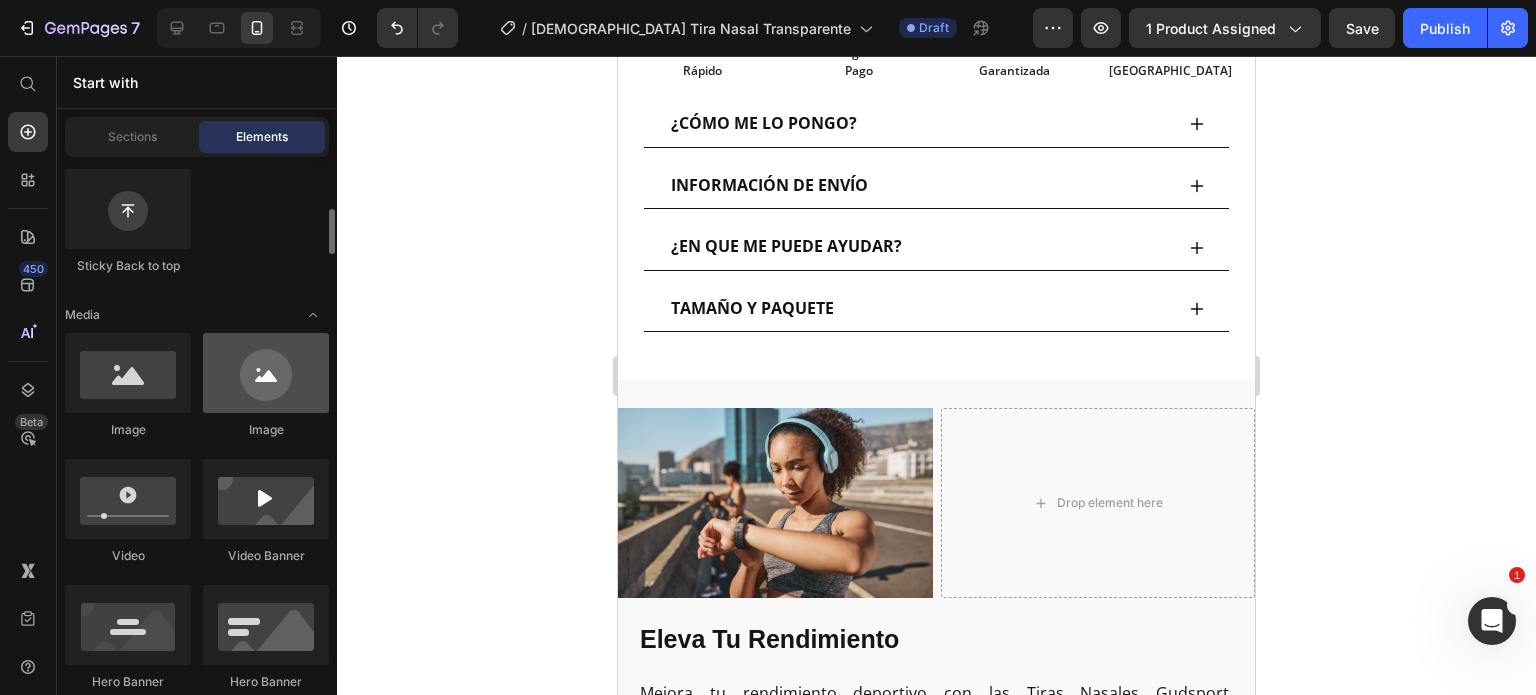 scroll, scrollTop: 653, scrollLeft: 0, axis: vertical 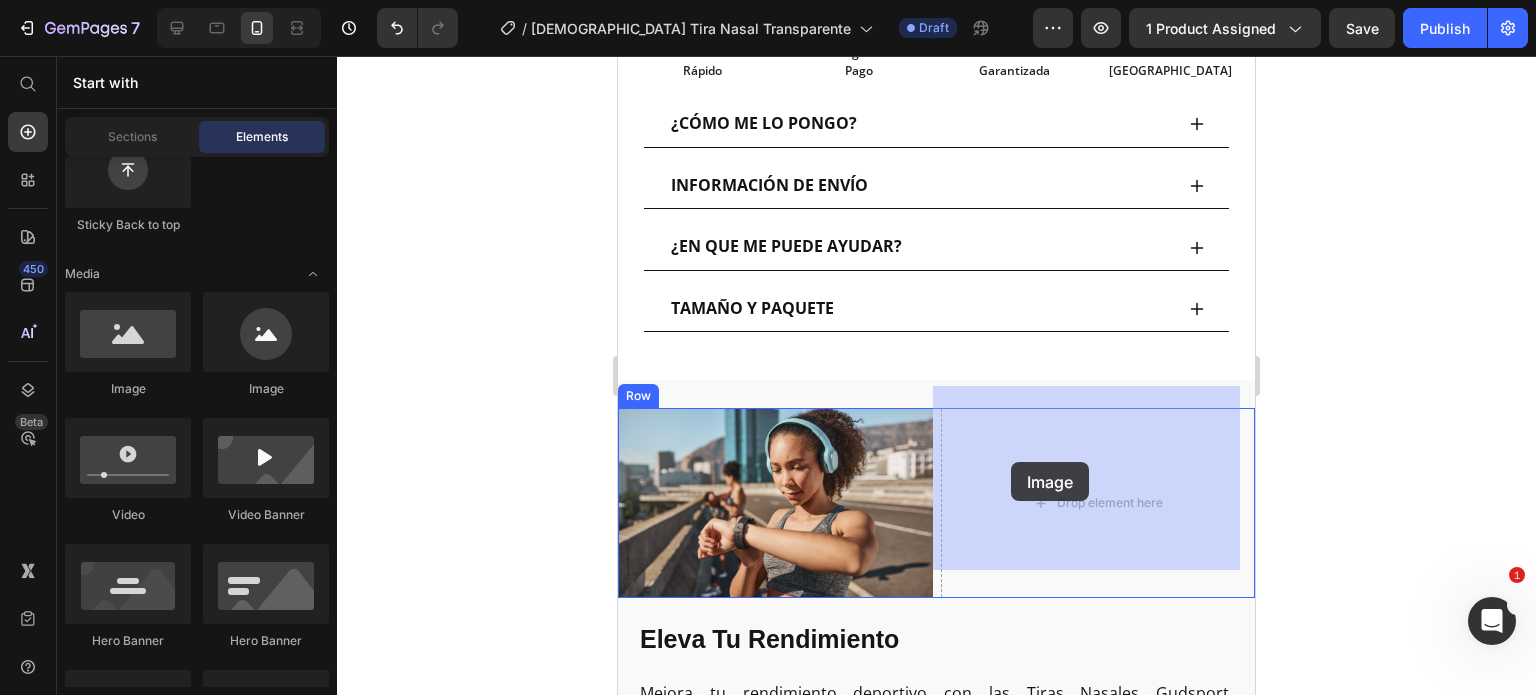 drag, startPoint x: 732, startPoint y: 401, endPoint x: 1011, endPoint y: 462, distance: 285.5906 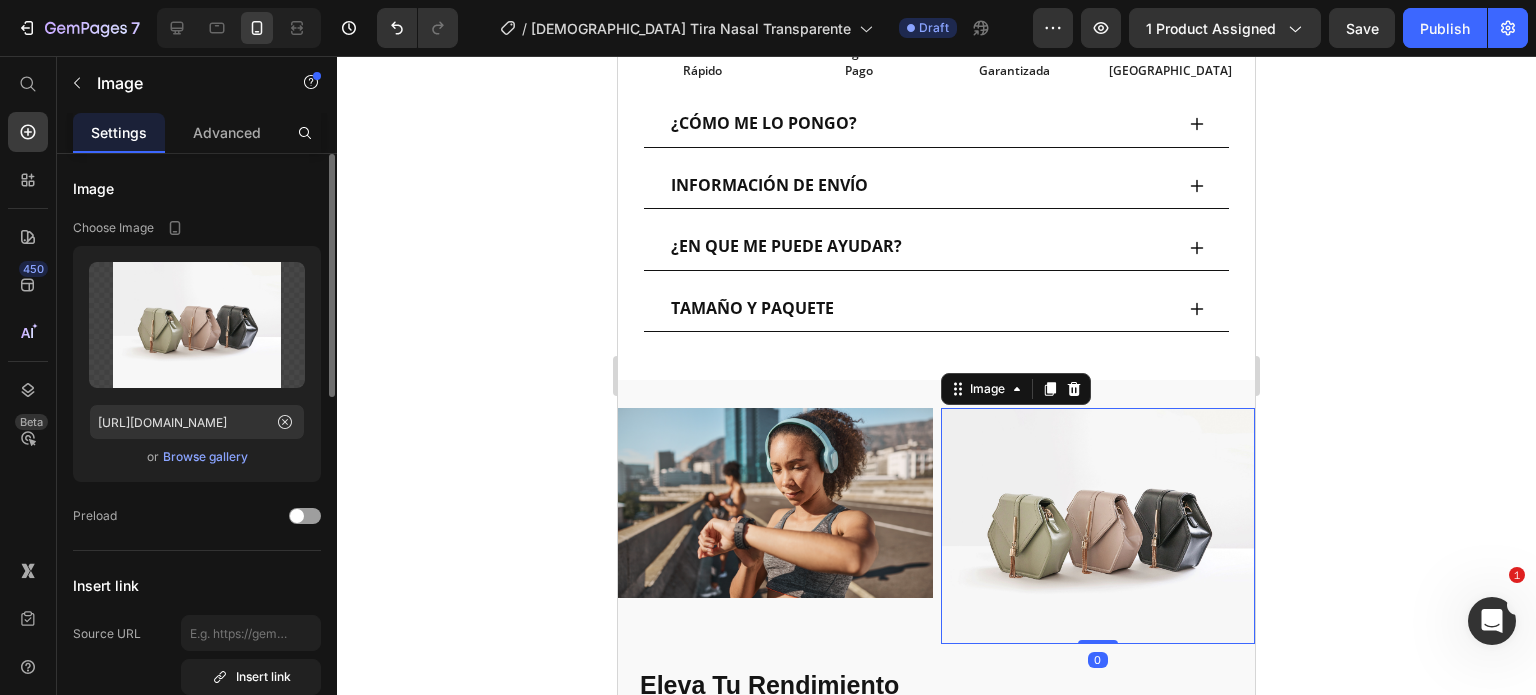click on "Browse gallery" at bounding box center (205, 457) 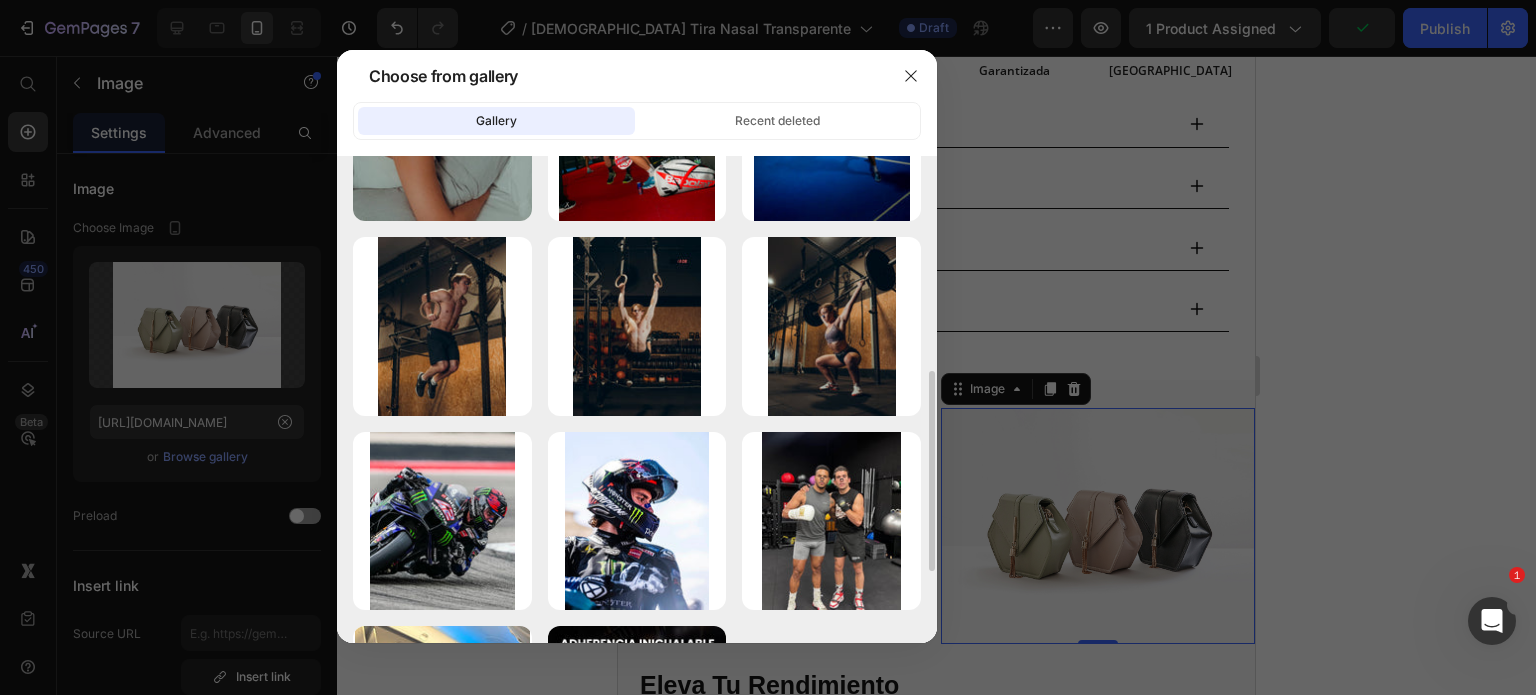 scroll, scrollTop: 536, scrollLeft: 0, axis: vertical 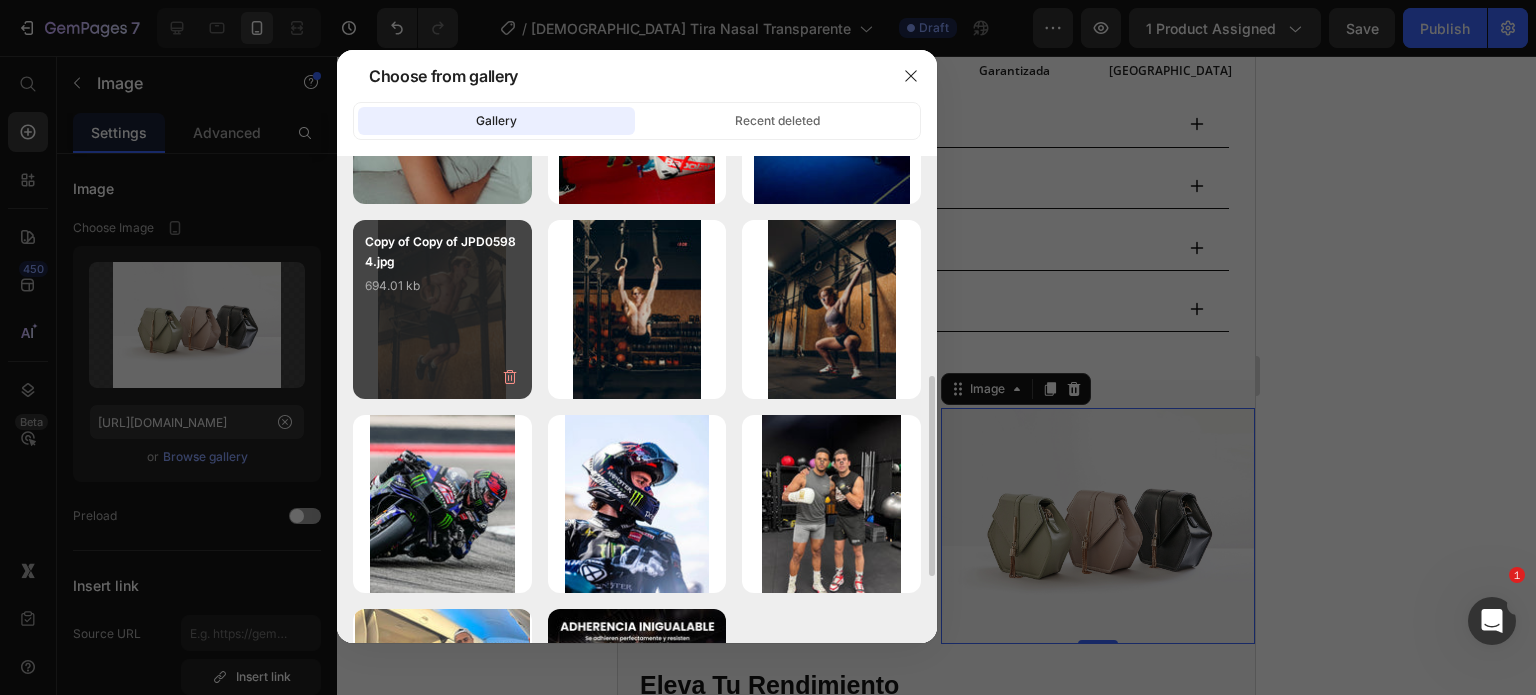 click on "Copy of Copy of JPD05984.jpg 694.01 kb" at bounding box center (442, 272) 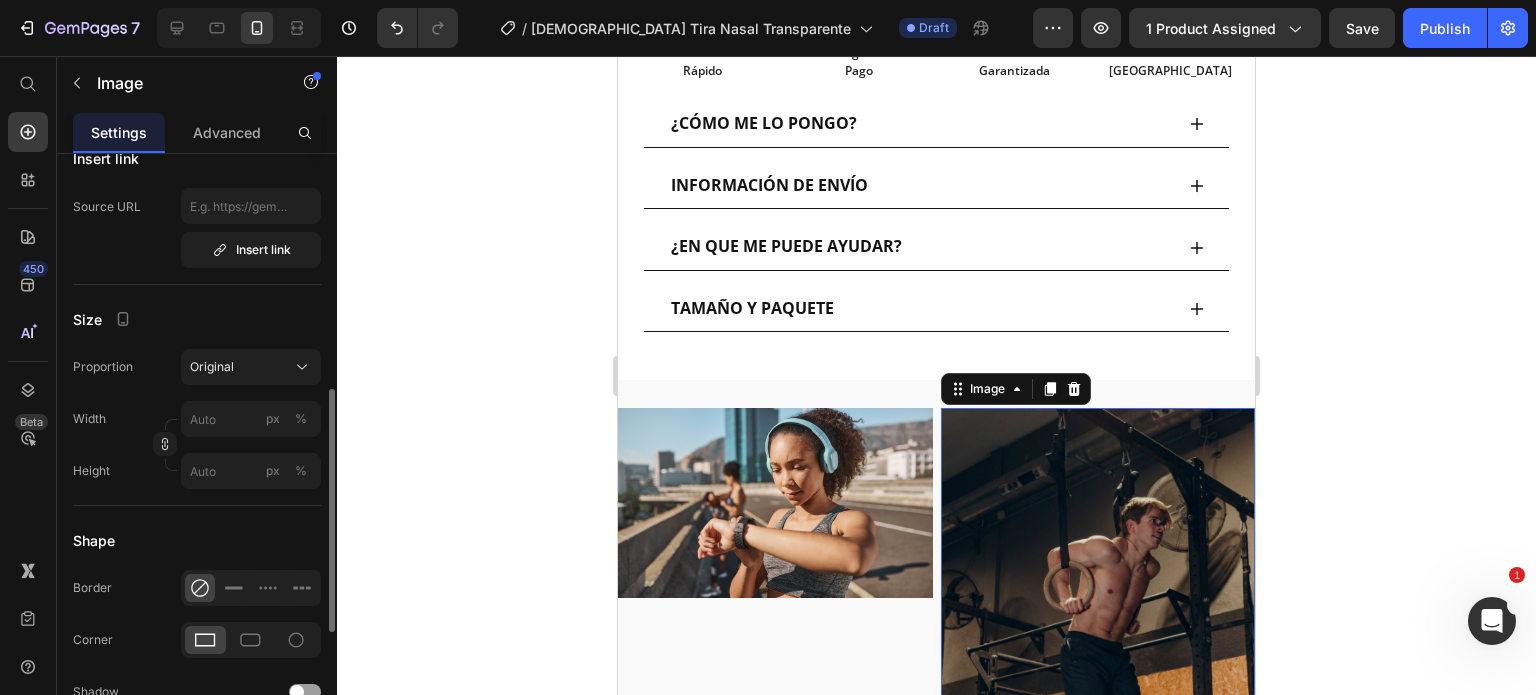 scroll, scrollTop: 562, scrollLeft: 0, axis: vertical 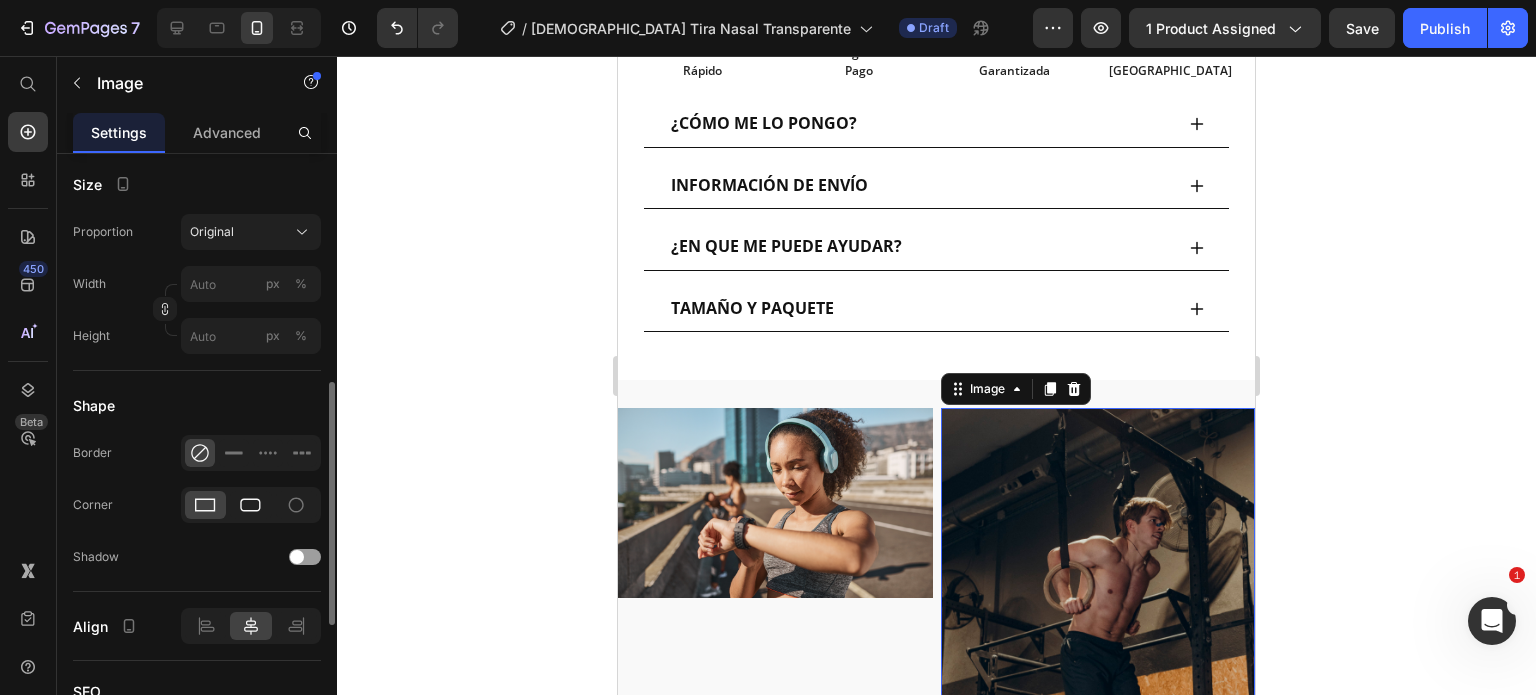 click 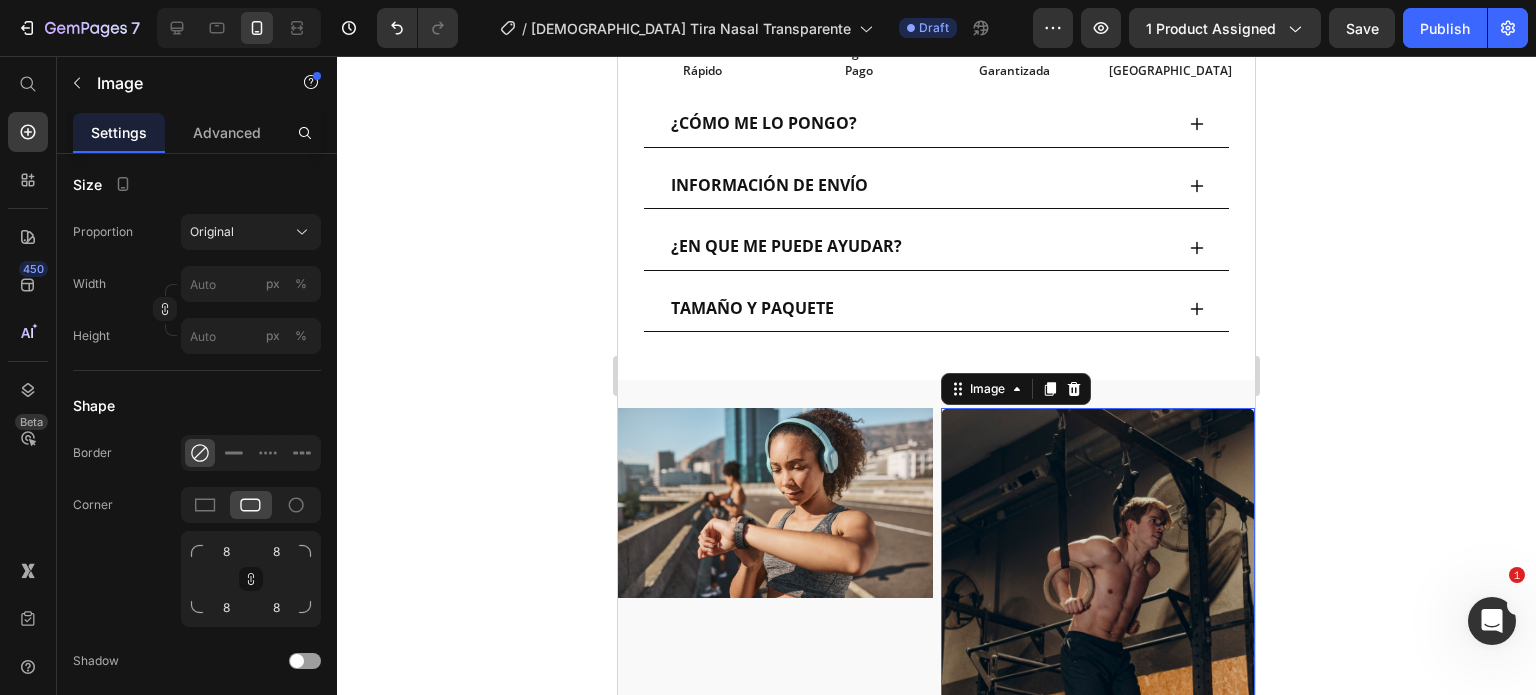click at bounding box center (1098, 628) 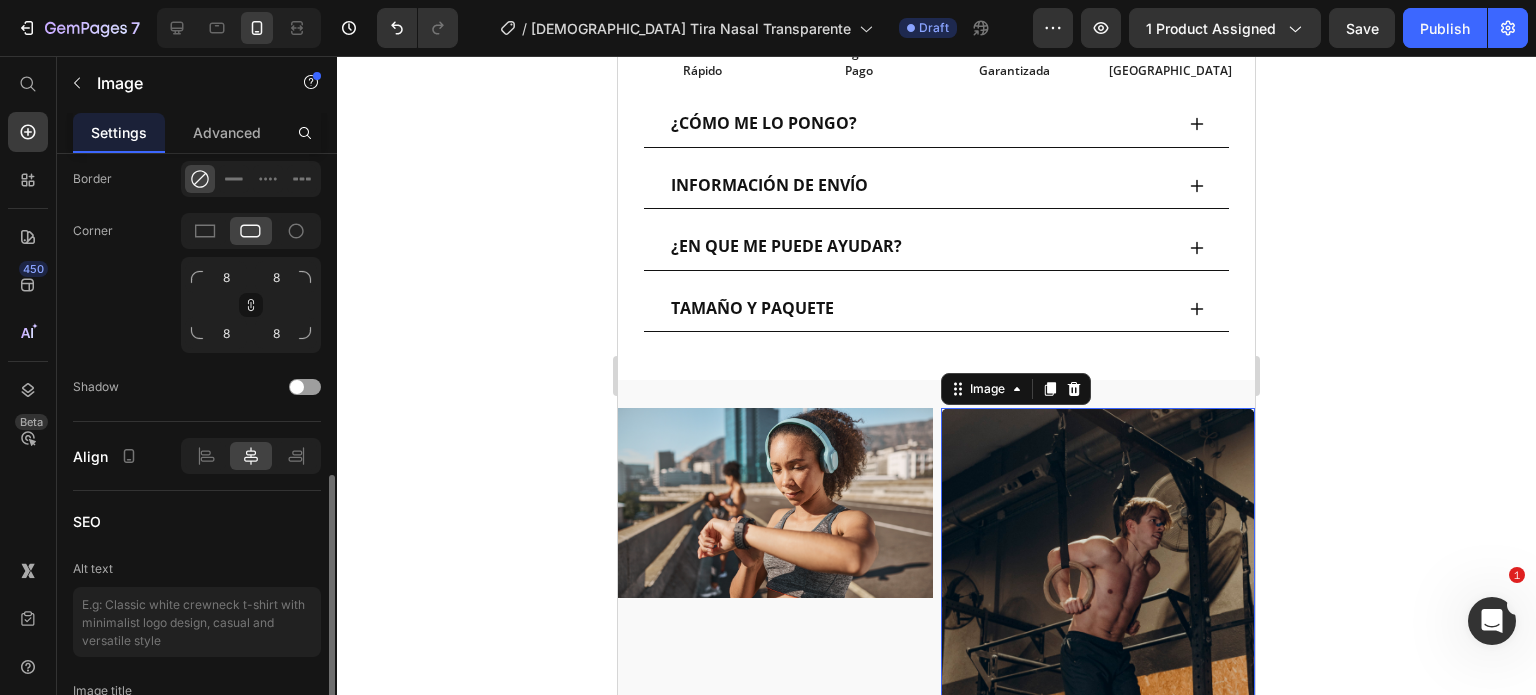 scroll, scrollTop: 846, scrollLeft: 0, axis: vertical 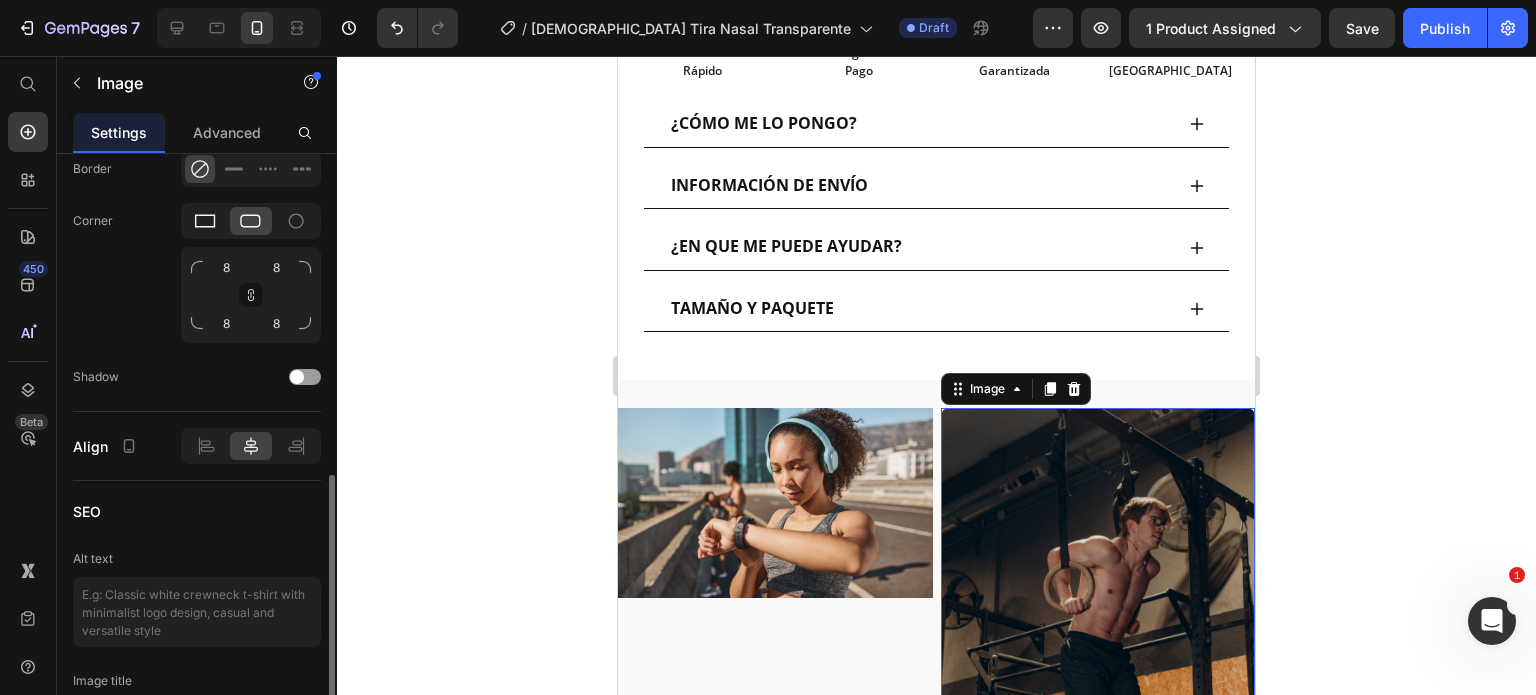 click 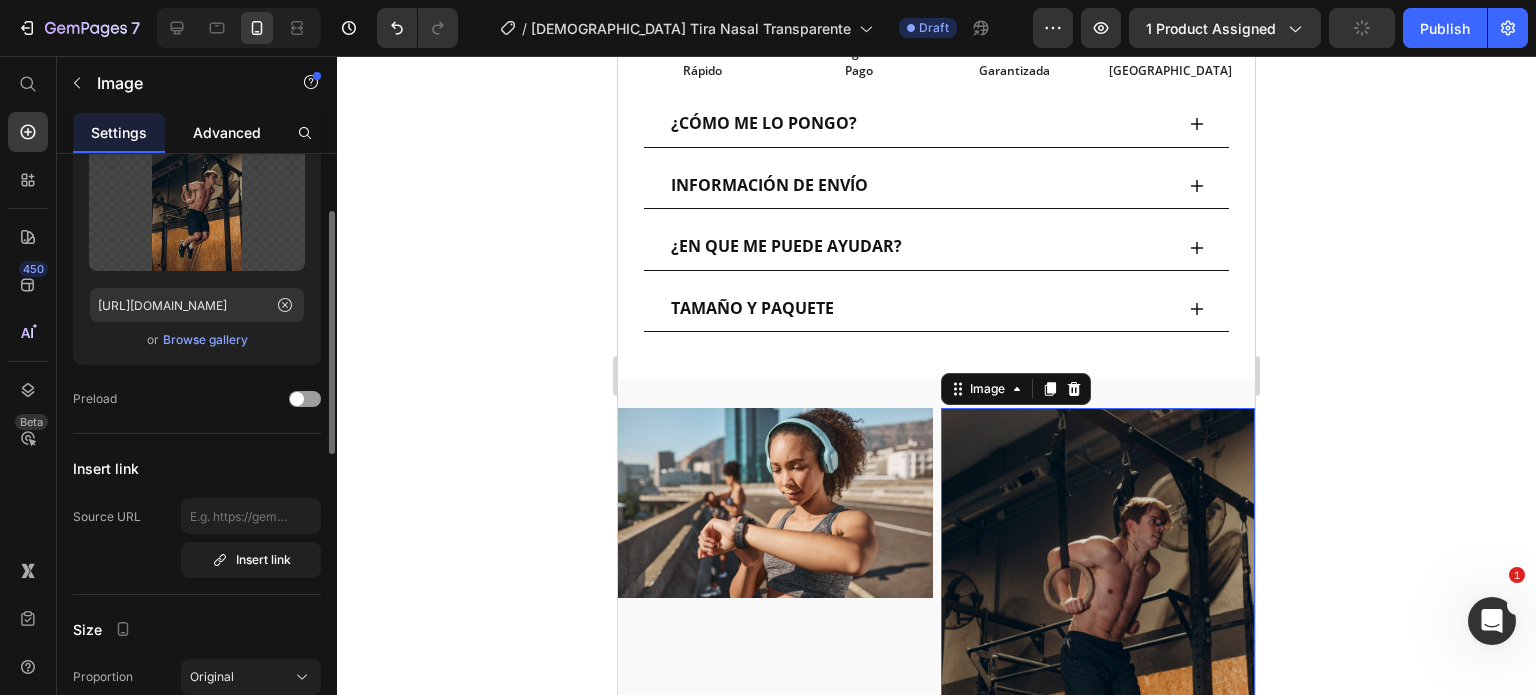 scroll, scrollTop: 103, scrollLeft: 0, axis: vertical 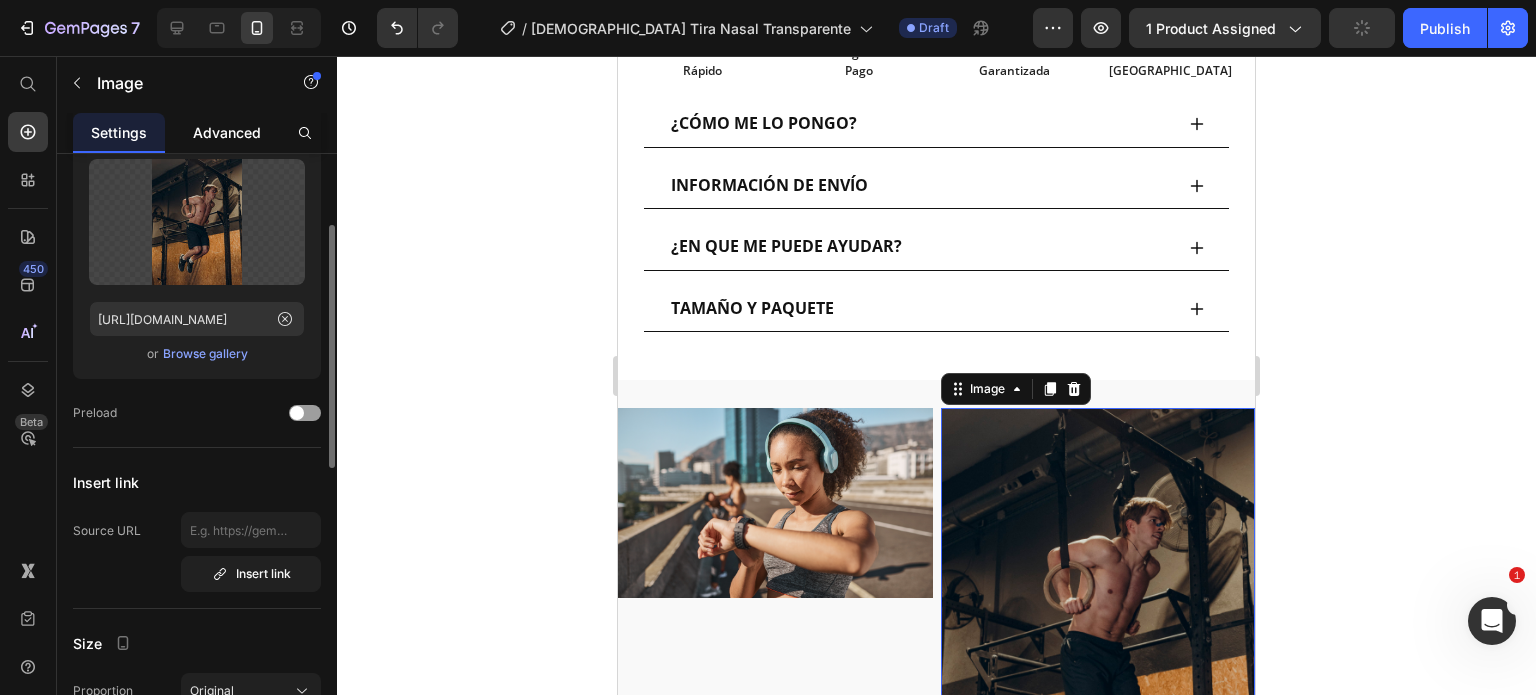 click on "Advanced" at bounding box center (227, 132) 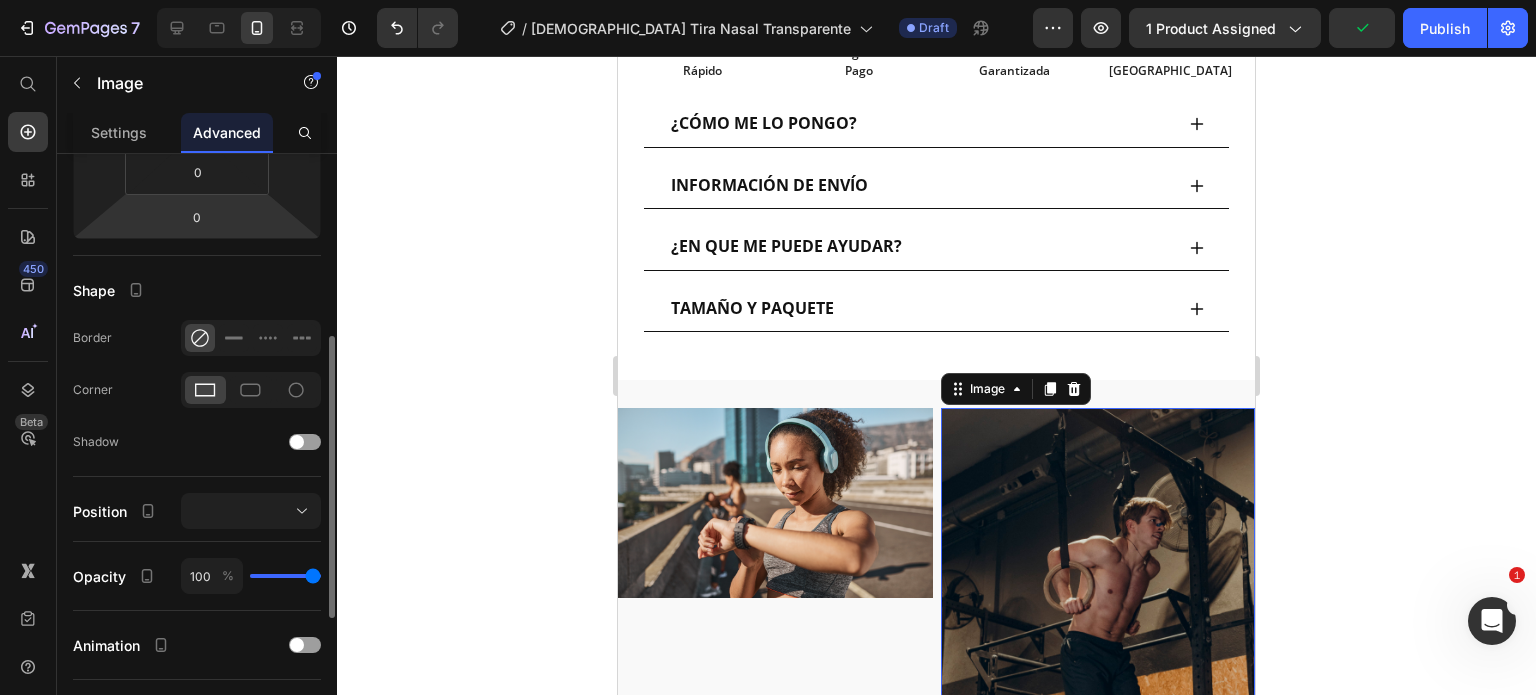 scroll, scrollTop: 482, scrollLeft: 0, axis: vertical 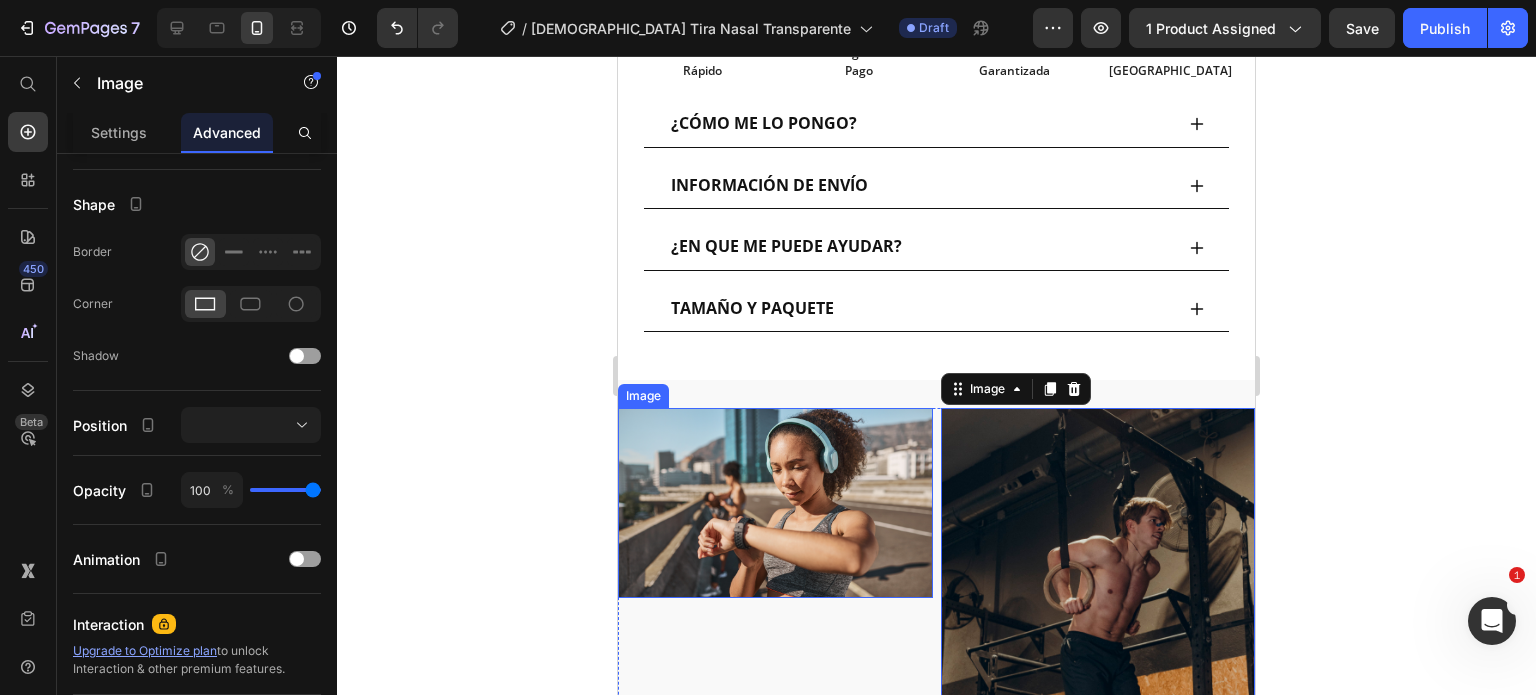 click at bounding box center (775, 502) 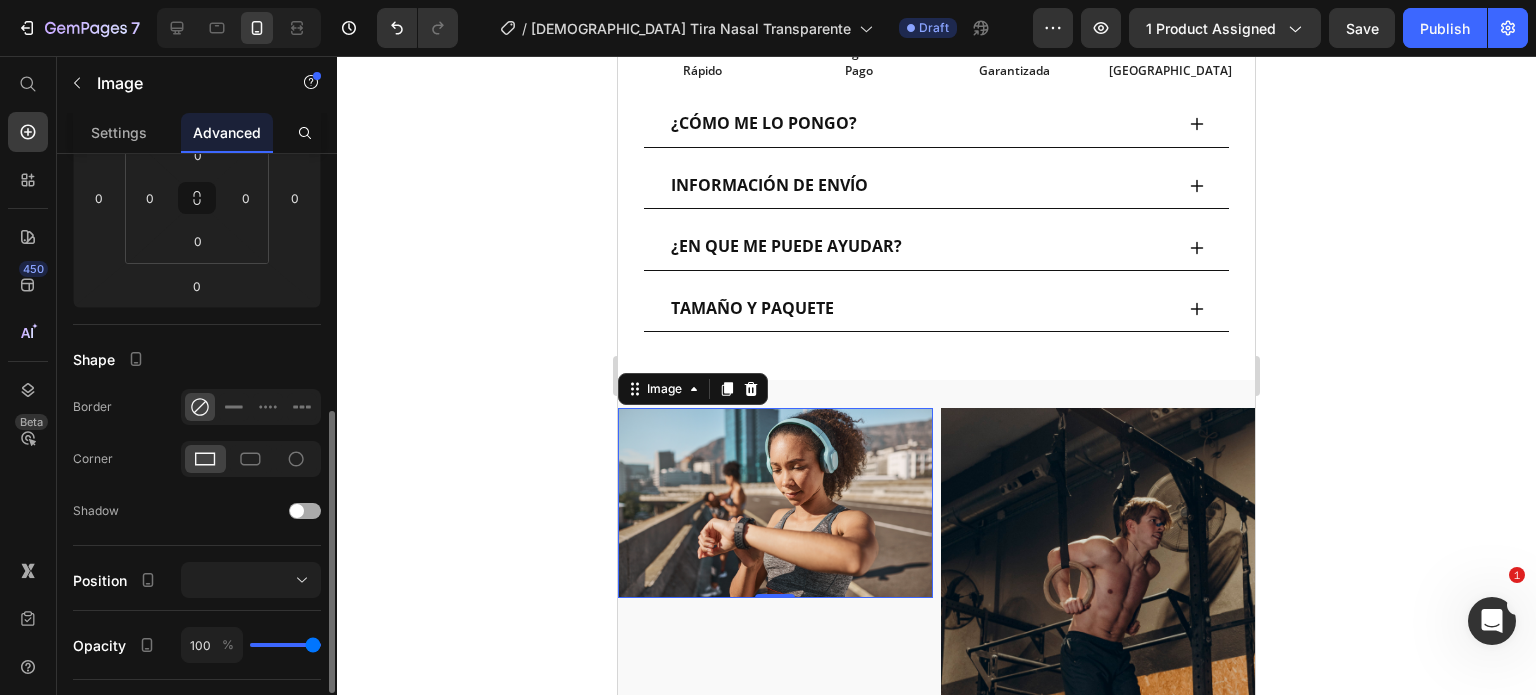 scroll, scrollTop: 302, scrollLeft: 0, axis: vertical 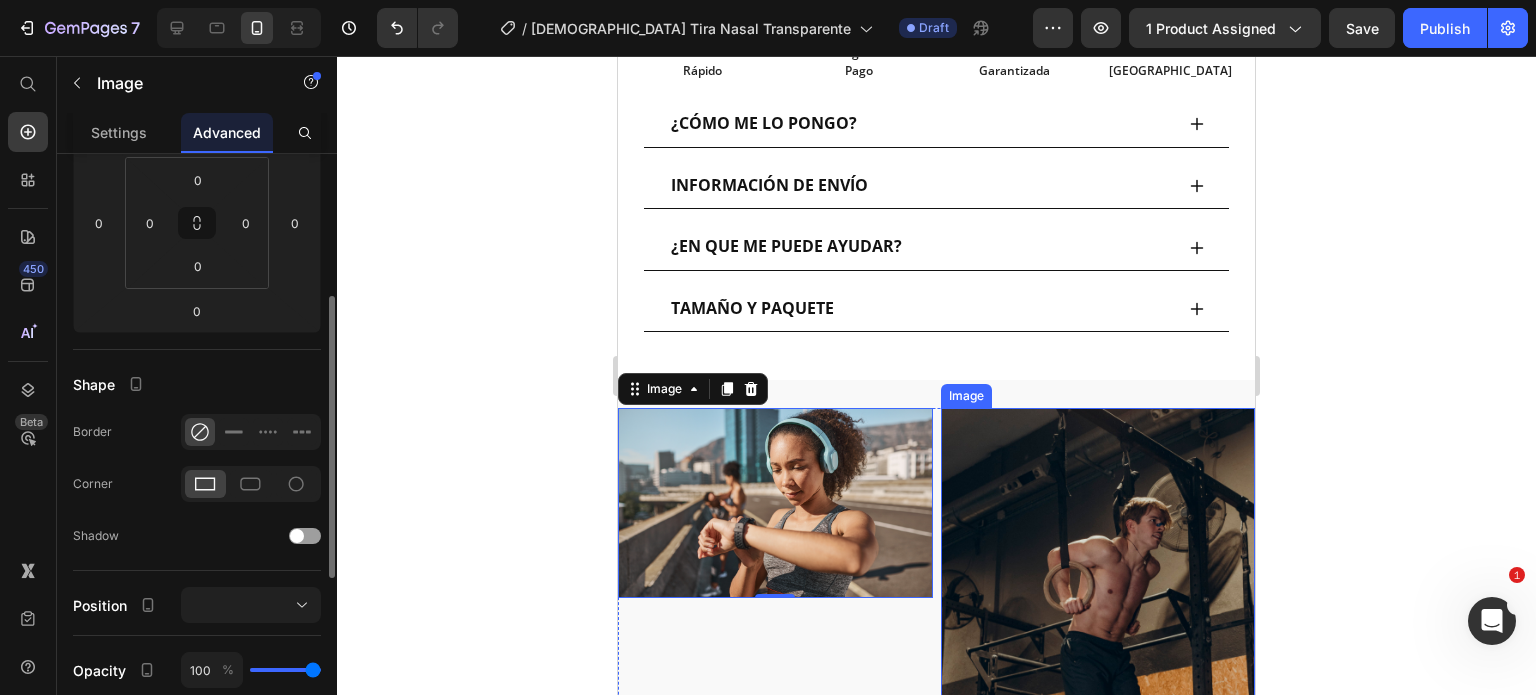 click at bounding box center [1098, 628] 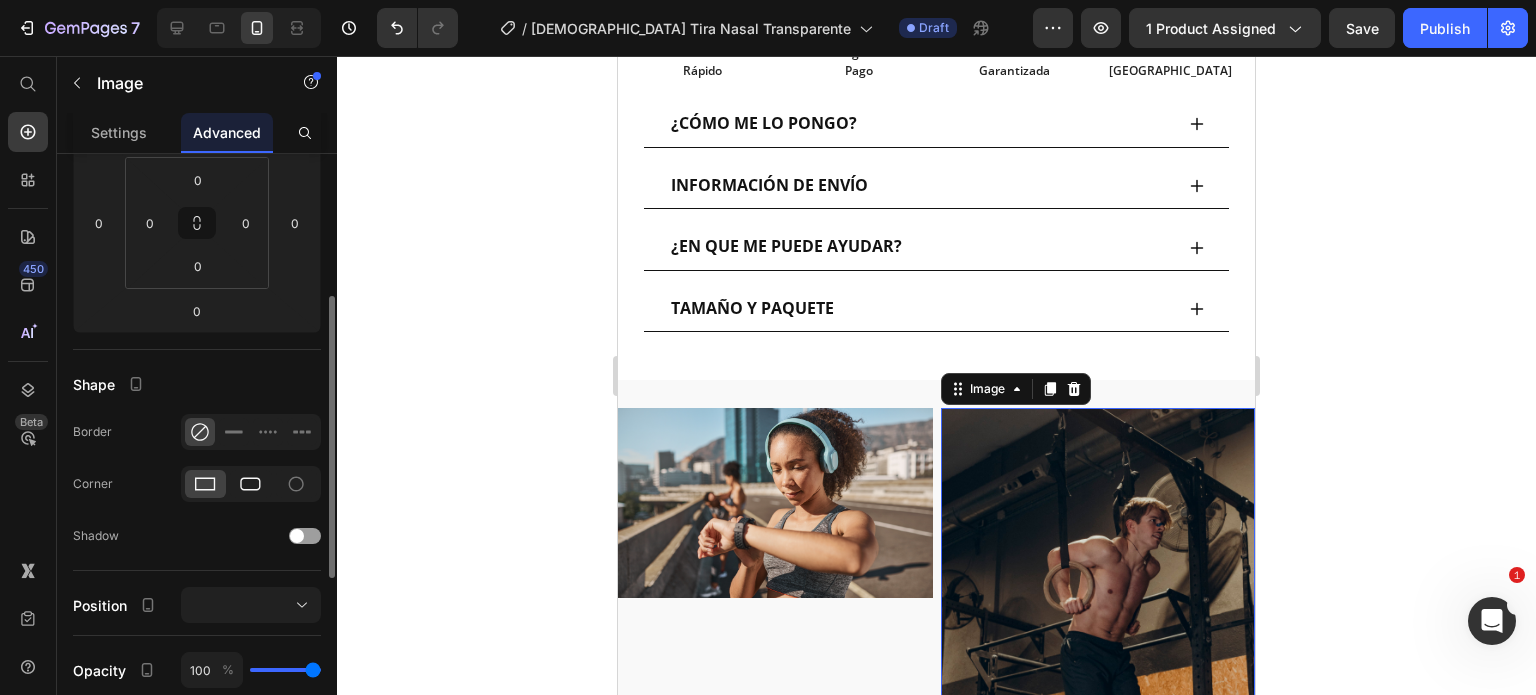 click 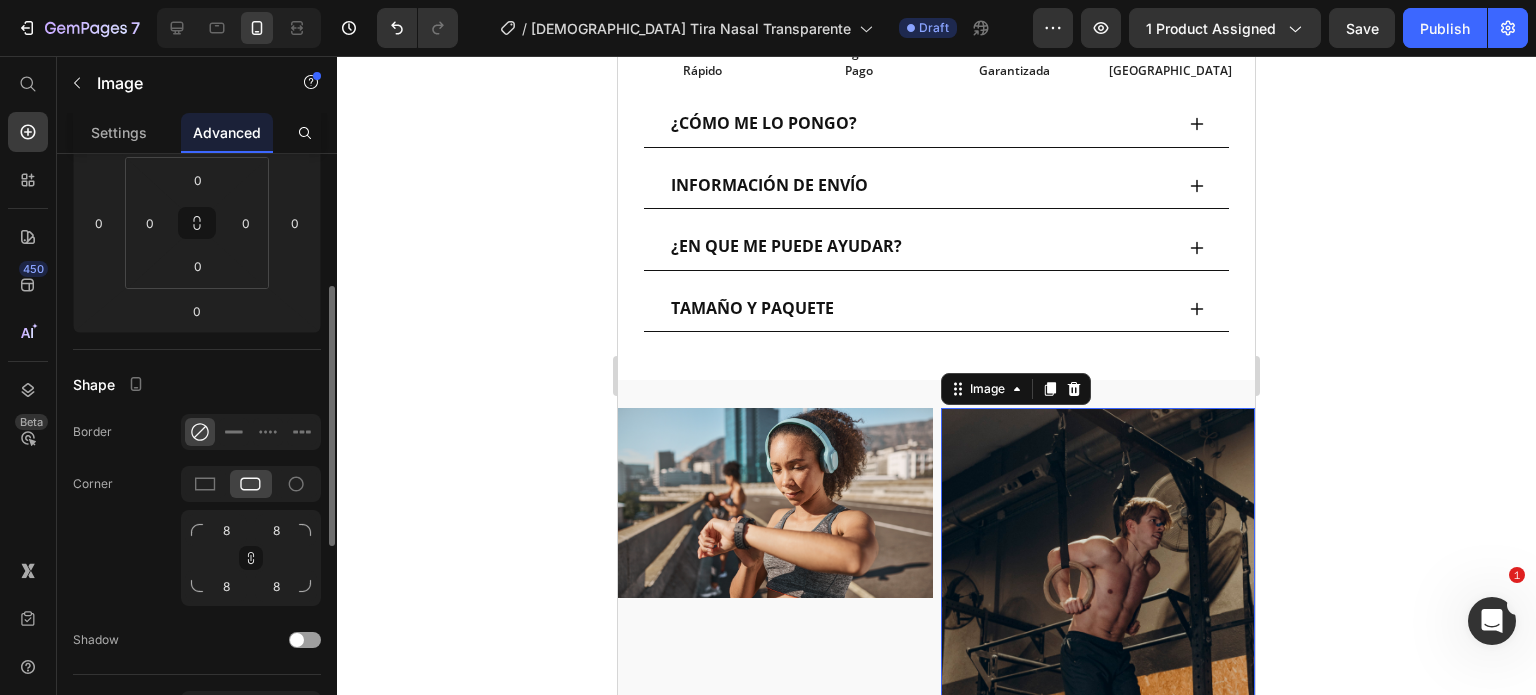click 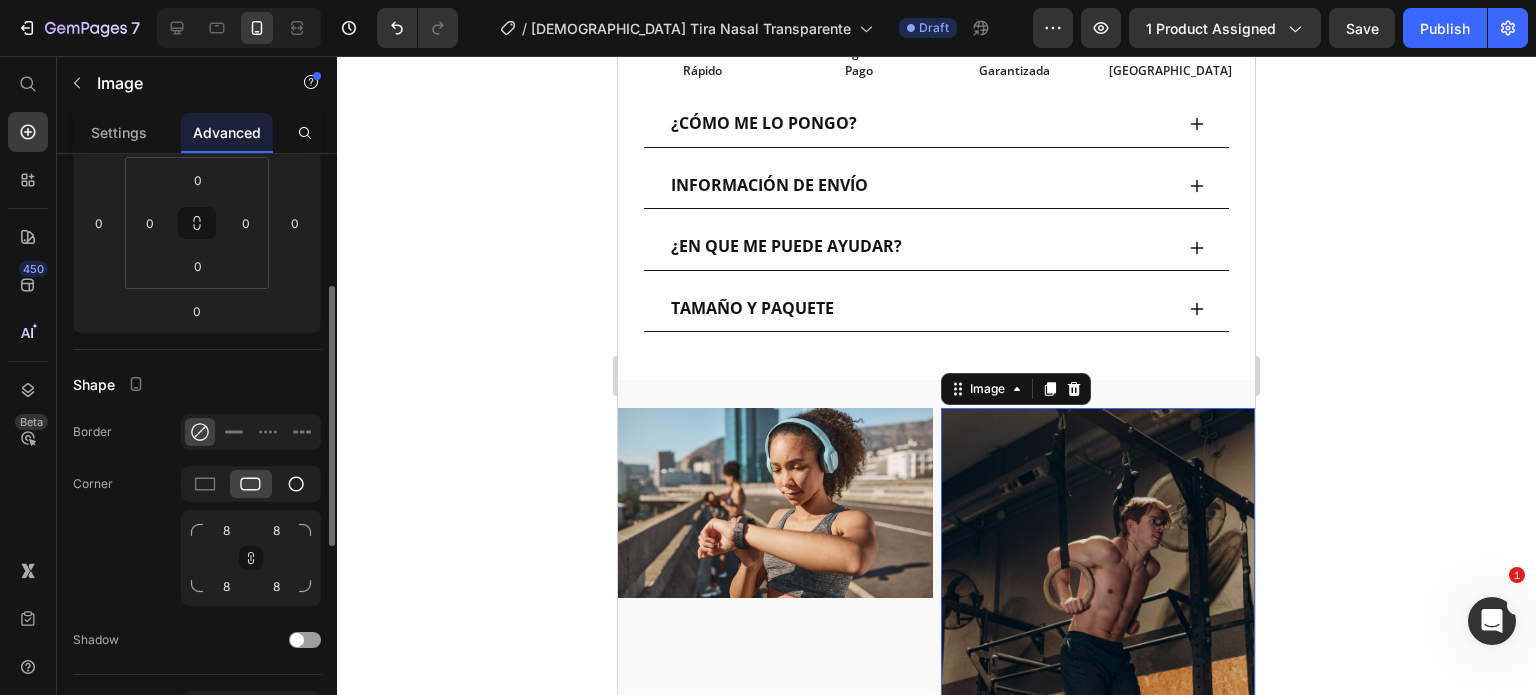 click 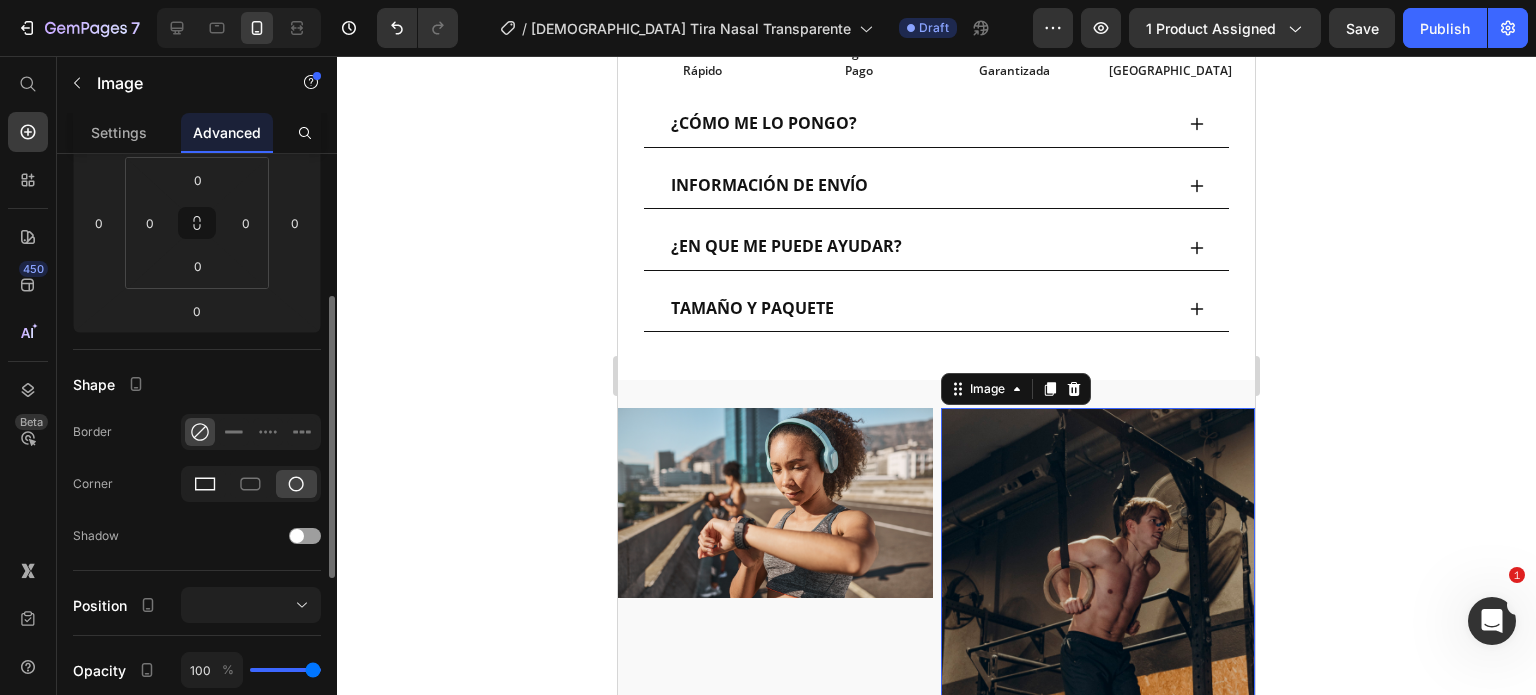 click 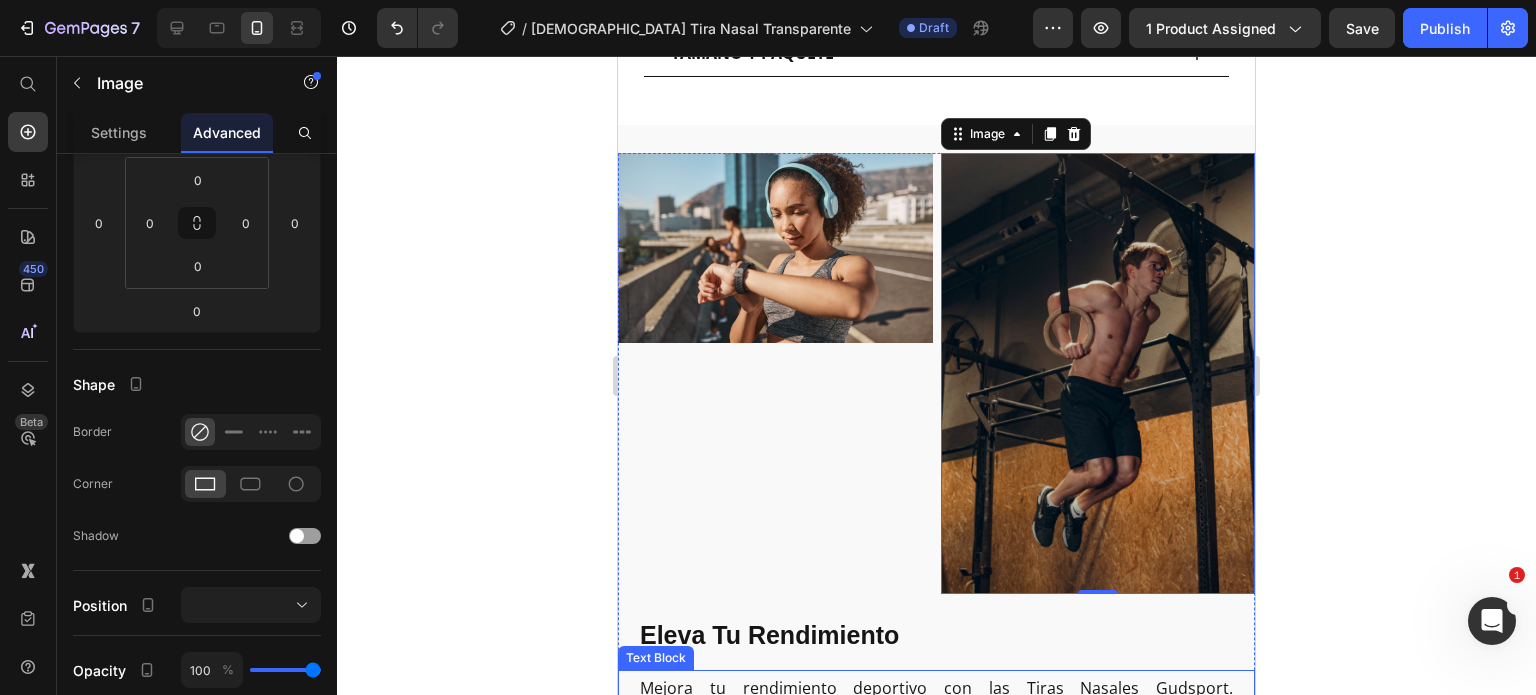 scroll, scrollTop: 2161, scrollLeft: 0, axis: vertical 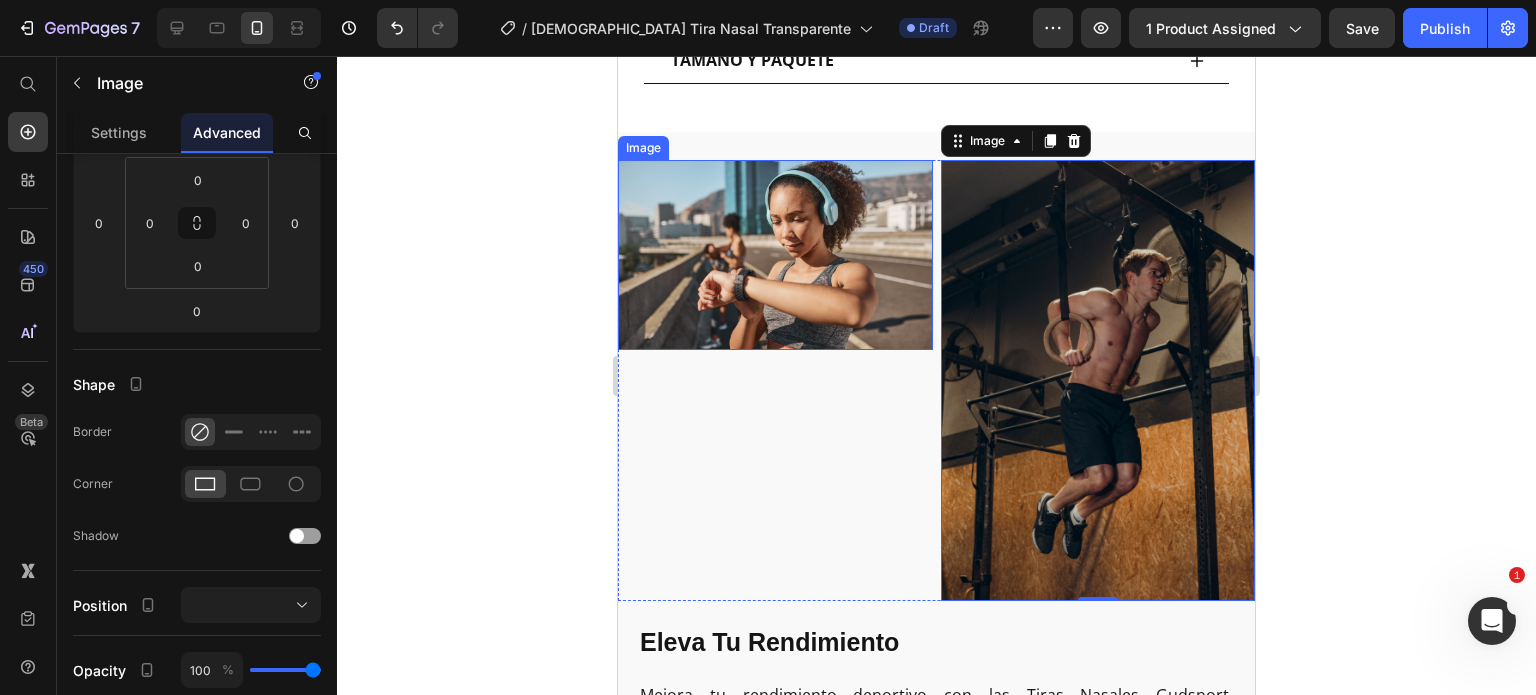 click at bounding box center (775, 254) 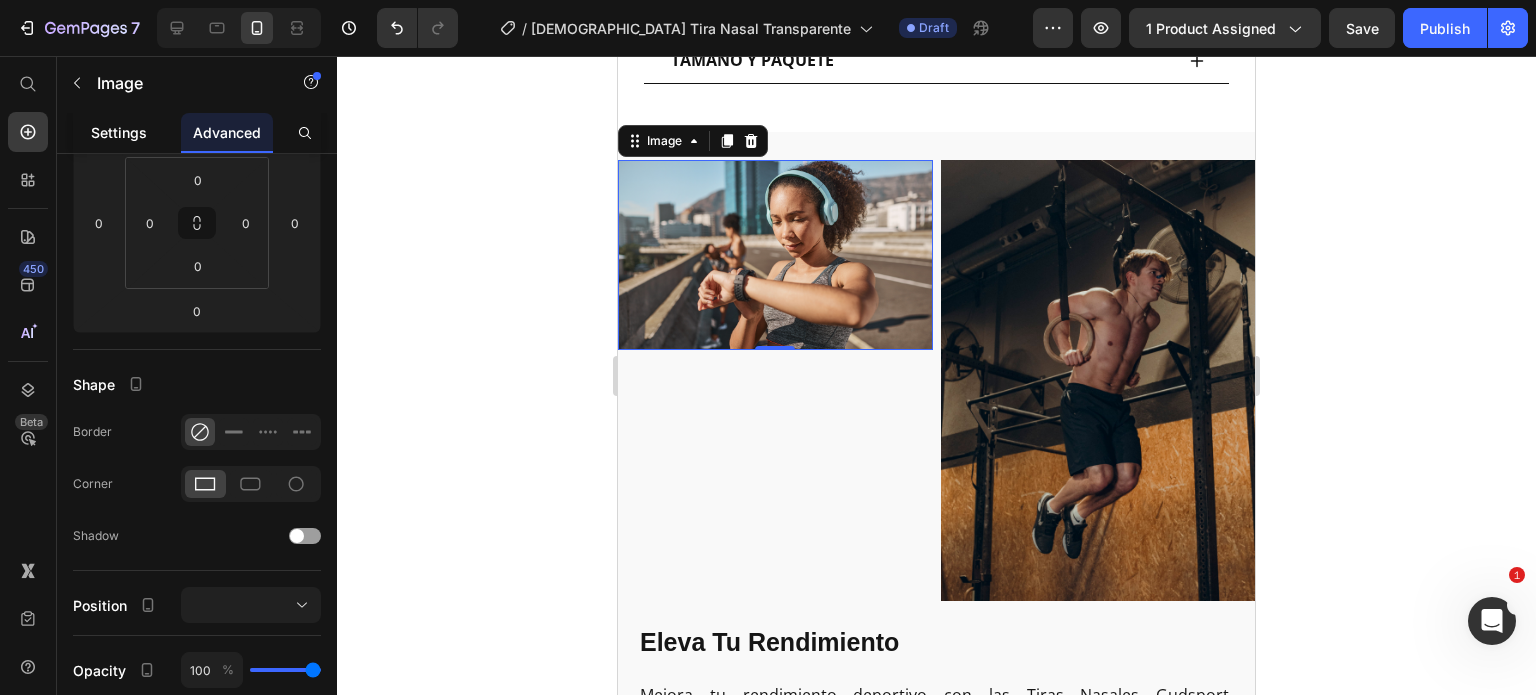 click on "Settings" 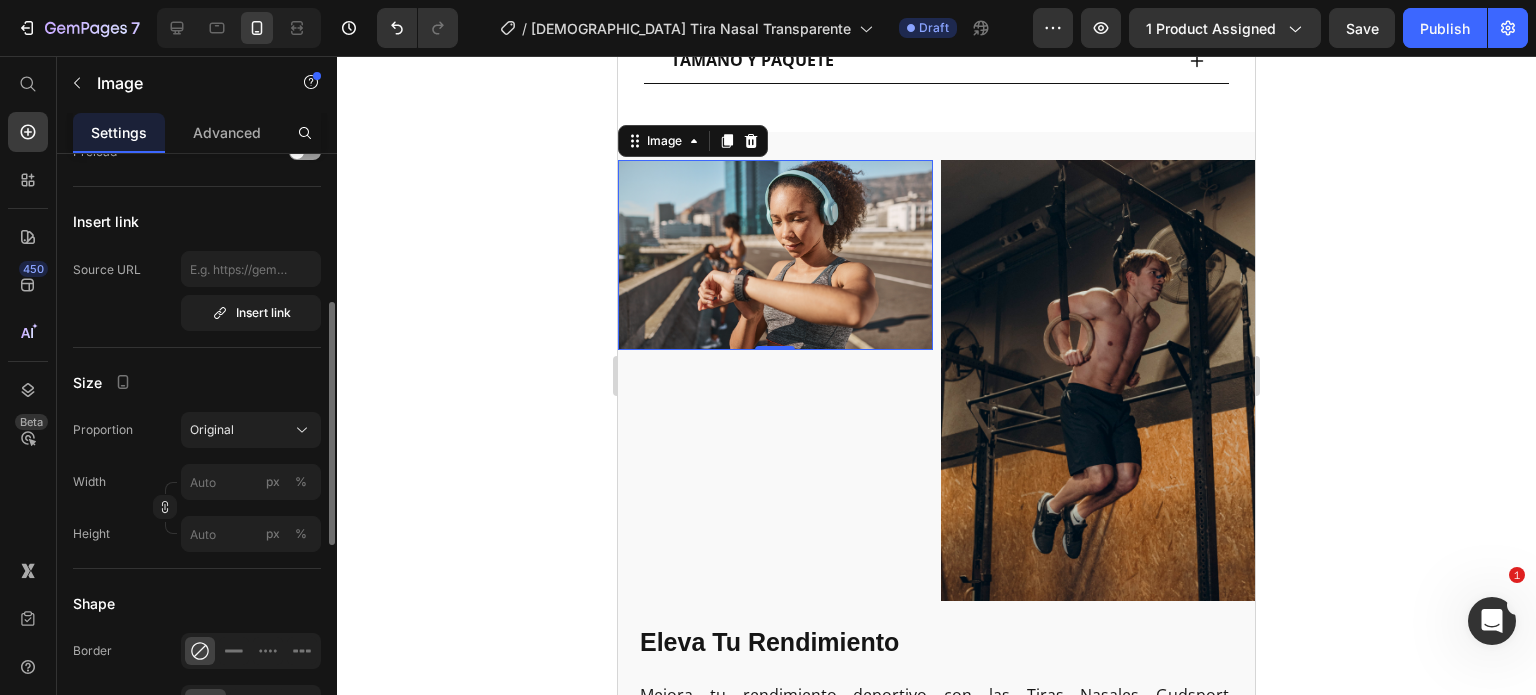 scroll, scrollTop: 365, scrollLeft: 0, axis: vertical 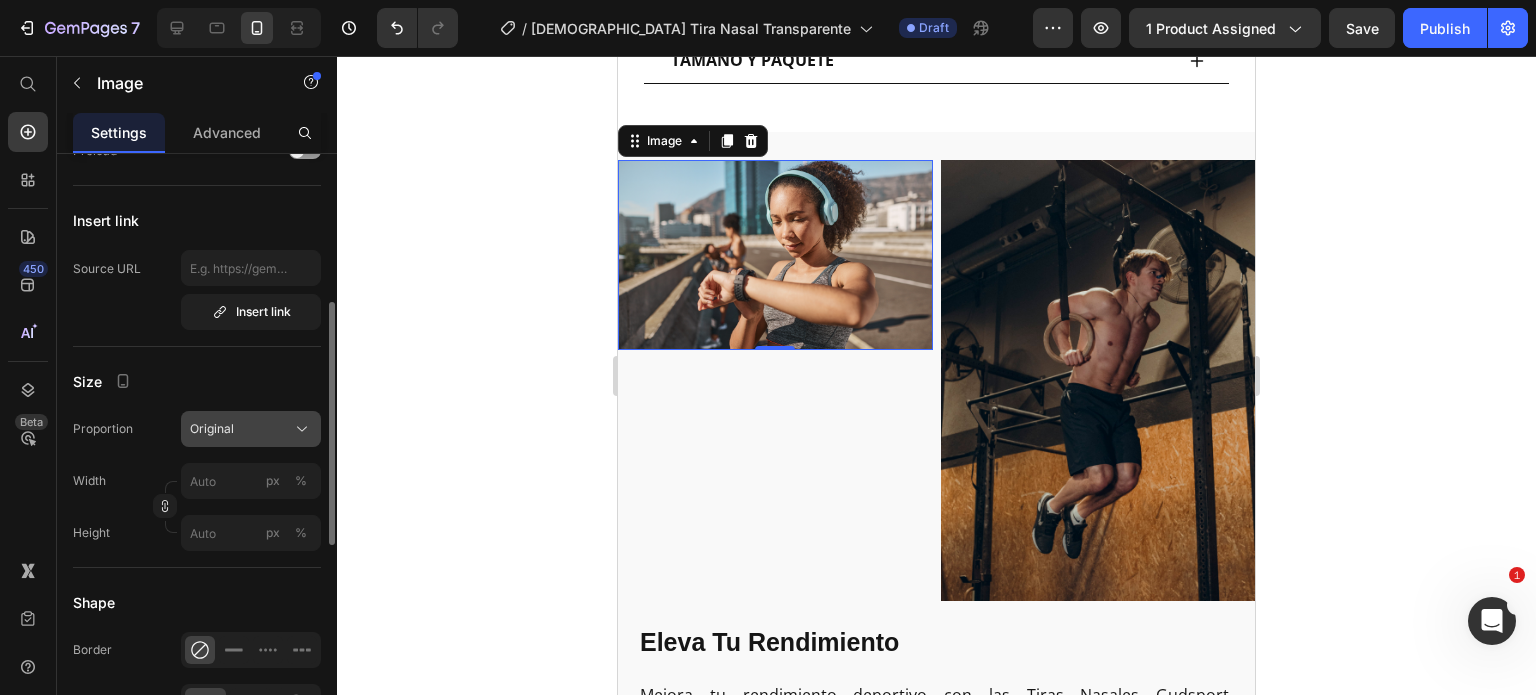 click on "Original" at bounding box center [212, 429] 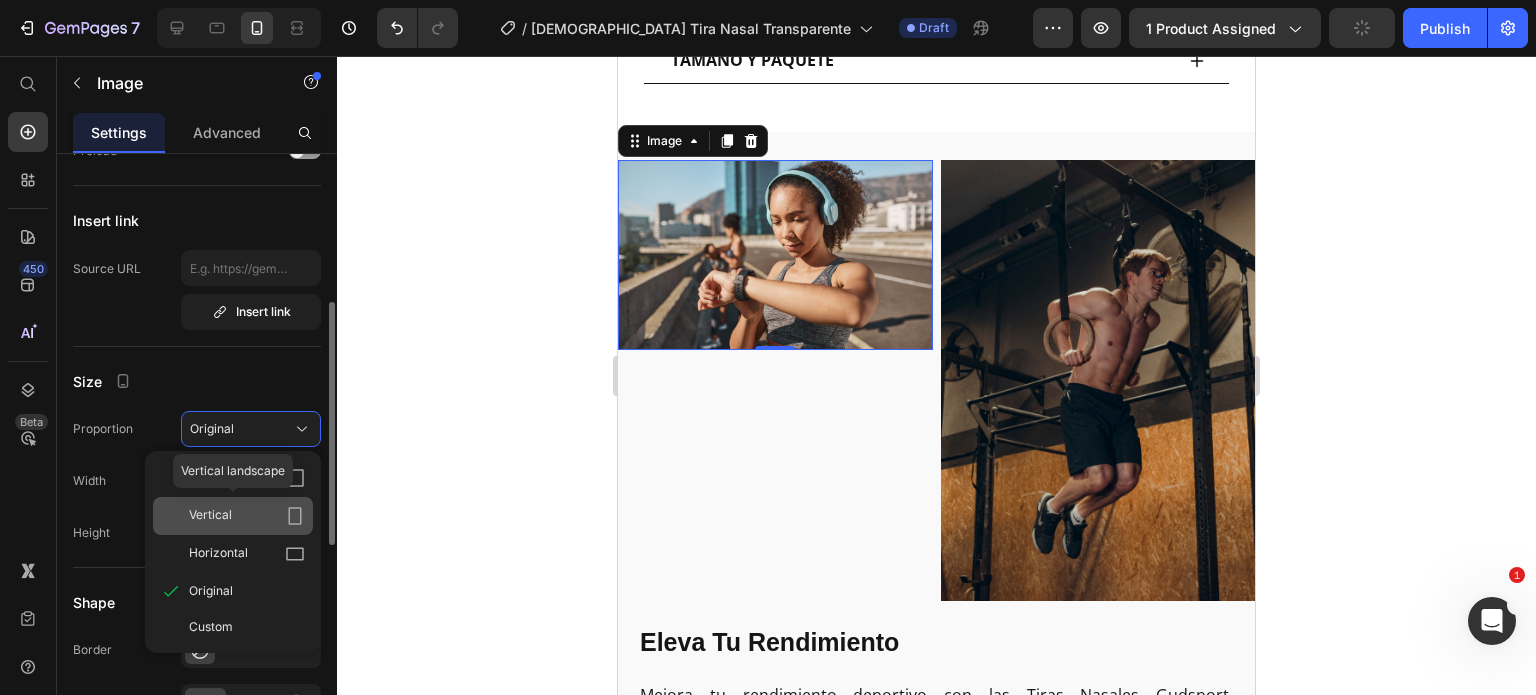 click on "Vertical" at bounding box center (210, 516) 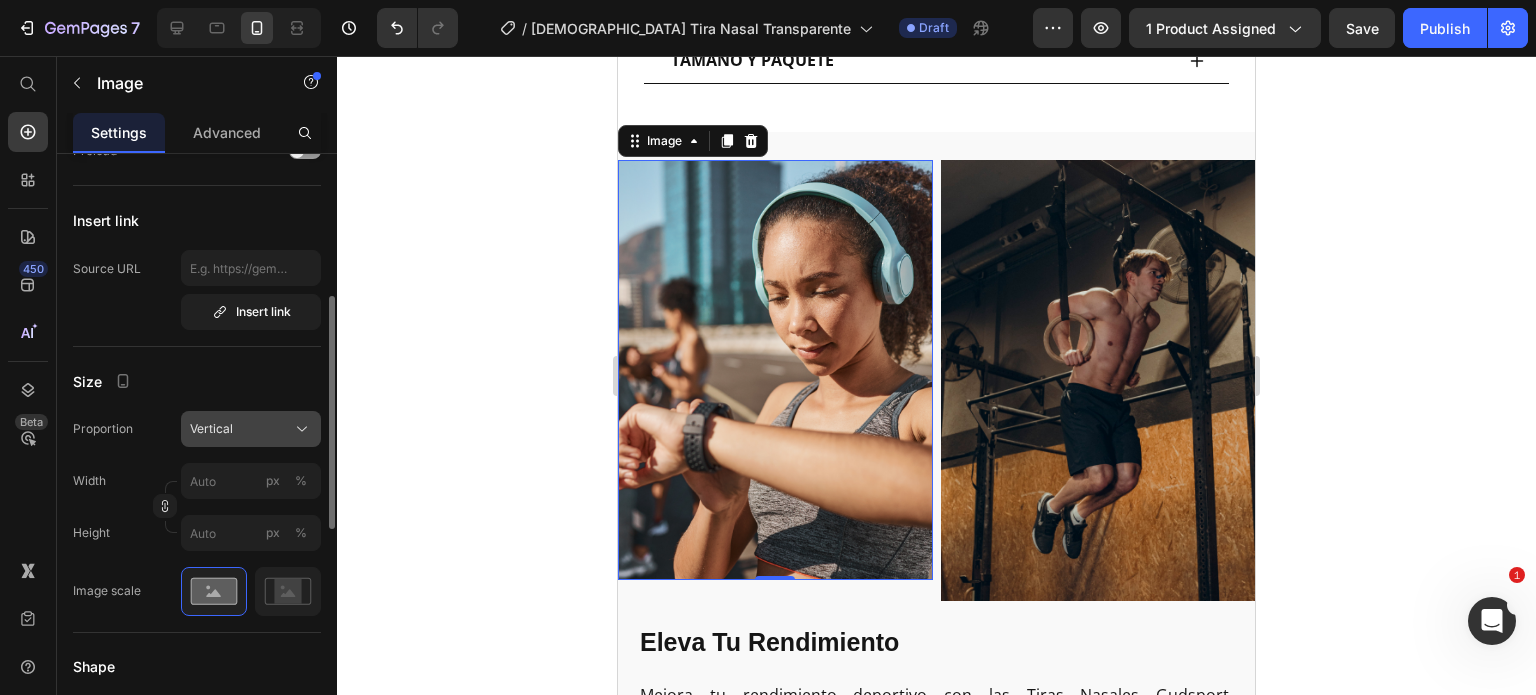 click on "Vertical" at bounding box center [211, 429] 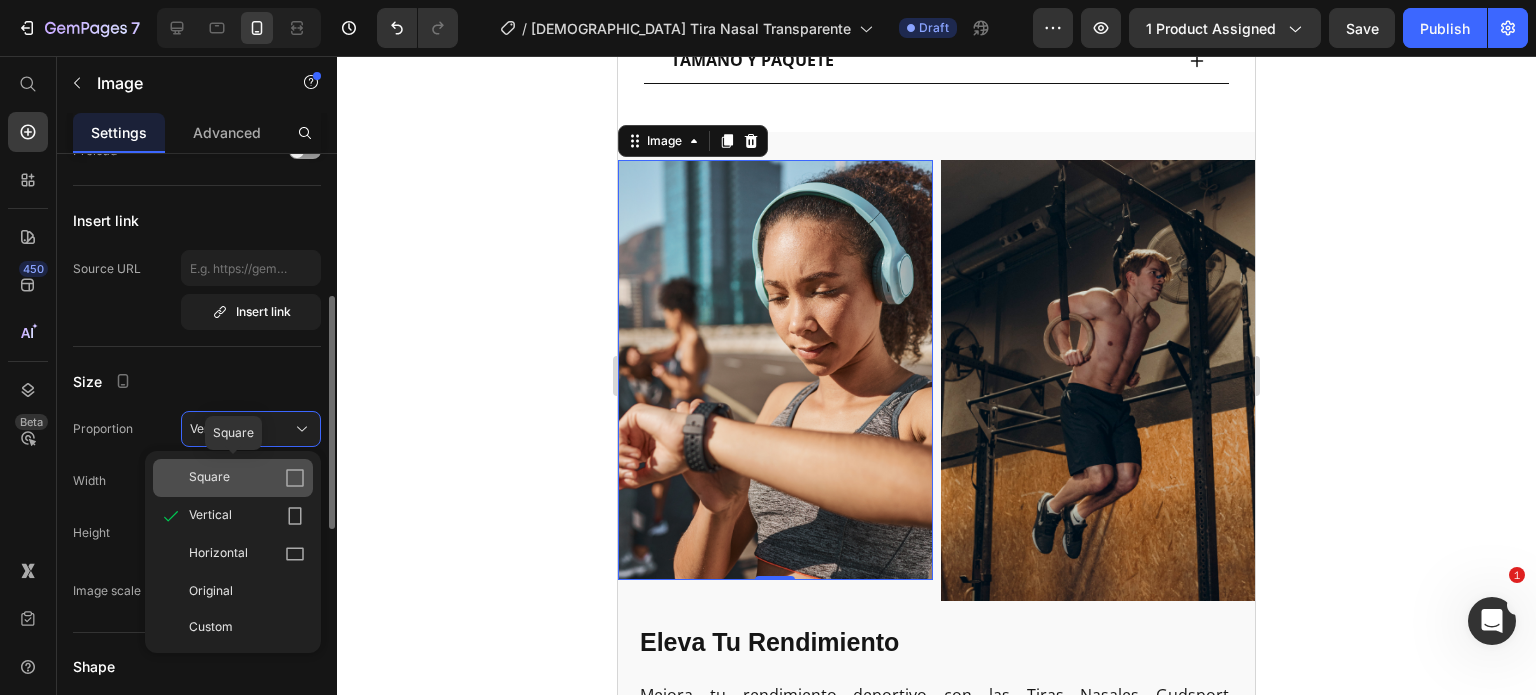 click on "Square" at bounding box center (247, 478) 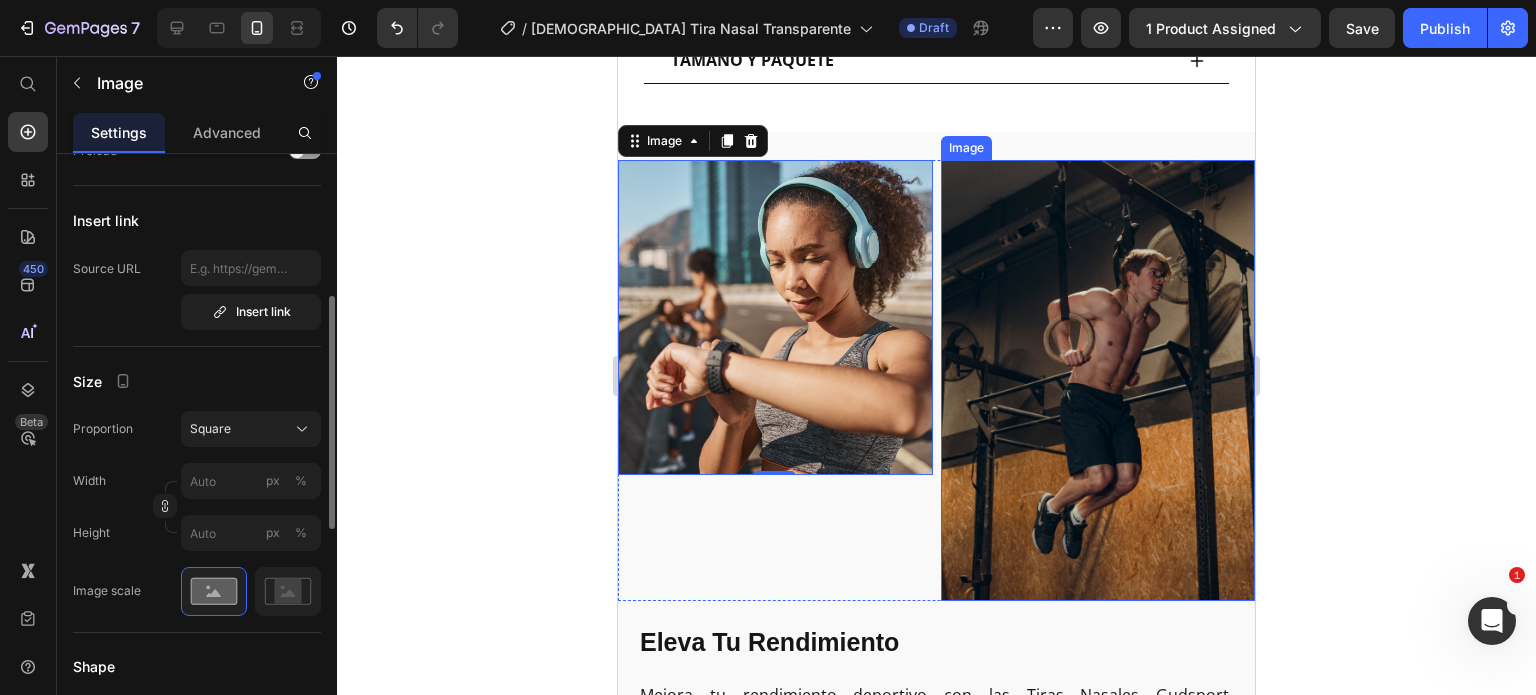 click at bounding box center (1098, 380) 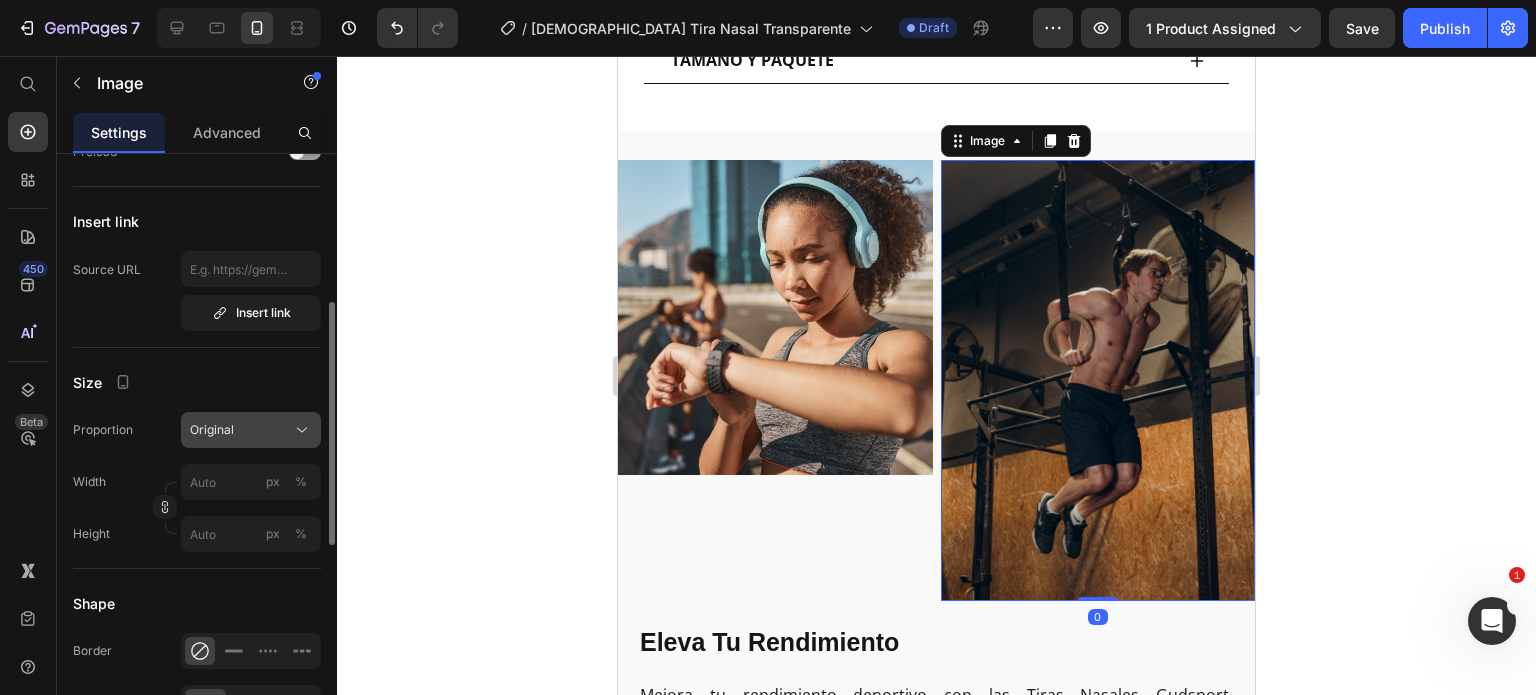 click on "Original" 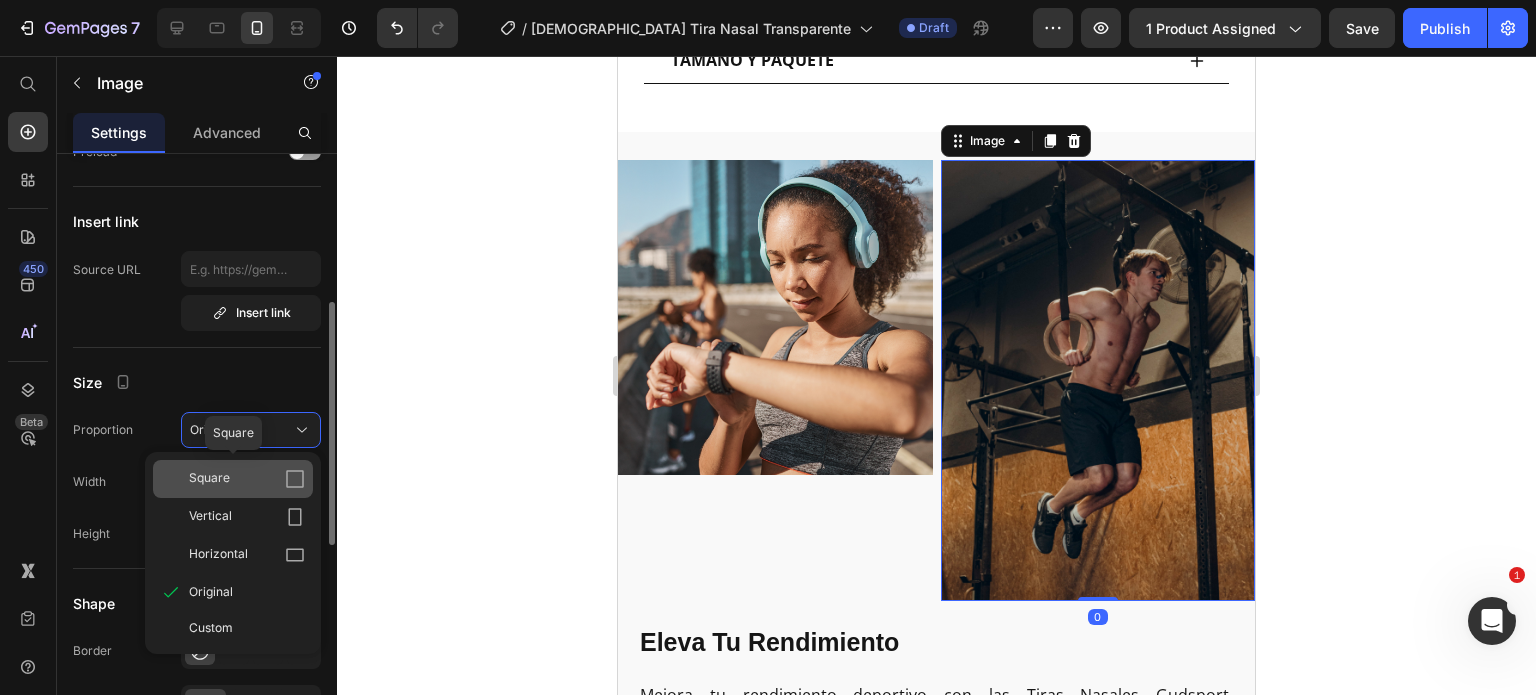 click on "Square" at bounding box center [247, 479] 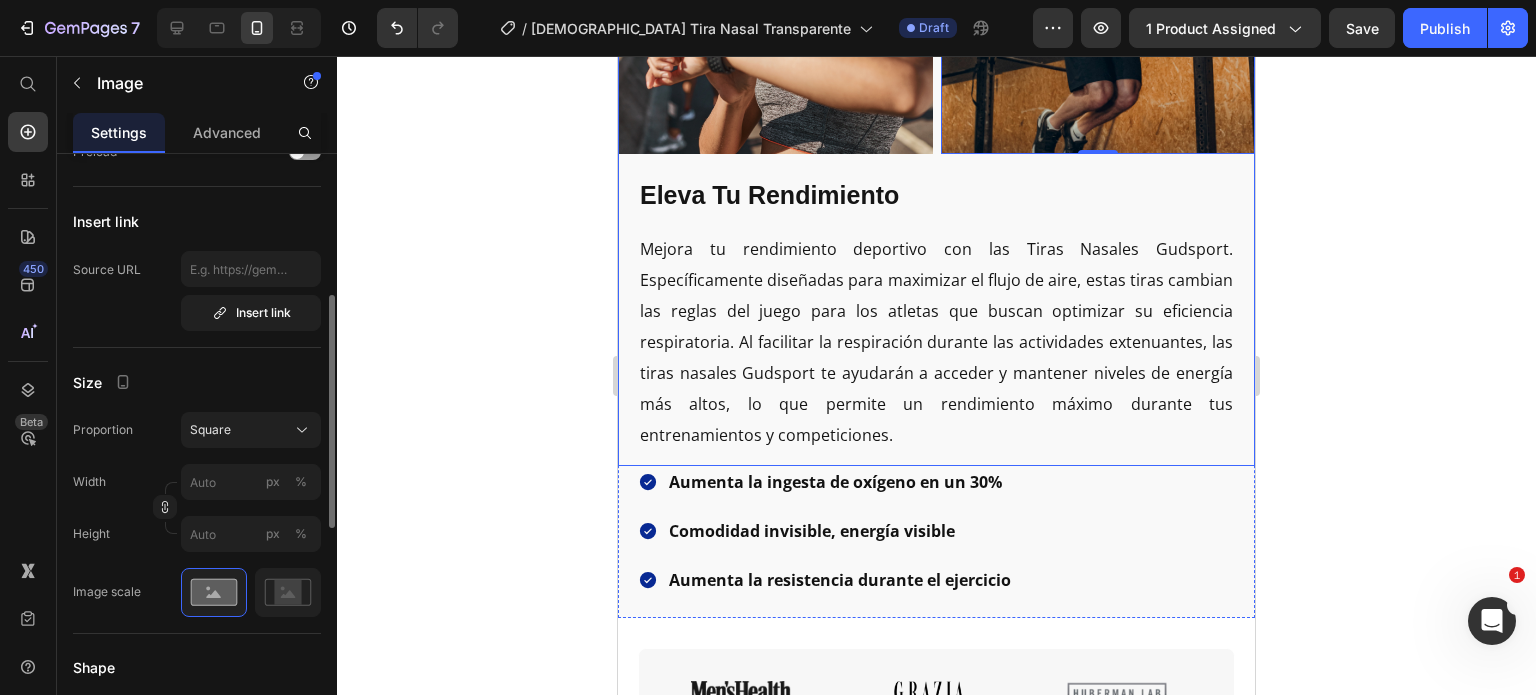 scroll, scrollTop: 2485, scrollLeft: 0, axis: vertical 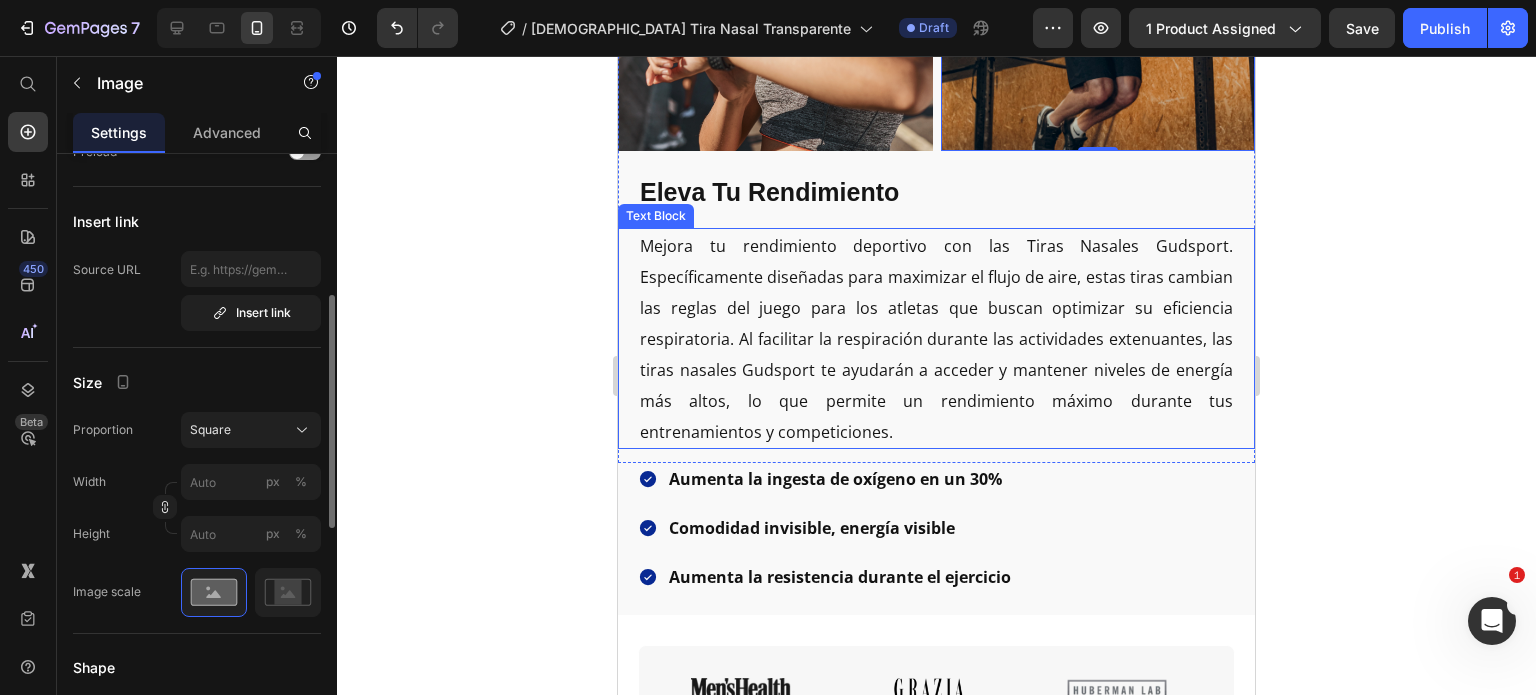 click 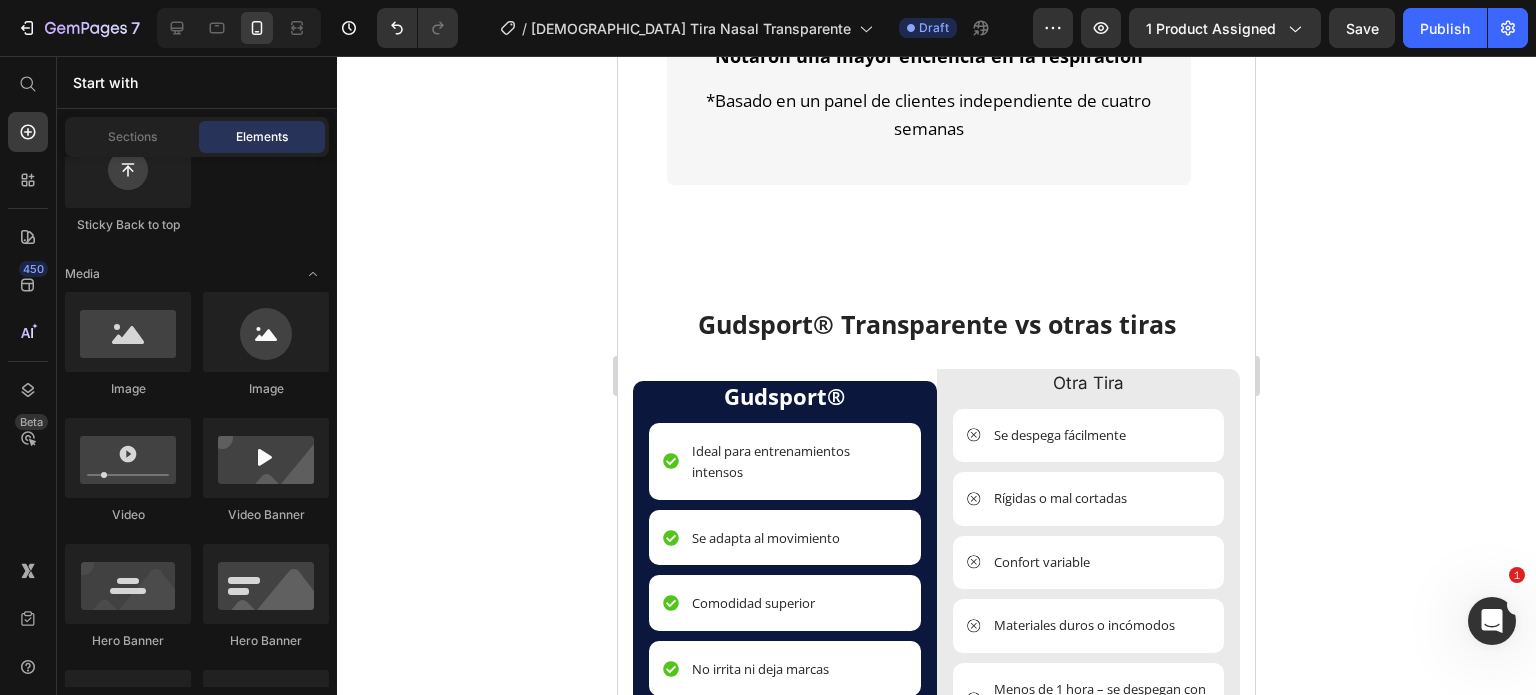 scroll, scrollTop: 4565, scrollLeft: 0, axis: vertical 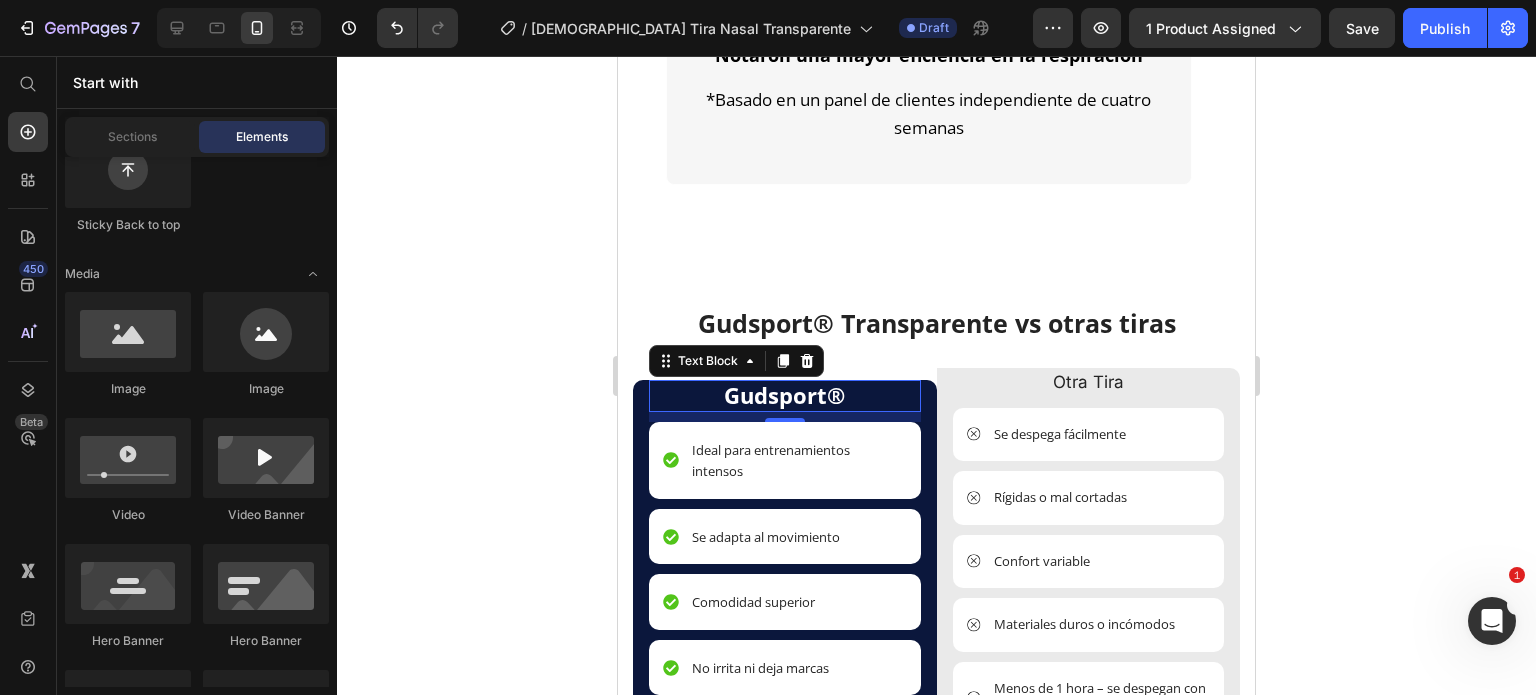 click on "Gudsport®" at bounding box center [784, 395] 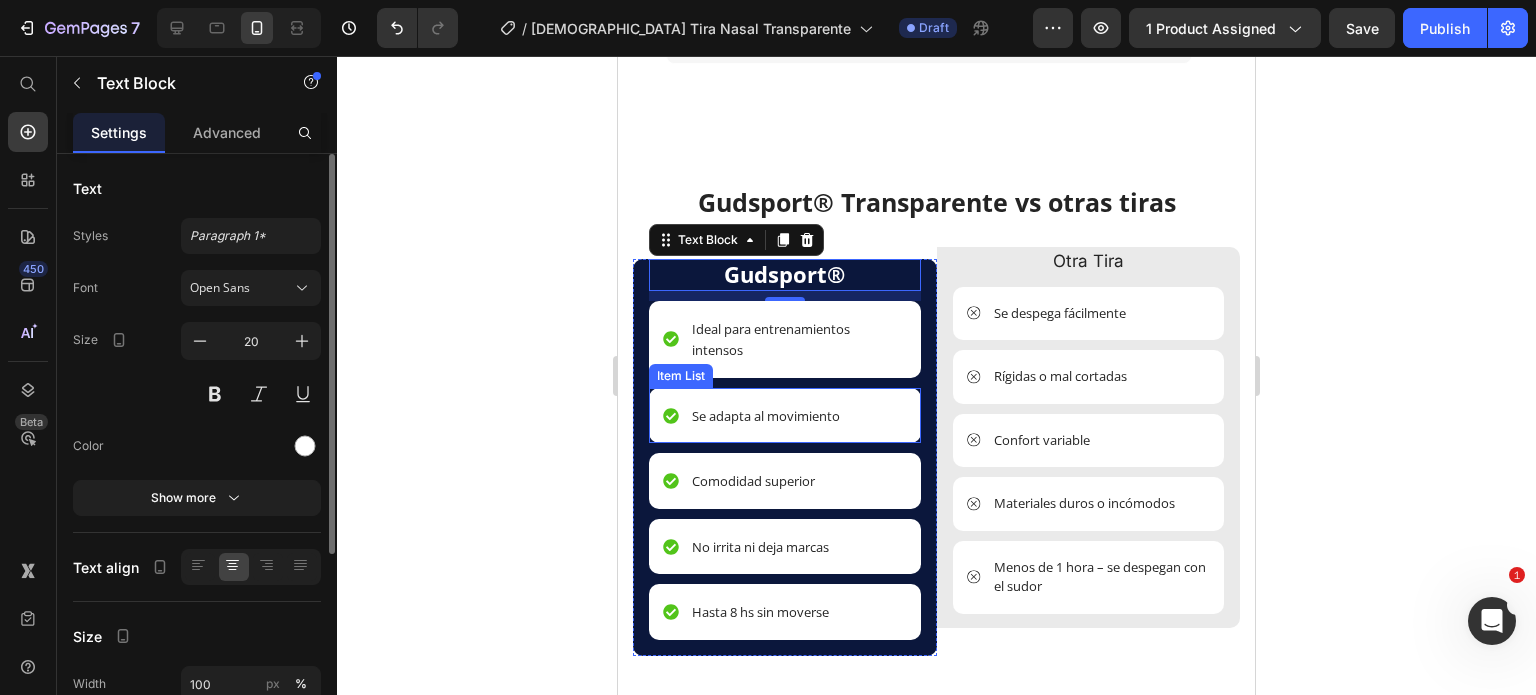 scroll, scrollTop: 4671, scrollLeft: 0, axis: vertical 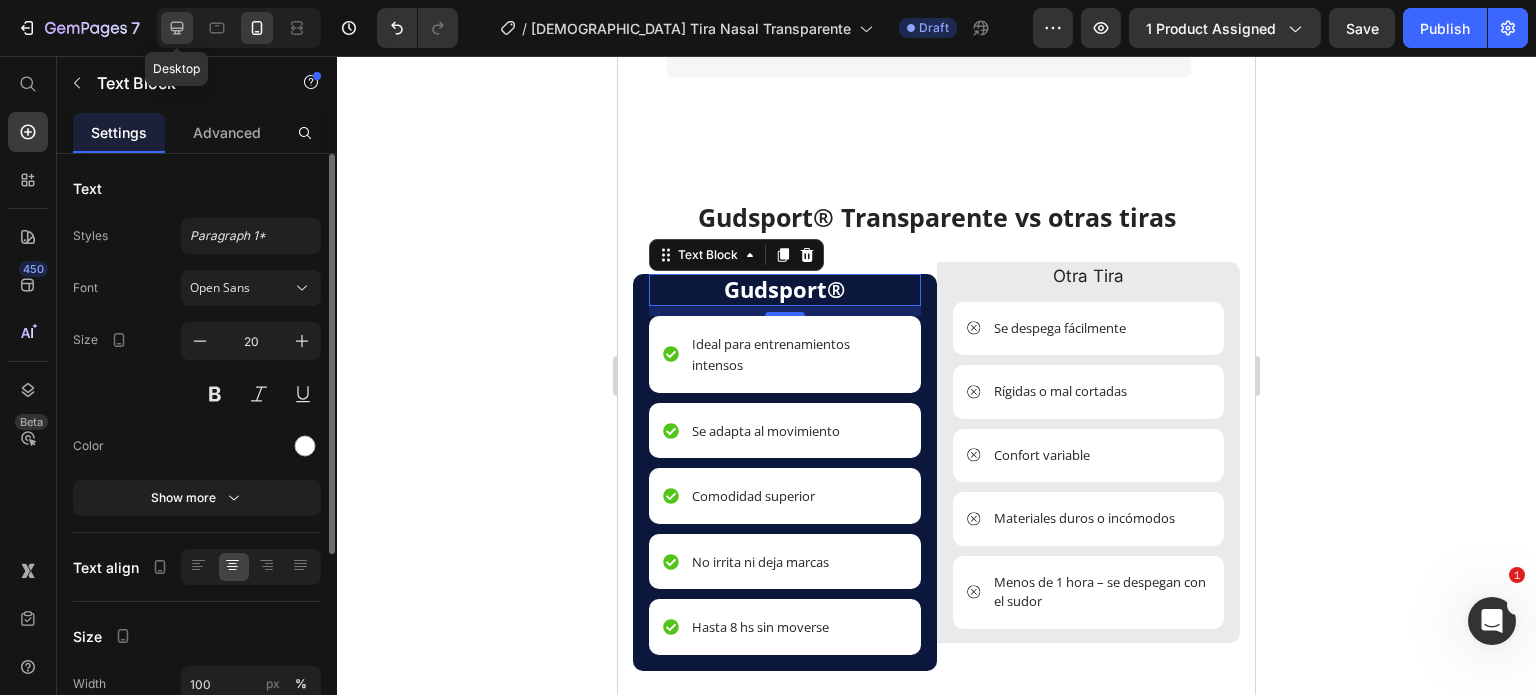 click 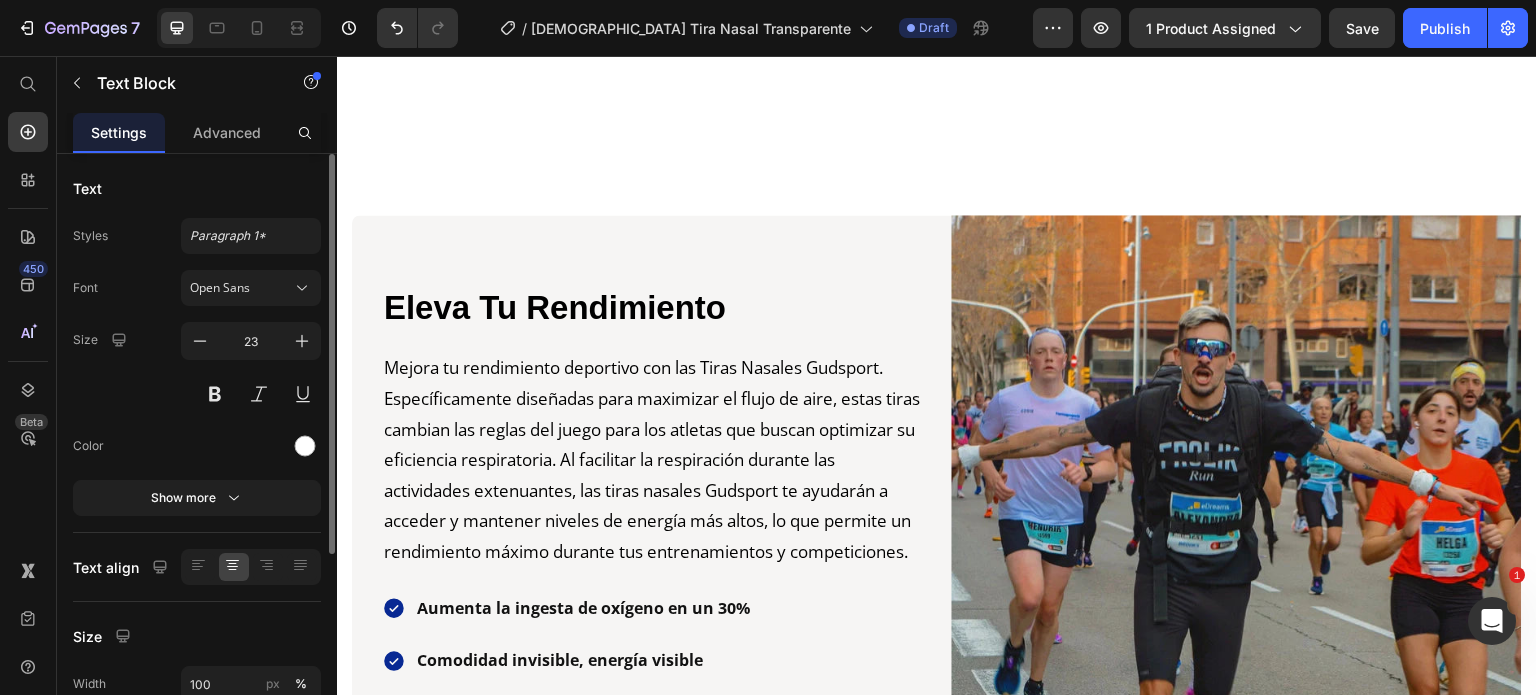 scroll, scrollTop: 1674, scrollLeft: 0, axis: vertical 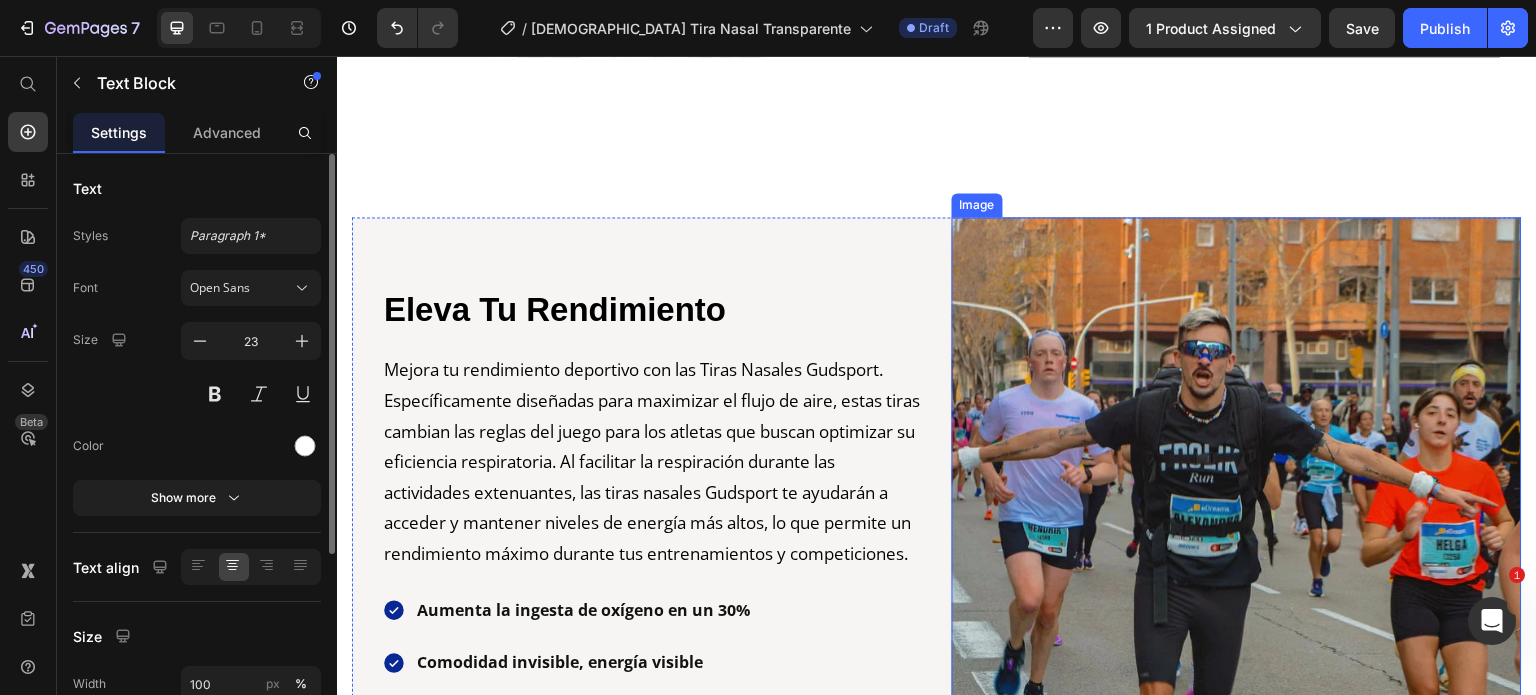 click at bounding box center (1237, 502) 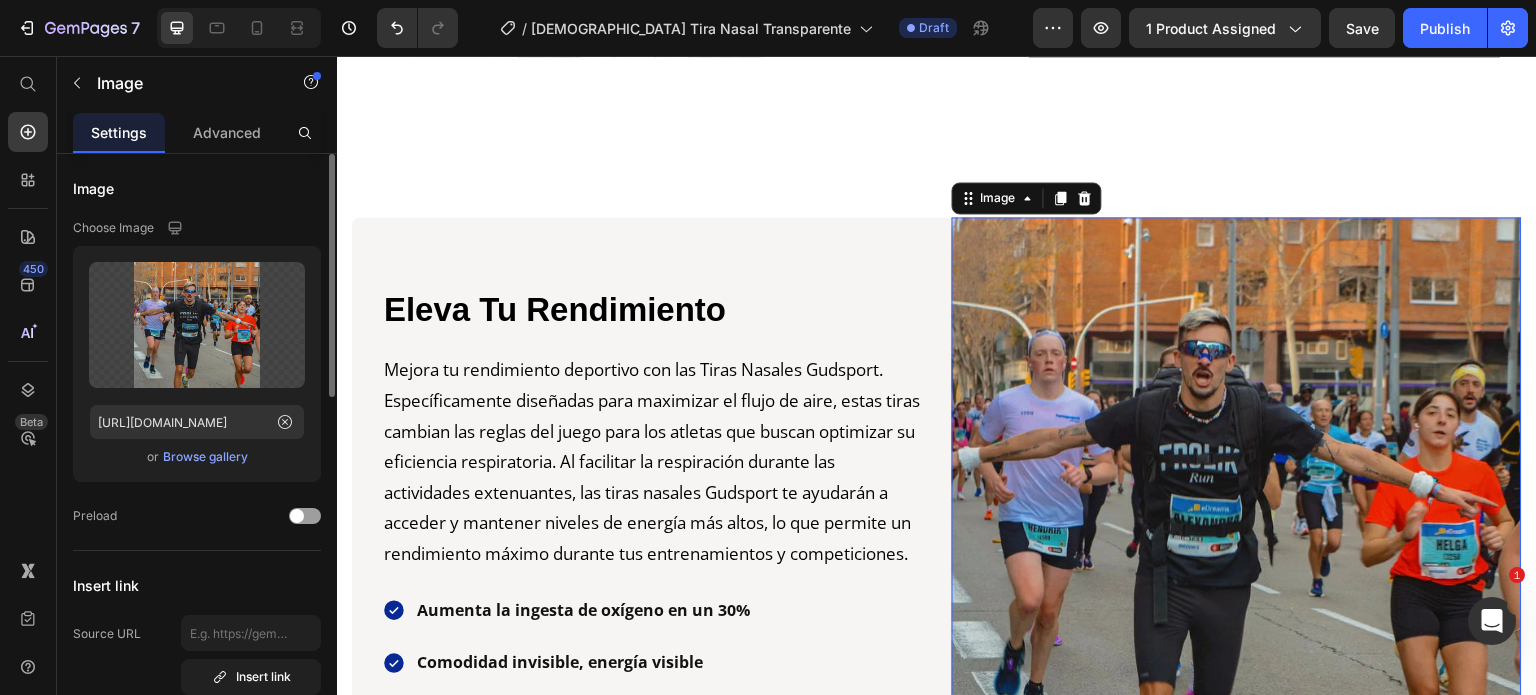 click on "Image" at bounding box center (1027, 198) 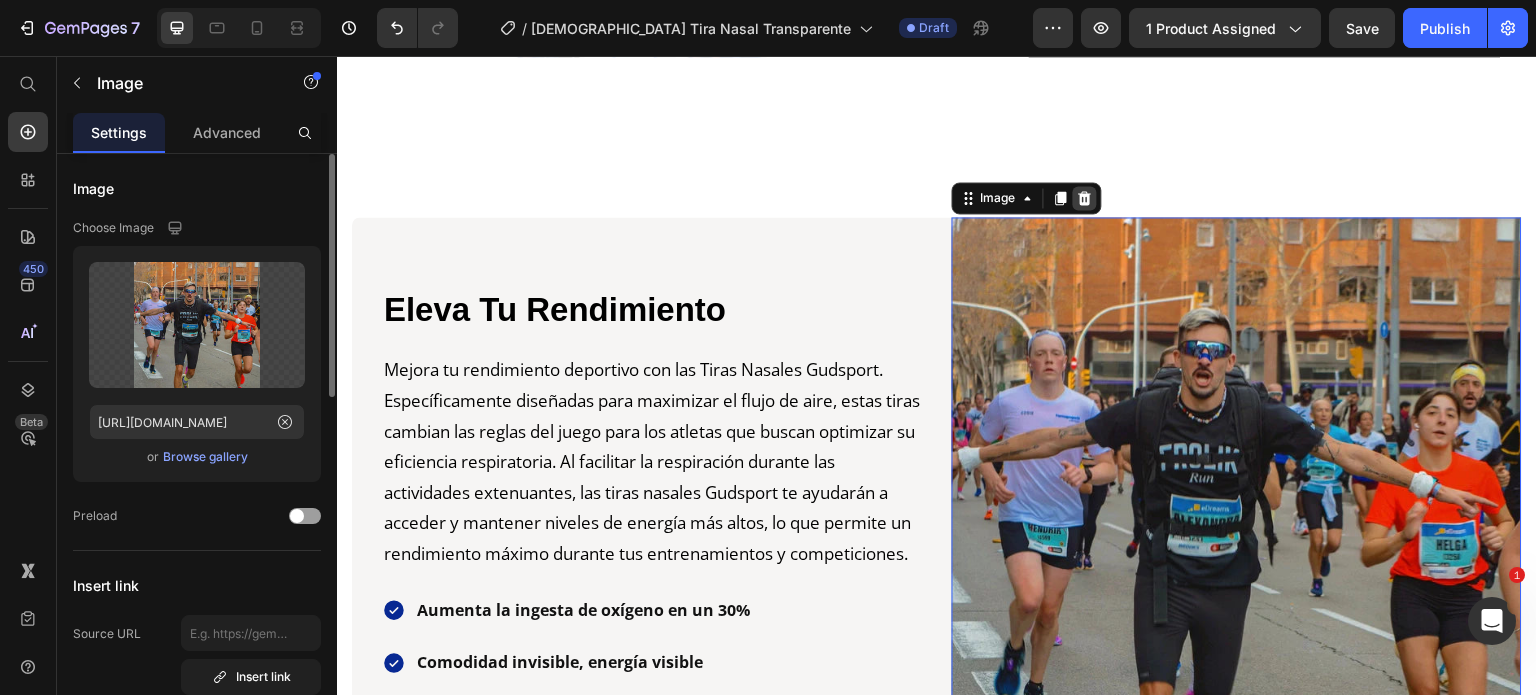 click 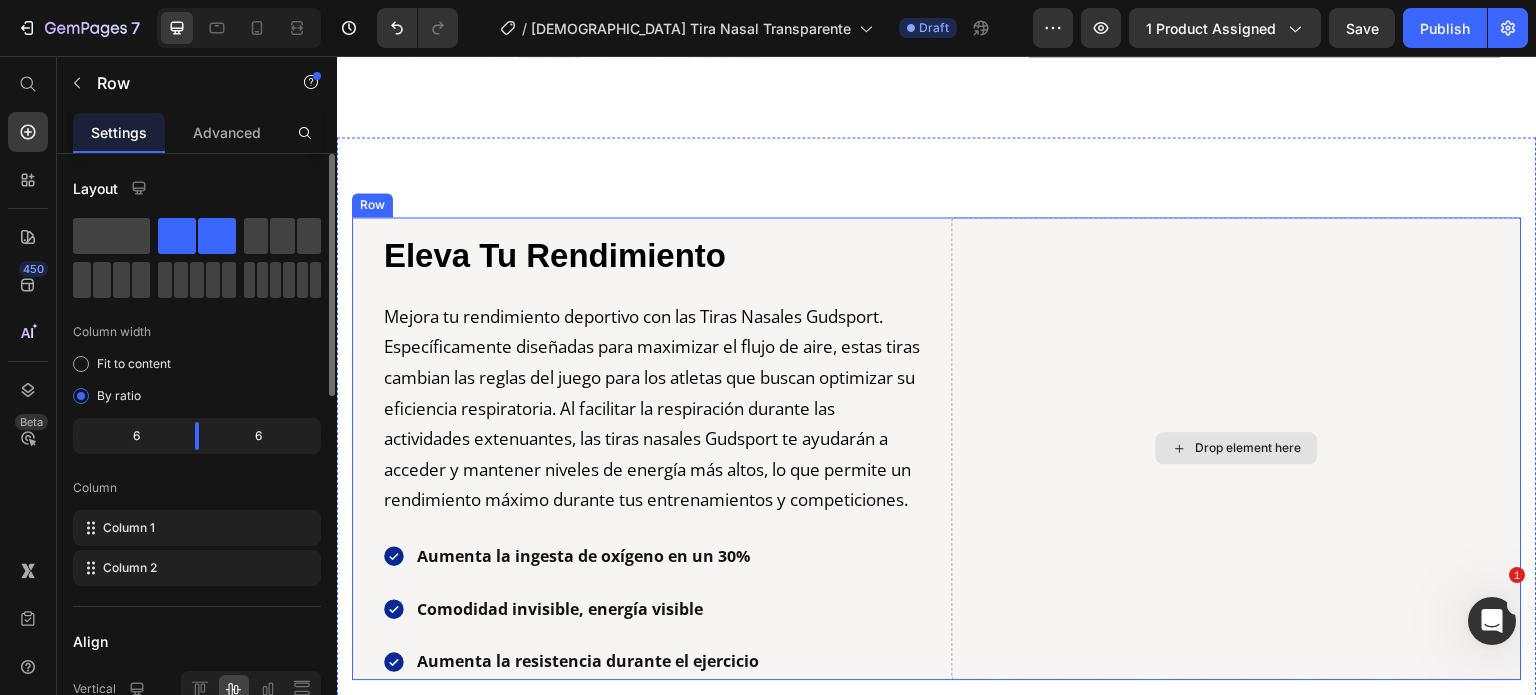 click on "Drop element here" at bounding box center (1237, 448) 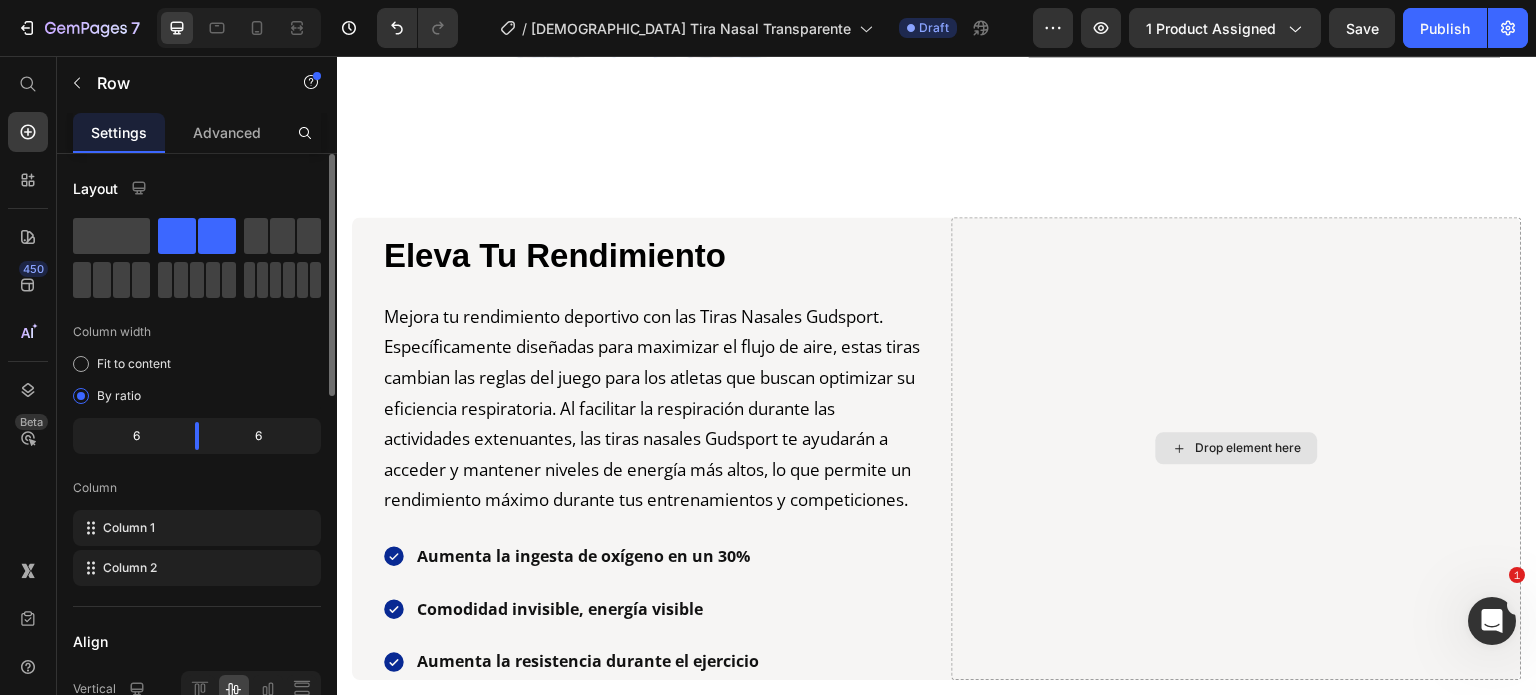 click on "Drop element here" at bounding box center [1249, 448] 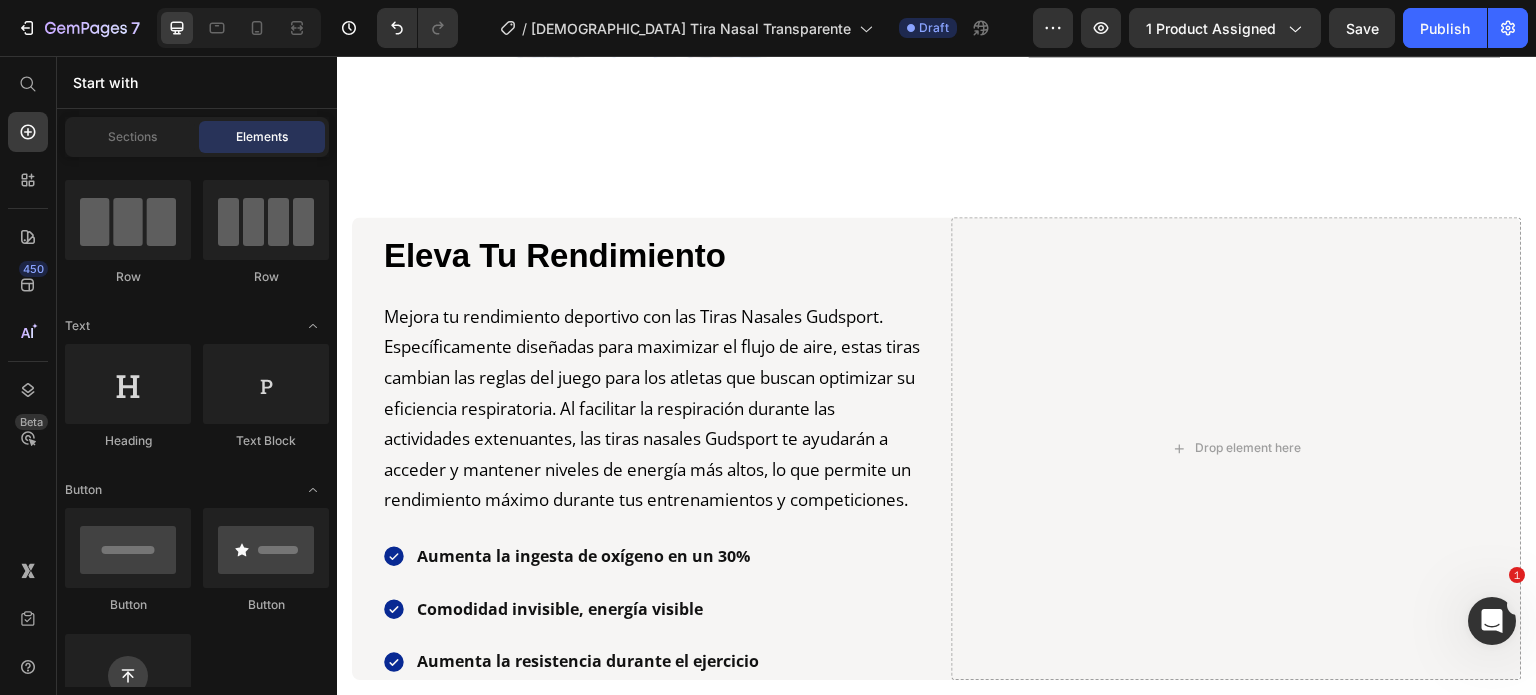 scroll, scrollTop: 0, scrollLeft: 0, axis: both 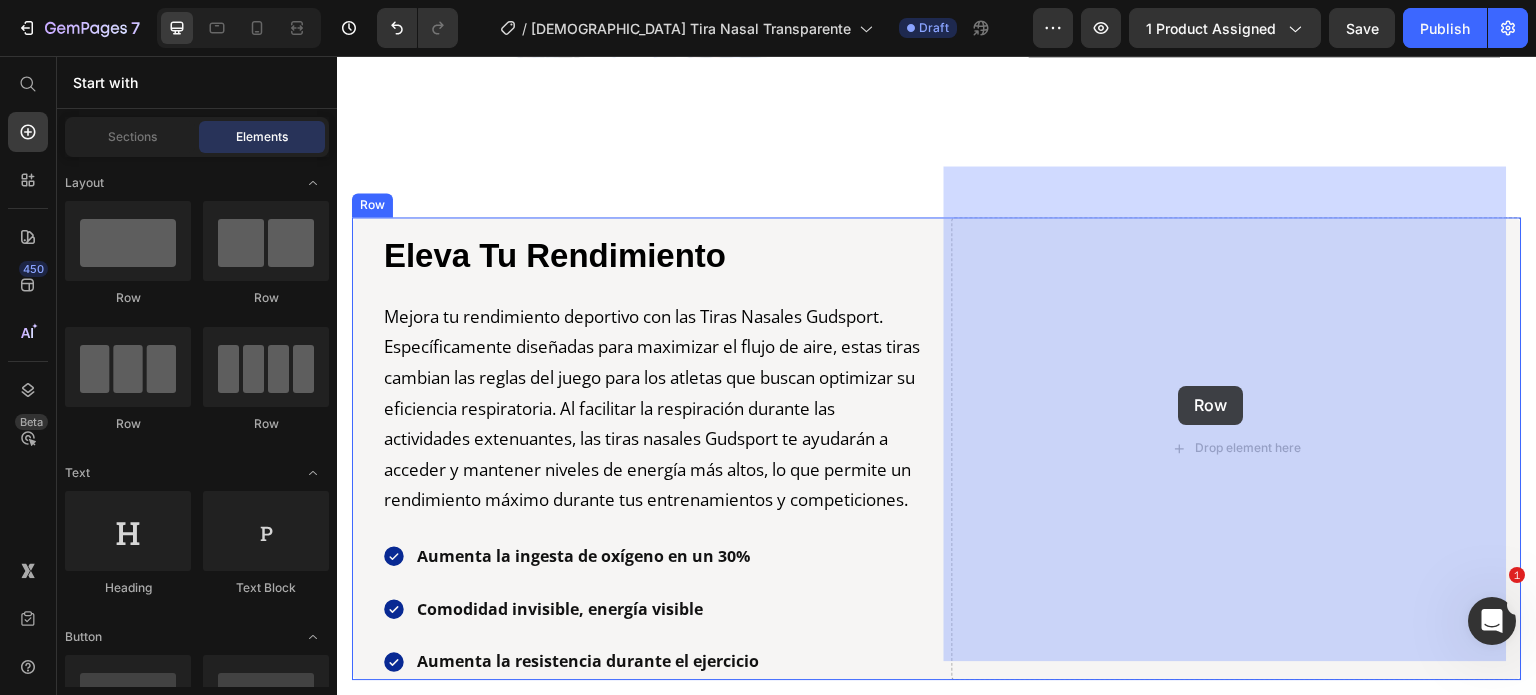 drag, startPoint x: 582, startPoint y: 331, endPoint x: 1047, endPoint y: 380, distance: 467.5746 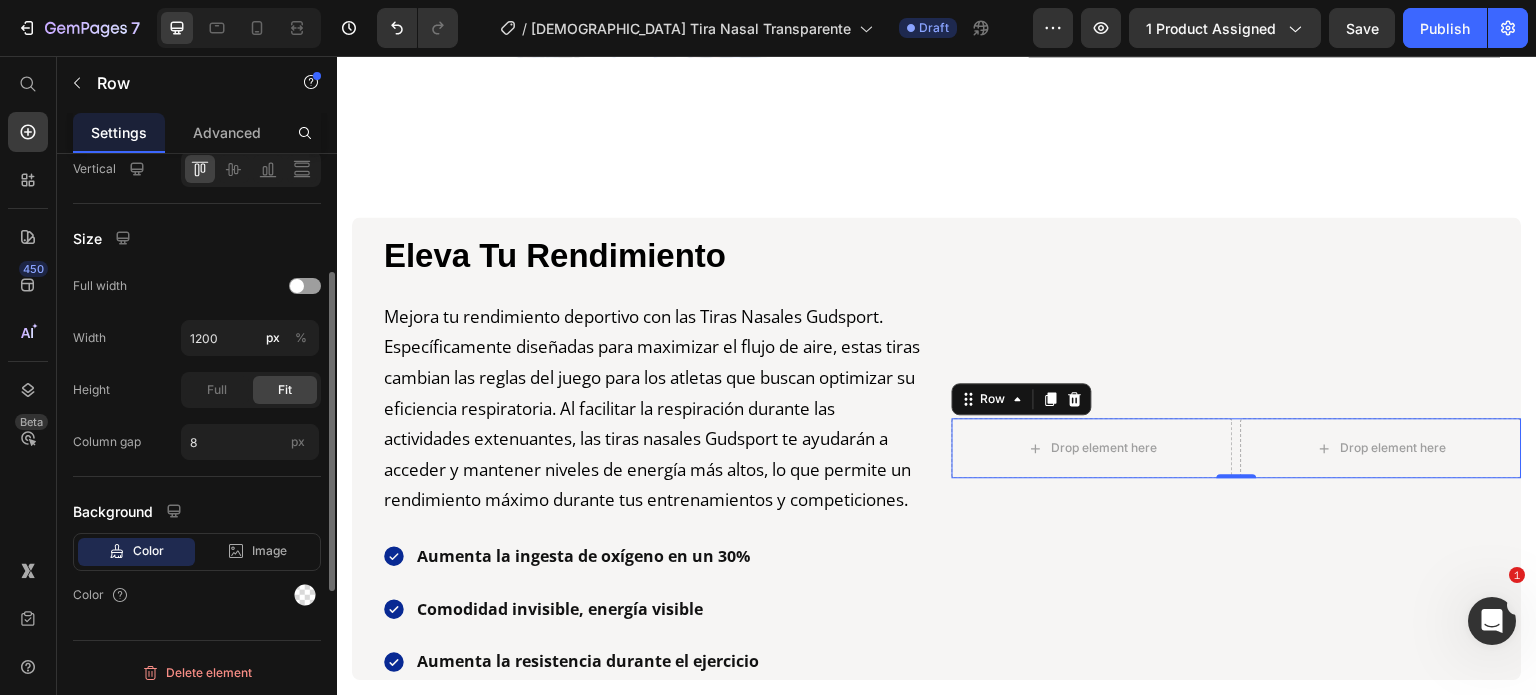 scroll, scrollTop: 0, scrollLeft: 0, axis: both 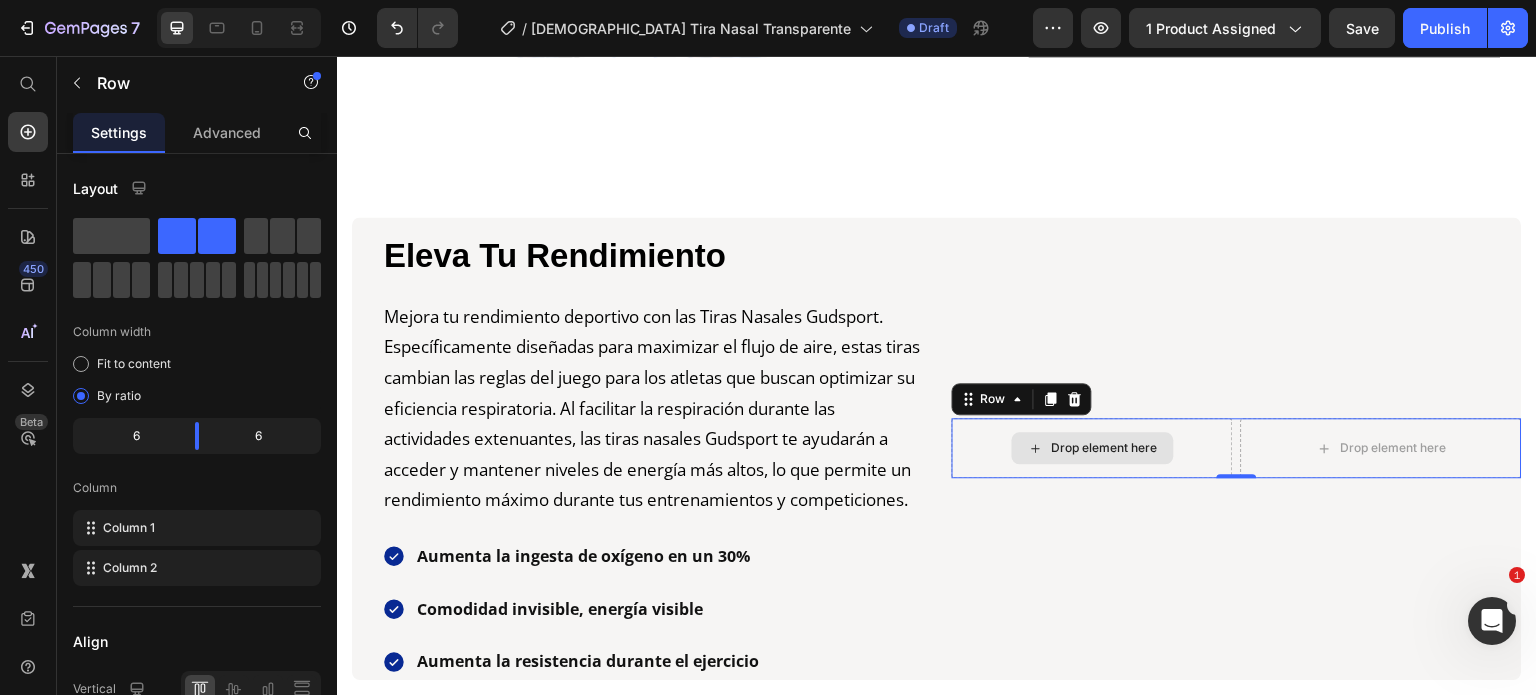 click on "Drop element here" at bounding box center [1105, 448] 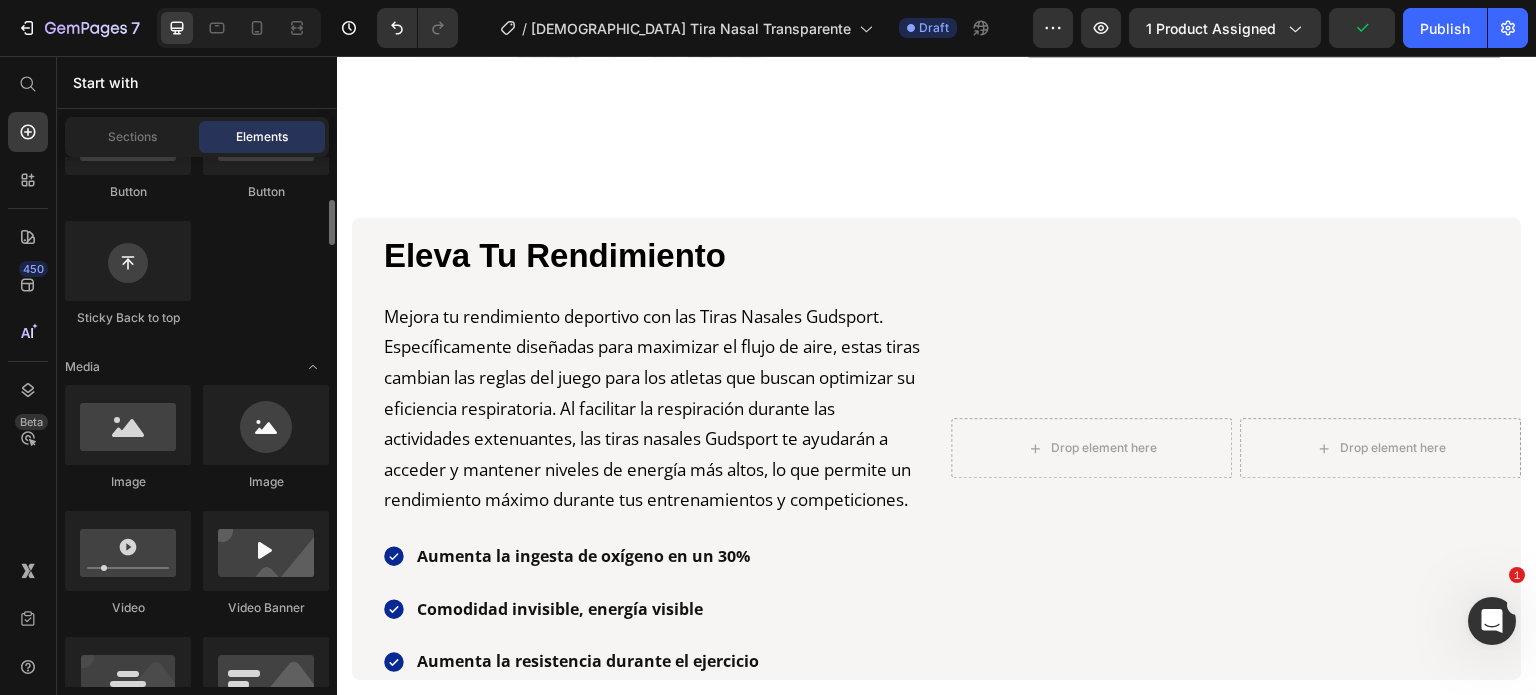 scroll, scrollTop: 564, scrollLeft: 0, axis: vertical 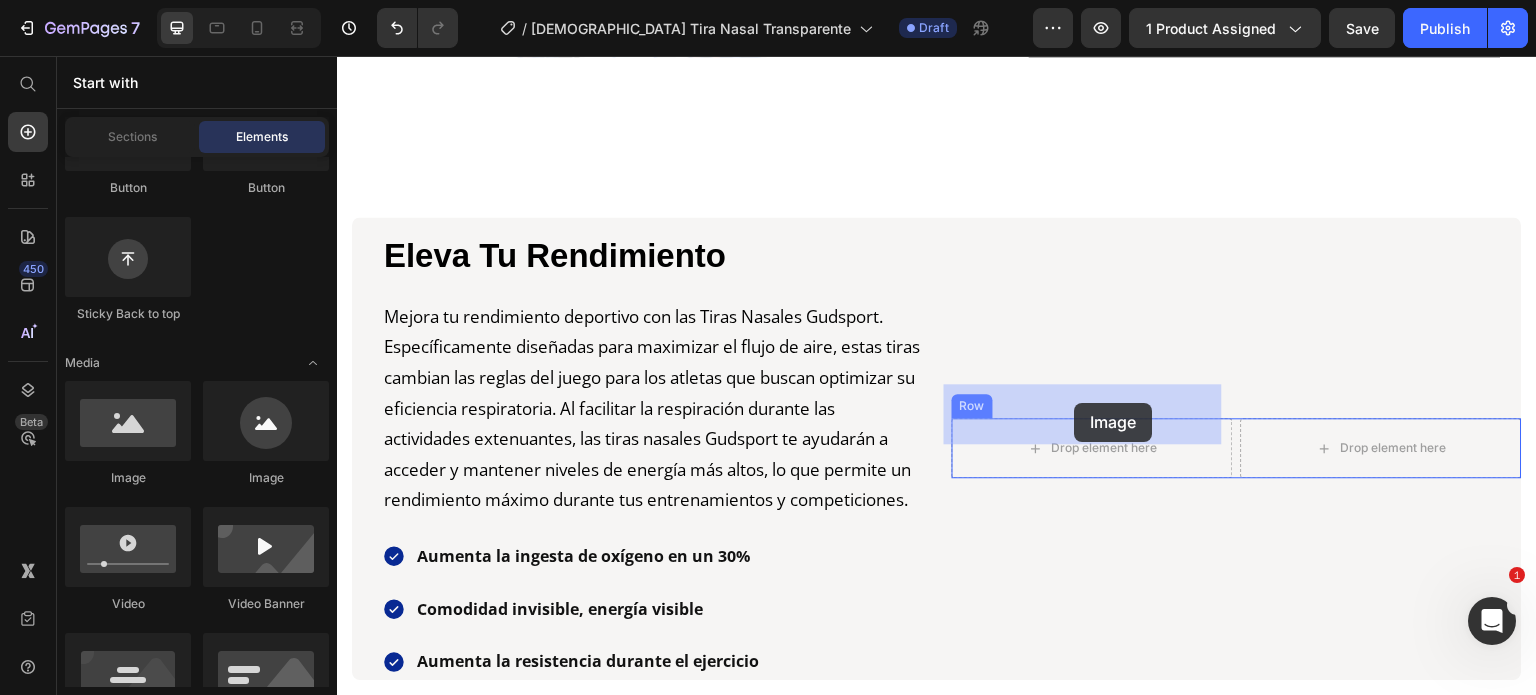 drag, startPoint x: 473, startPoint y: 512, endPoint x: 1075, endPoint y: 407, distance: 611.0884 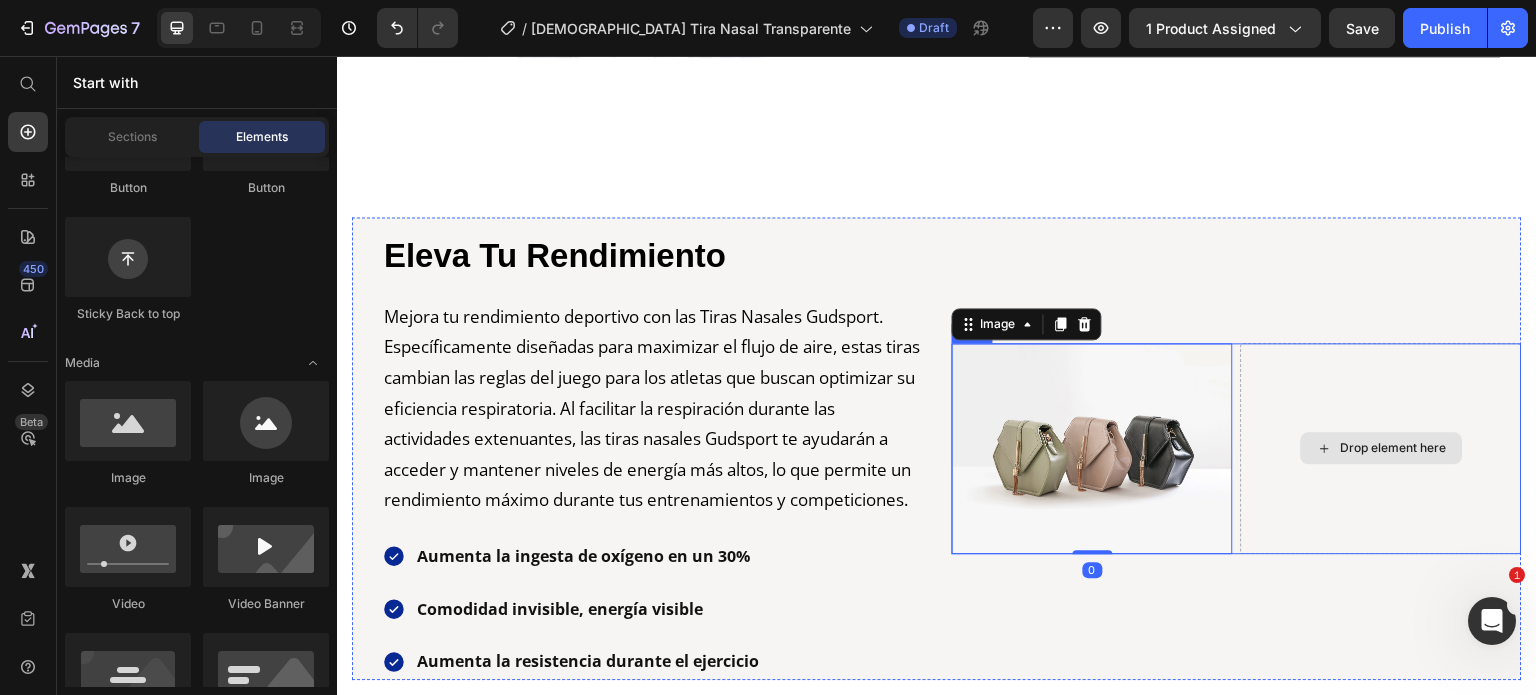click on "Drop element here" at bounding box center (1382, 448) 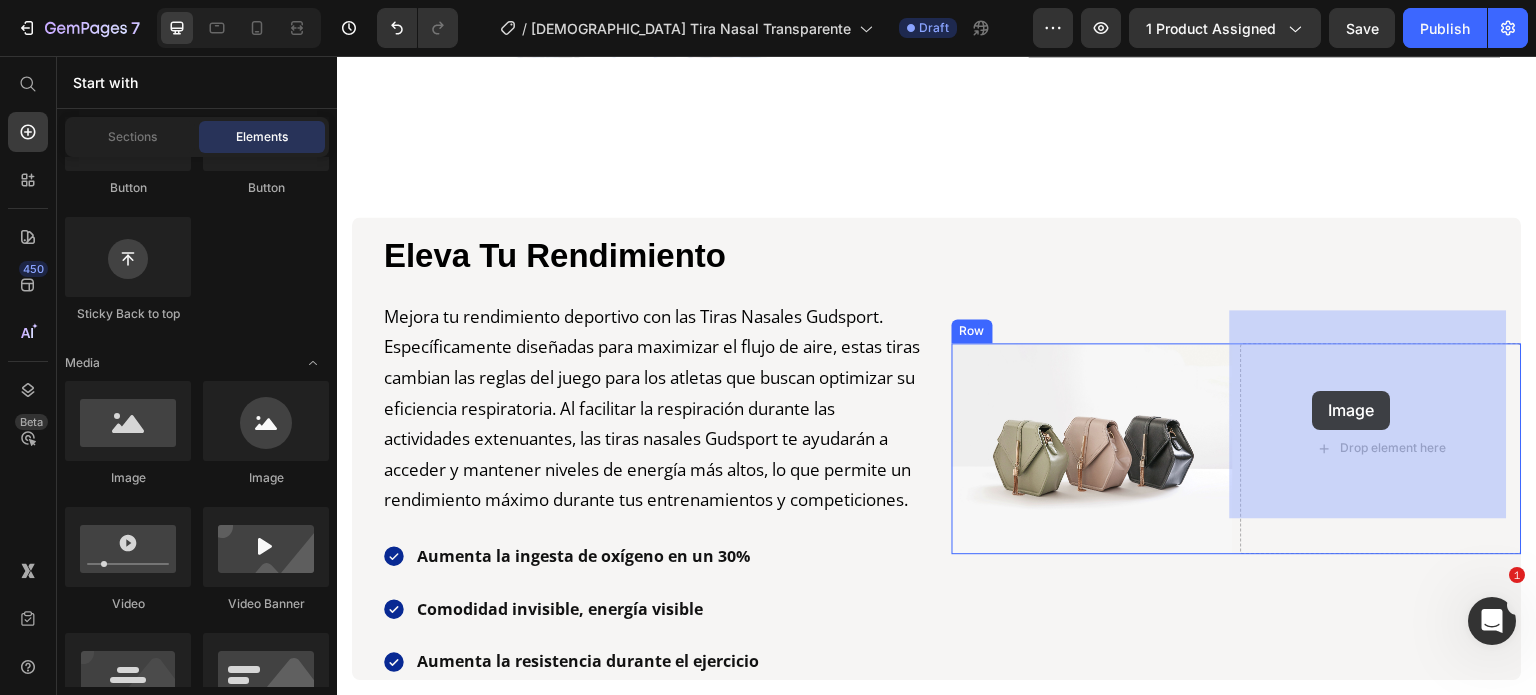 drag, startPoint x: 458, startPoint y: 488, endPoint x: 1314, endPoint y: 392, distance: 861.36633 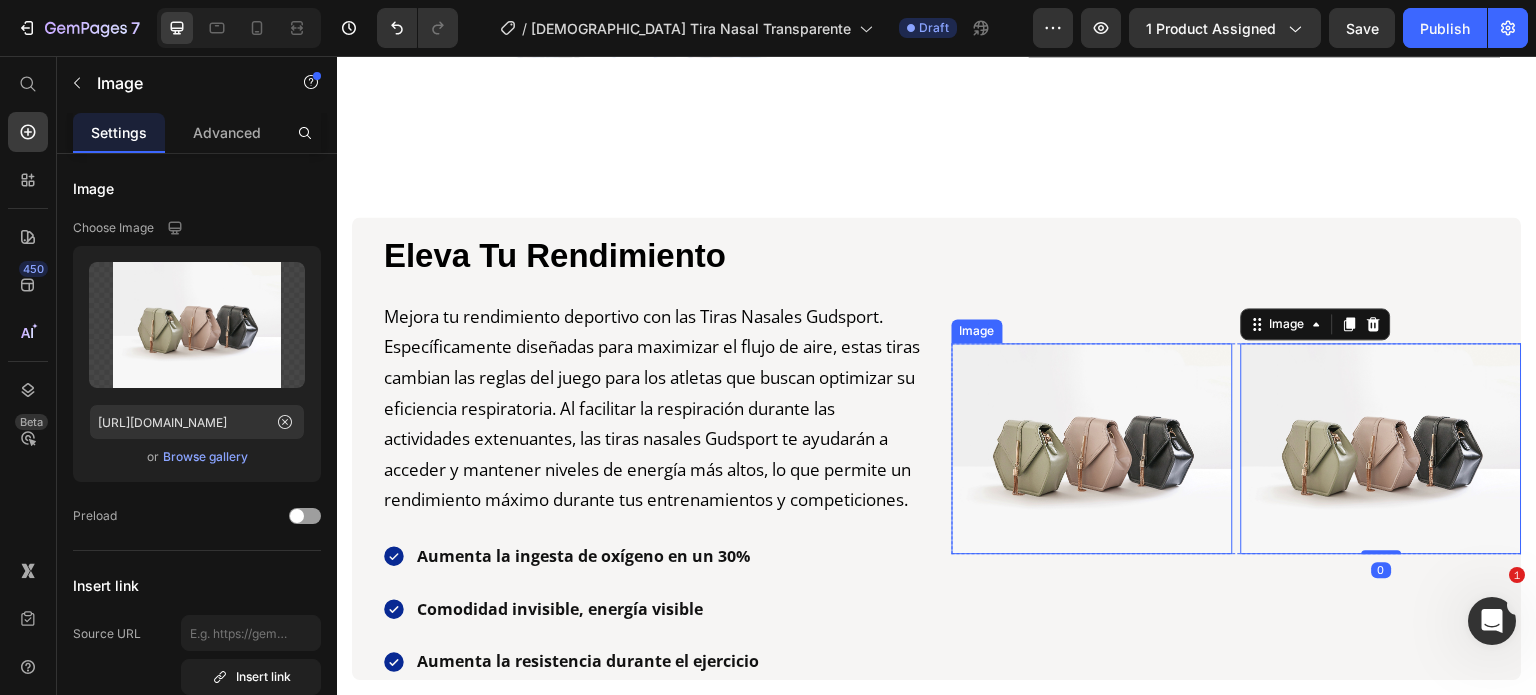 click at bounding box center [1092, 448] 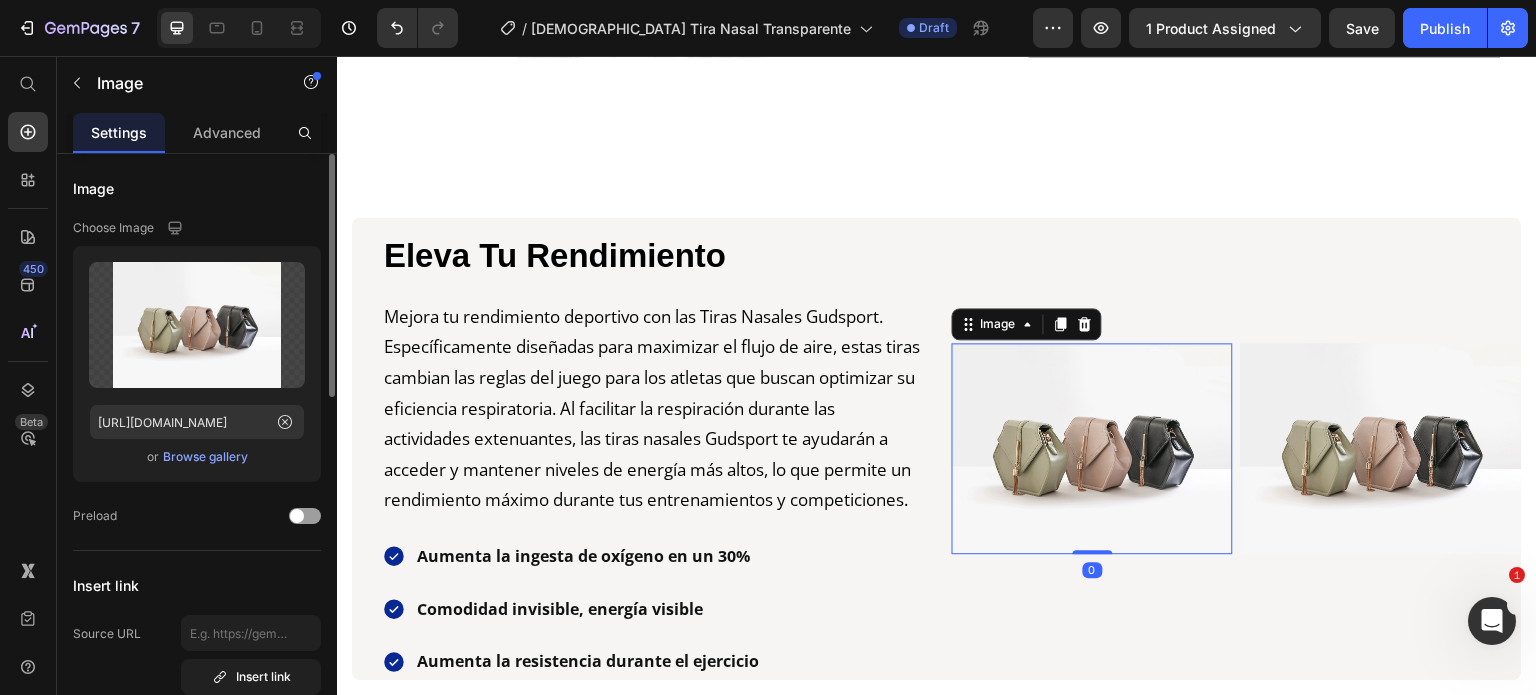 click on "Browse gallery" at bounding box center (205, 457) 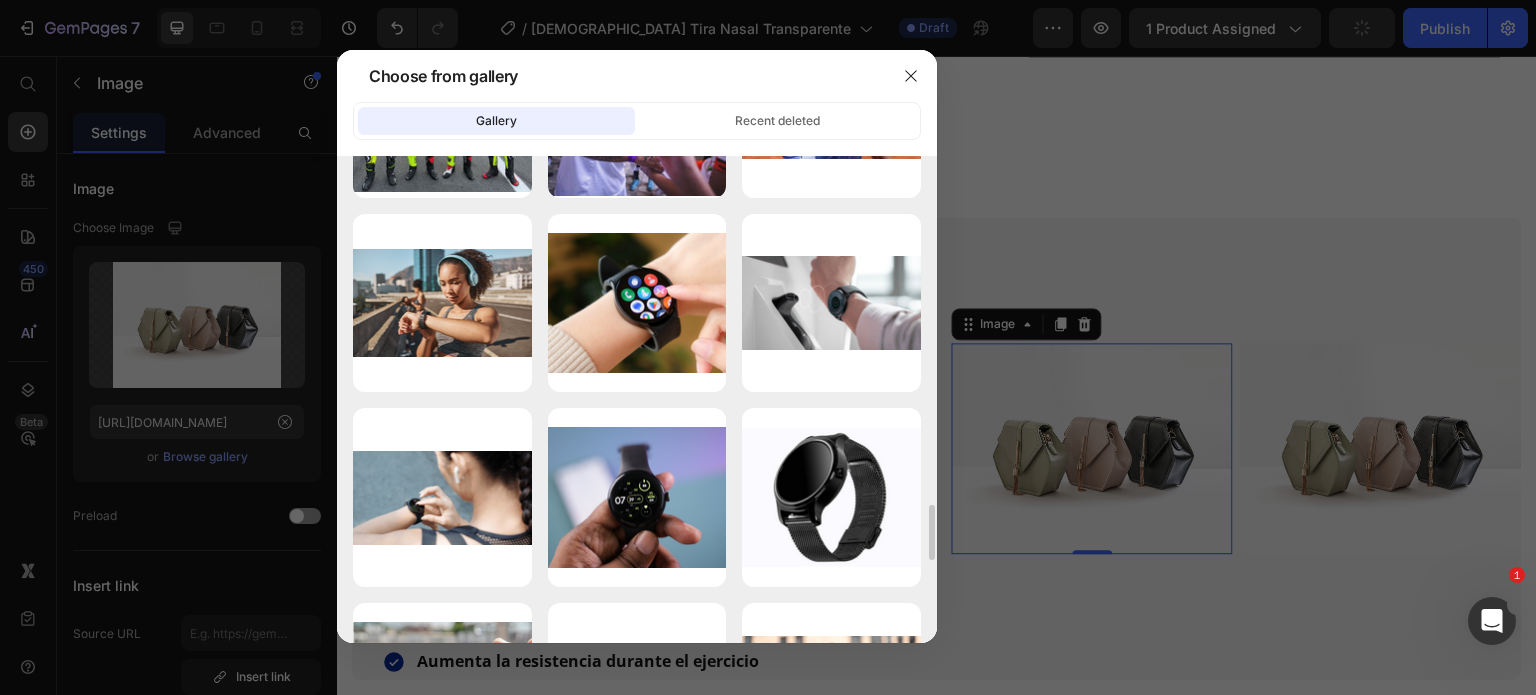 scroll, scrollTop: 3074, scrollLeft: 0, axis: vertical 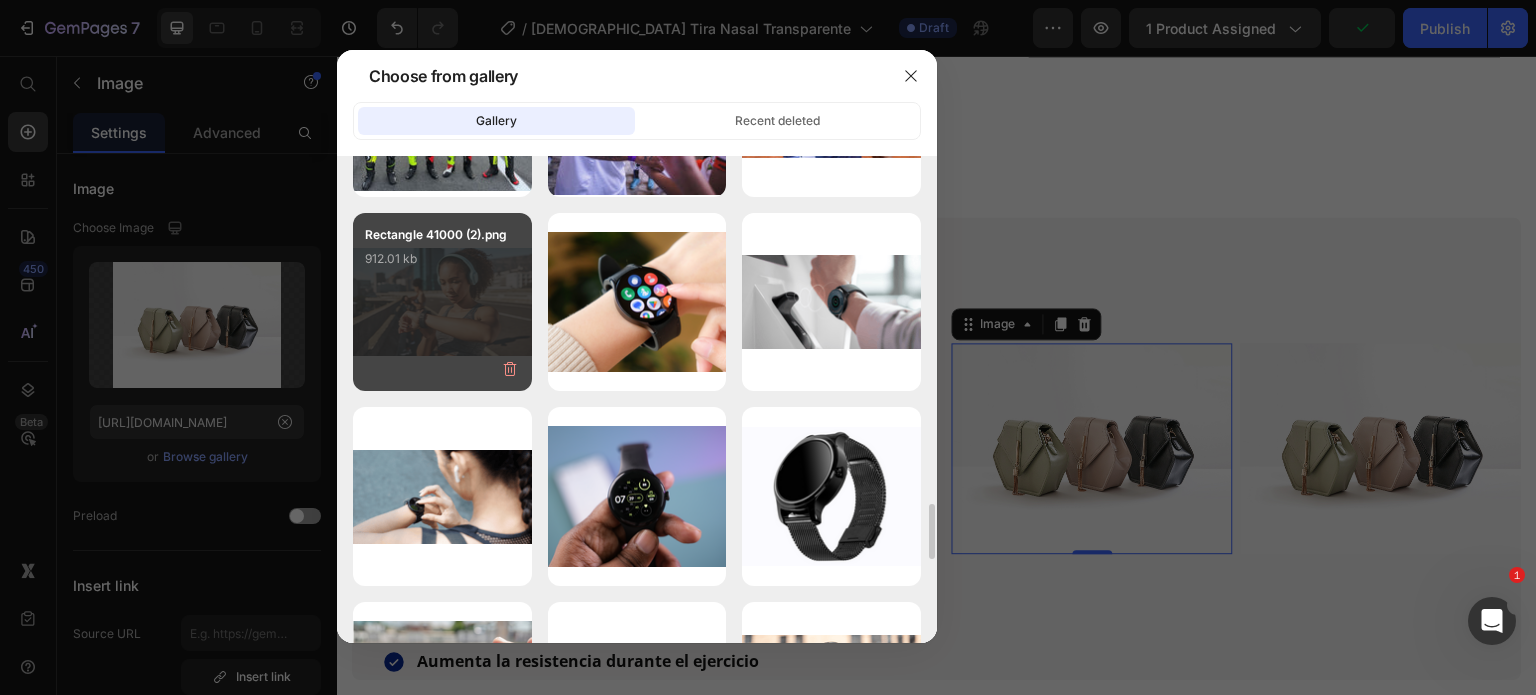 click on "Rectangle 41000 (2).png 912.01 kb" at bounding box center (442, 265) 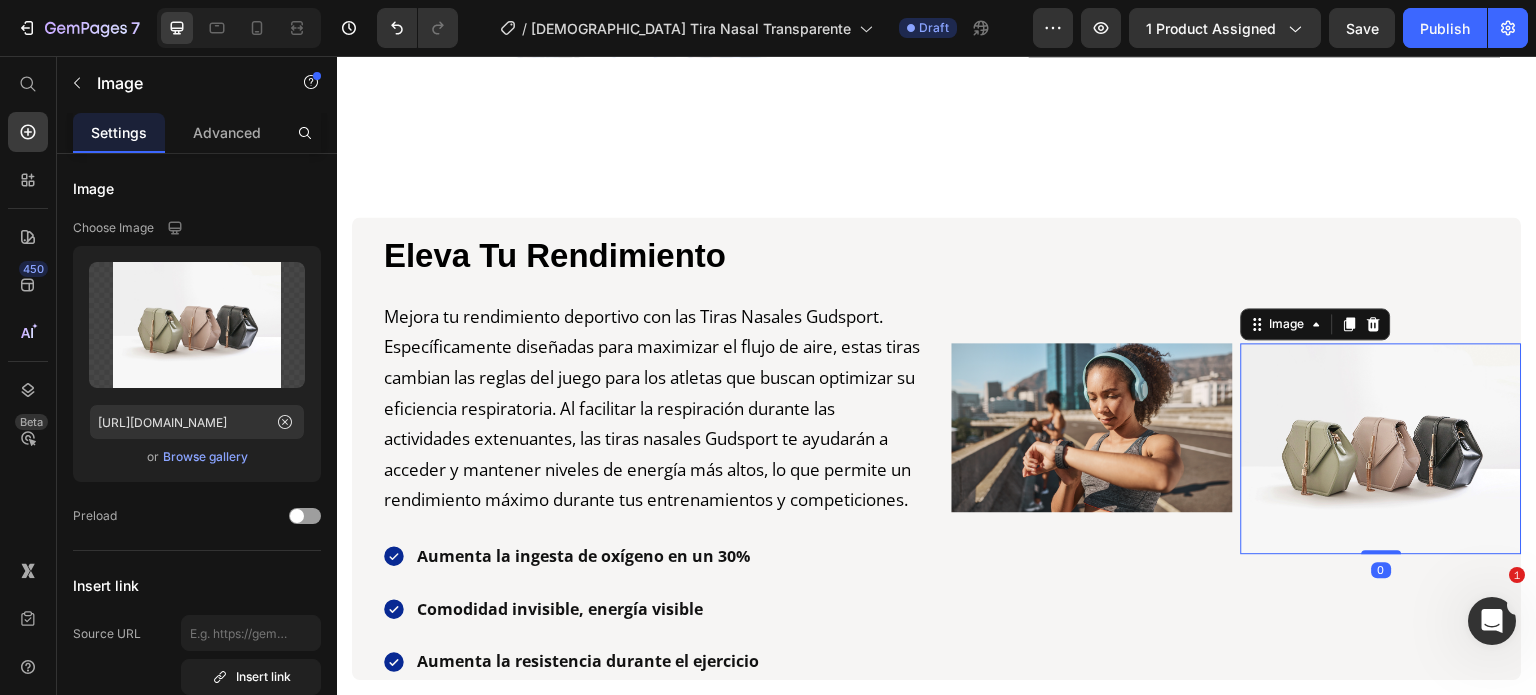 click at bounding box center (1381, 448) 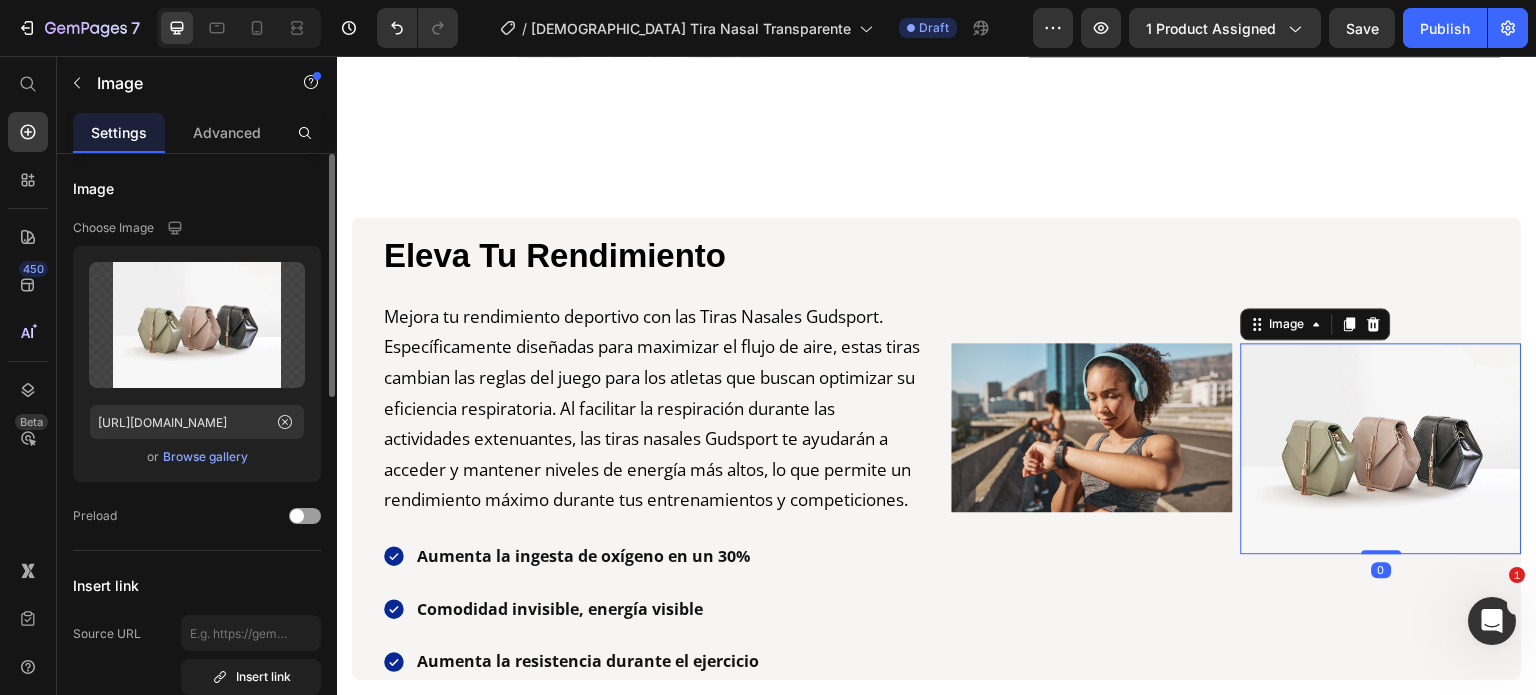 click on "Browse gallery" at bounding box center [205, 457] 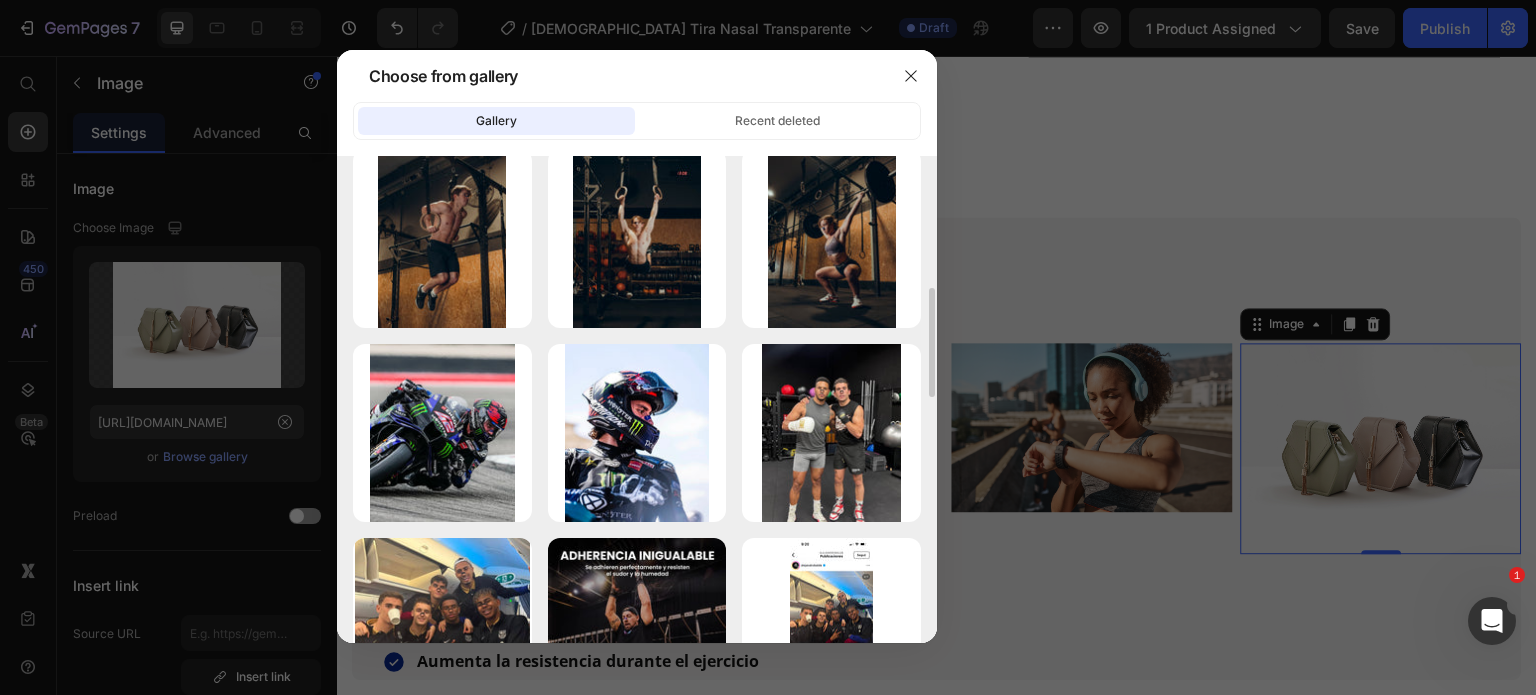 scroll, scrollTop: 603, scrollLeft: 0, axis: vertical 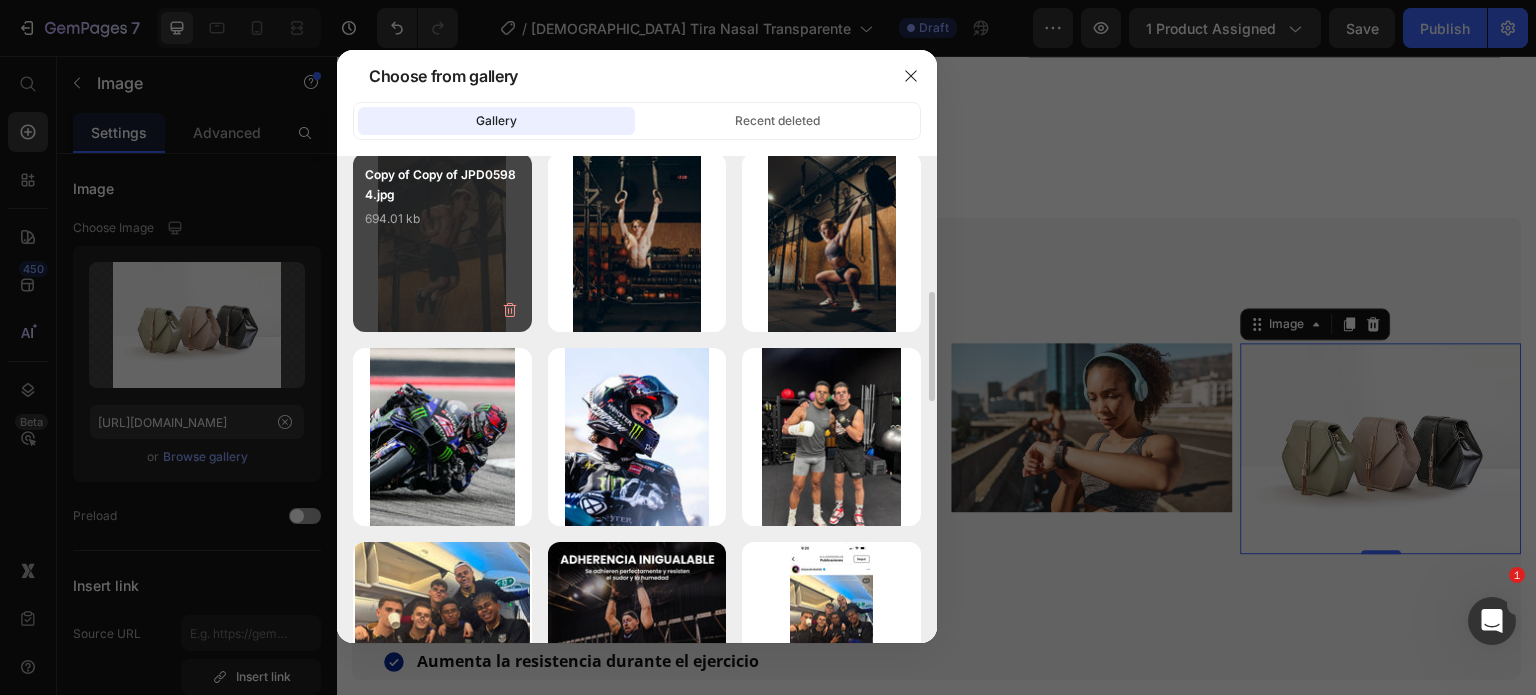 click on "Copy of Copy of JPD05984.jpg 694.01 kb" at bounding box center [442, 205] 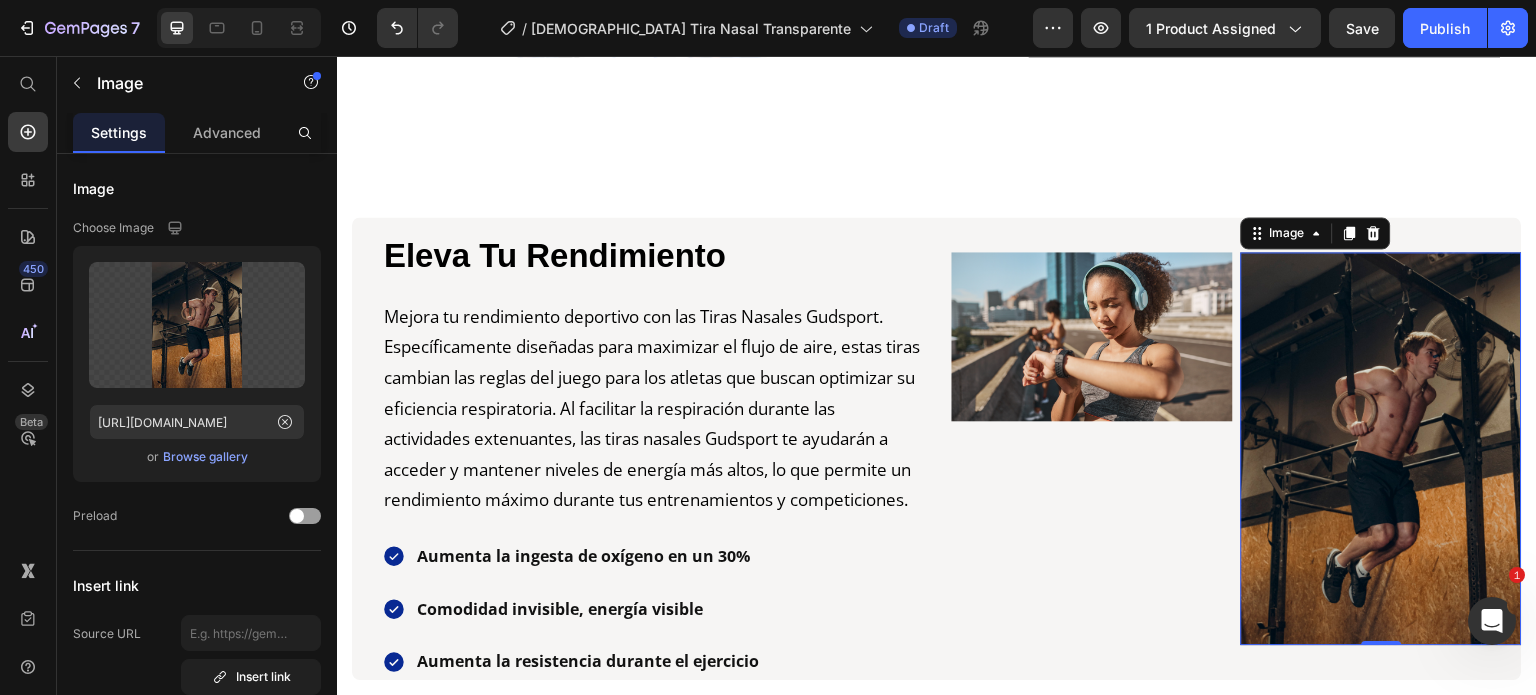 click at bounding box center (1381, 448) 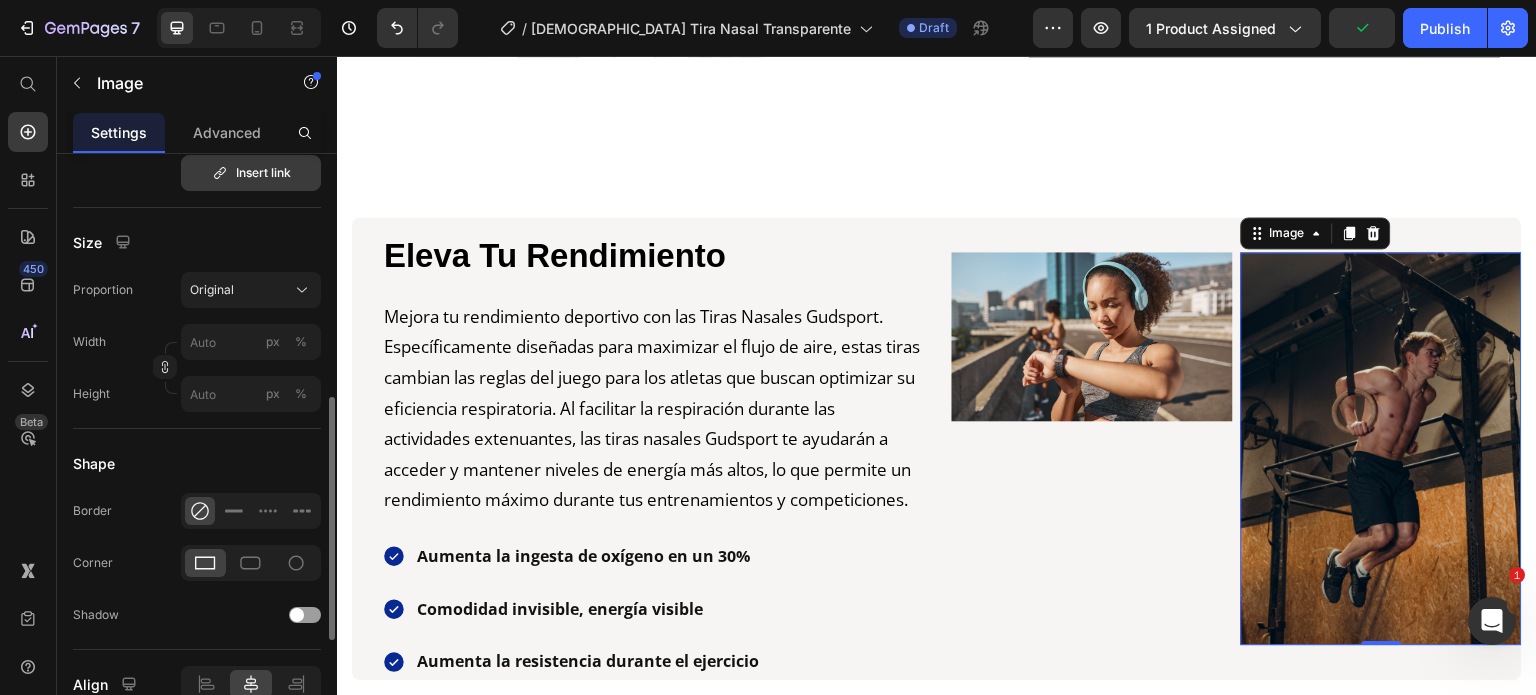 scroll, scrollTop: 480, scrollLeft: 0, axis: vertical 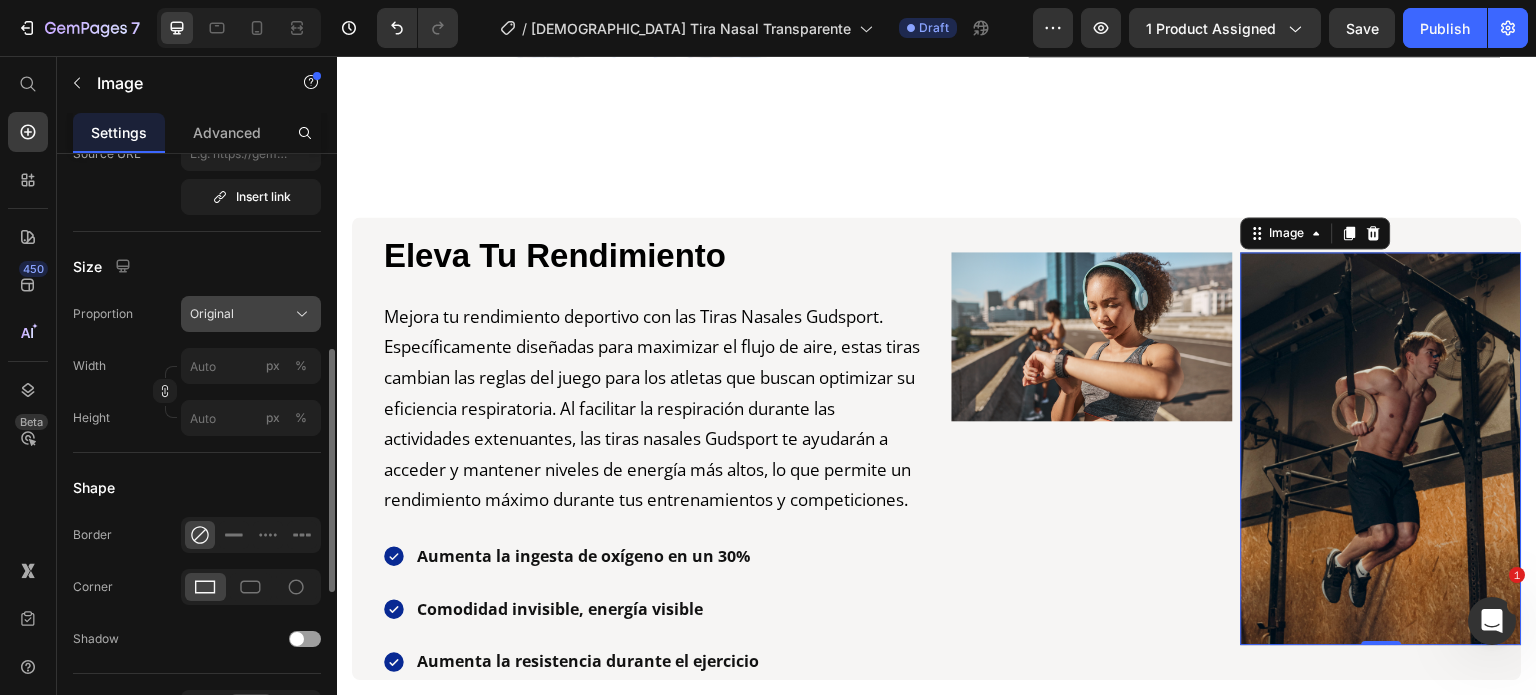 click on "Original" at bounding box center [251, 314] 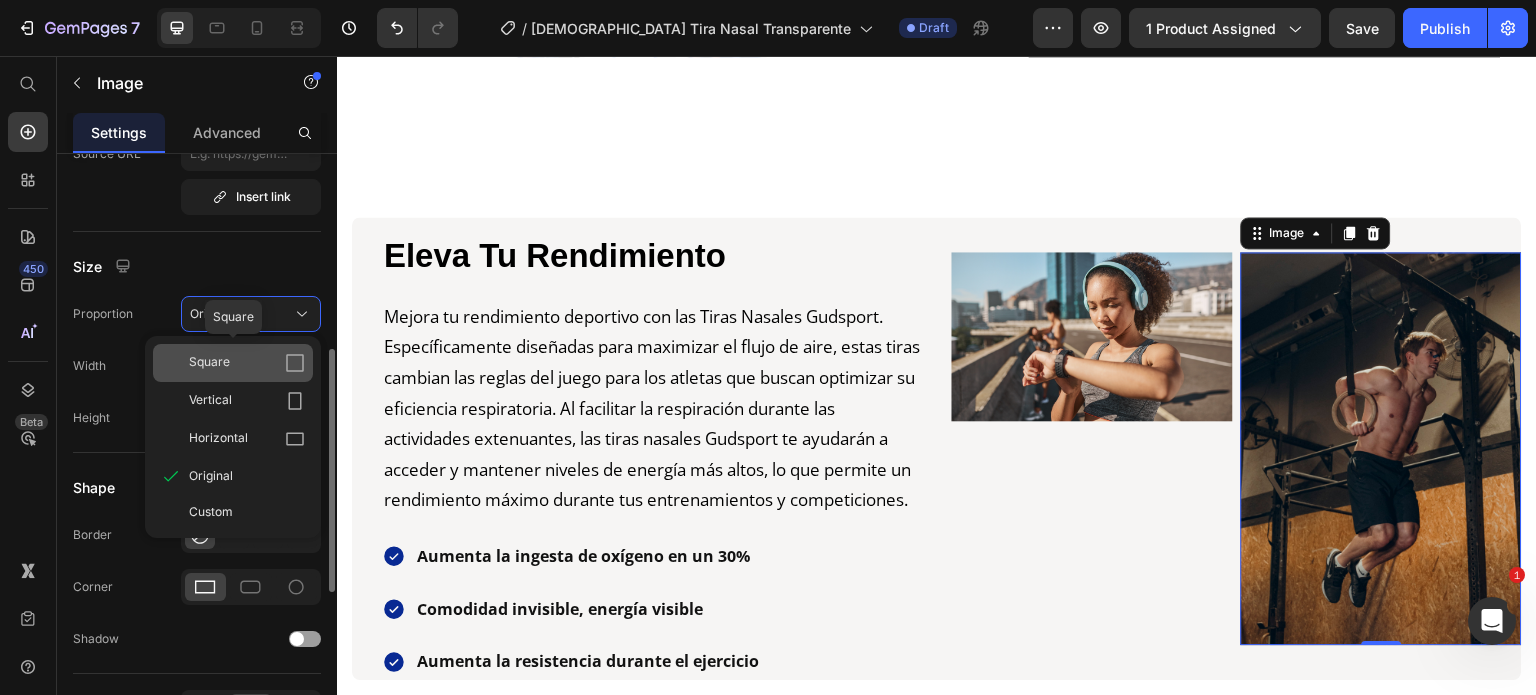 click on "Square" at bounding box center [247, 363] 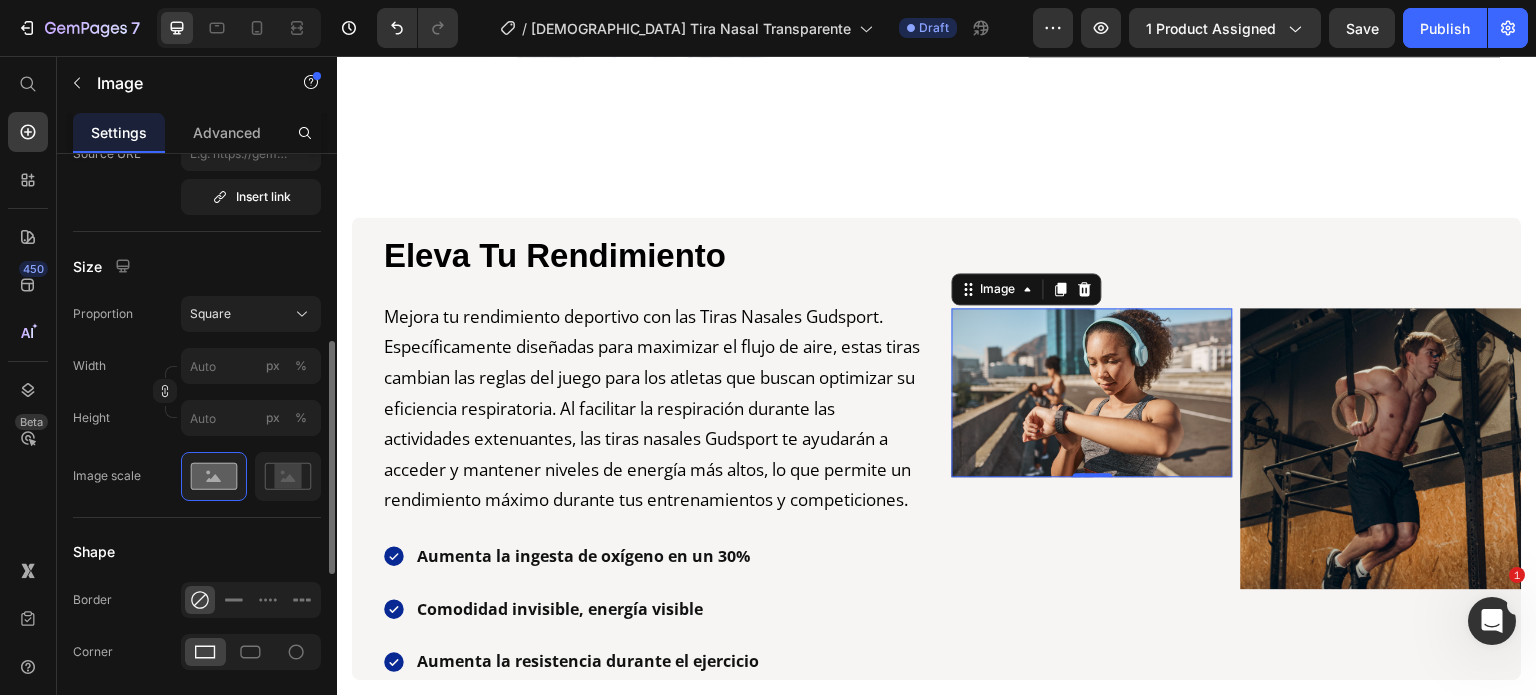 click at bounding box center (1092, 392) 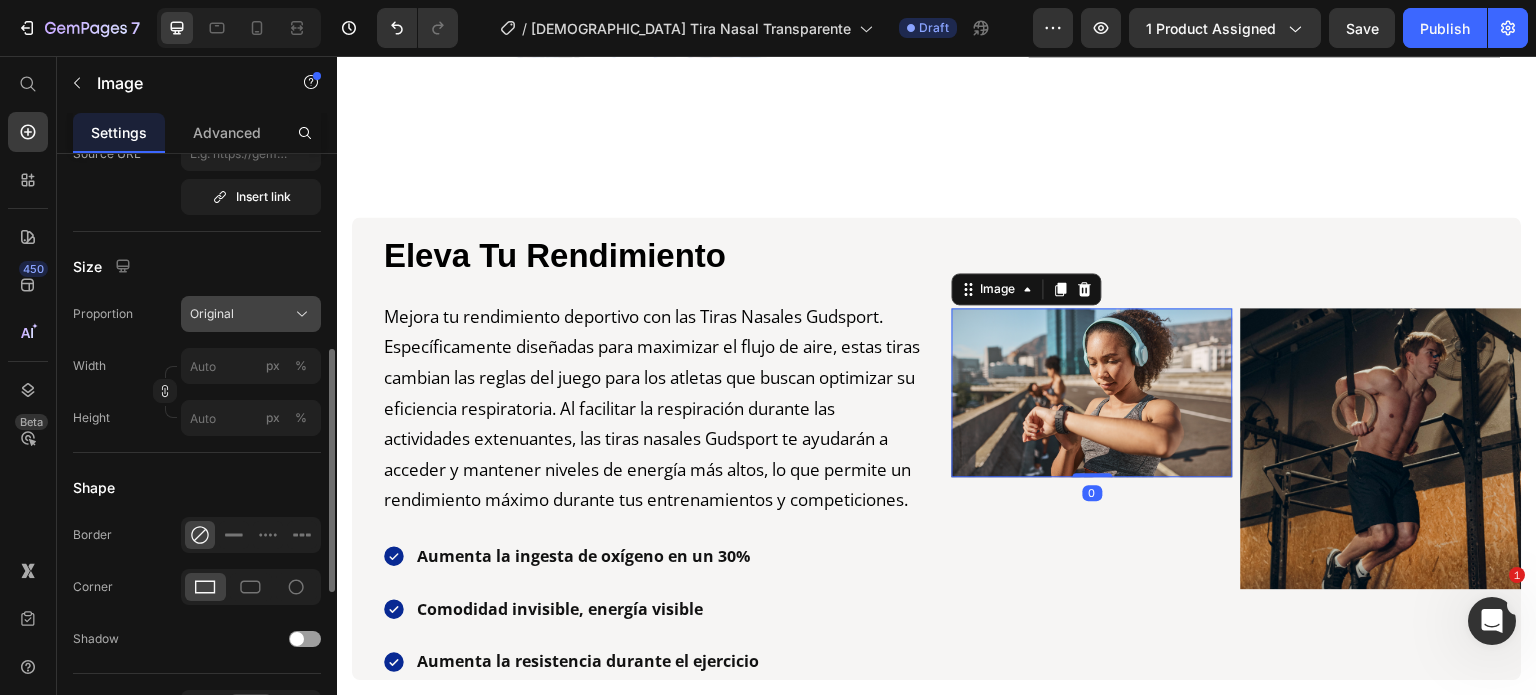 click on "Original" at bounding box center (251, 314) 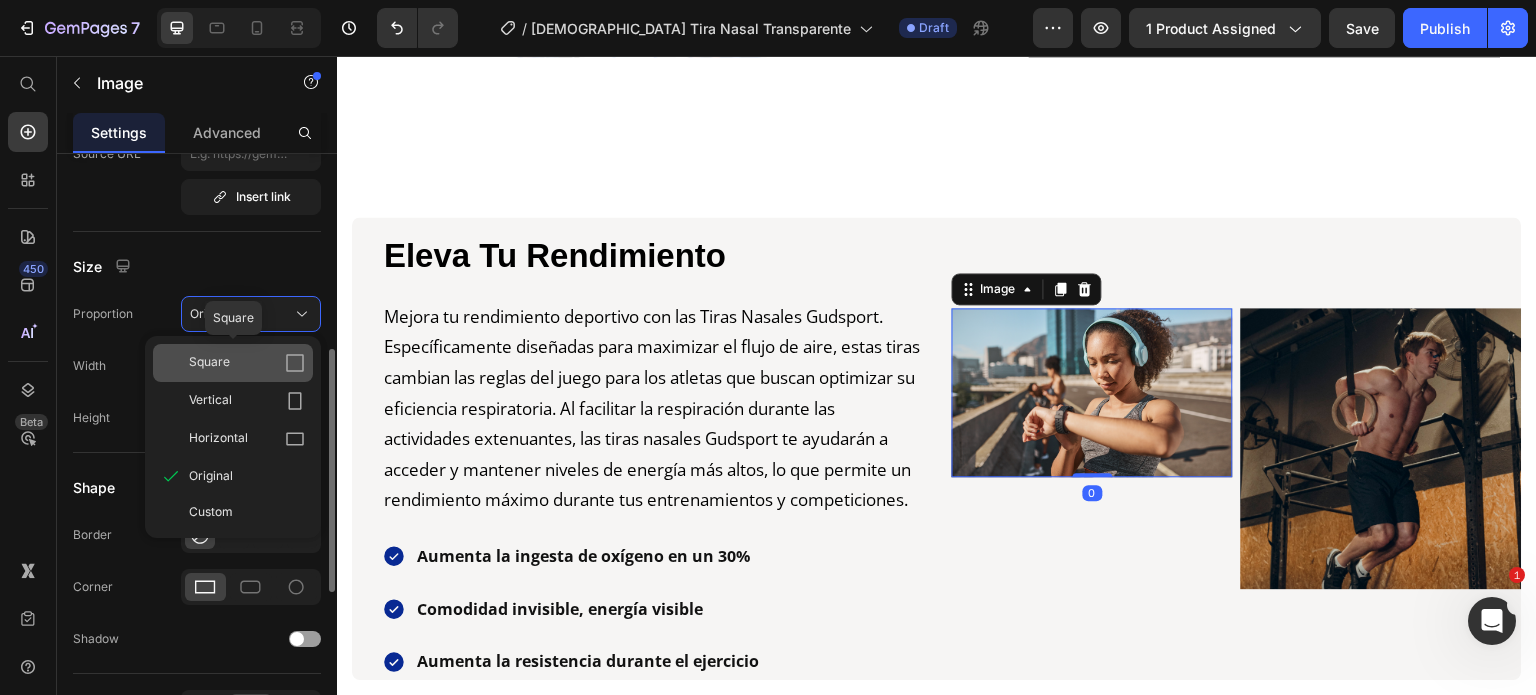 click on "Square" at bounding box center (247, 363) 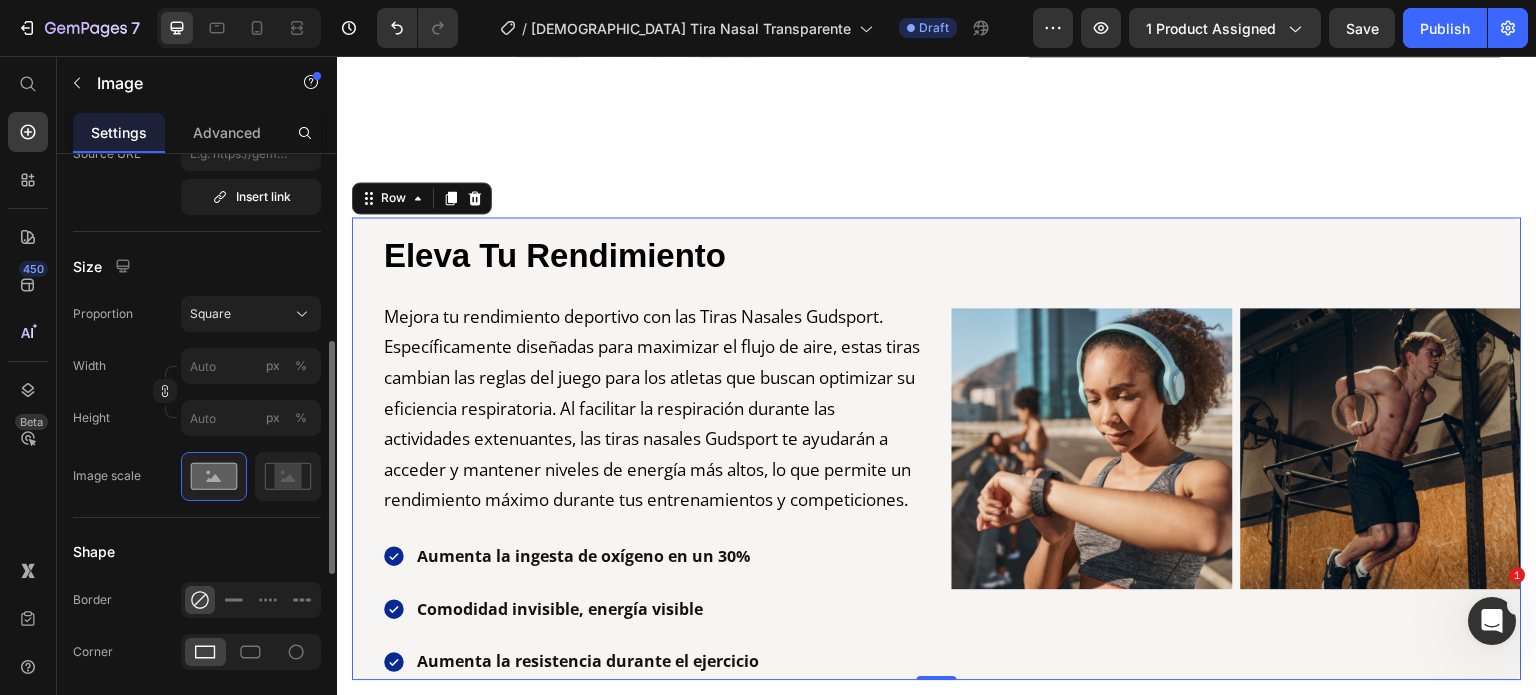 click on "Image Image Row" at bounding box center (1237, 448) 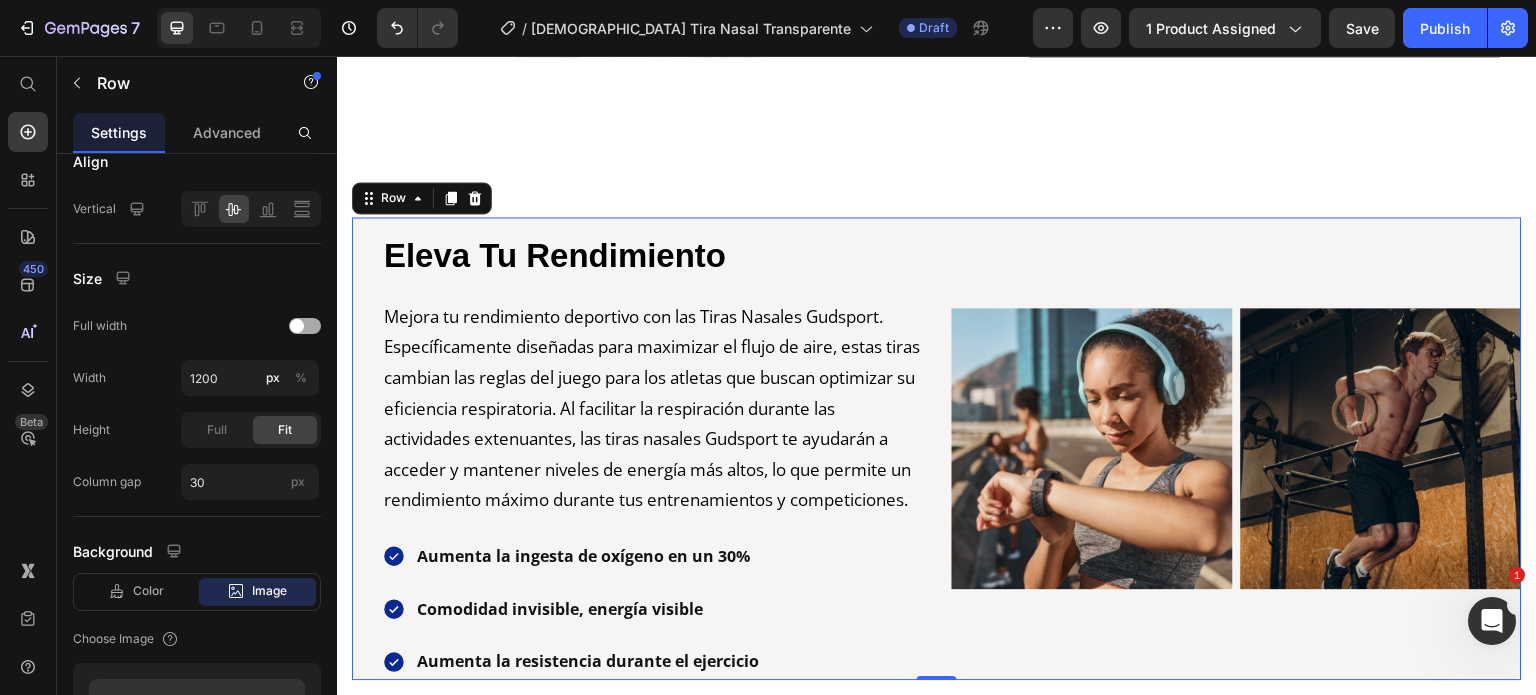 scroll, scrollTop: 0, scrollLeft: 0, axis: both 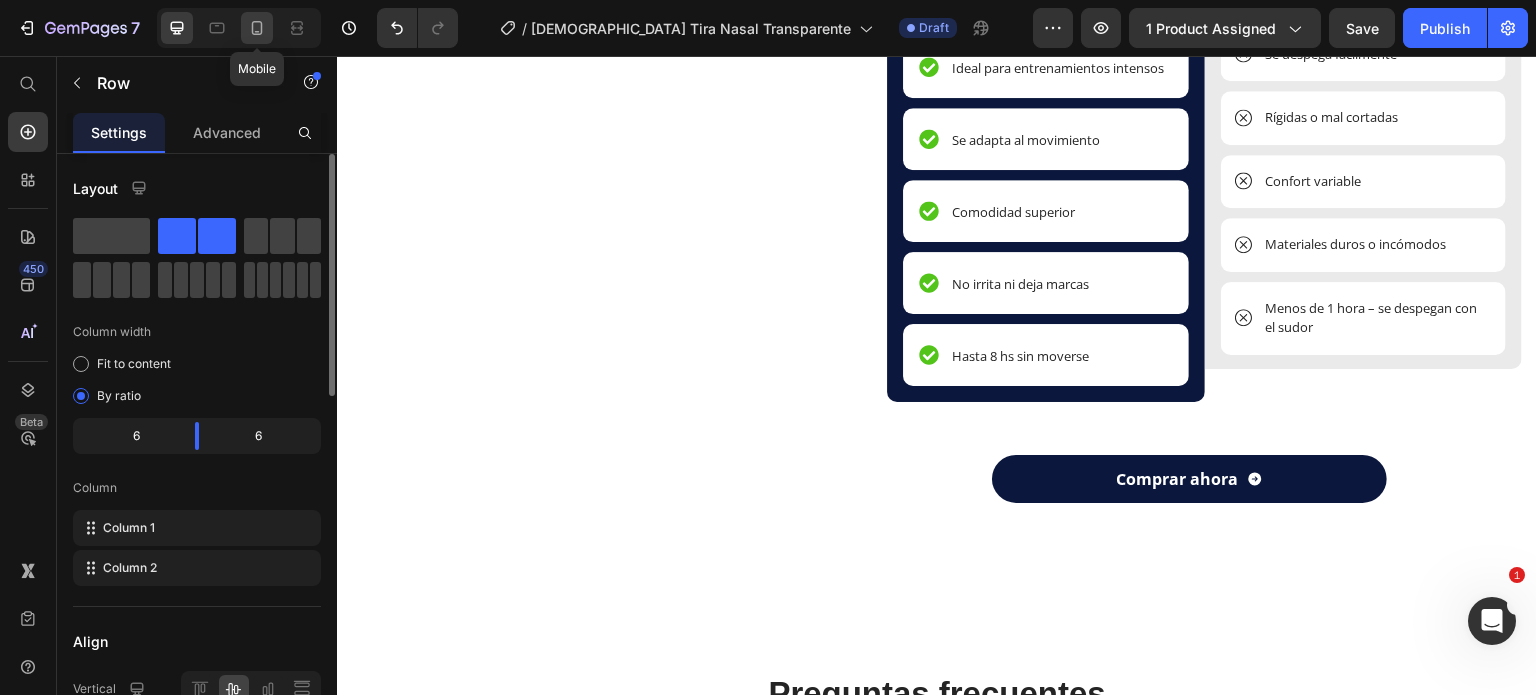 click 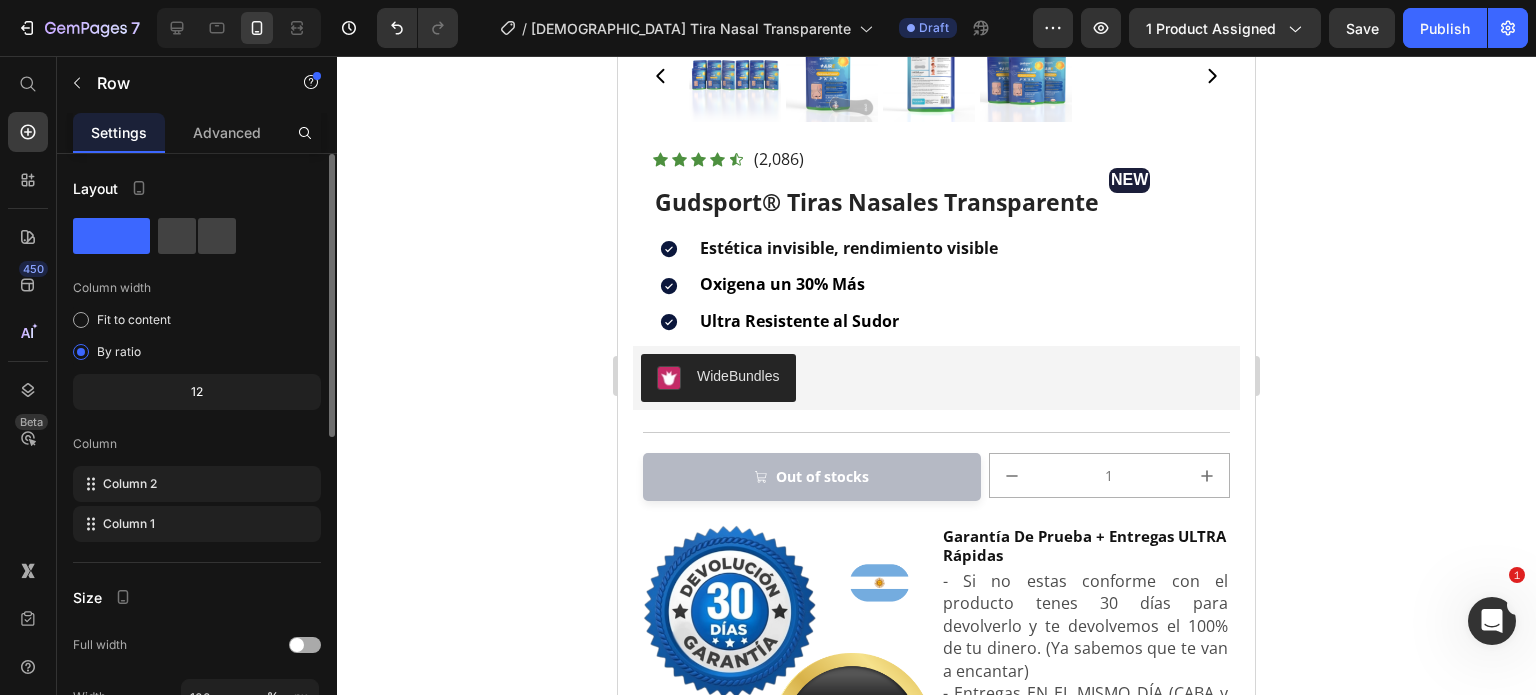 scroll, scrollTop: 723, scrollLeft: 0, axis: vertical 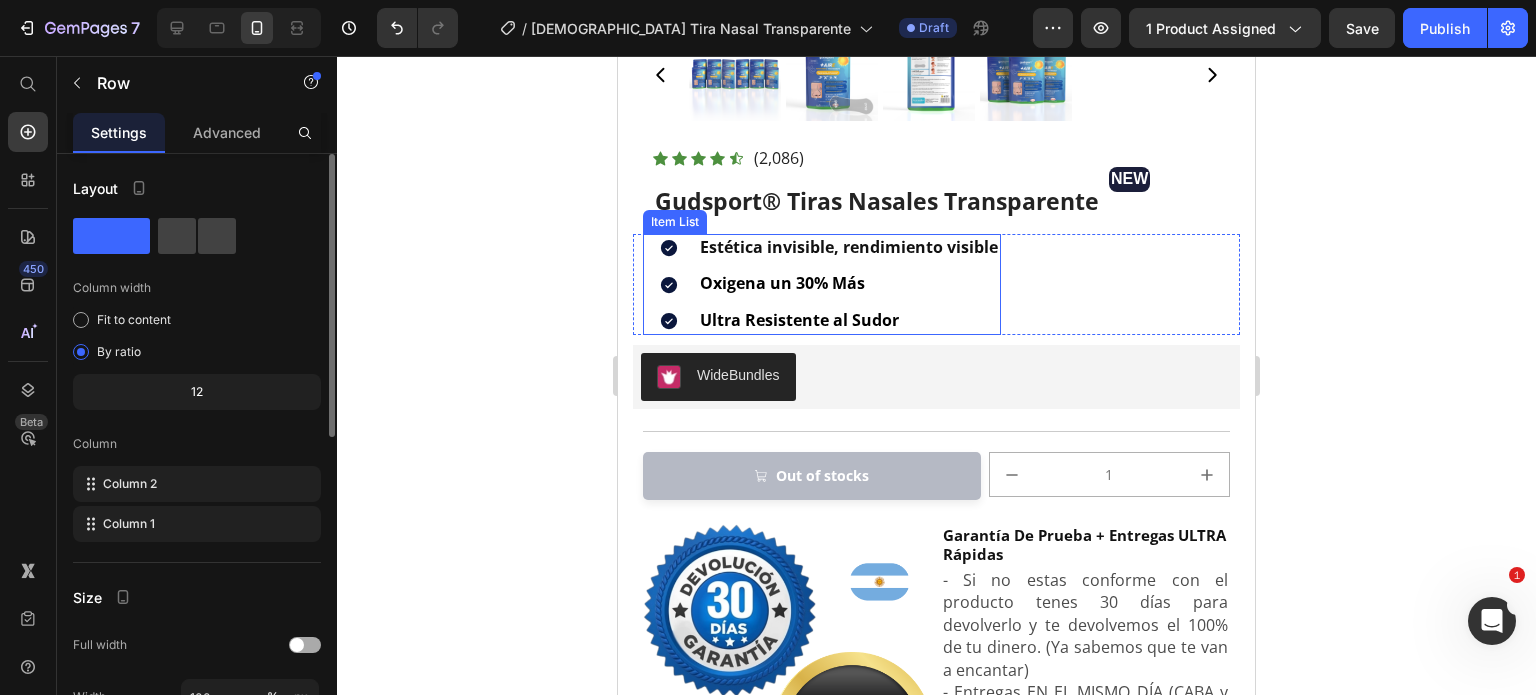 click on "Estética invisible, rendimiento visible" at bounding box center (849, 247) 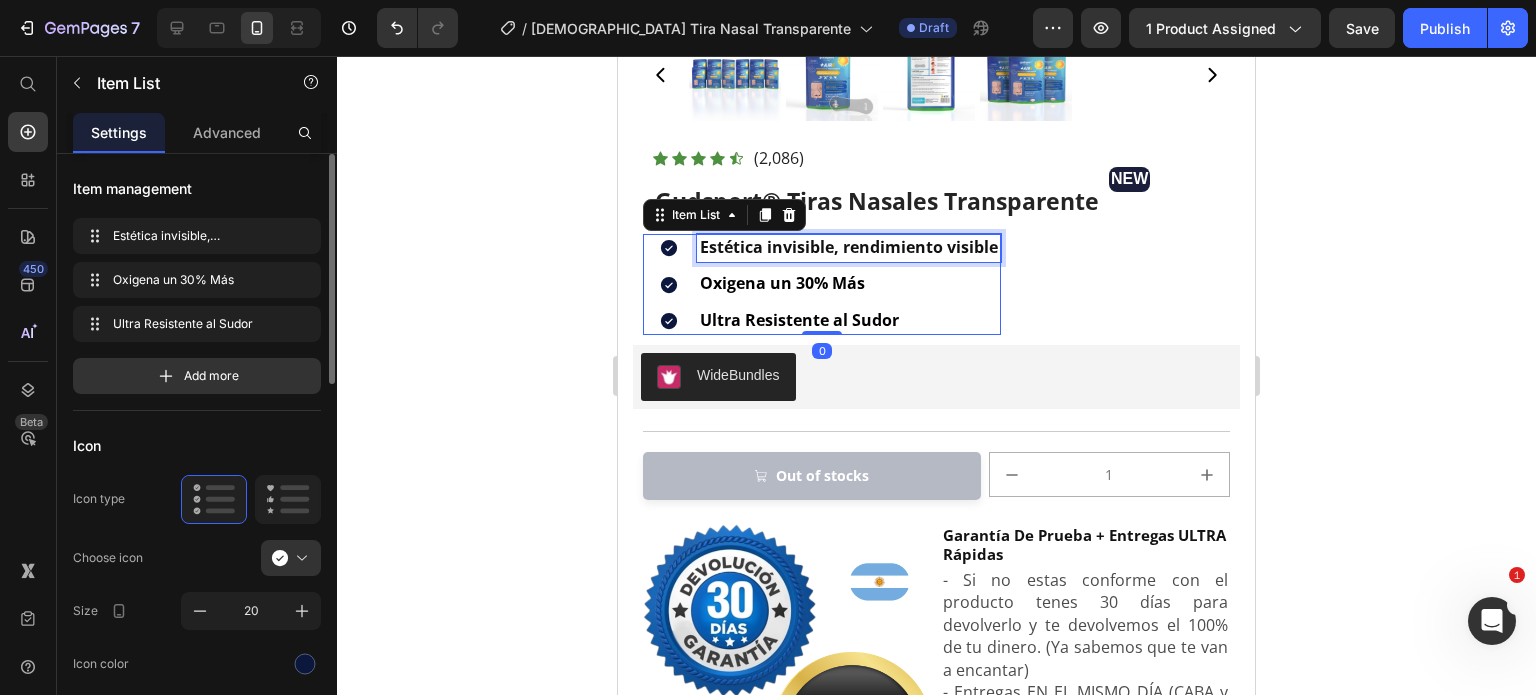 click on "Estética invisible, rendimiento visible" at bounding box center (849, 247) 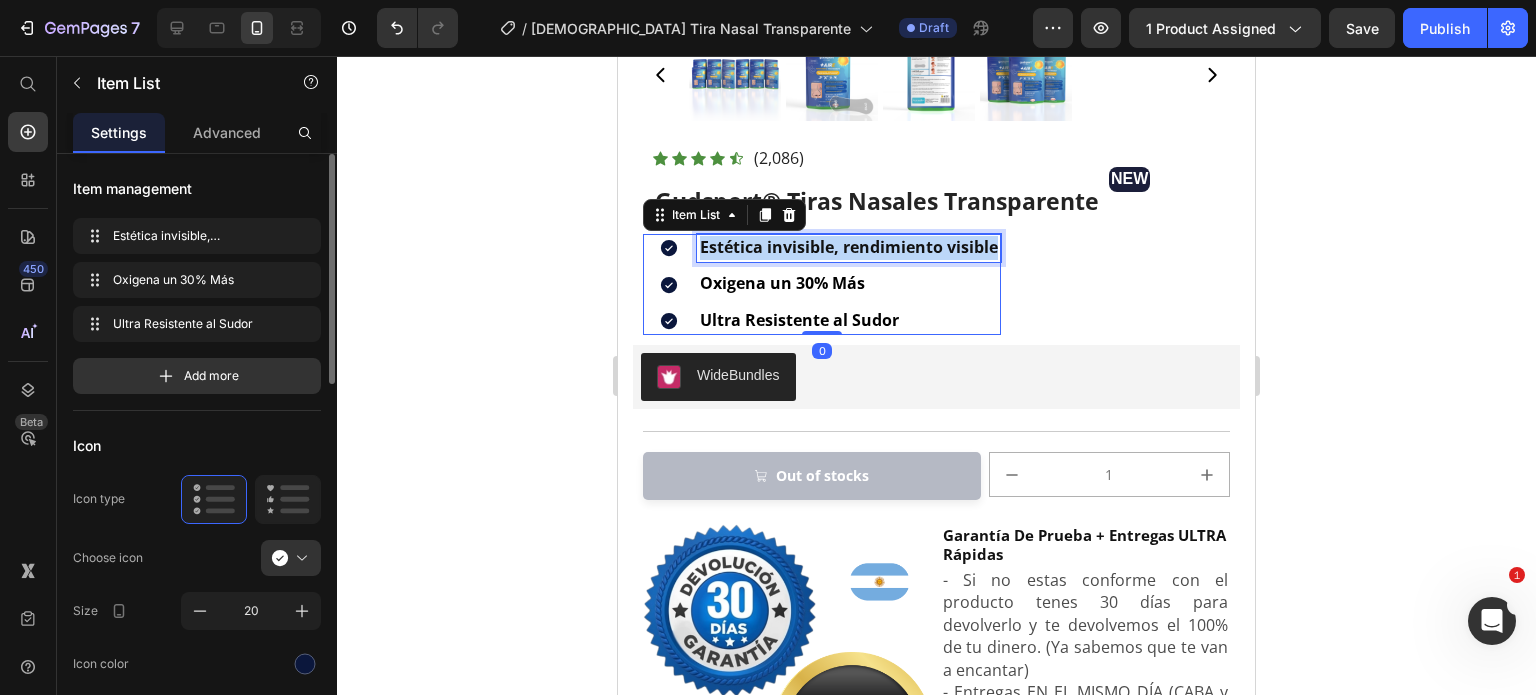 click on "Estética invisible, rendimiento visible" at bounding box center (849, 247) 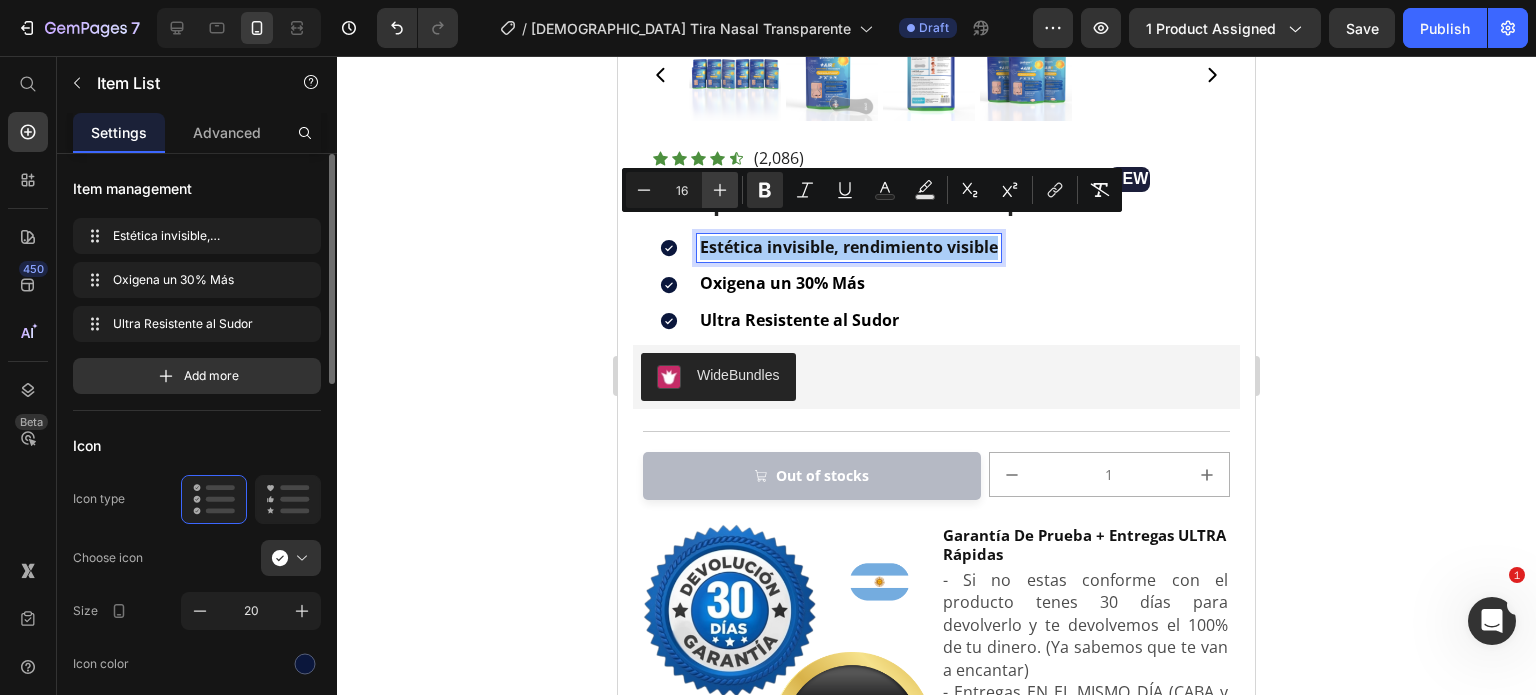 click 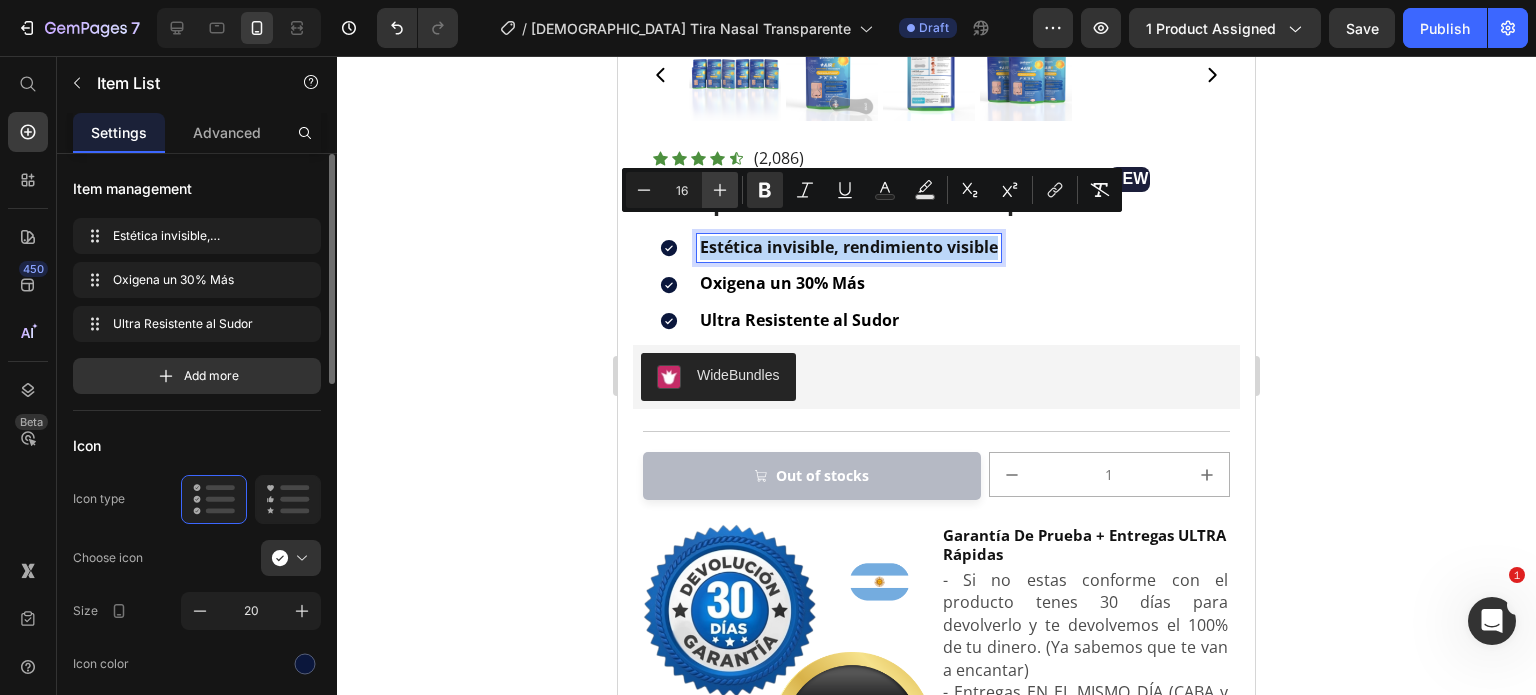 type on "17" 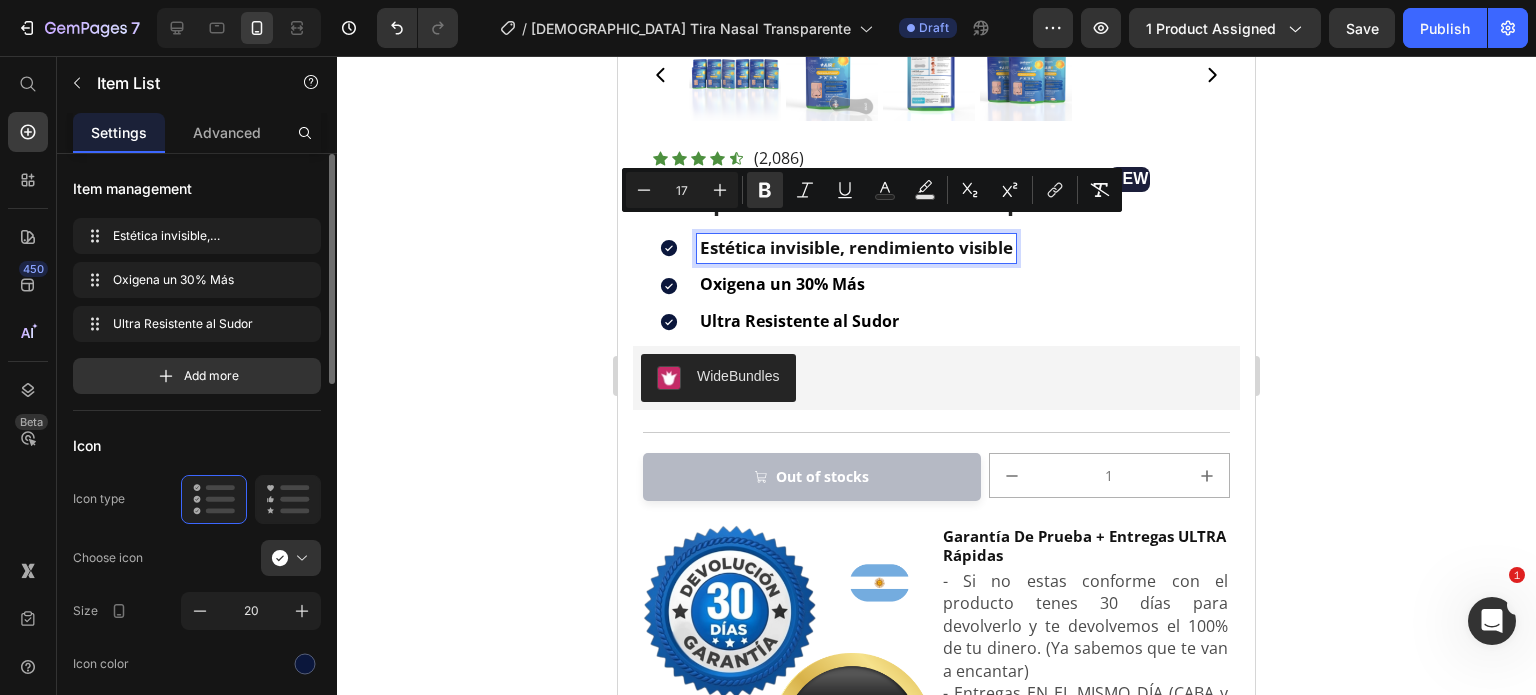 click on "Oxigena un 30% Más" at bounding box center (856, 285) 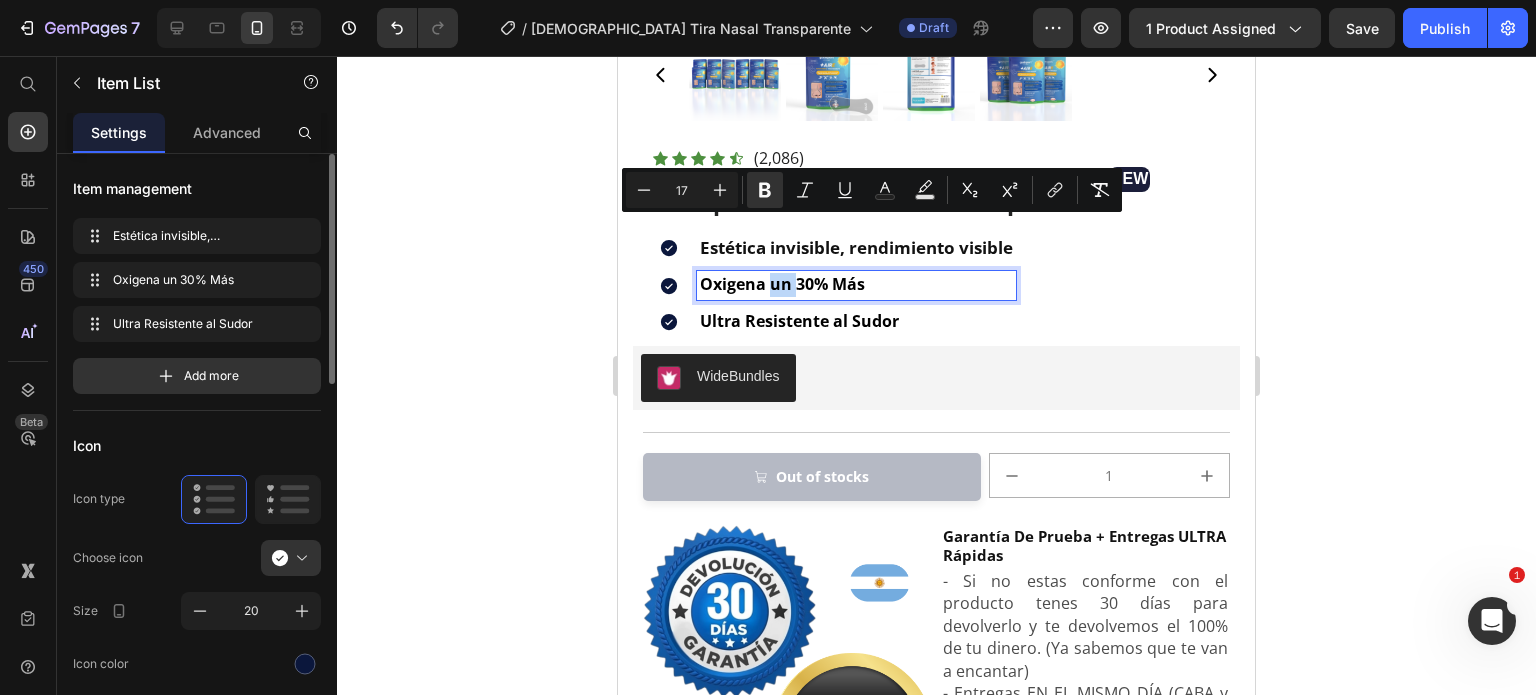 click on "Oxigena un 30% Más" at bounding box center [856, 285] 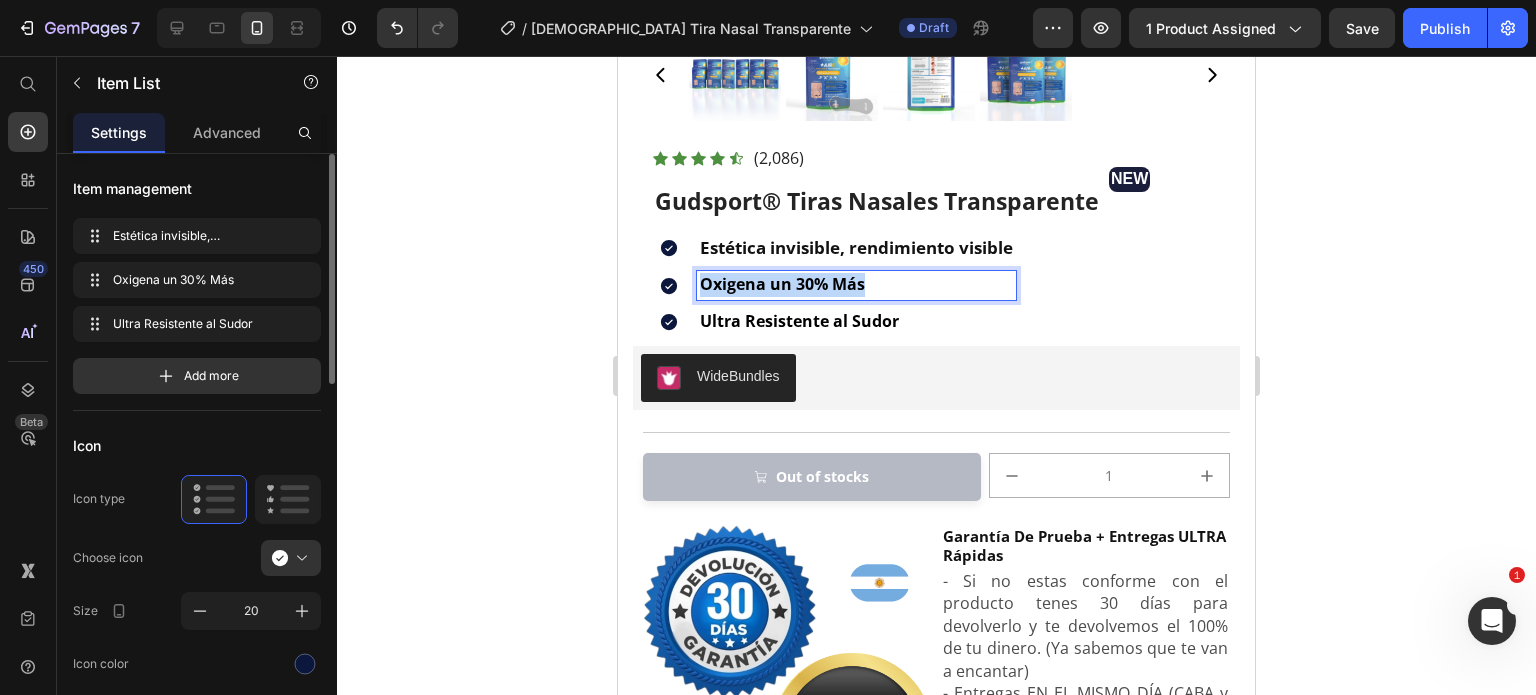 click on "Oxigena un 30% Más" at bounding box center (856, 285) 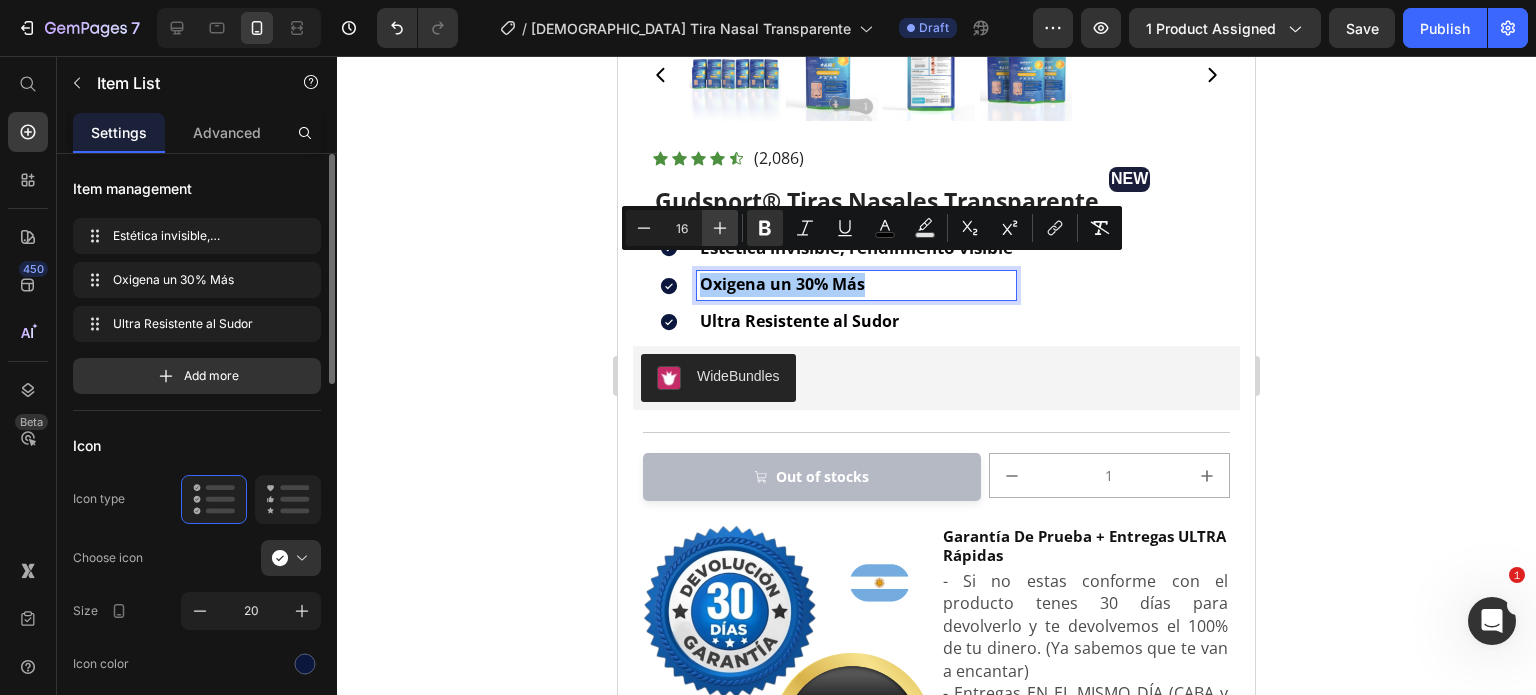click 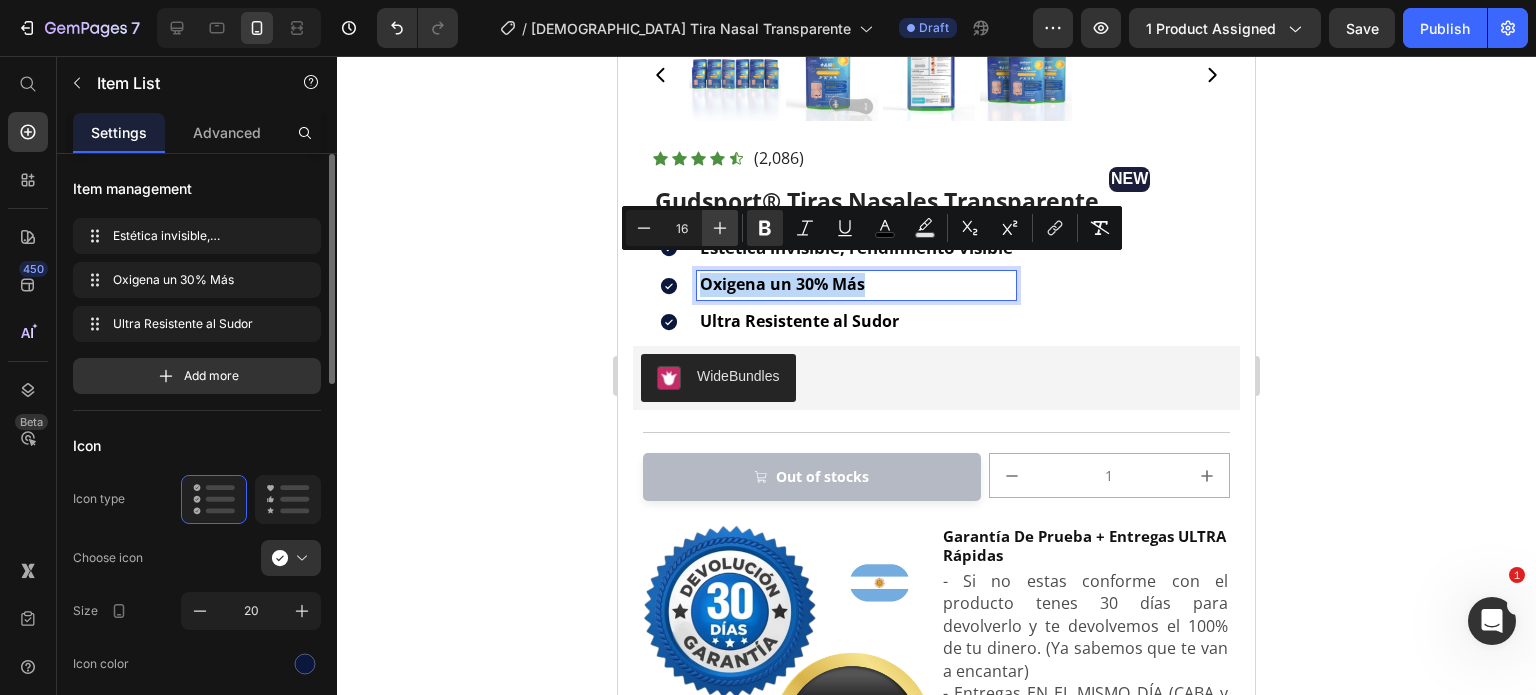 type on "17" 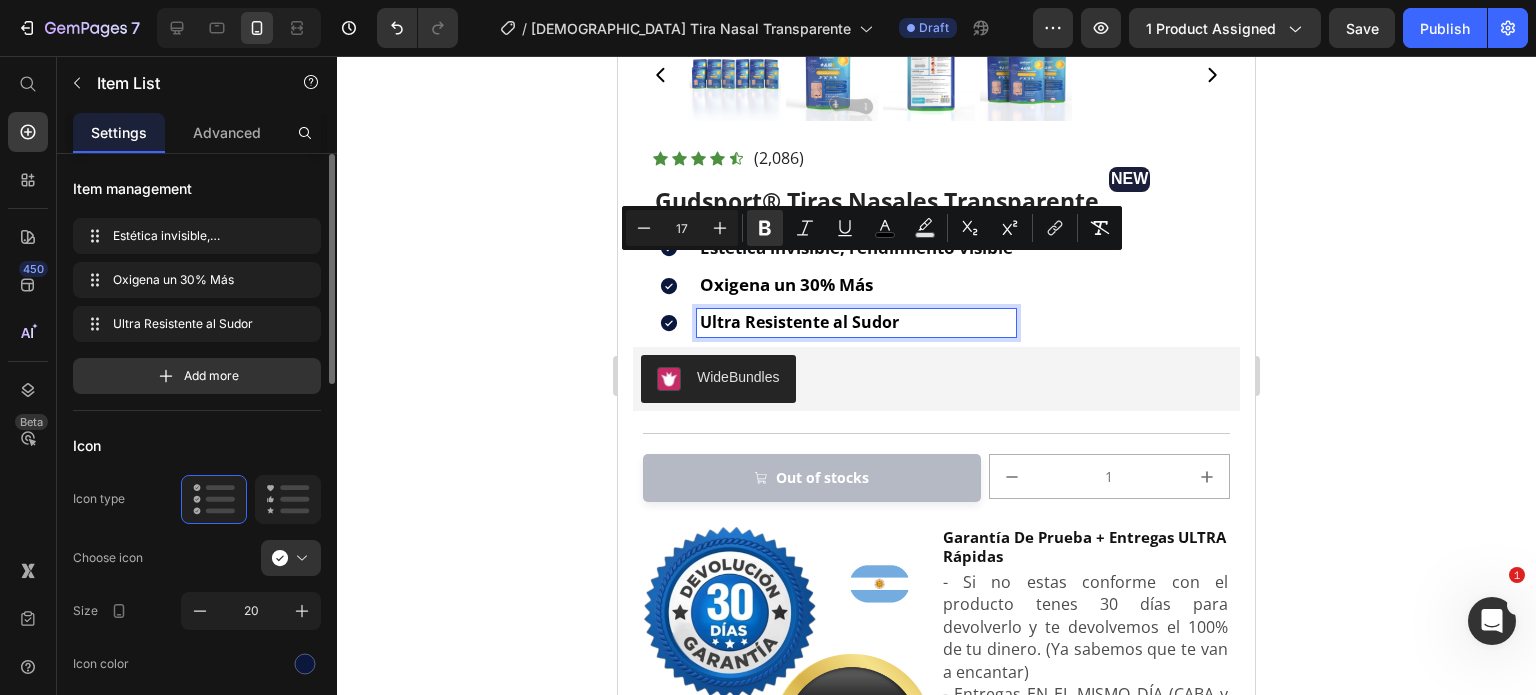 click on "Ultra Resistente al Sudor" at bounding box center (856, 323) 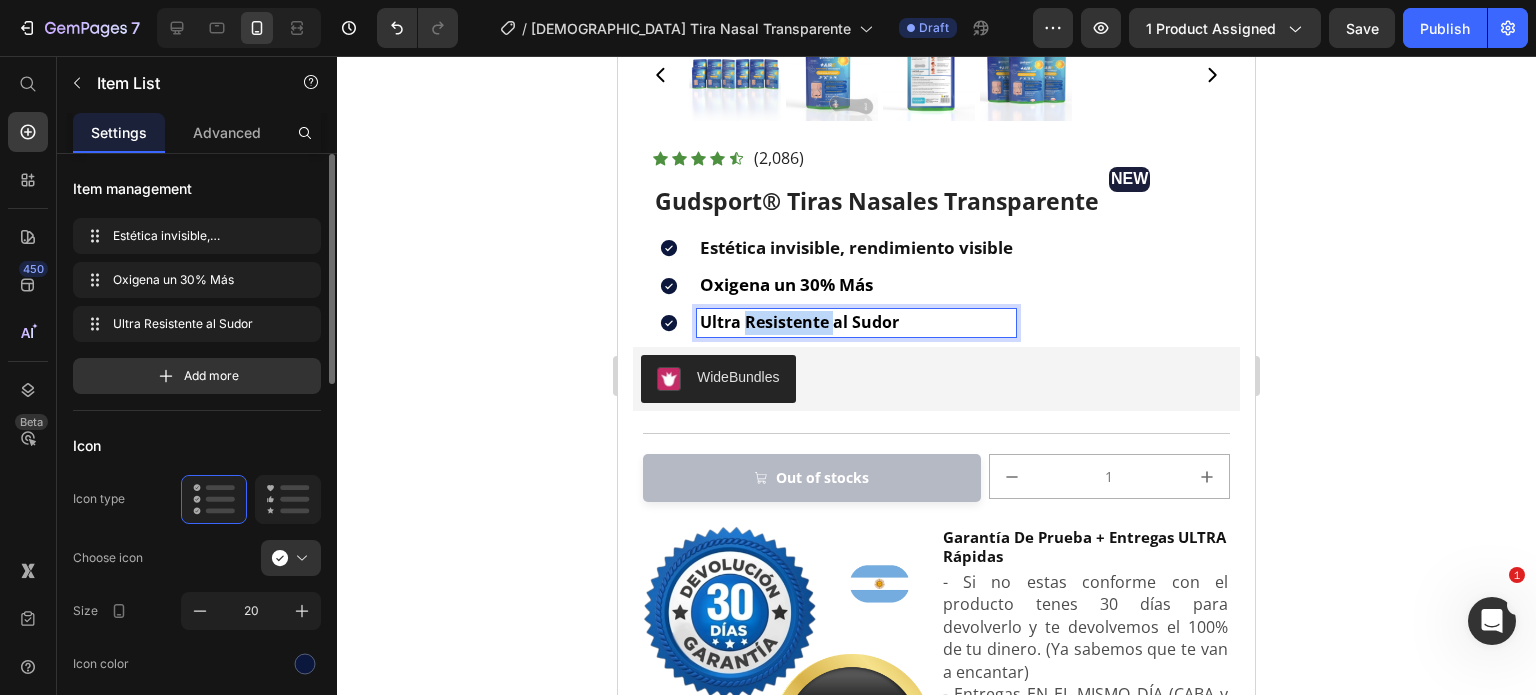 click on "Ultra Resistente al Sudor" at bounding box center [856, 323] 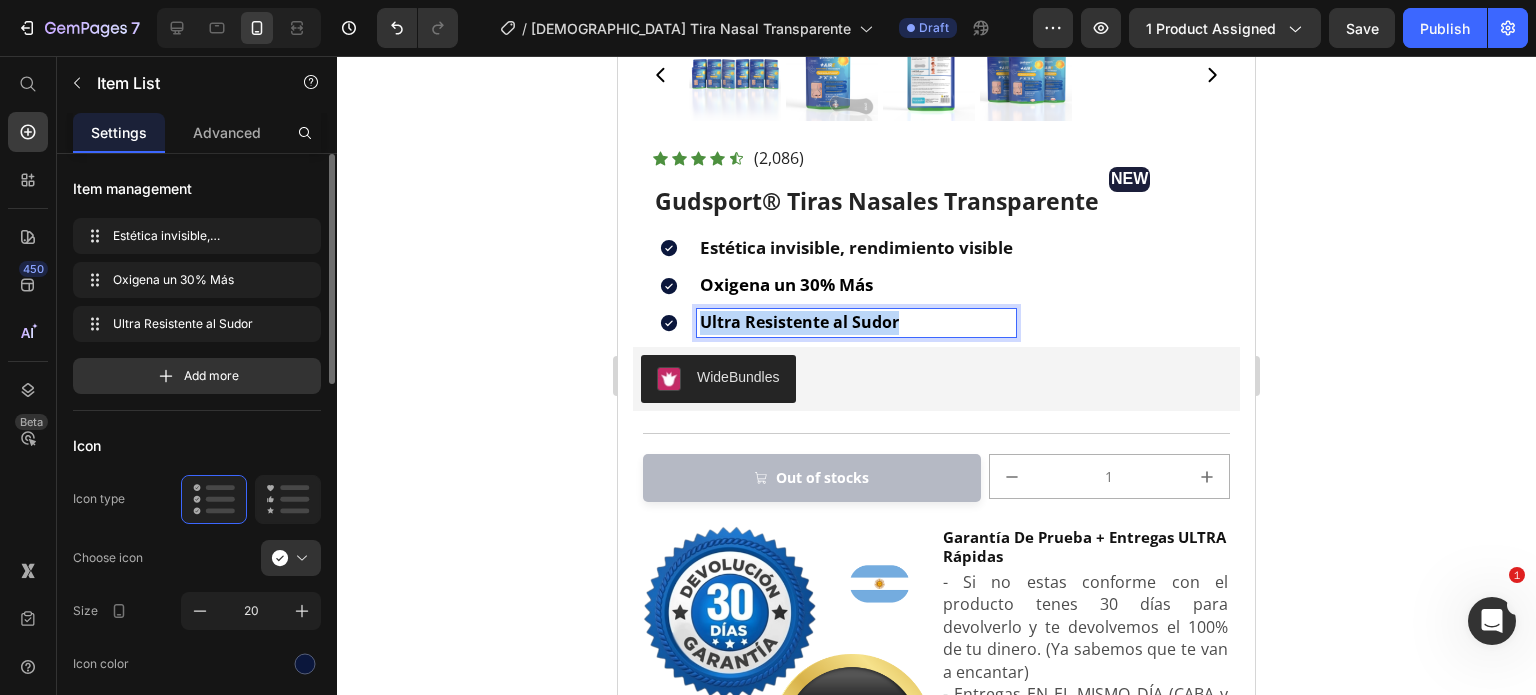 click on "Ultra Resistente al Sudor" at bounding box center (856, 323) 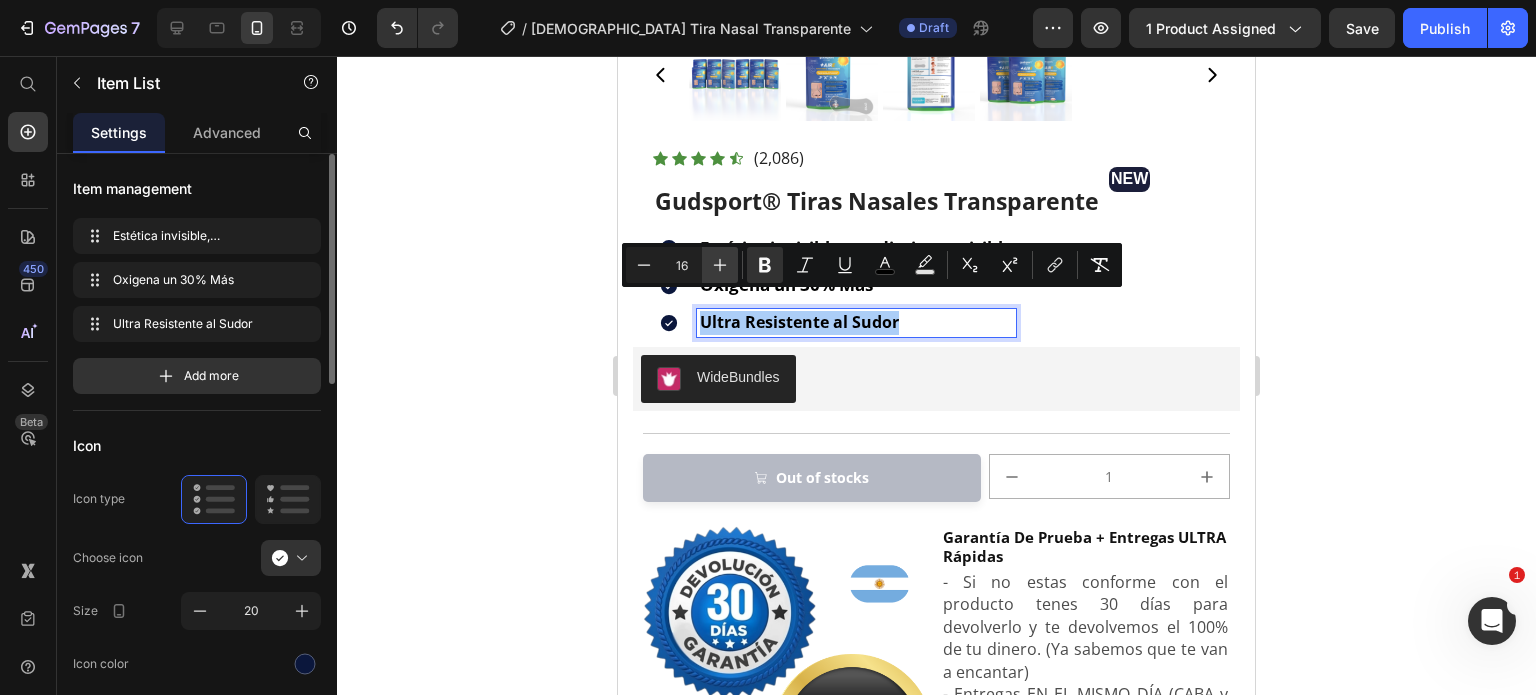 click 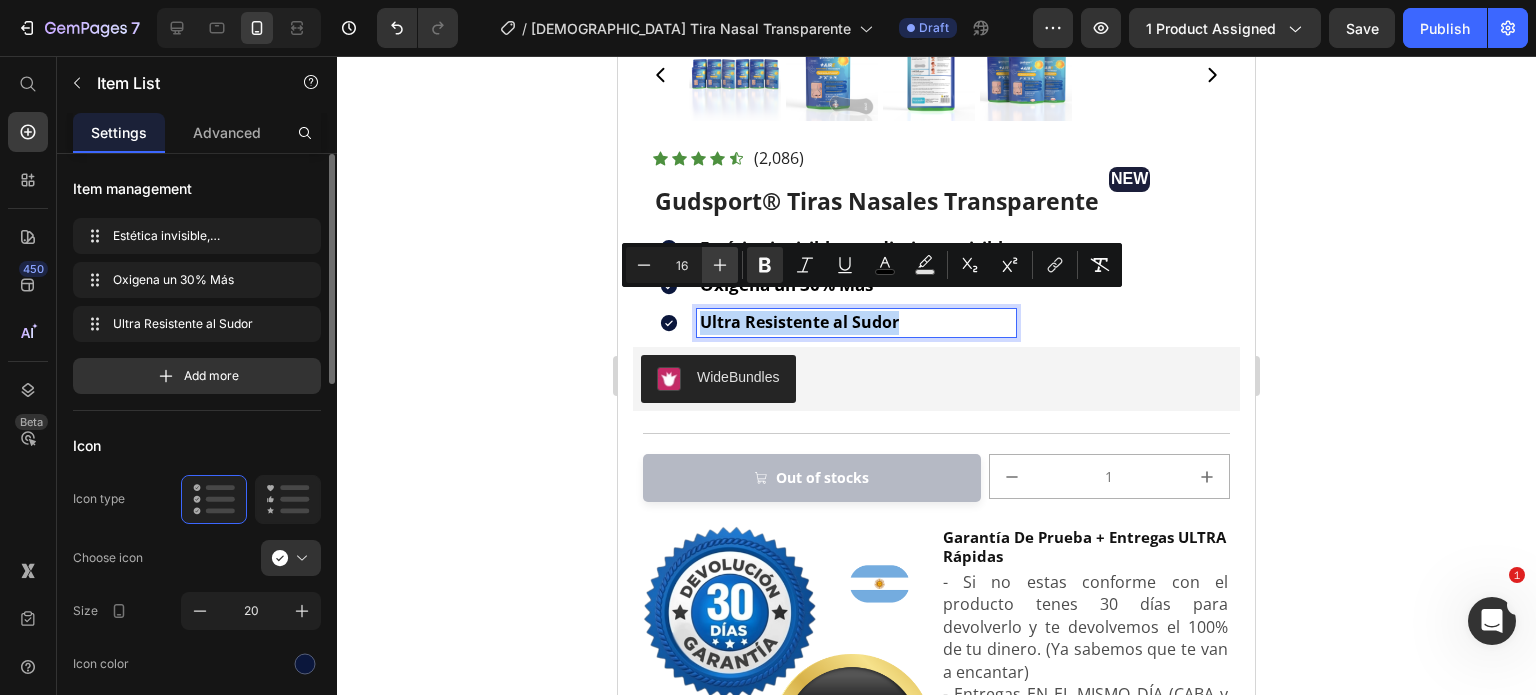 type on "17" 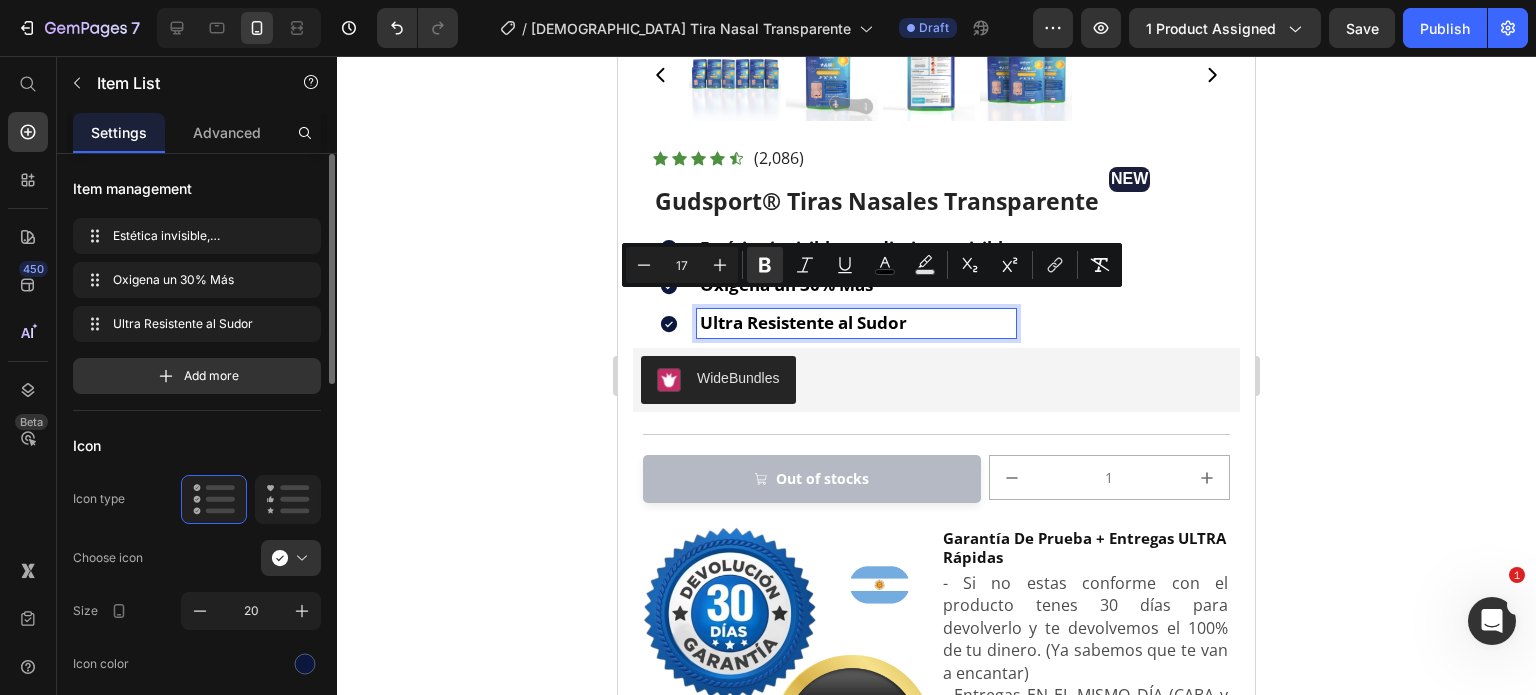 click on "Ultra Resistente al Sudor" at bounding box center [856, 324] 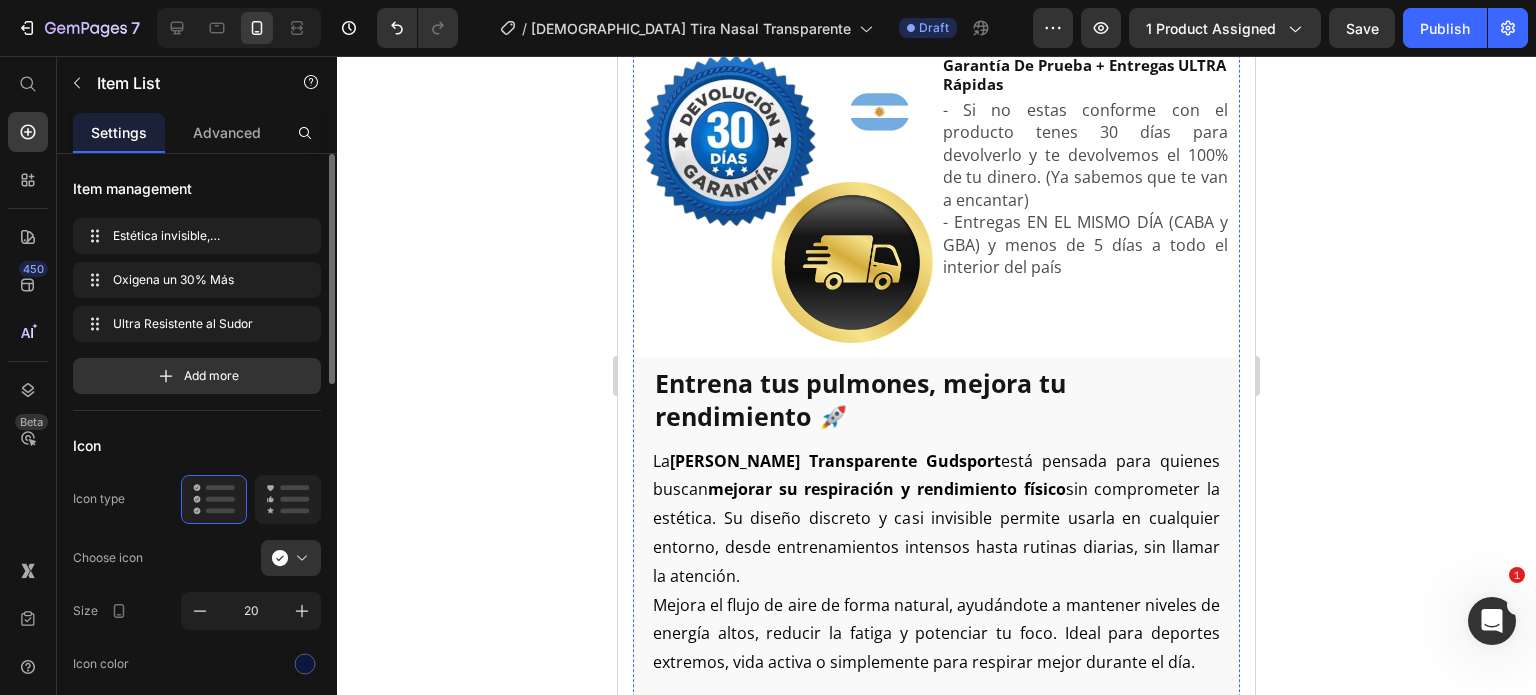 scroll, scrollTop: 1350, scrollLeft: 0, axis: vertical 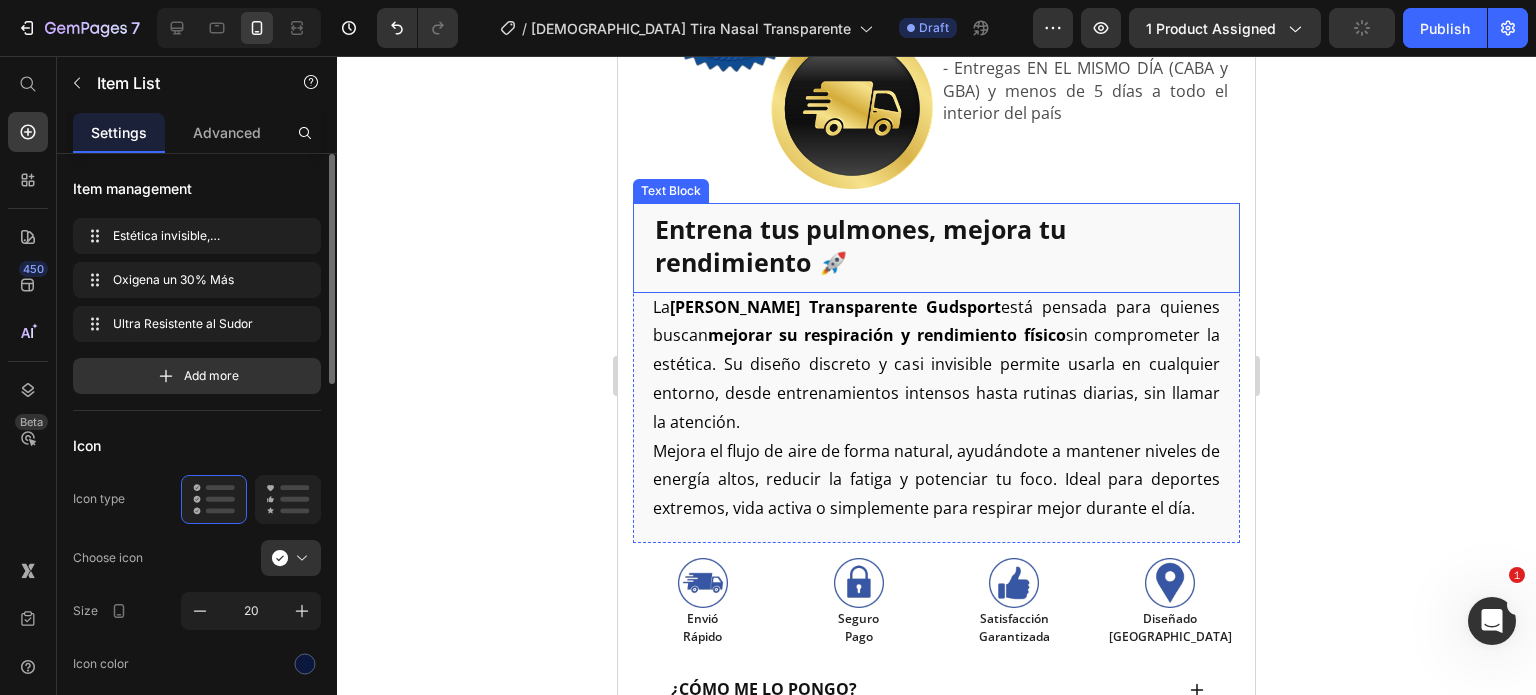 click on "Entrena tus pulmones, mejora tu rendimiento 🚀" at bounding box center (860, 245) 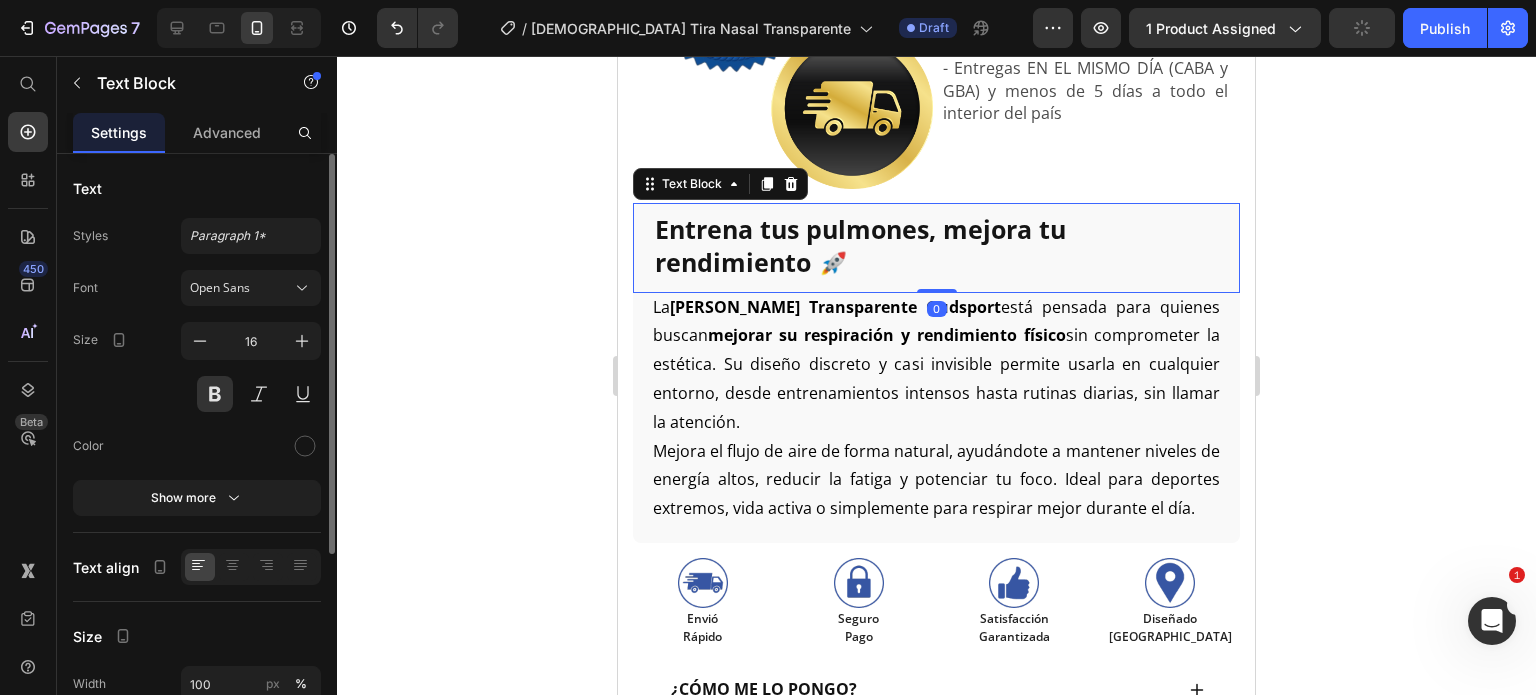 click on "Entrena tus pulmones, mejora tu rendimiento 🚀" at bounding box center [860, 245] 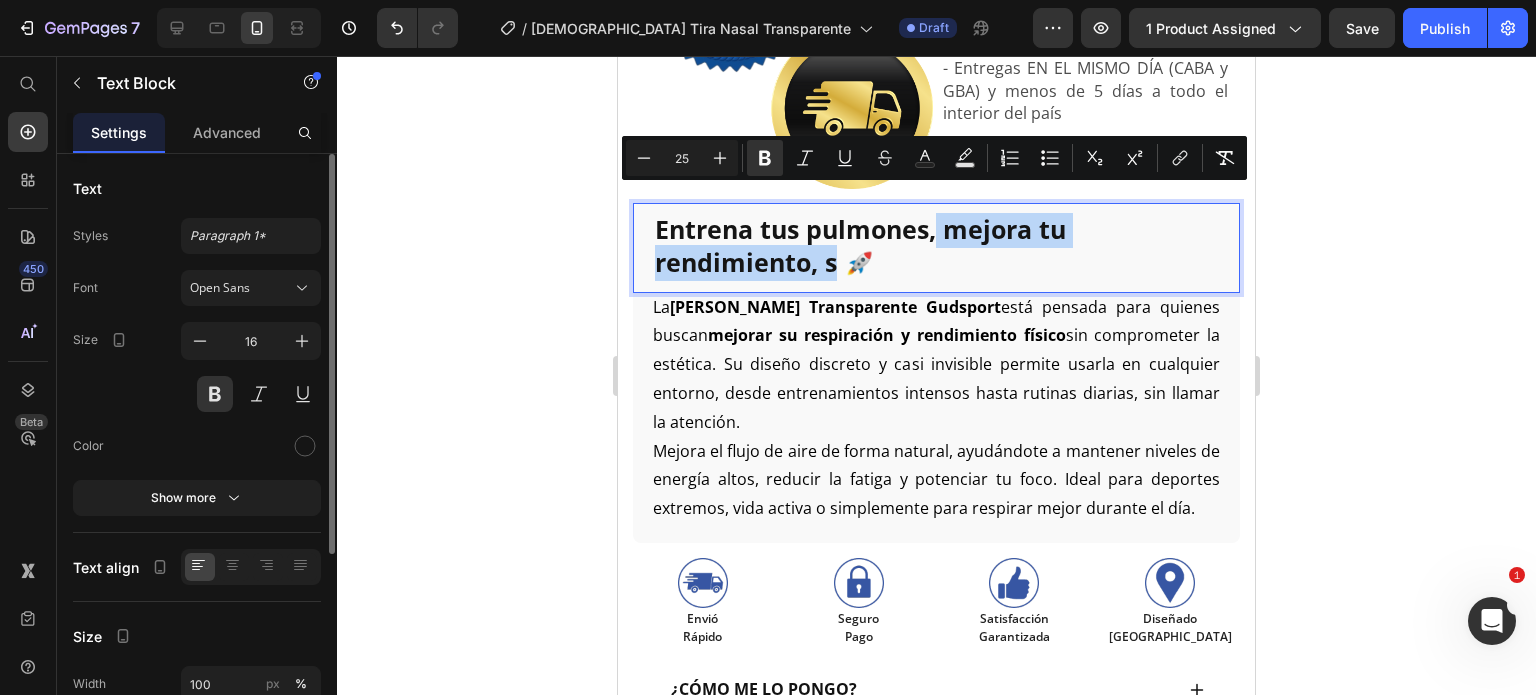 drag, startPoint x: 836, startPoint y: 241, endPoint x: 937, endPoint y: 206, distance: 106.89247 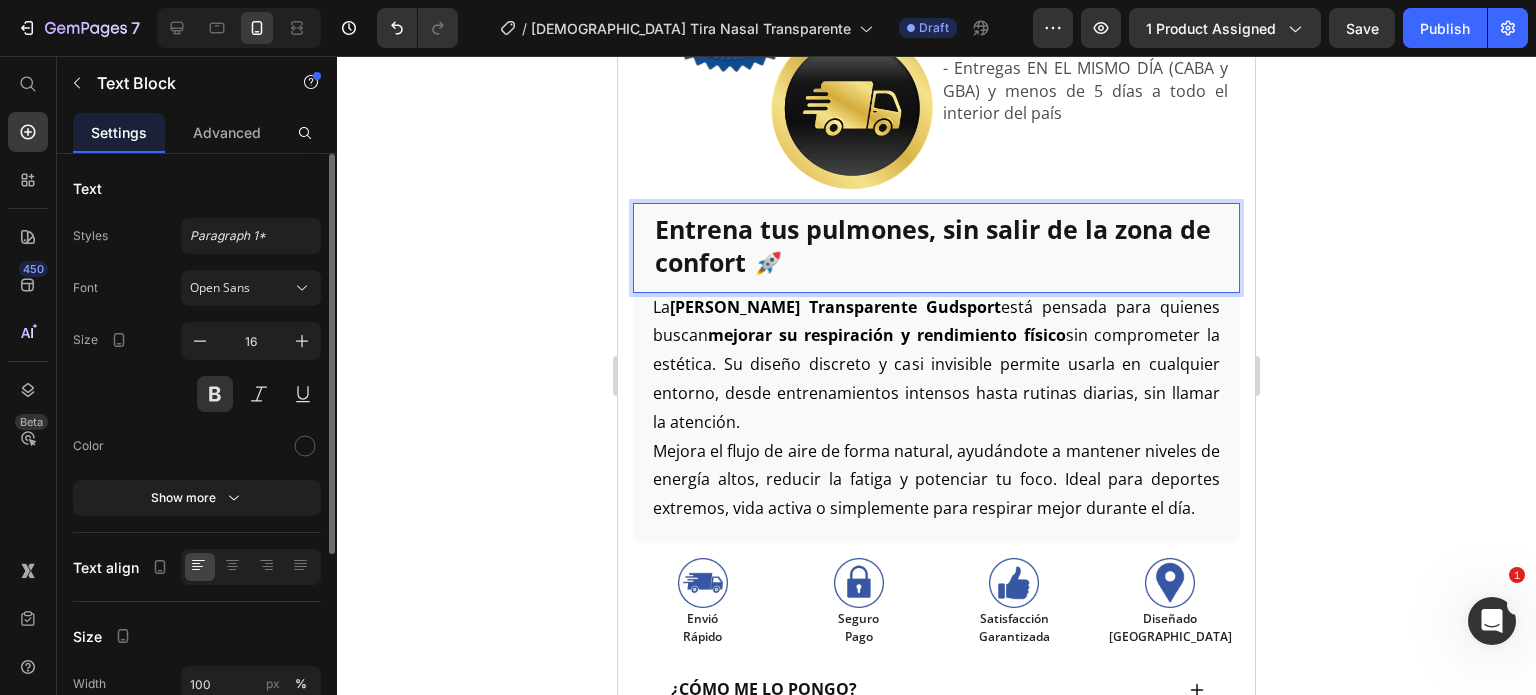 click 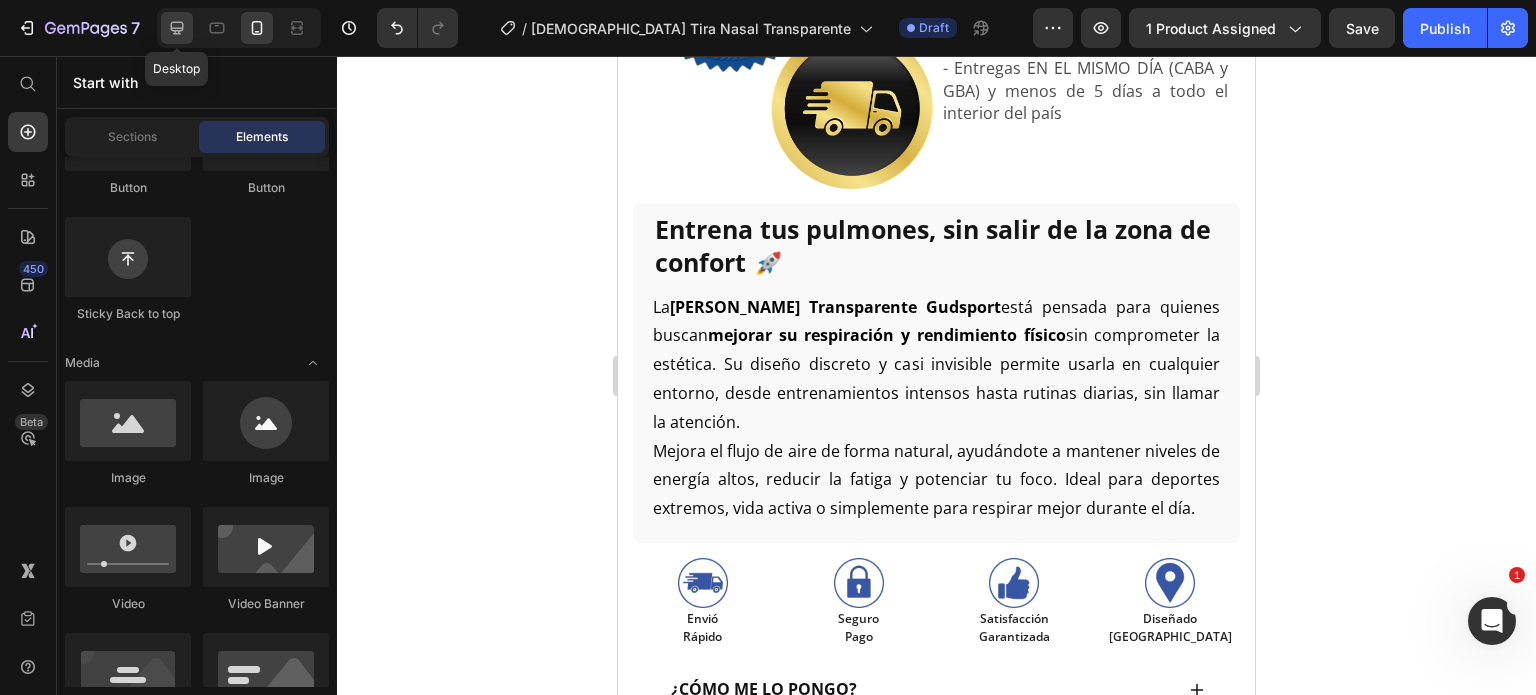 click 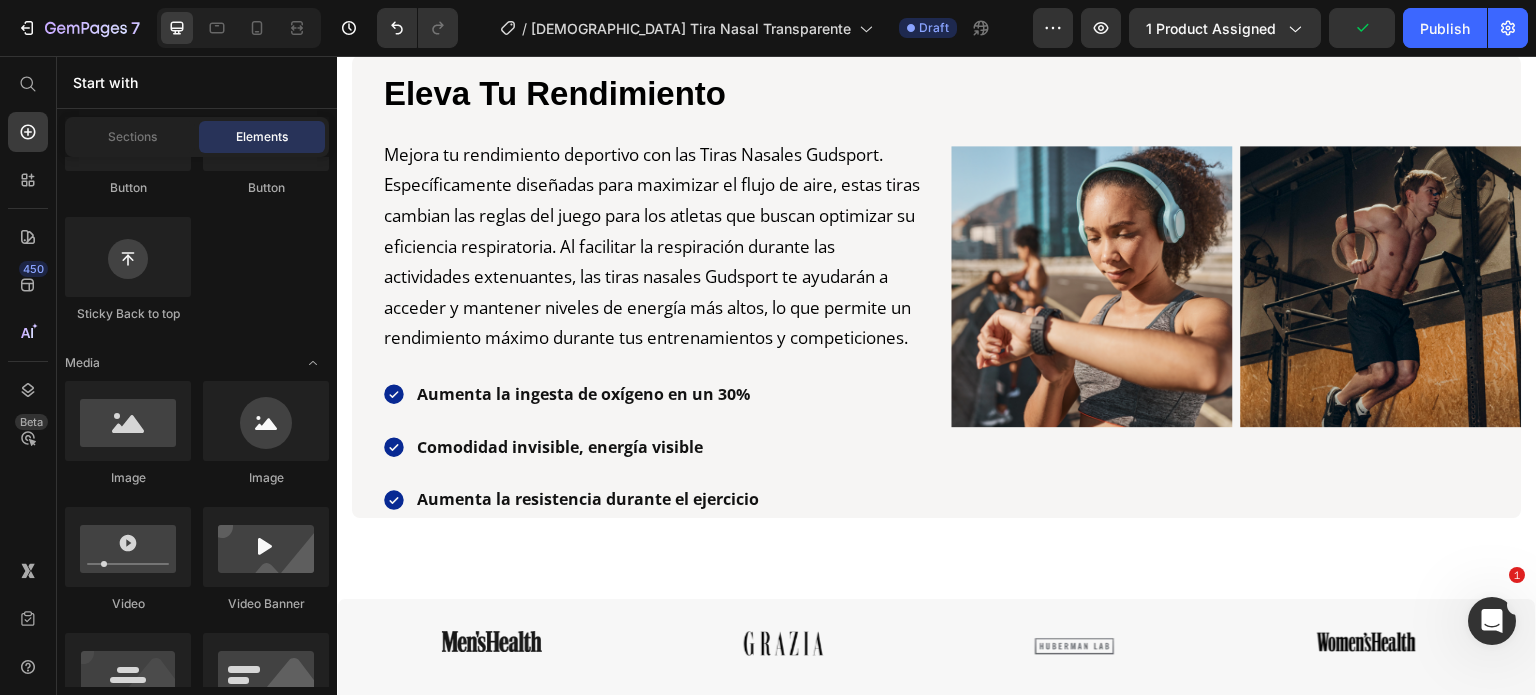 scroll, scrollTop: 1842, scrollLeft: 0, axis: vertical 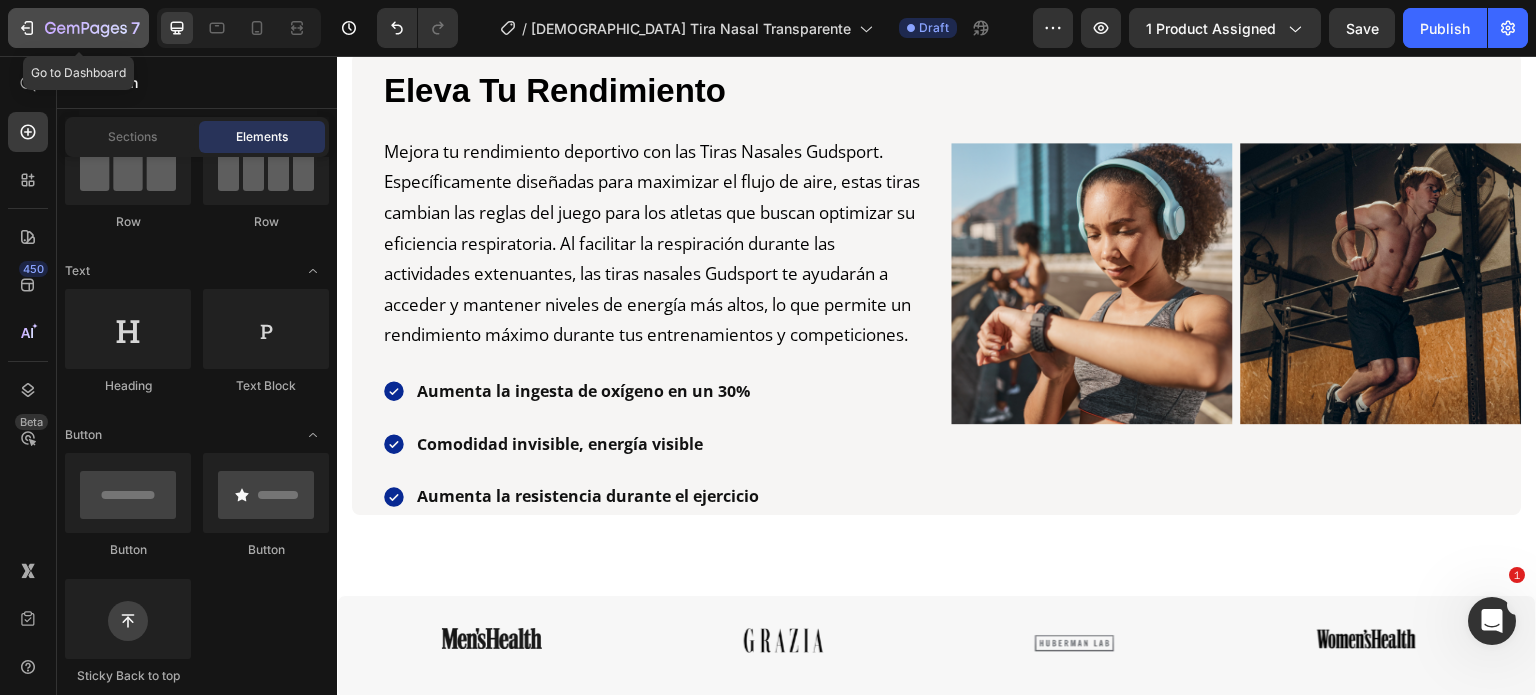 click 